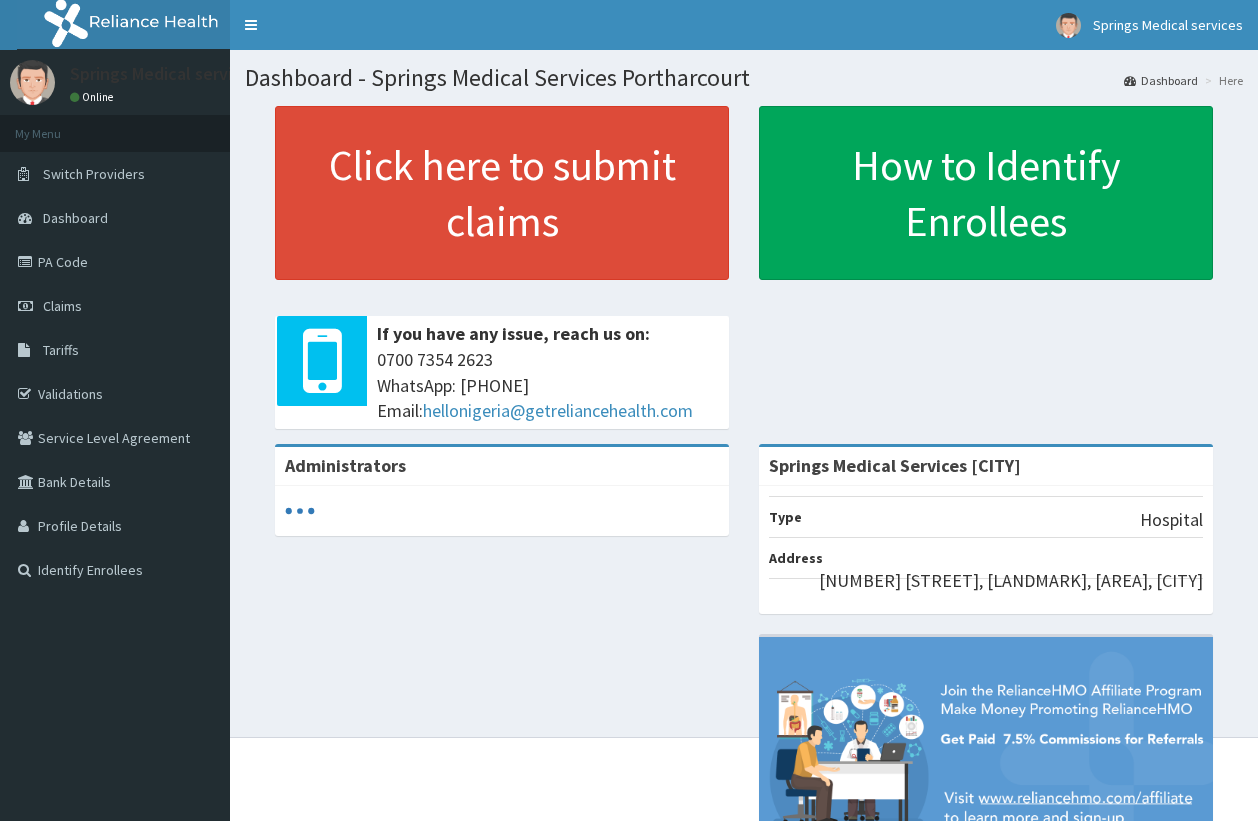 scroll, scrollTop: 0, scrollLeft: 0, axis: both 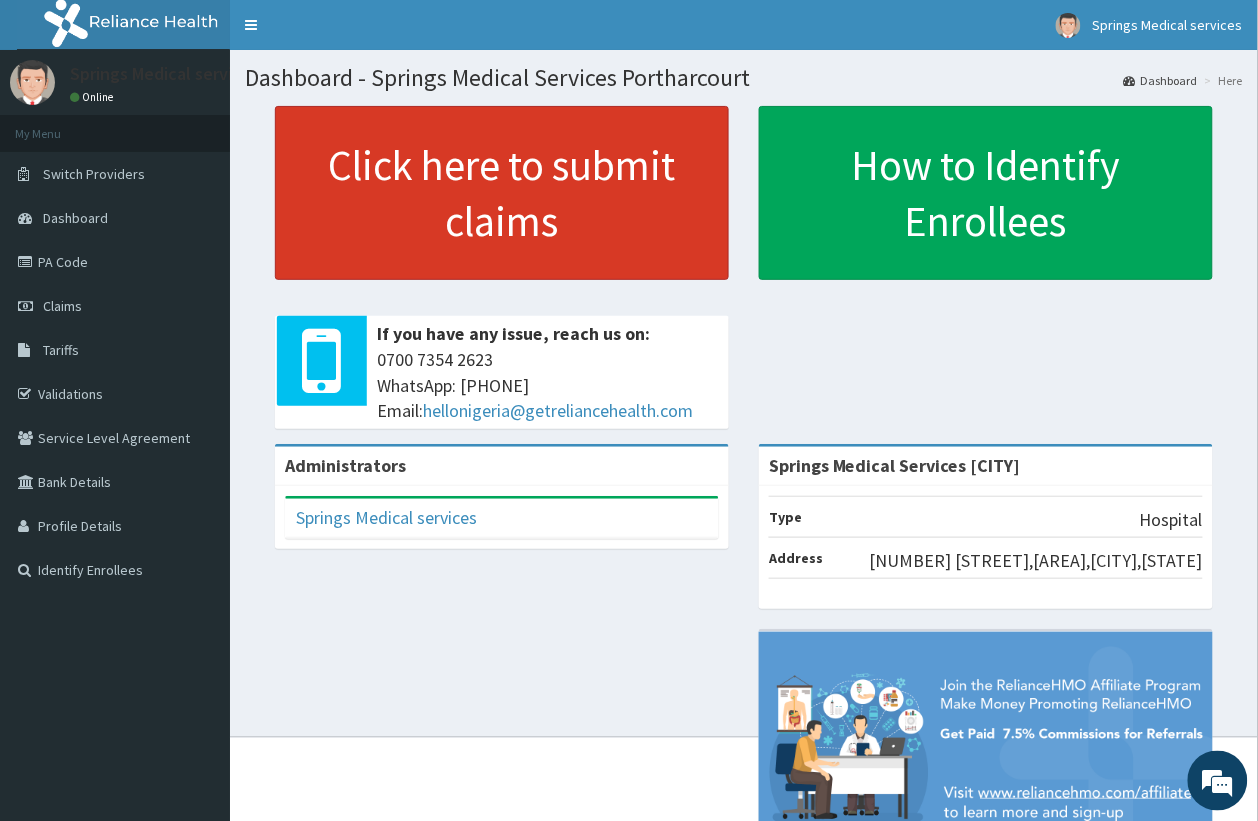 click on "Click here to submit claims" at bounding box center [502, 193] 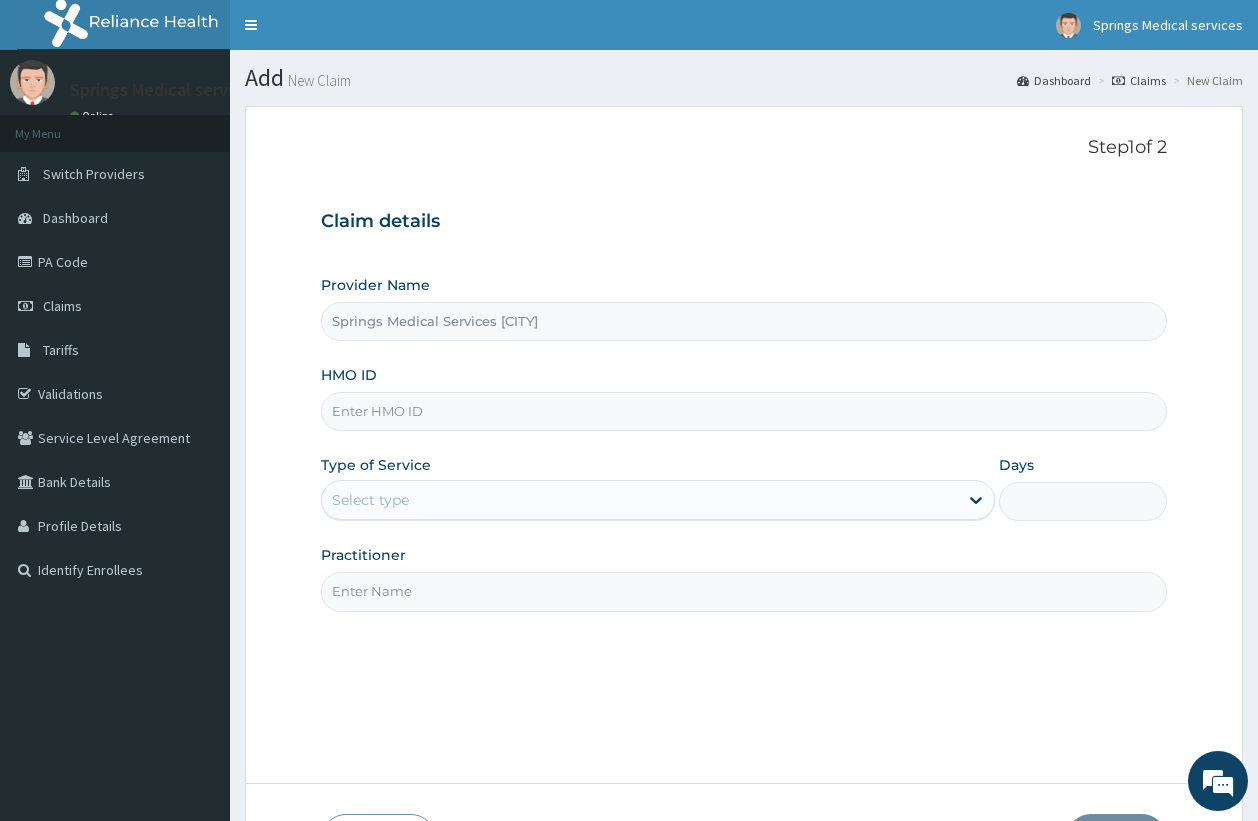 scroll, scrollTop: 0, scrollLeft: 0, axis: both 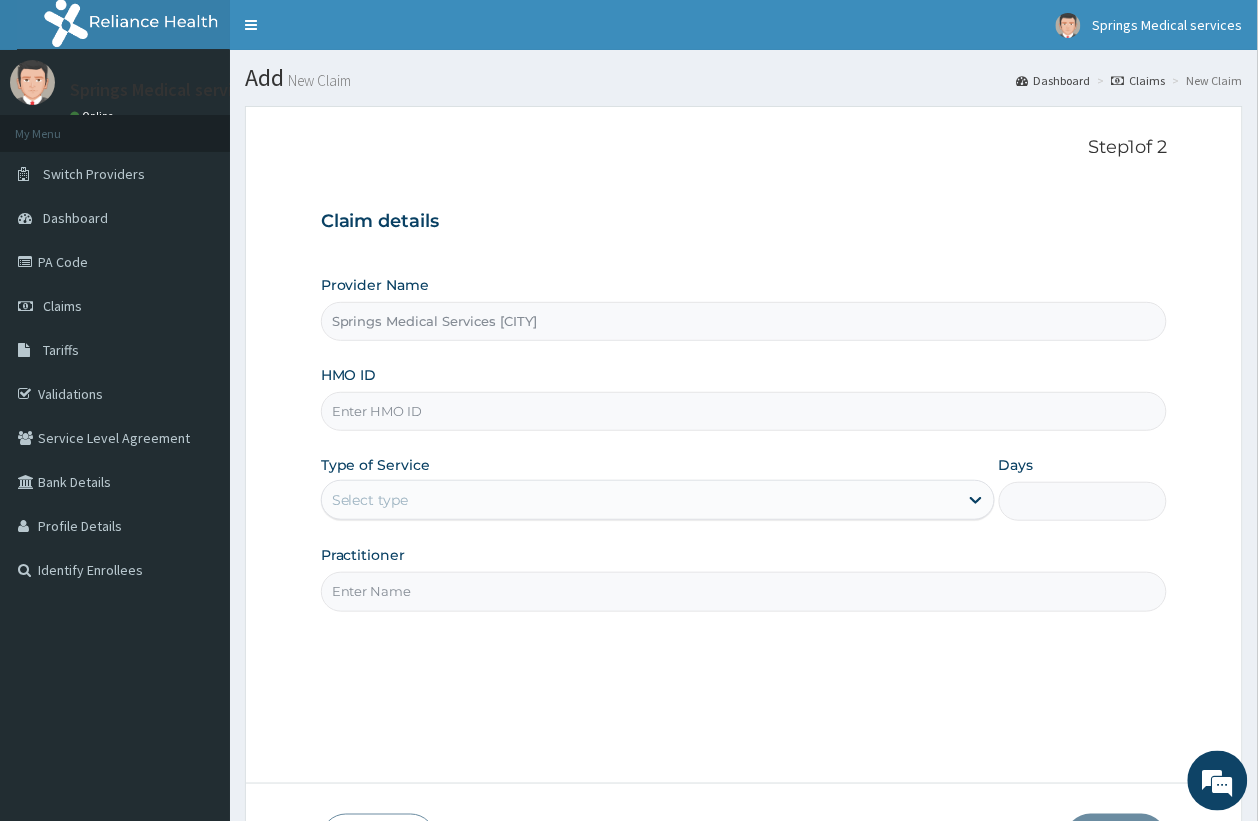 click on "HMO ID" at bounding box center [744, 411] 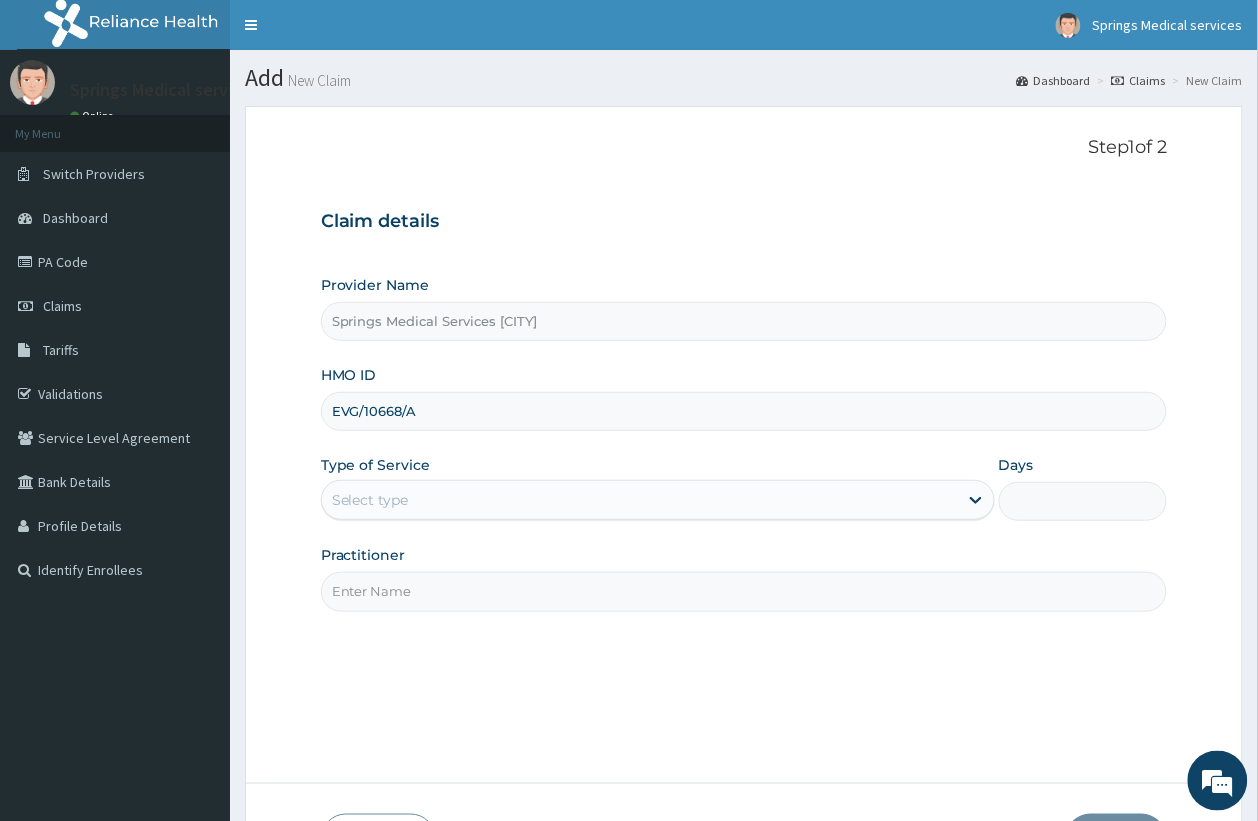 type on "EVG/10668/A" 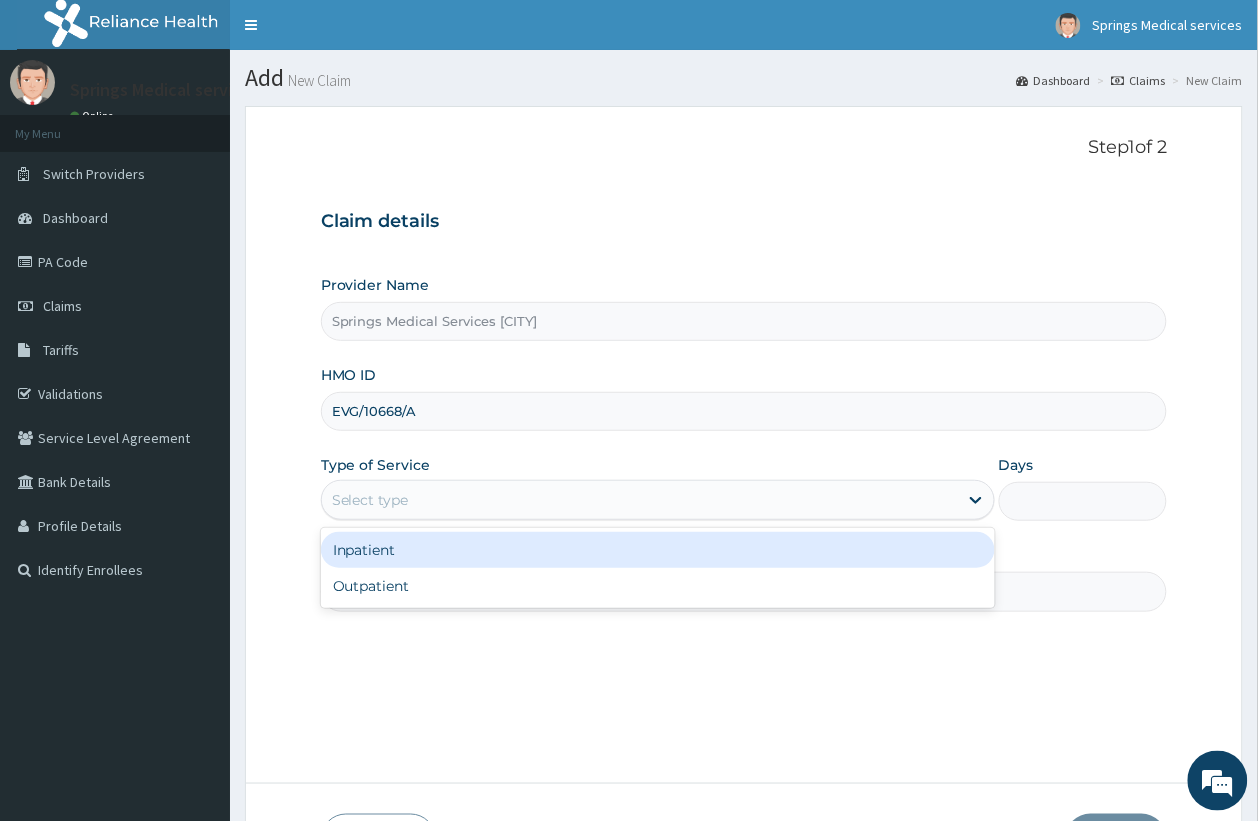 click on "Select type" at bounding box center (640, 500) 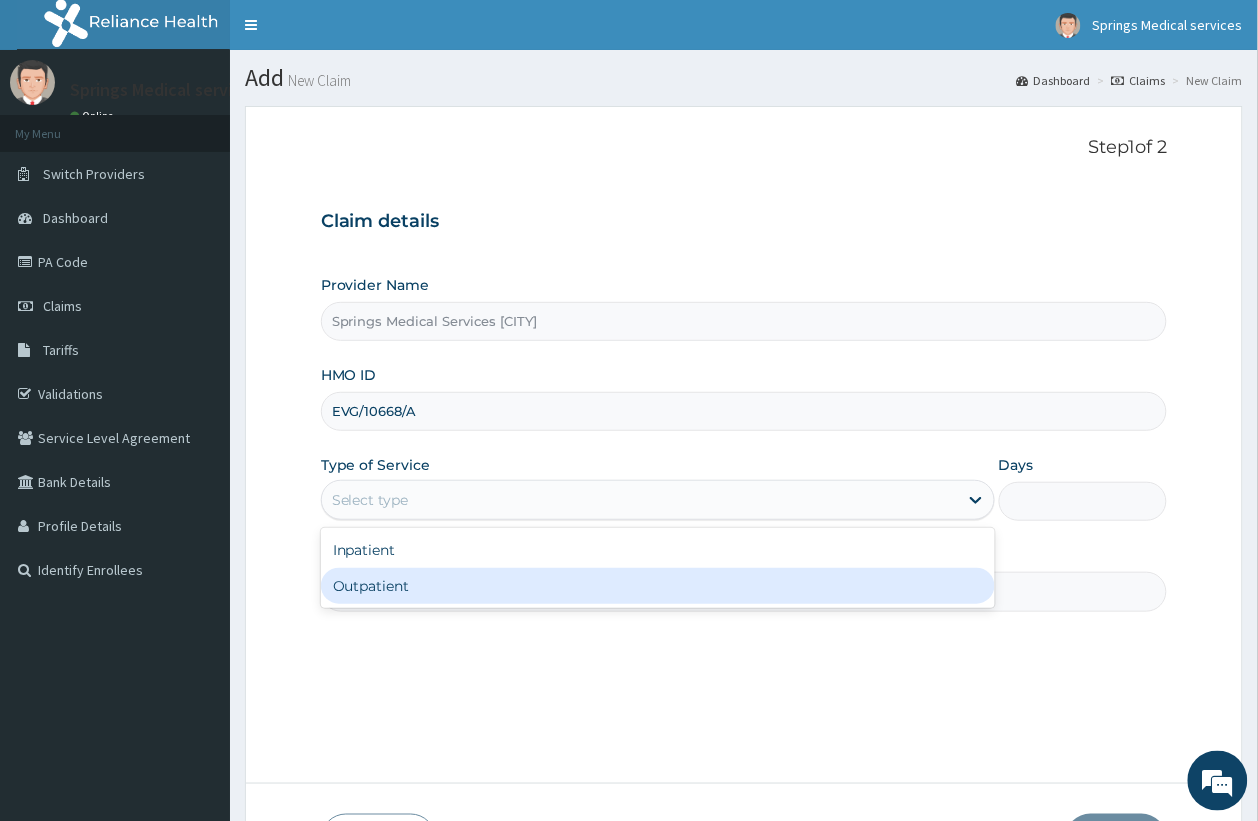 click on "Outpatient" at bounding box center [658, 586] 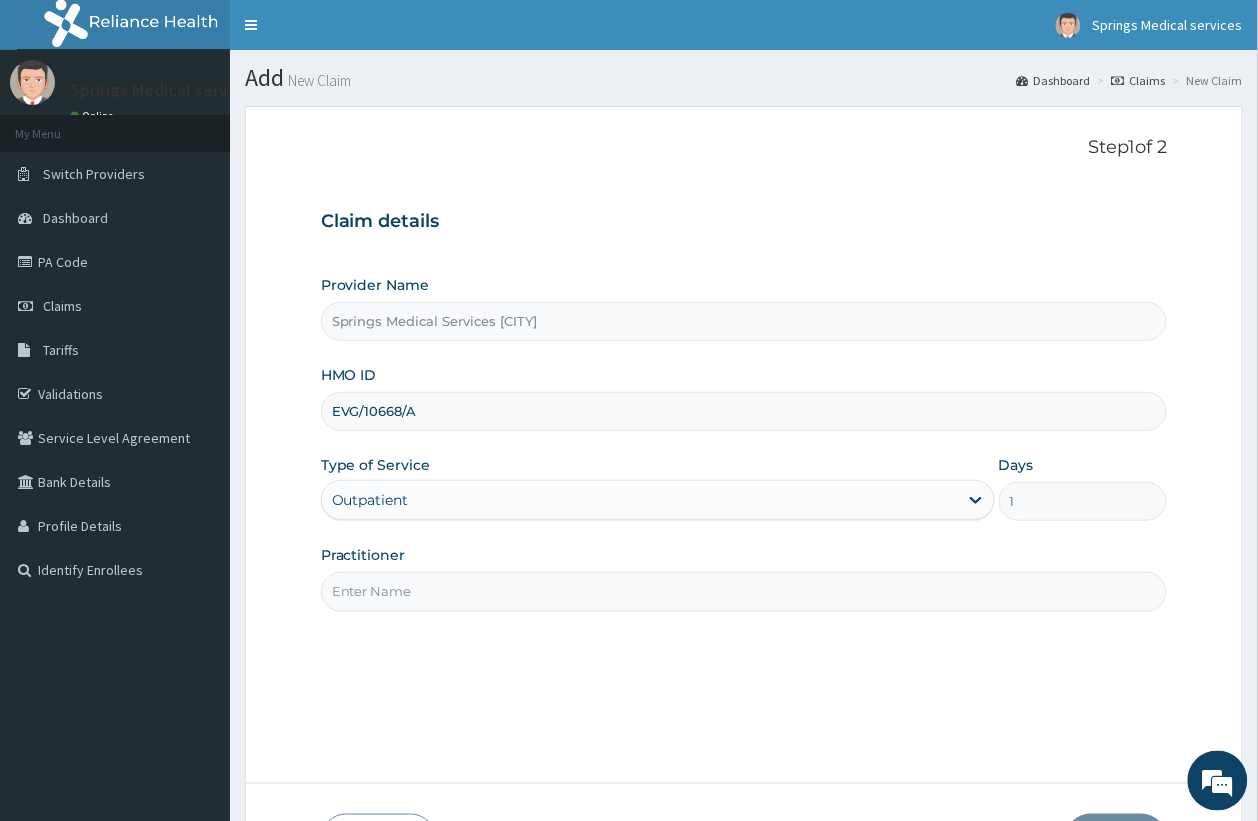 click on "Practitioner" at bounding box center [744, 591] 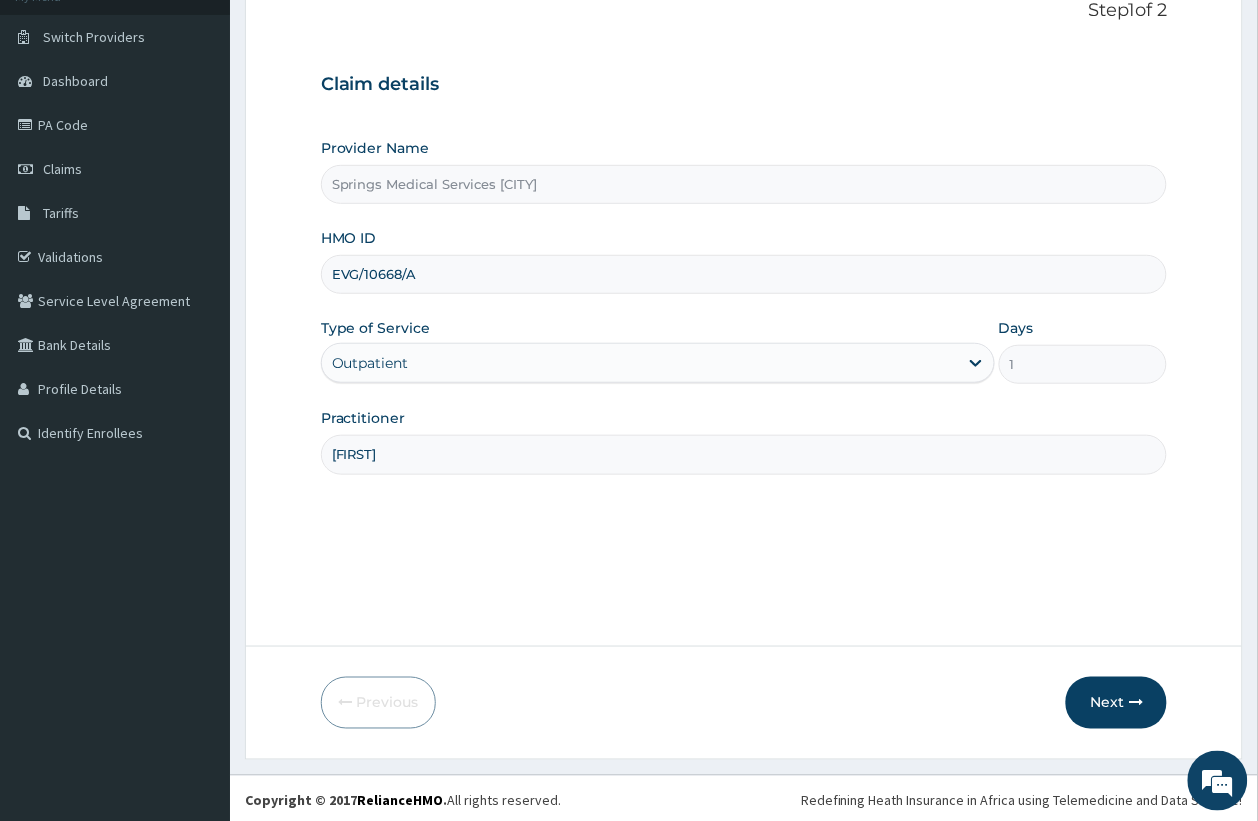 scroll, scrollTop: 142, scrollLeft: 0, axis: vertical 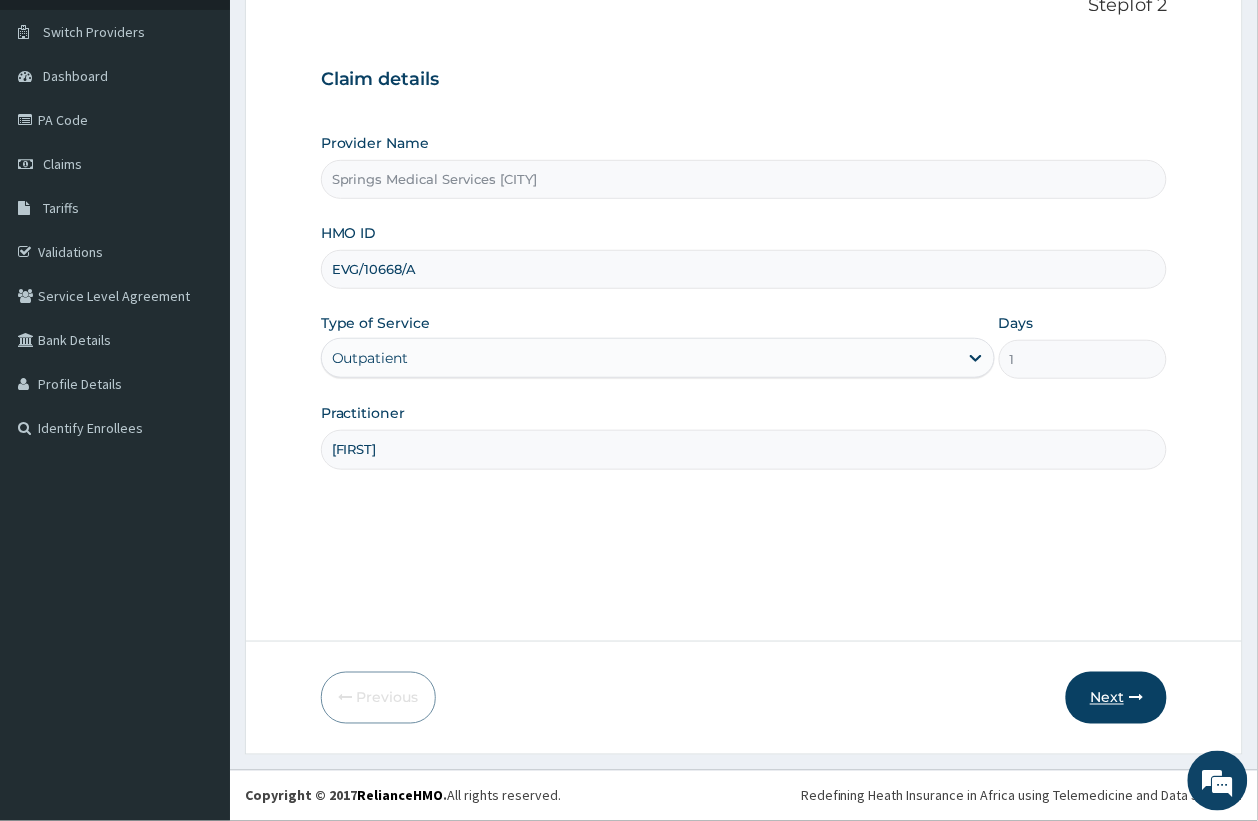 click on "Next" at bounding box center [1116, 698] 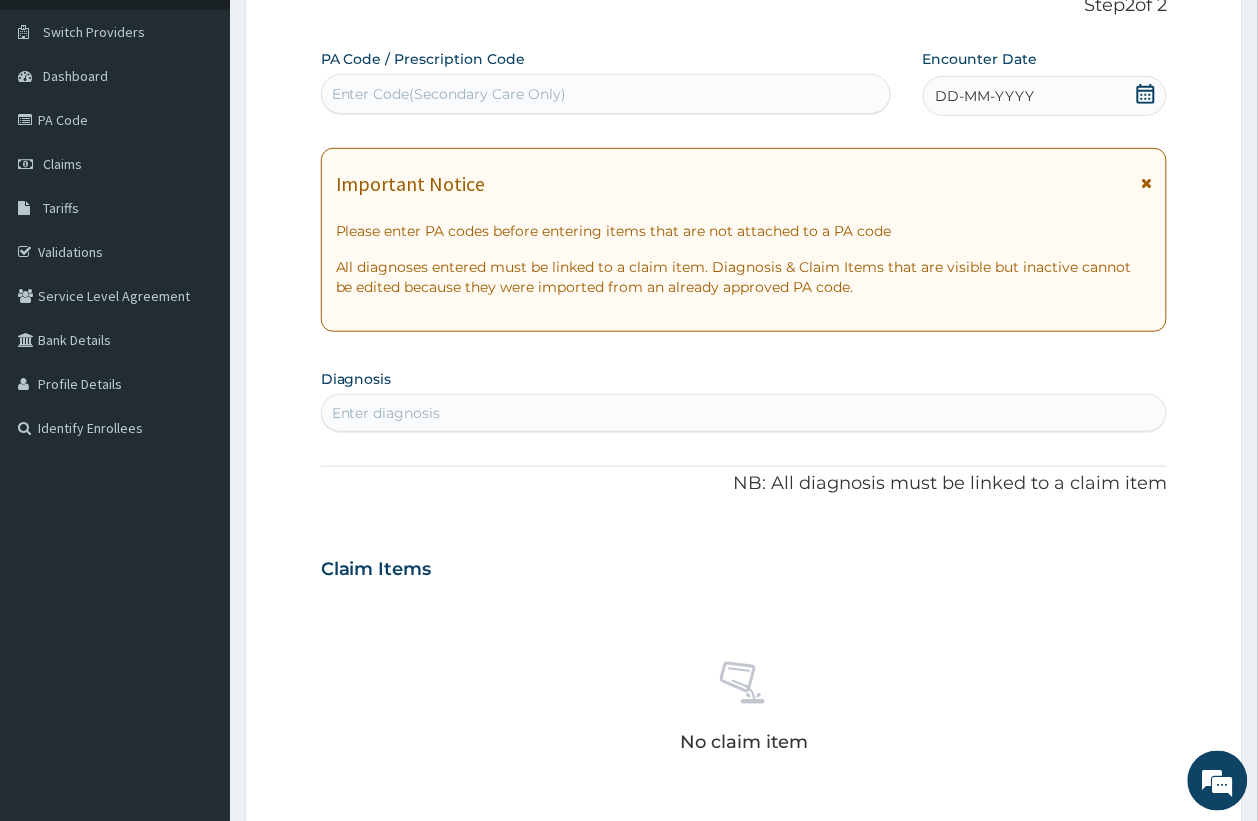 click 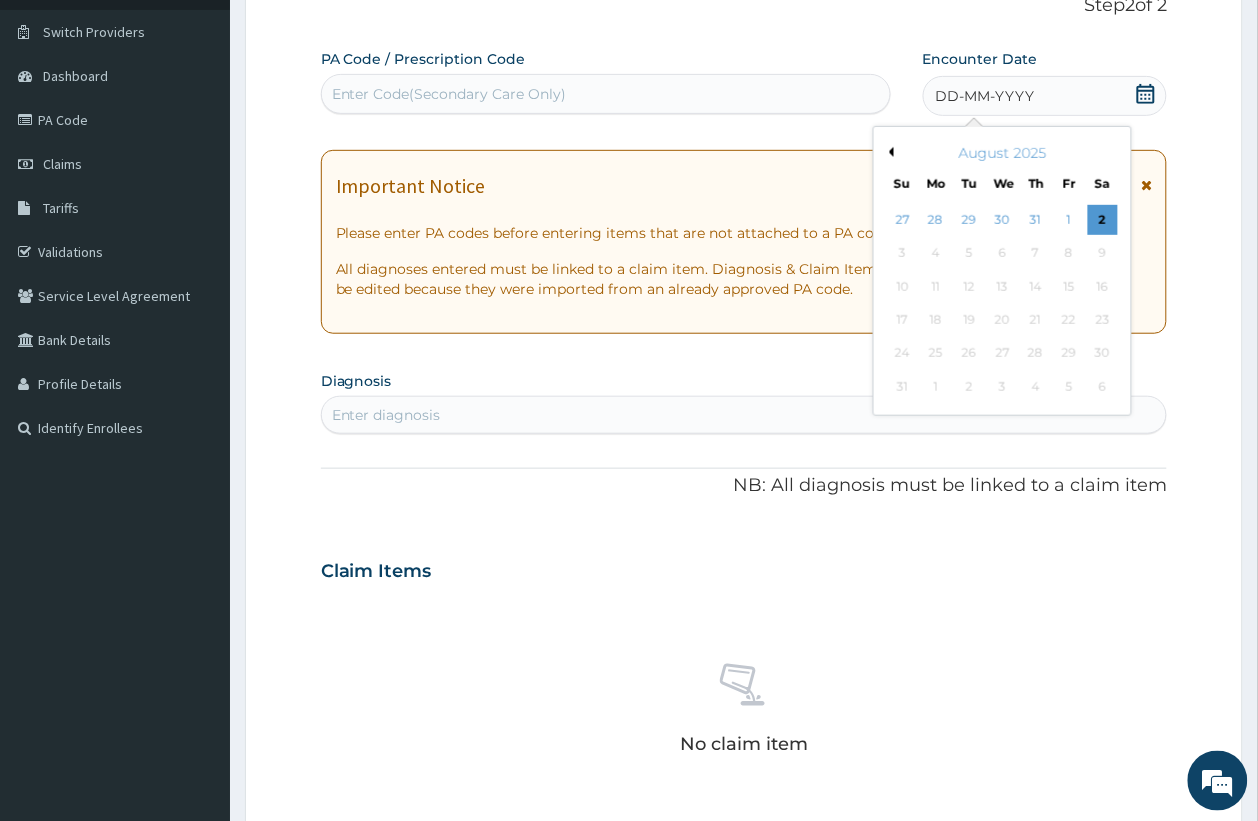 click on "August 2025" at bounding box center [1002, 153] 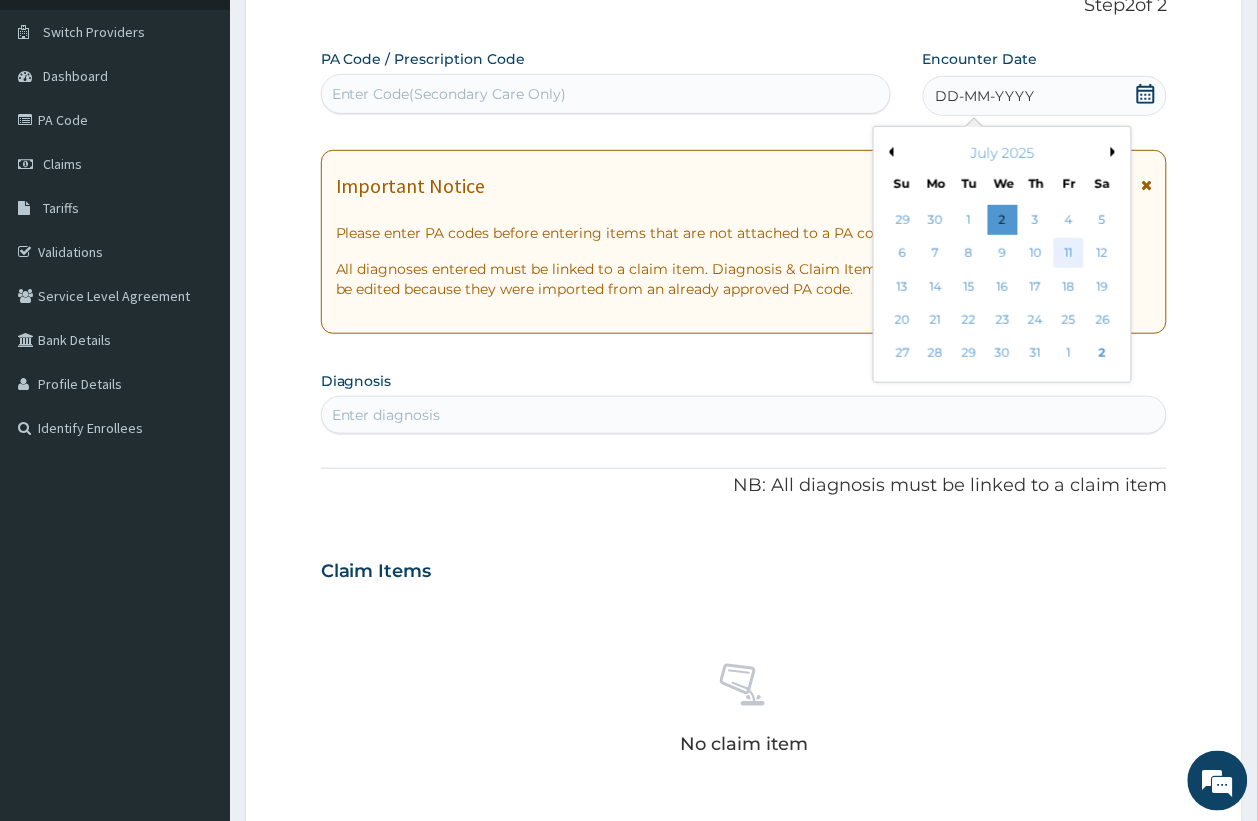 click on "11" at bounding box center [1069, 254] 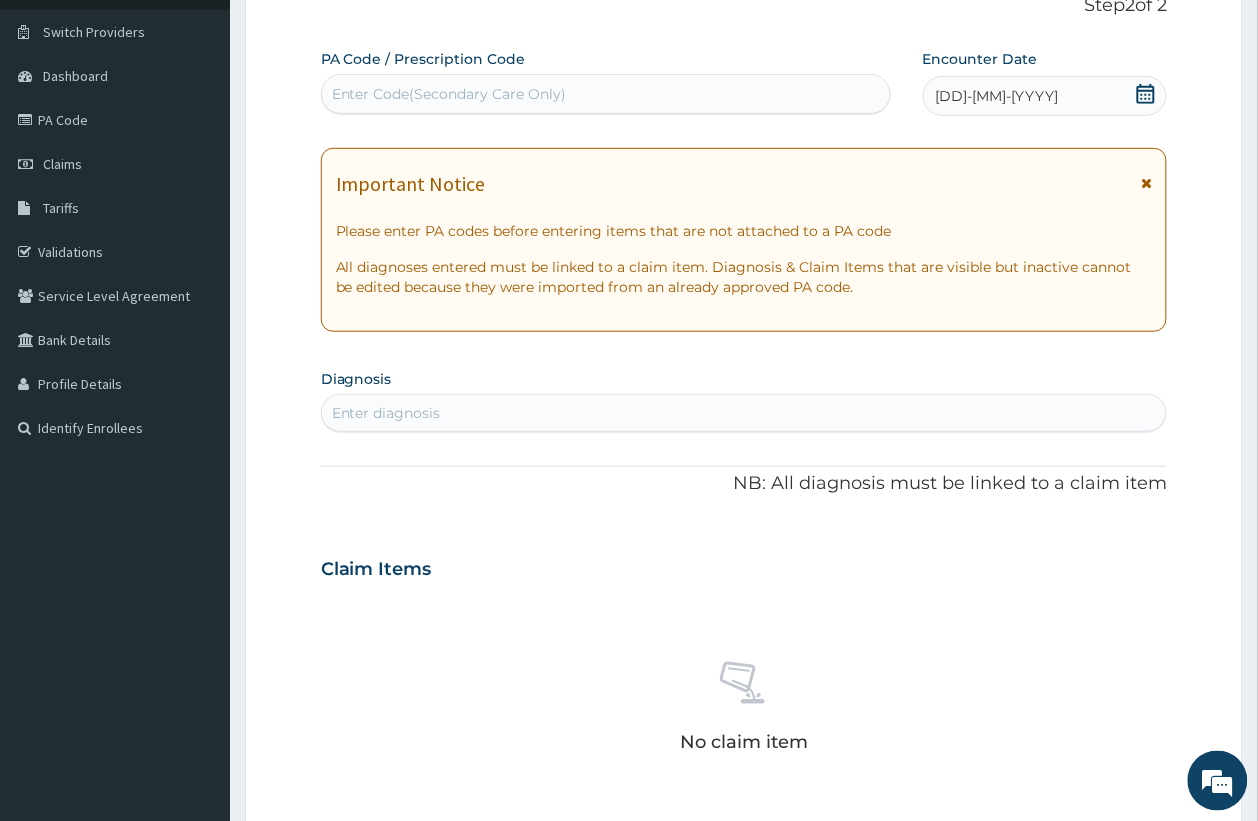 click on "Enter diagnosis" at bounding box center [744, 413] 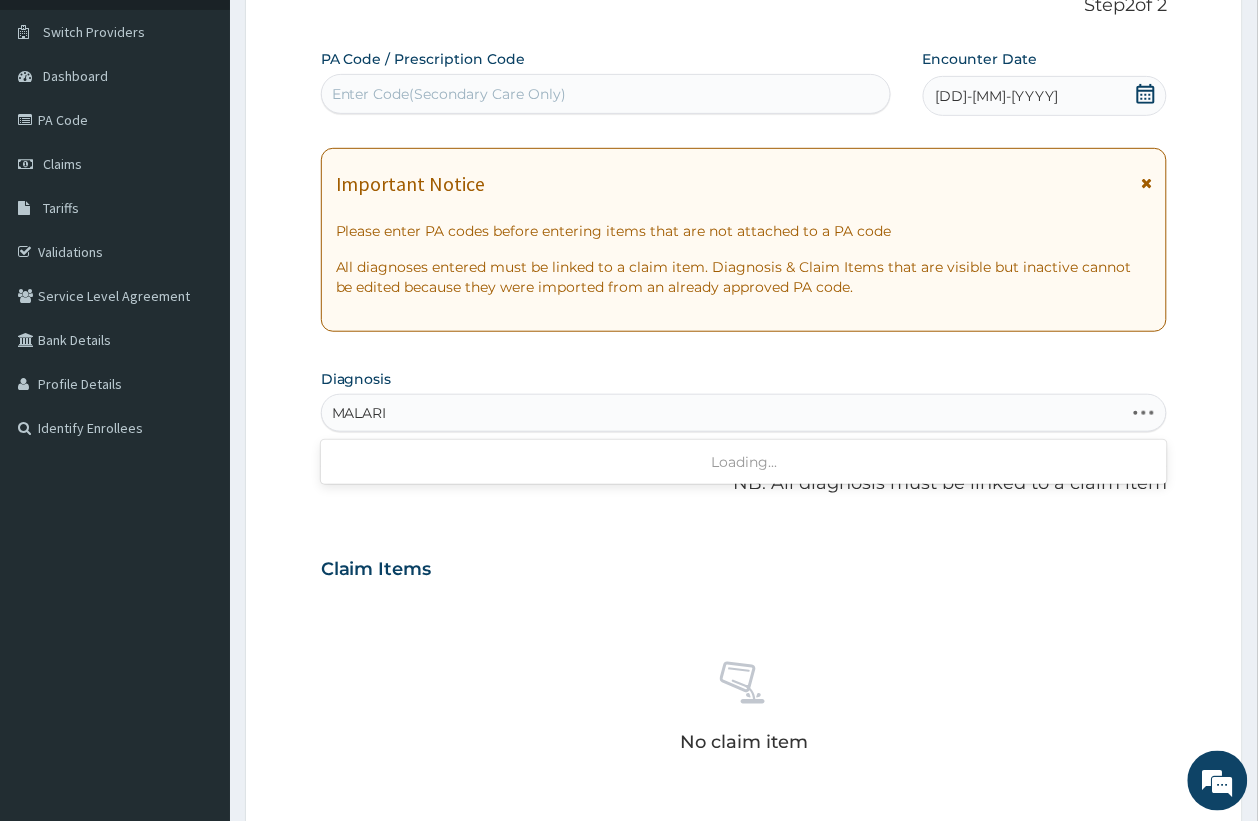 type on "MALARIA" 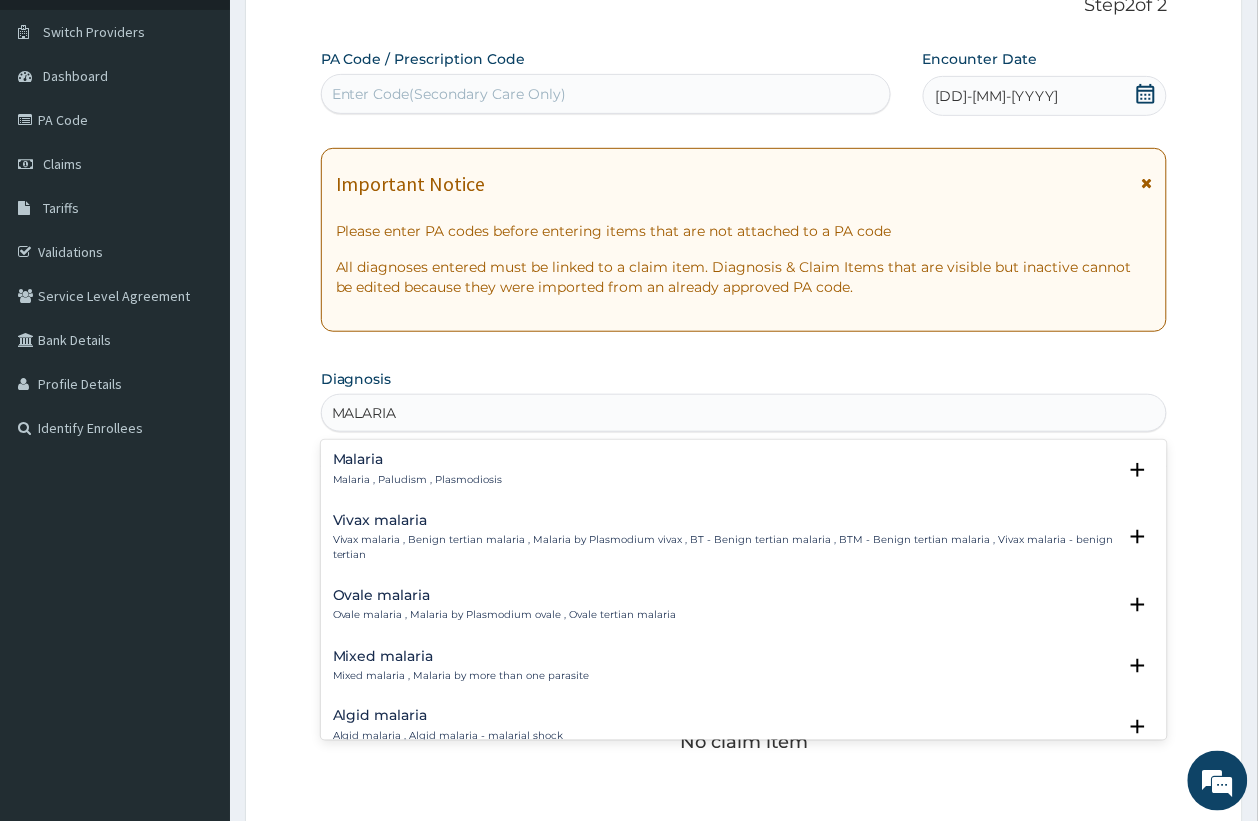 click on "Malaria Malaria , Paludism , Plasmodiosis" at bounding box center (418, 469) 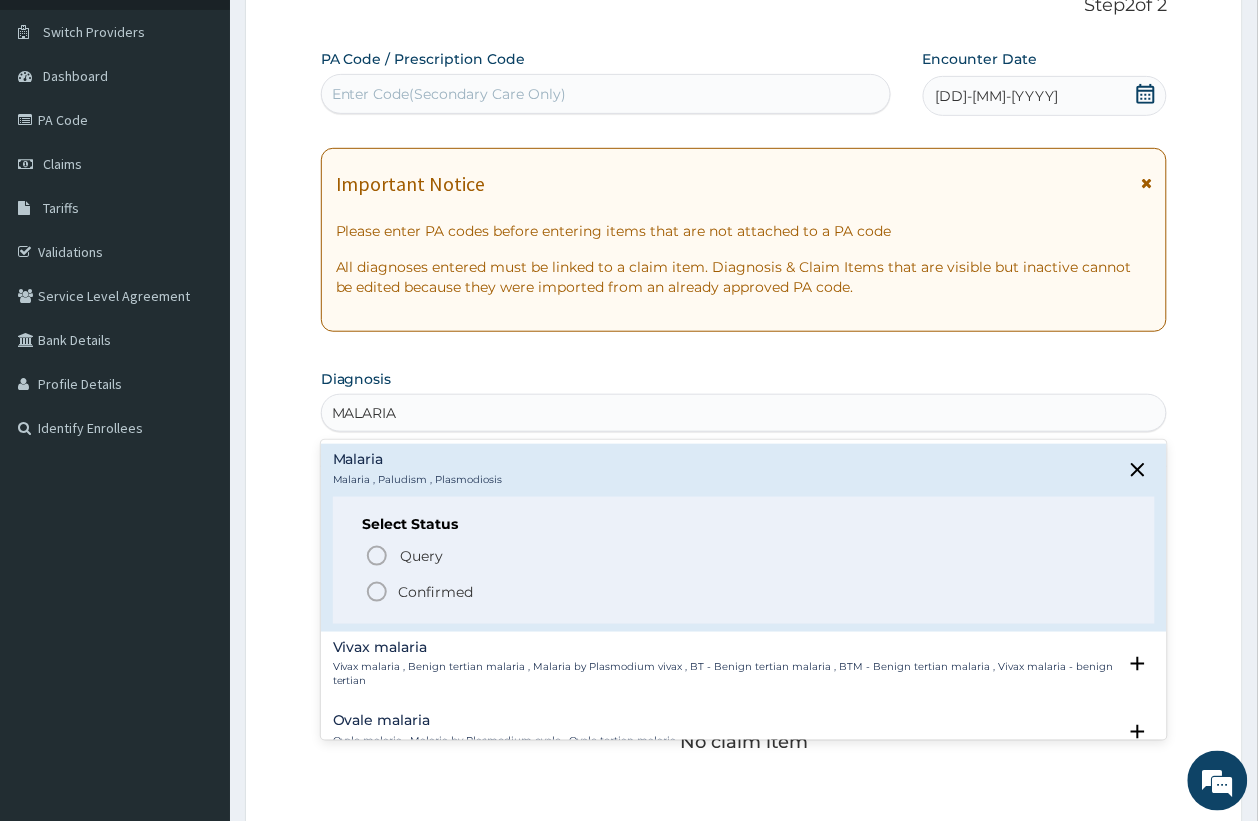 click on "Confirmed" at bounding box center [745, 592] 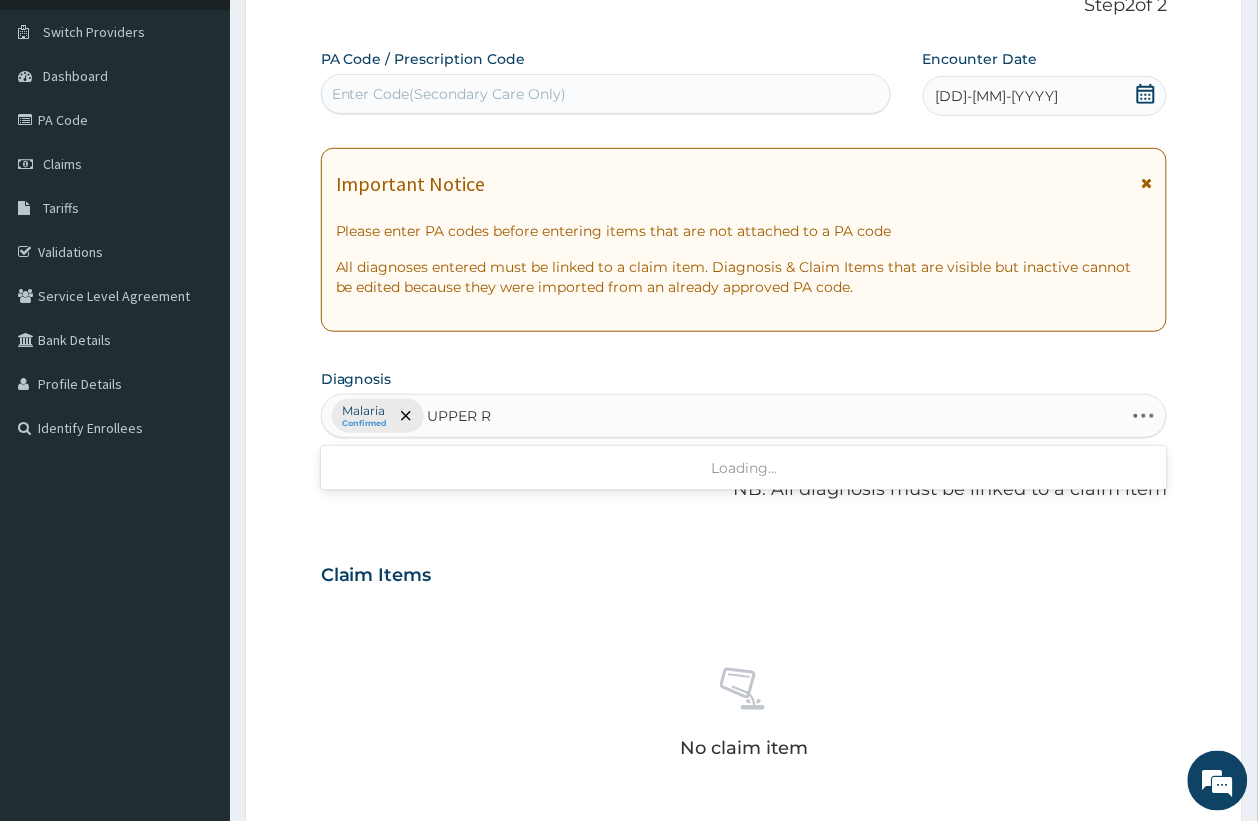 type on "UPPER RE" 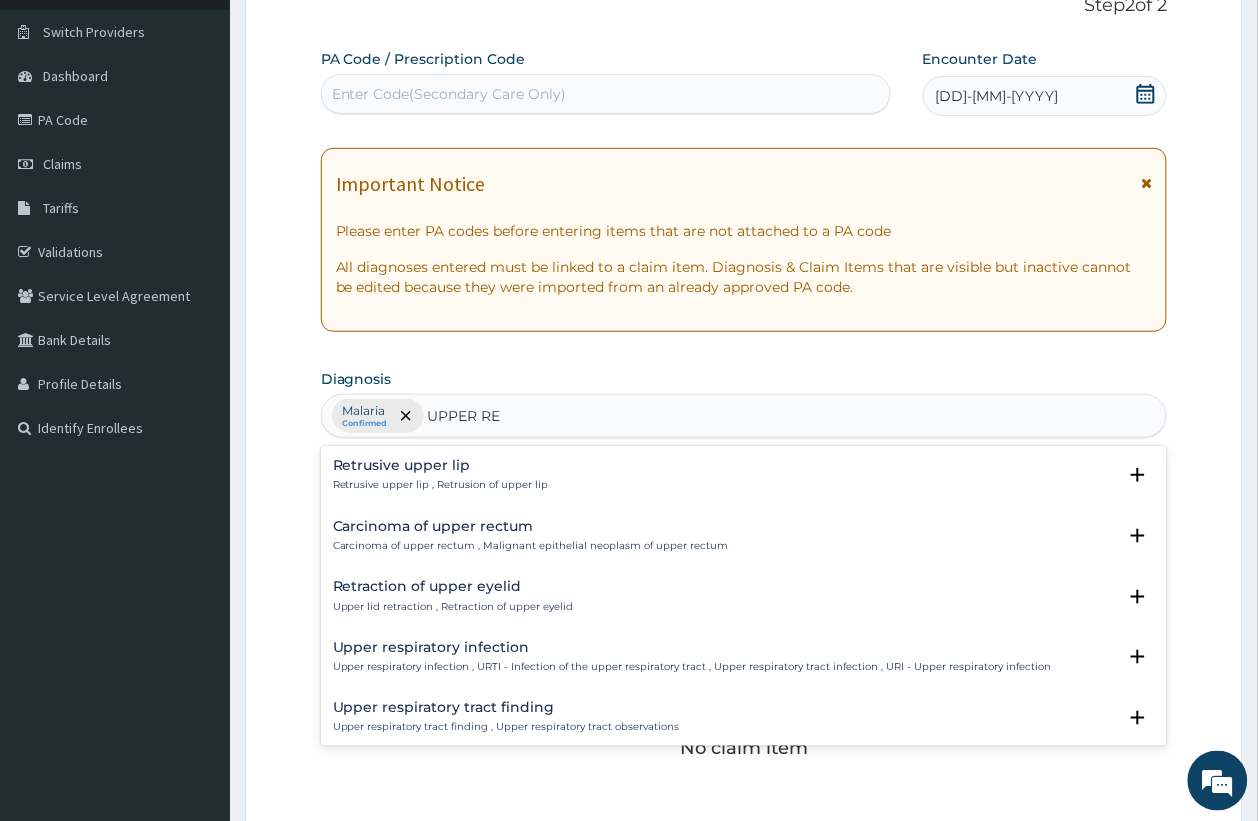 click on "Upper respiratory infection Upper respiratory infection , URTI - Infection of the upper respiratory tract , Upper respiratory tract infection , URI - Upper respiratory infection" at bounding box center (692, 657) 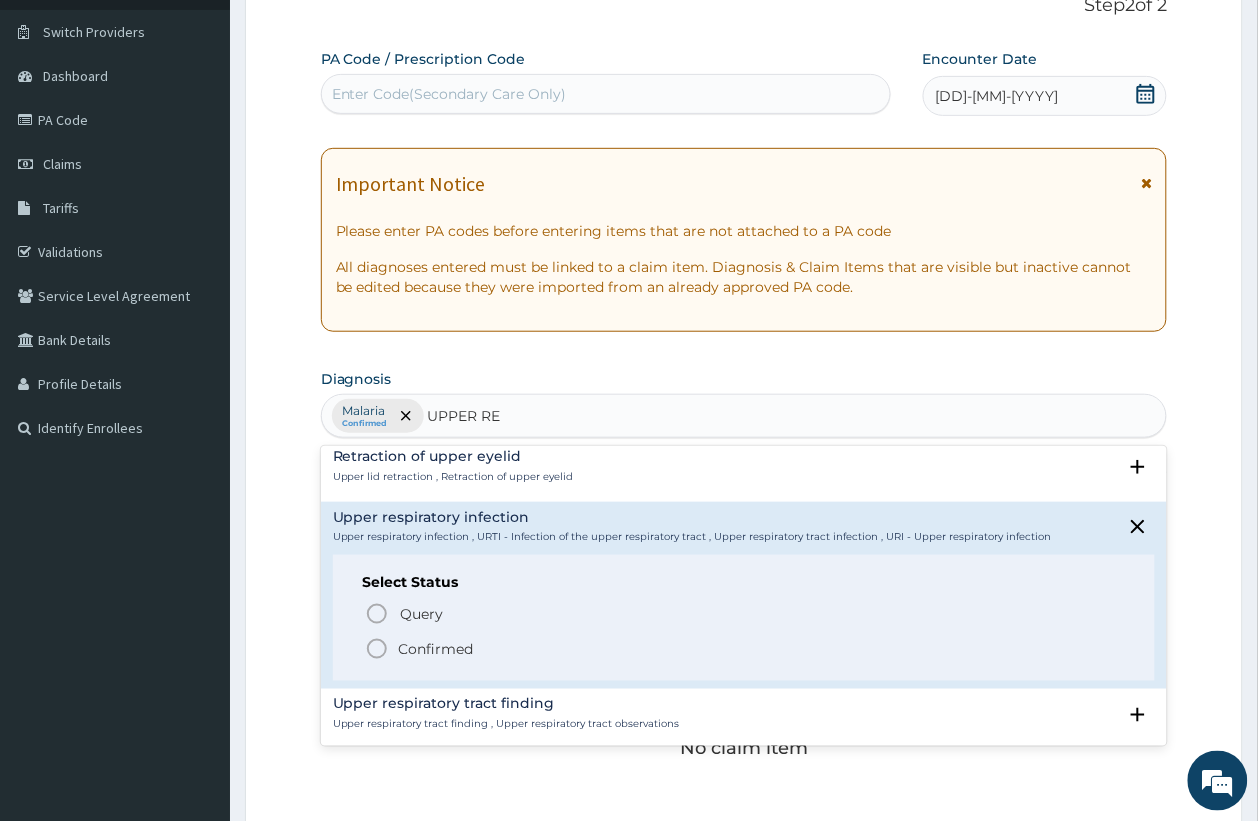 scroll, scrollTop: 250, scrollLeft: 0, axis: vertical 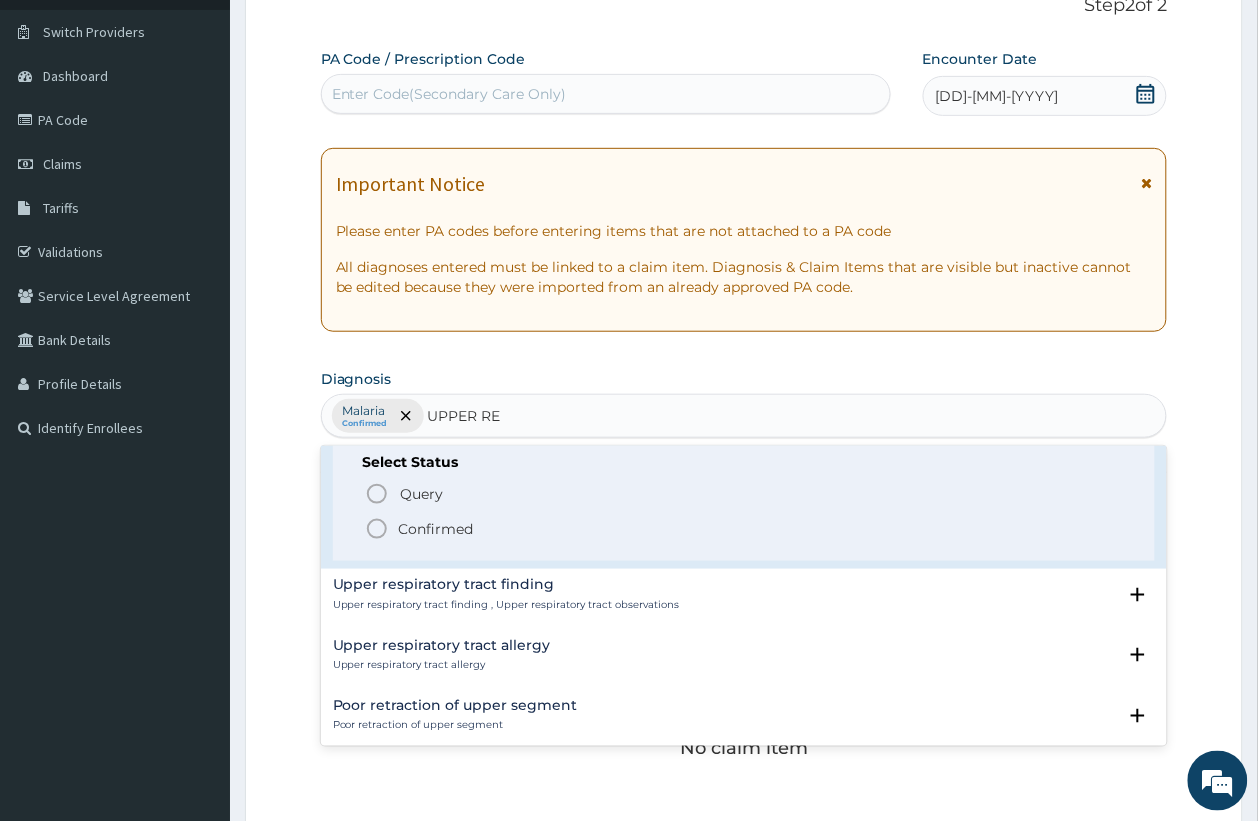 click 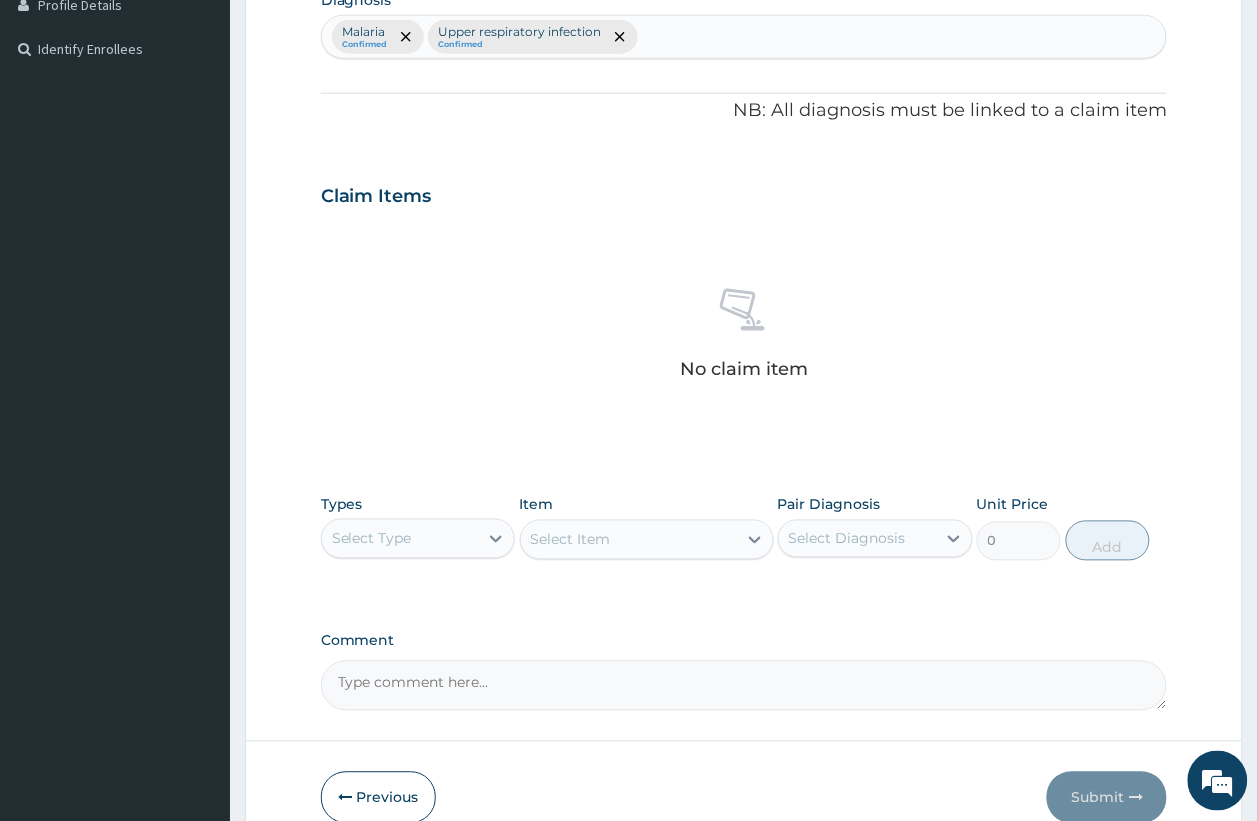 scroll, scrollTop: 622, scrollLeft: 0, axis: vertical 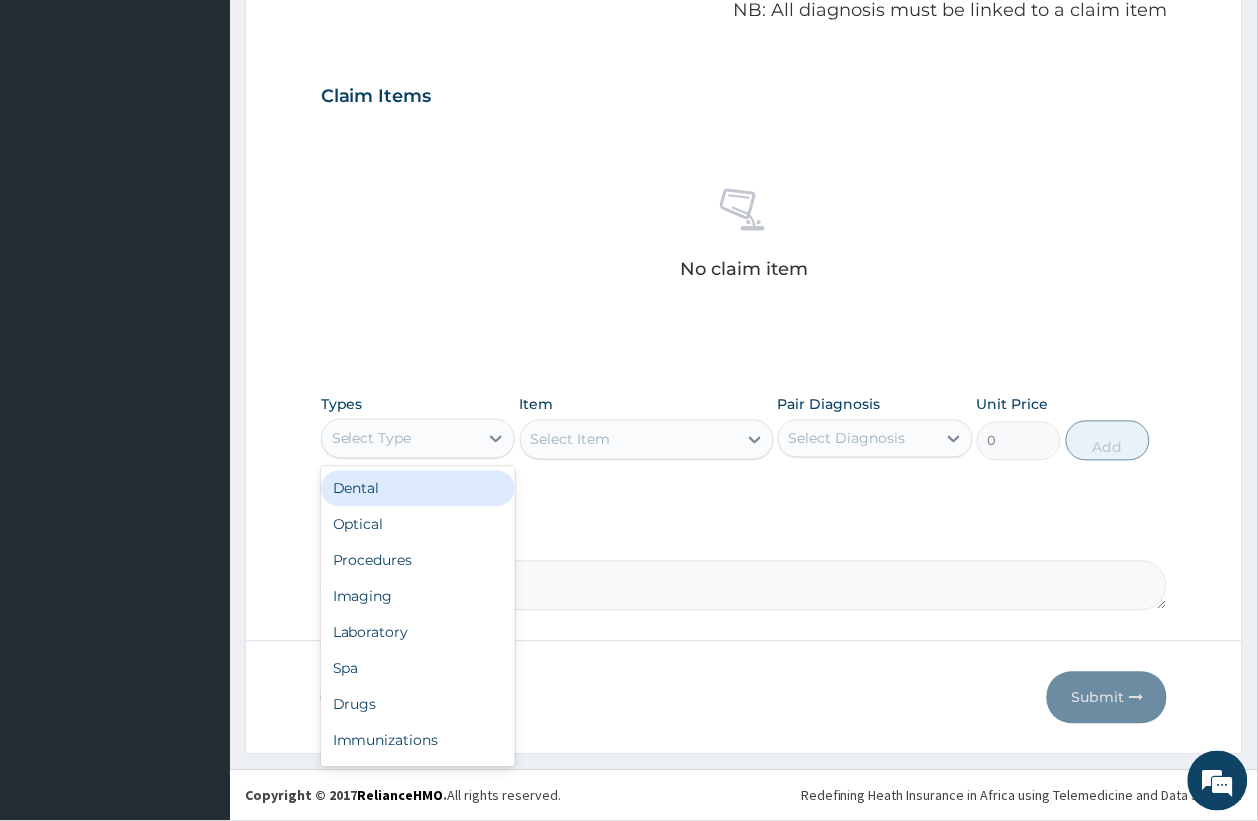 click on "Select Type" at bounding box center [372, 439] 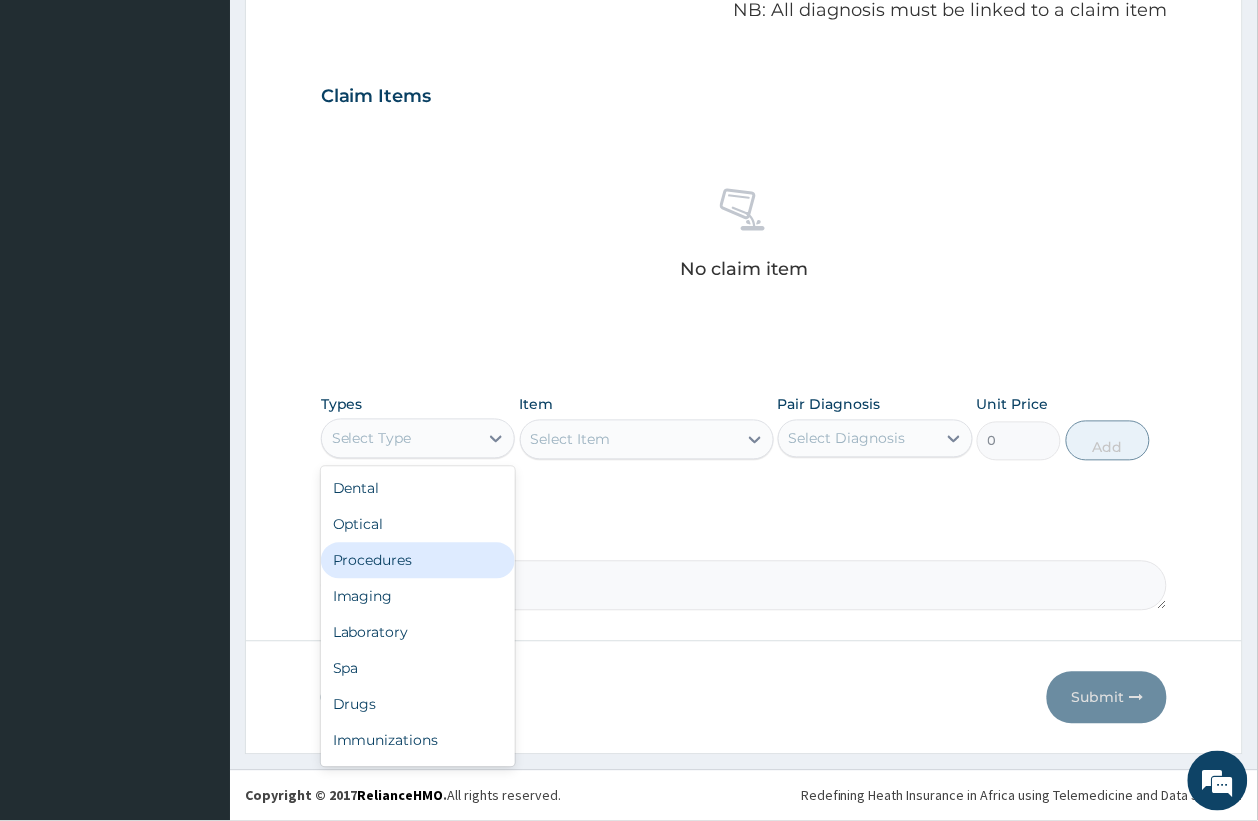click on "Procedures" at bounding box center (418, 561) 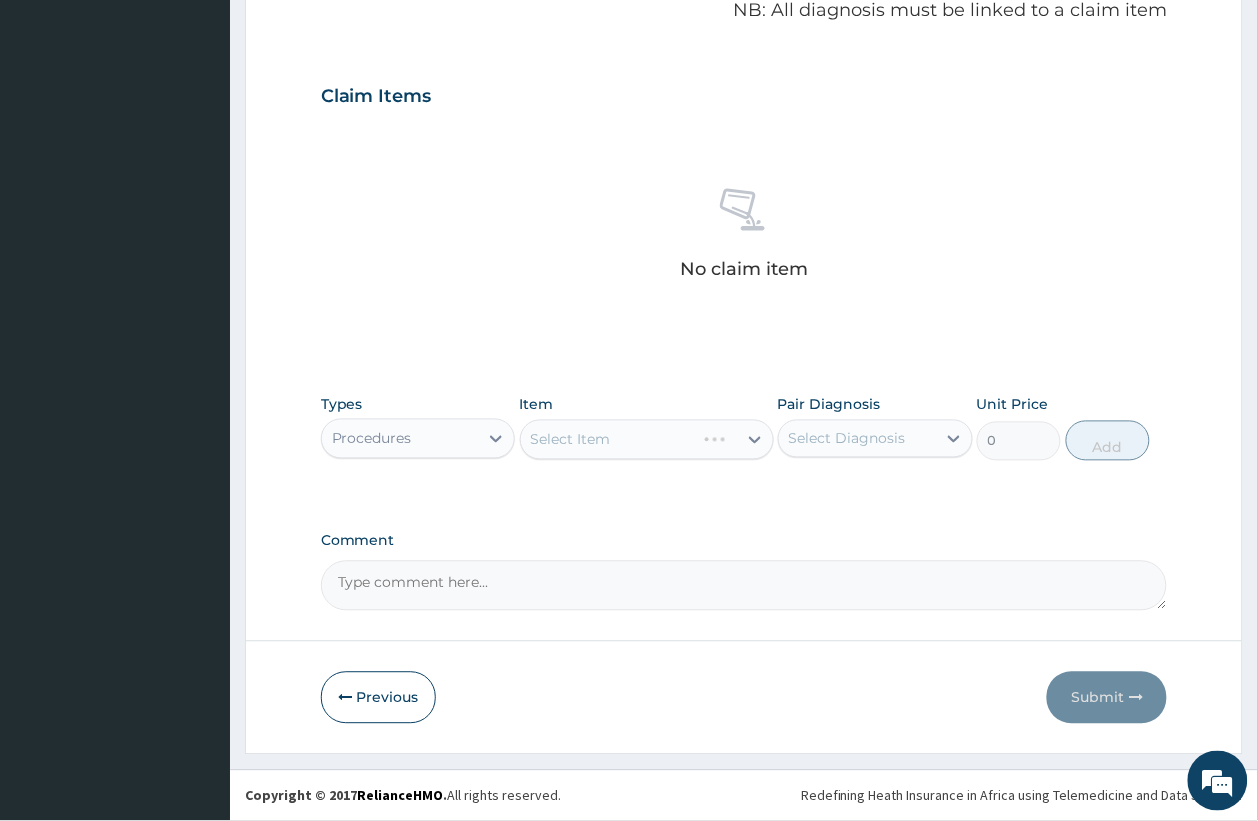 click on "Procedures" at bounding box center [400, 439] 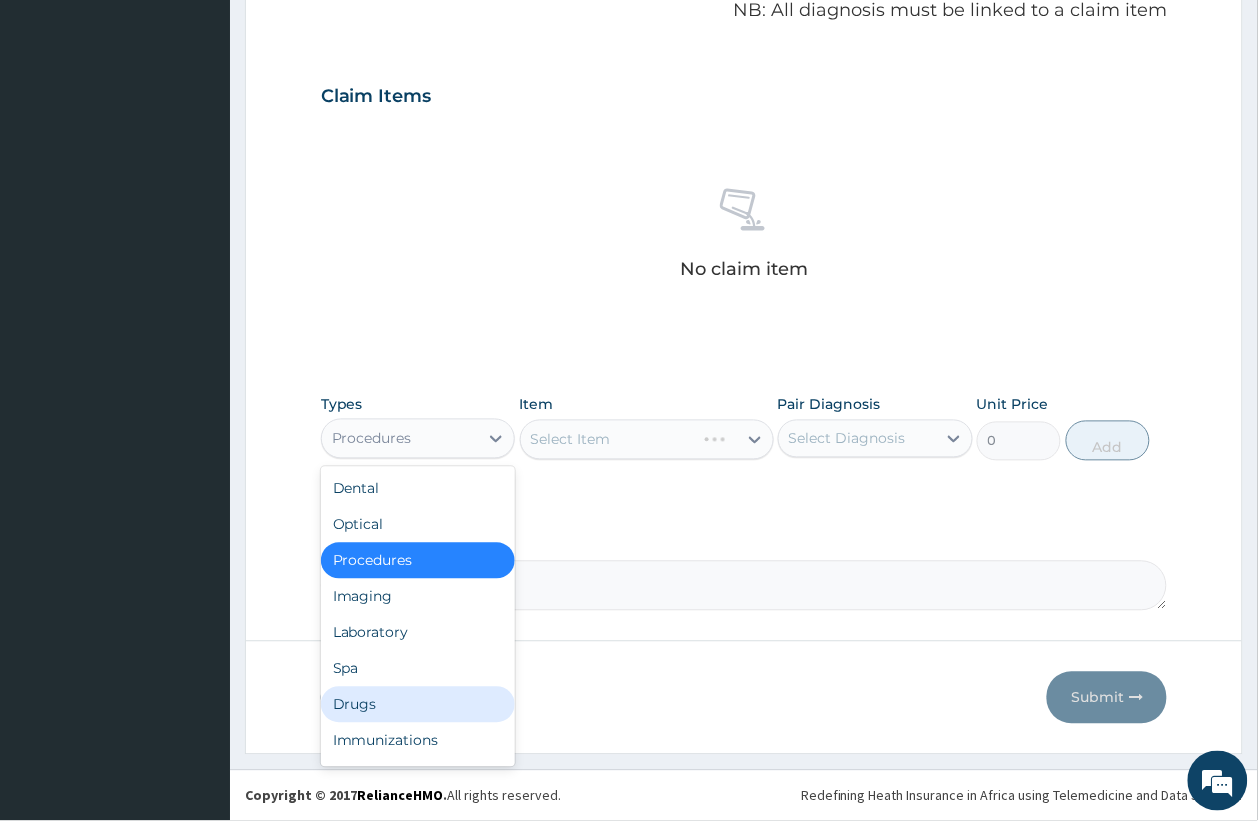 drag, startPoint x: 382, startPoint y: 695, endPoint x: 433, endPoint y: 672, distance: 55.946404 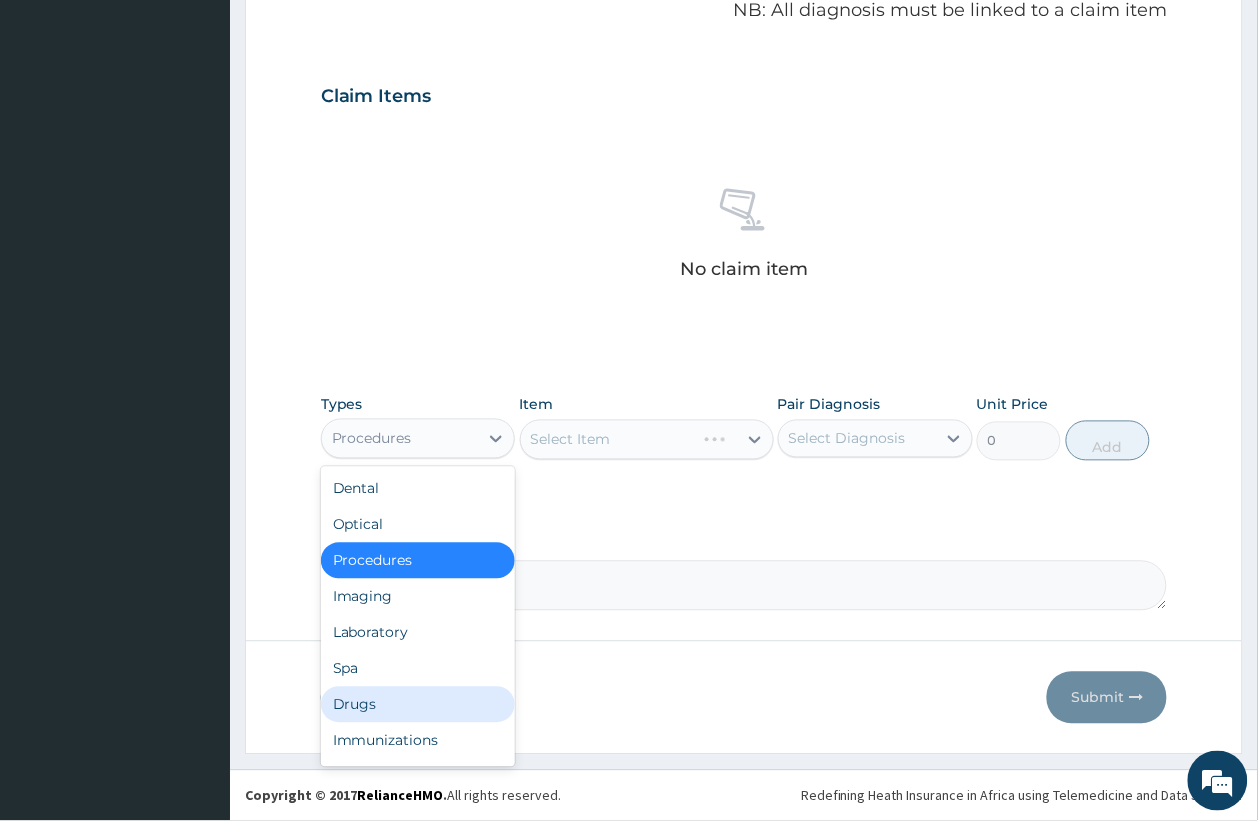 click on "Drugs" at bounding box center (418, 705) 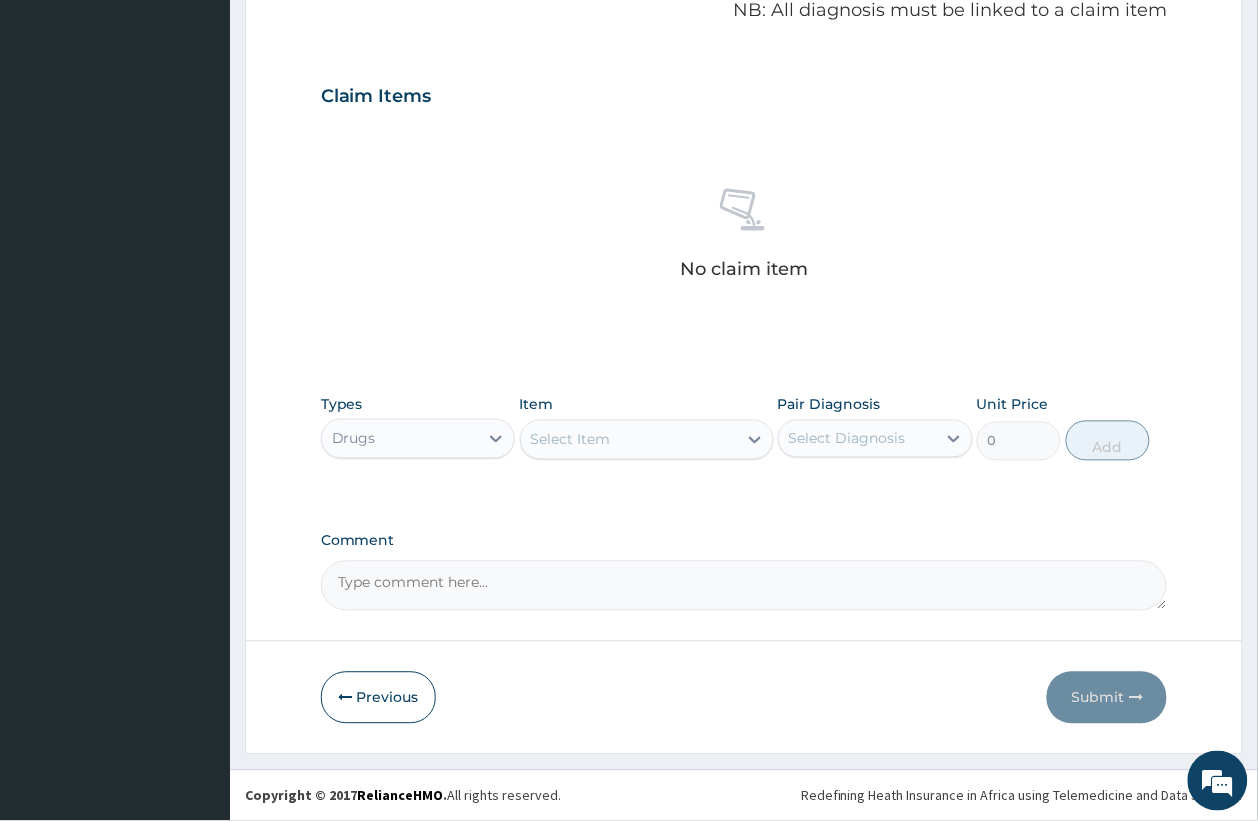 click on "Select Diagnosis" at bounding box center [857, 439] 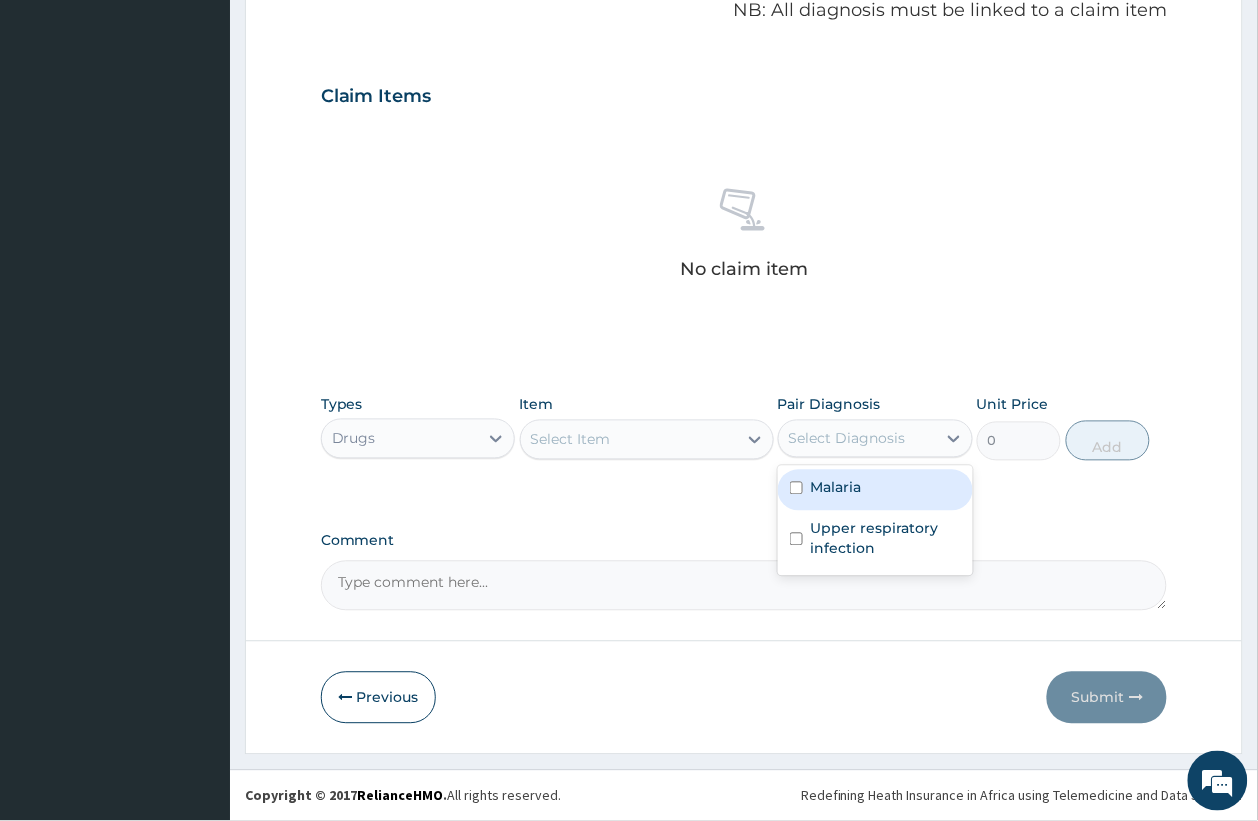 drag, startPoint x: 856, startPoint y: 483, endPoint x: 842, endPoint y: 466, distance: 22.022715 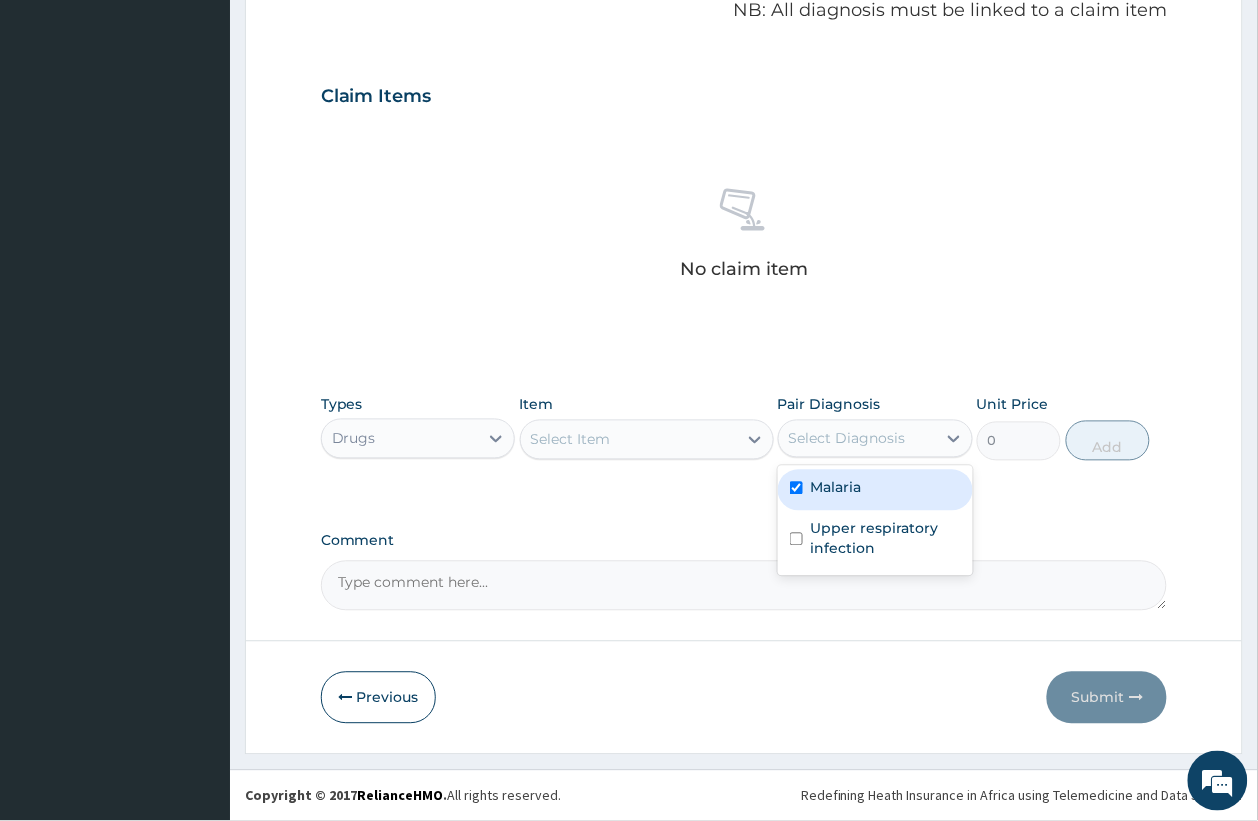 checkbox on "true" 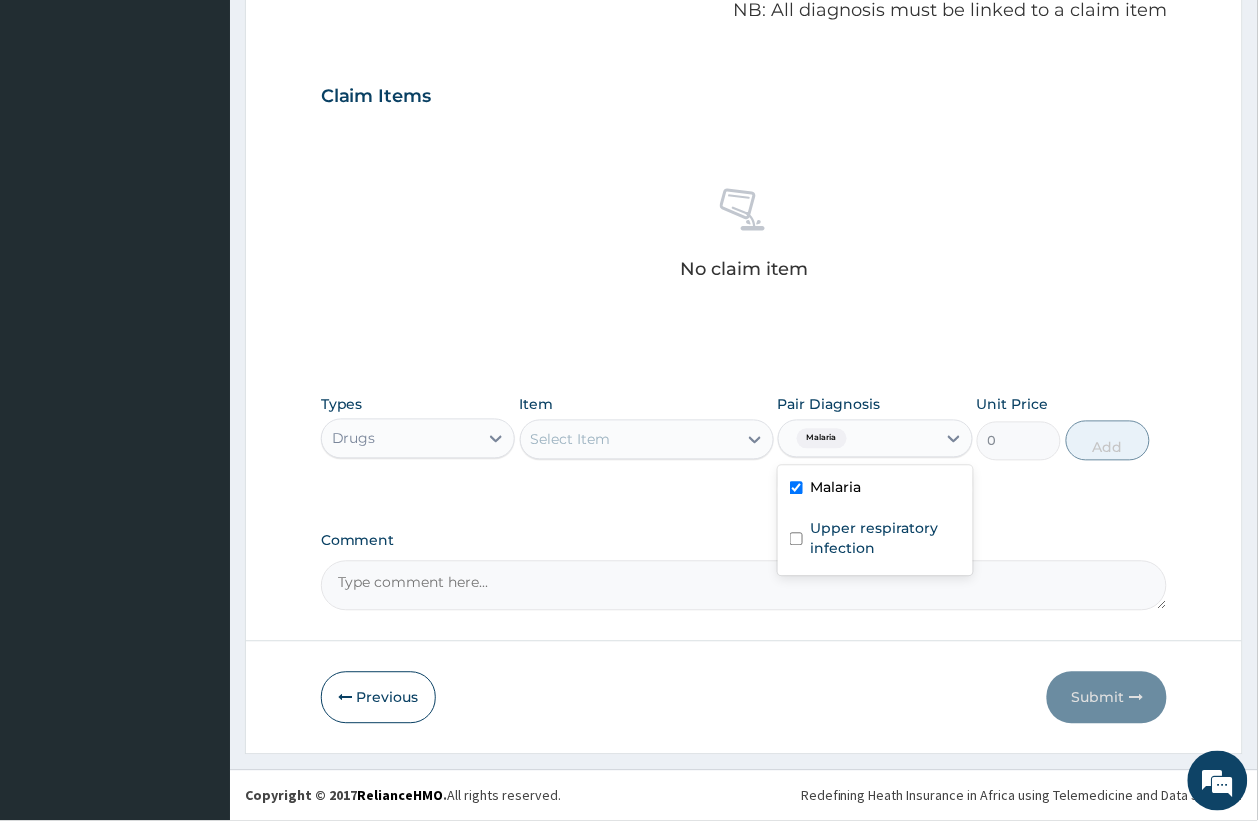 click on "Select Item" at bounding box center [629, 440] 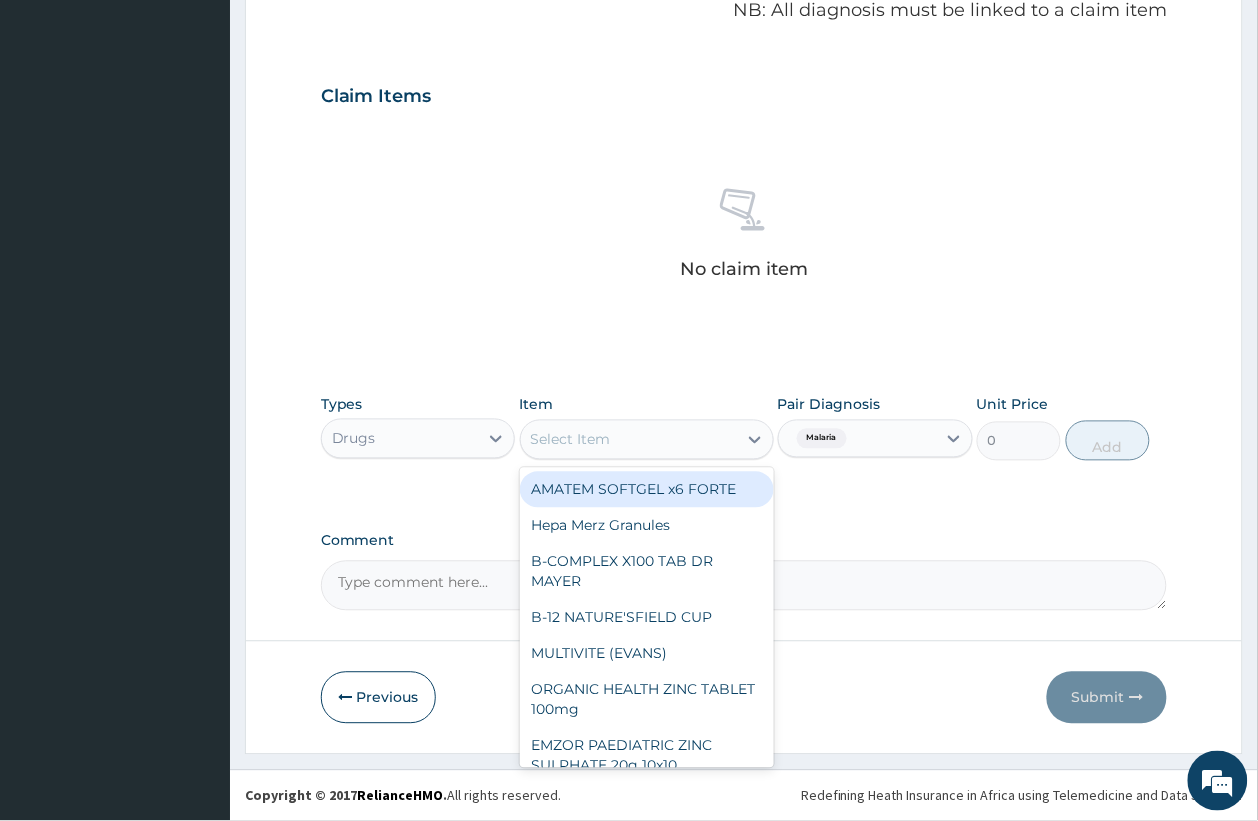 click on "AMATEM SOFTGEL x6 FORTE" at bounding box center (647, 490) 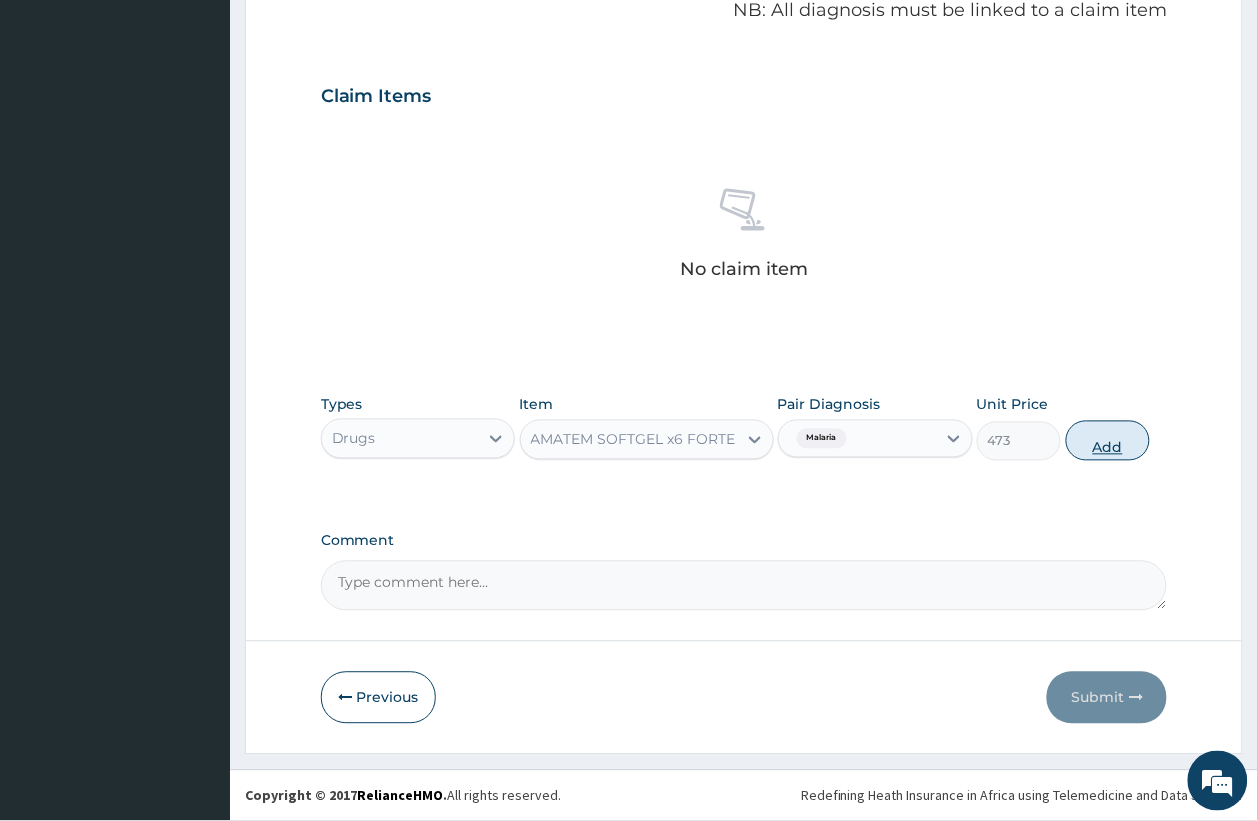 click on "Add" at bounding box center (1108, 441) 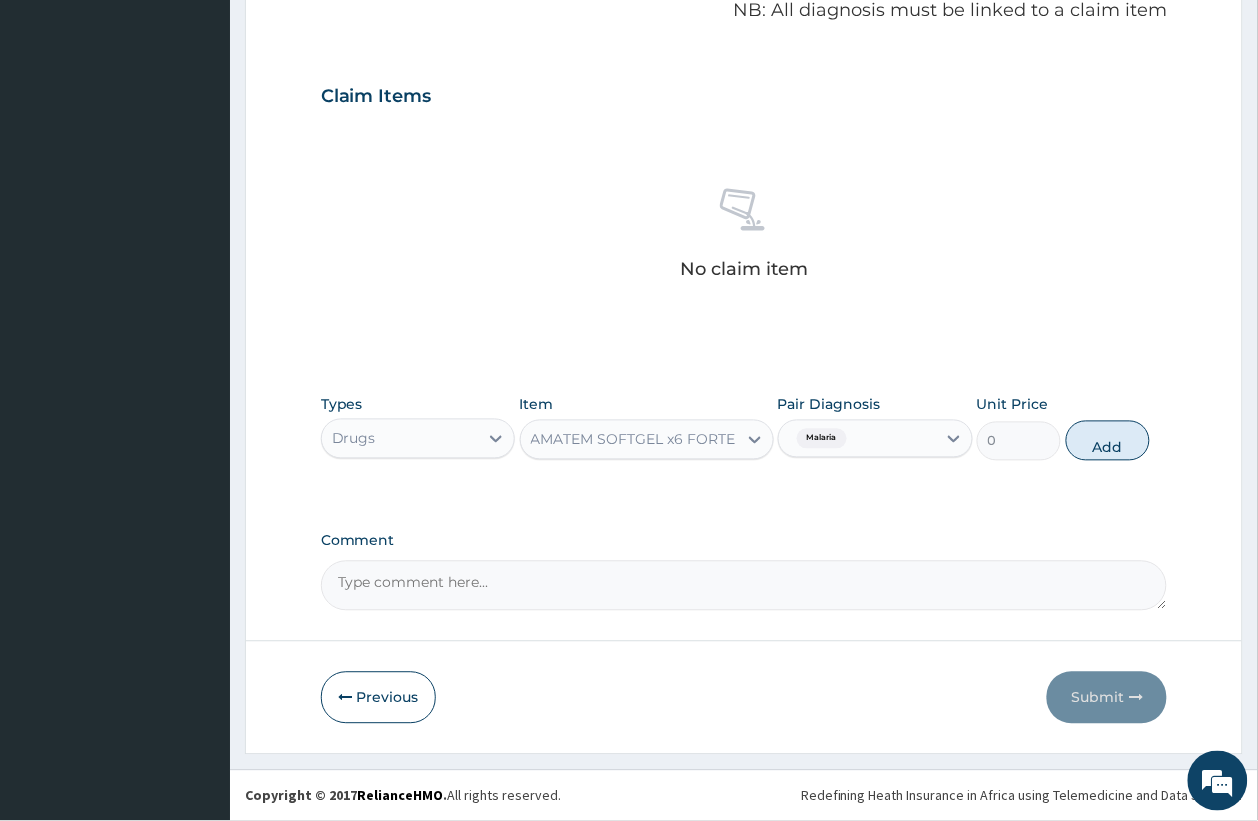 scroll, scrollTop: 546, scrollLeft: 0, axis: vertical 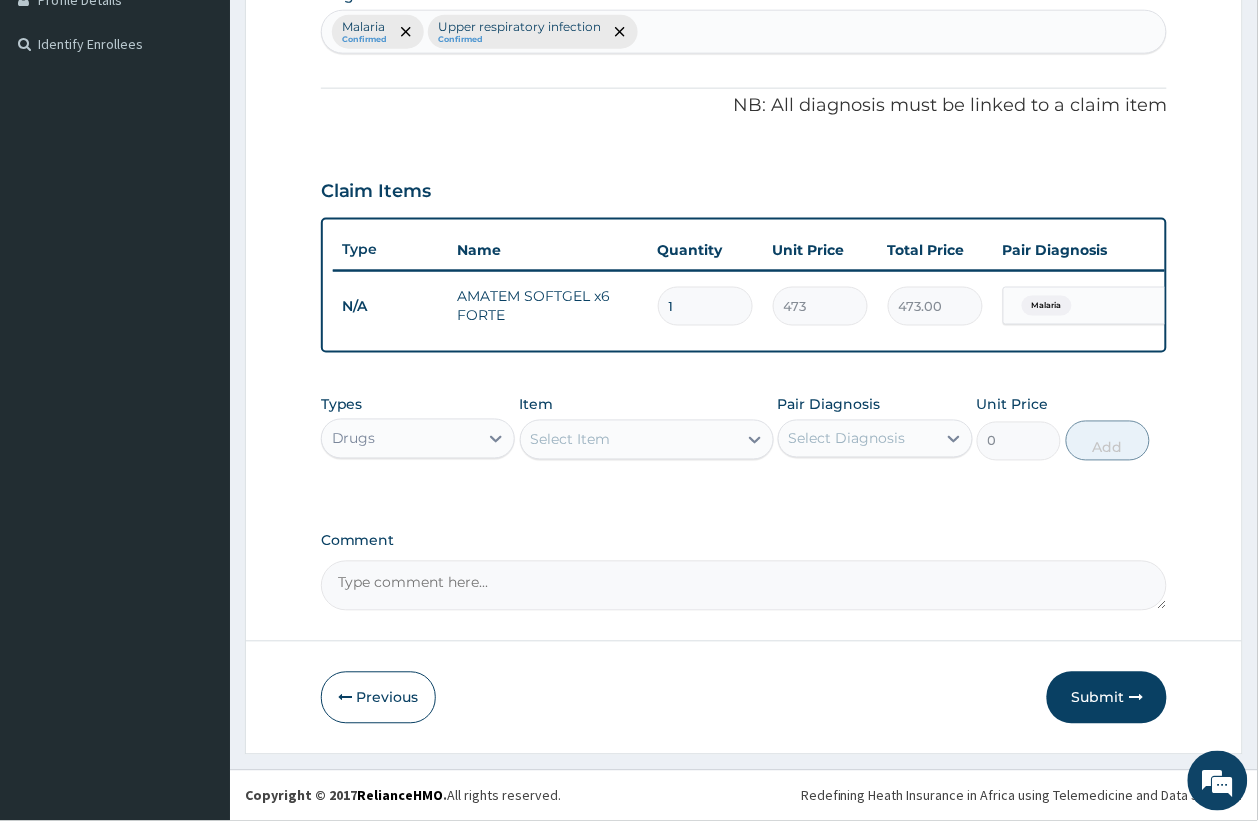click on "Select Item" at bounding box center (647, 440) 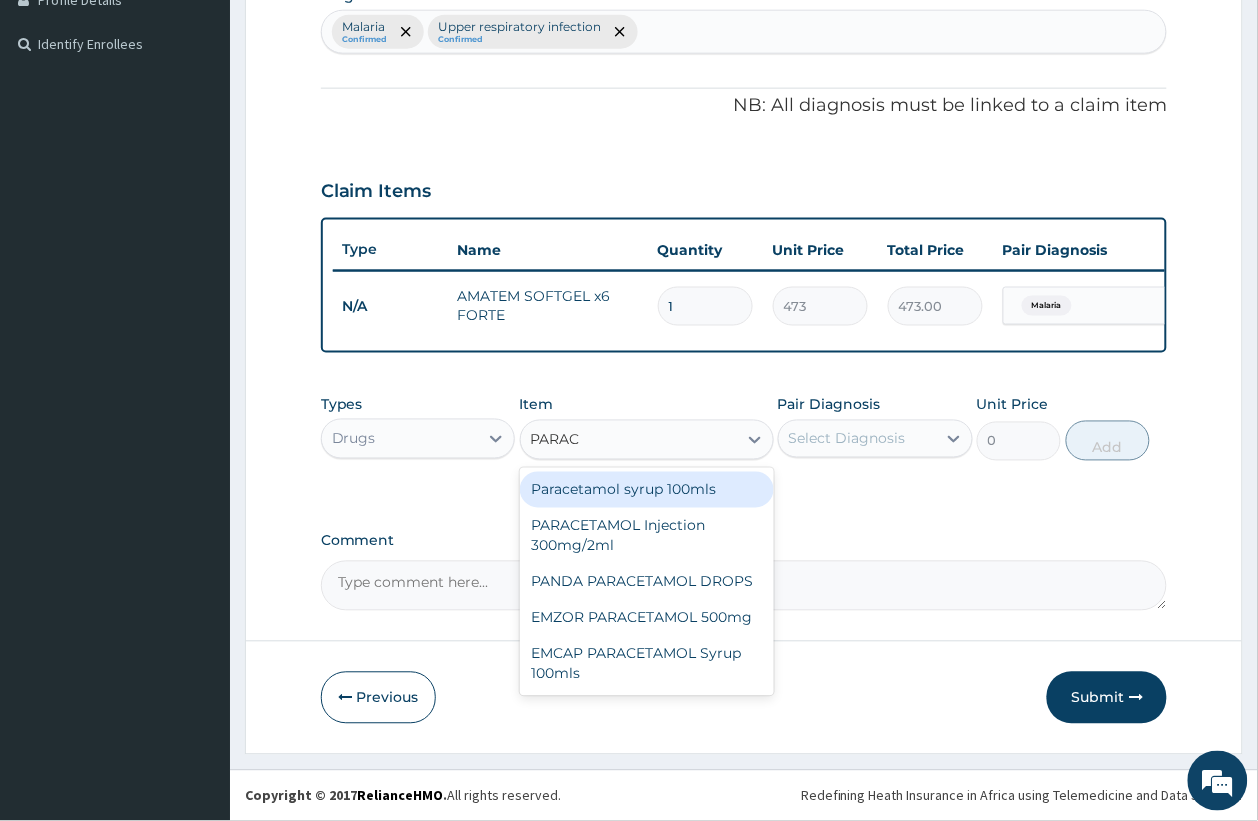 type on "PARACE" 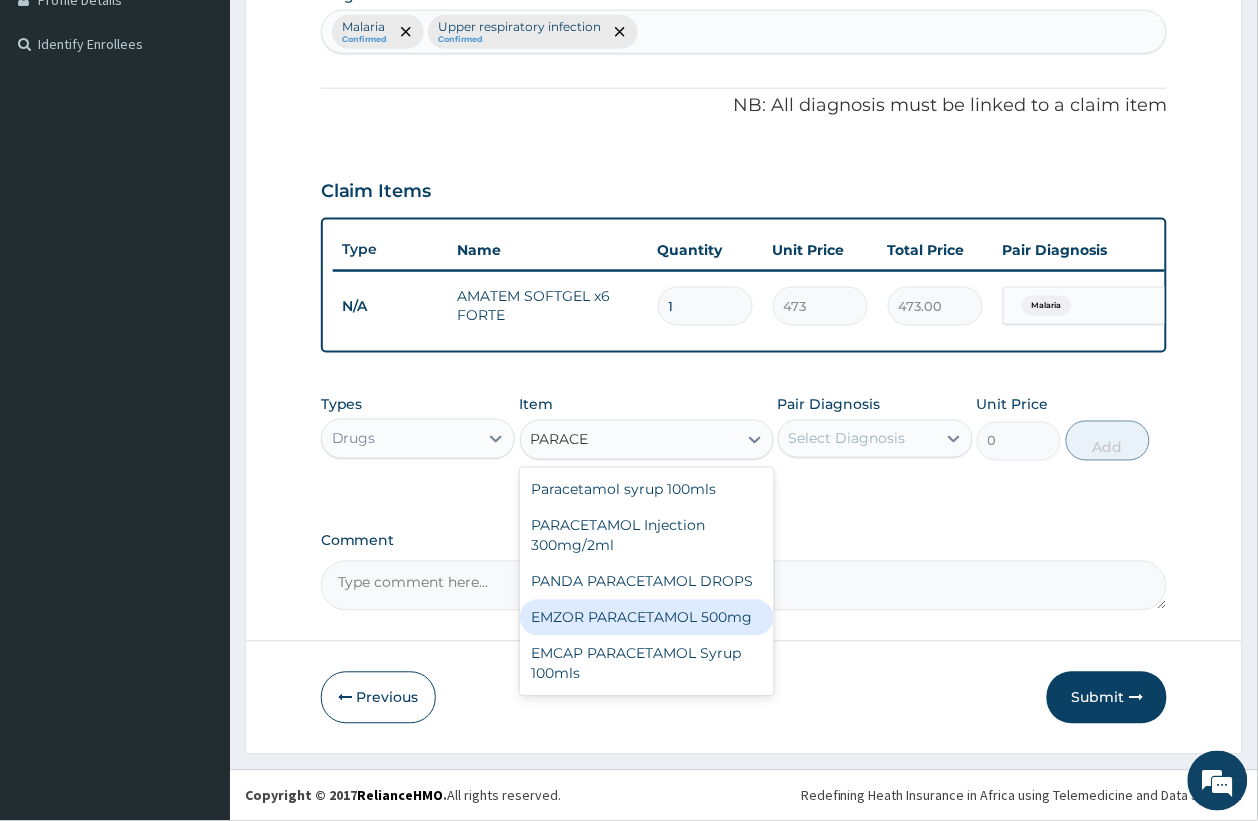 drag, startPoint x: 623, startPoint y: 621, endPoint x: 626, endPoint y: 611, distance: 10.440307 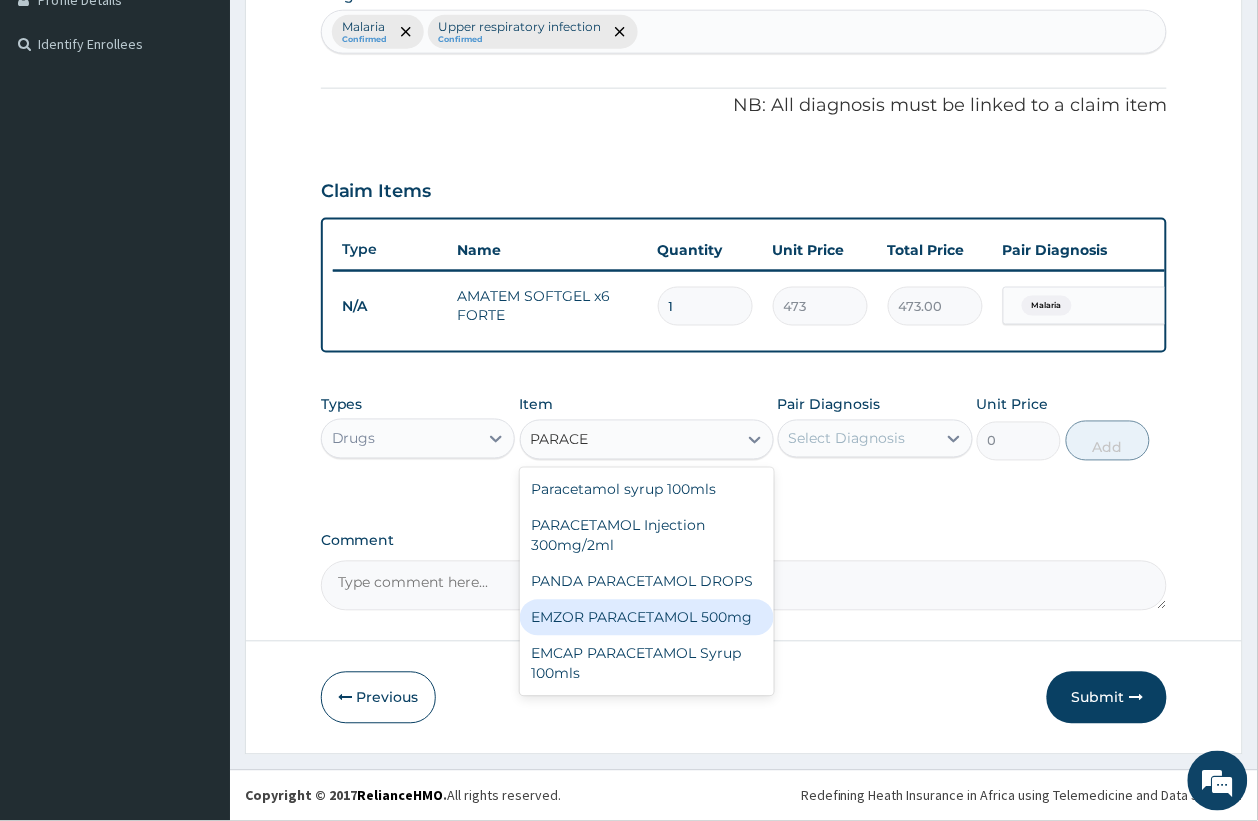 click on "EMZOR PARACETAMOL 500mg" at bounding box center (647, 618) 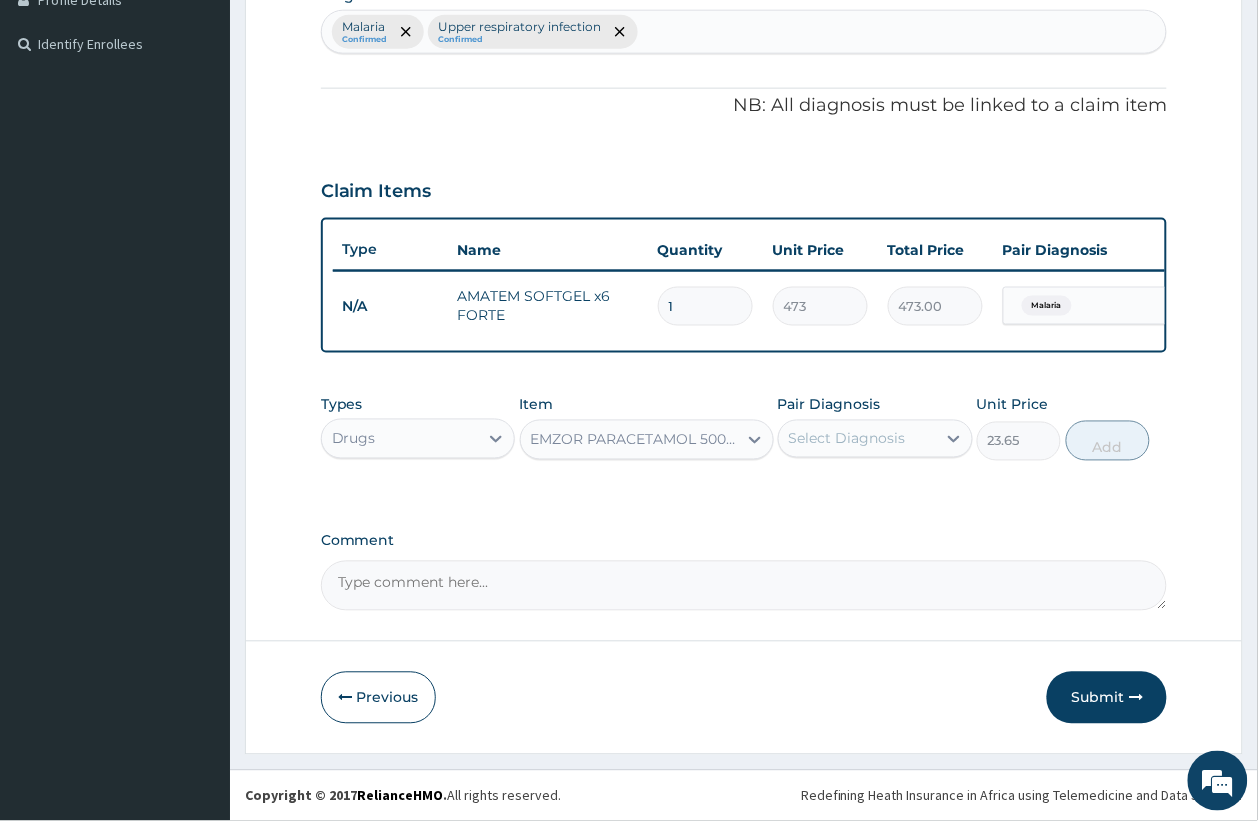 click on "Select Diagnosis" at bounding box center [847, 439] 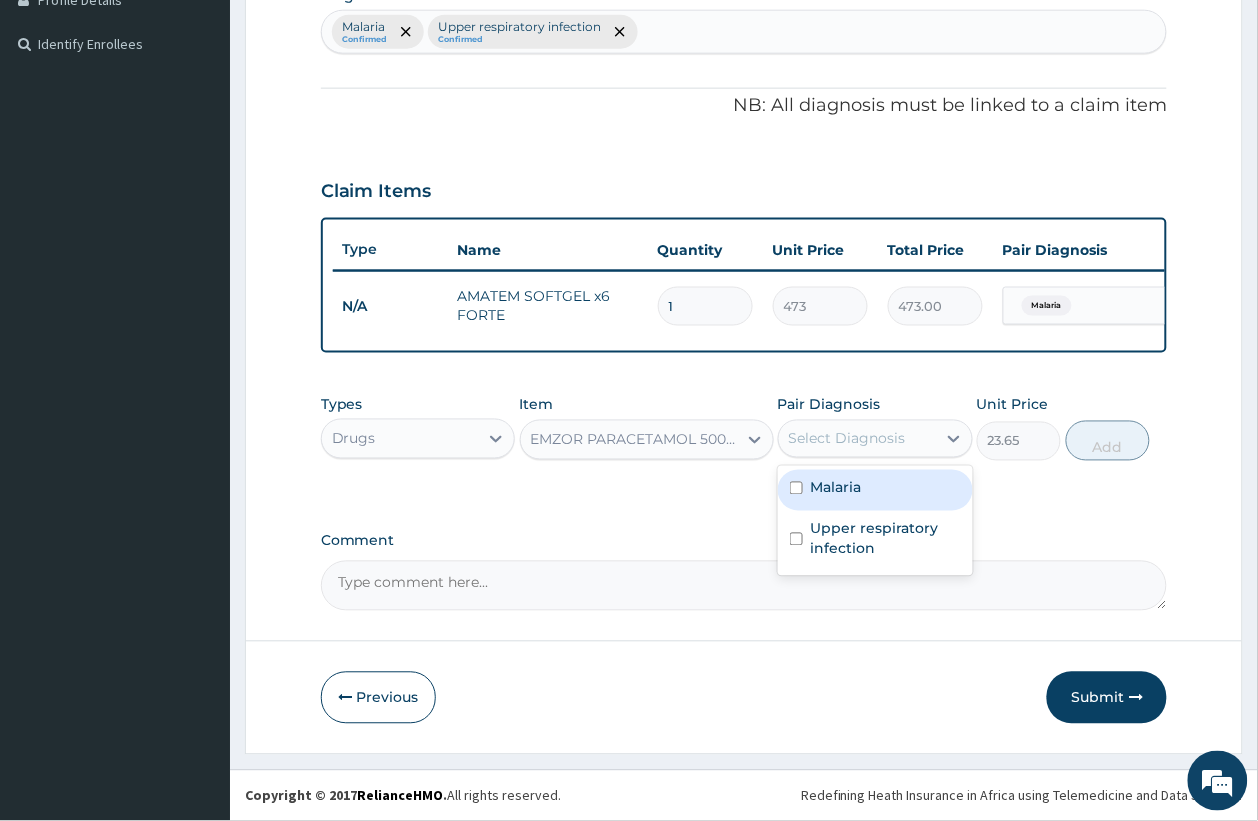 click on "Malaria" at bounding box center (836, 488) 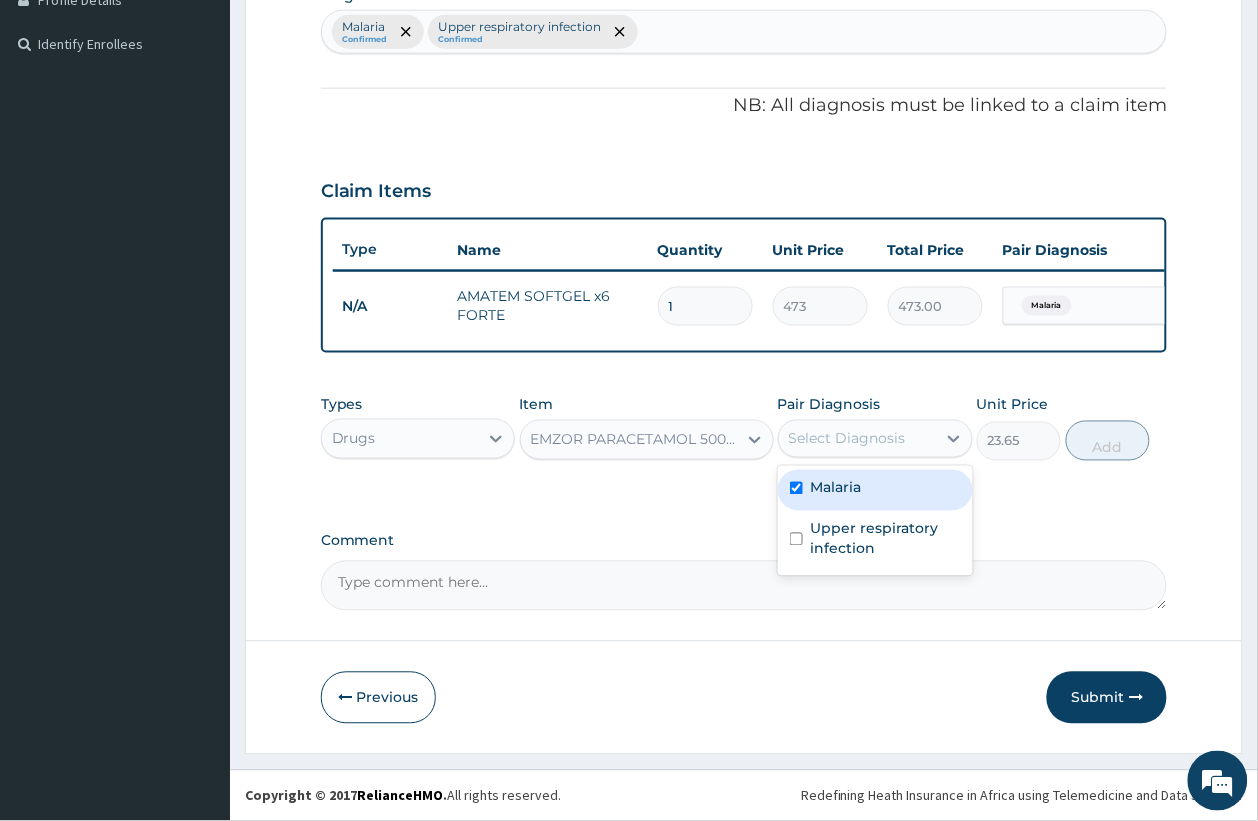 checkbox on "true" 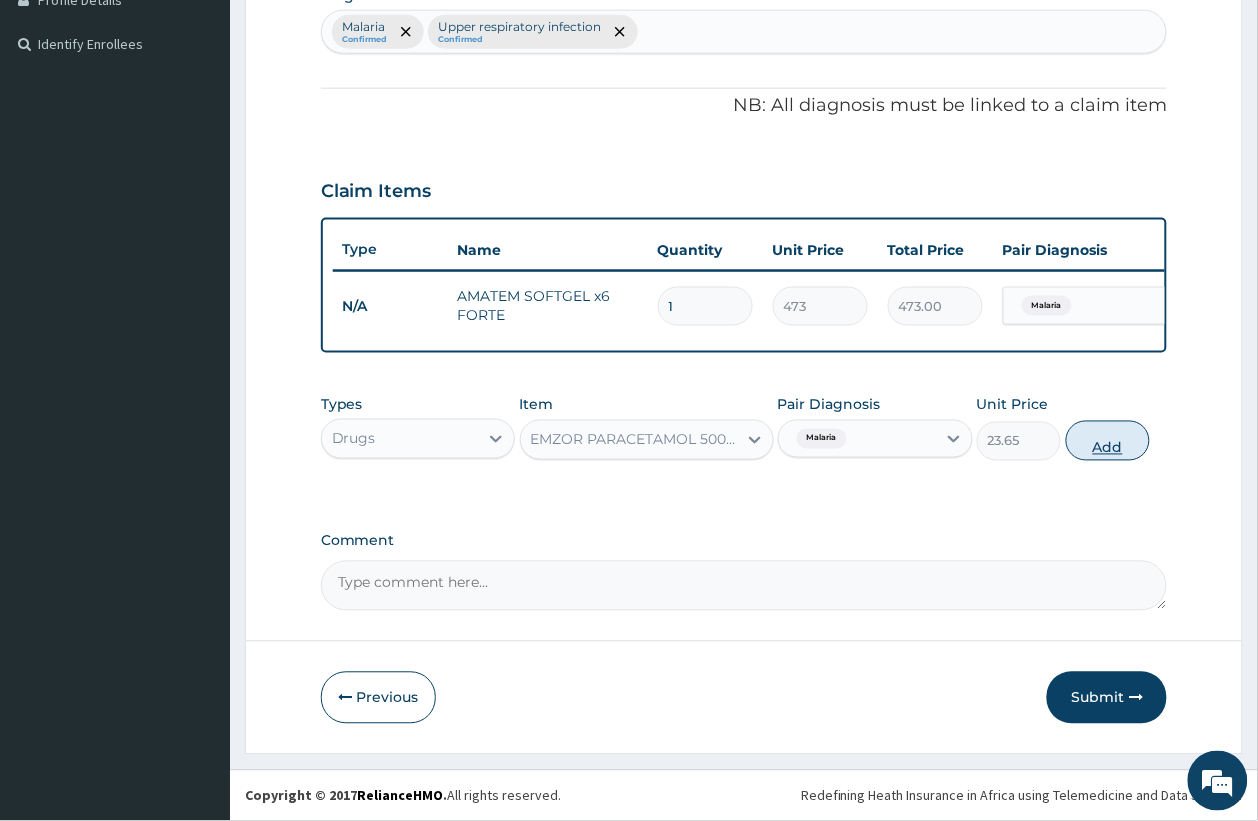 click on "Add" at bounding box center (1108, 441) 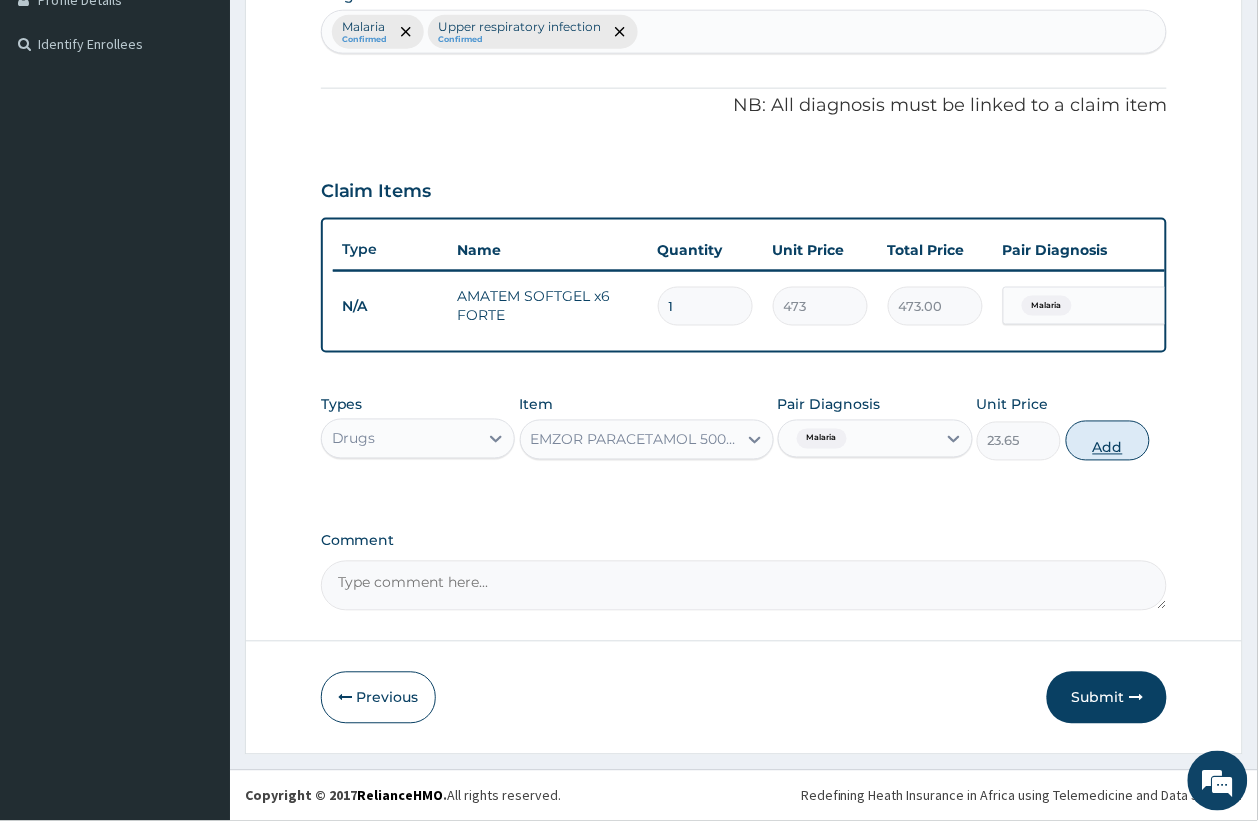 type on "0" 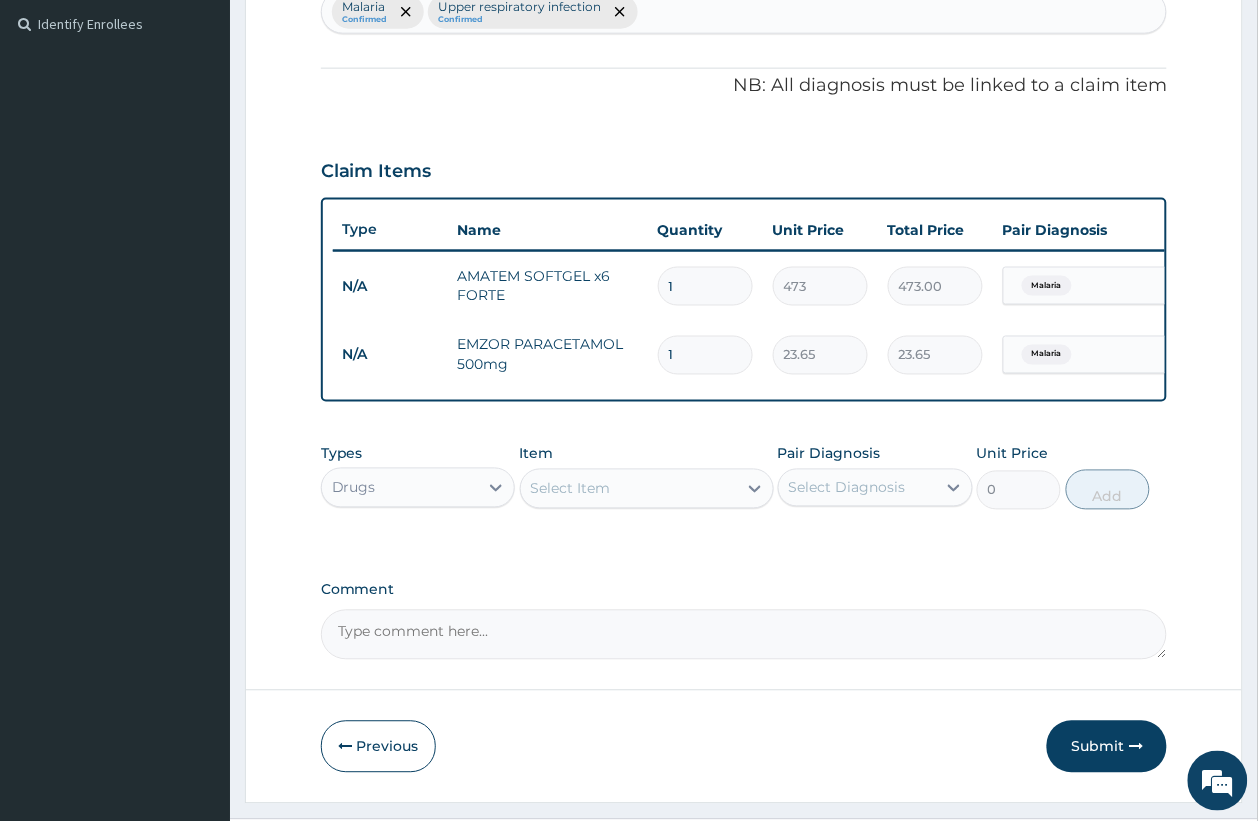 click on "Select Item" at bounding box center [629, 489] 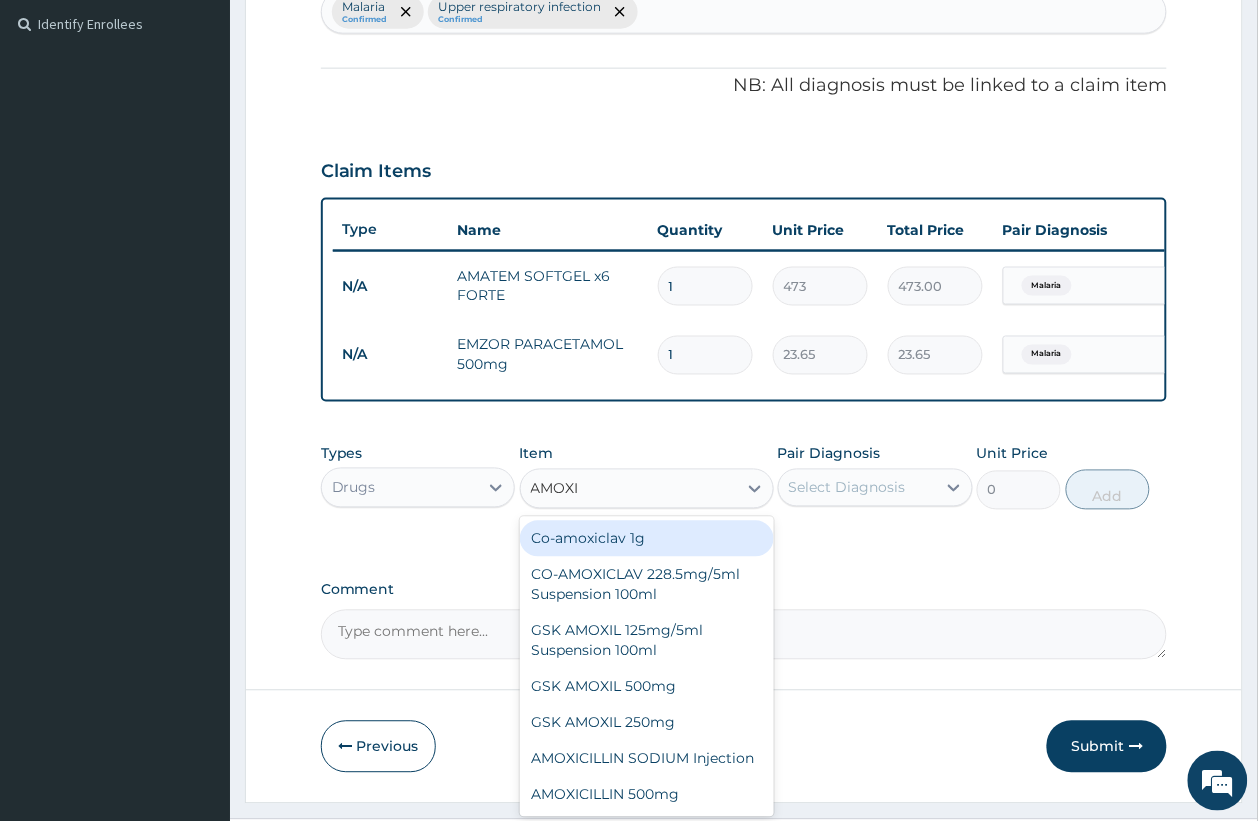 type on "AMOXIC" 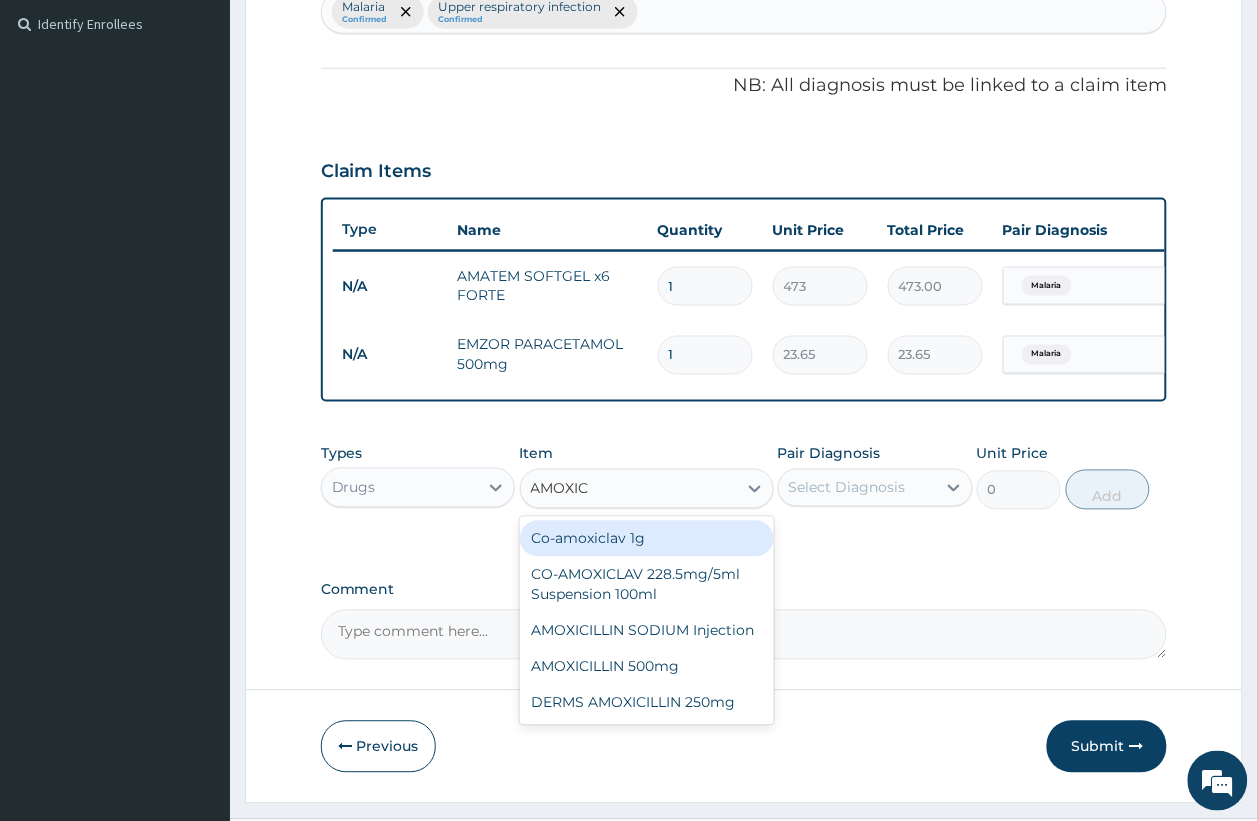 click on "Co-amoxiclav 1g" at bounding box center [647, 539] 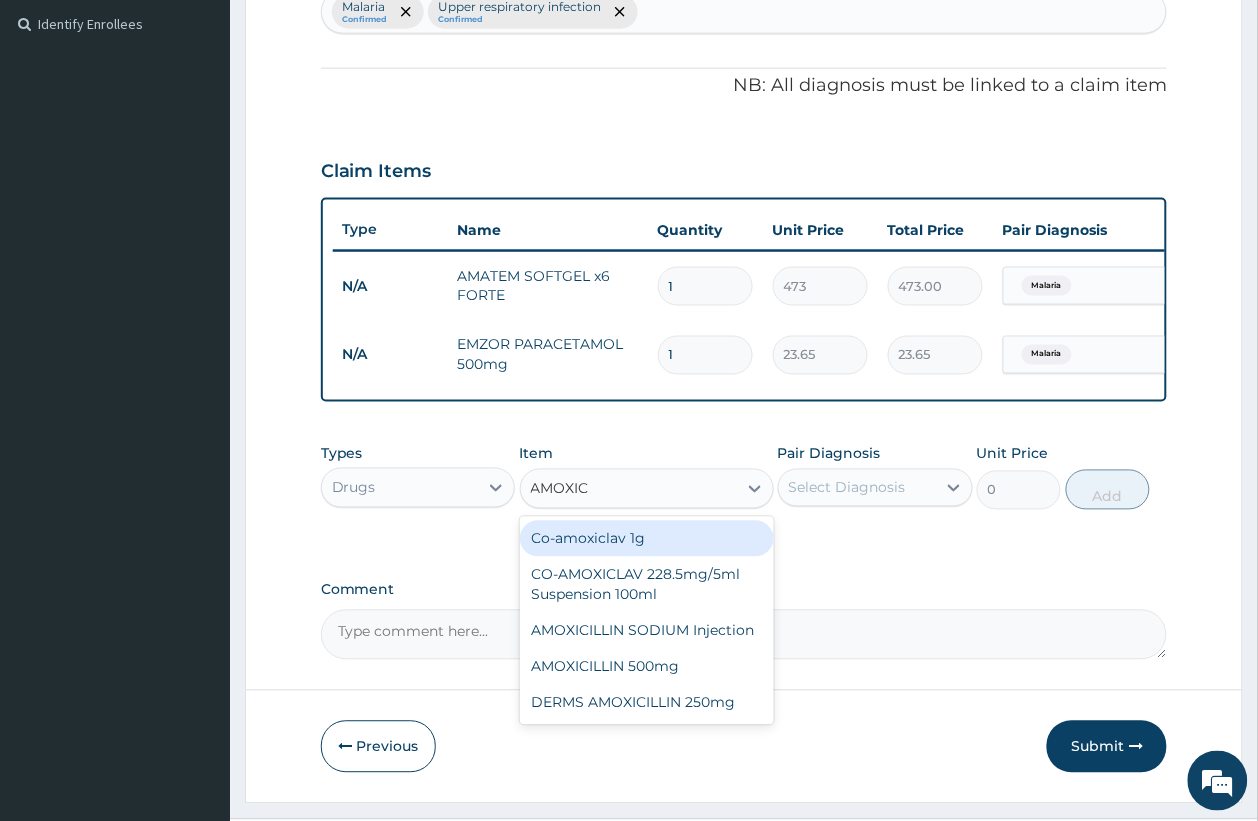 type 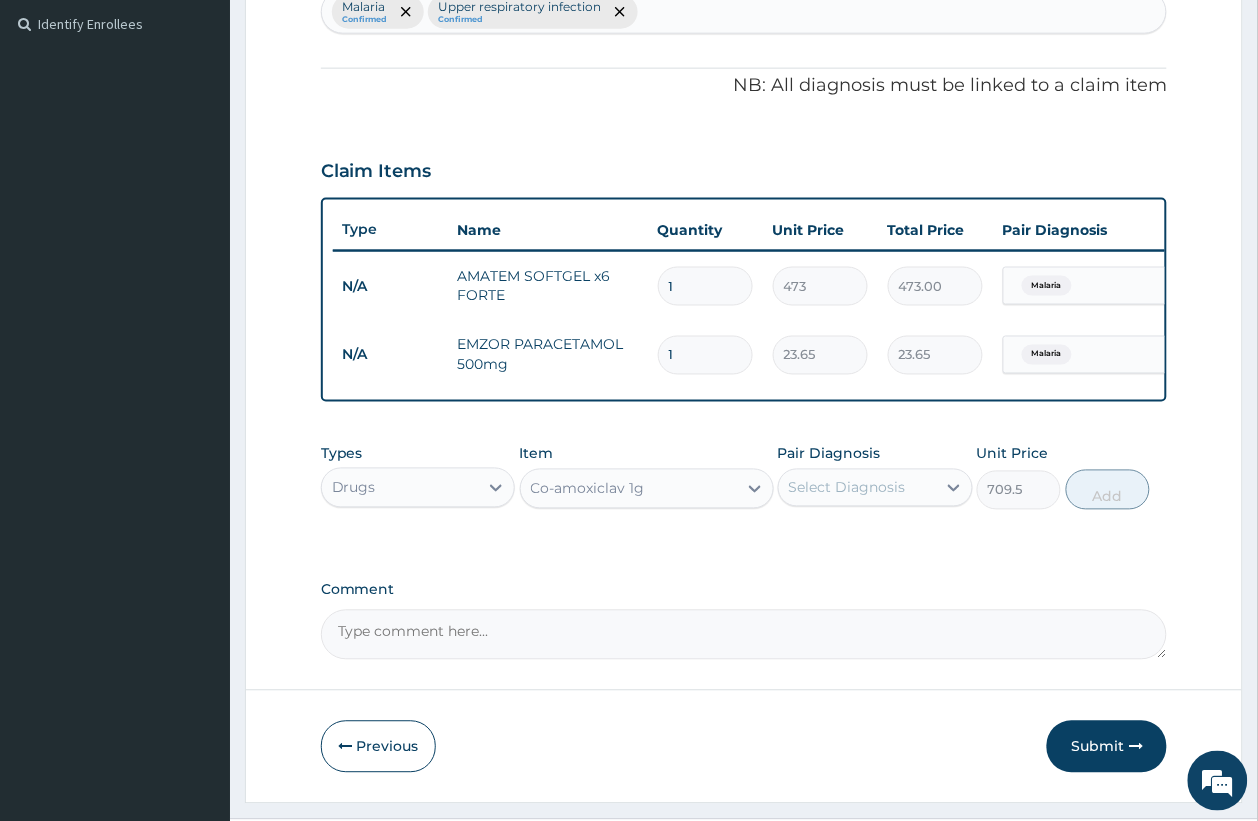 click on "Select Diagnosis" at bounding box center [857, 488] 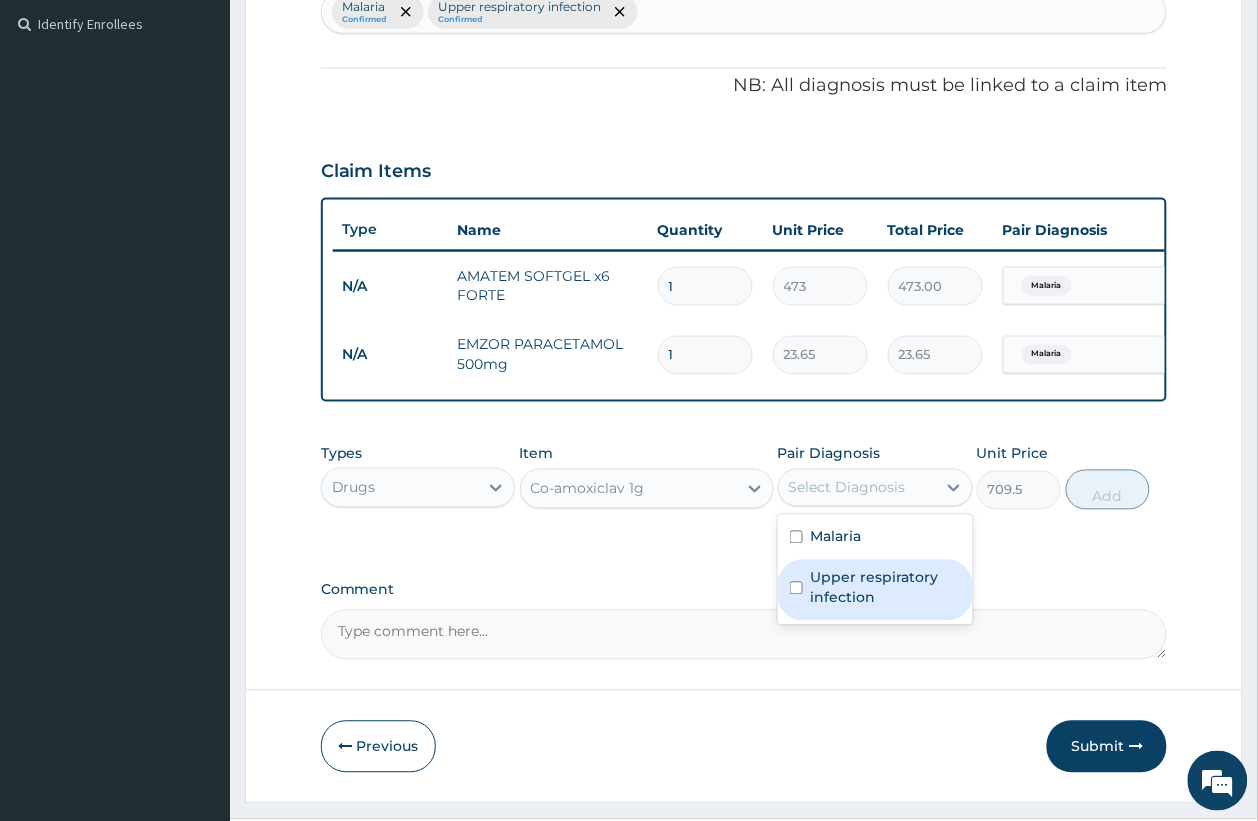 drag, startPoint x: 841, startPoint y: 598, endPoint x: 886, endPoint y: 593, distance: 45.276924 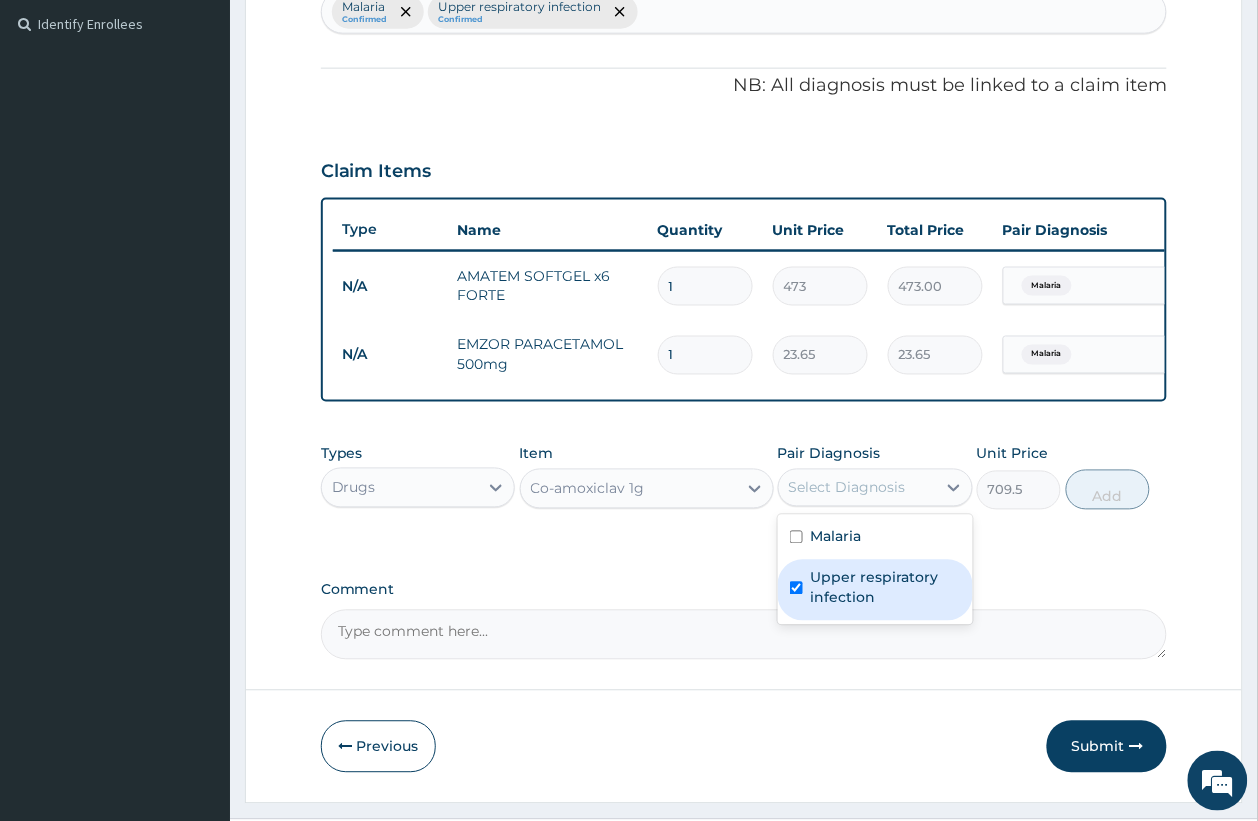 checkbox on "true" 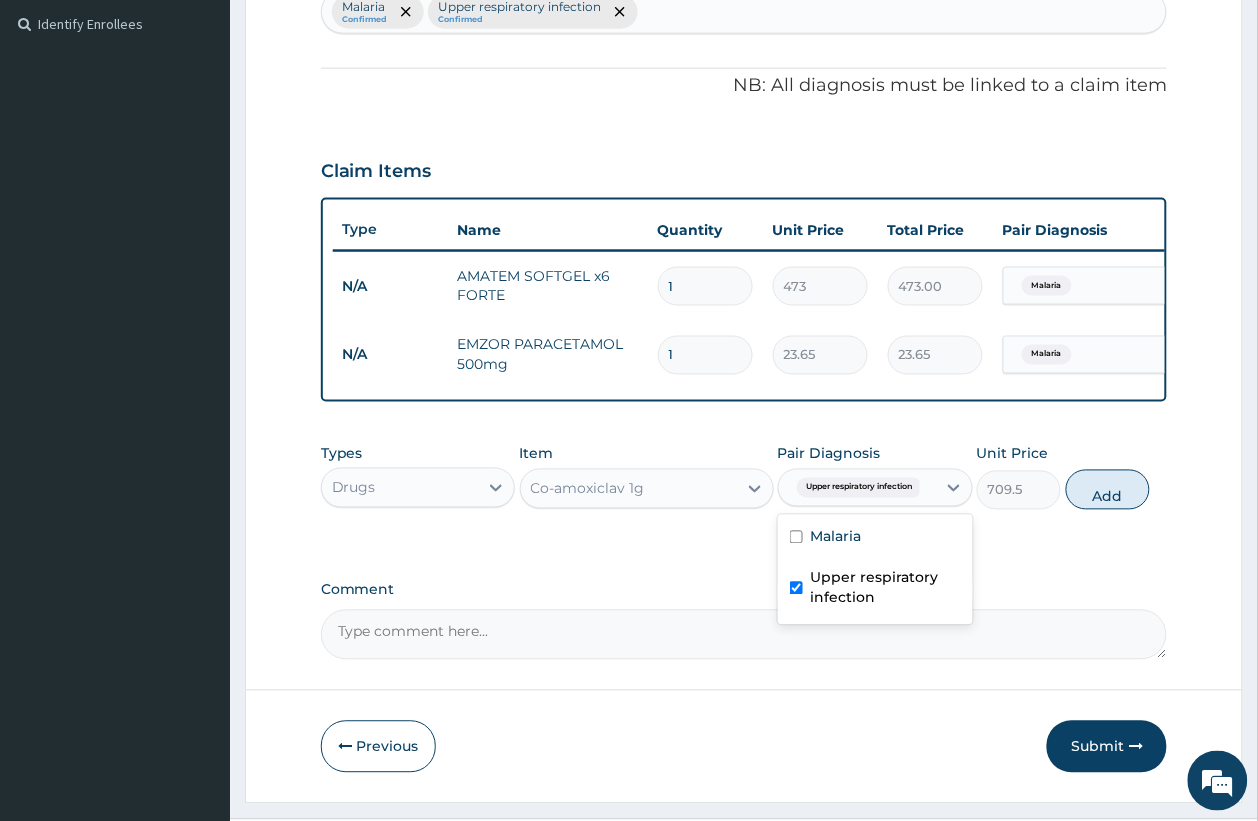 click on "Add" at bounding box center (1108, 490) 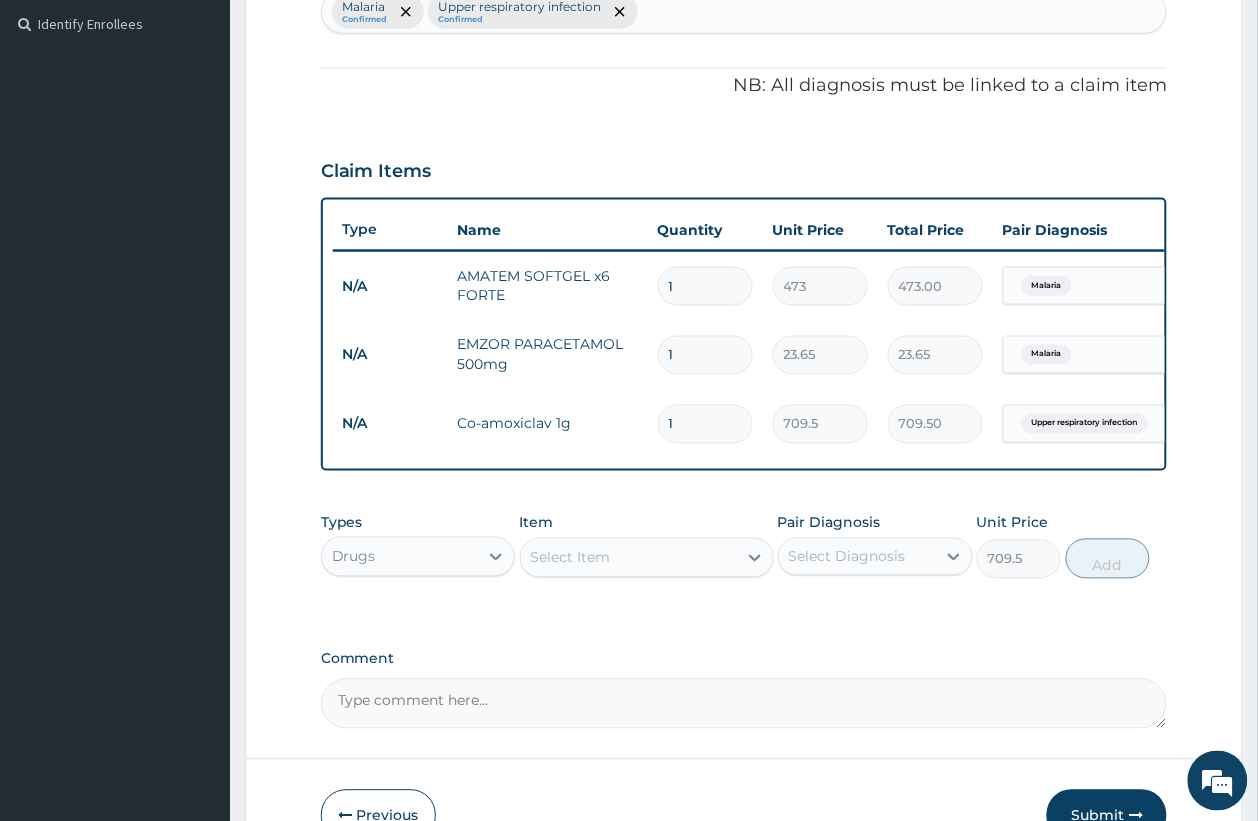type on "0" 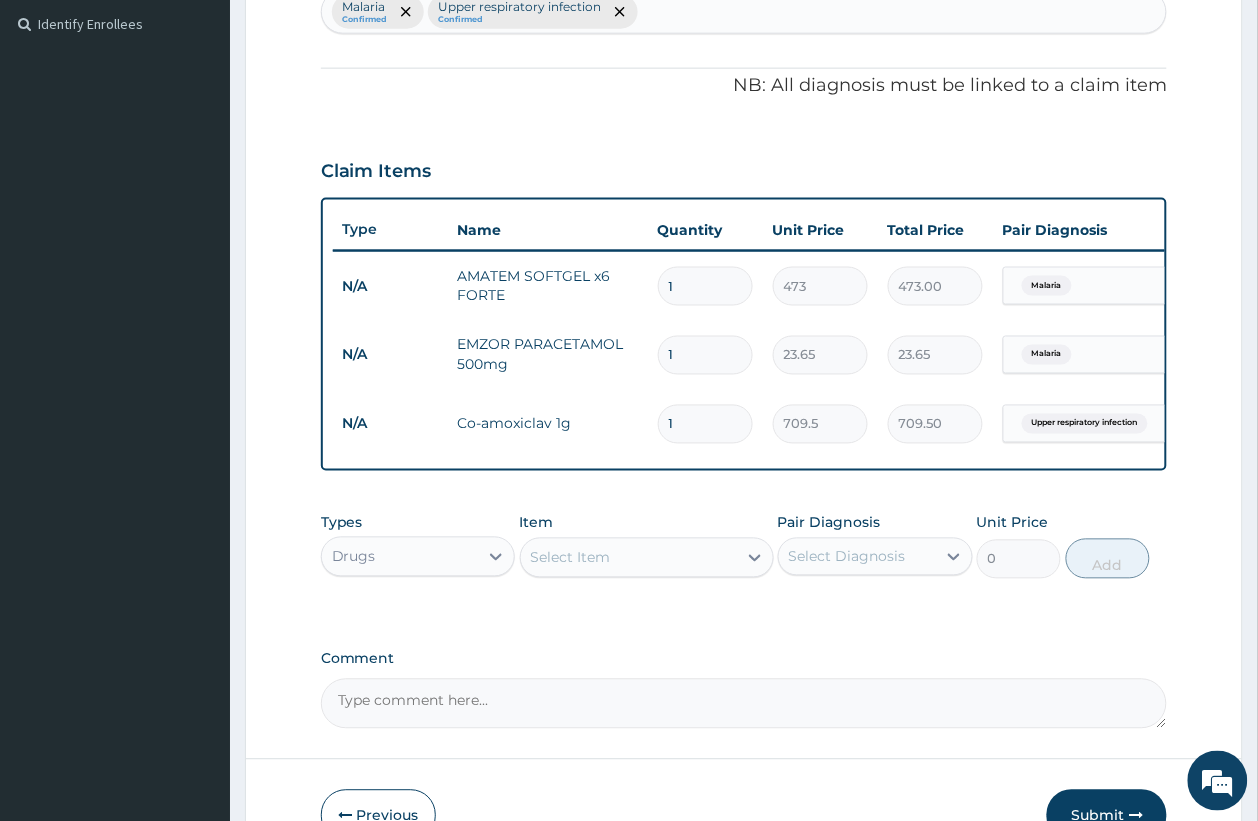 click on "Select Item" at bounding box center [571, 558] 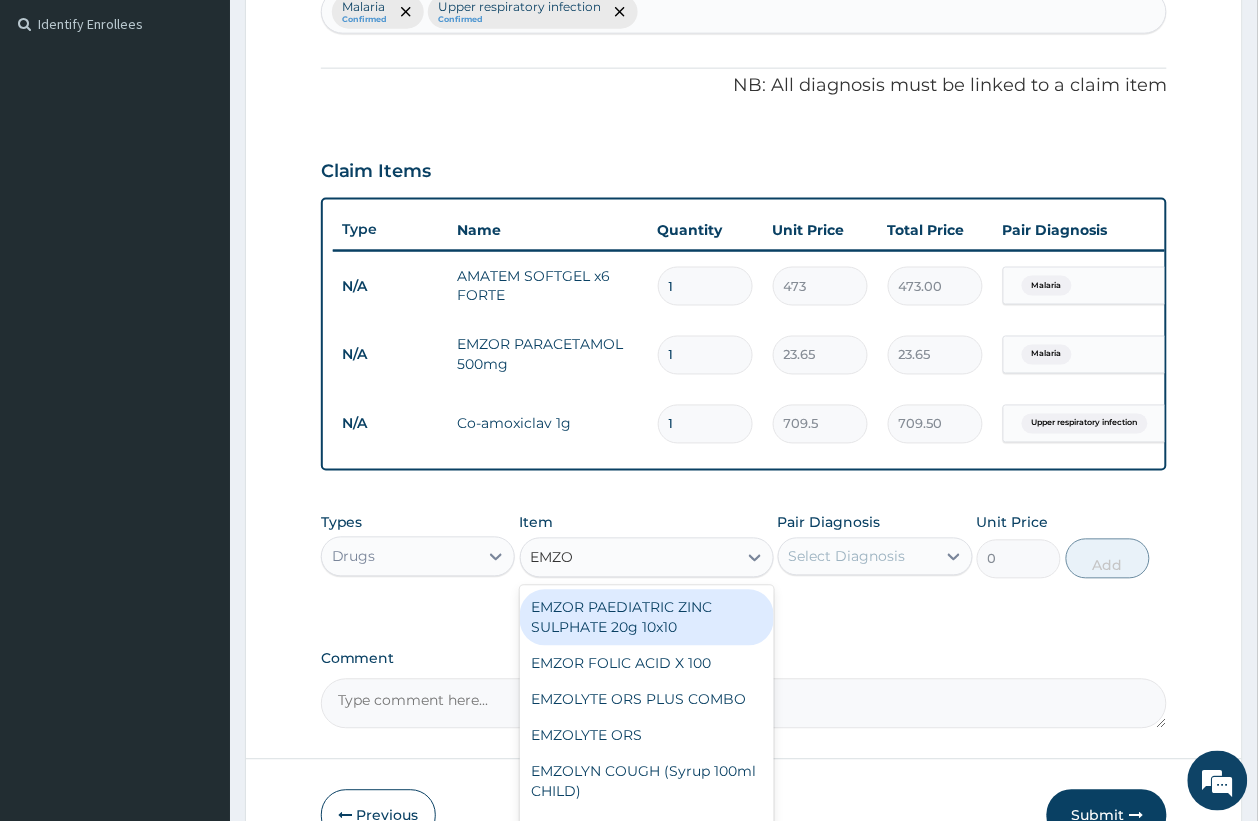type on "EMZOL" 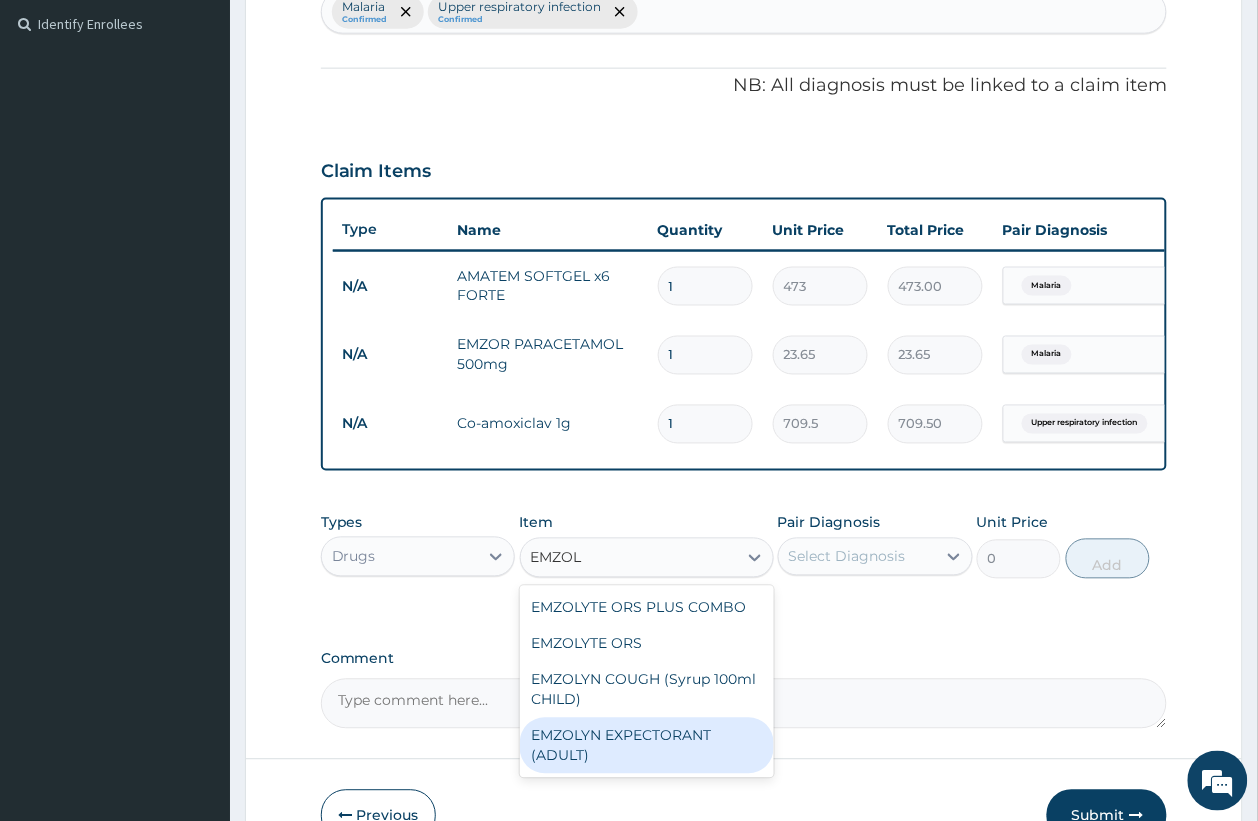 click on "EMZOLYN EXPECTORANT (ADULT)" at bounding box center (647, 746) 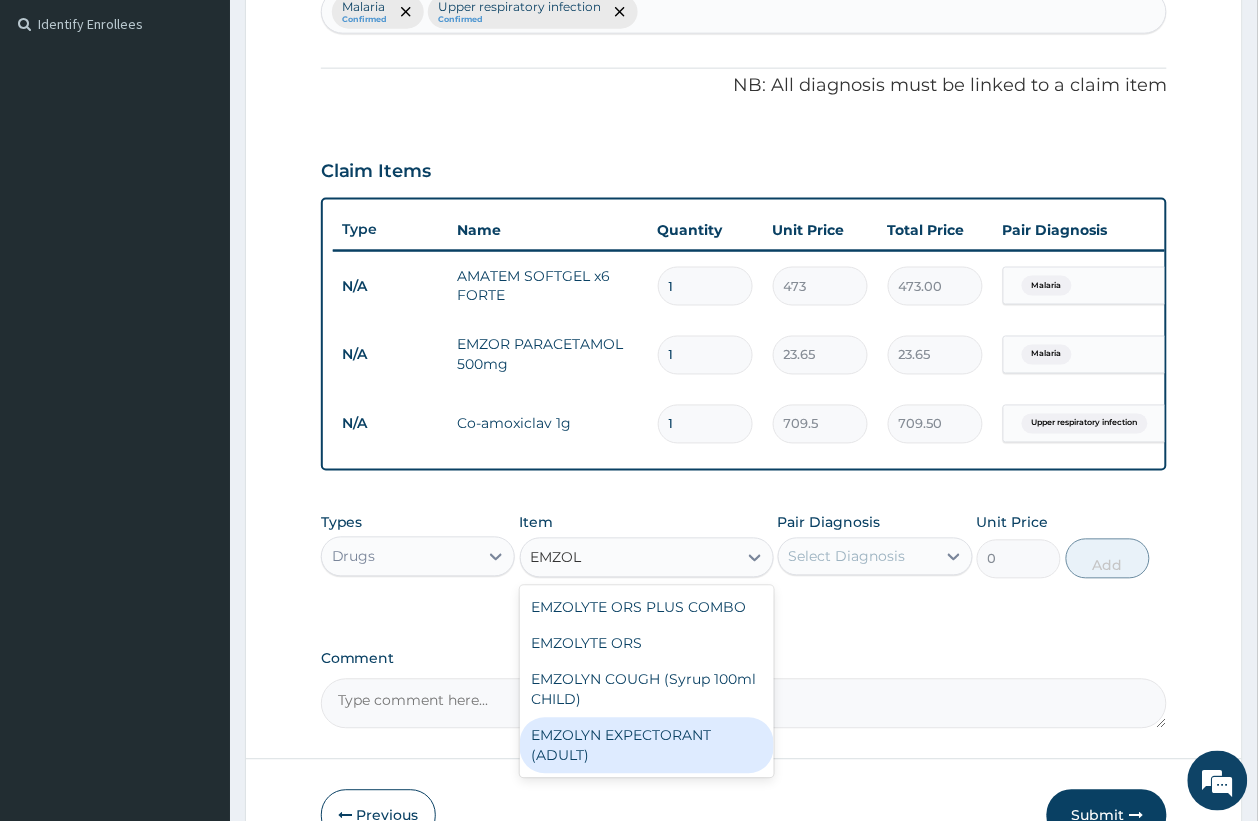 type 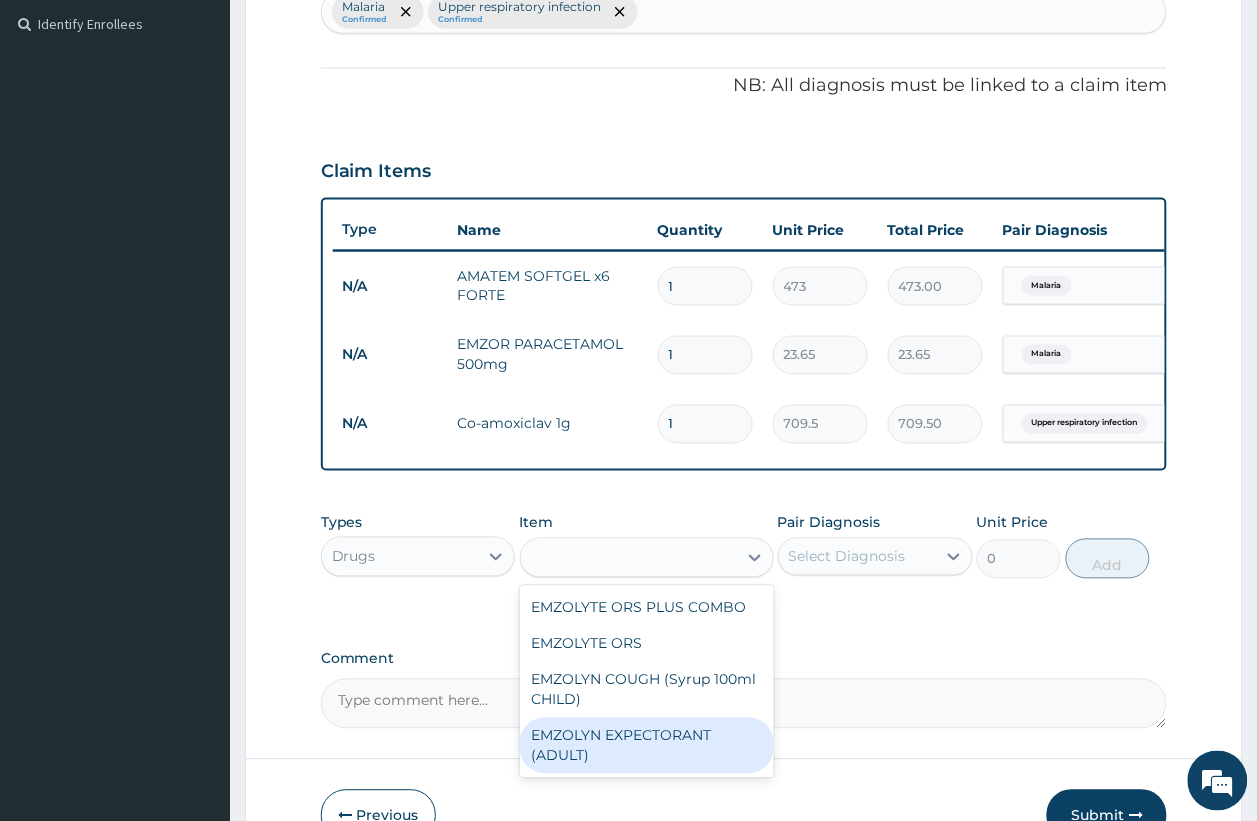 type on "1182.5" 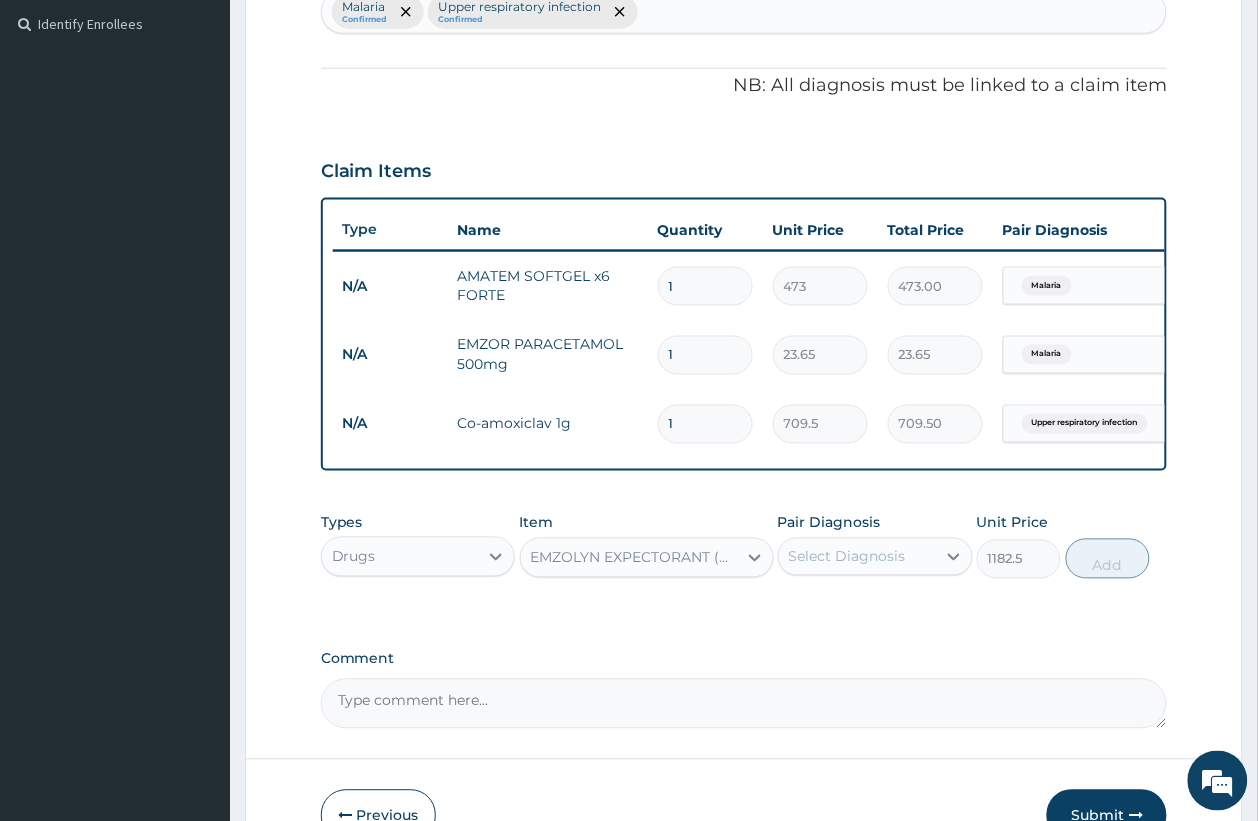 drag, startPoint x: 941, startPoint y: 587, endPoint x: 925, endPoint y: 592, distance: 16.763054 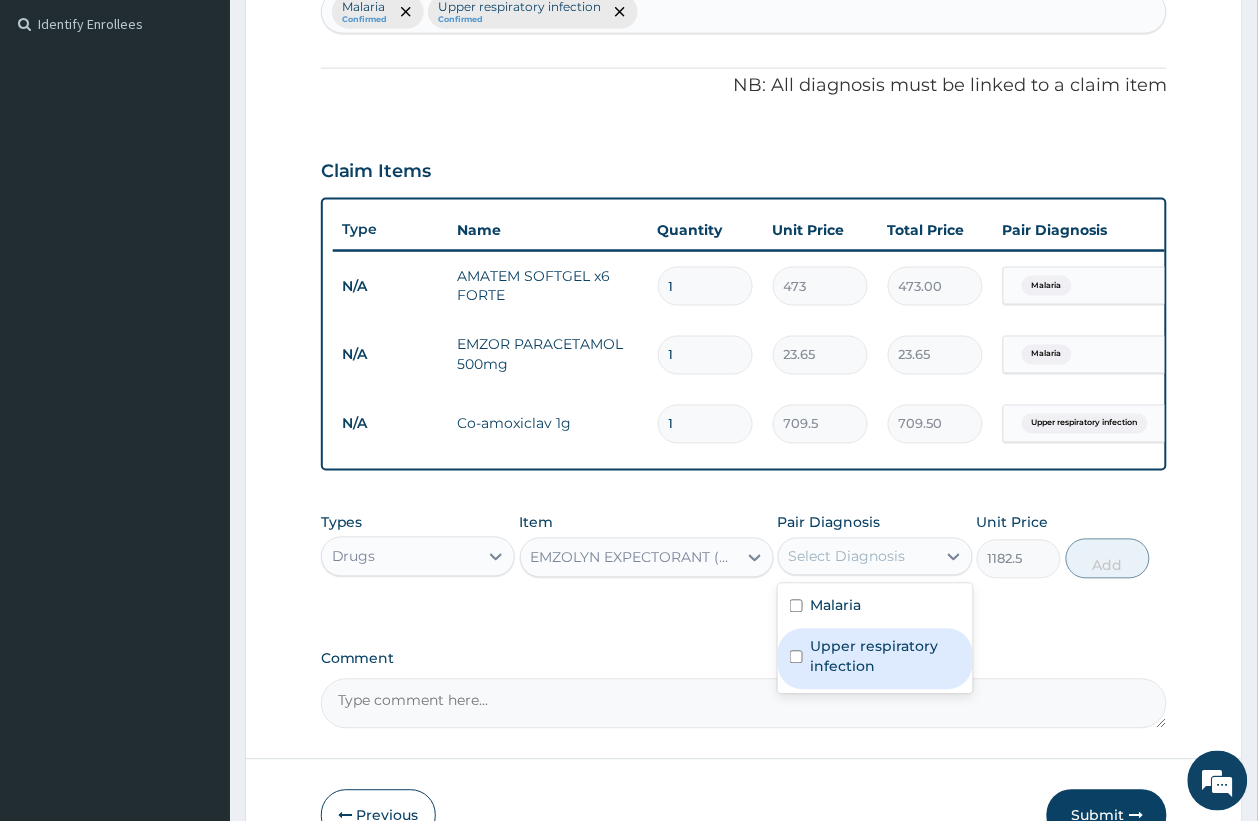 click on "Upper respiratory infection" at bounding box center (886, 657) 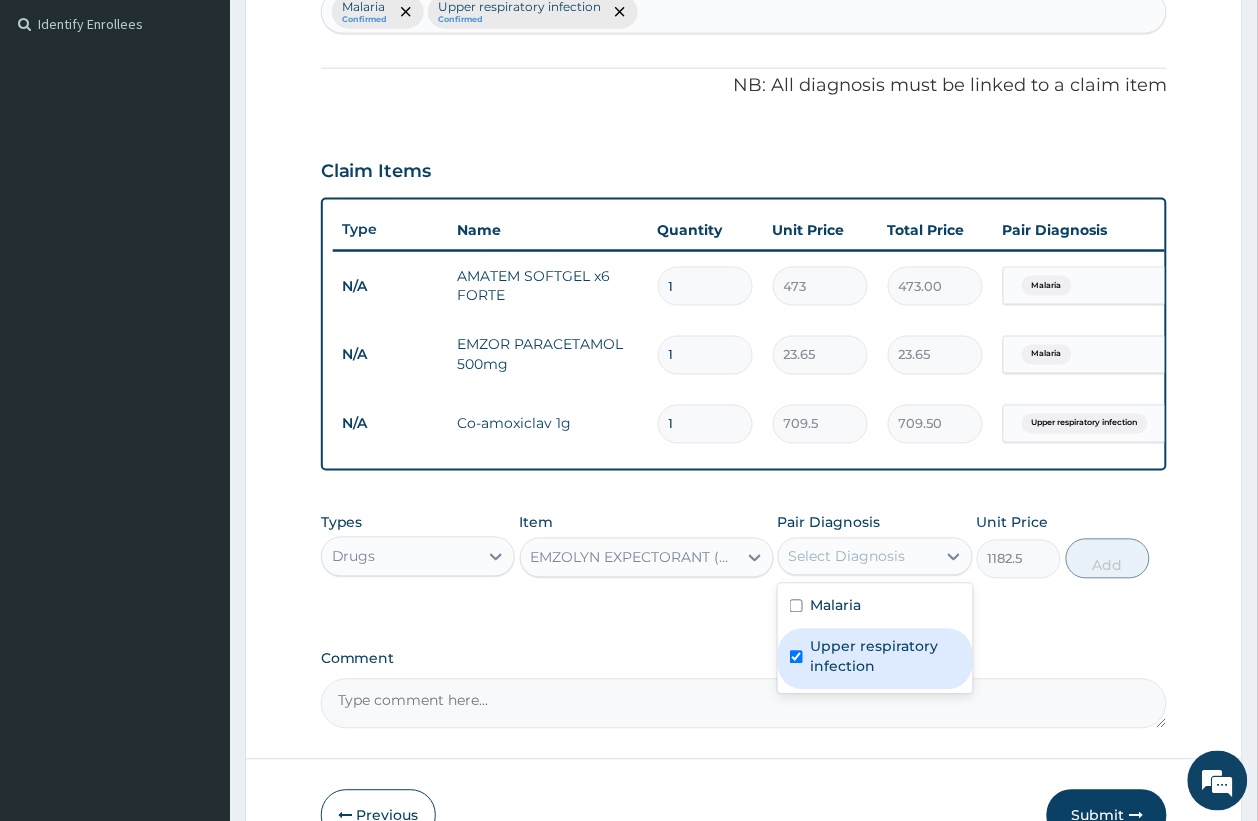 checkbox on "true" 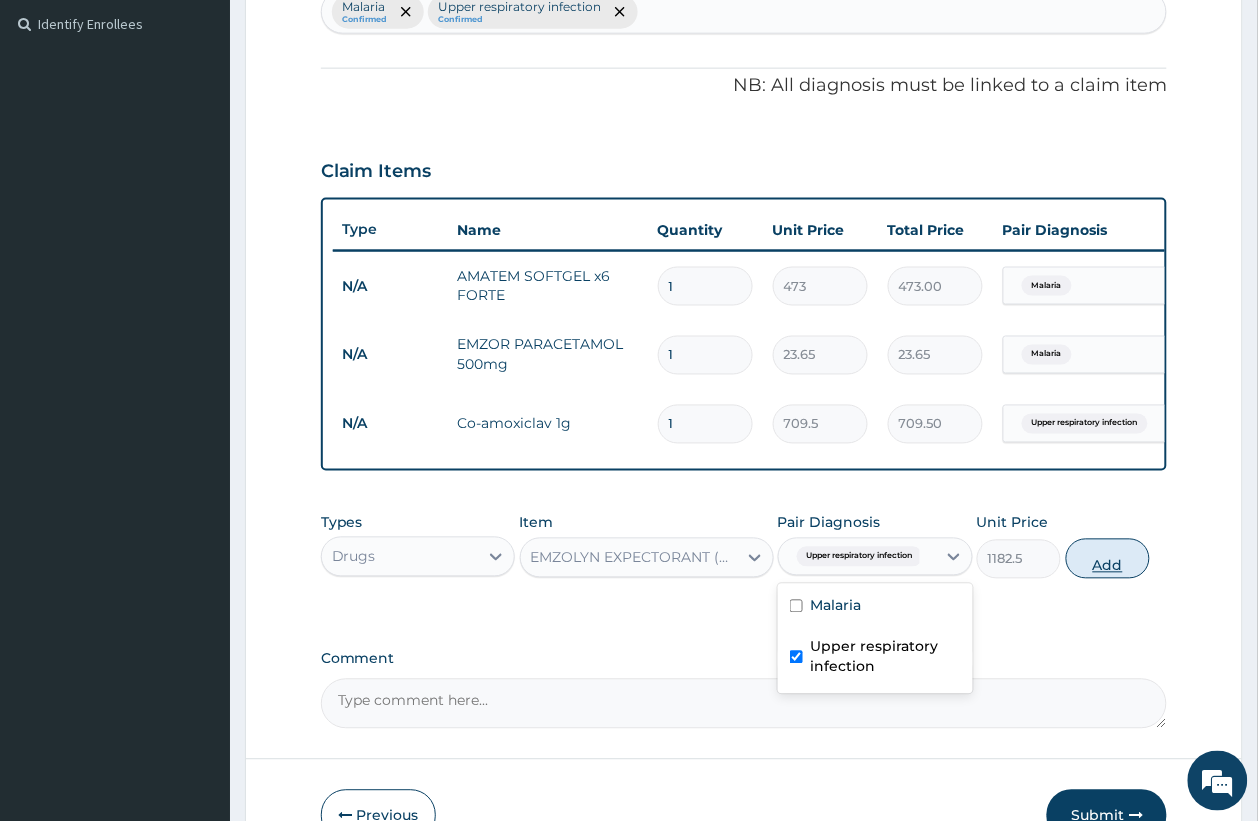 click on "Add" at bounding box center (1108, 559) 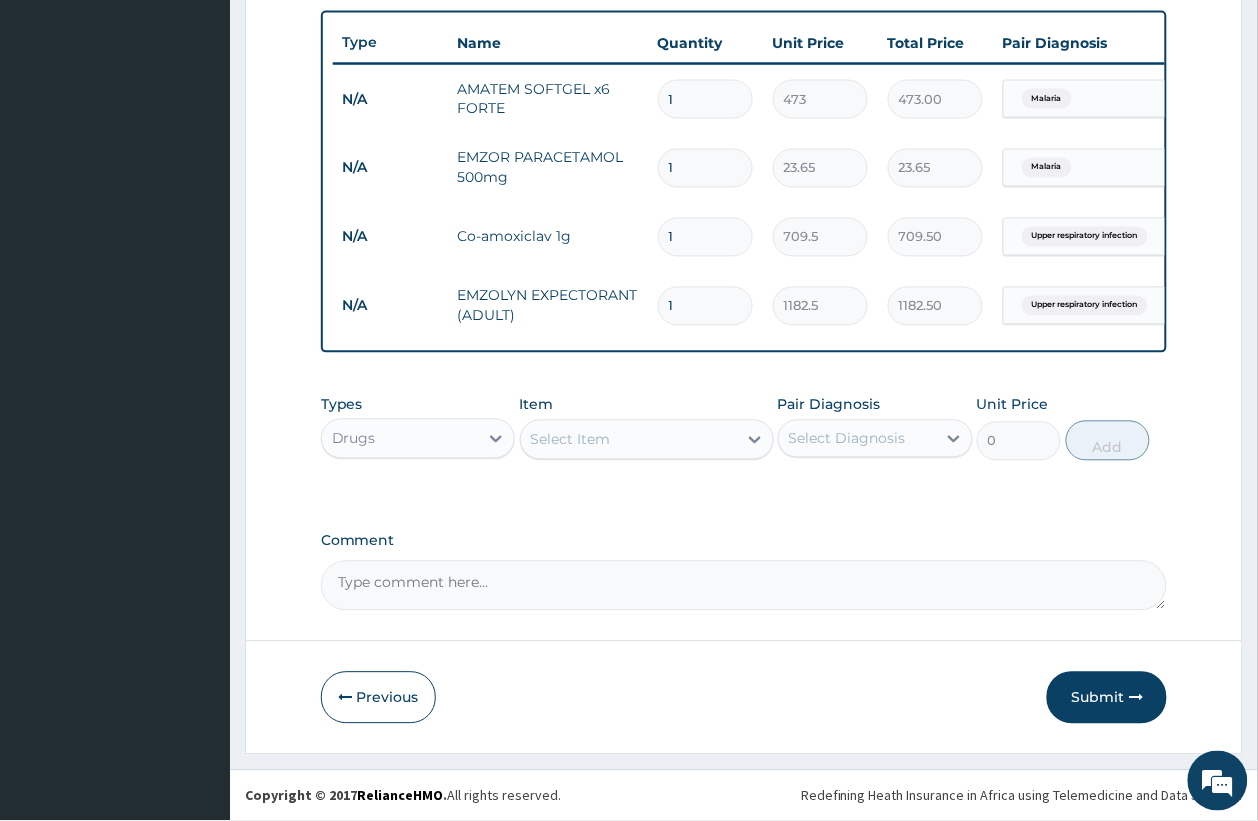 scroll, scrollTop: 753, scrollLeft: 0, axis: vertical 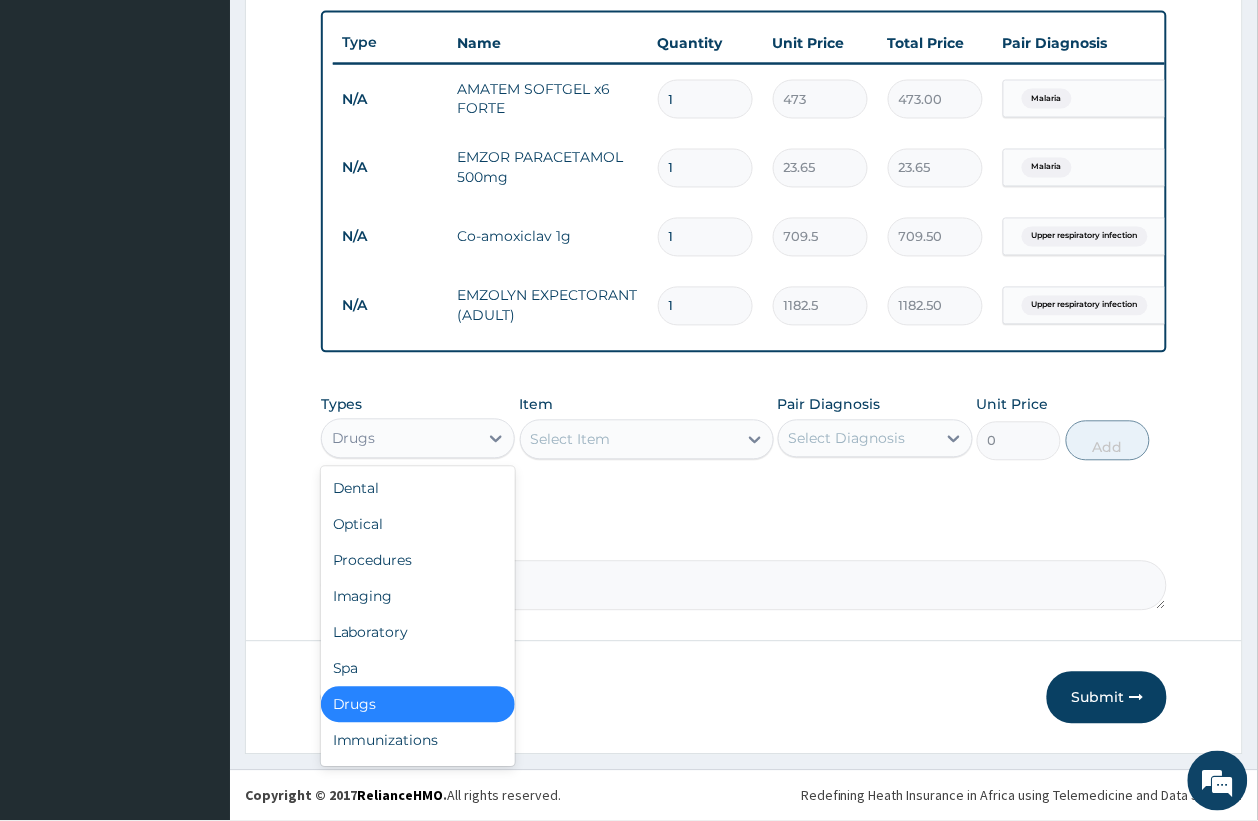 click on "Drugs" at bounding box center (400, 439) 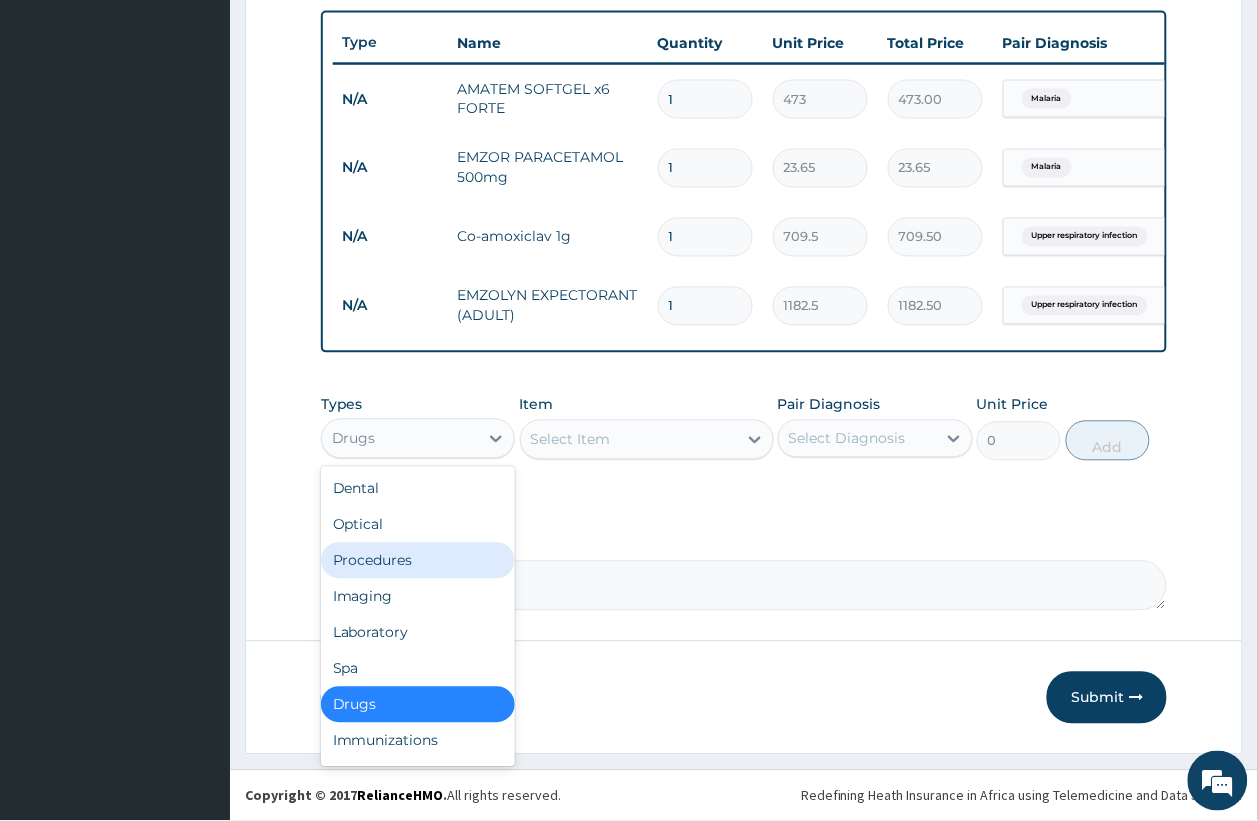 click on "Procedures" at bounding box center (418, 561) 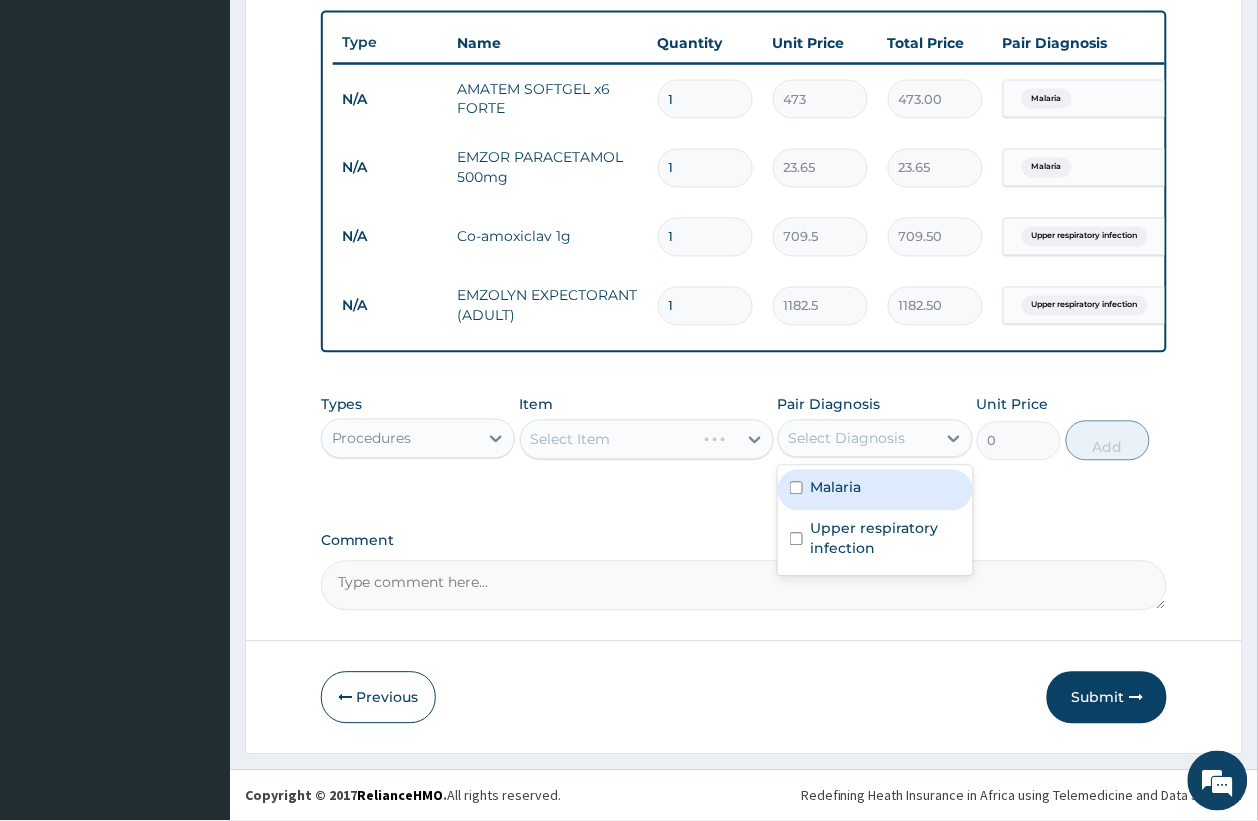 click on "Select Diagnosis" at bounding box center (857, 439) 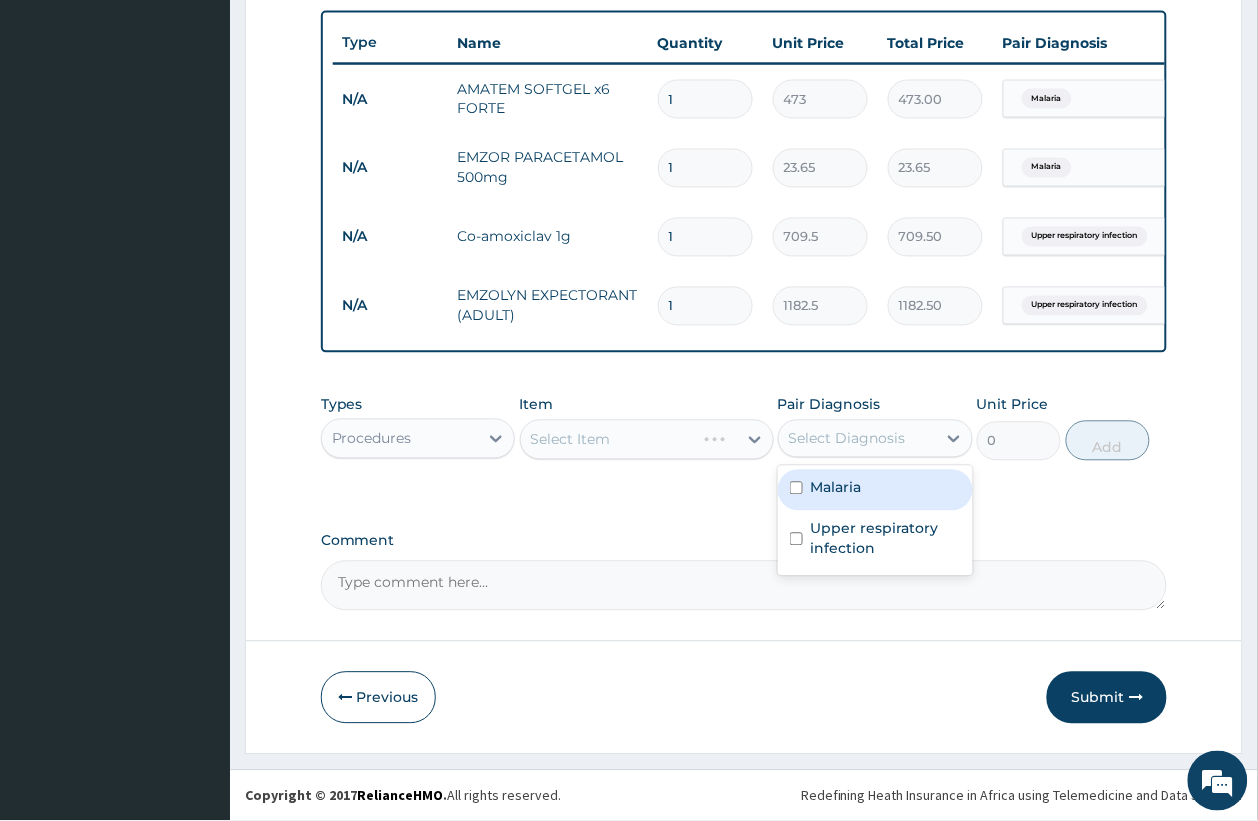 click on "Malaria" at bounding box center (836, 488) 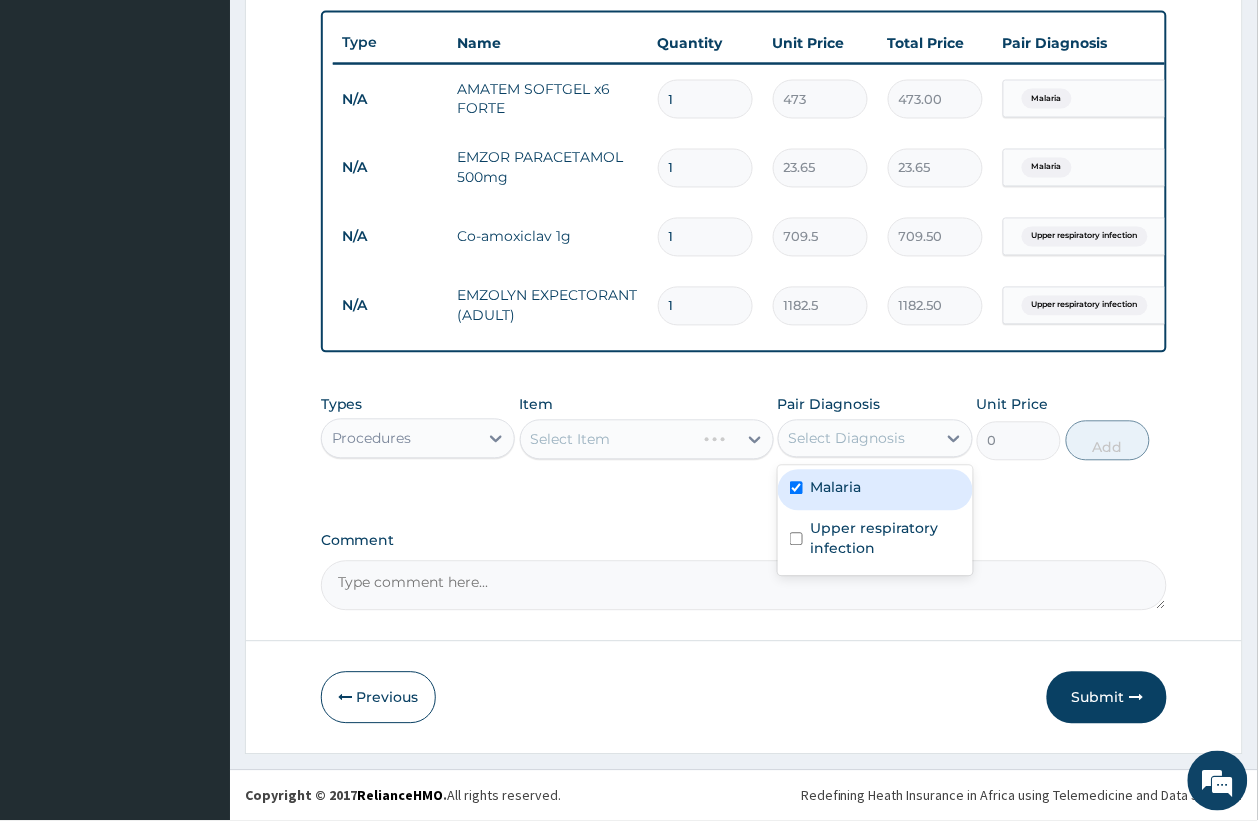 checkbox on "true" 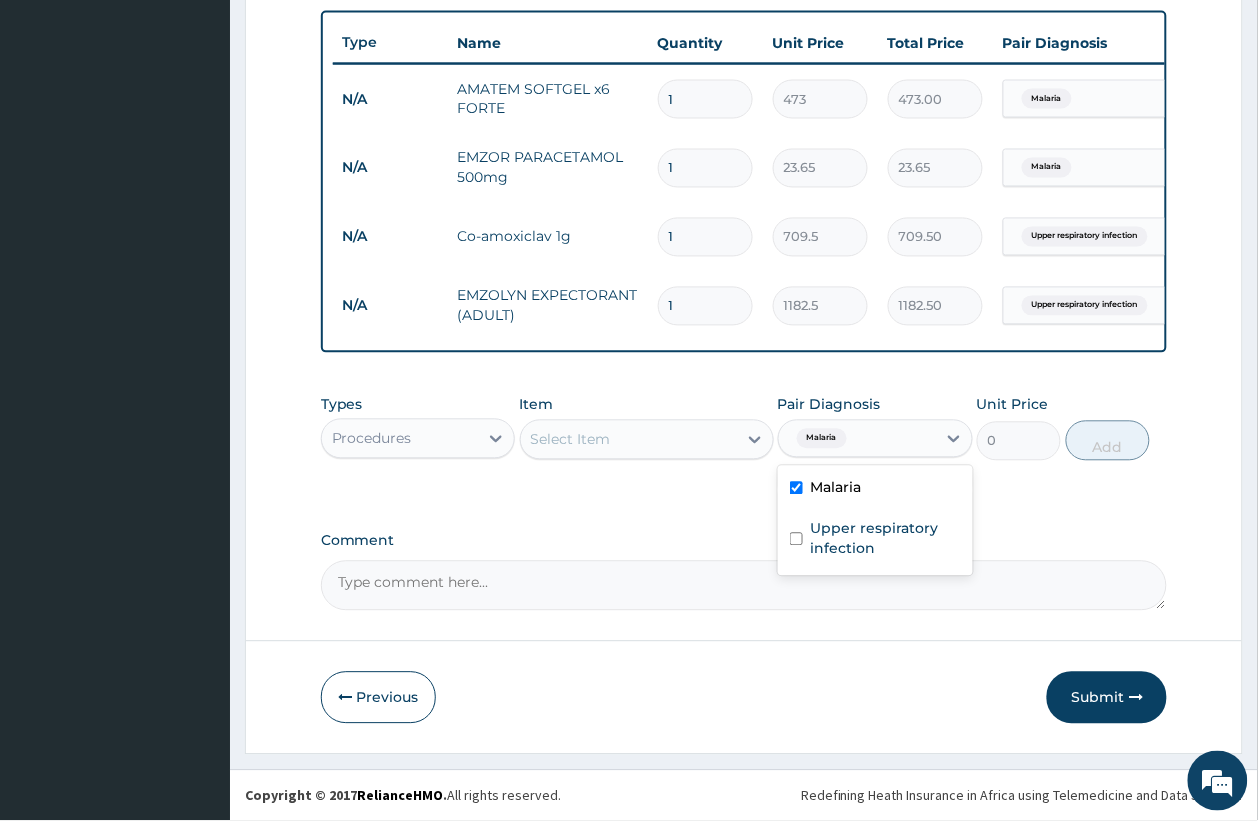 click on "Select Item" at bounding box center (629, 440) 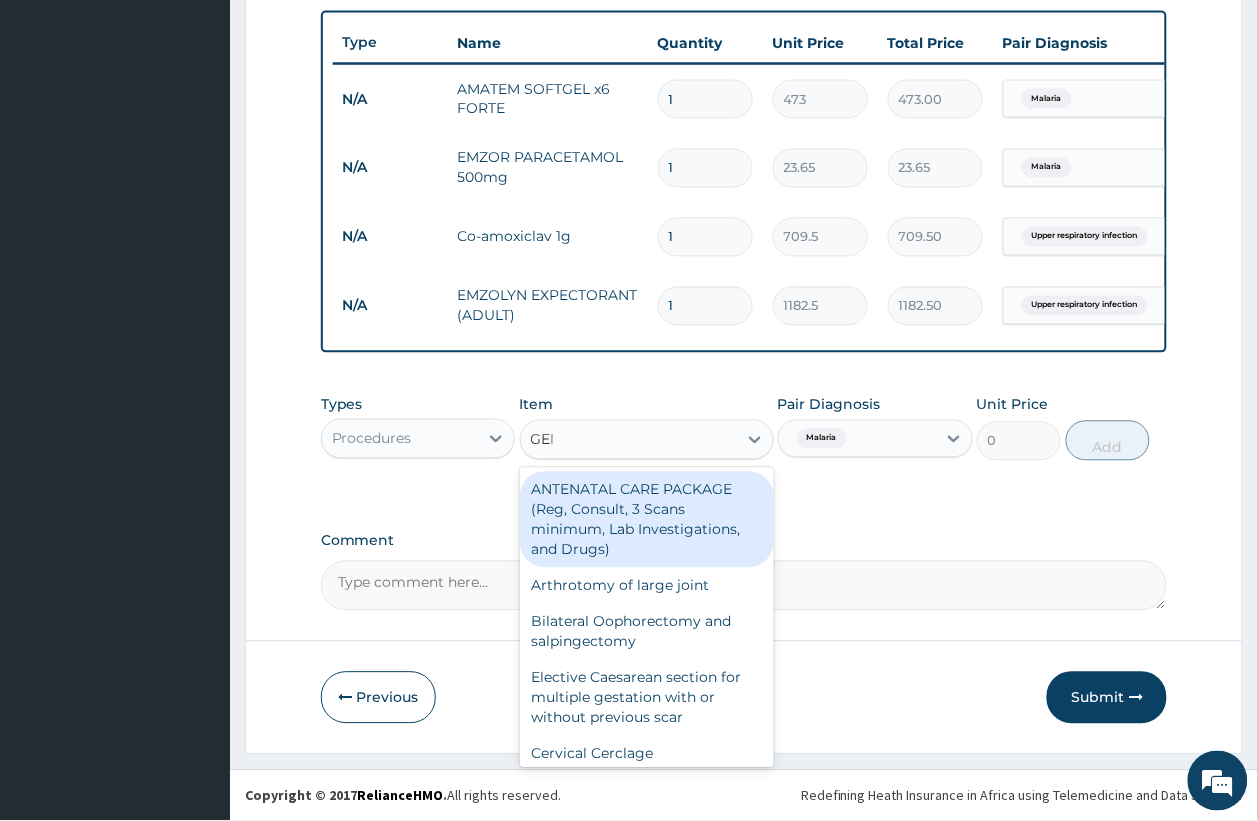 type on "GENE" 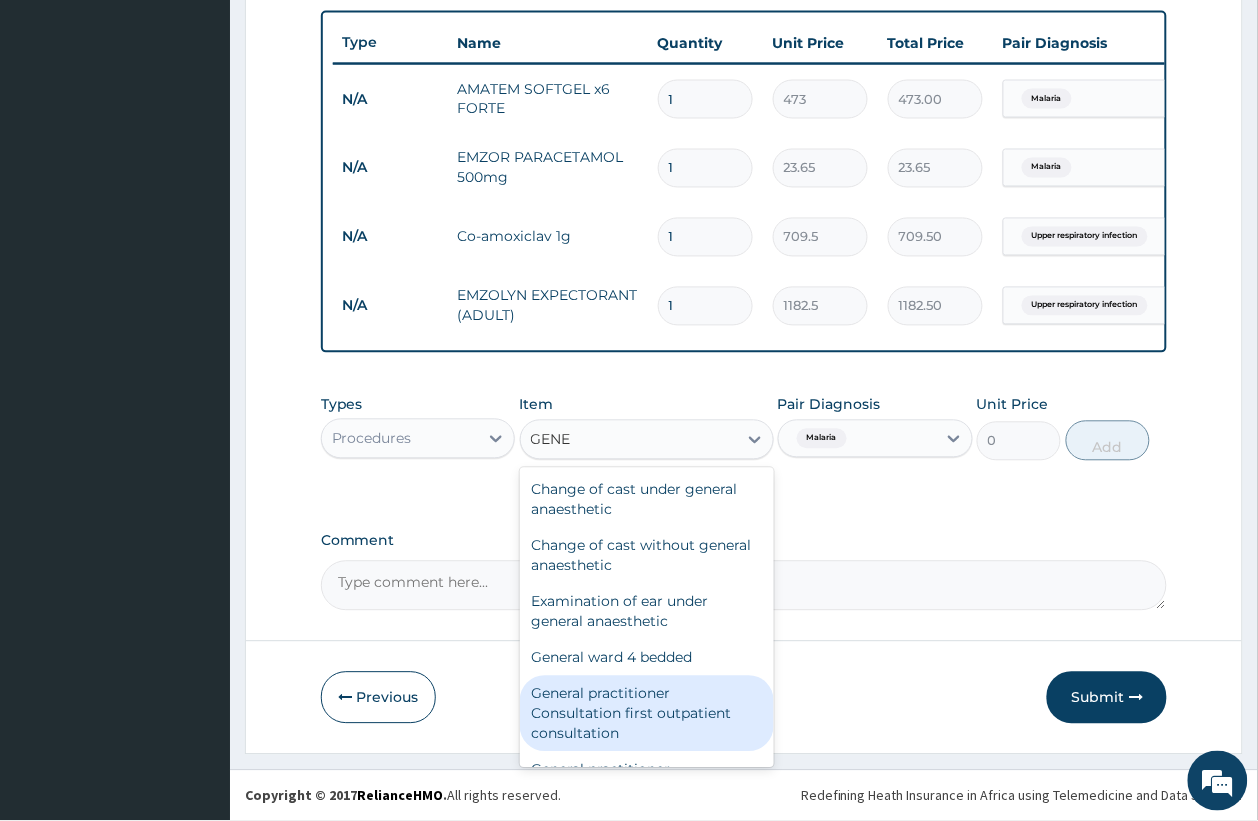 click on "General practitioner Consultation first outpatient consultation" at bounding box center (647, 714) 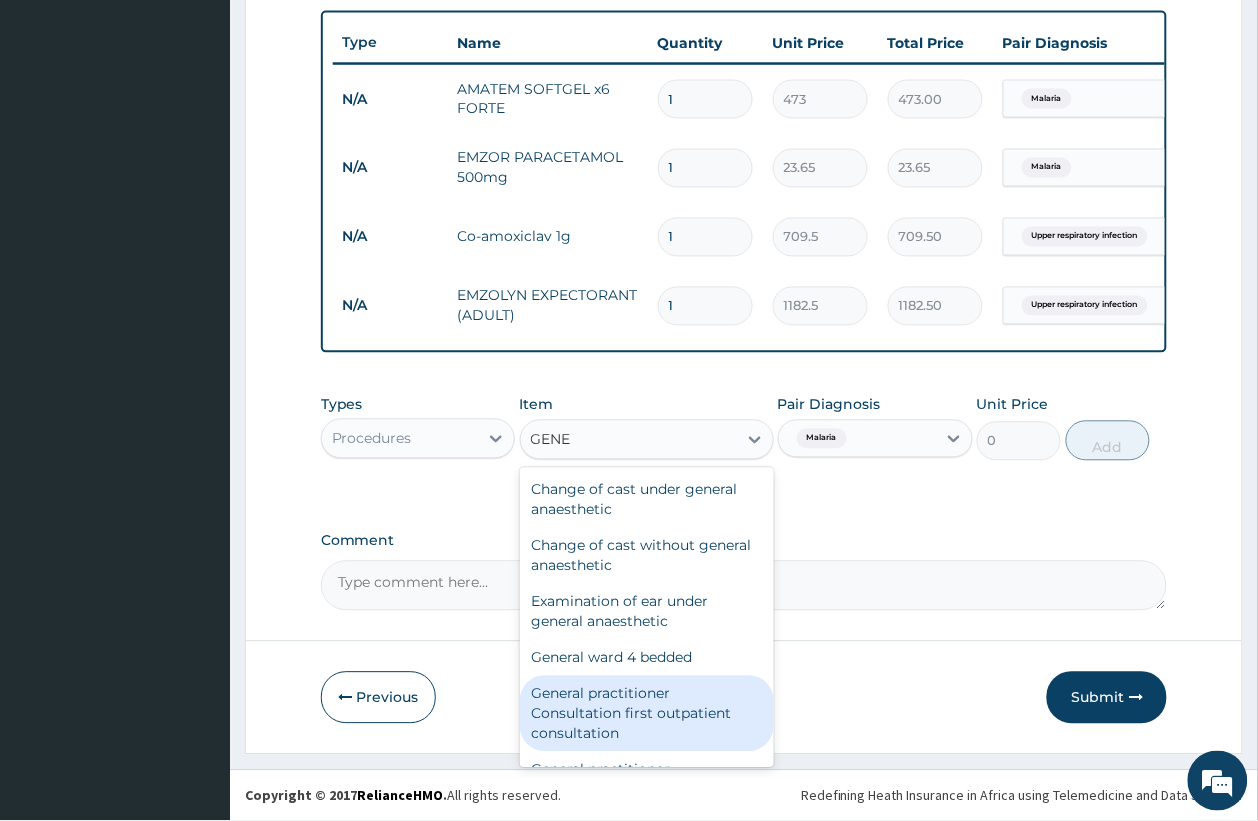 type 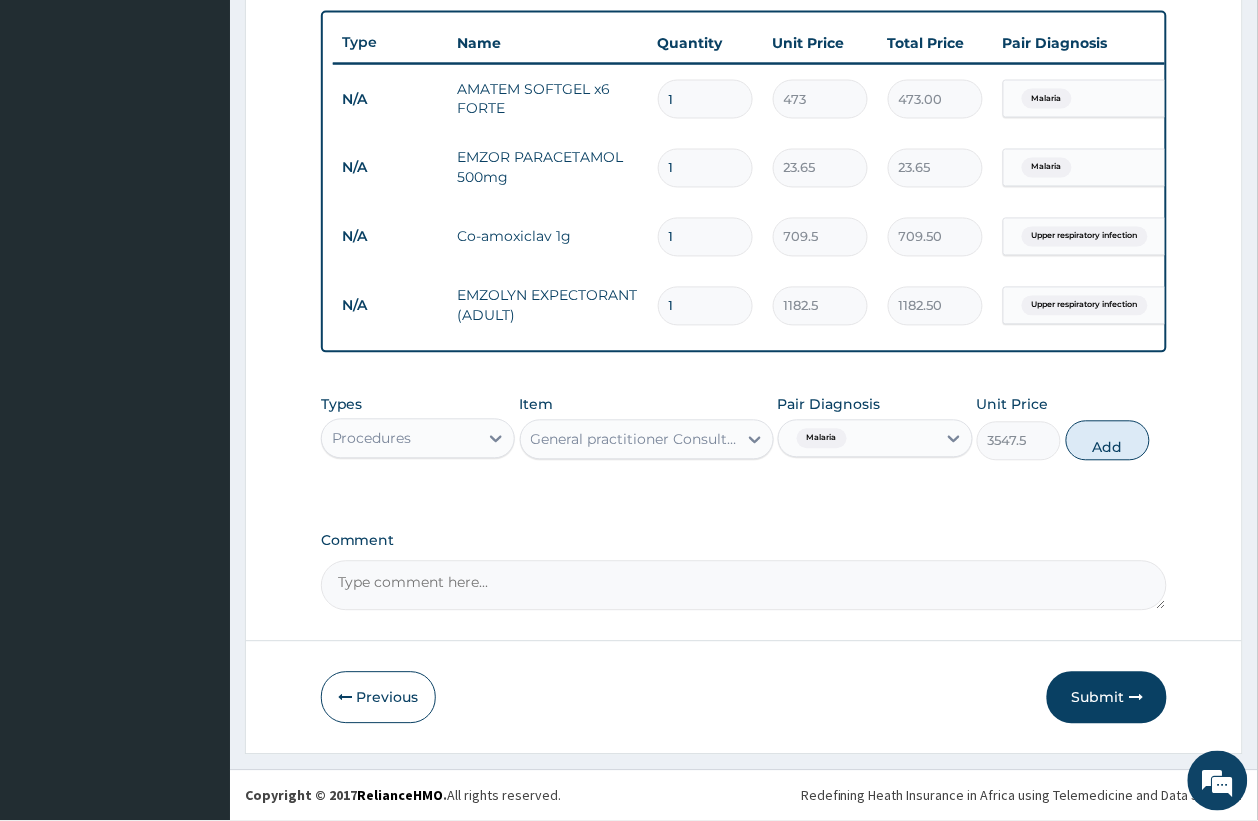 click on "Types Procedures Item option General practitioner Consultation first outpatient consultation, selected.   Select is focused ,type to refine list, press Down to open the menu,  General practitioner Consultation first outpatient consultation Pair Diagnosis Malaria Unit Price 3547.5 Add" at bounding box center (744, 428) 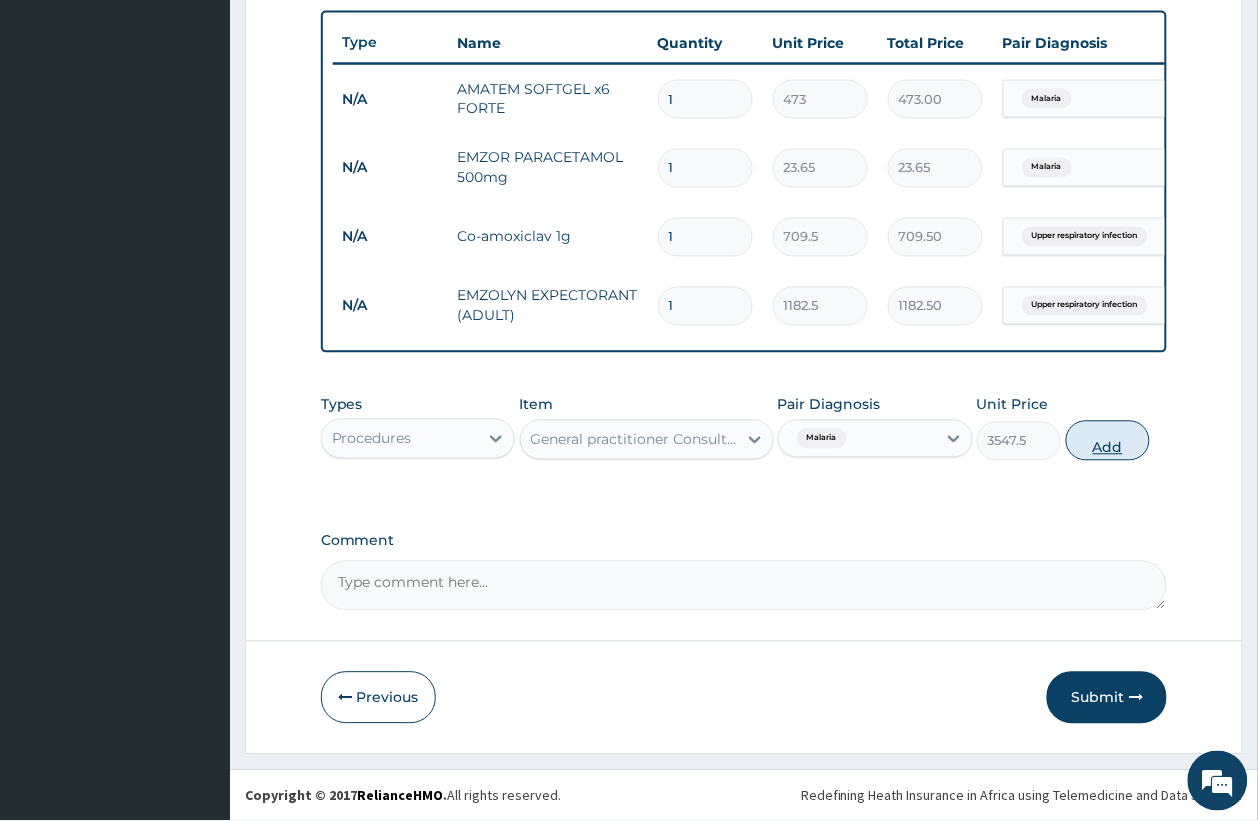 click on "Add" at bounding box center (1108, 441) 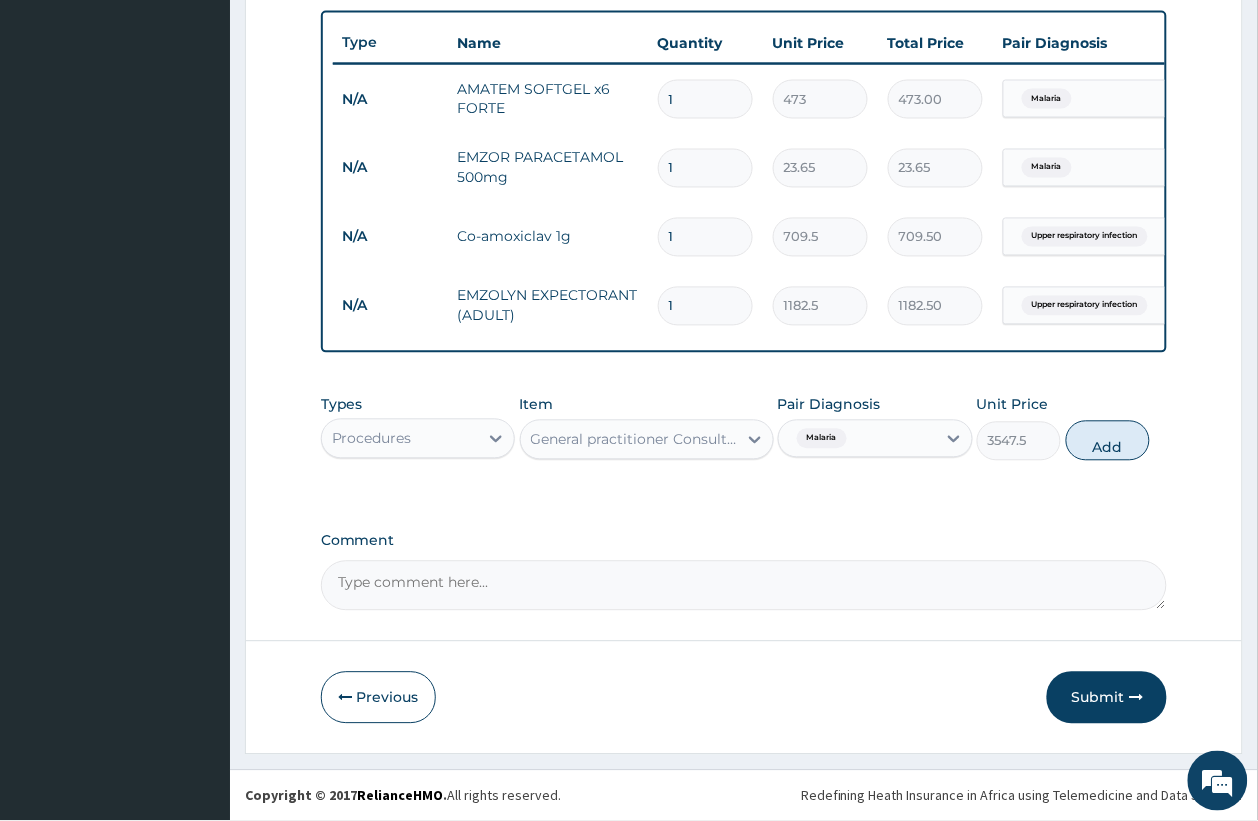 type on "0" 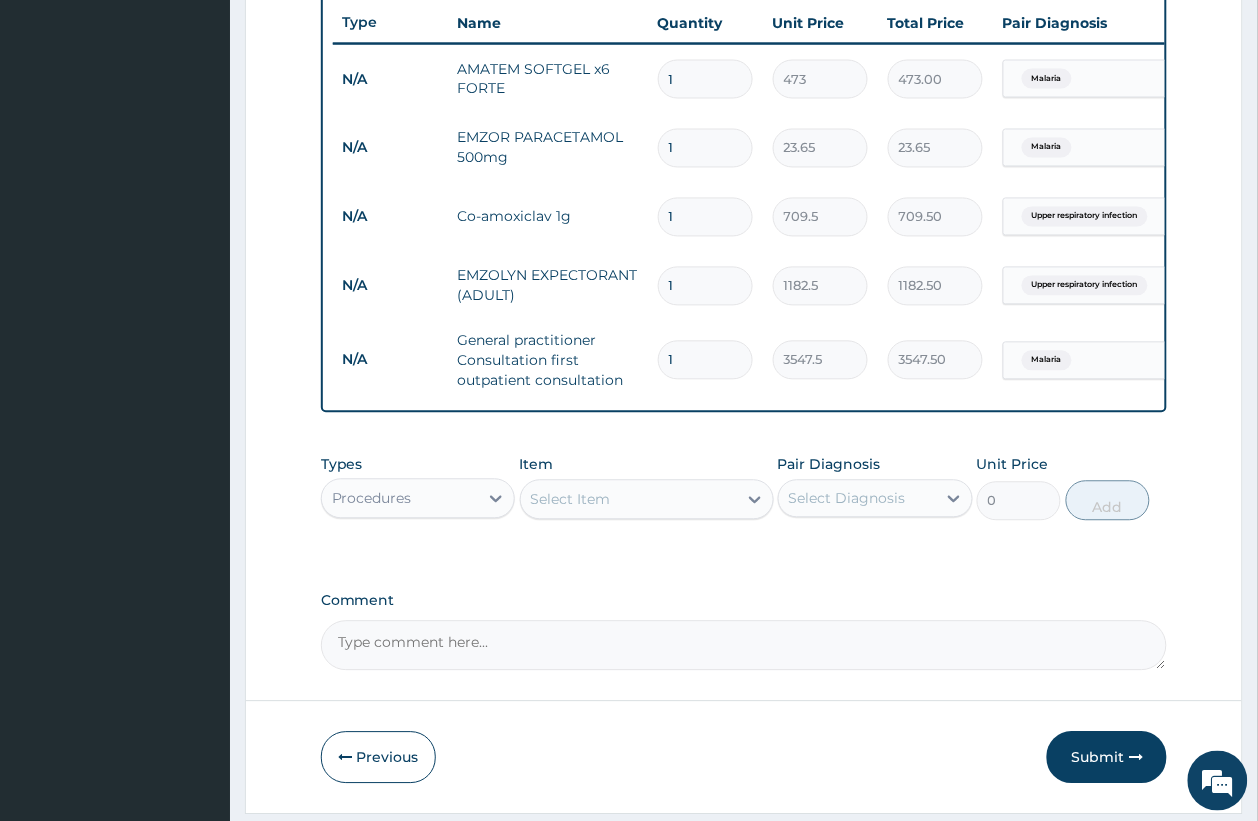 click on "1" at bounding box center [705, 79] 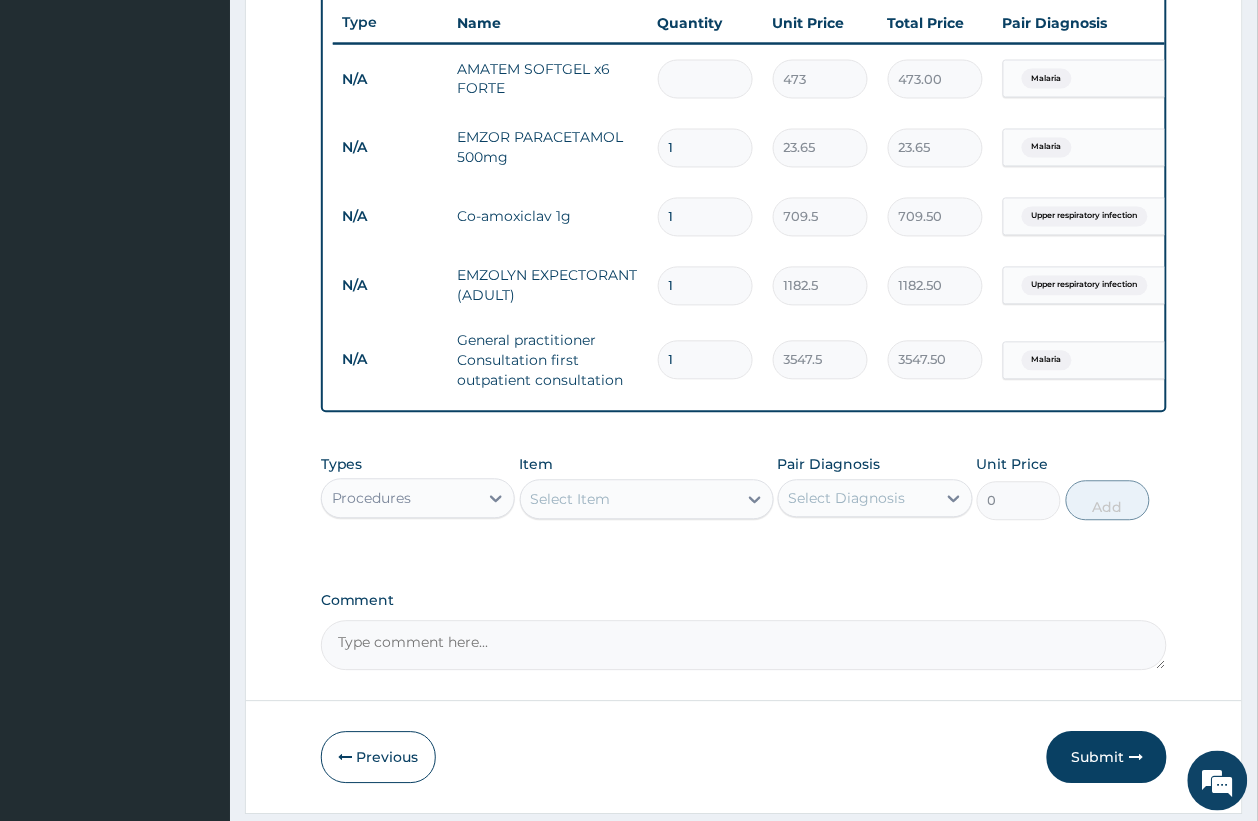 type on "0.00" 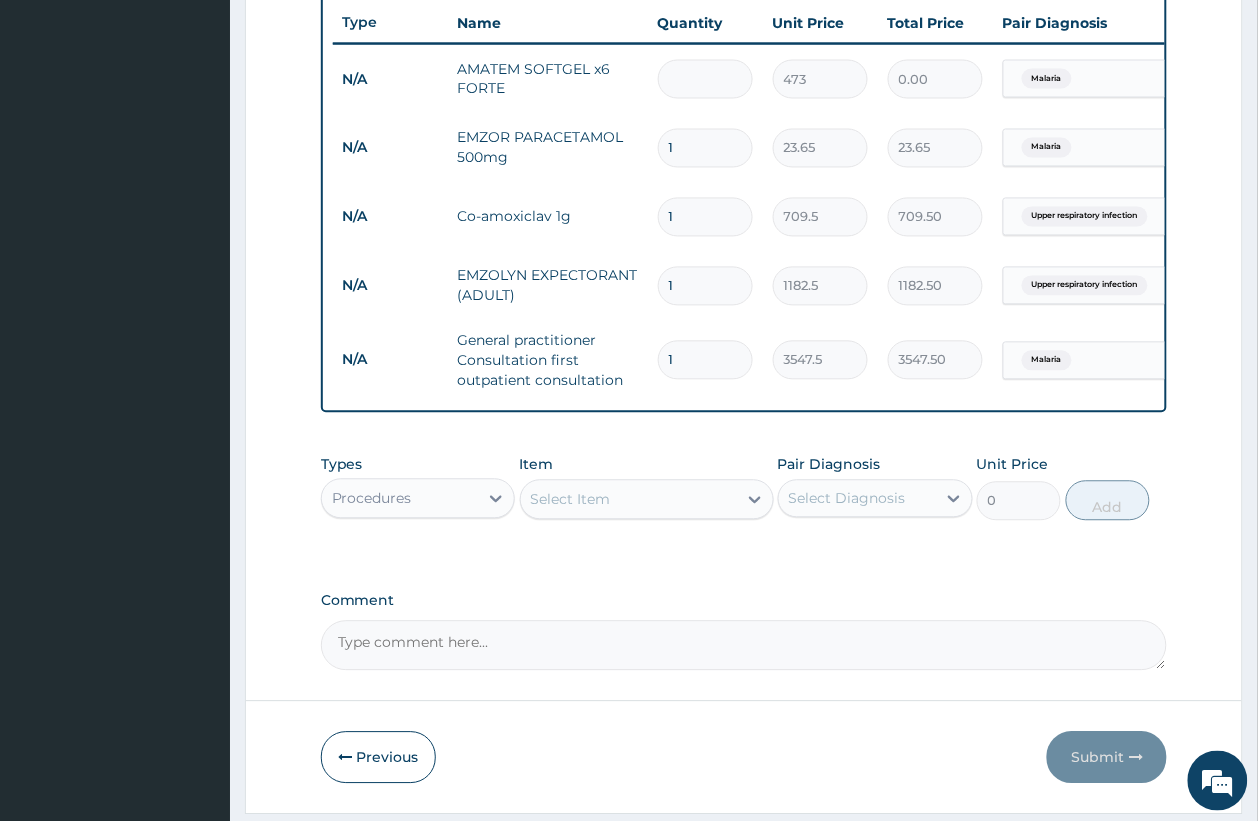 type on "6" 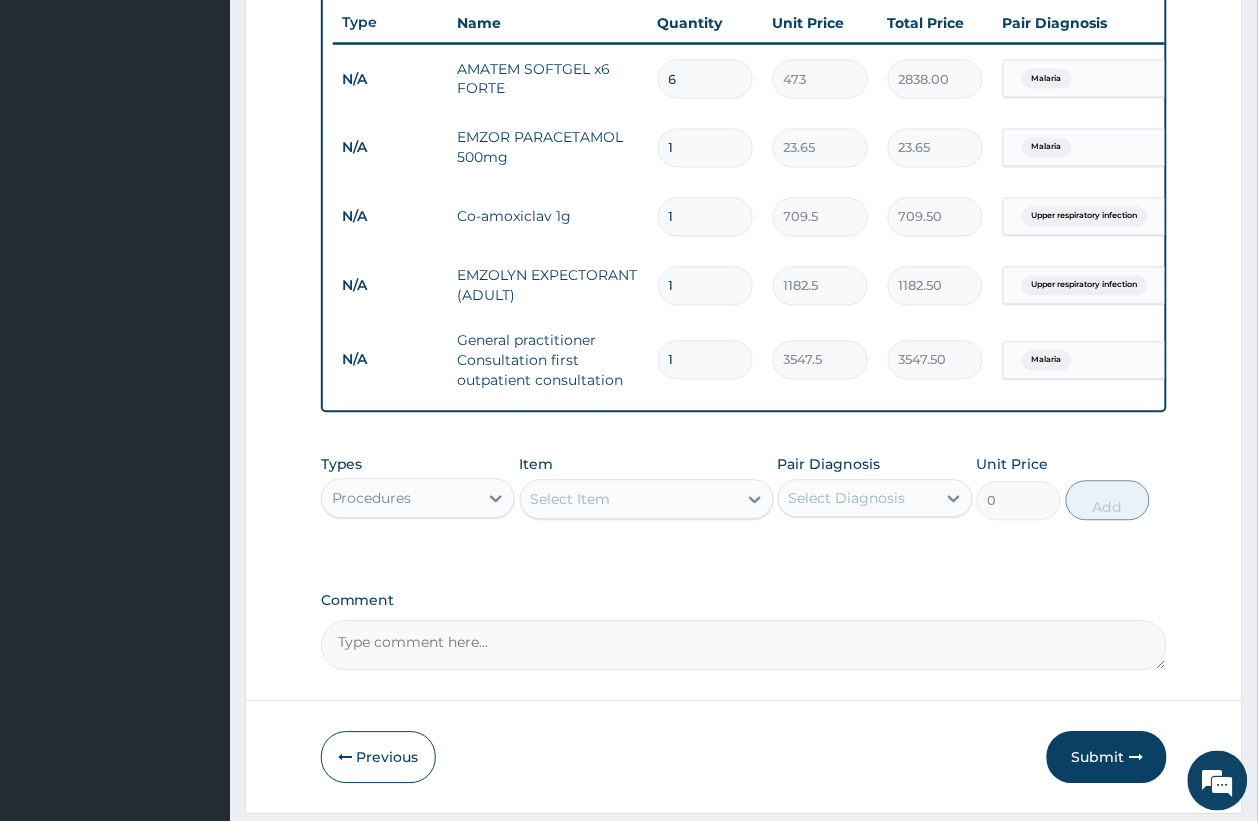 type on "6" 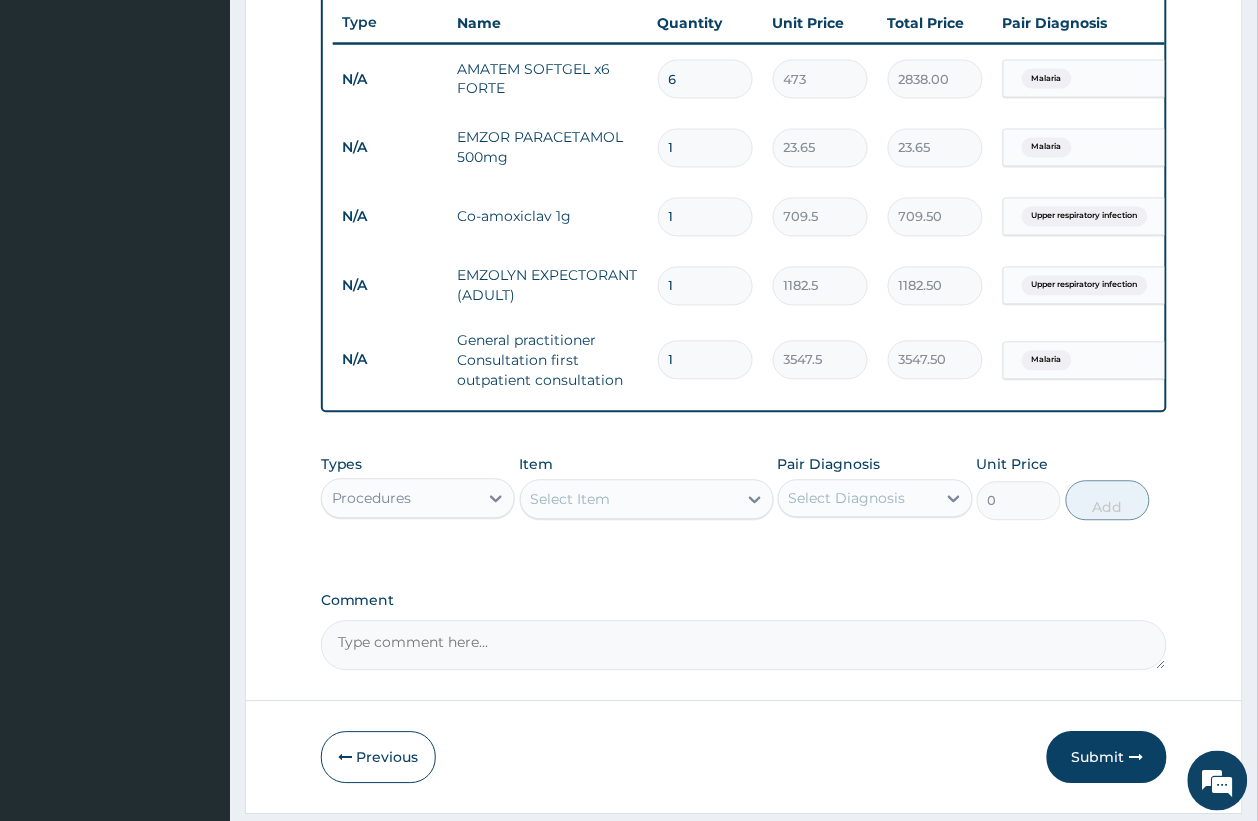 click on "1" at bounding box center [705, 217] 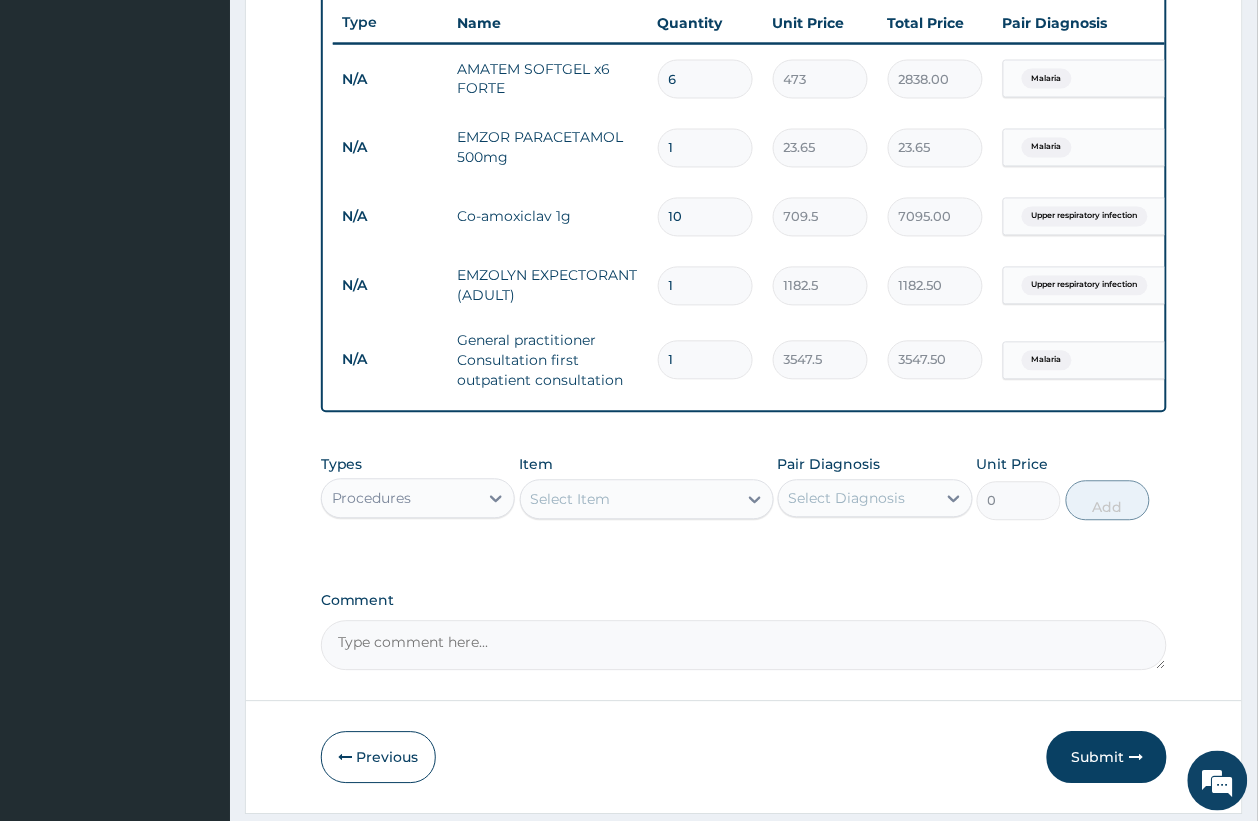 type on "10" 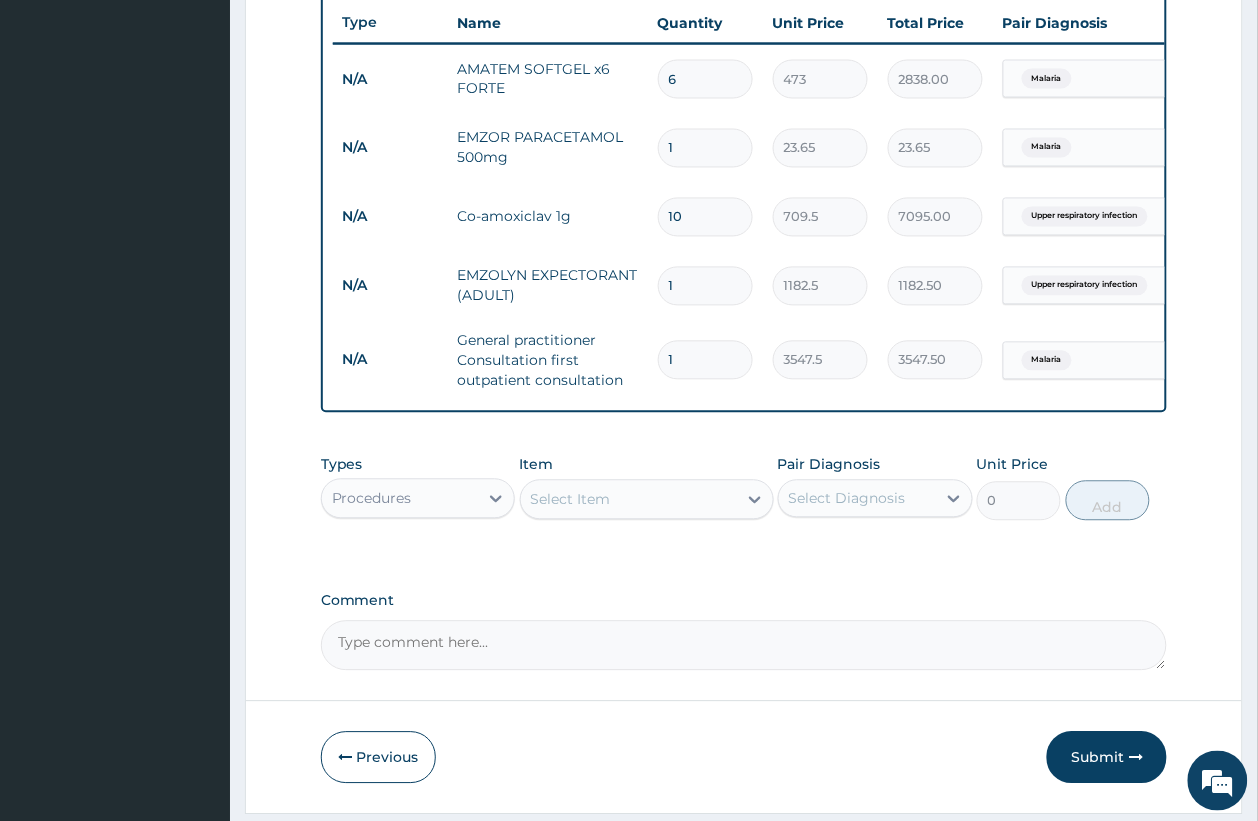click on "1" at bounding box center (705, 148) 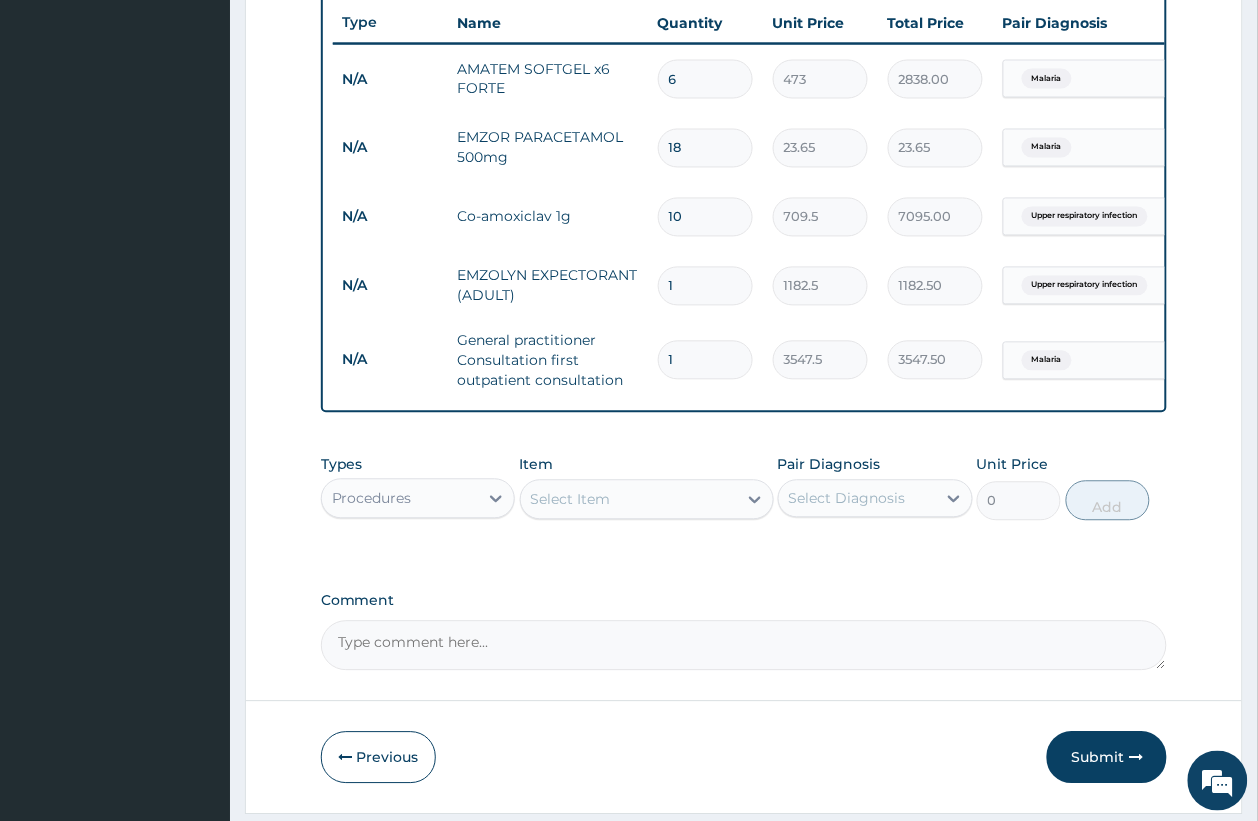 type on "425.70" 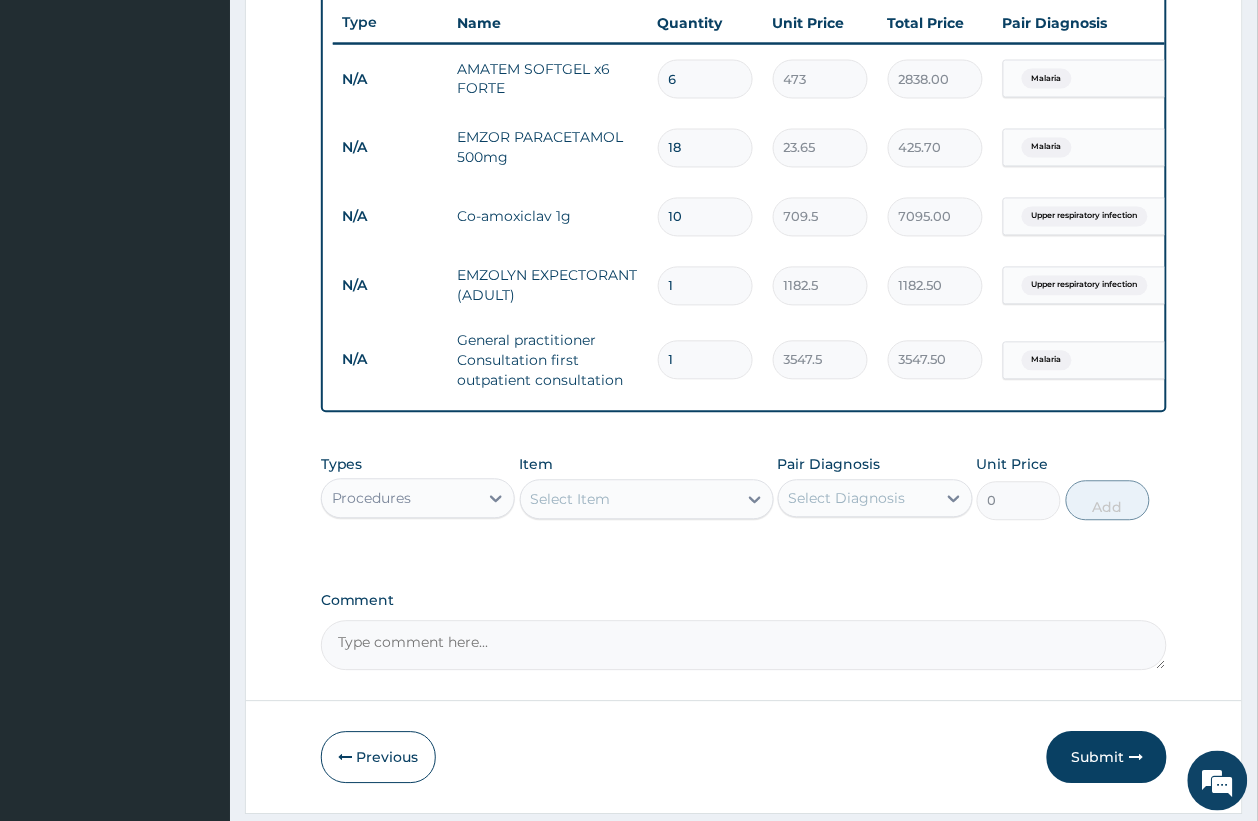 type on "18" 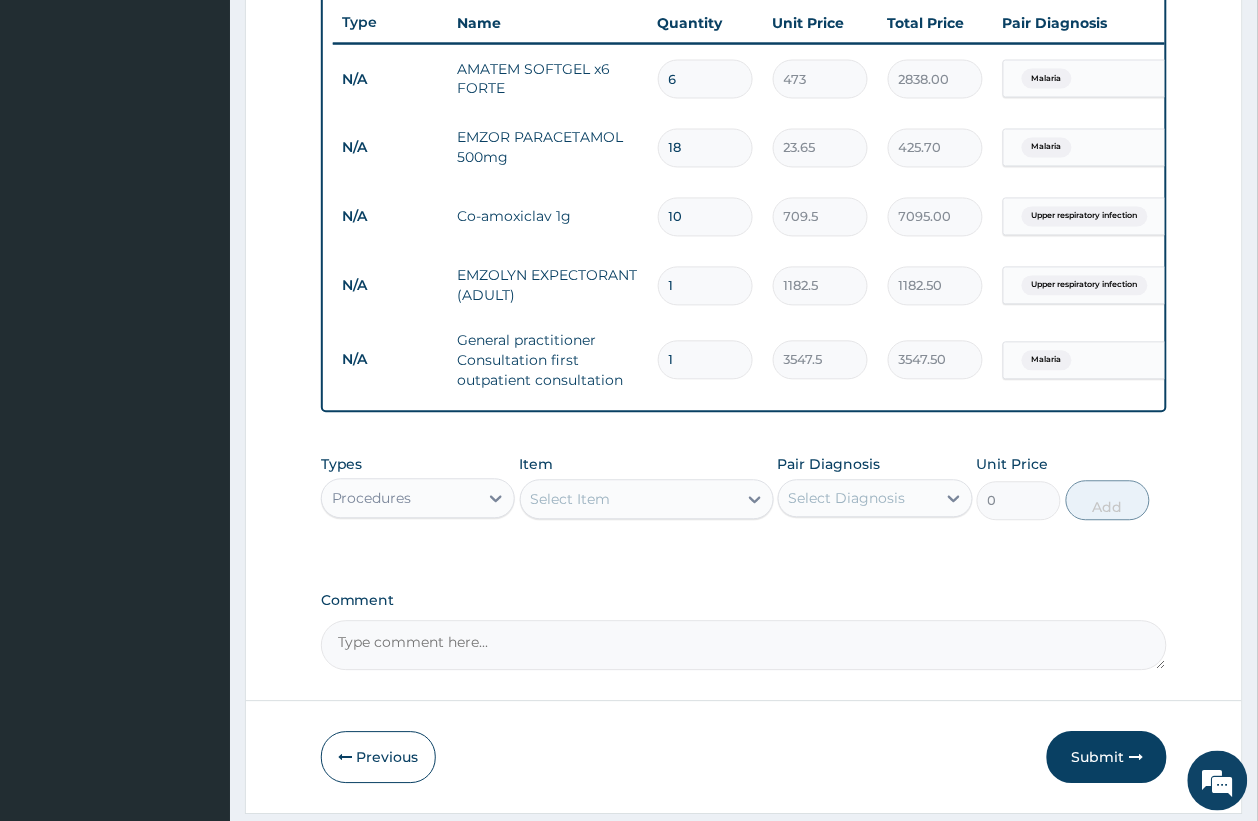 drag, startPoint x: 687, startPoint y: 370, endPoint x: 685, endPoint y: 347, distance: 23.086792 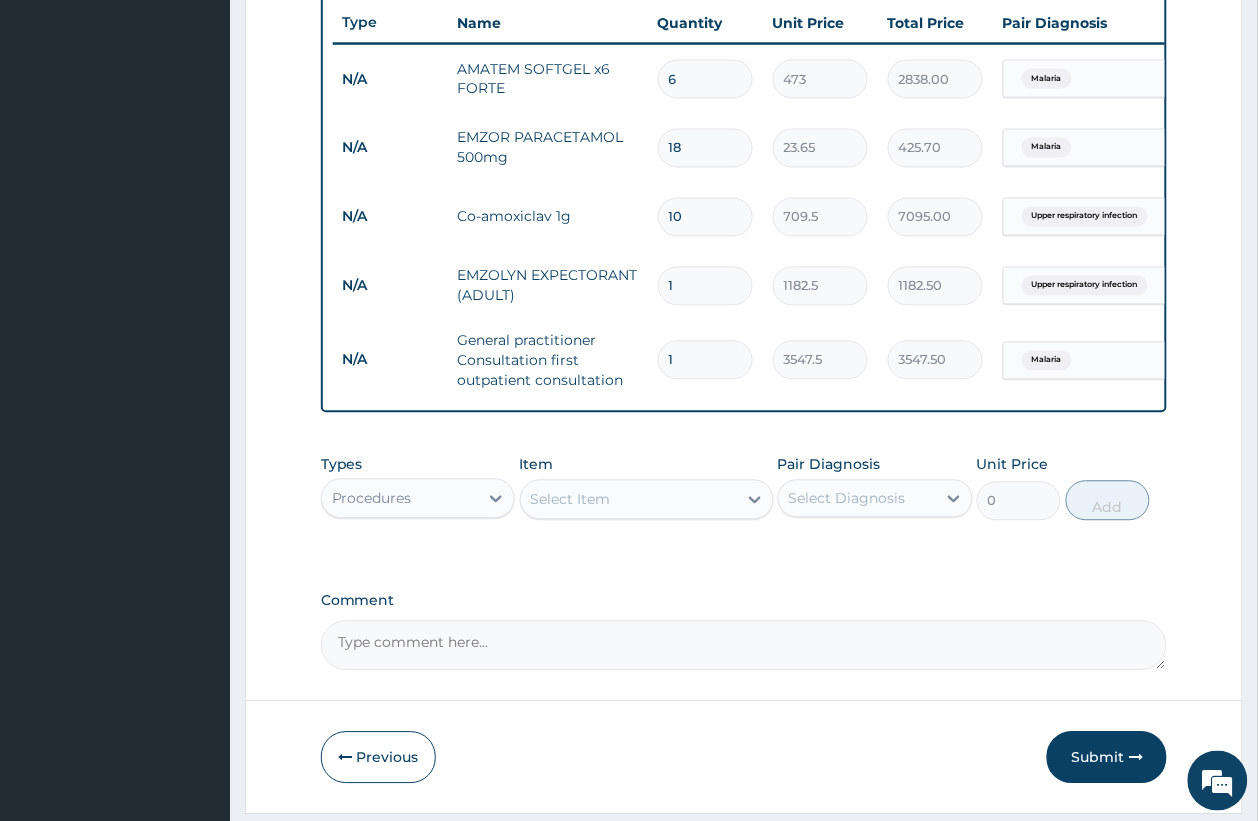 type on "0" 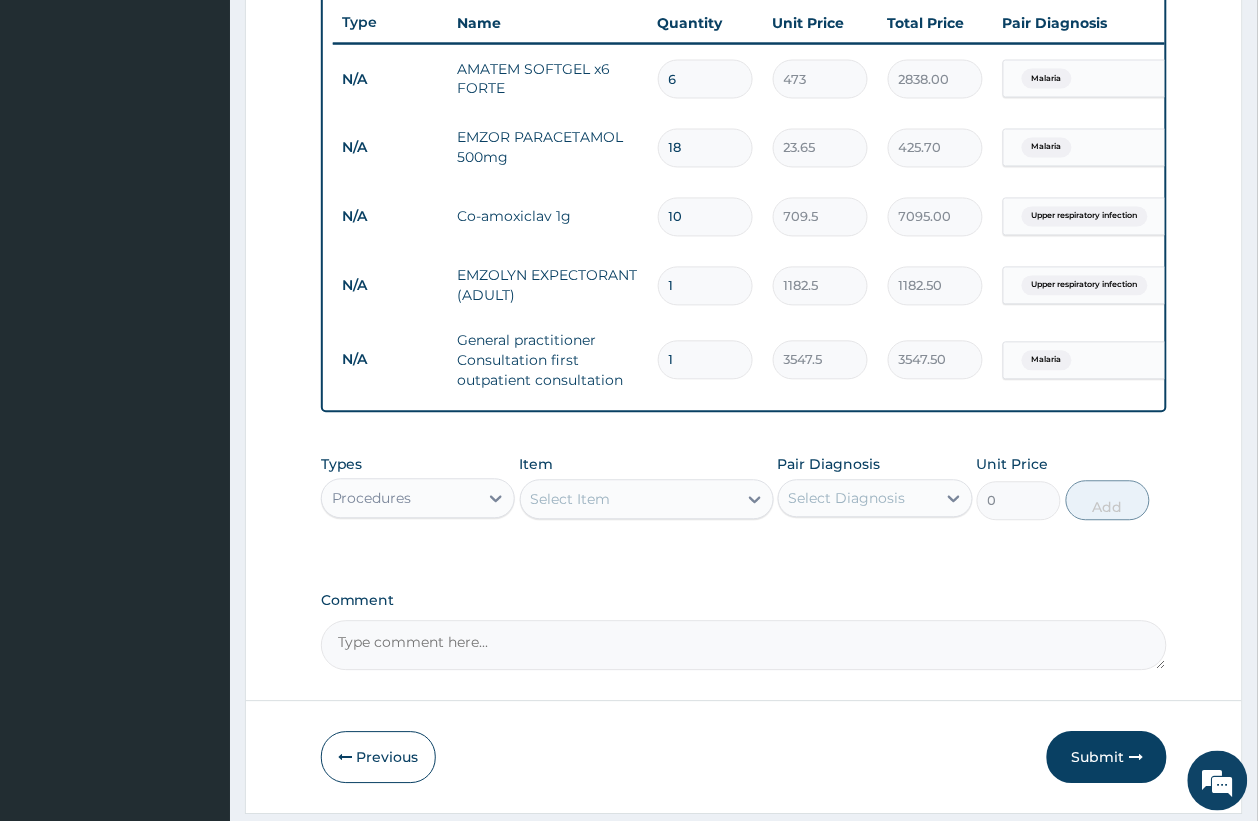 type on "0.00" 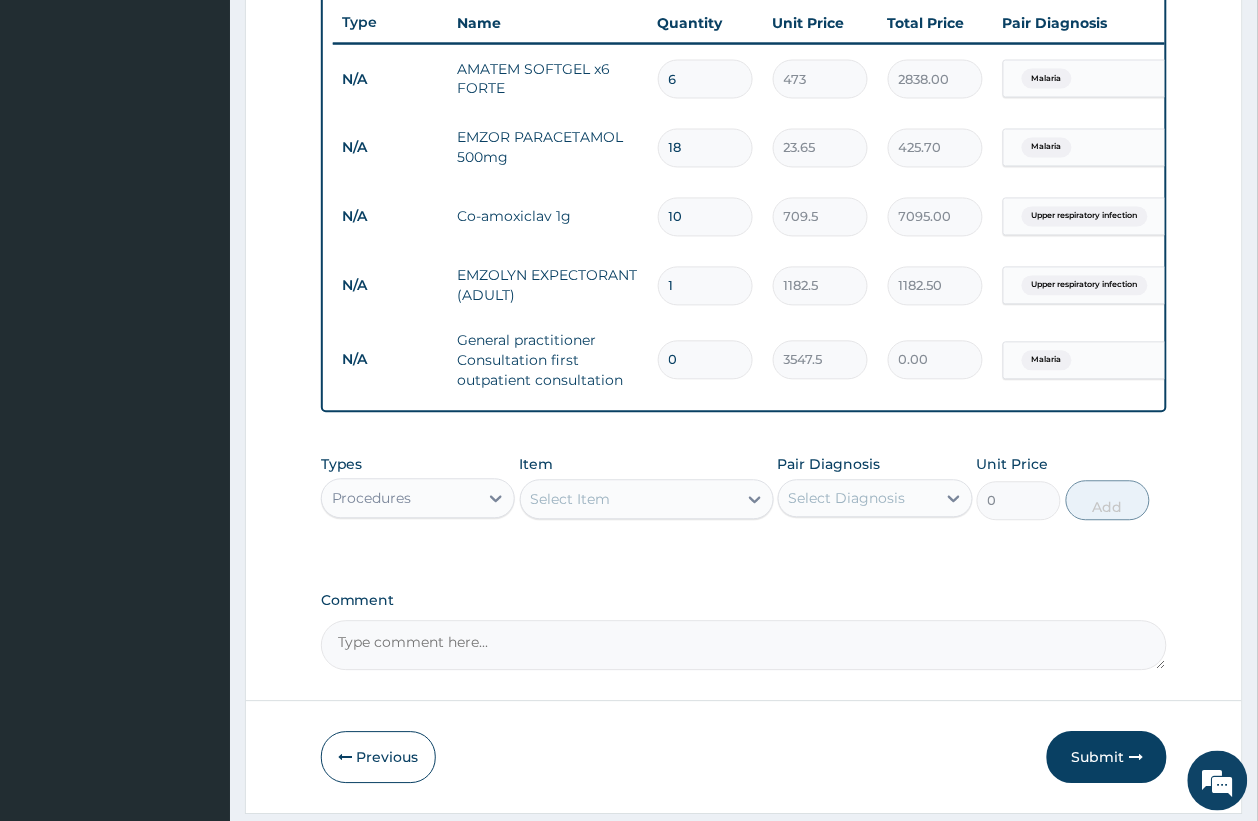scroll, scrollTop: 833, scrollLeft: 0, axis: vertical 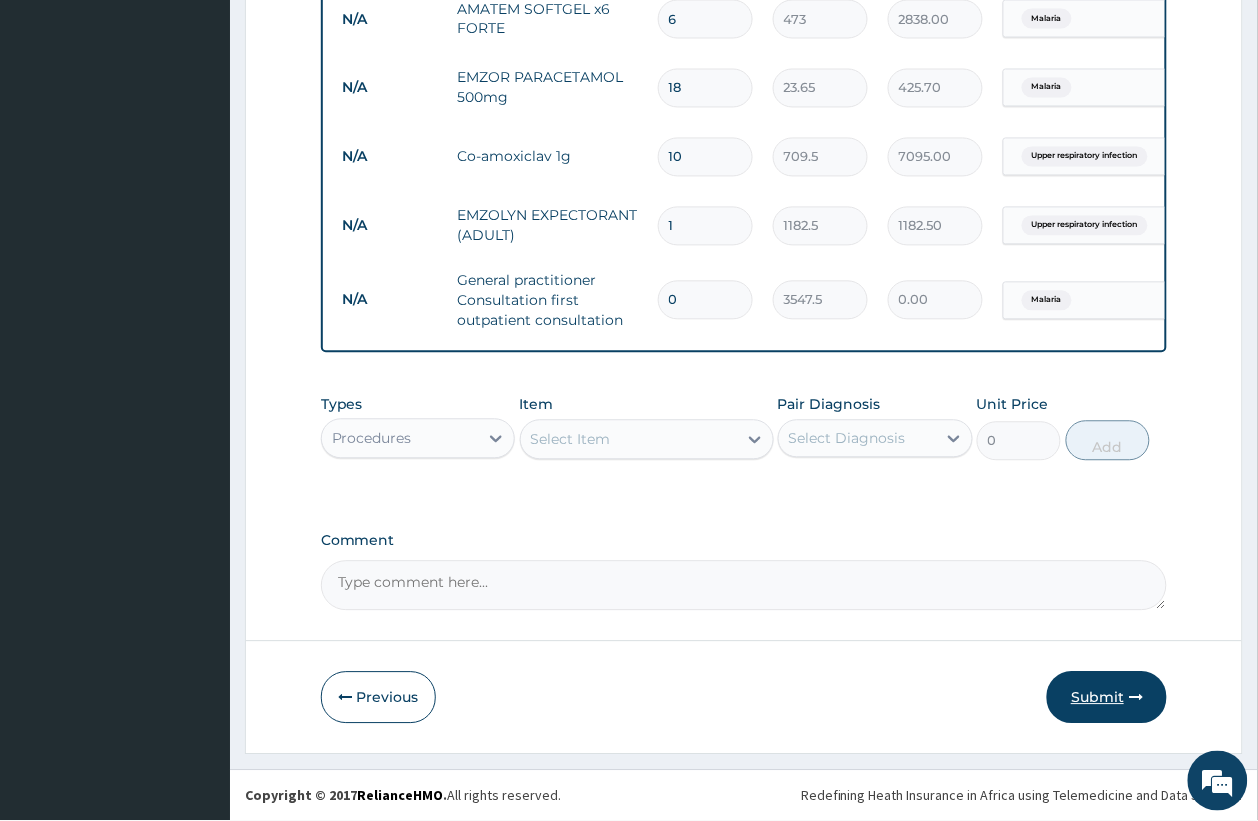 type on "0" 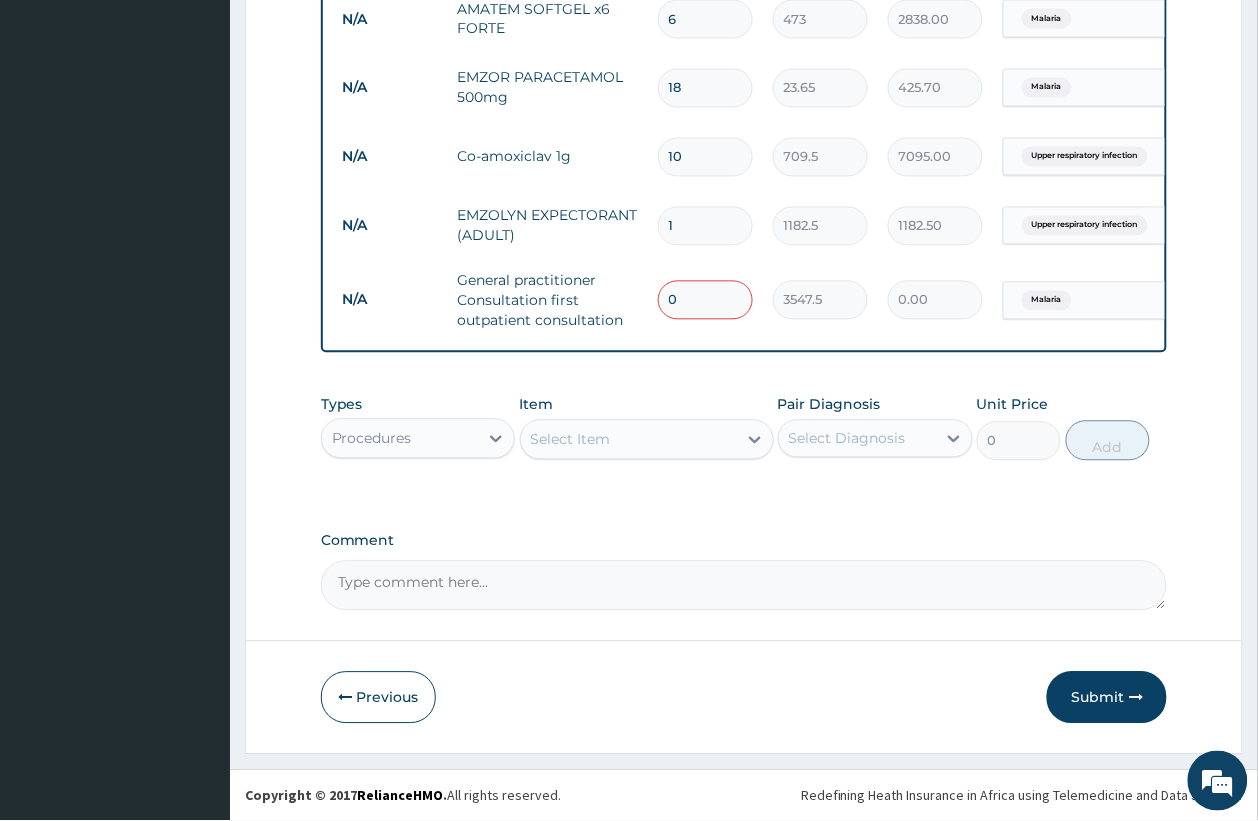 click on "0" at bounding box center [705, 300] 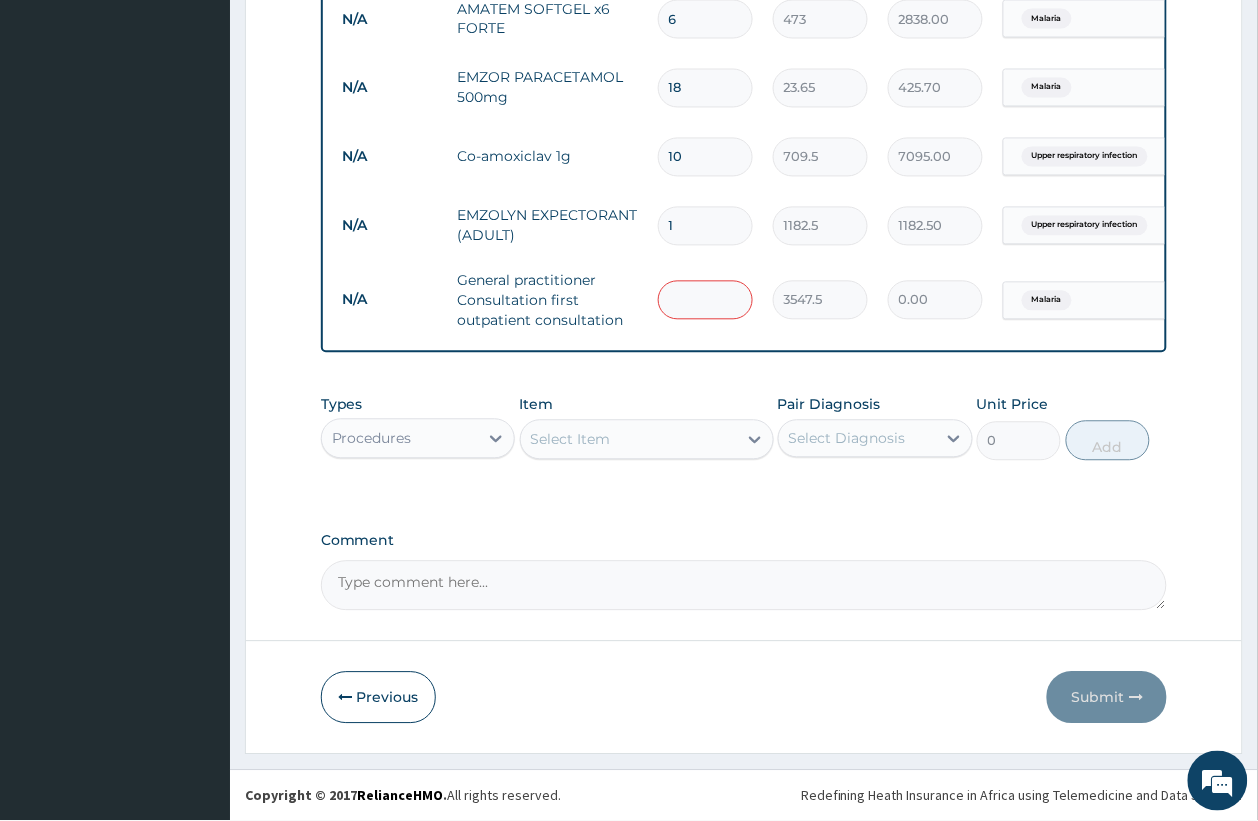 type on "1" 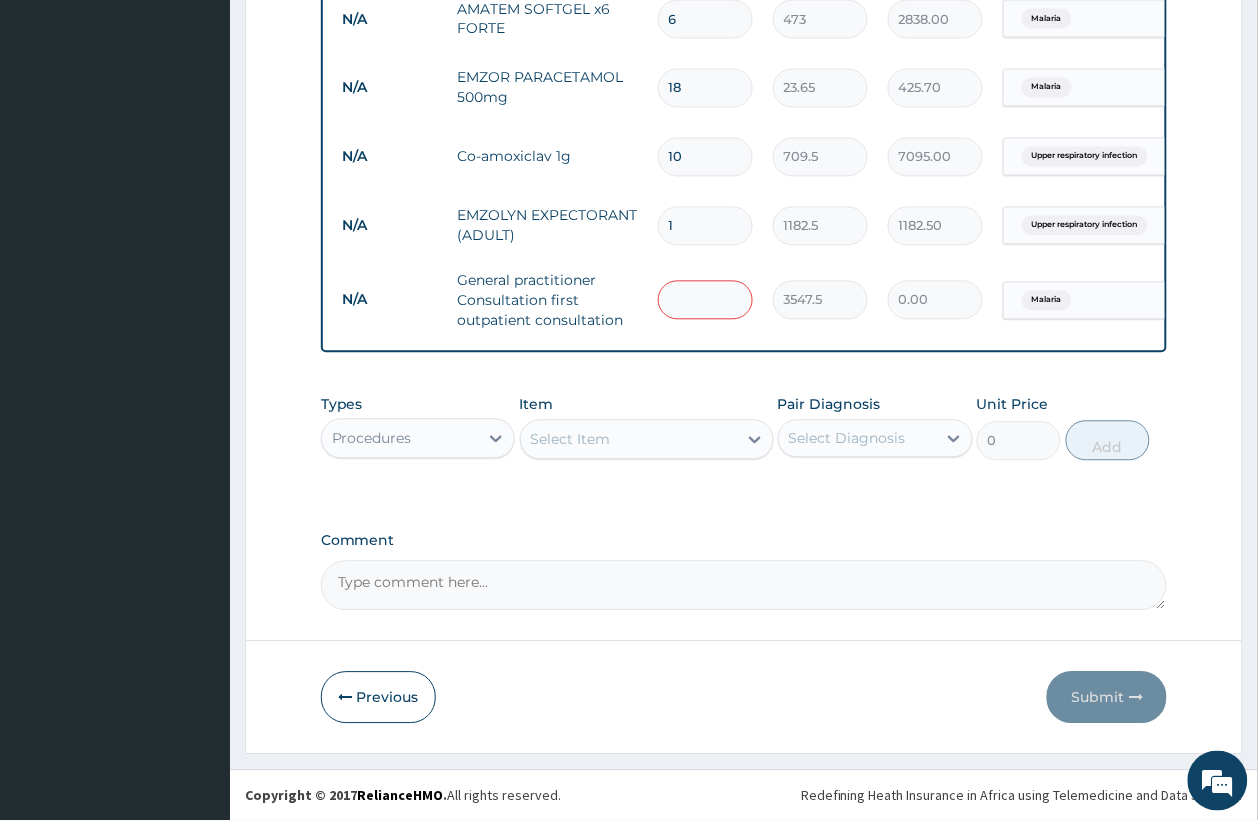type on "3547.50" 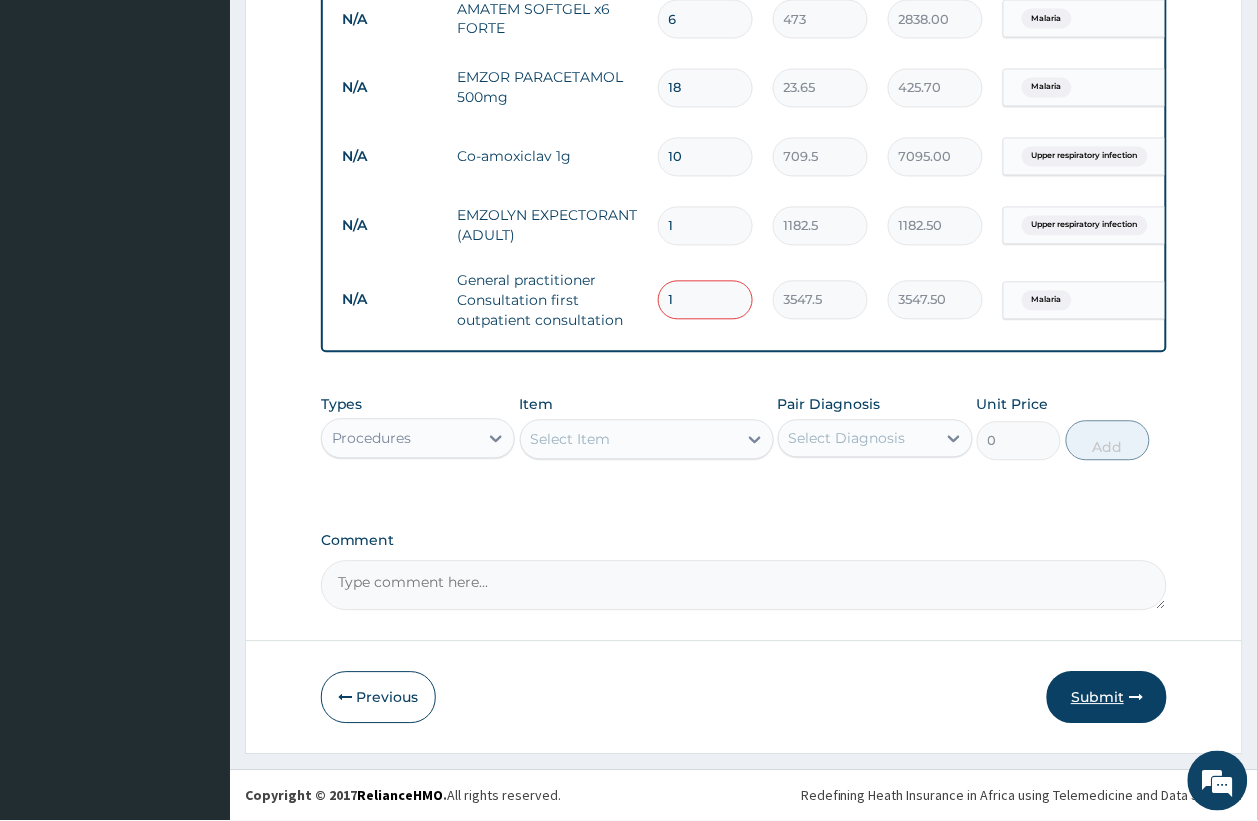 type on "1" 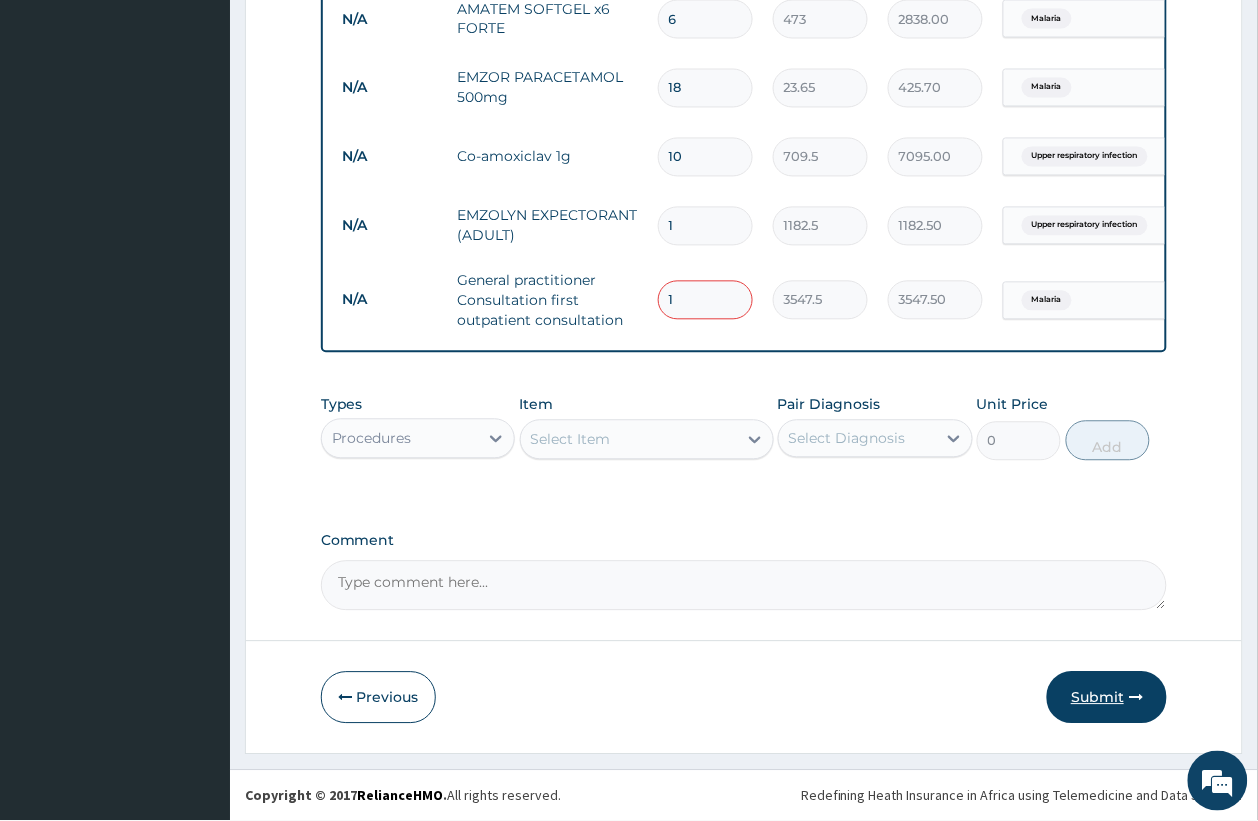 click on "Submit" at bounding box center [1107, 698] 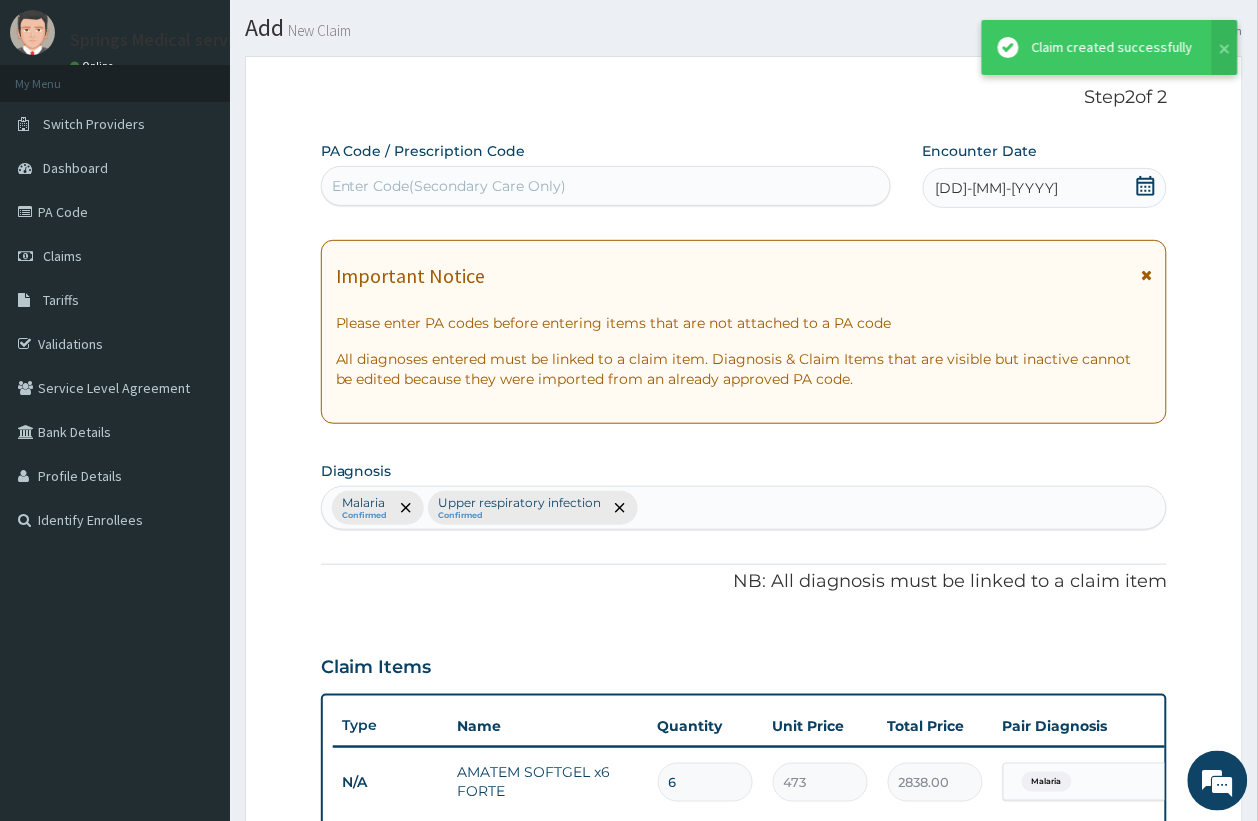 scroll, scrollTop: 833, scrollLeft: 0, axis: vertical 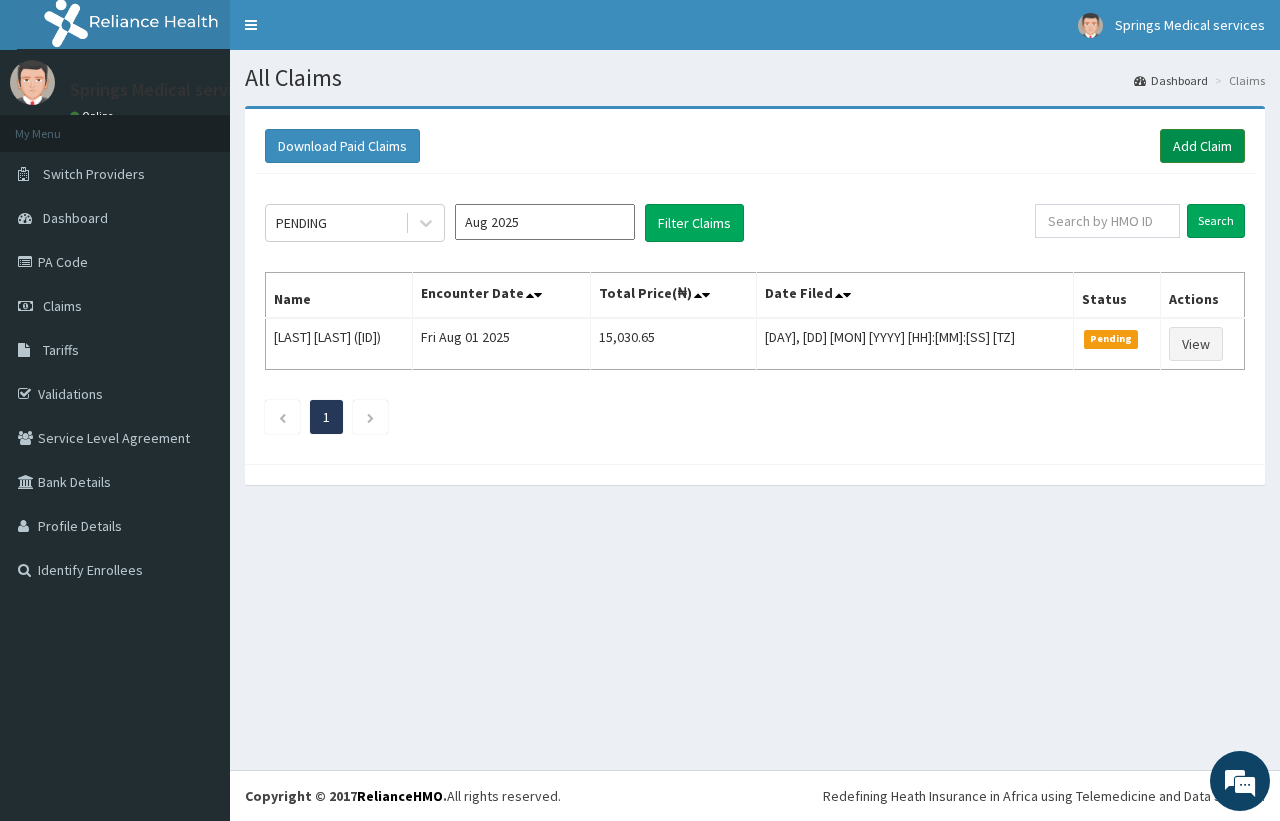 click on "Add Claim" at bounding box center [1202, 146] 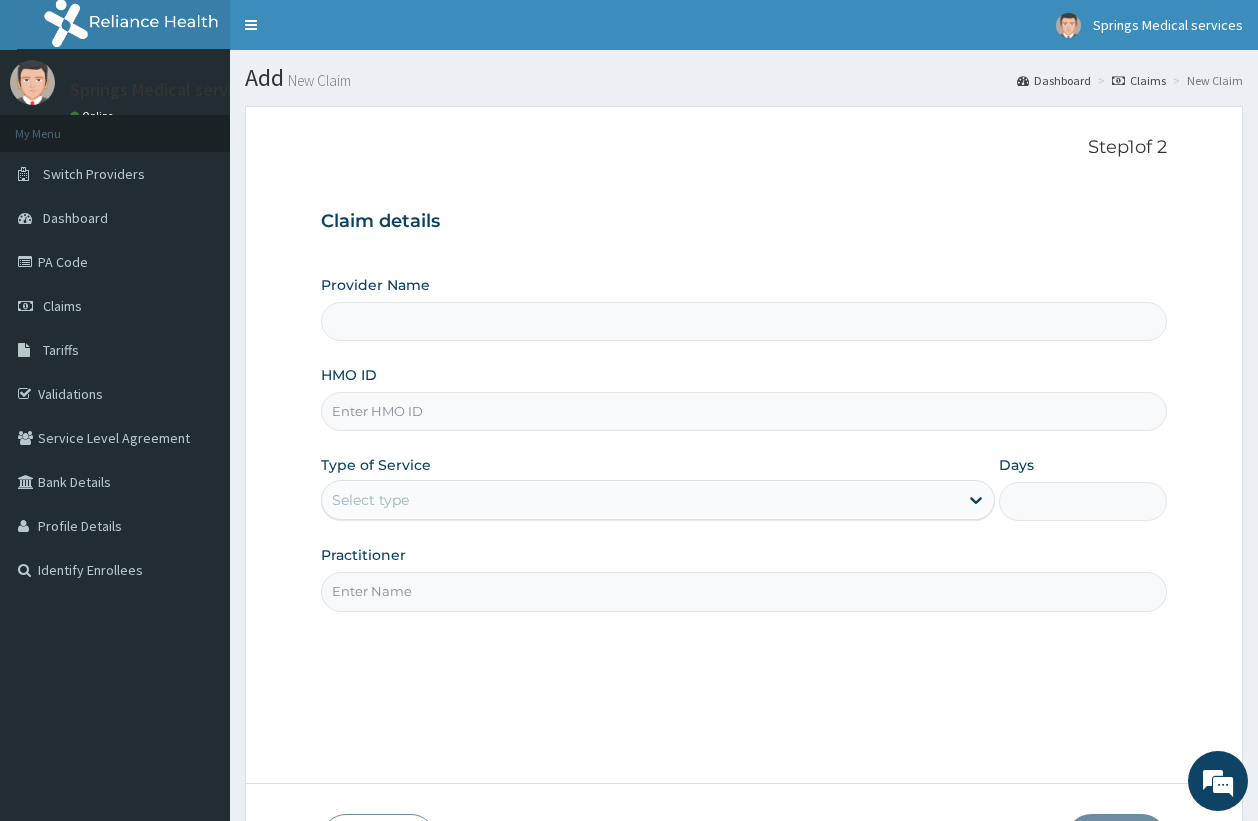 type on "Springs Medical Services Portharcourt" 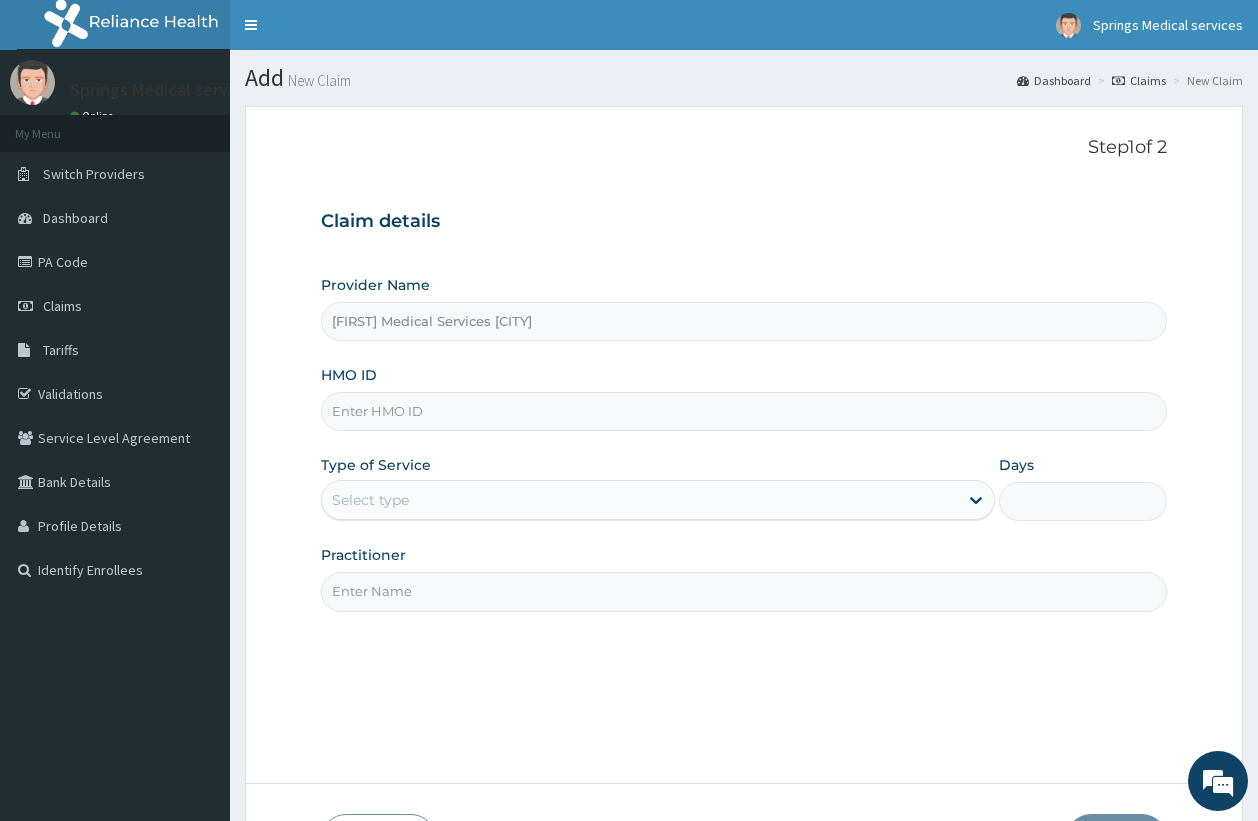 scroll, scrollTop: 0, scrollLeft: 0, axis: both 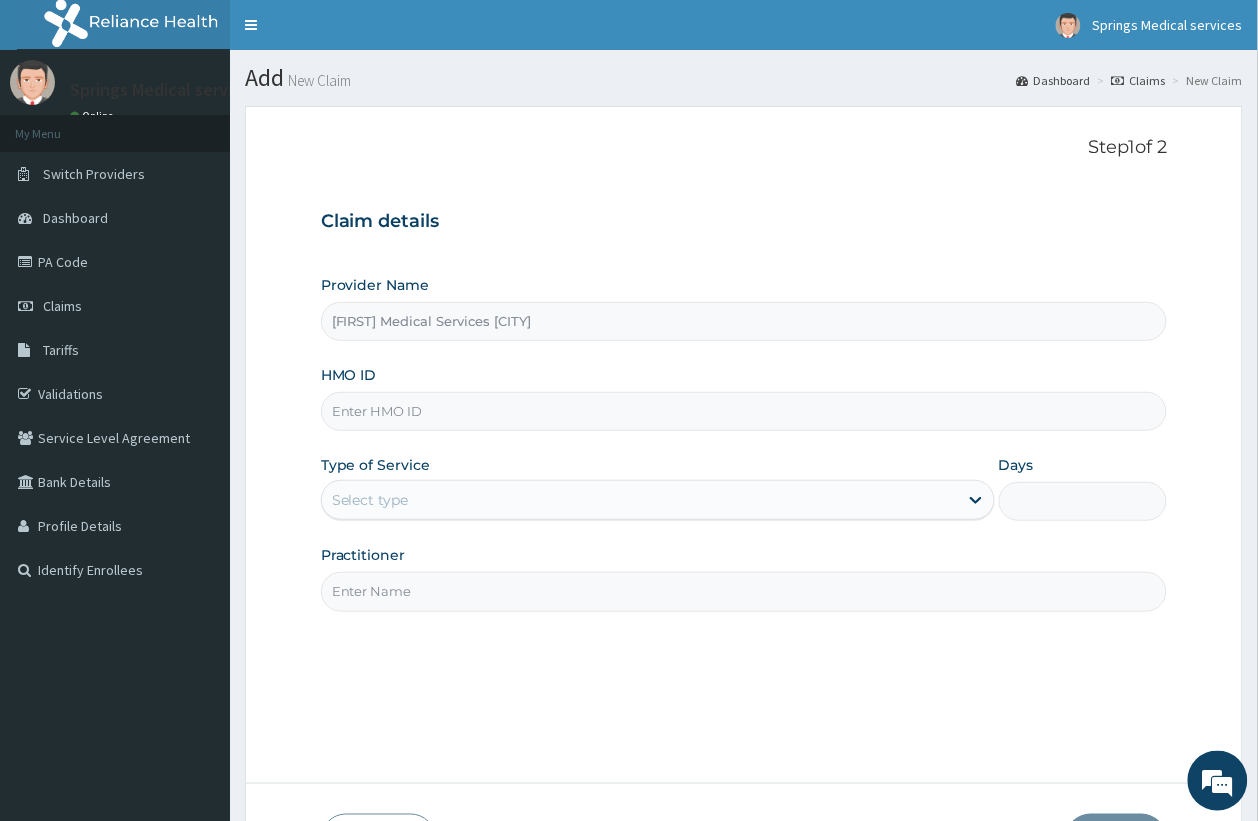 click on "HMO ID" at bounding box center [744, 411] 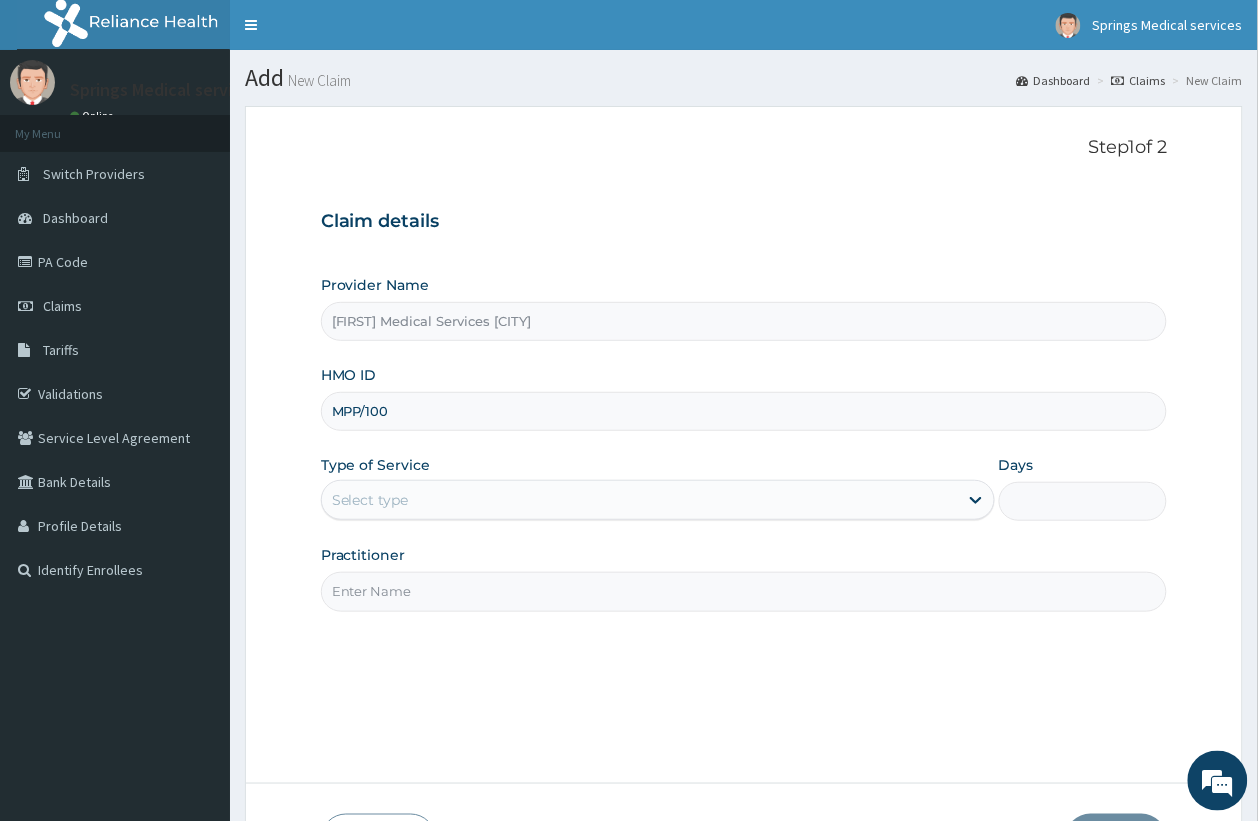 scroll, scrollTop: 0, scrollLeft: 0, axis: both 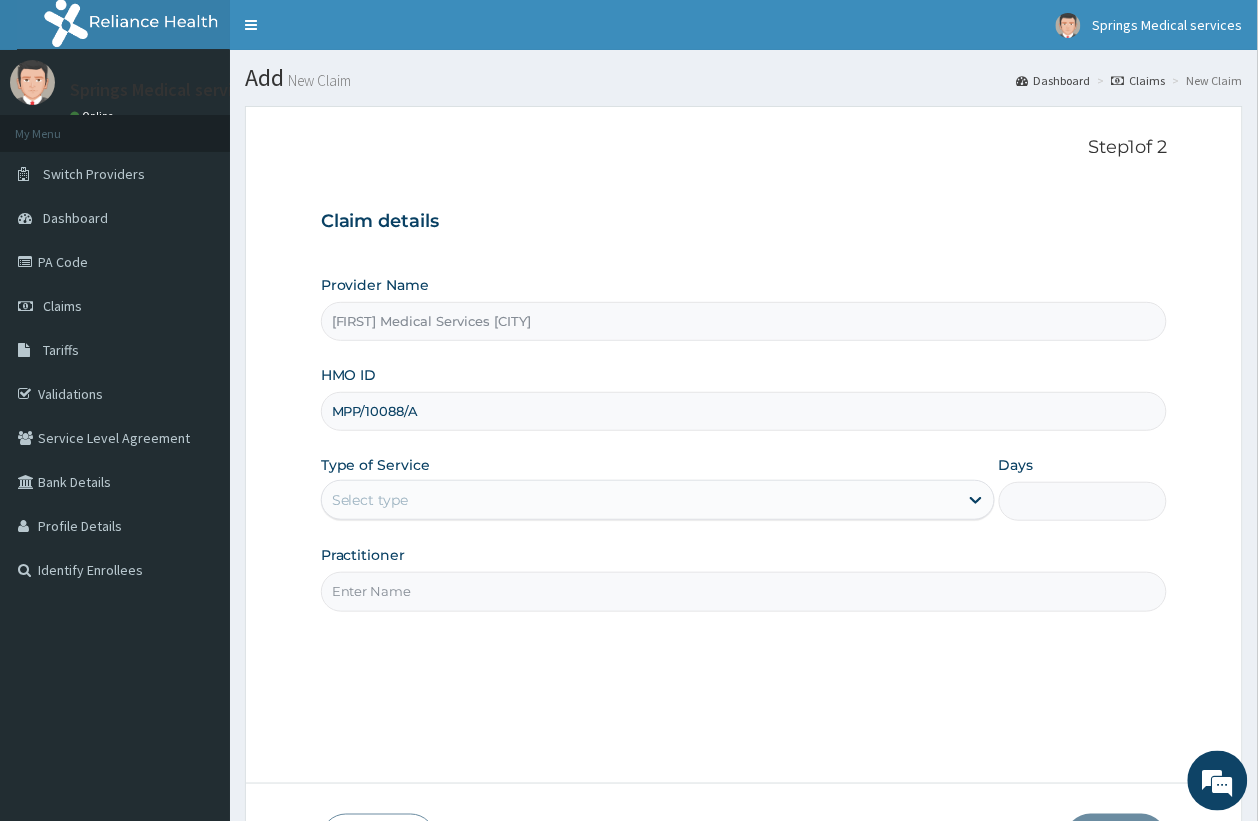 type on "MPP/10088/A" 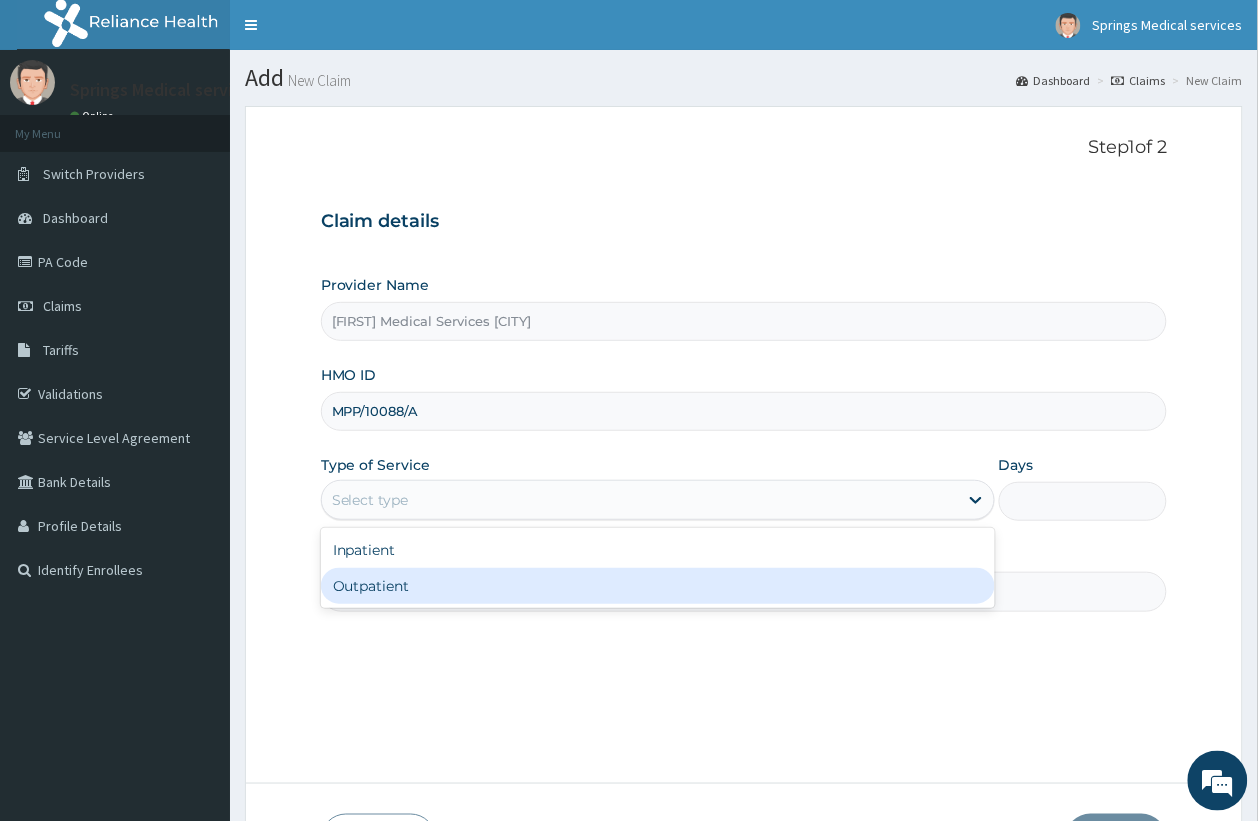 click on "Outpatient" at bounding box center [658, 586] 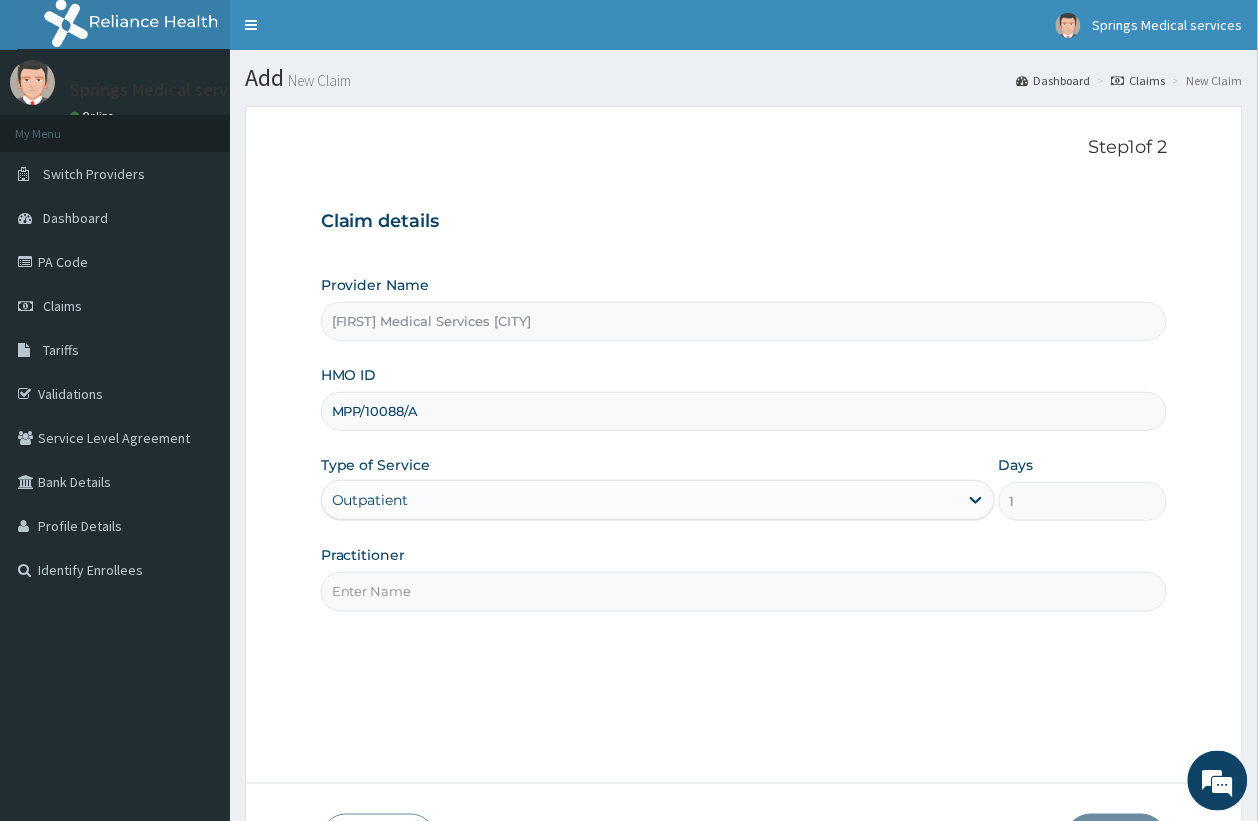 click on "Practitioner" at bounding box center (744, 591) 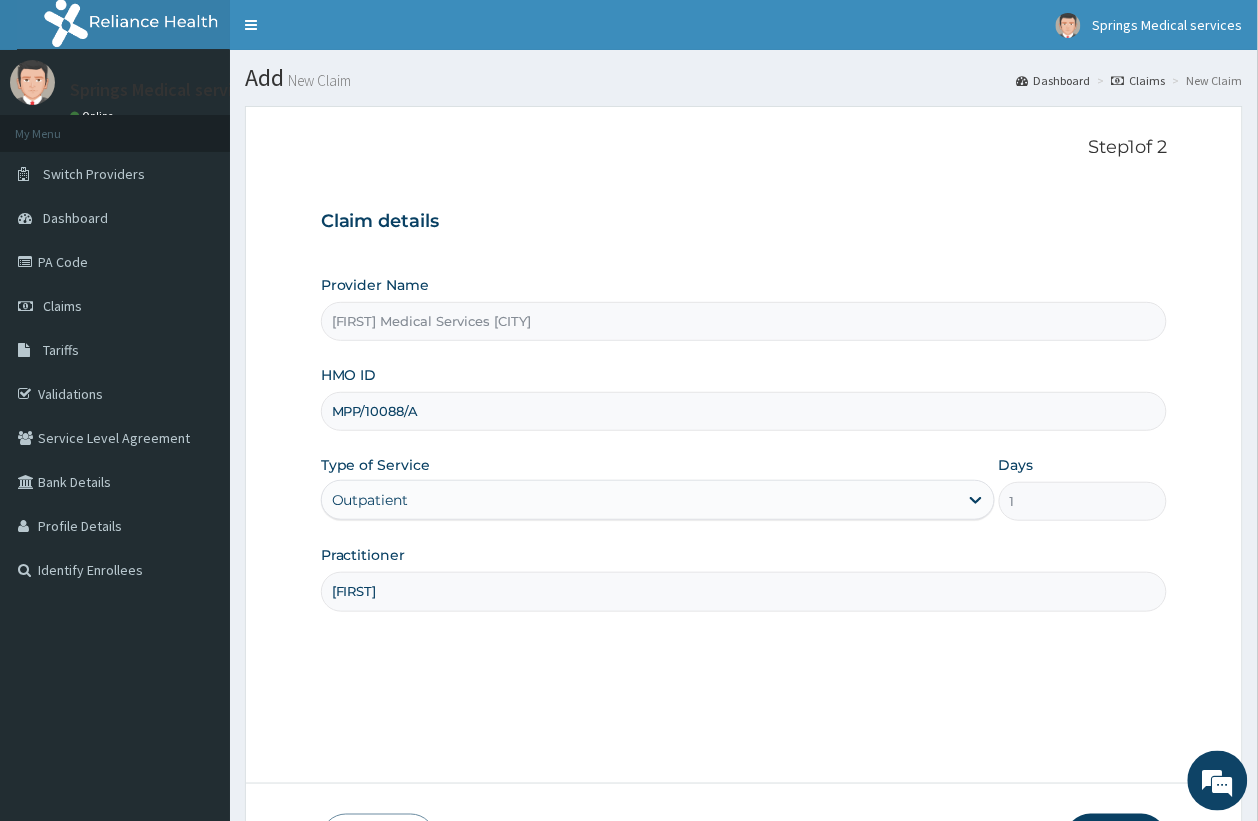 scroll, scrollTop: 142, scrollLeft: 0, axis: vertical 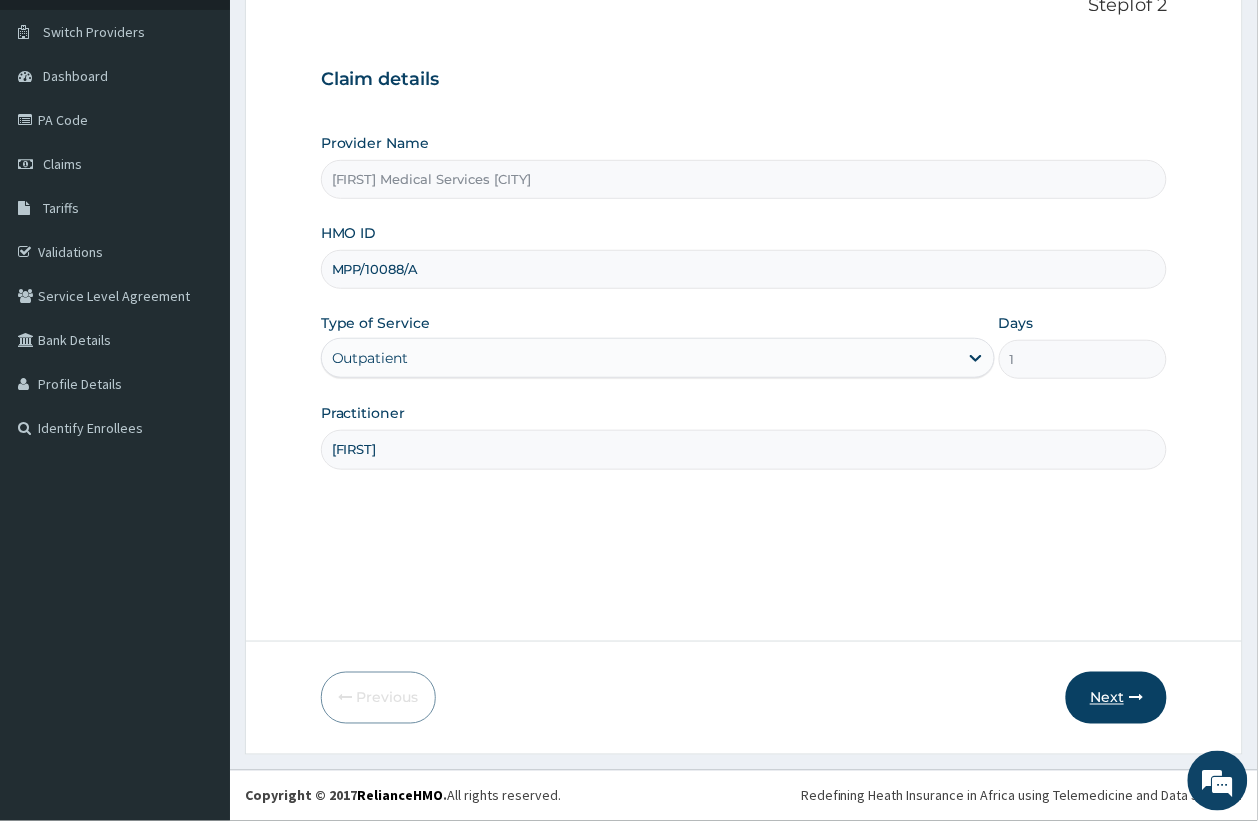 click on "Next" at bounding box center (1116, 698) 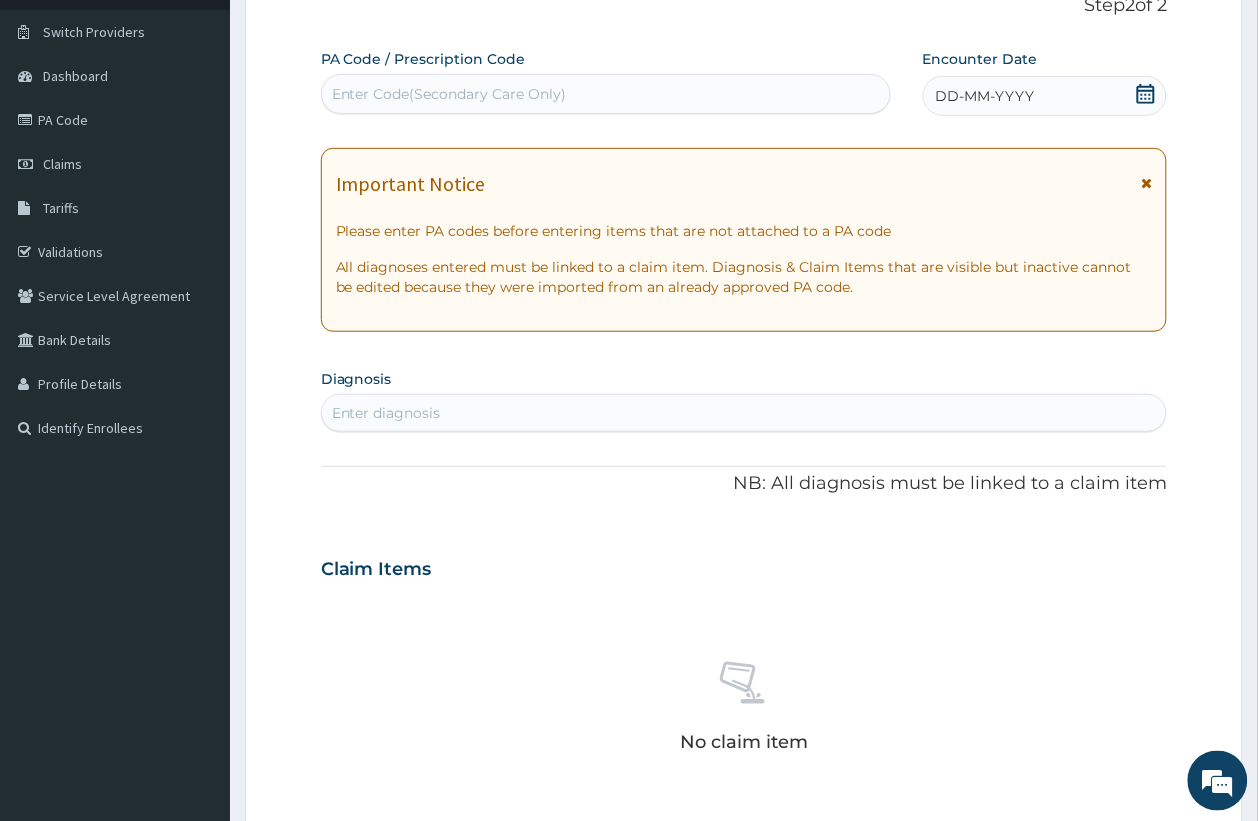 click 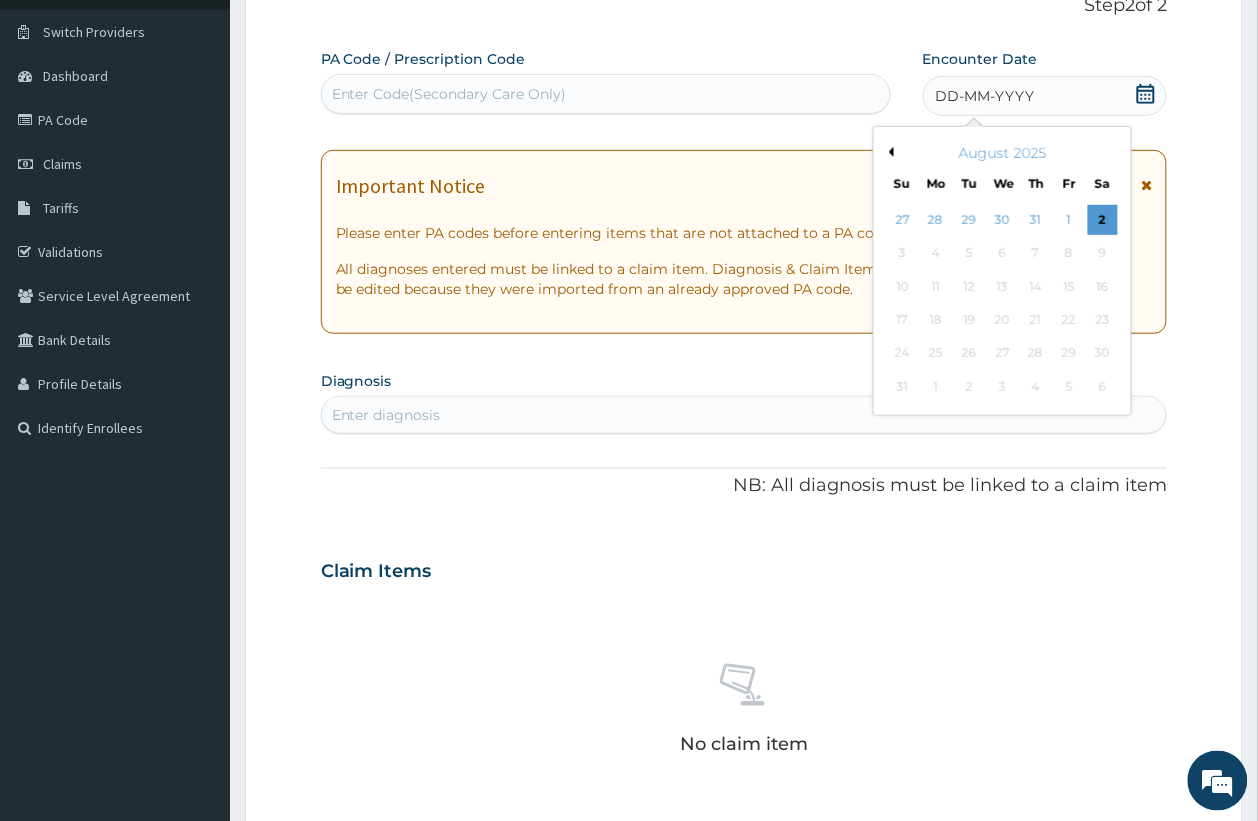click on "Previous Month" at bounding box center (889, 152) 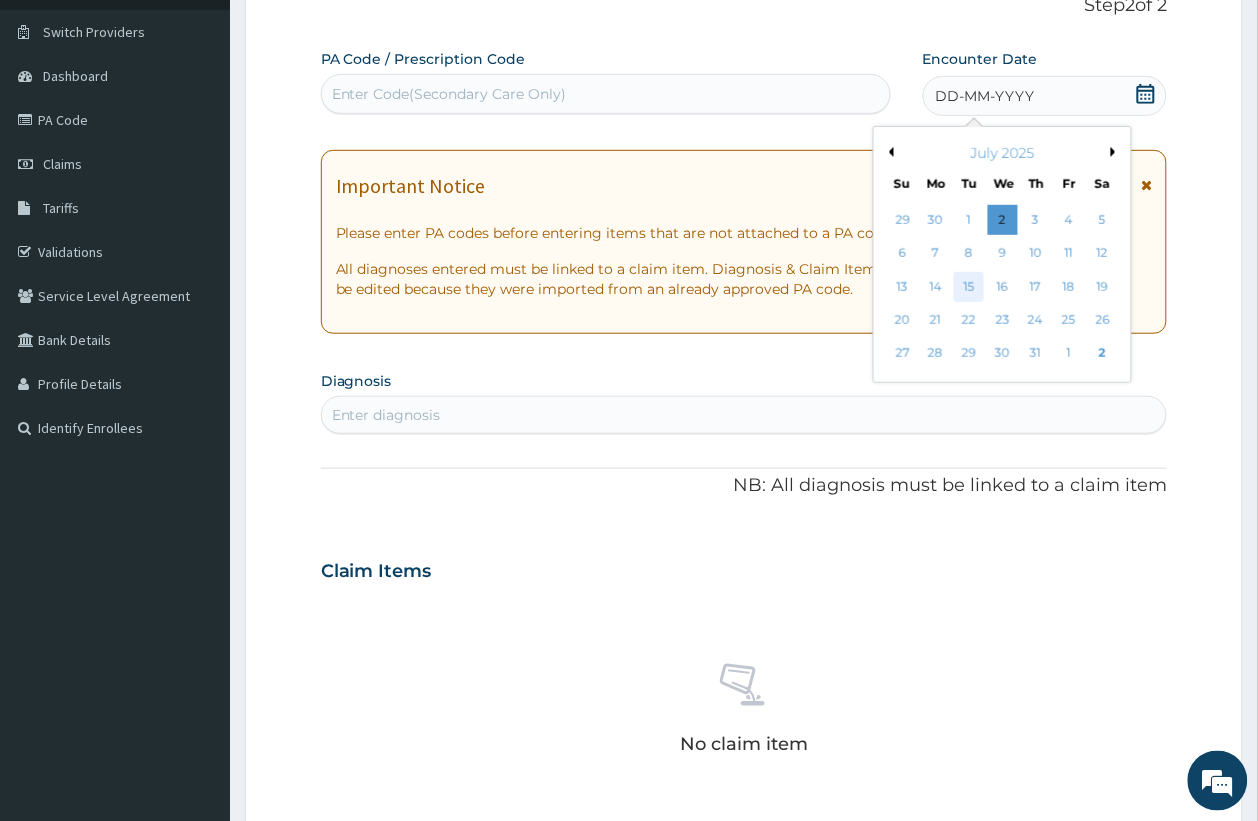 click on "15" at bounding box center [969, 287] 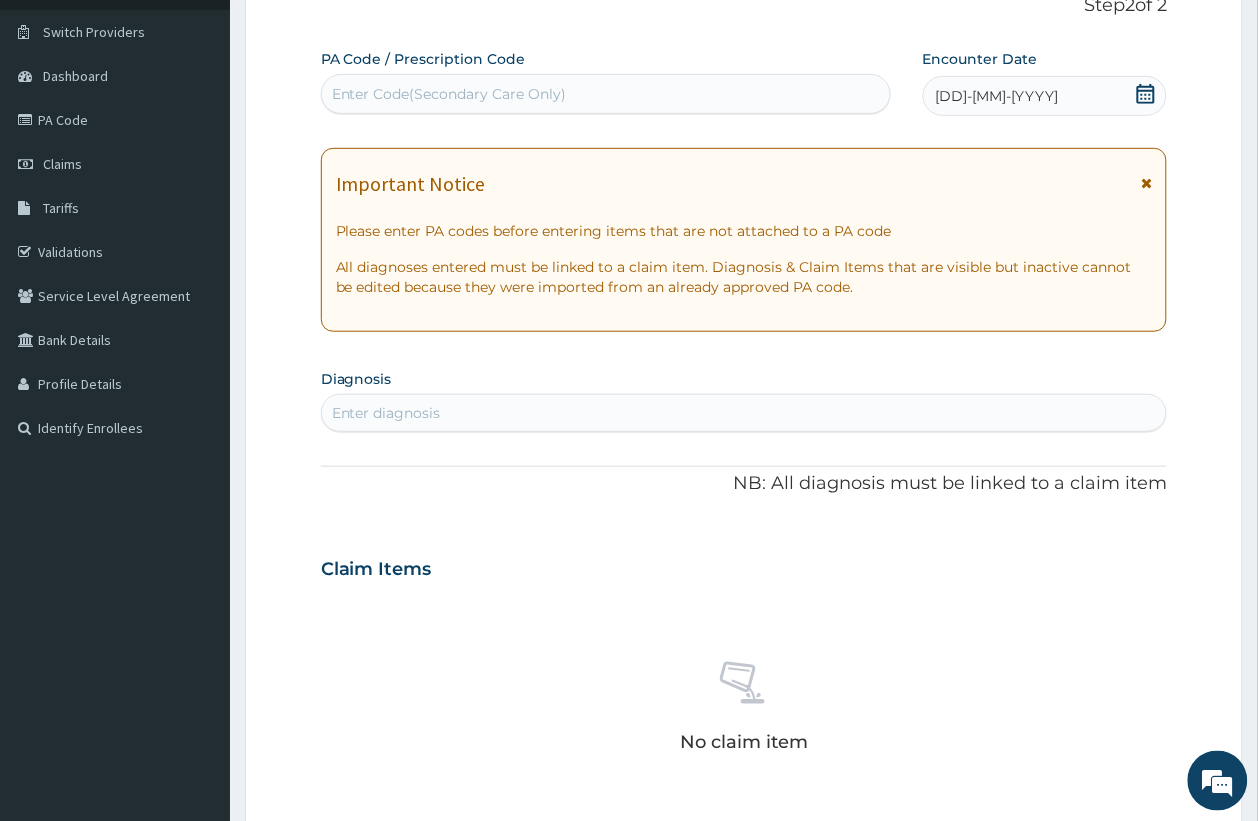 click on "Enter diagnosis" at bounding box center (744, 413) 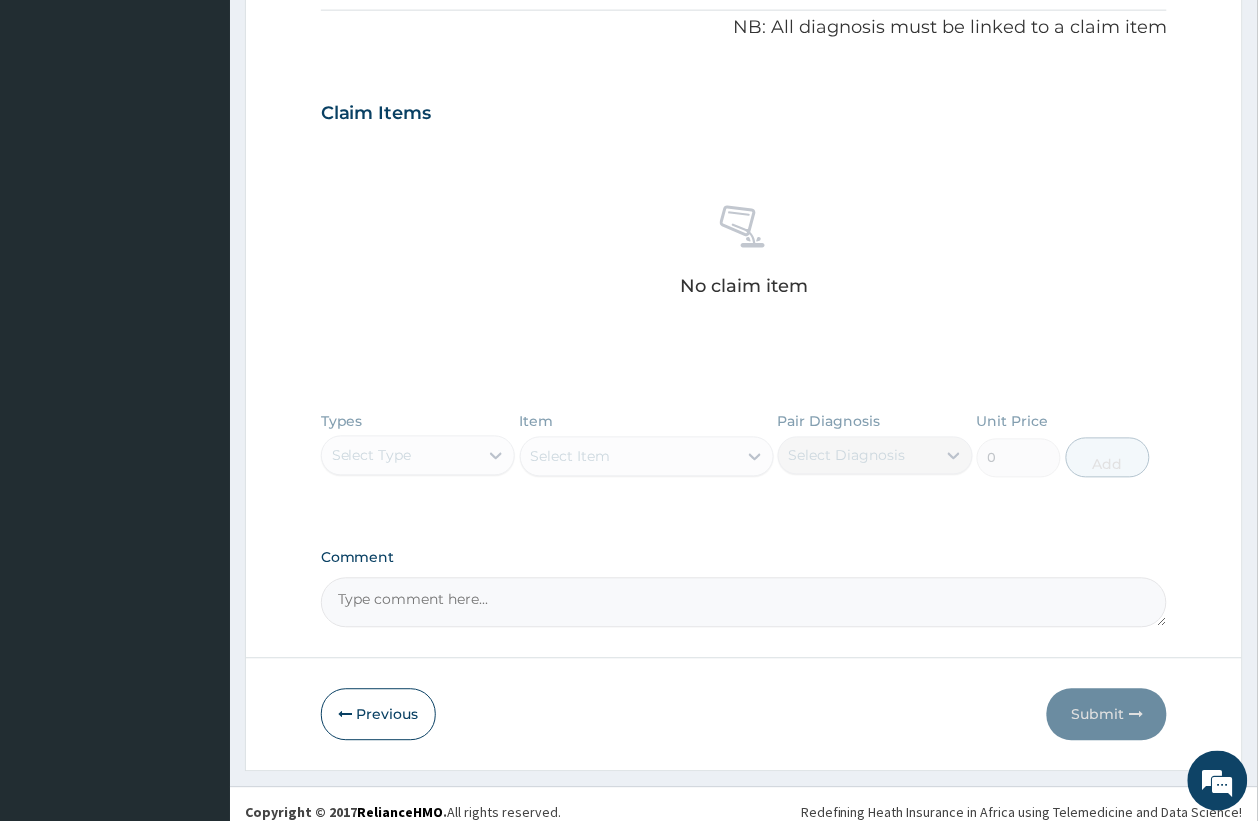 scroll, scrollTop: 616, scrollLeft: 0, axis: vertical 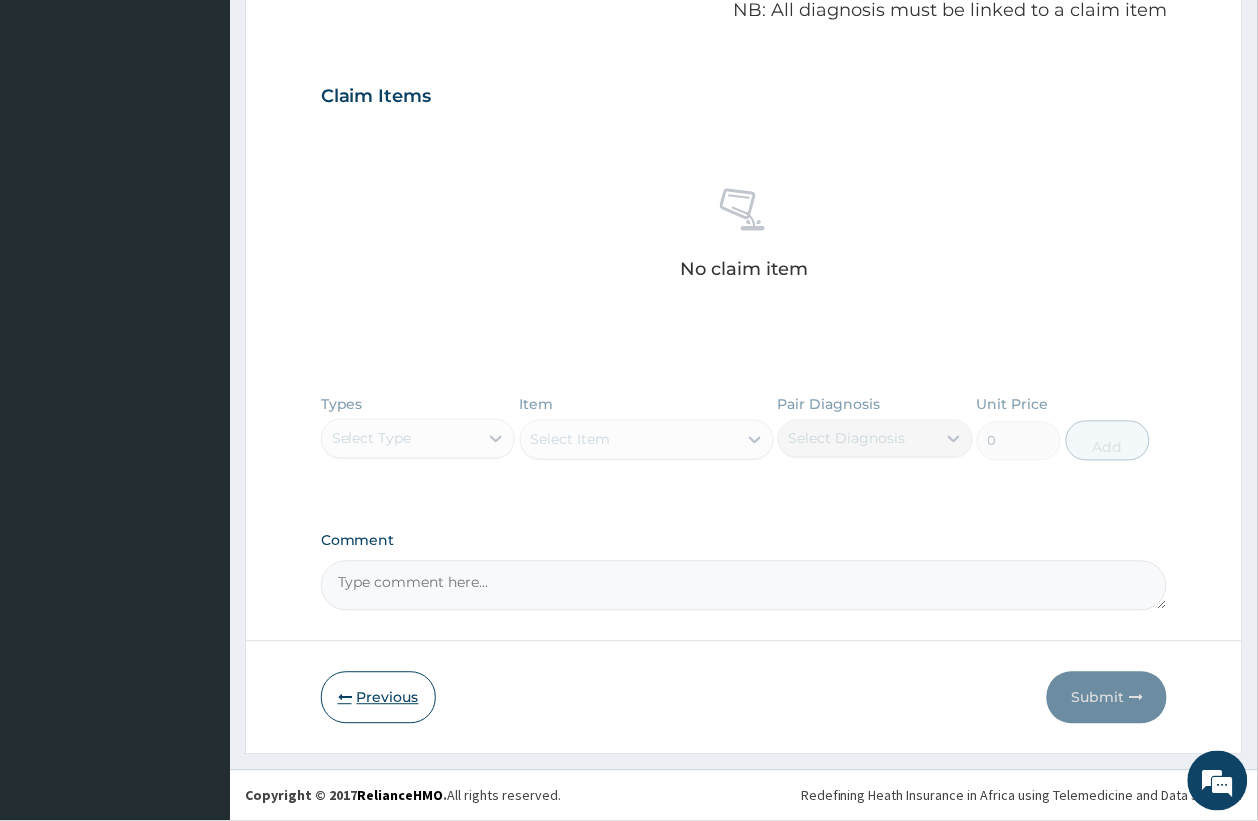 click on "Previous" at bounding box center [378, 698] 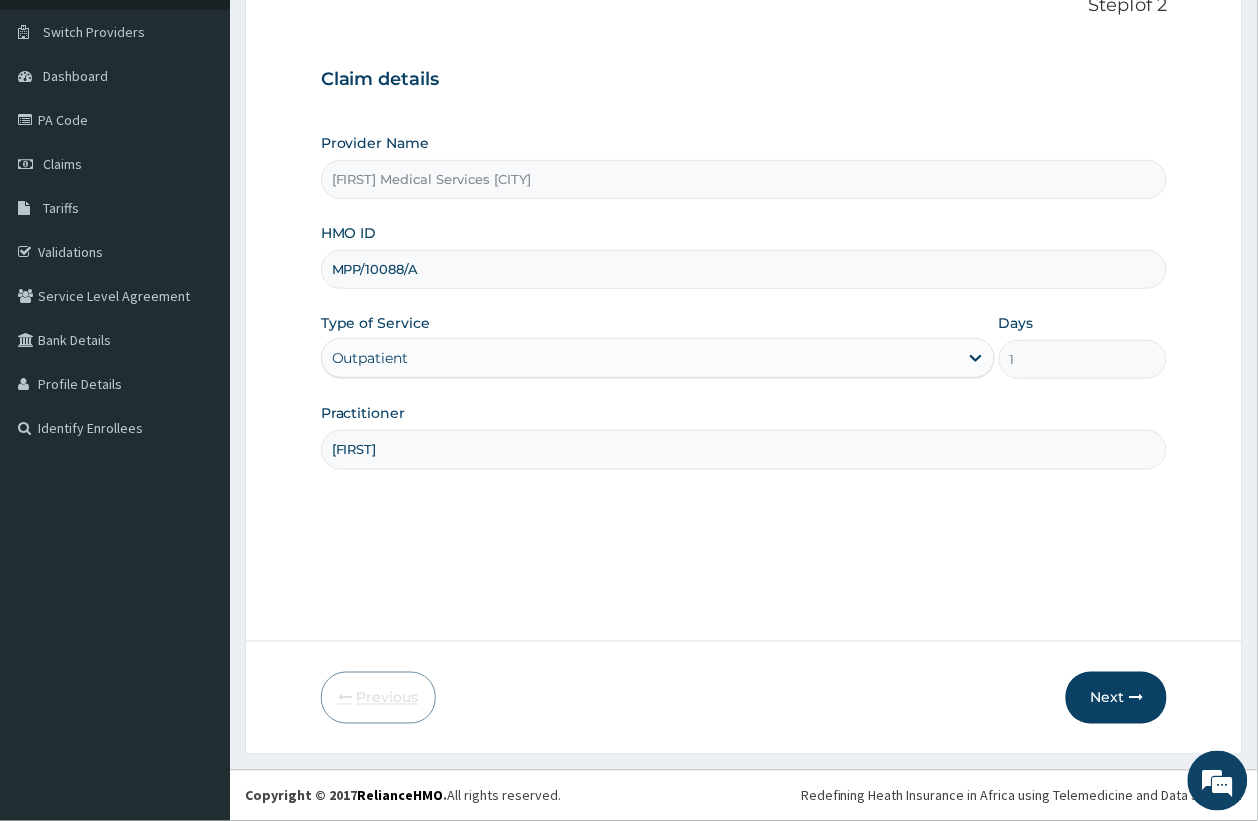 scroll, scrollTop: 142, scrollLeft: 0, axis: vertical 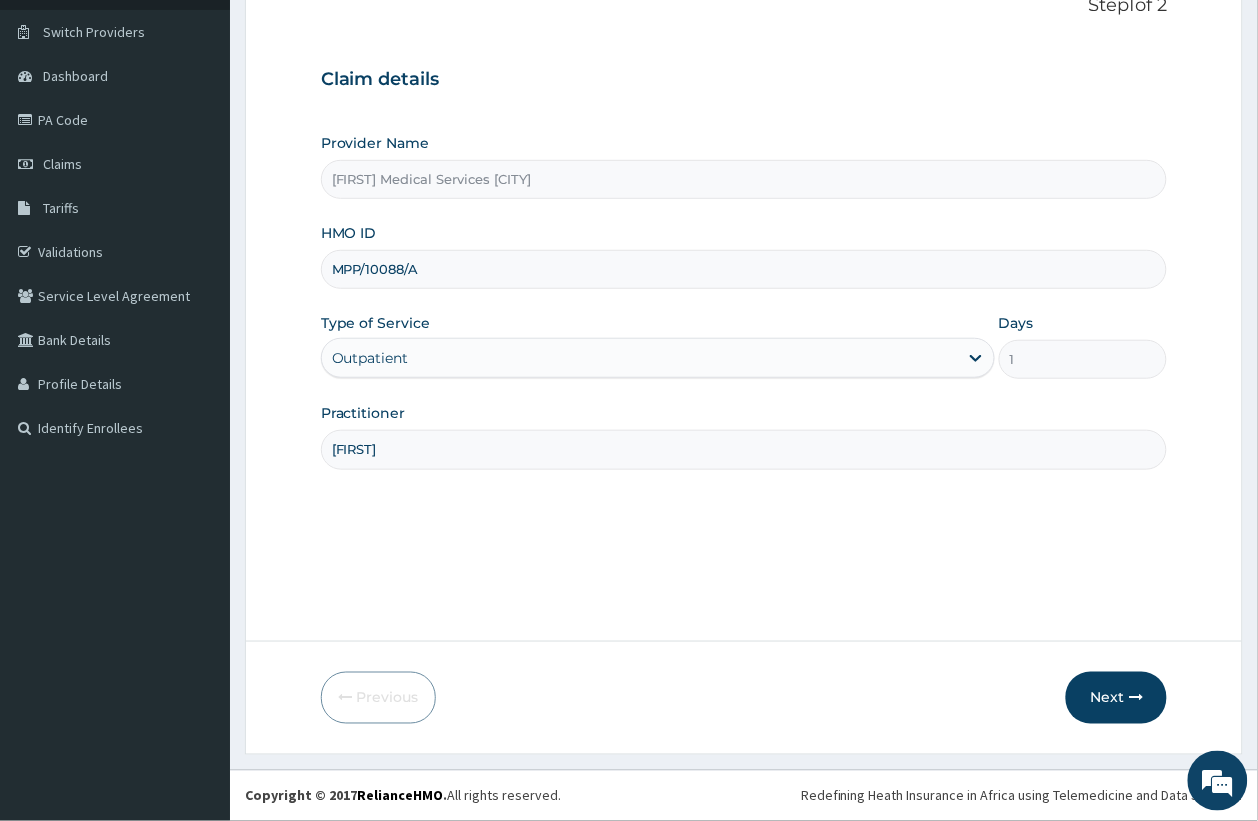 drag, startPoint x: 331, startPoint y: 271, endPoint x: 418, endPoint y: 260, distance: 87.69264 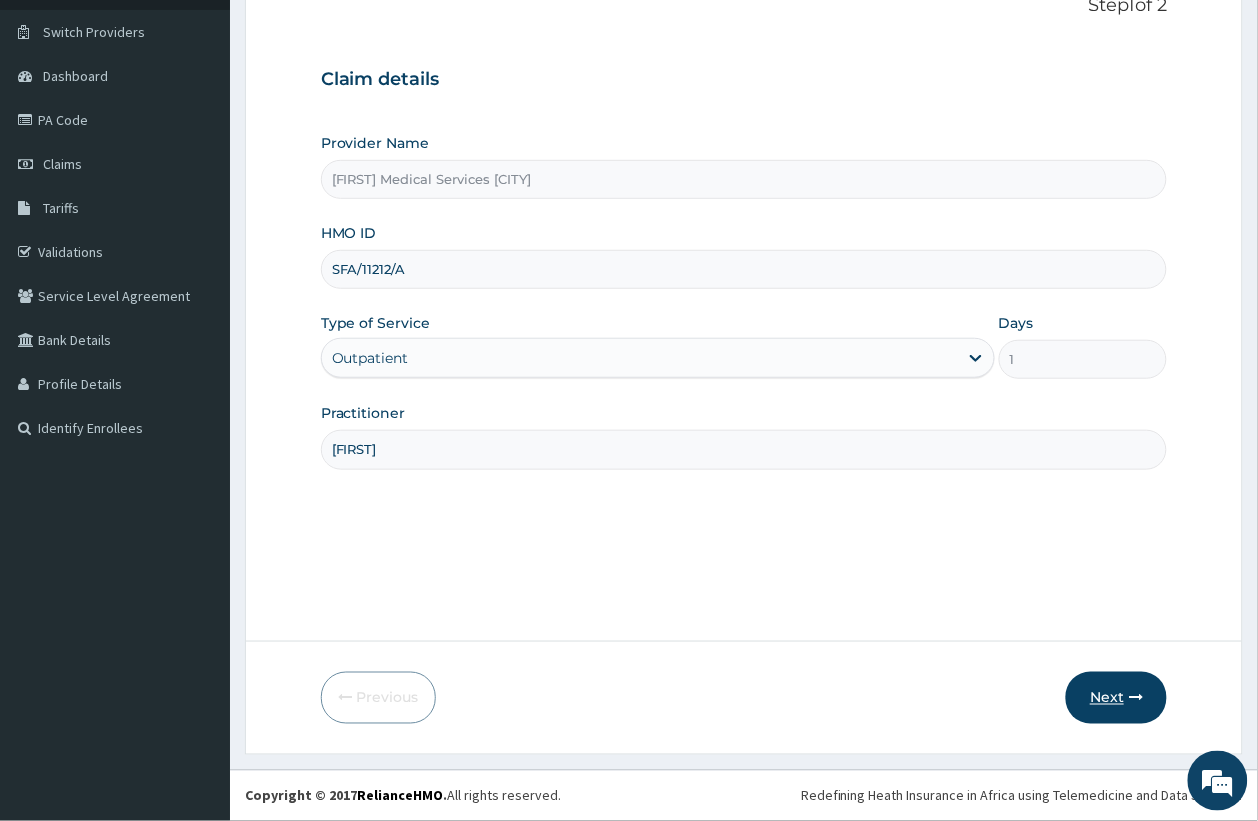 type on "SFA/11212/A" 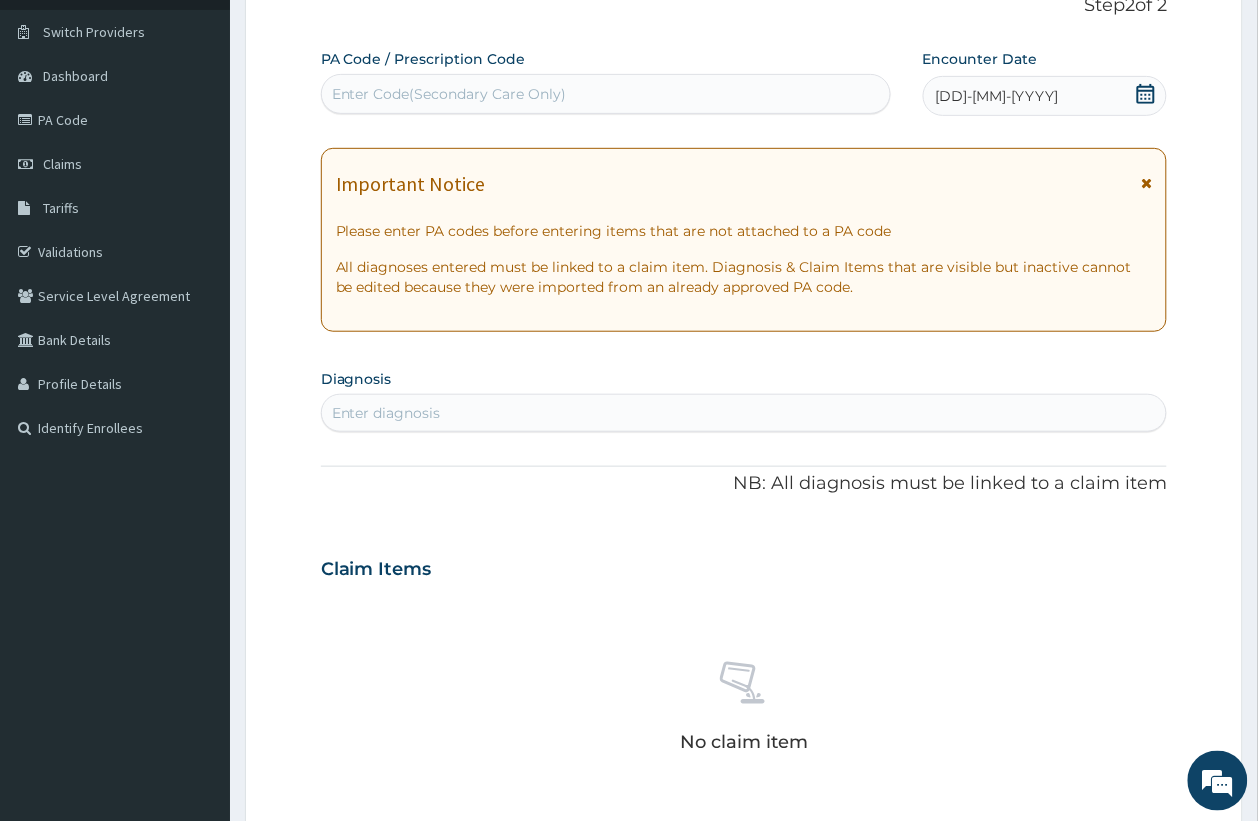 scroll, scrollTop: 267, scrollLeft: 0, axis: vertical 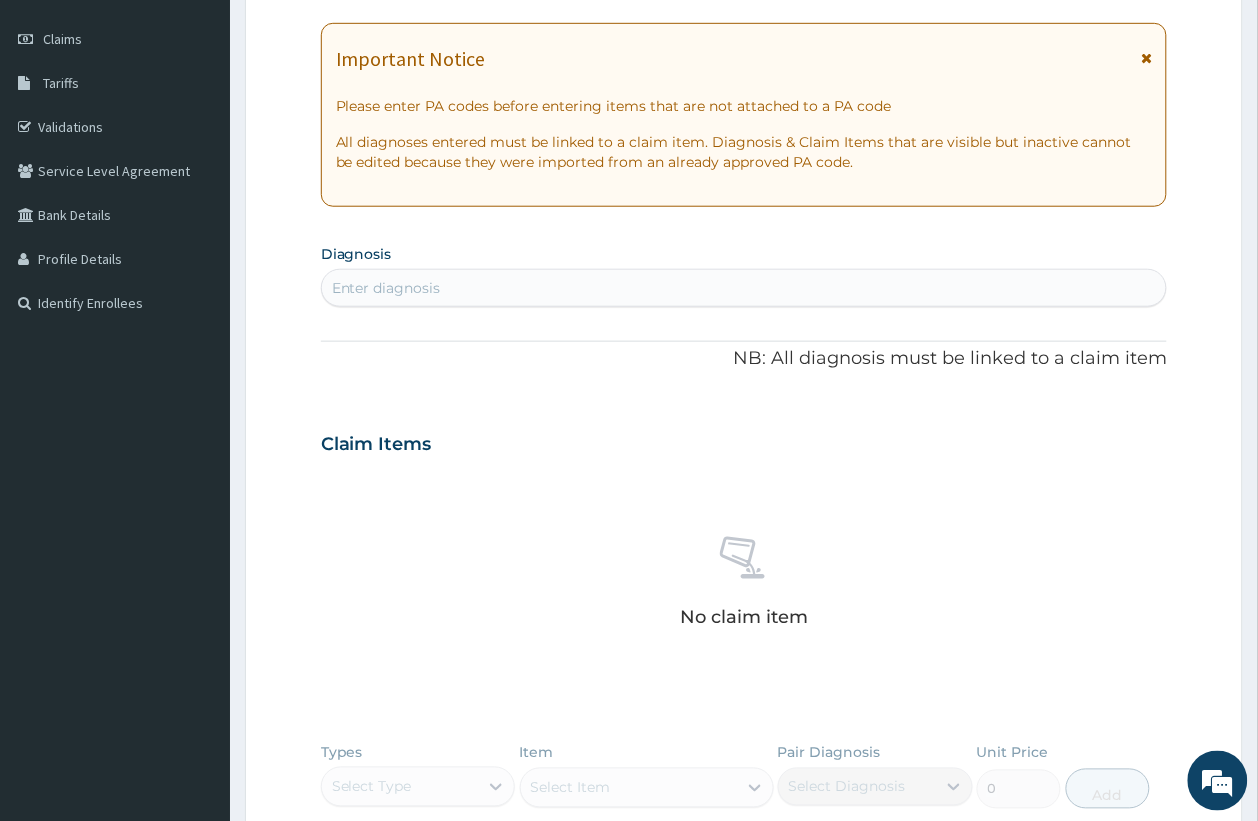 click on "Enter diagnosis" at bounding box center (386, 288) 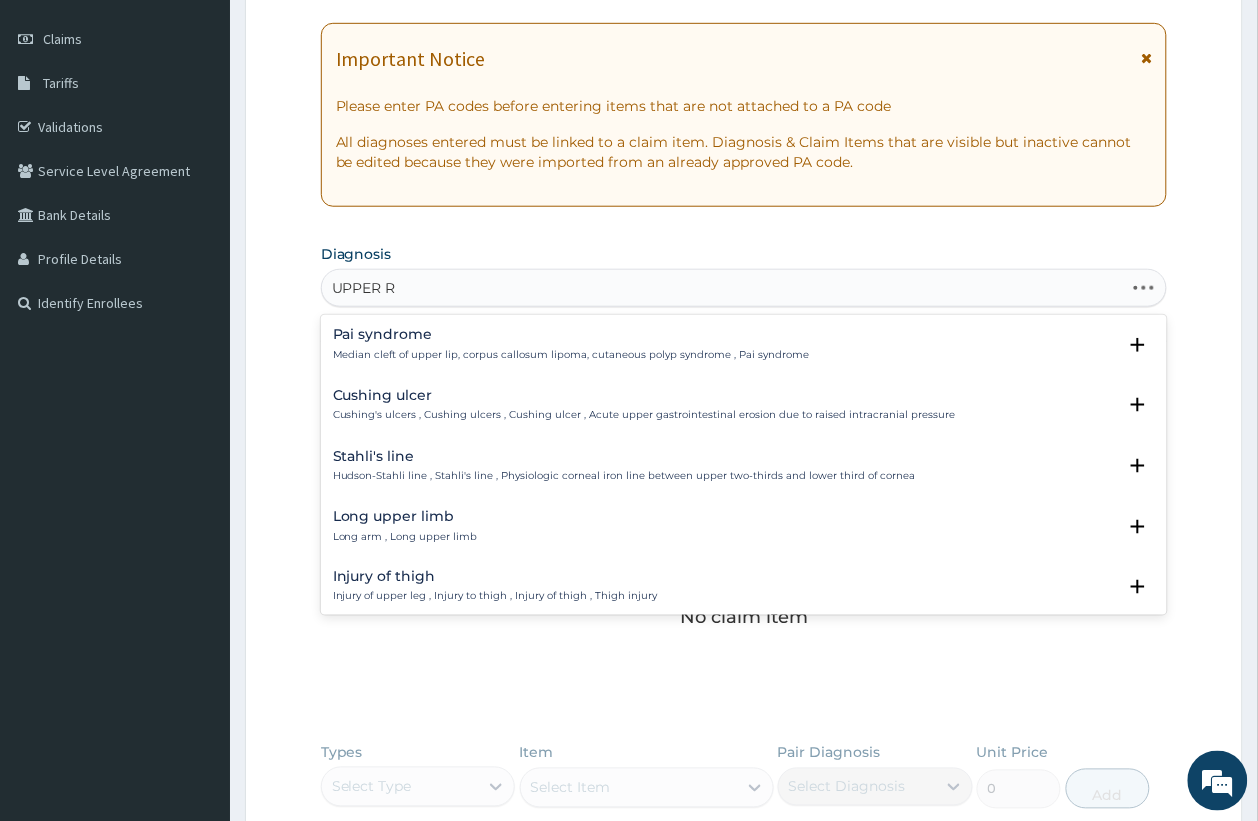 type on "UPPER RE" 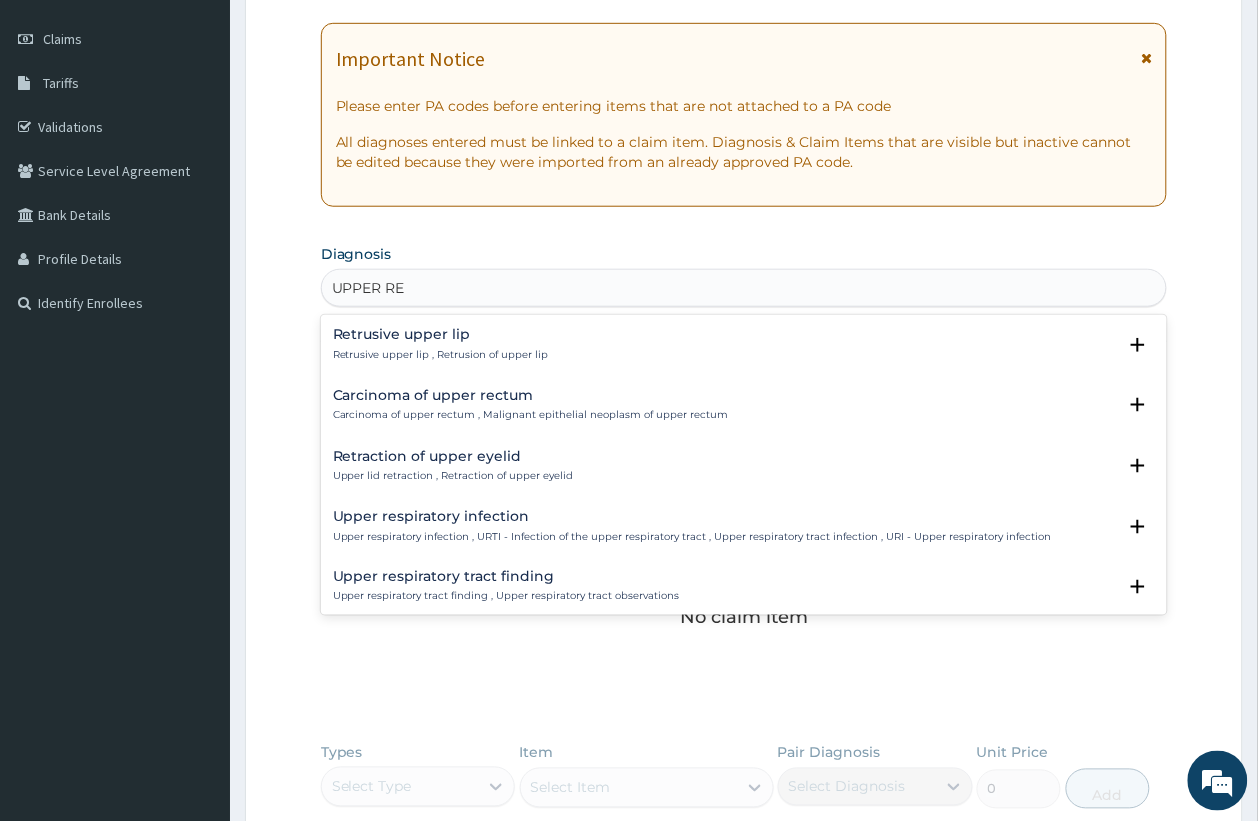 click on "Upper respiratory infection" at bounding box center (692, 516) 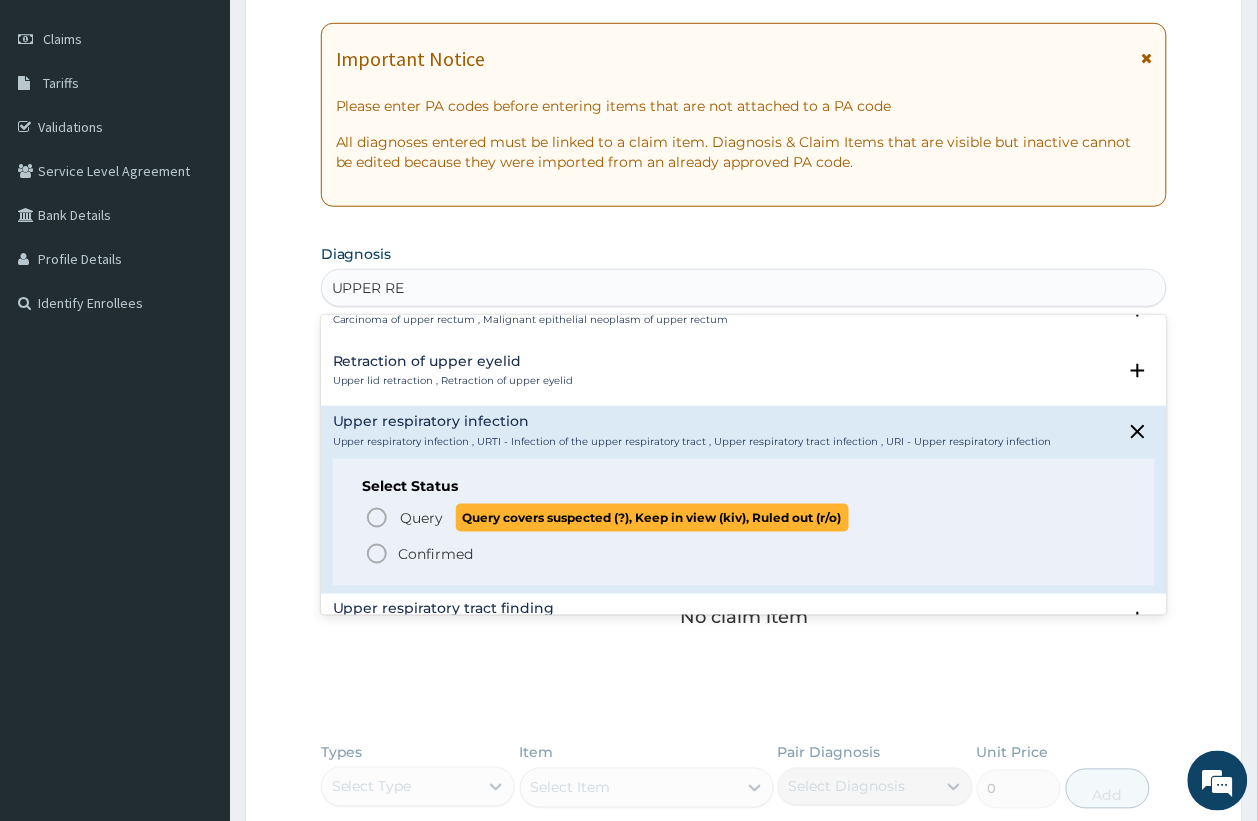 scroll, scrollTop: 125, scrollLeft: 0, axis: vertical 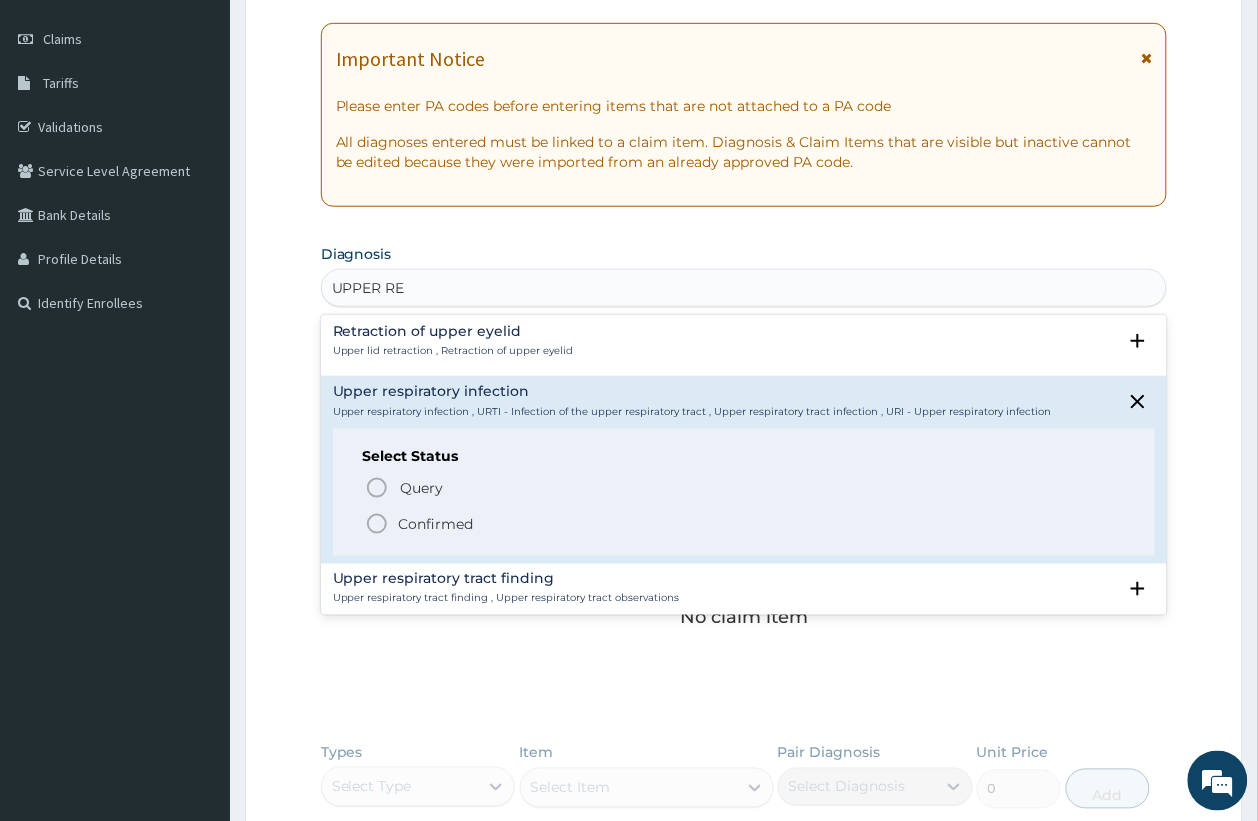 click 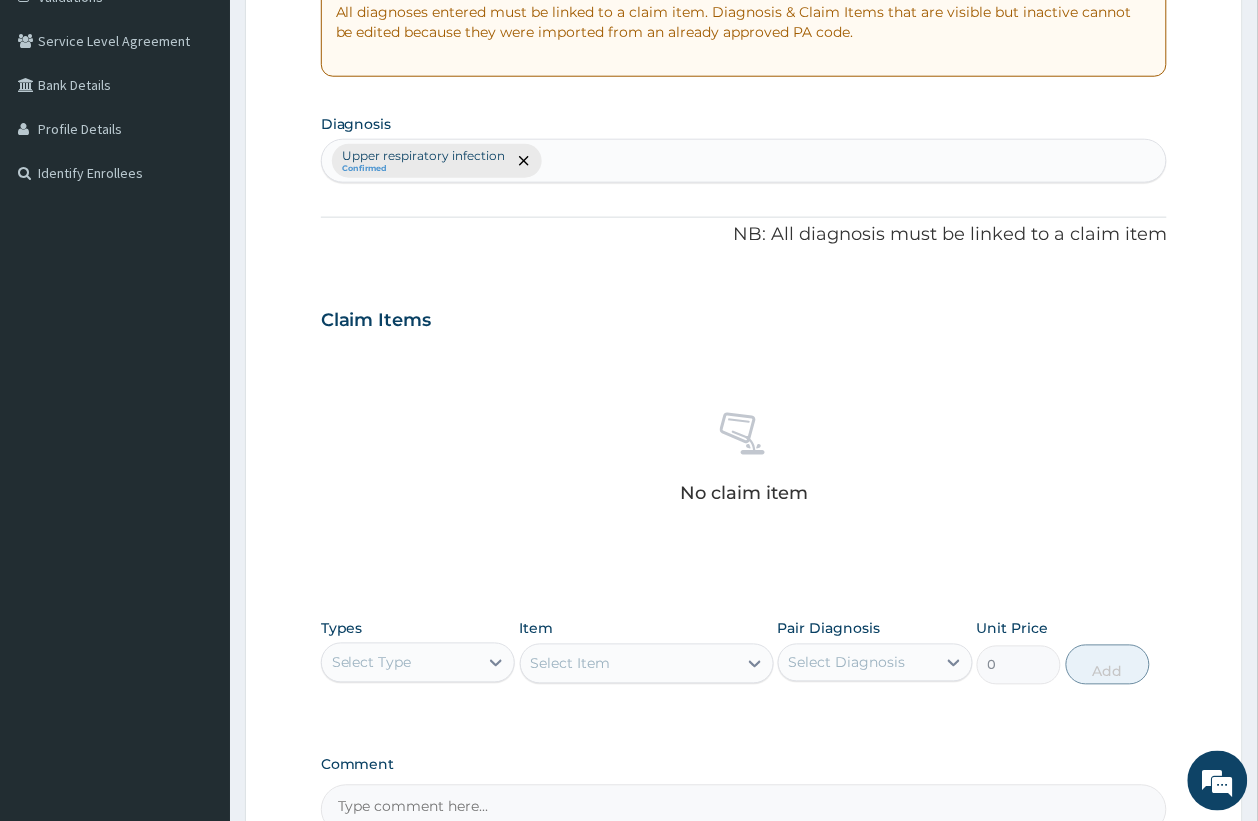 scroll, scrollTop: 622, scrollLeft: 0, axis: vertical 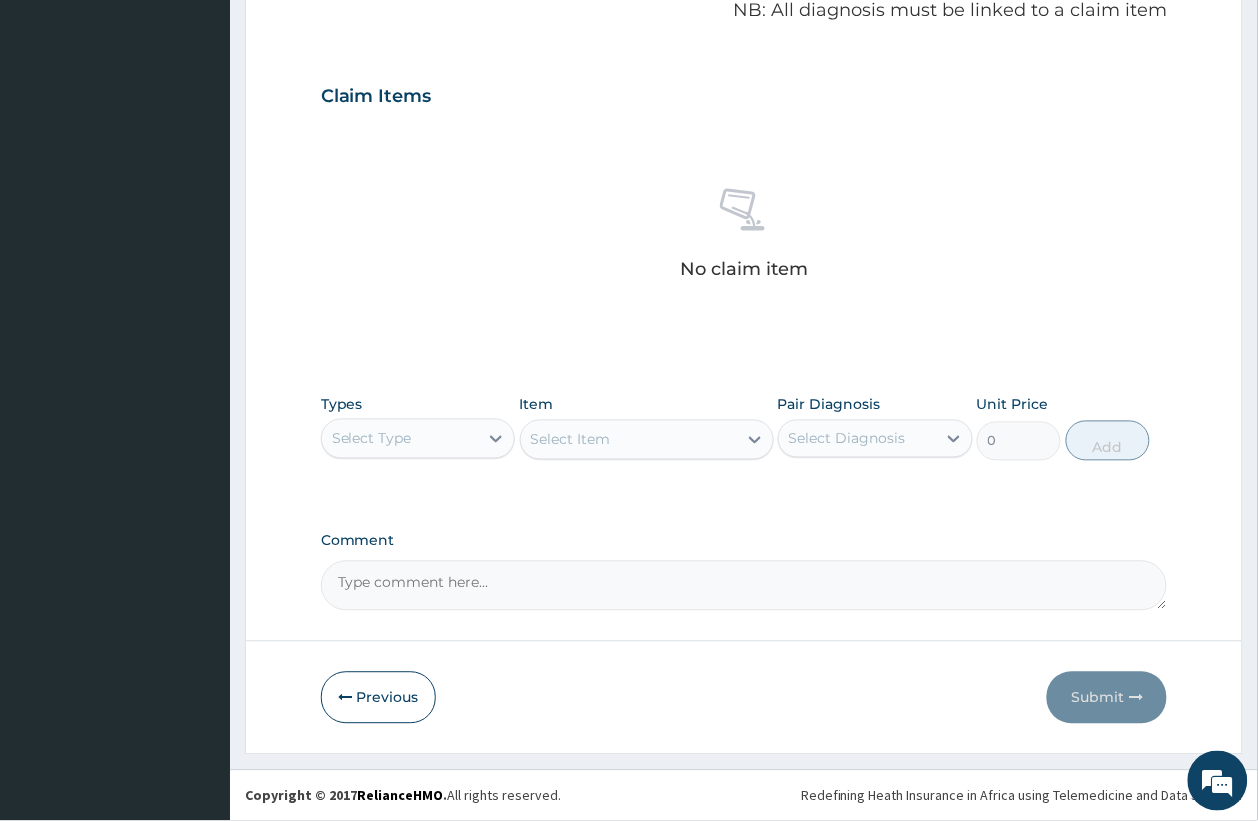 click on "Select Type" at bounding box center [400, 439] 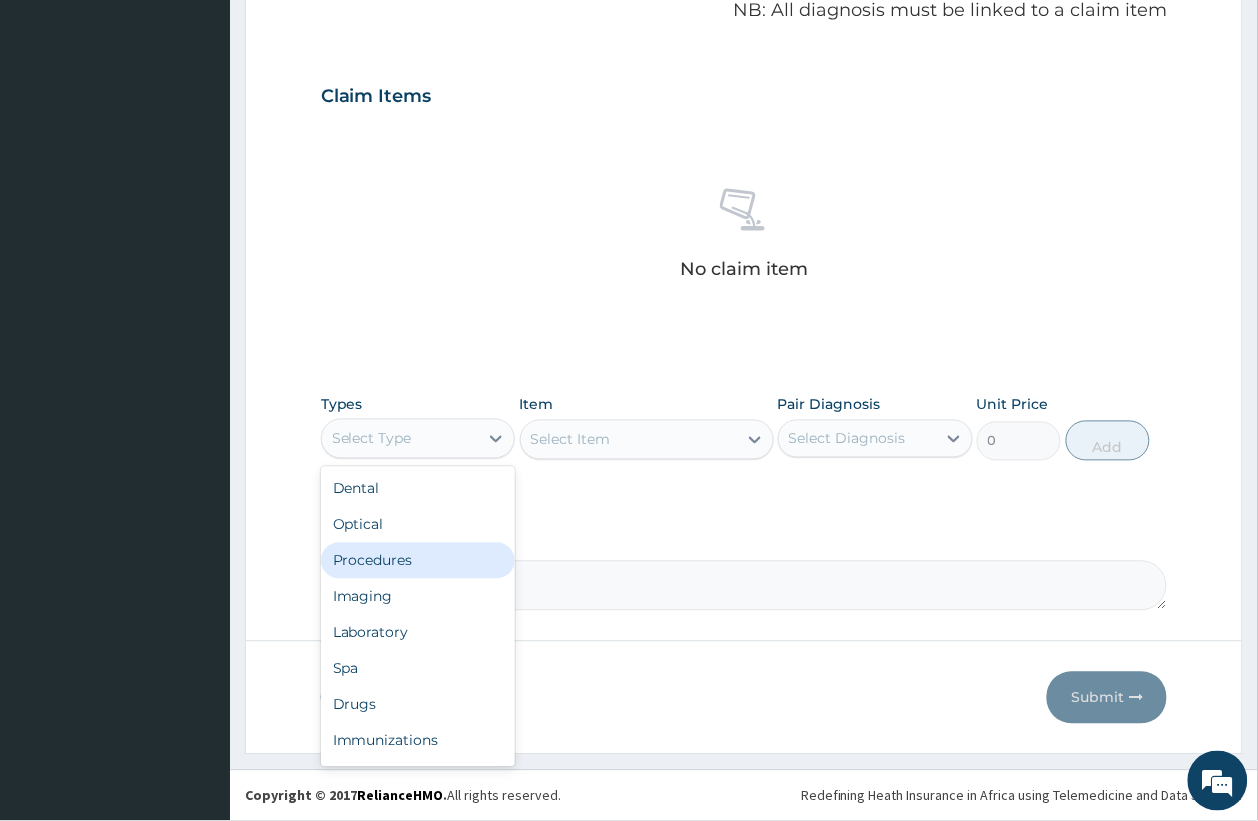 click on "Procedures" at bounding box center [418, 561] 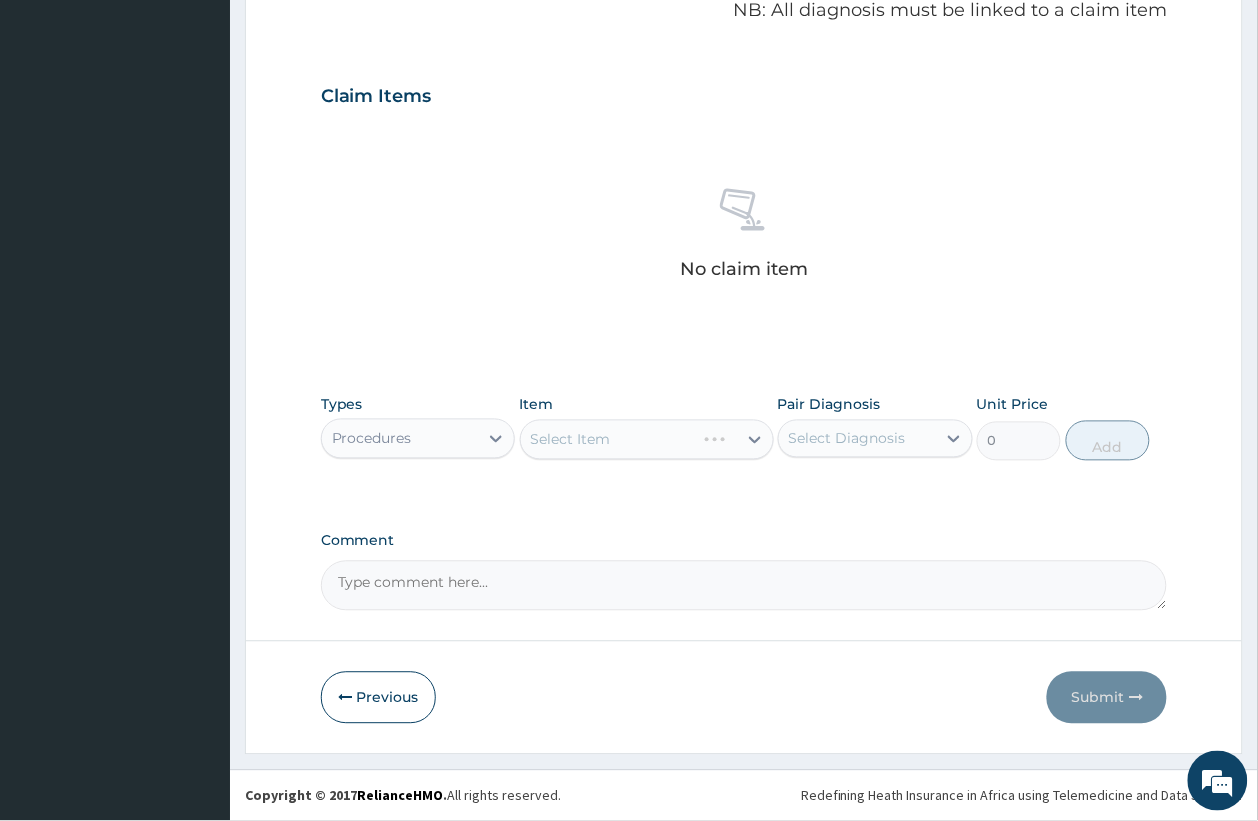 click on "Types Procedures Item Select Item Pair Diagnosis Select Diagnosis Unit Price 0 Add" at bounding box center (744, 428) 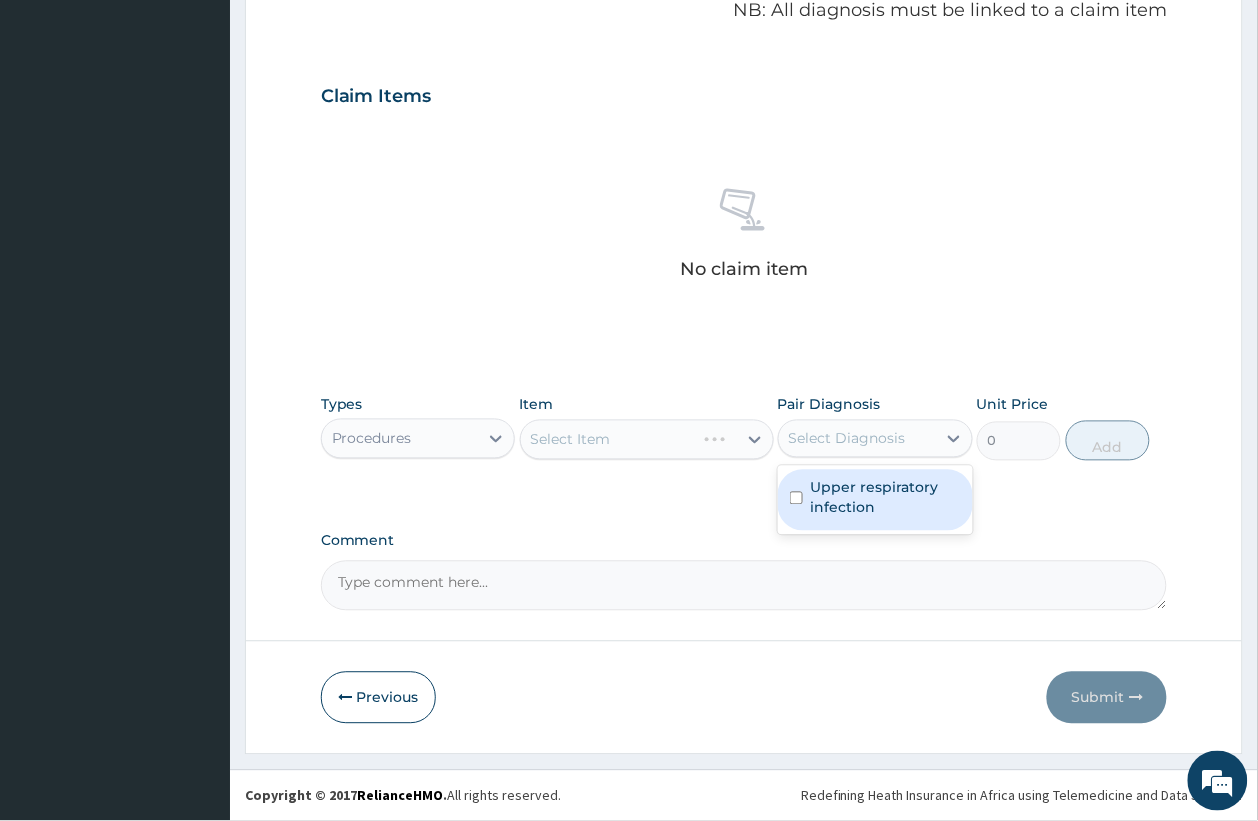 click on "Upper respiratory infection" at bounding box center [886, 498] 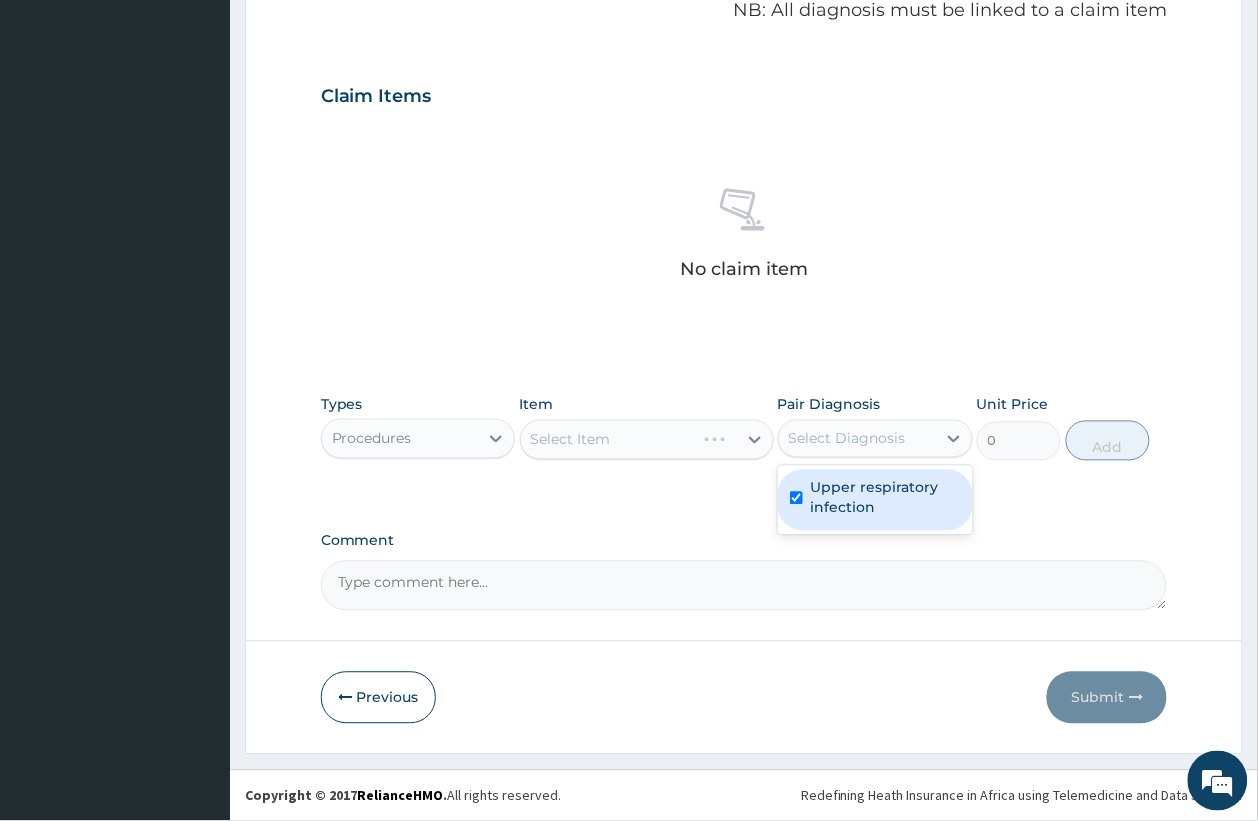 checkbox on "true" 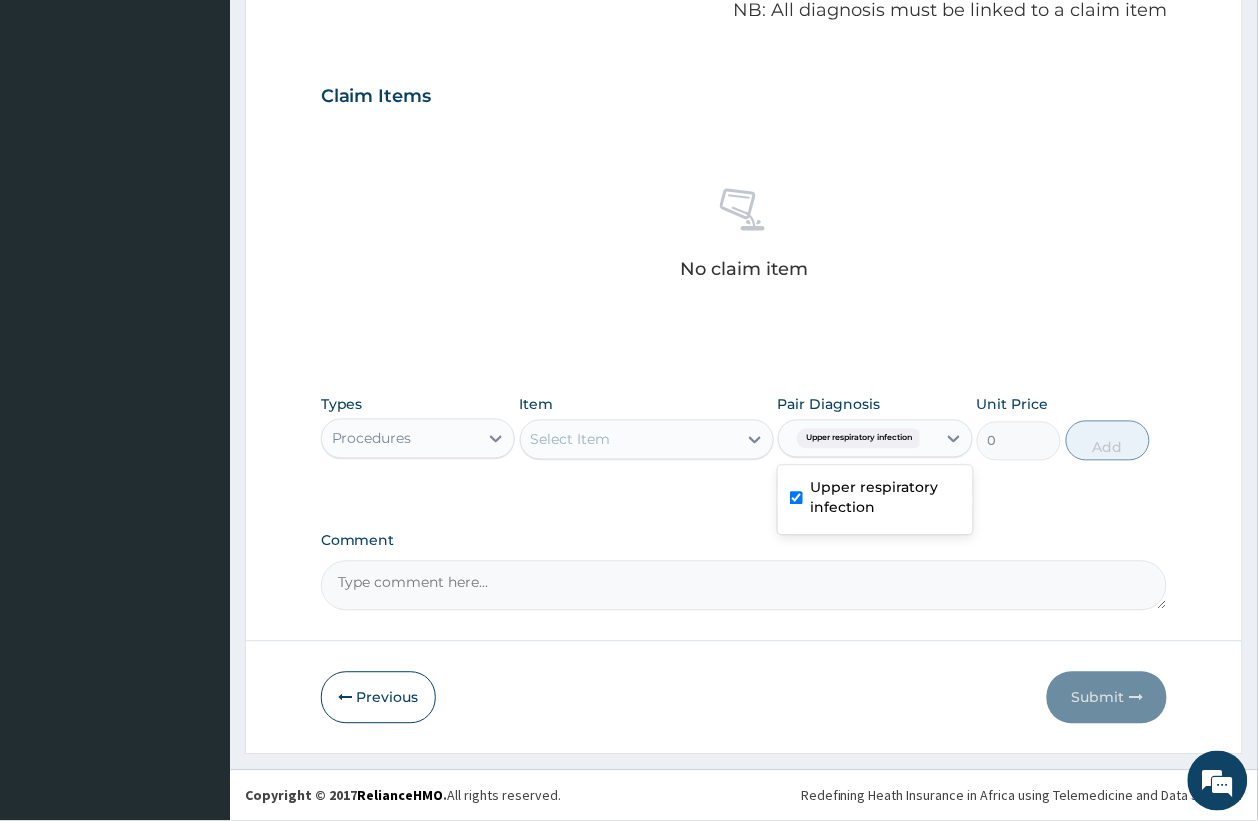 click on "Select Item" at bounding box center [629, 440] 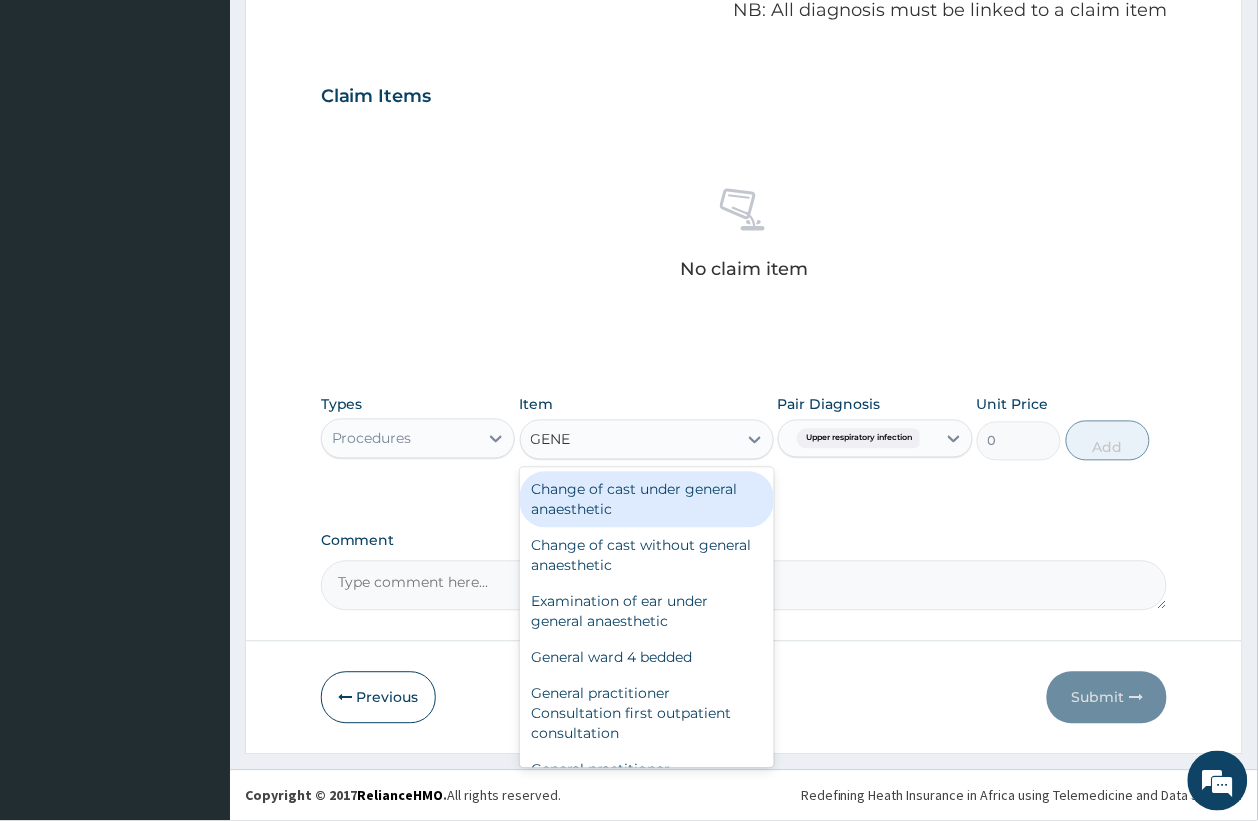 type on "GENER" 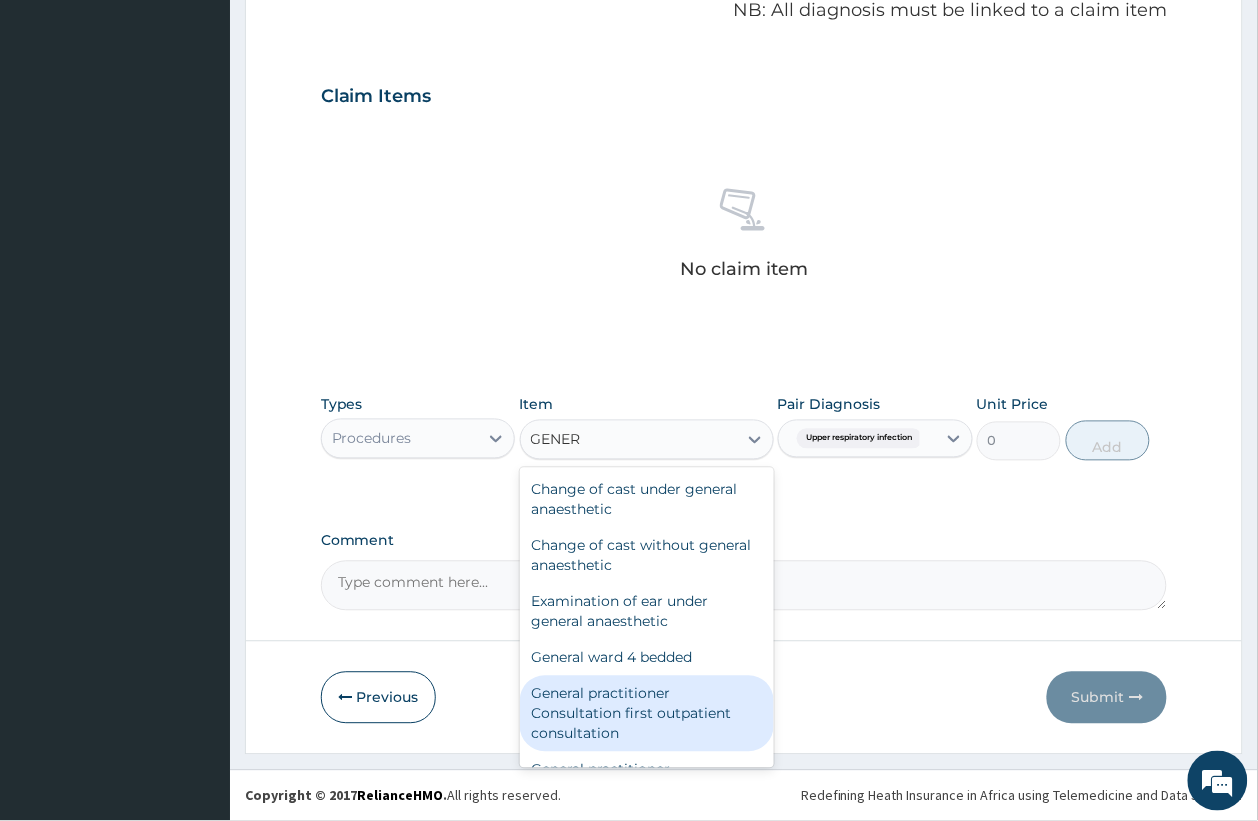 click on "General practitioner Consultation first outpatient consultation" at bounding box center [647, 714] 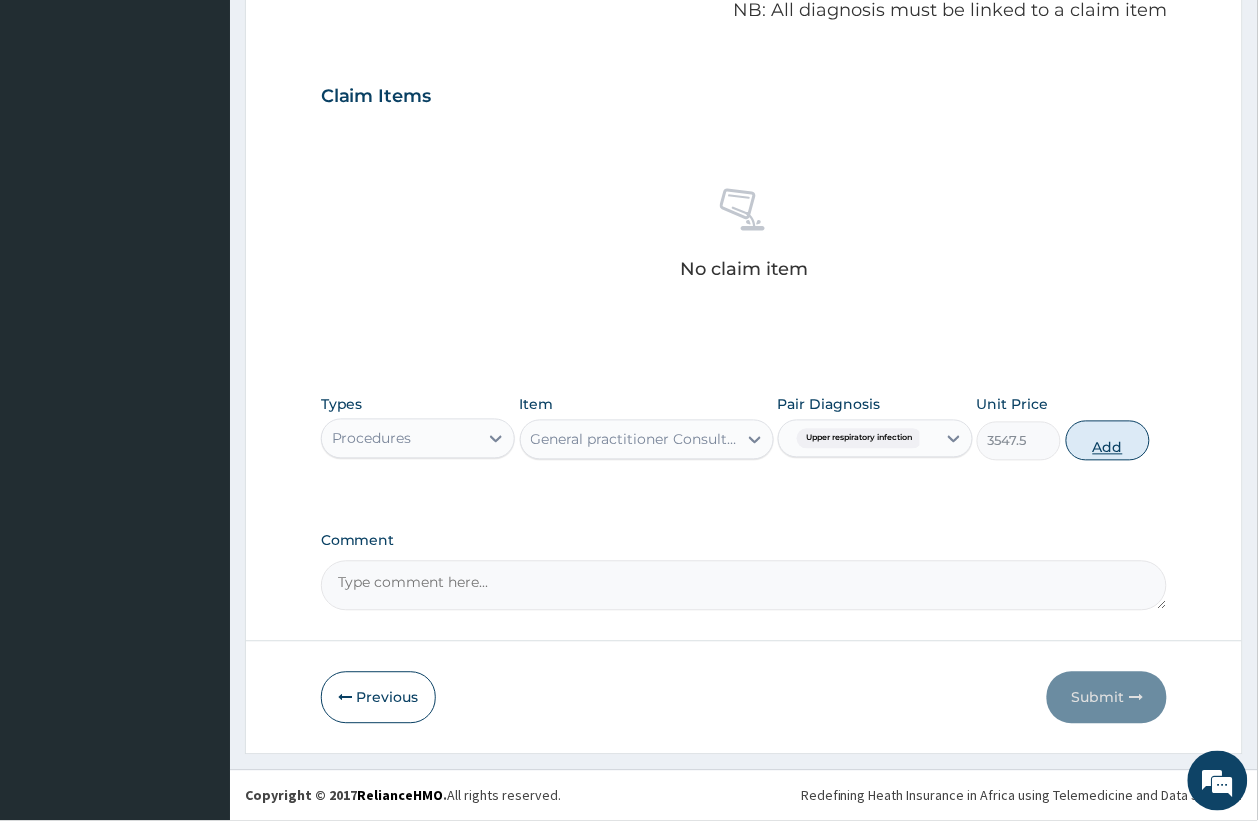 click on "Add" at bounding box center (1108, 441) 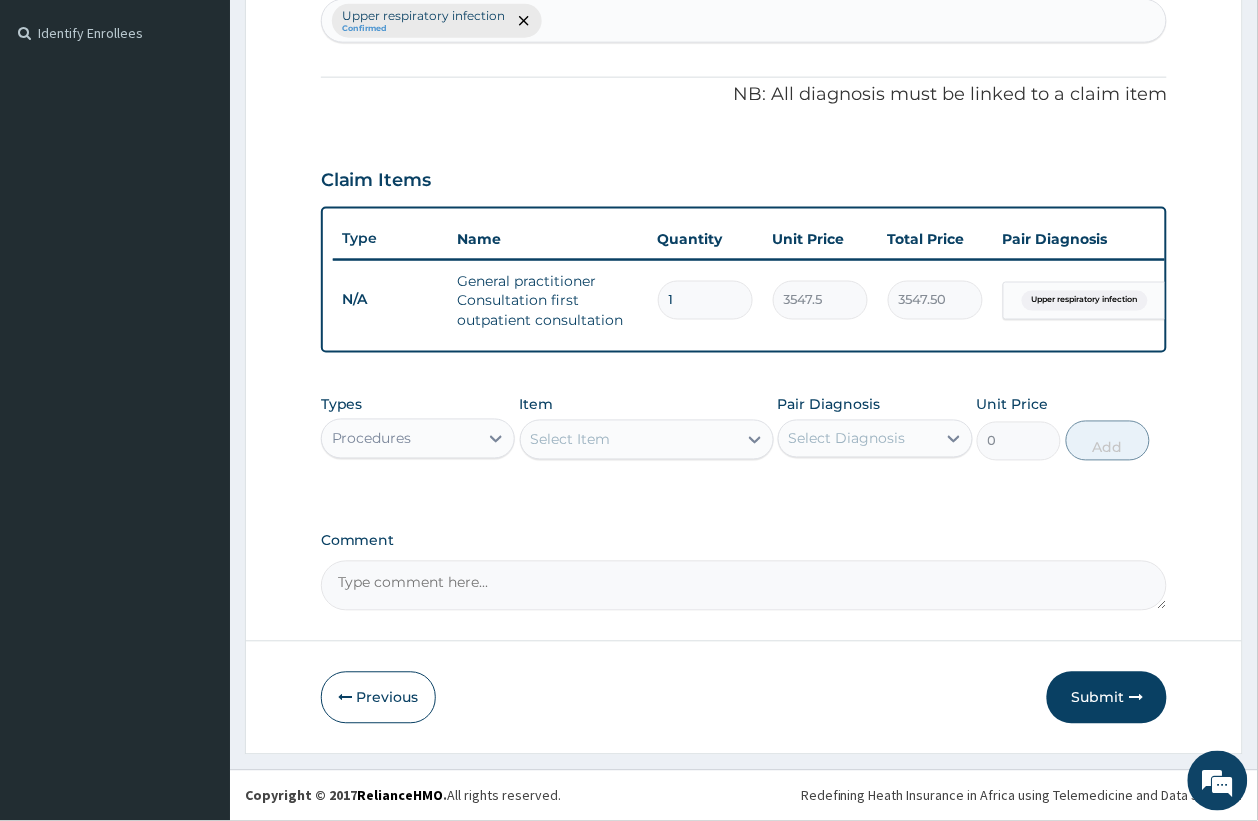 scroll, scrollTop: 557, scrollLeft: 0, axis: vertical 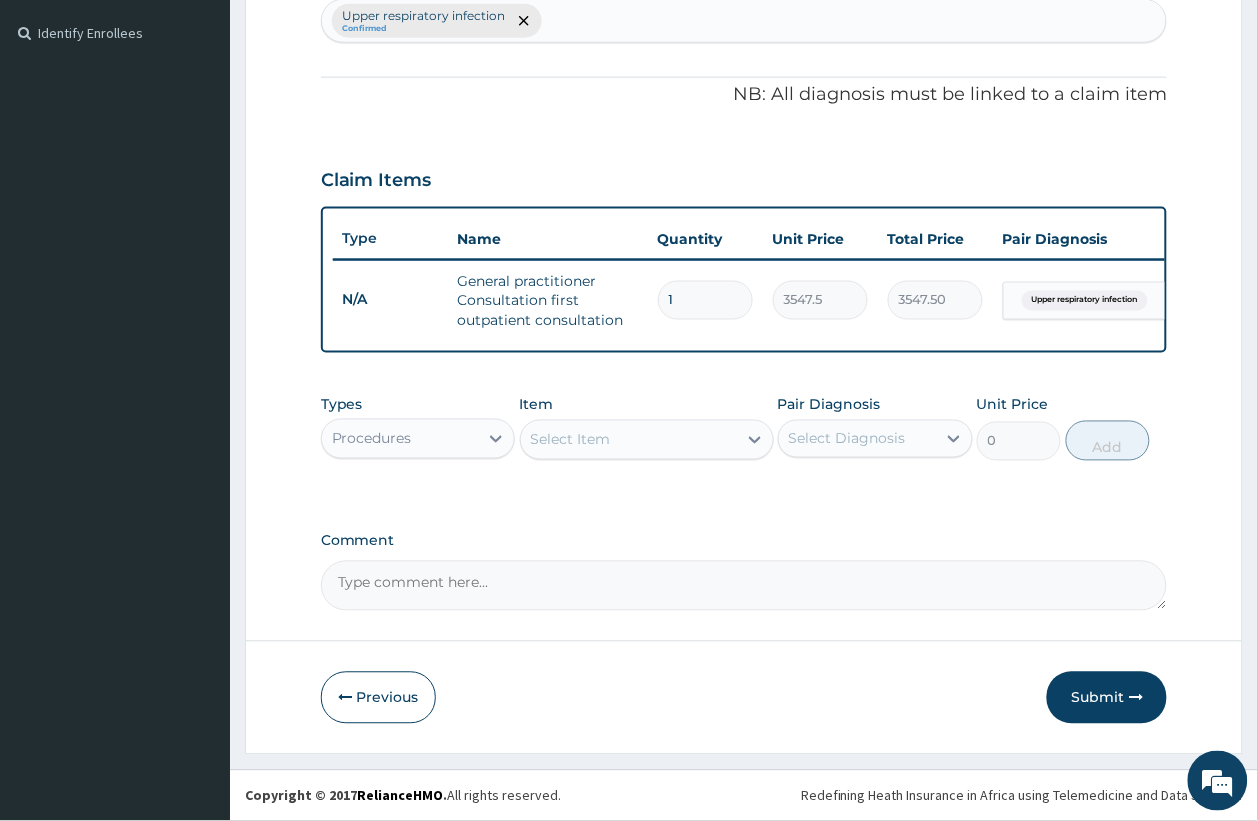click on "Procedures" at bounding box center (400, 439) 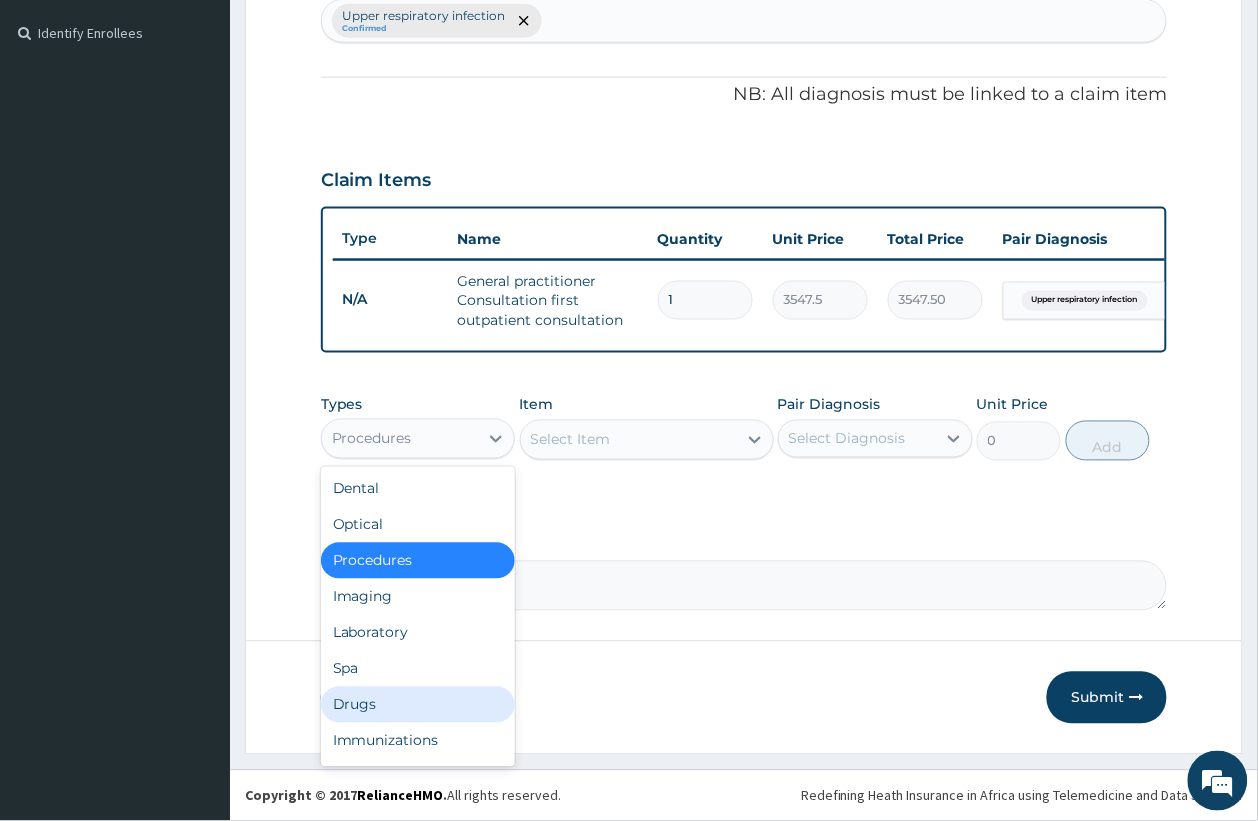 drag, startPoint x: 363, startPoint y: 693, endPoint x: 388, endPoint y: 686, distance: 25.96151 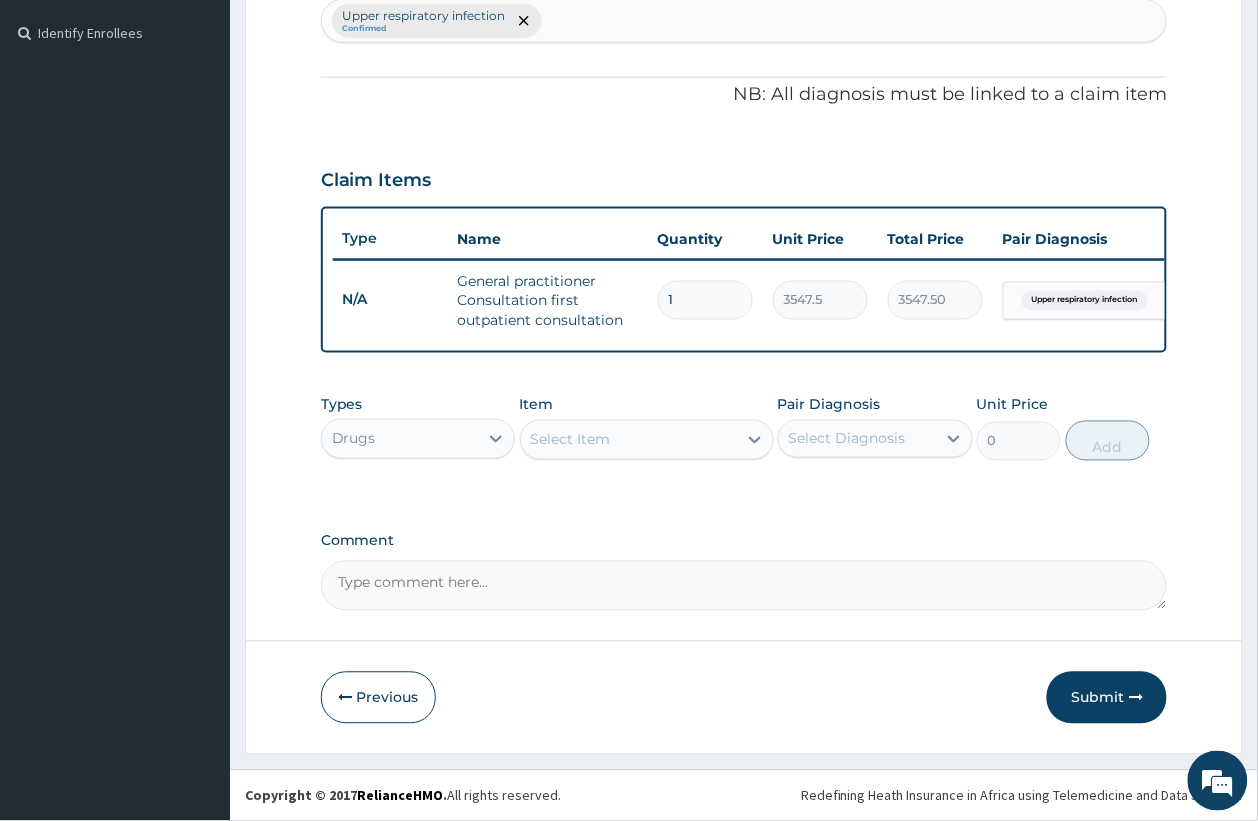 click on "Select Item" at bounding box center [629, 440] 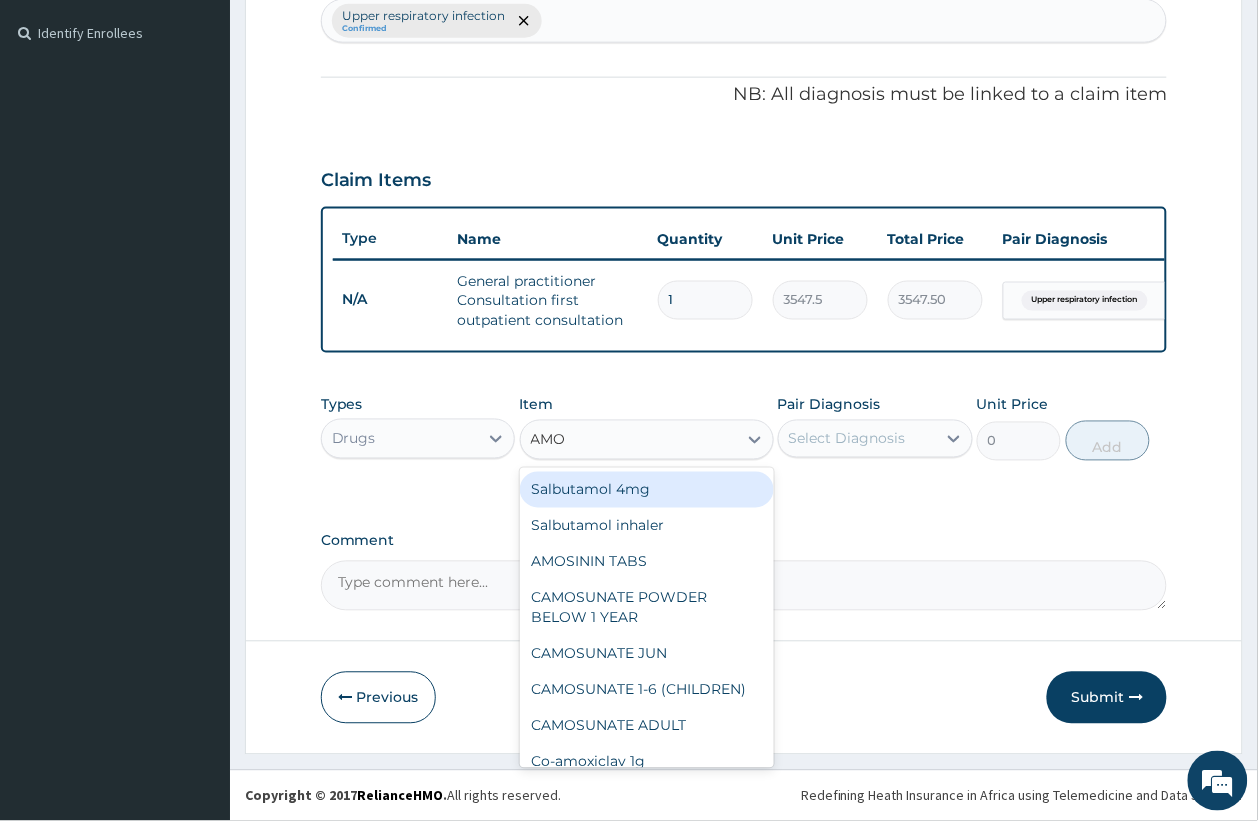 type on "AMOX" 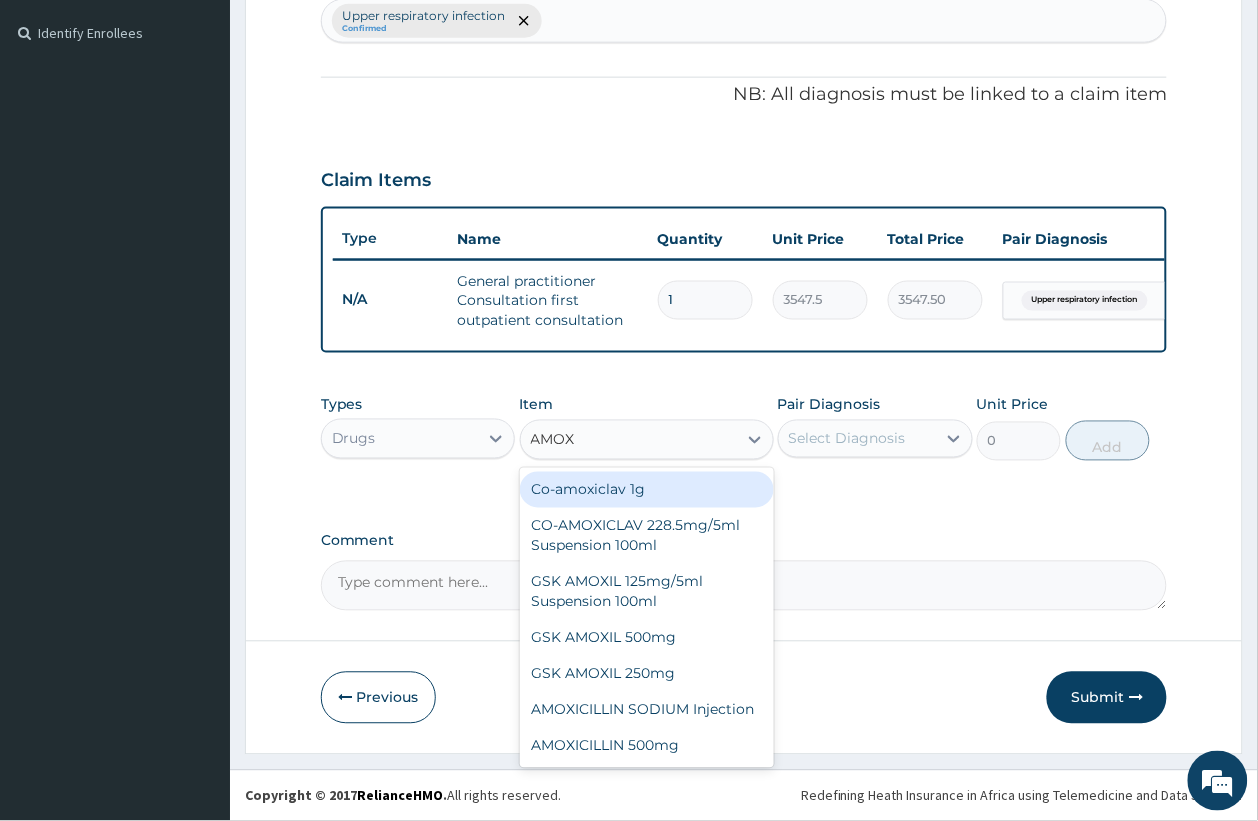 click on "Co-amoxiclav 1g" at bounding box center (647, 490) 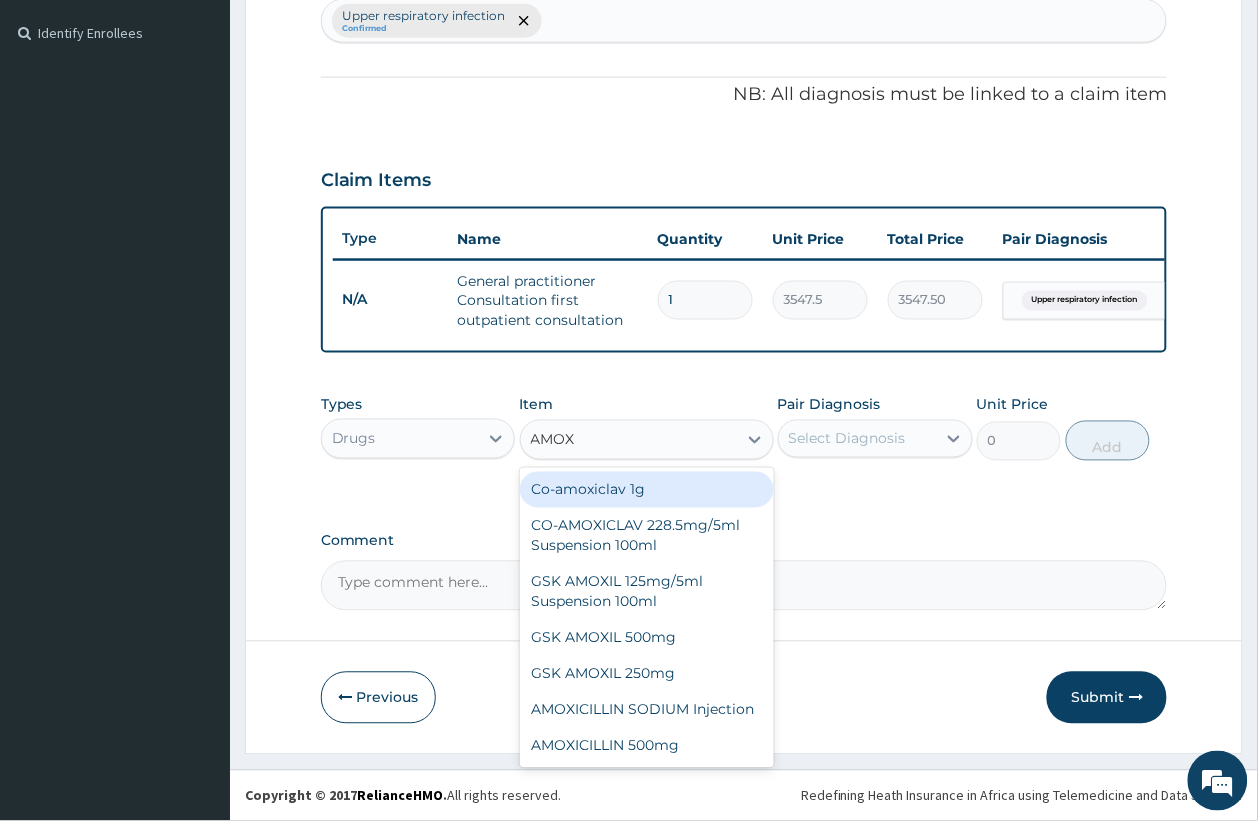type 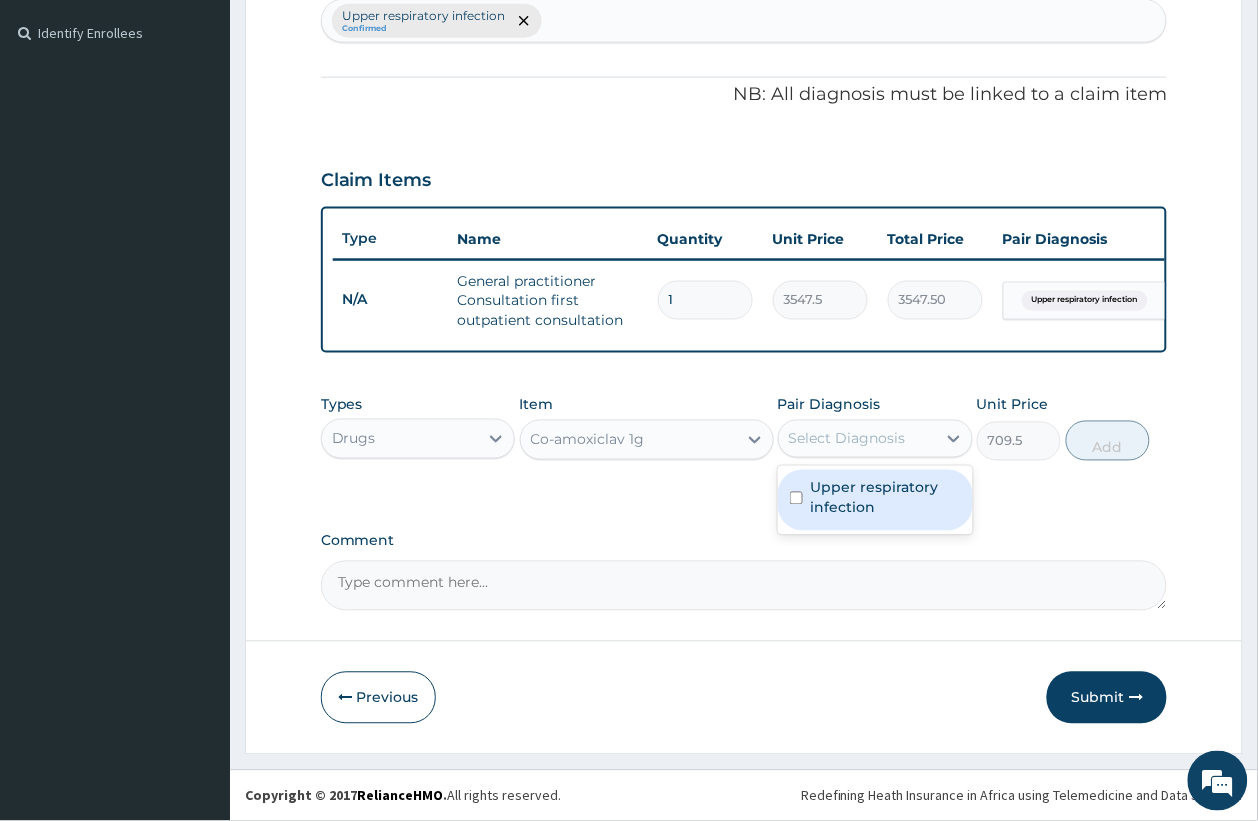click on "Select Diagnosis" at bounding box center [857, 439] 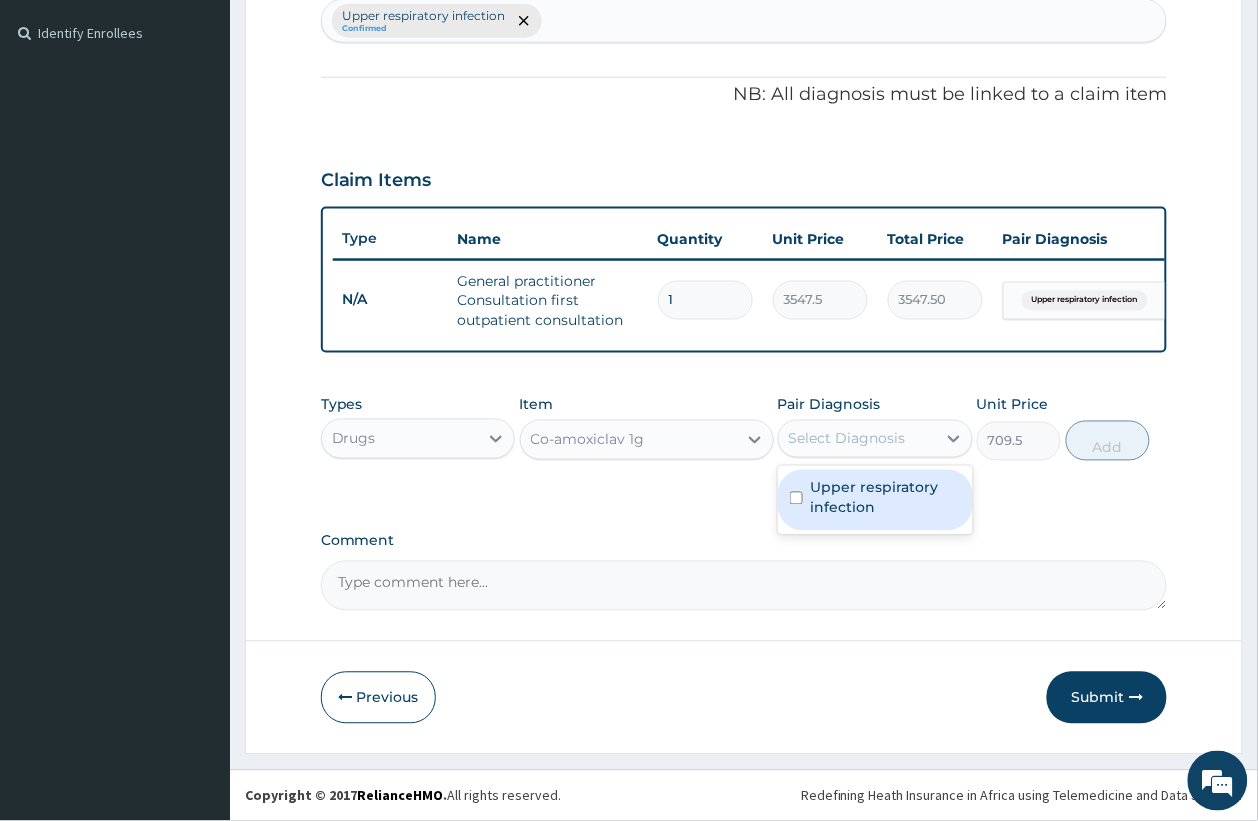 click on "Upper respiratory infection" at bounding box center [886, 498] 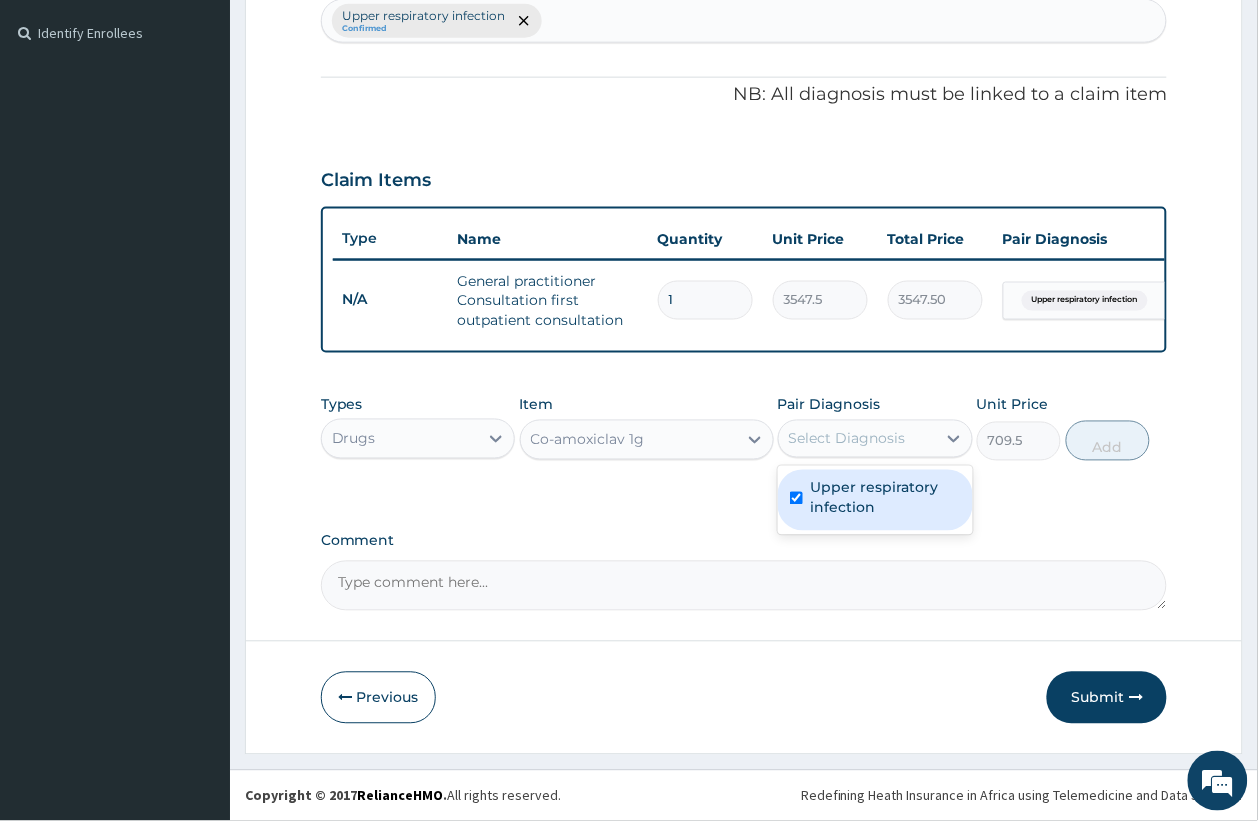 checkbox on "true" 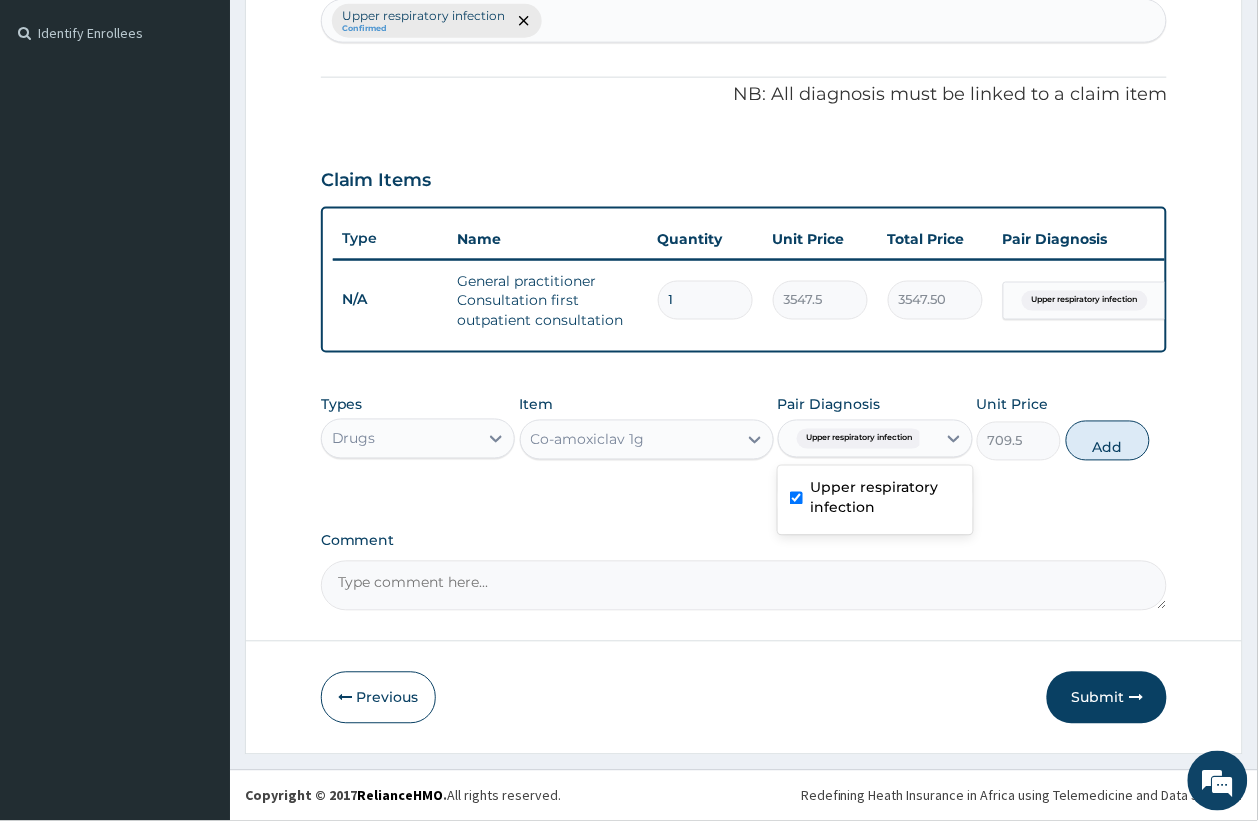 click on "Add" at bounding box center [1108, 441] 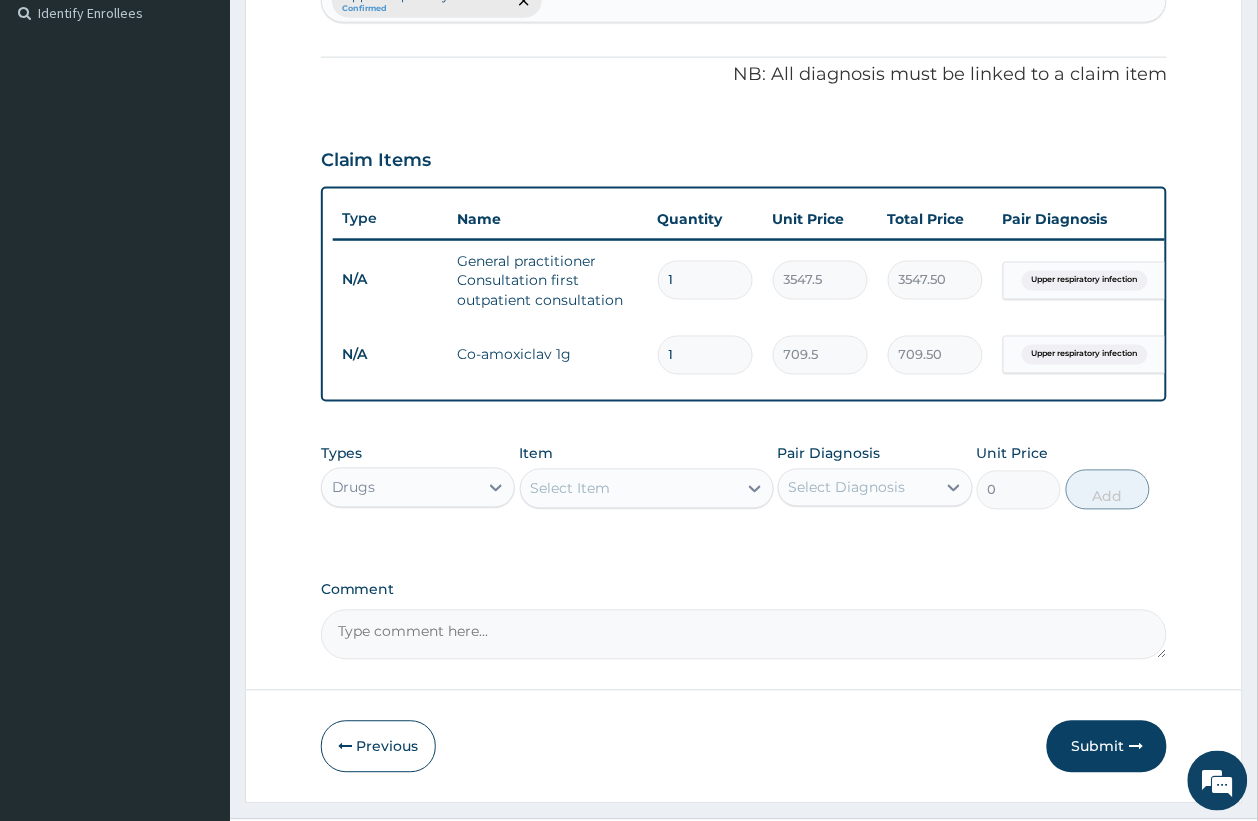click on "Select Item" at bounding box center (571, 489) 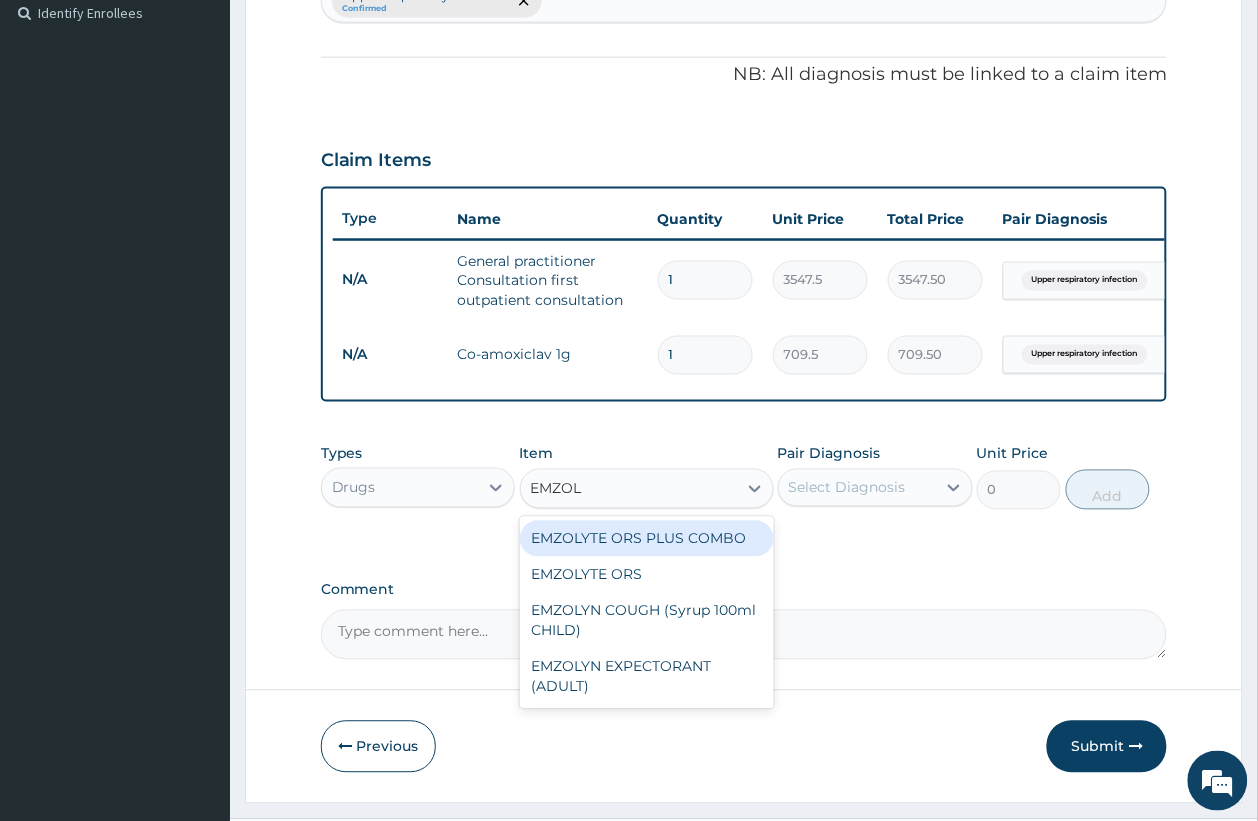 type on "EMZOLY" 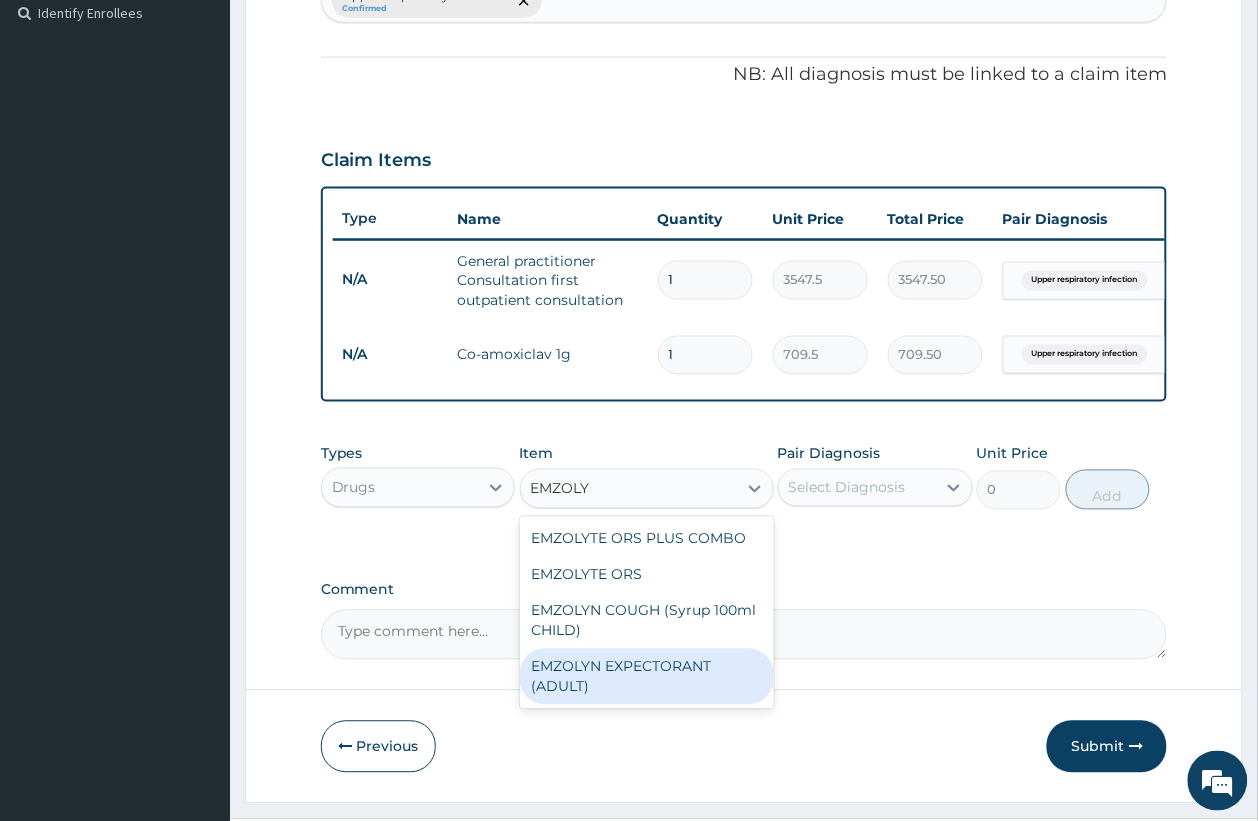 click on "EMZOLYN EXPECTORANT (ADULT)" at bounding box center [647, 677] 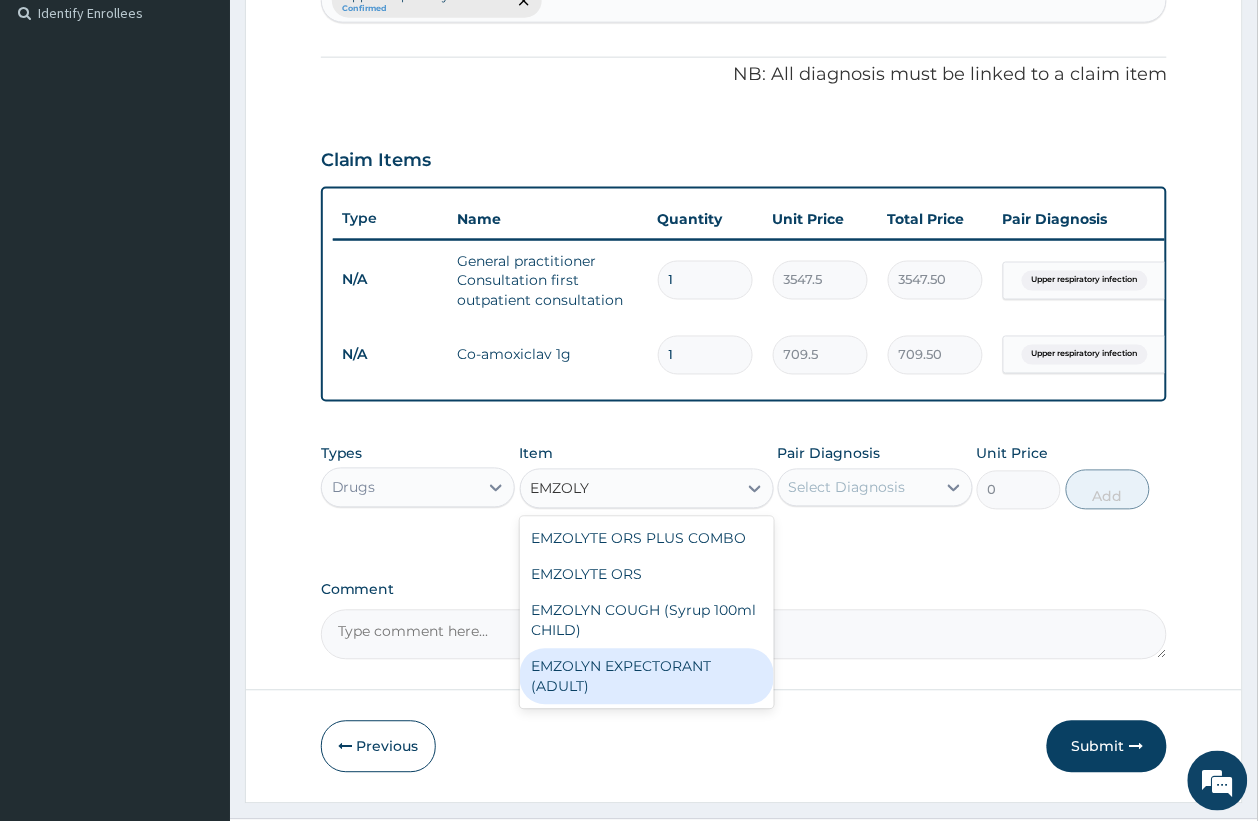 type 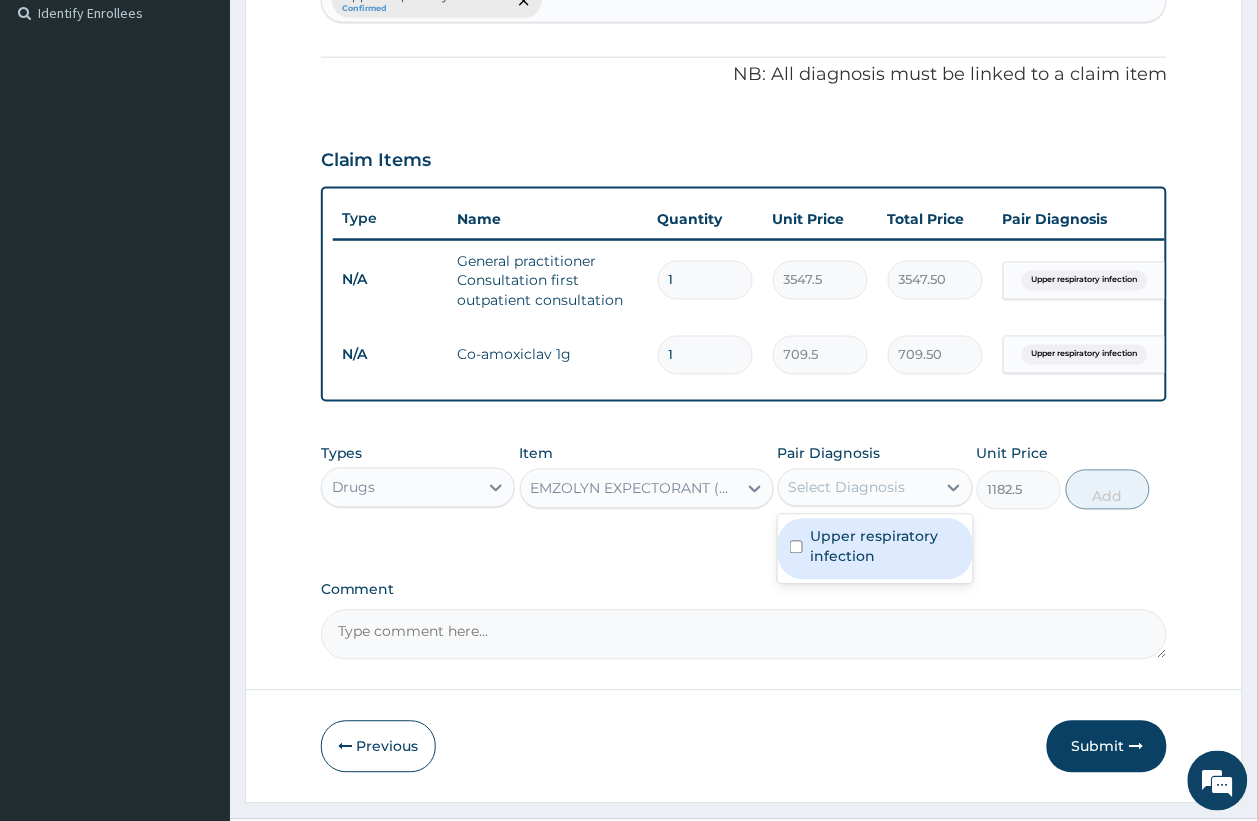 click on "Select Diagnosis" at bounding box center (857, 488) 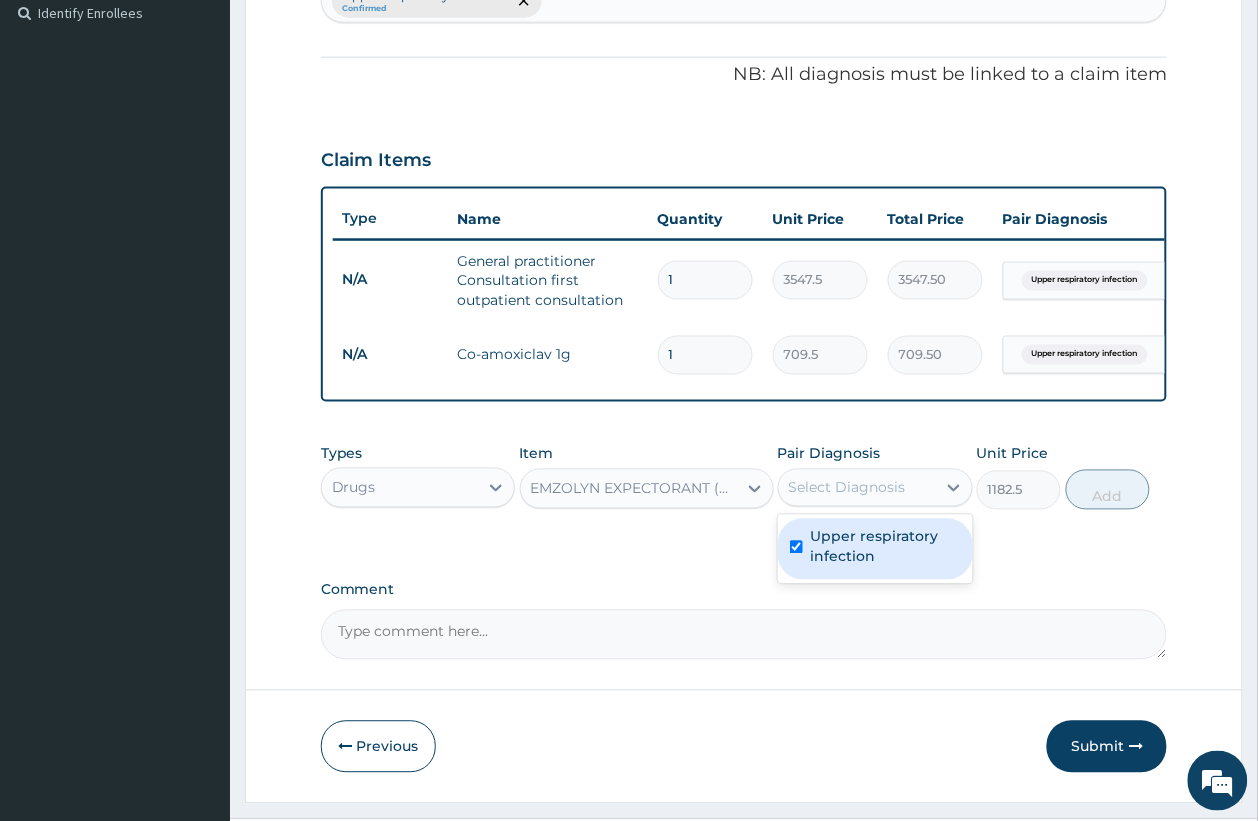 checkbox on "true" 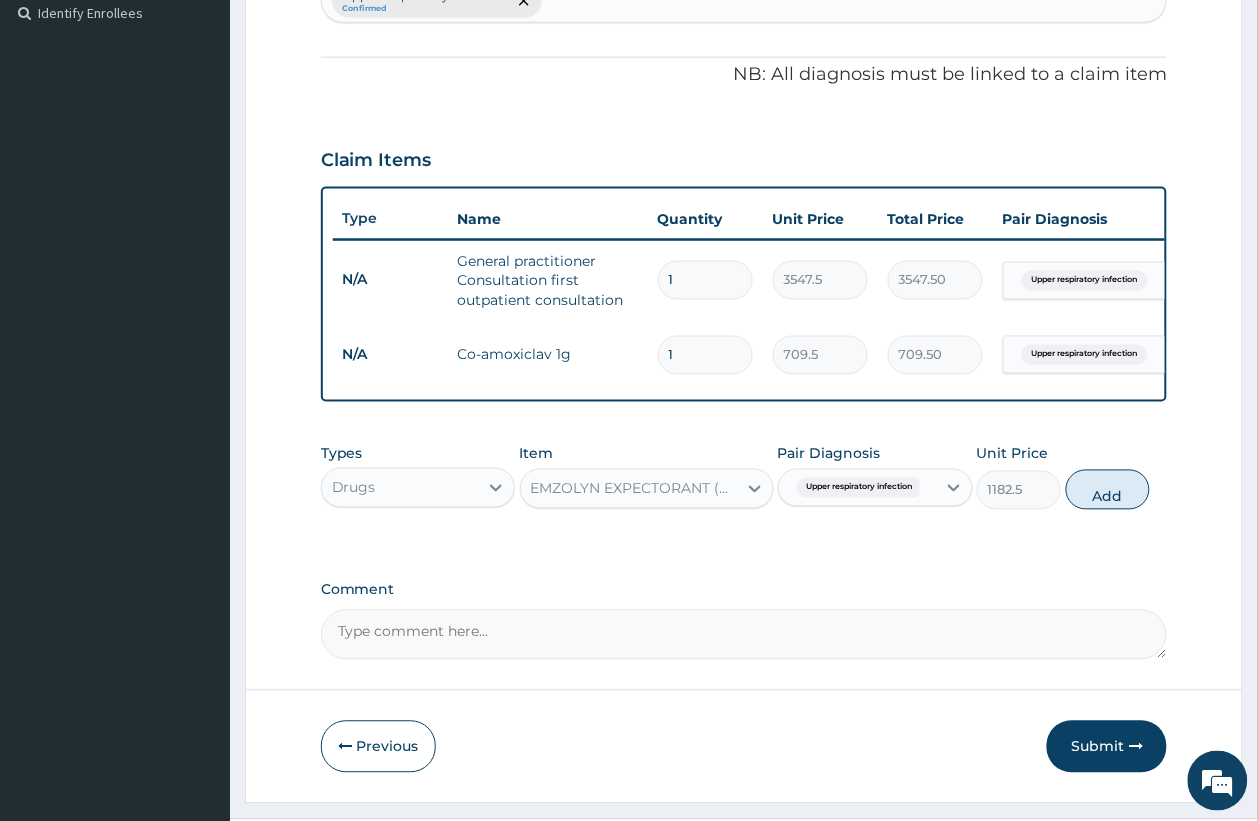 click on "Add" at bounding box center [1108, 490] 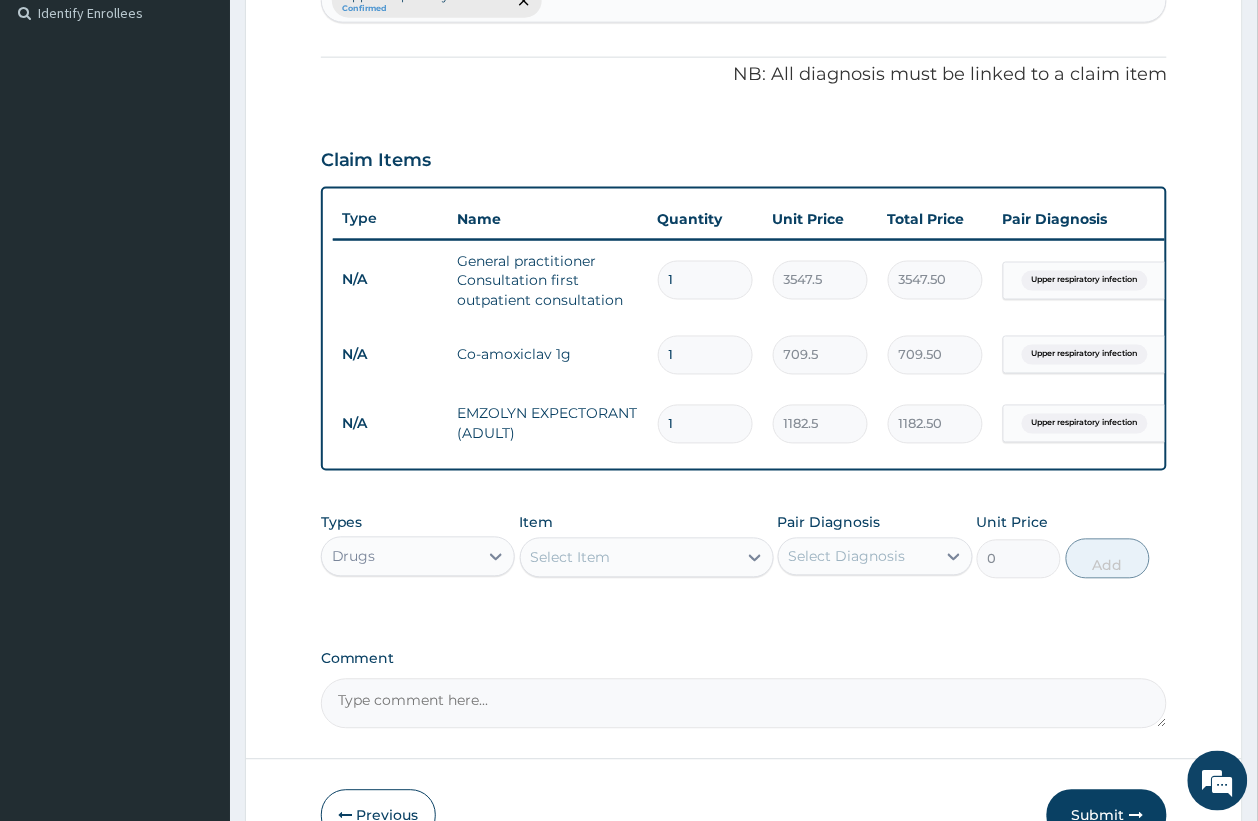 click on "1" at bounding box center [705, 355] 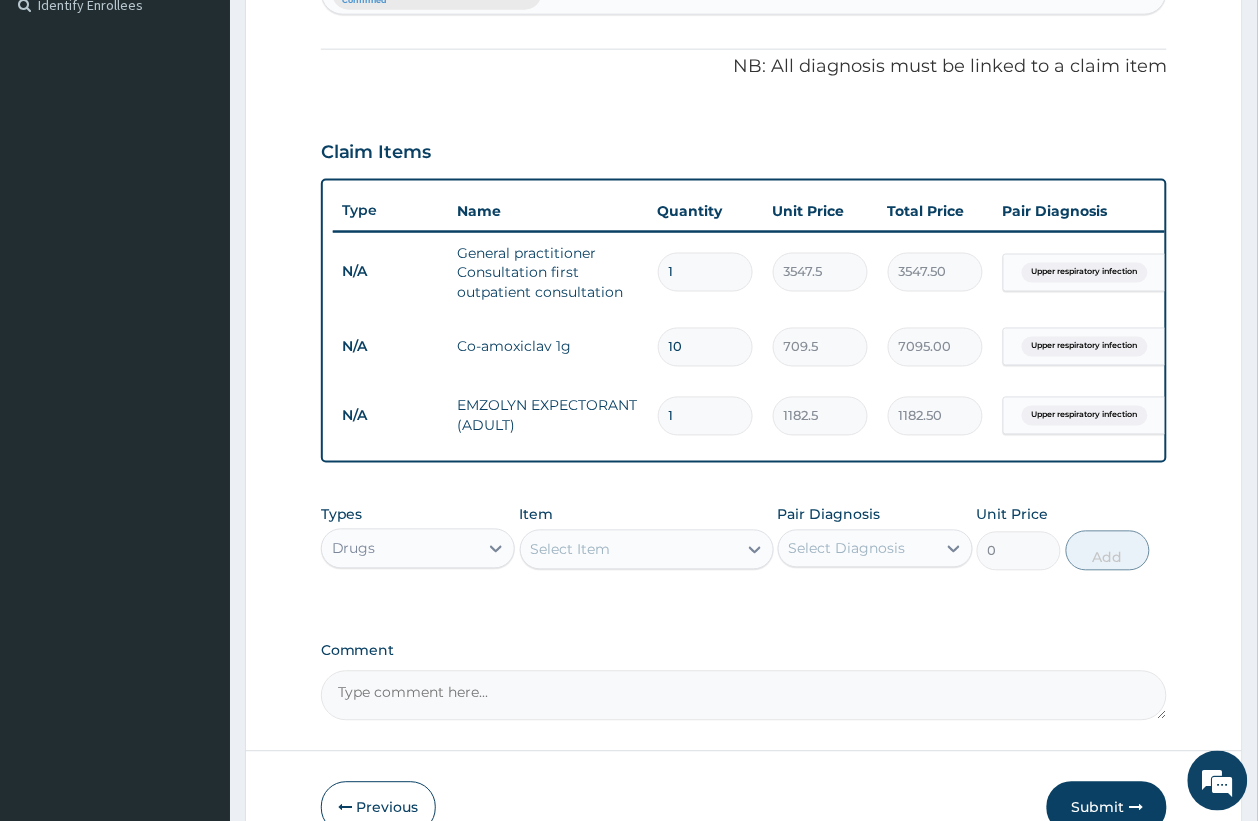 scroll, scrollTop: 695, scrollLeft: 0, axis: vertical 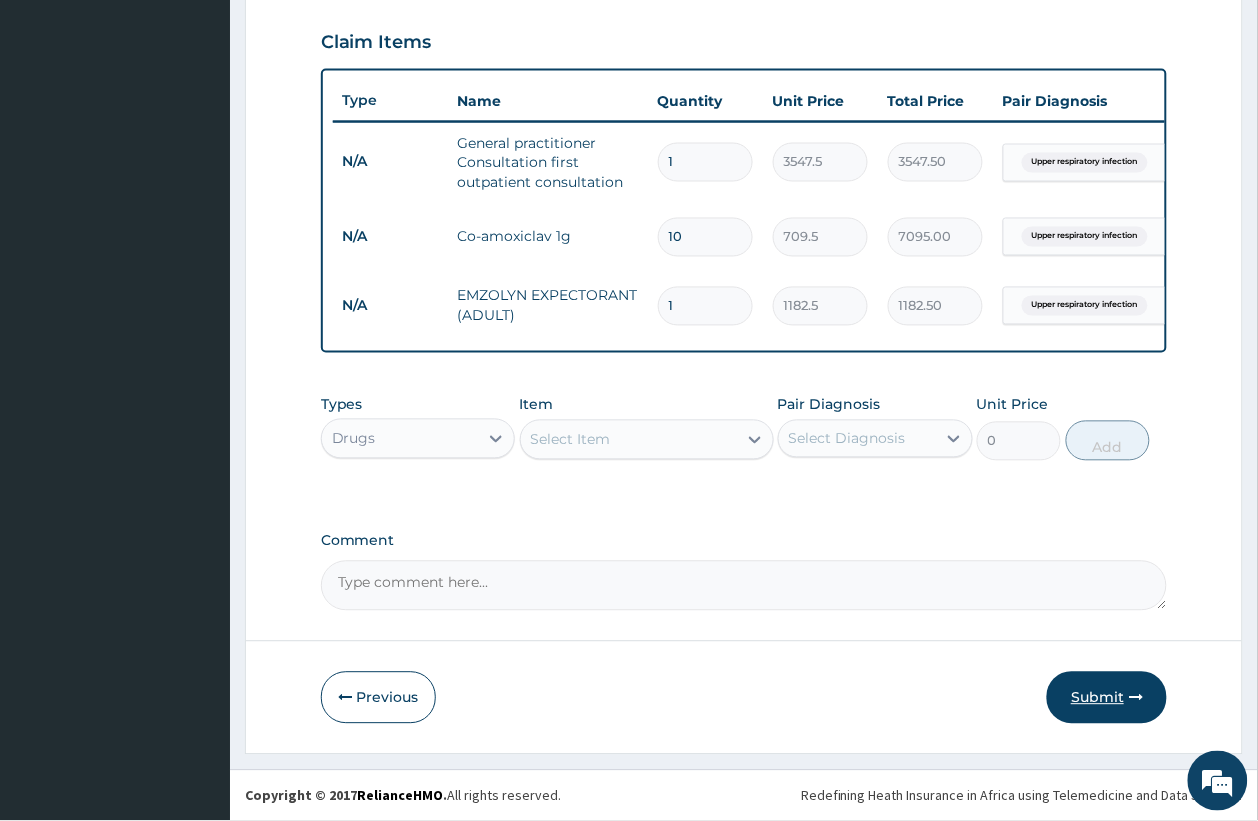 type on "10" 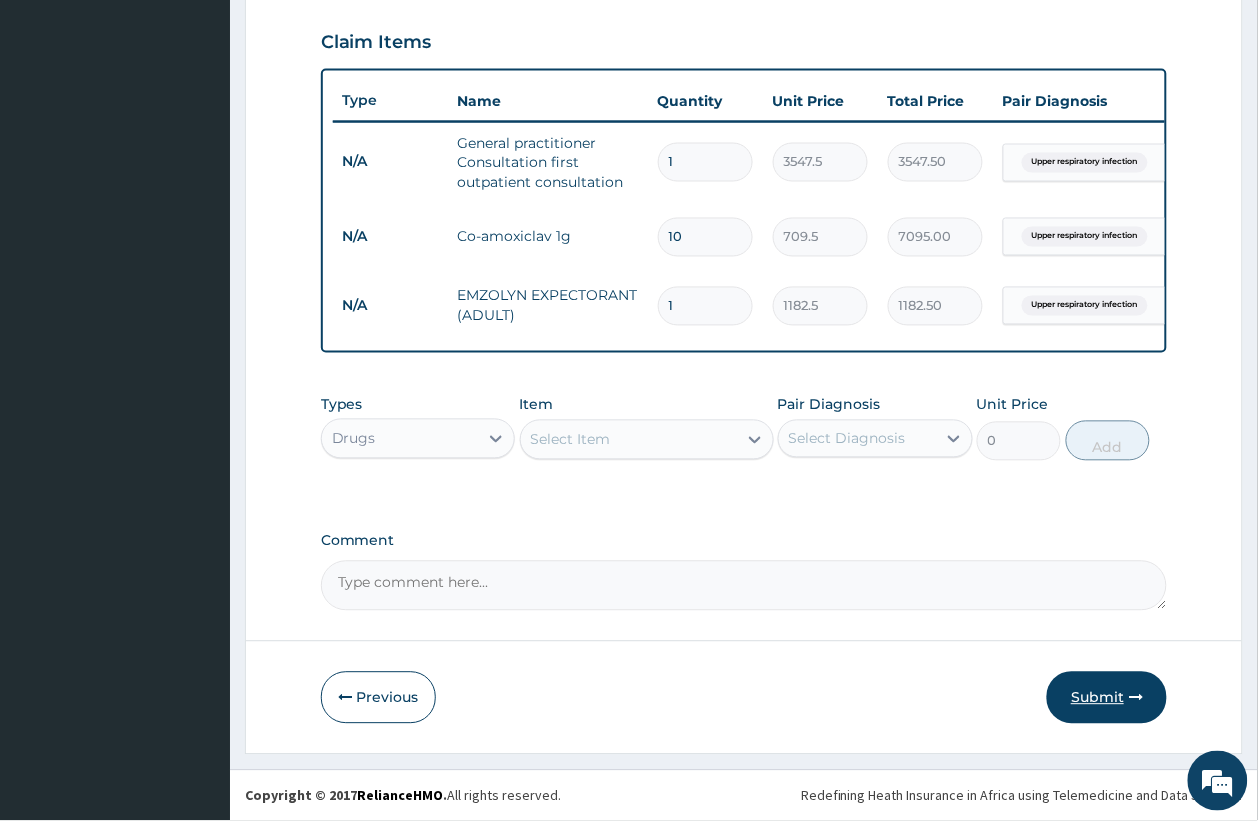 click on "Submit" at bounding box center (1107, 698) 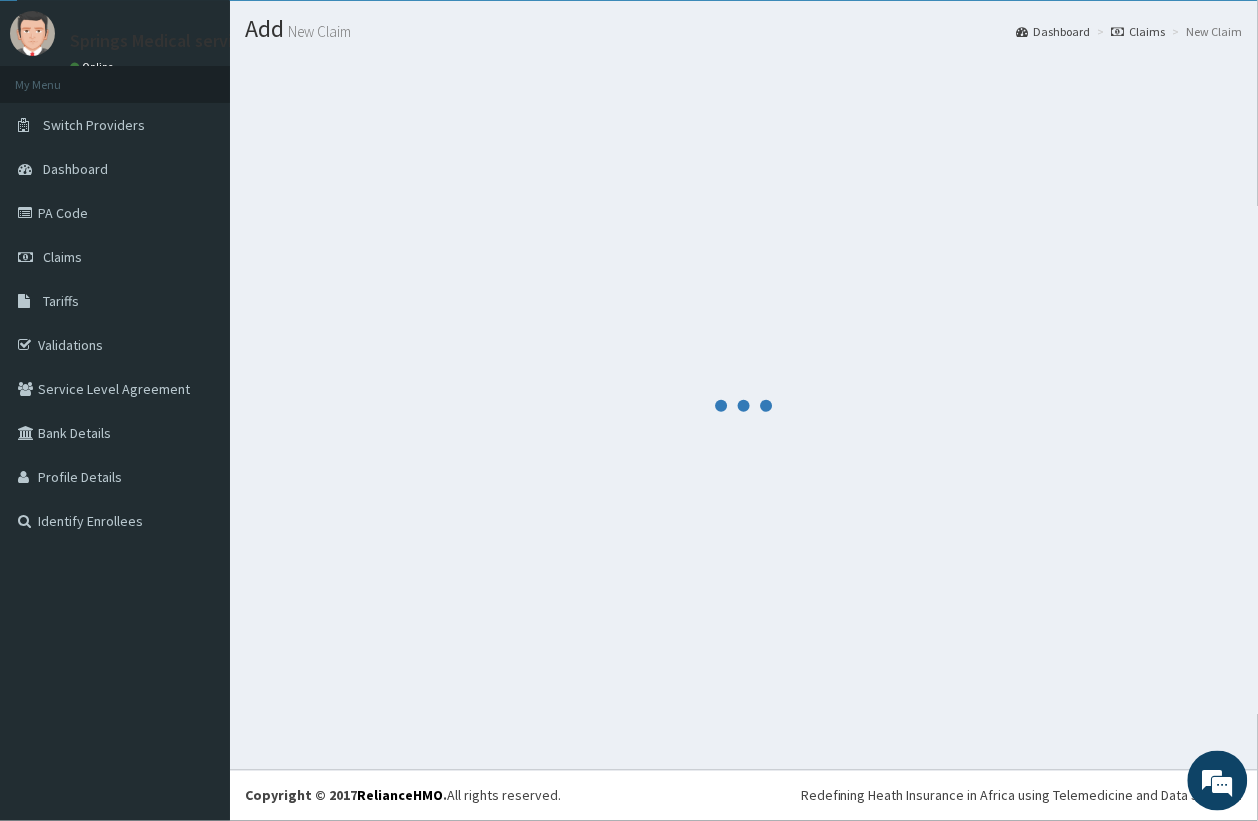 scroll, scrollTop: 695, scrollLeft: 0, axis: vertical 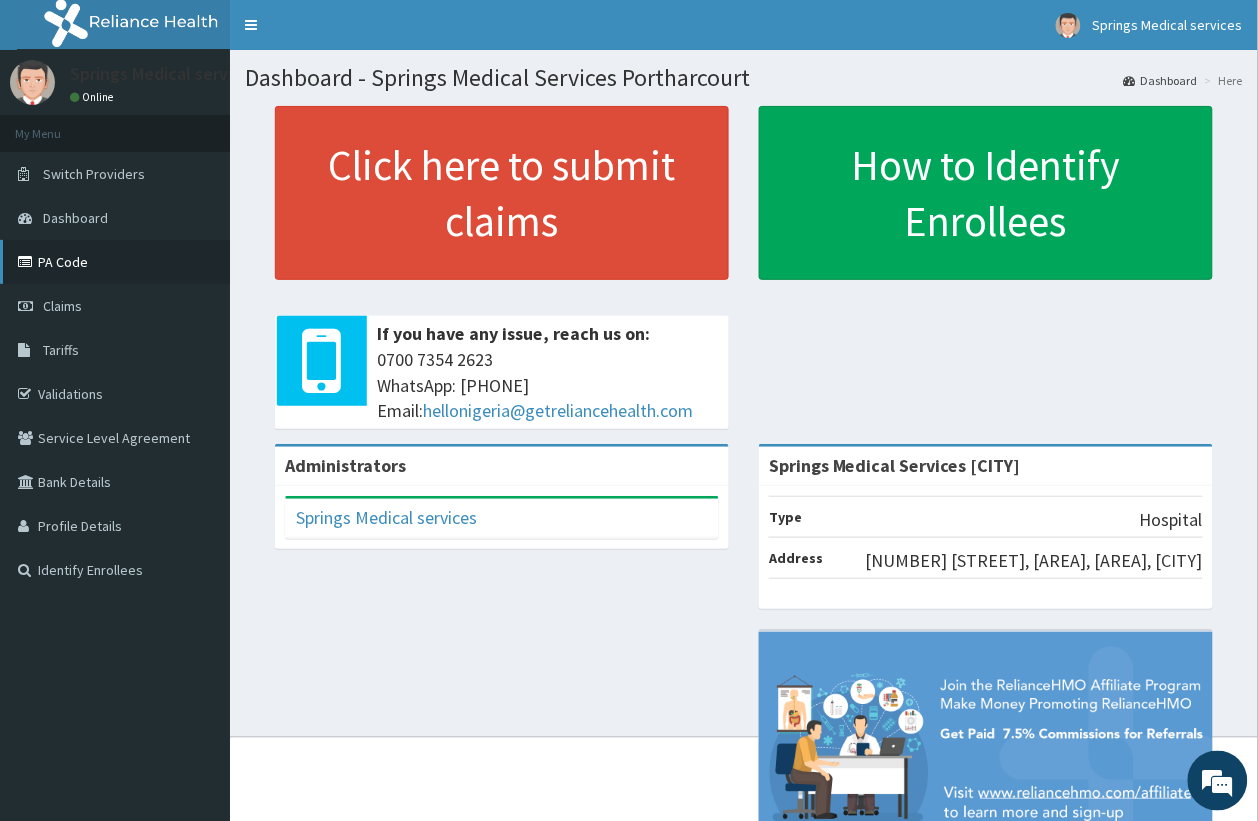 click on "PA Code" at bounding box center [115, 262] 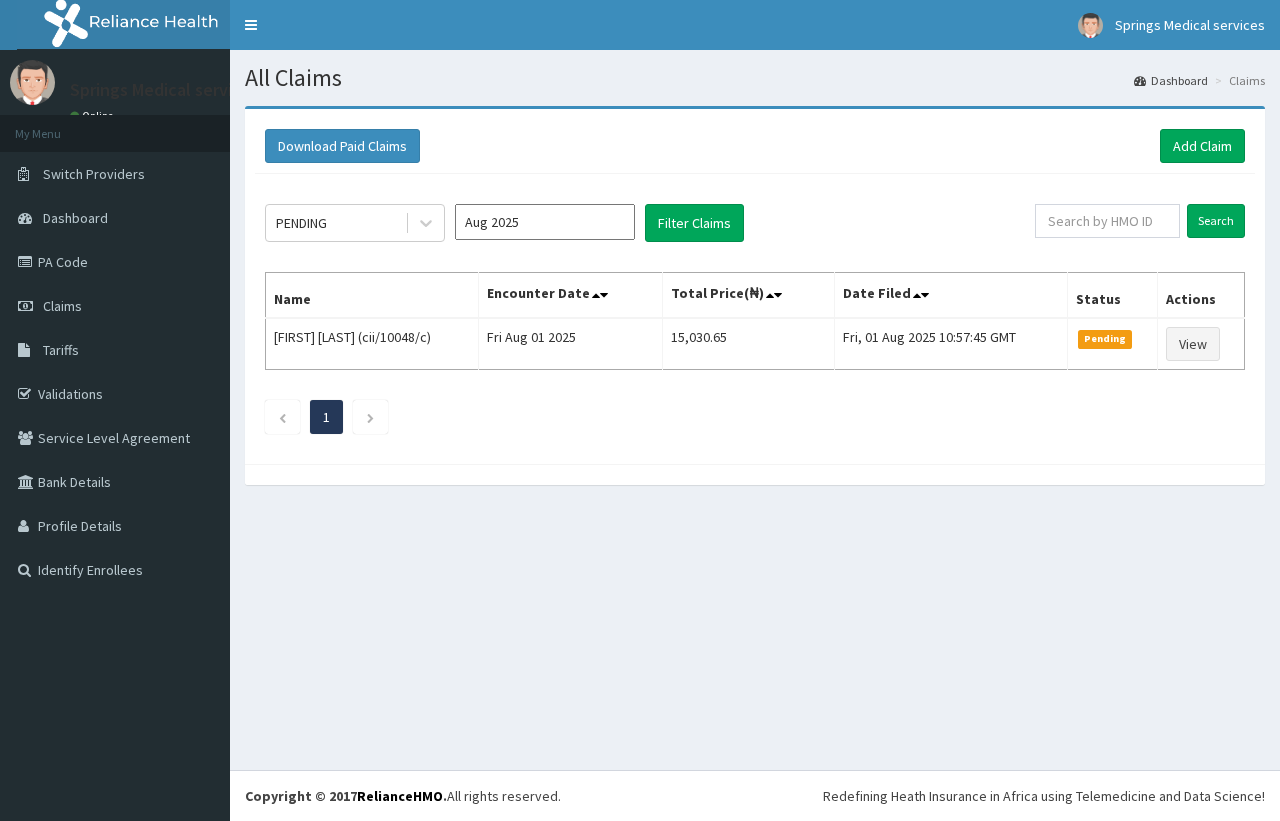 scroll, scrollTop: 0, scrollLeft: 0, axis: both 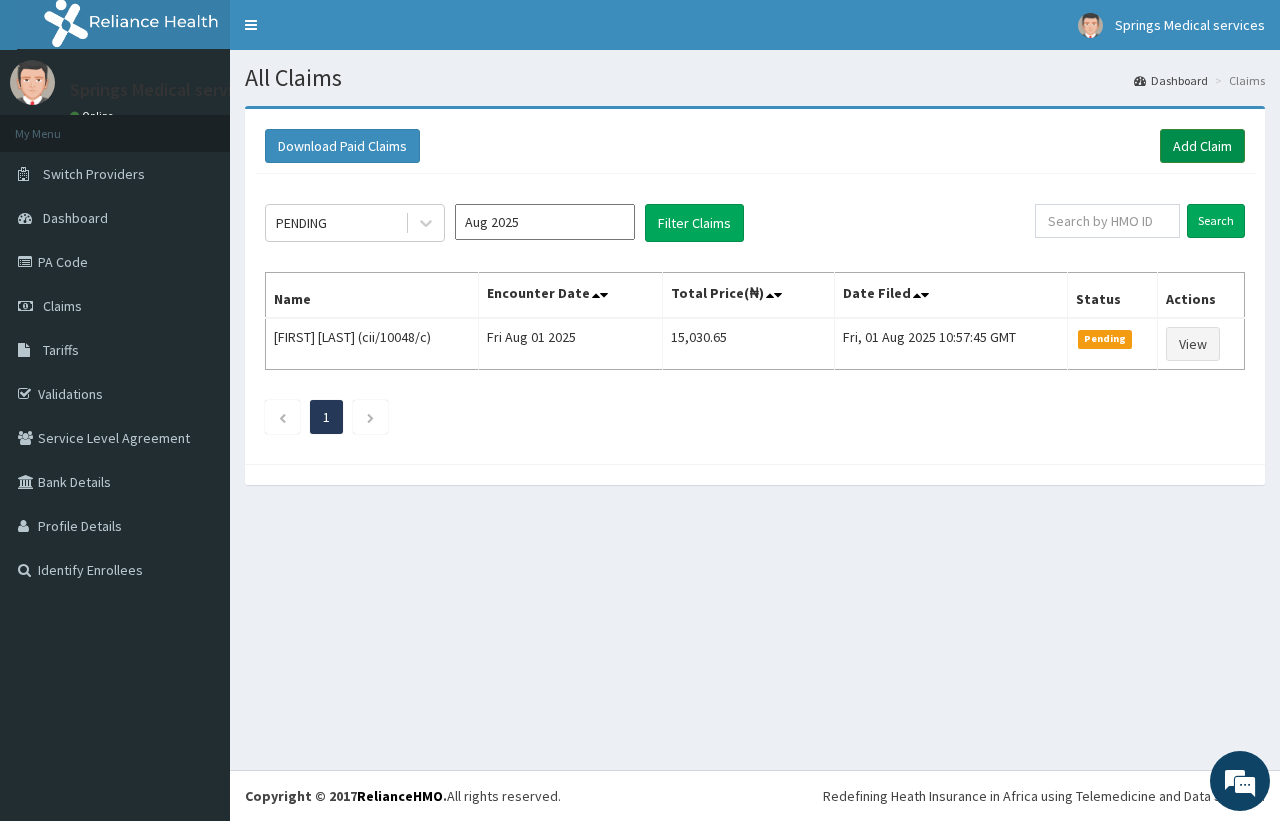 click on "Add Claim" at bounding box center [1202, 146] 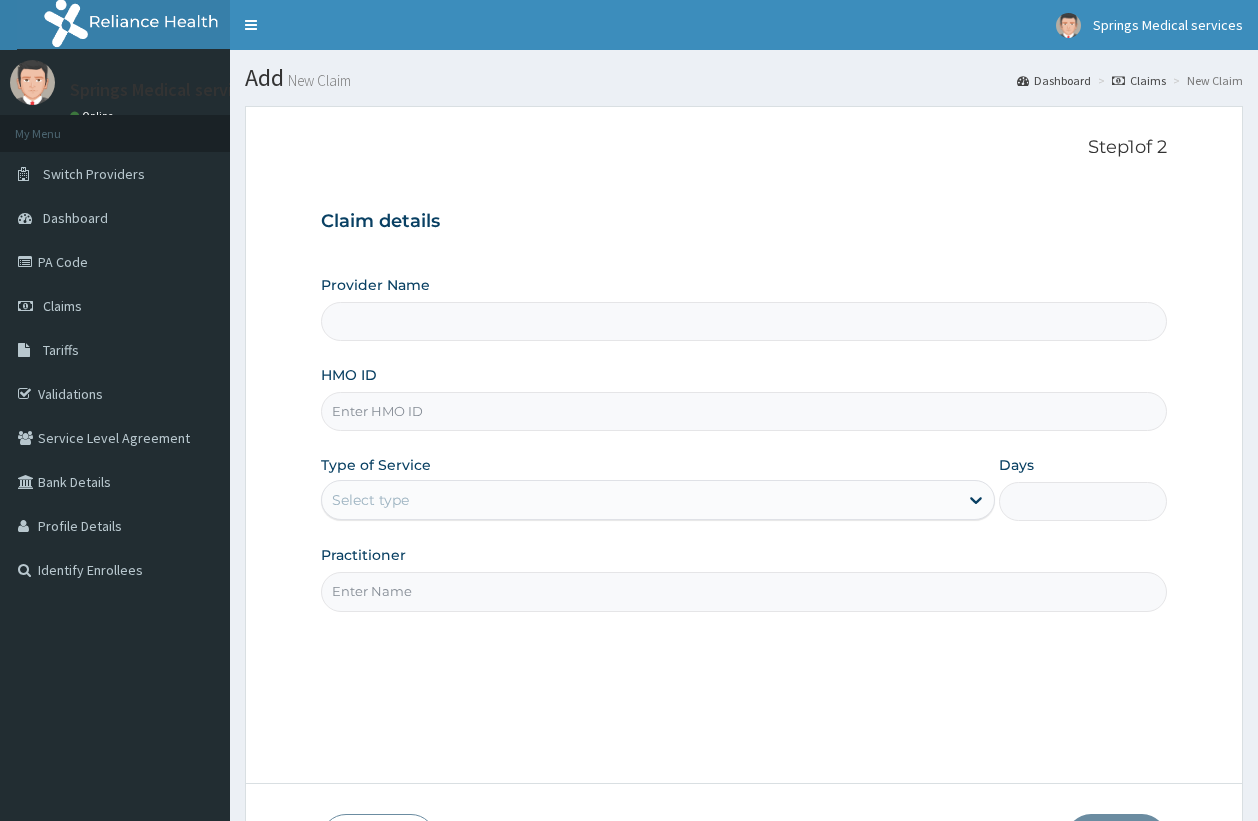 scroll, scrollTop: 0, scrollLeft: 0, axis: both 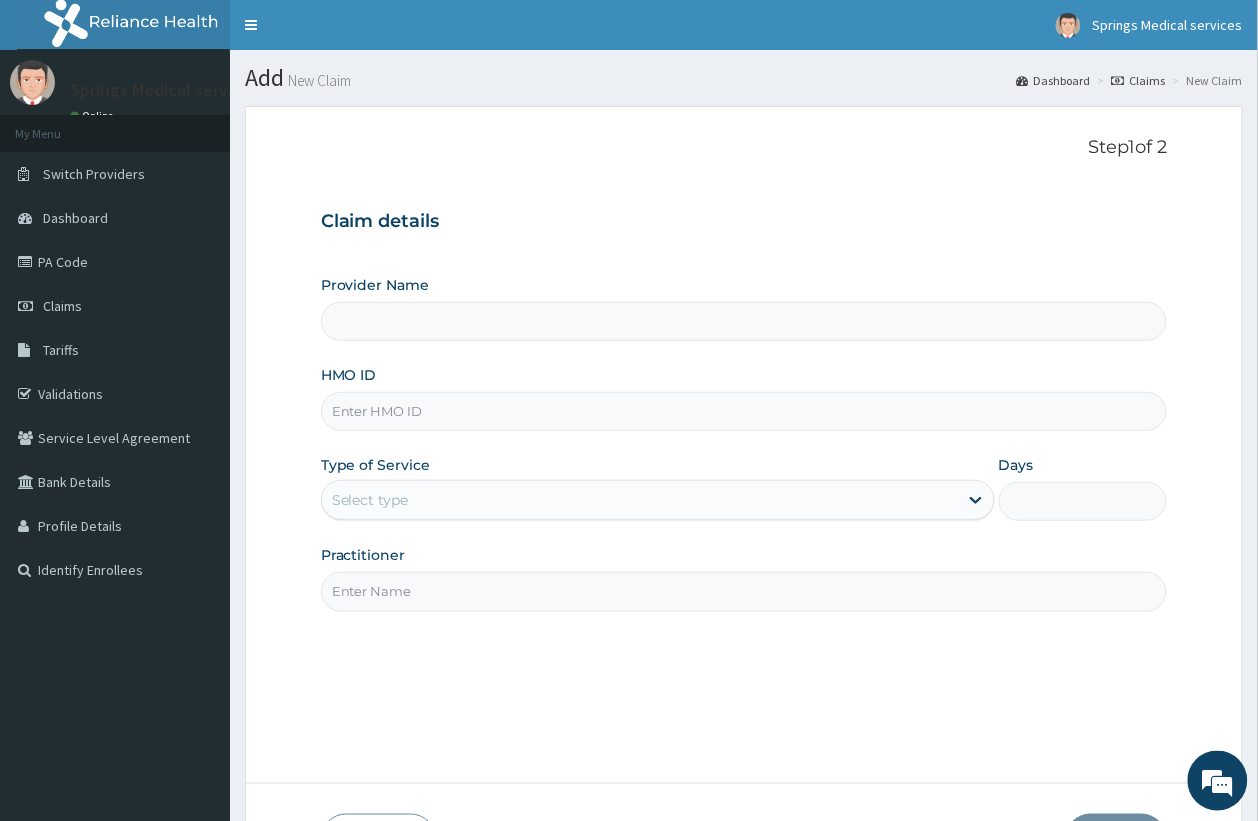 type on "Springs Medical Services [CITY]" 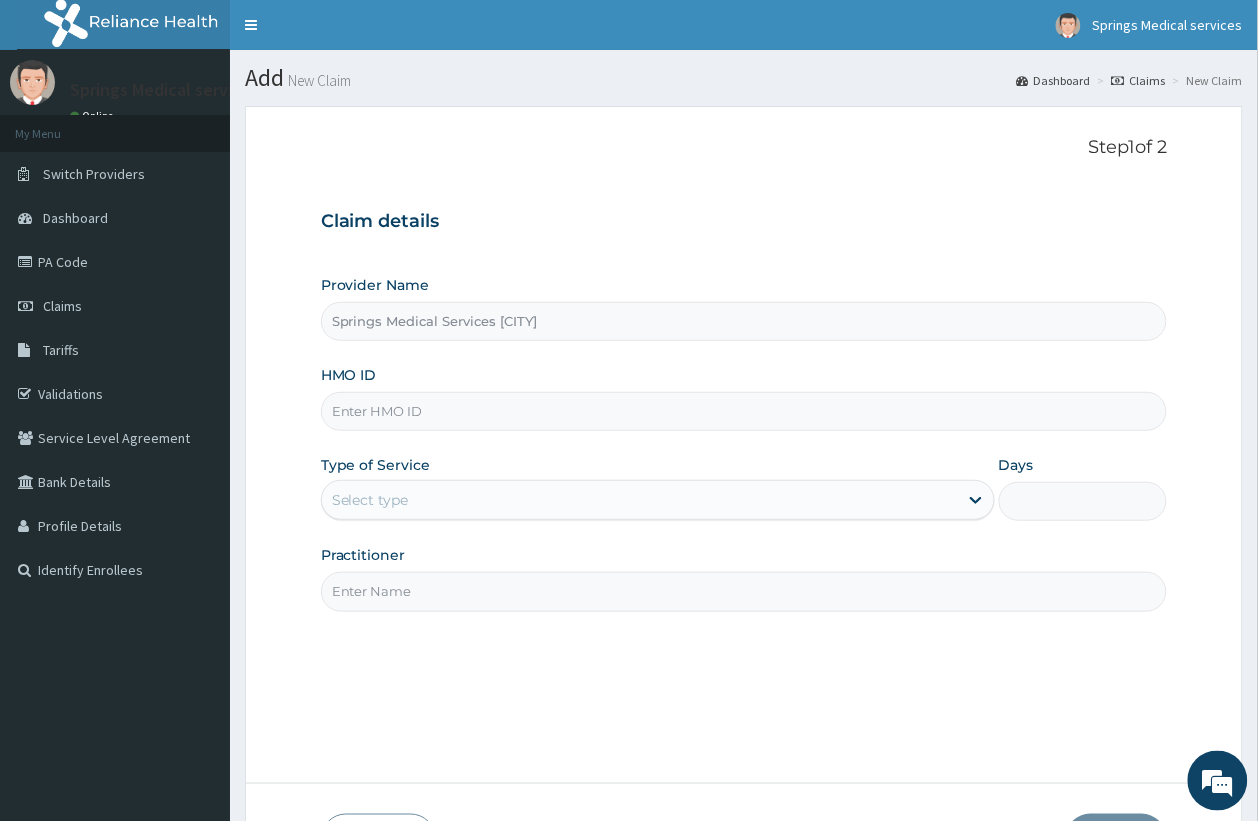 scroll, scrollTop: 0, scrollLeft: 0, axis: both 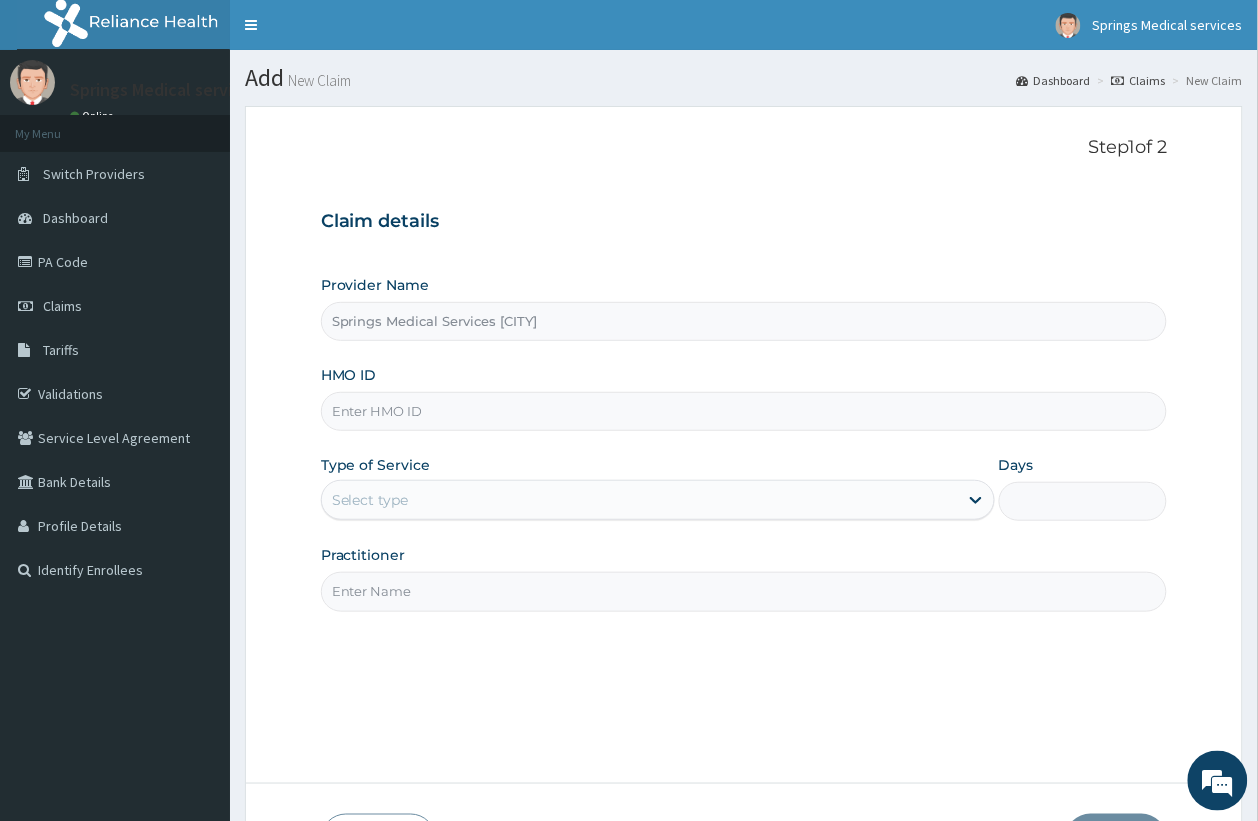click on "HMO ID" at bounding box center (744, 411) 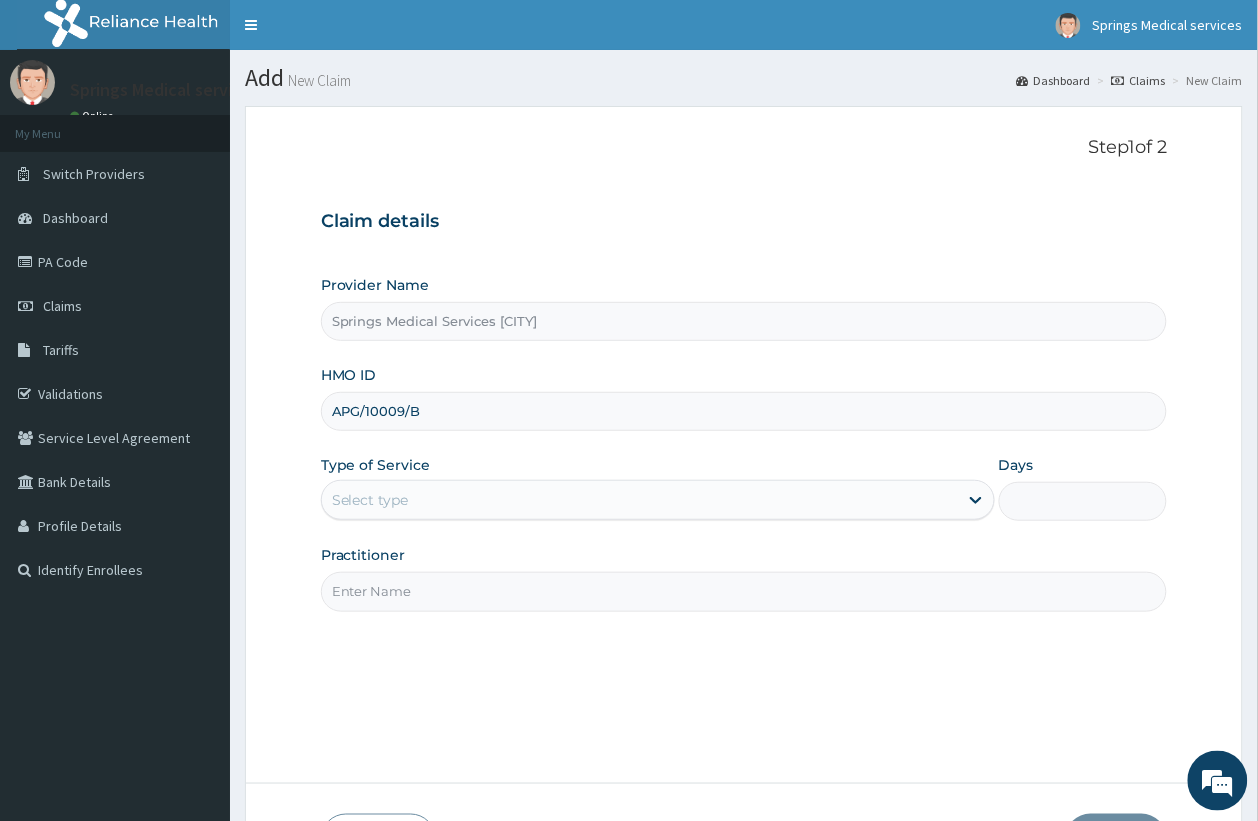 type on "APG/10009/B" 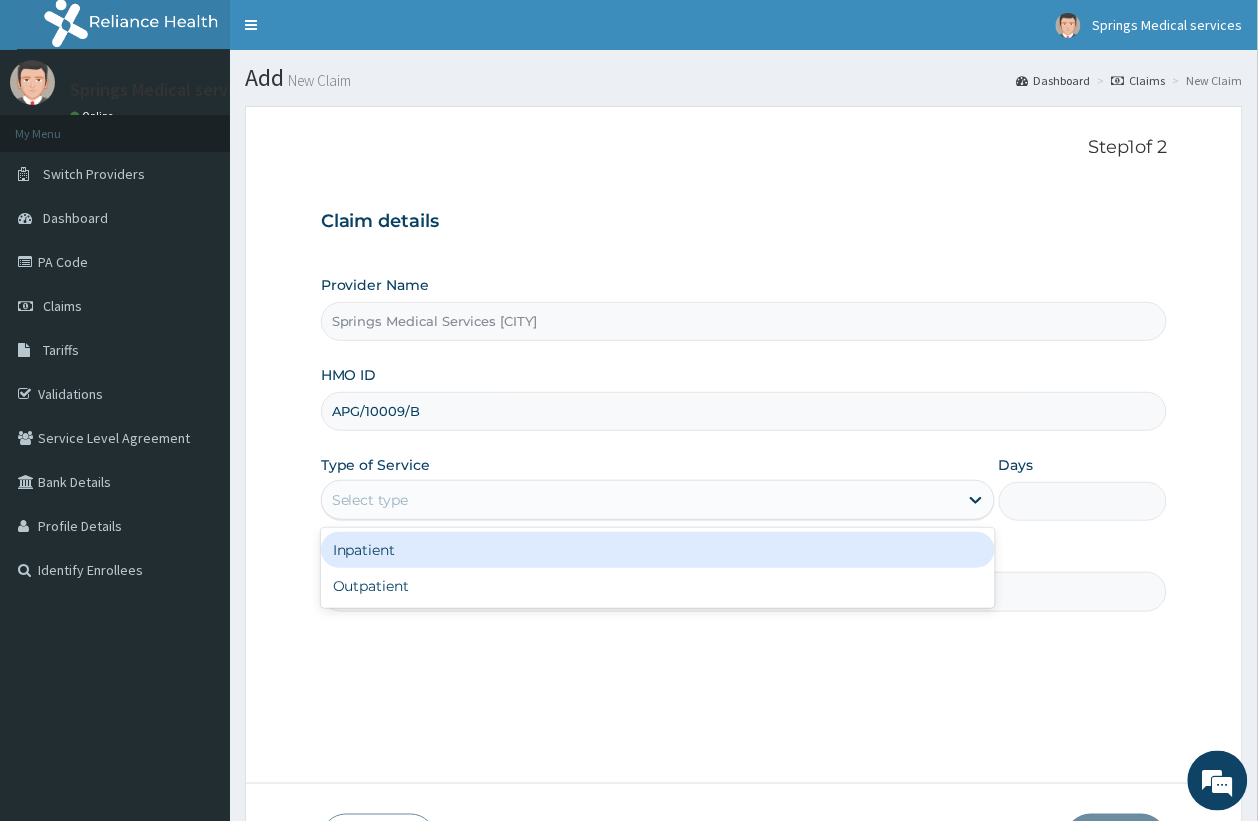 click on "Select type" at bounding box center (370, 500) 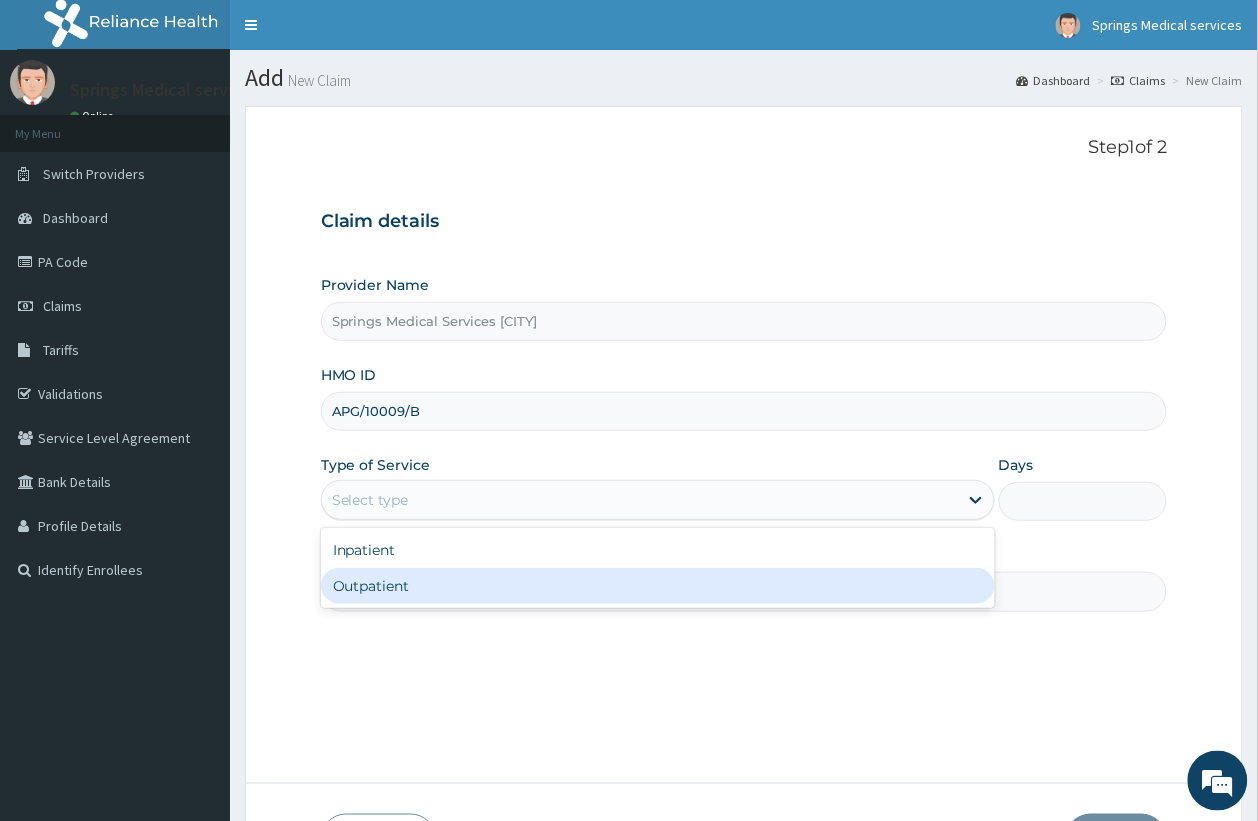 click on "Outpatient" at bounding box center [658, 586] 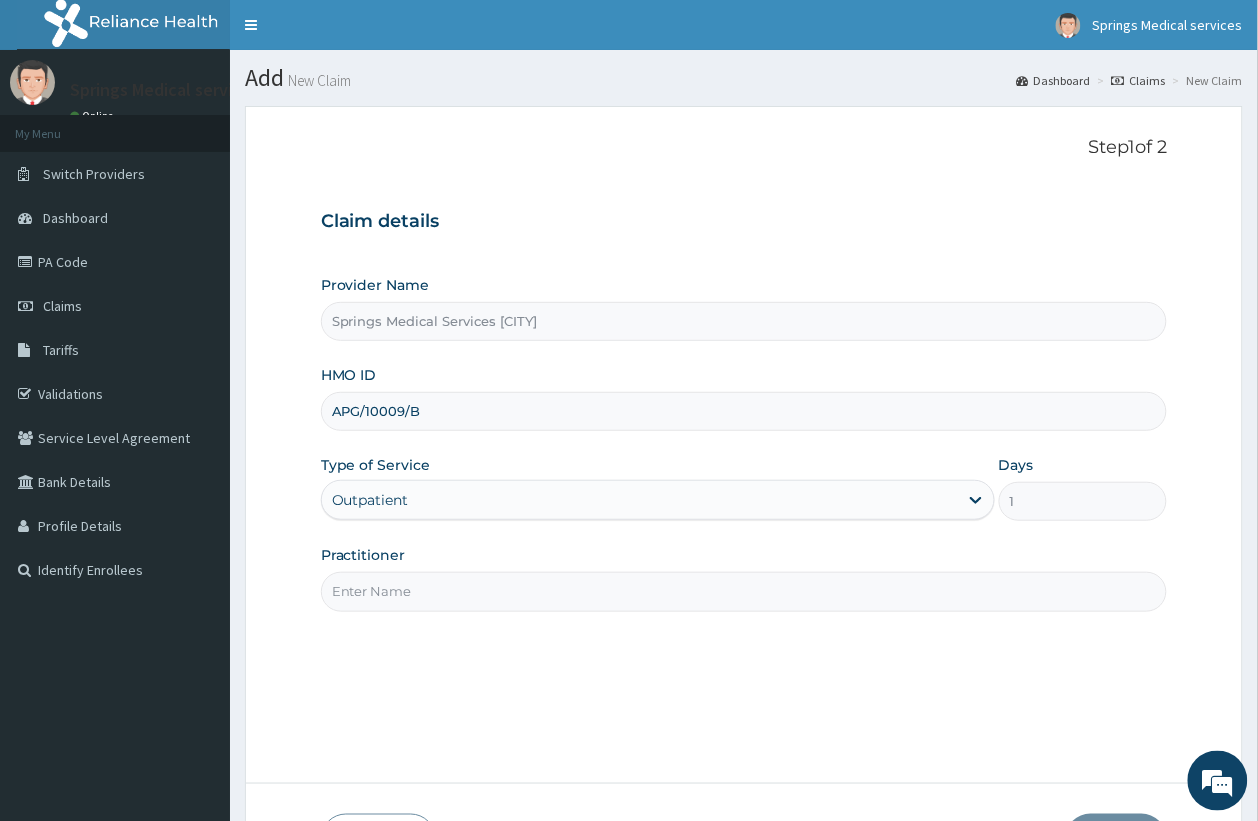 click on "Practitioner" at bounding box center [744, 591] 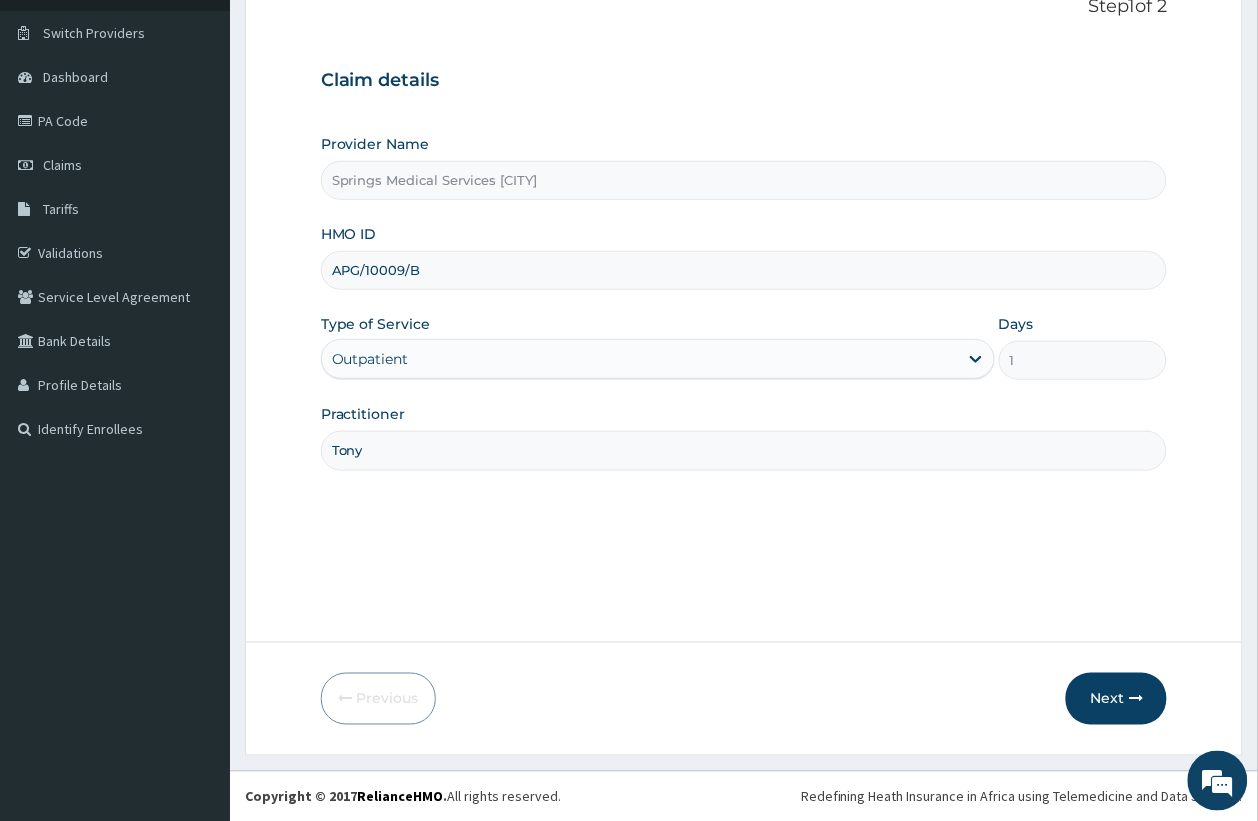 scroll, scrollTop: 142, scrollLeft: 0, axis: vertical 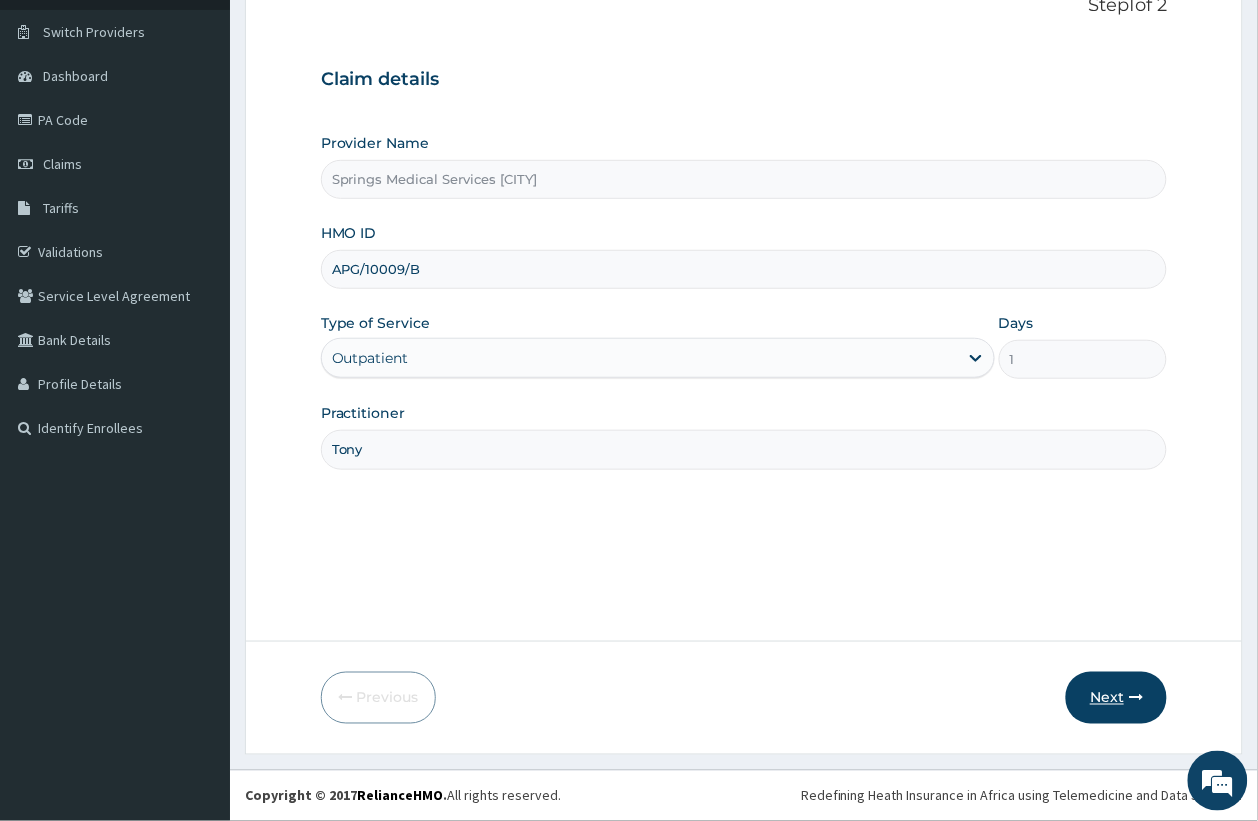 click on "Next" at bounding box center (1116, 698) 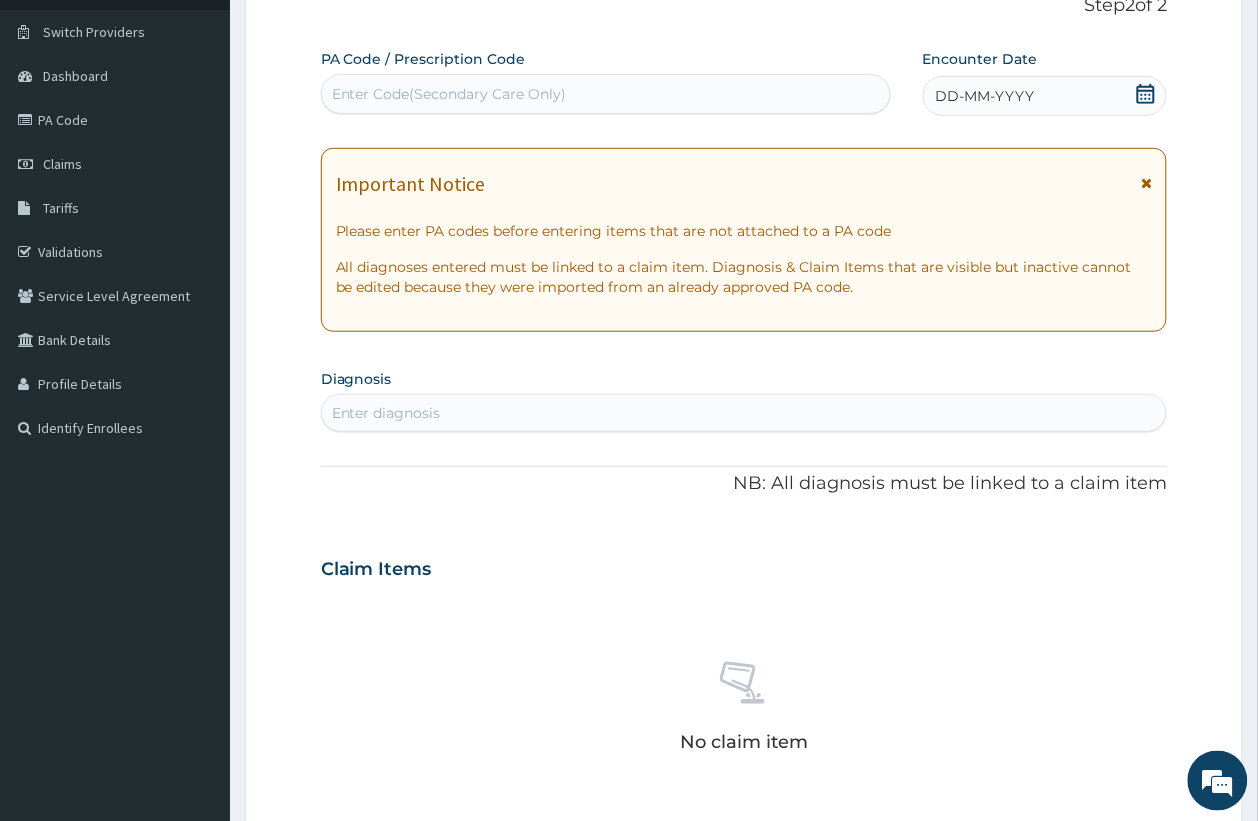 click on "DD-MM-YYYY" at bounding box center [1045, 96] 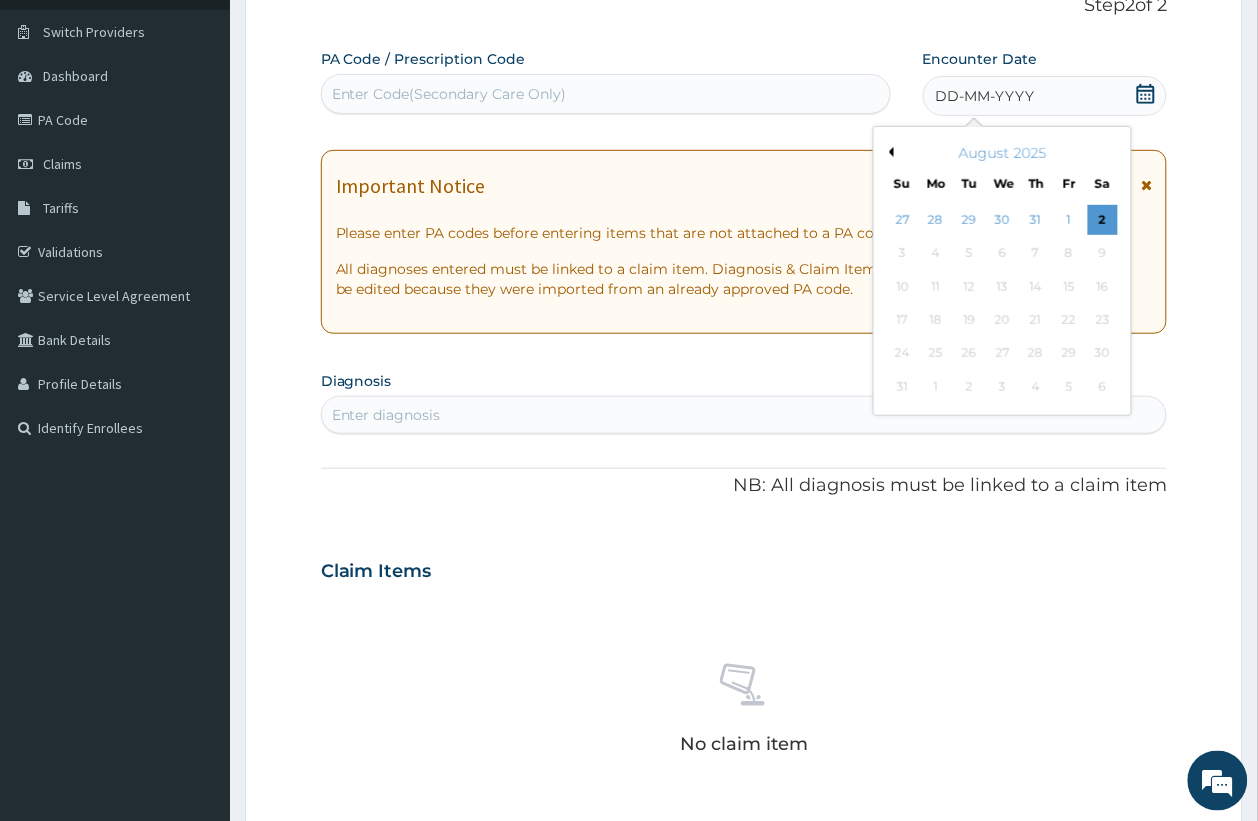 click on "Previous Month" at bounding box center (889, 152) 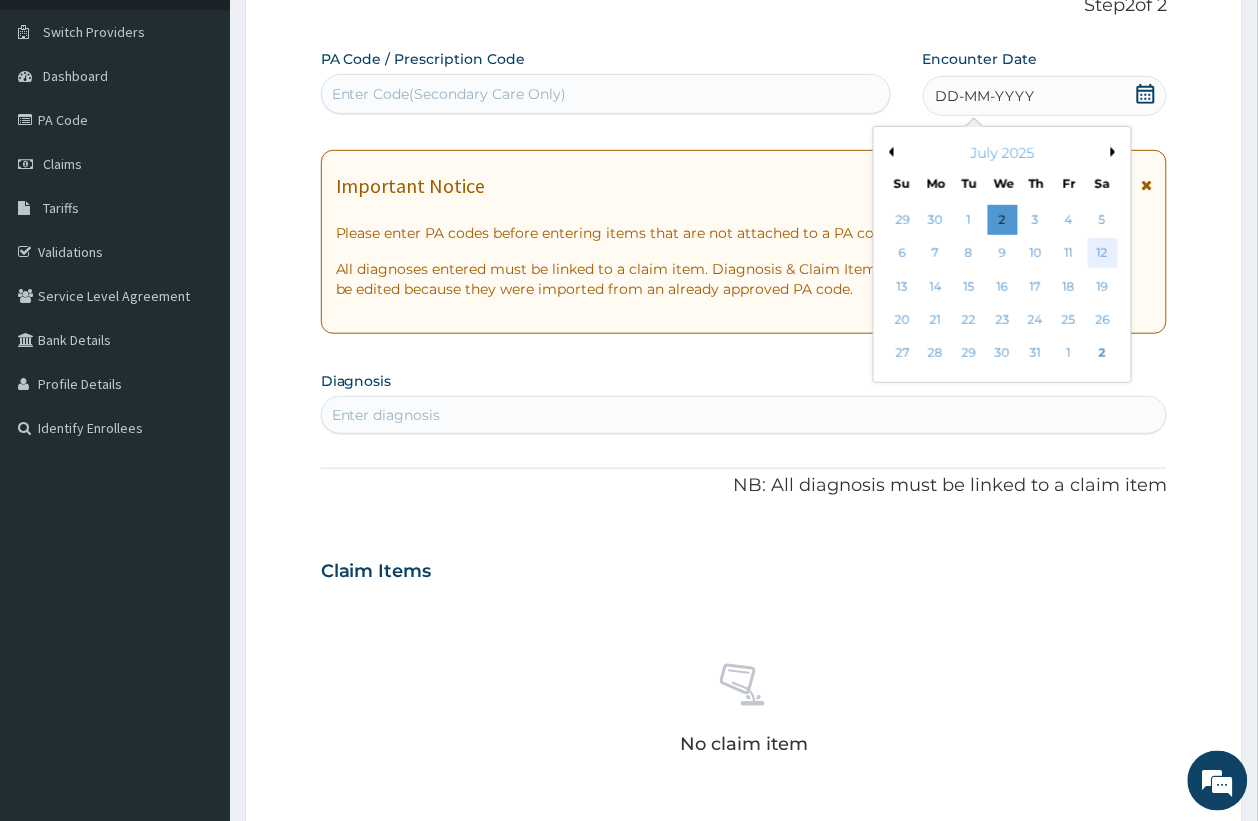 click on "12" at bounding box center (1102, 254) 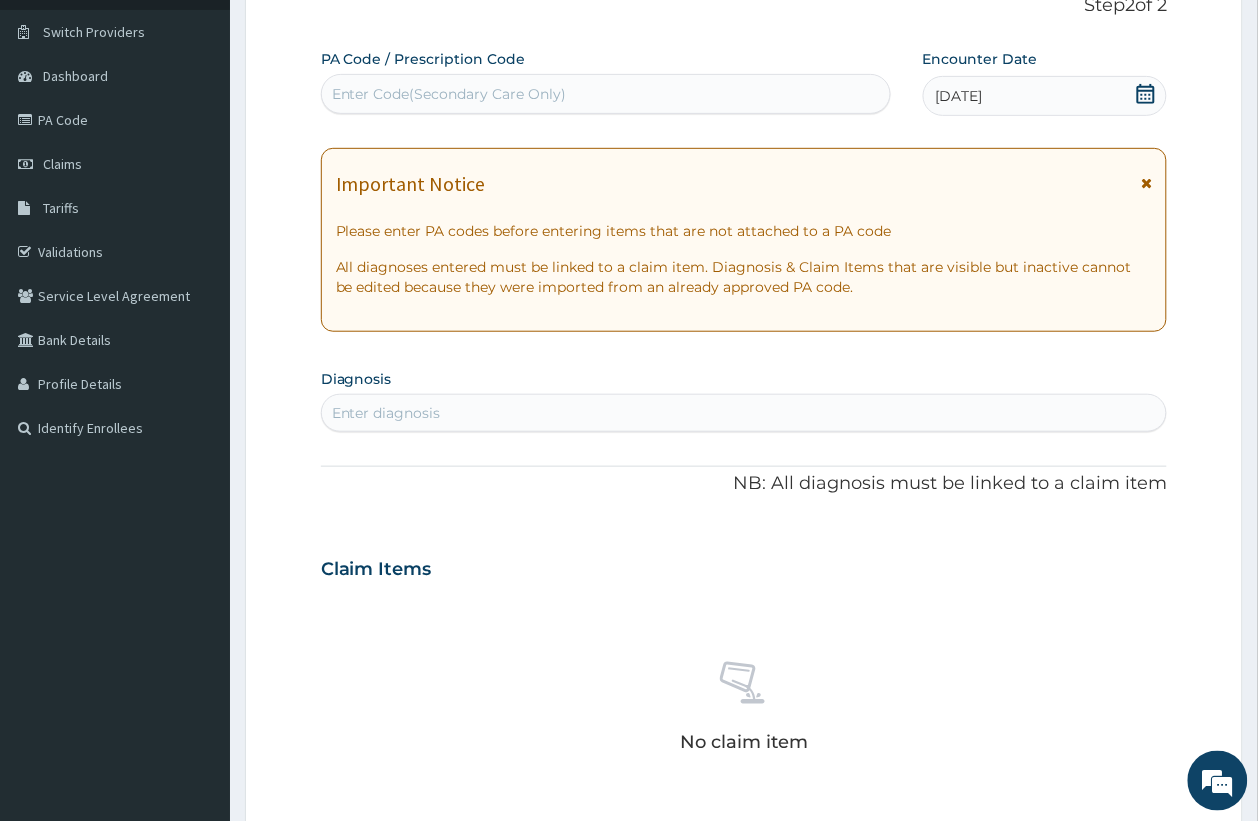 click on "Enter diagnosis" at bounding box center [386, 413] 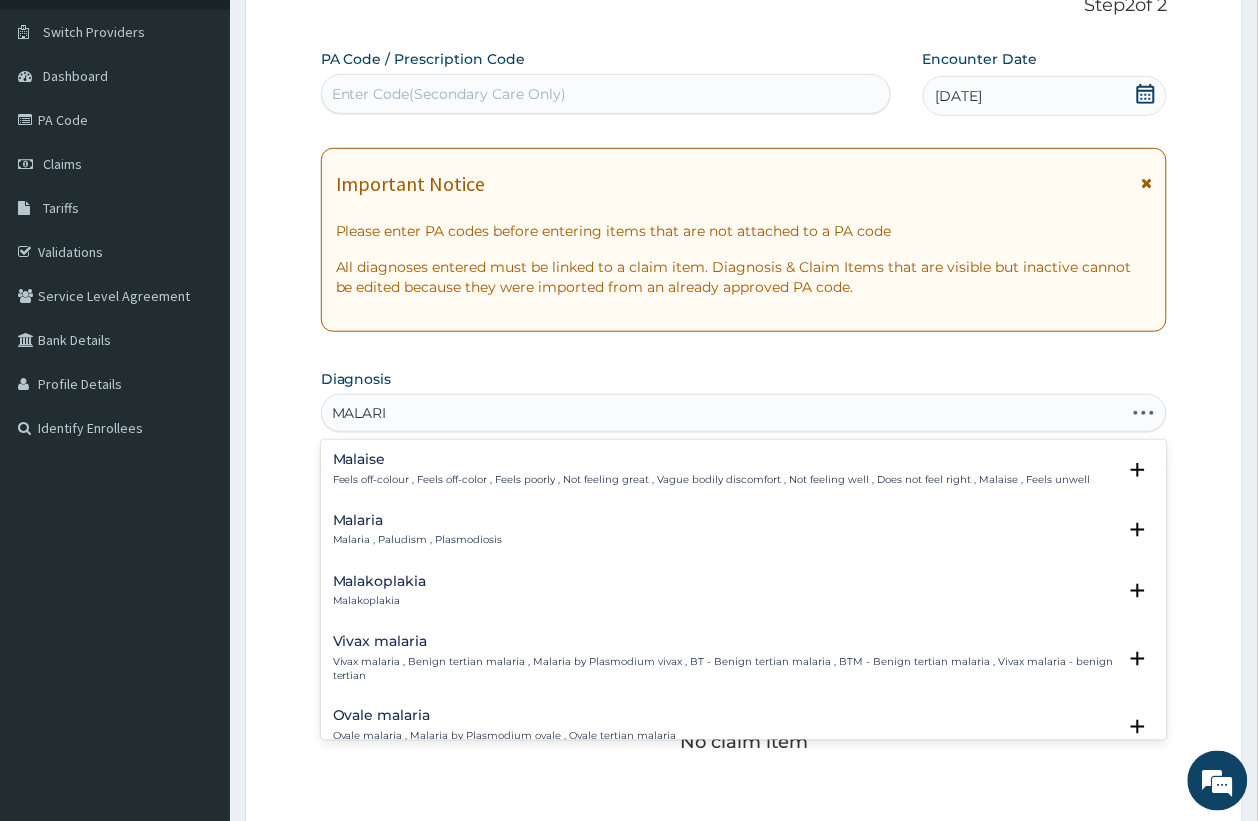 type on "MALARIA" 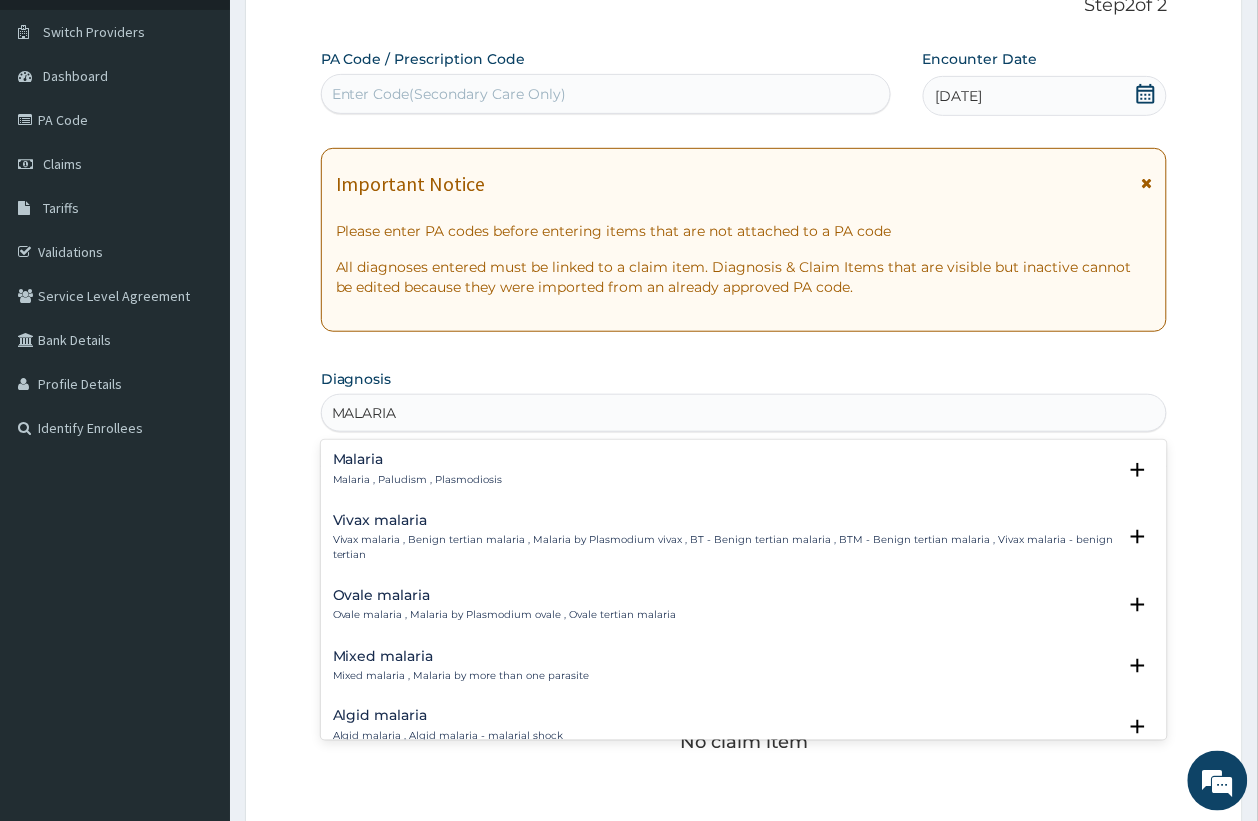 click on "Malaria" at bounding box center [418, 459] 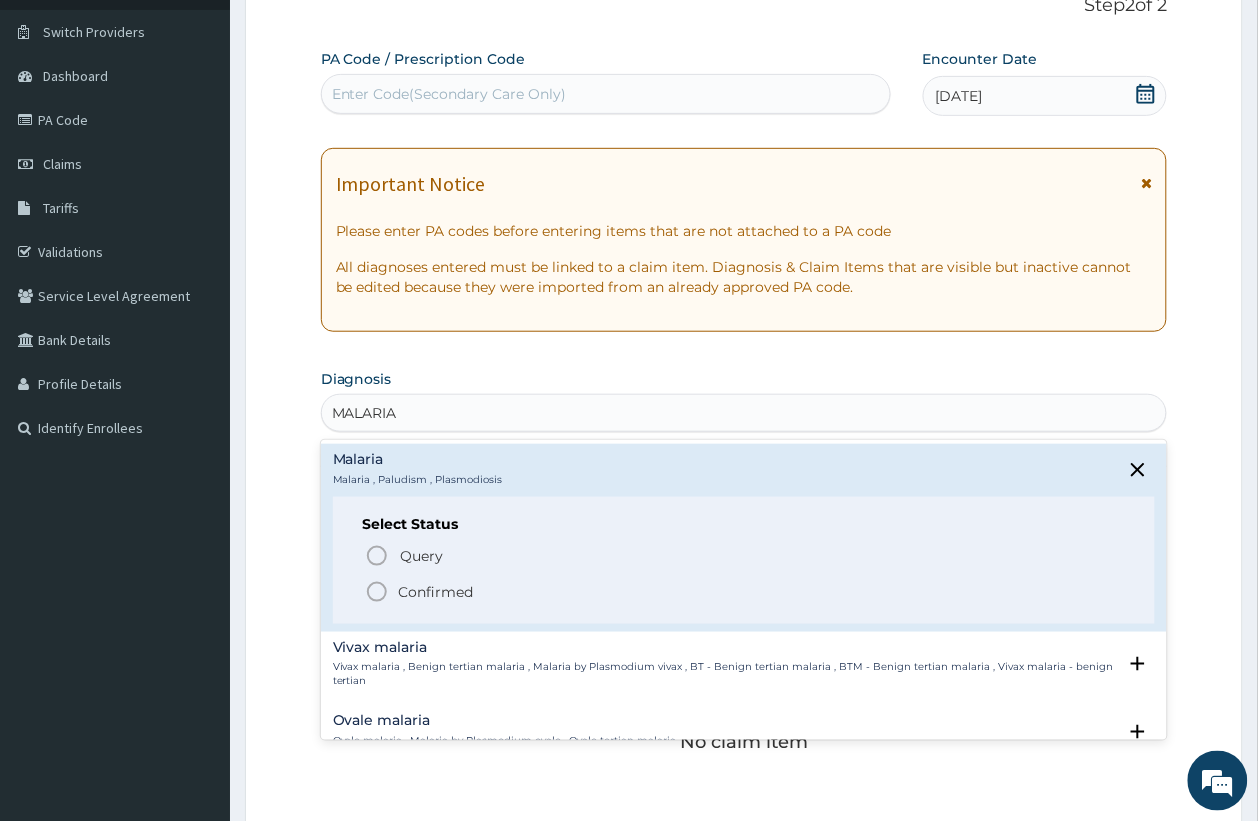 click on "Query Query covers suspected (?), Keep in view (kiv), Ruled out (r/o) Confirmed" at bounding box center (744, 572) 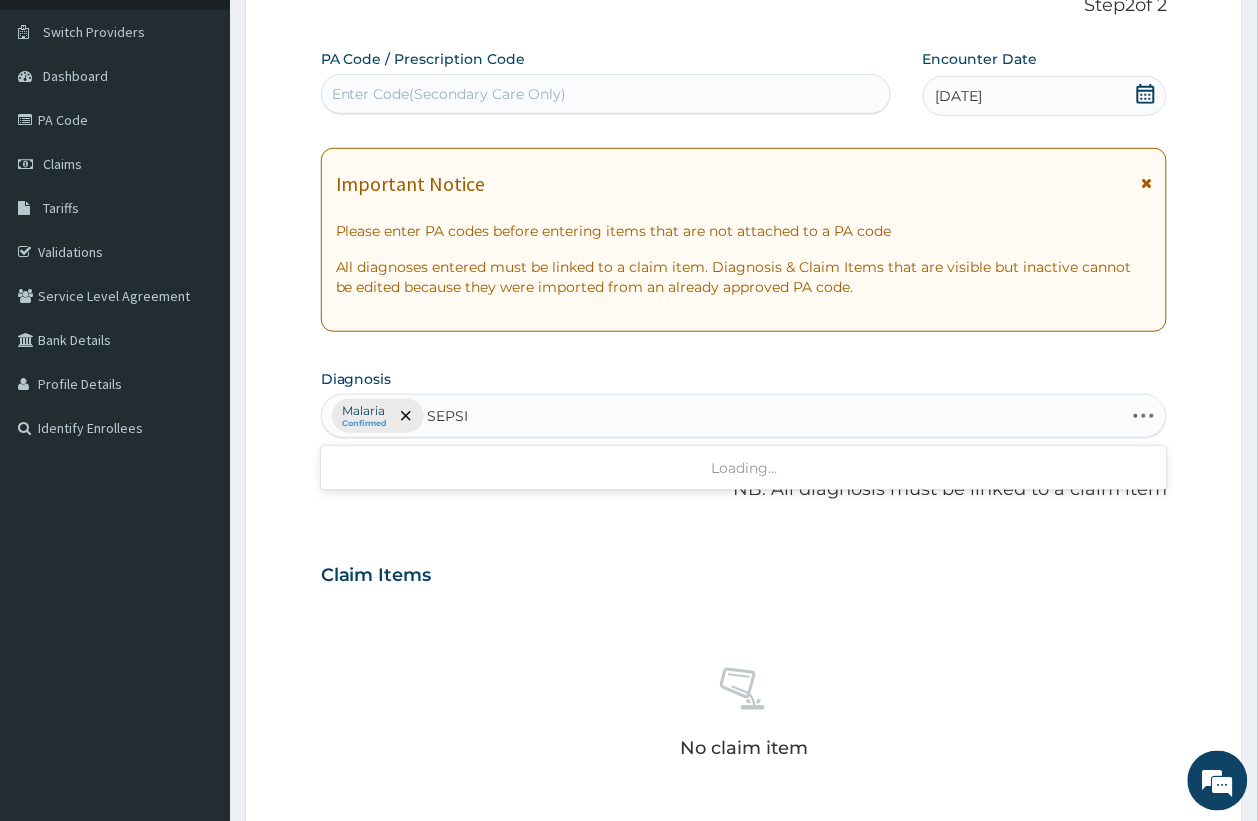 type on "SEPSIS" 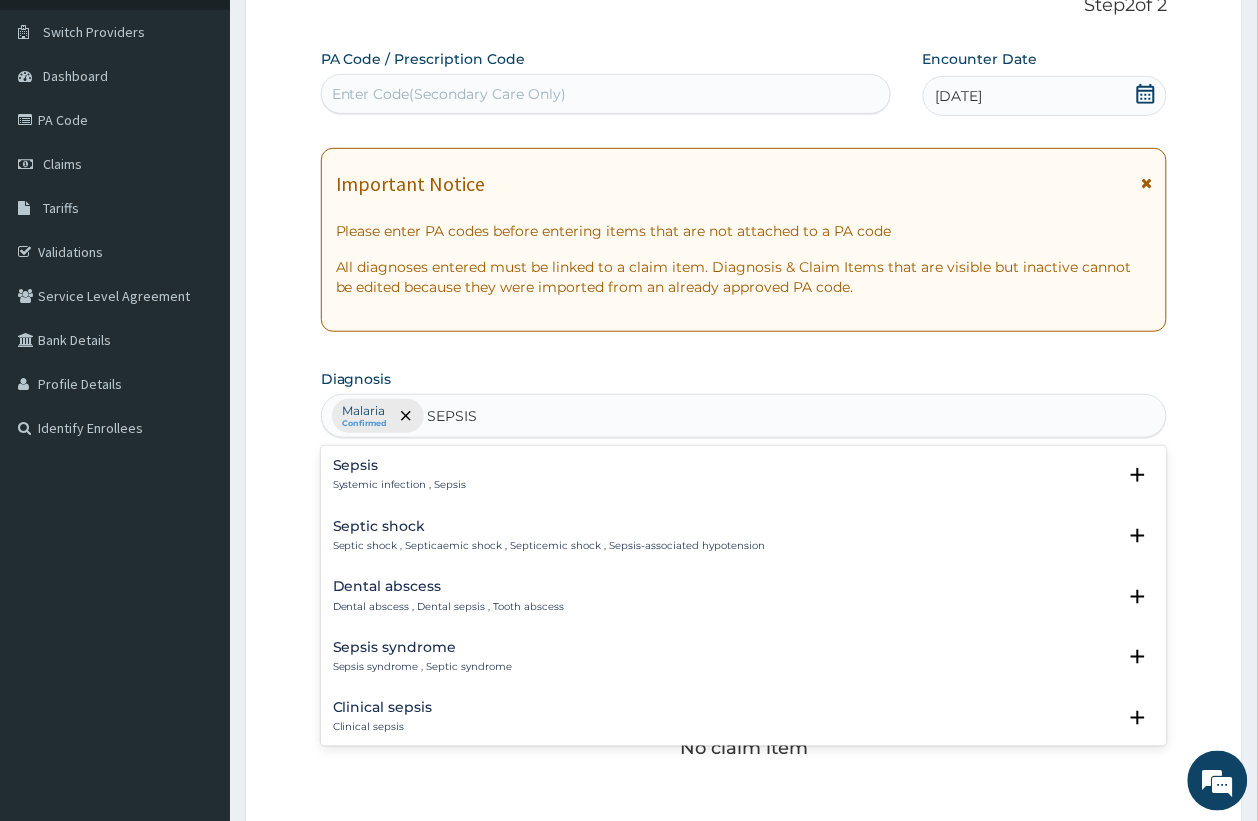 click on "Sepsis" at bounding box center [400, 465] 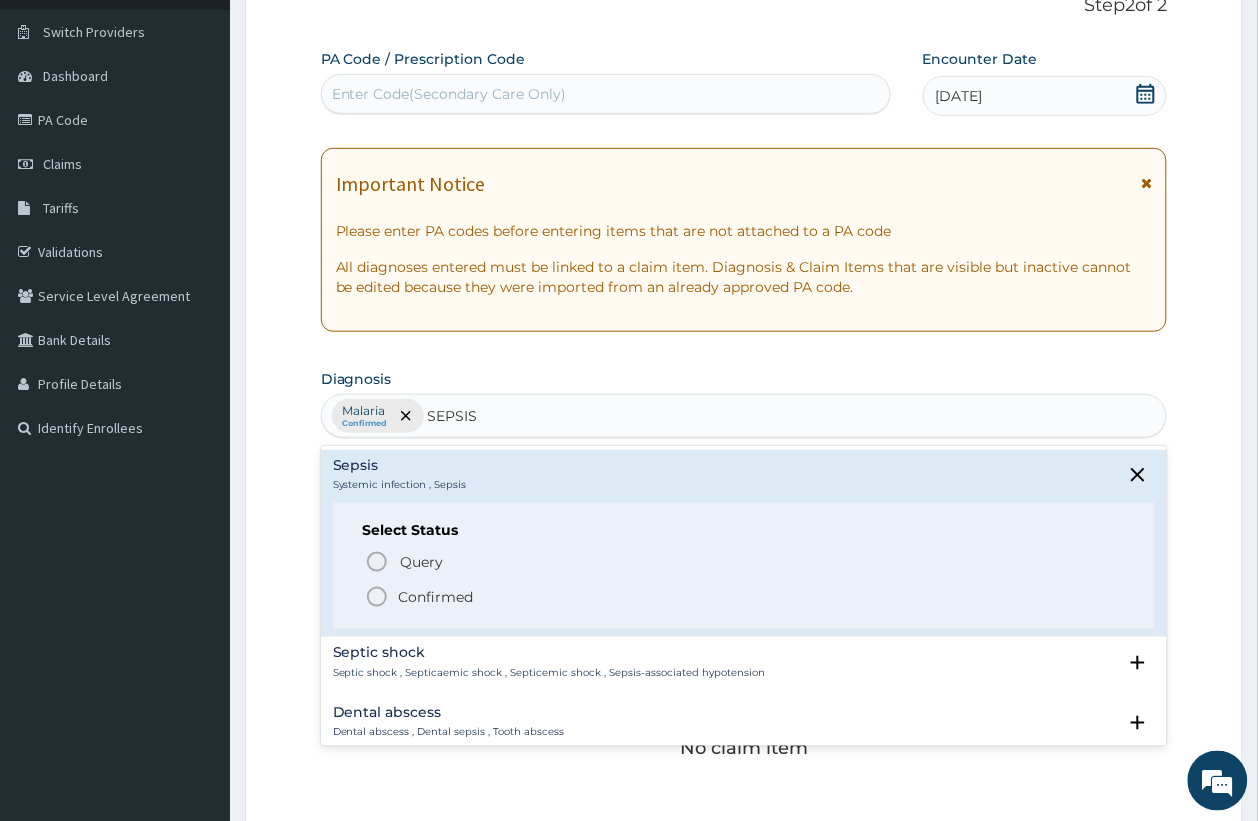 click 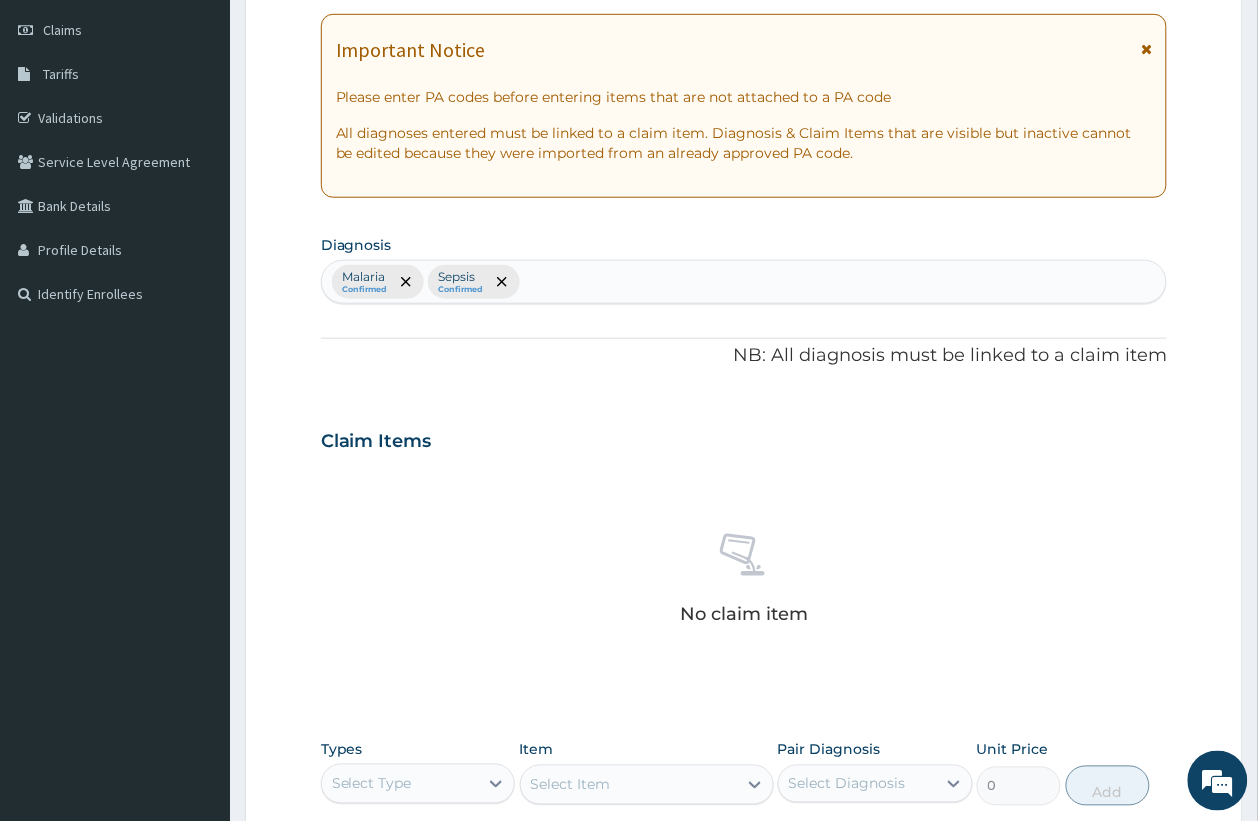 scroll, scrollTop: 622, scrollLeft: 0, axis: vertical 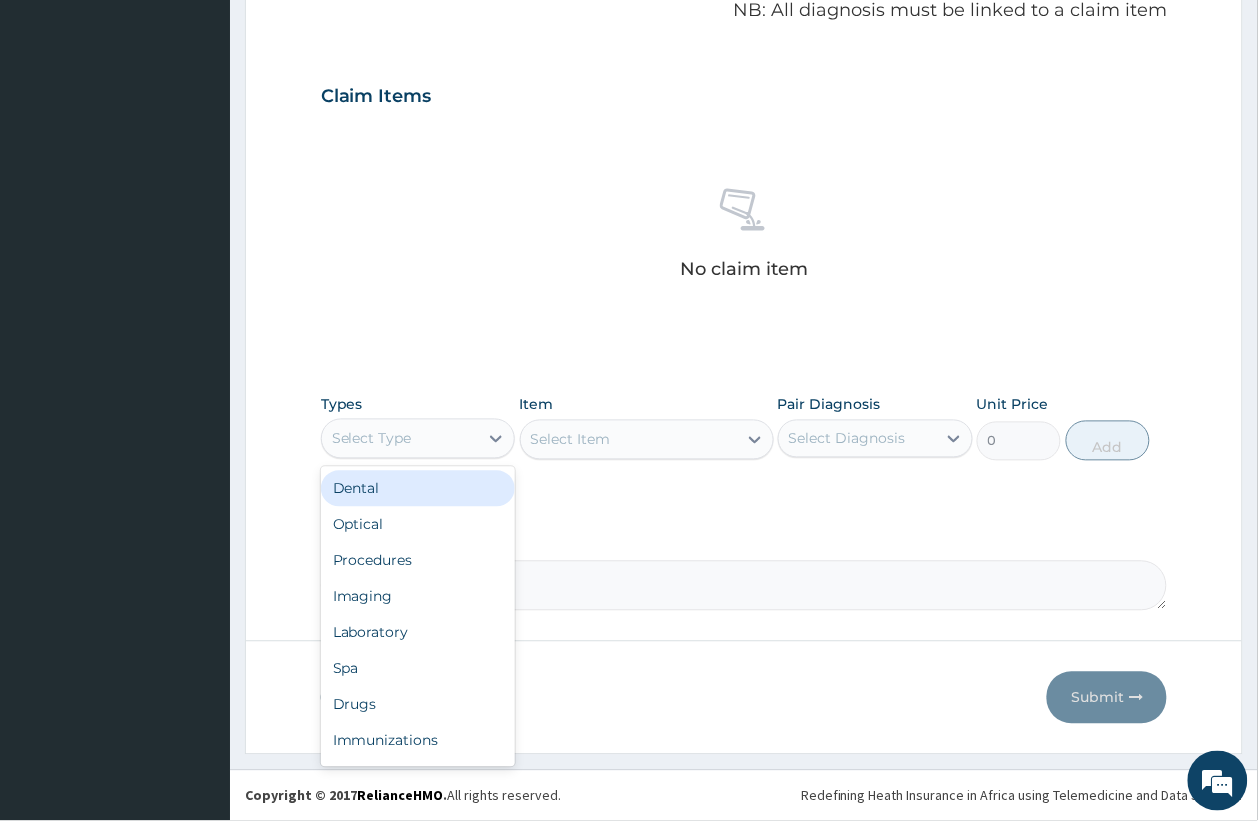 click on "Select Type" at bounding box center (400, 439) 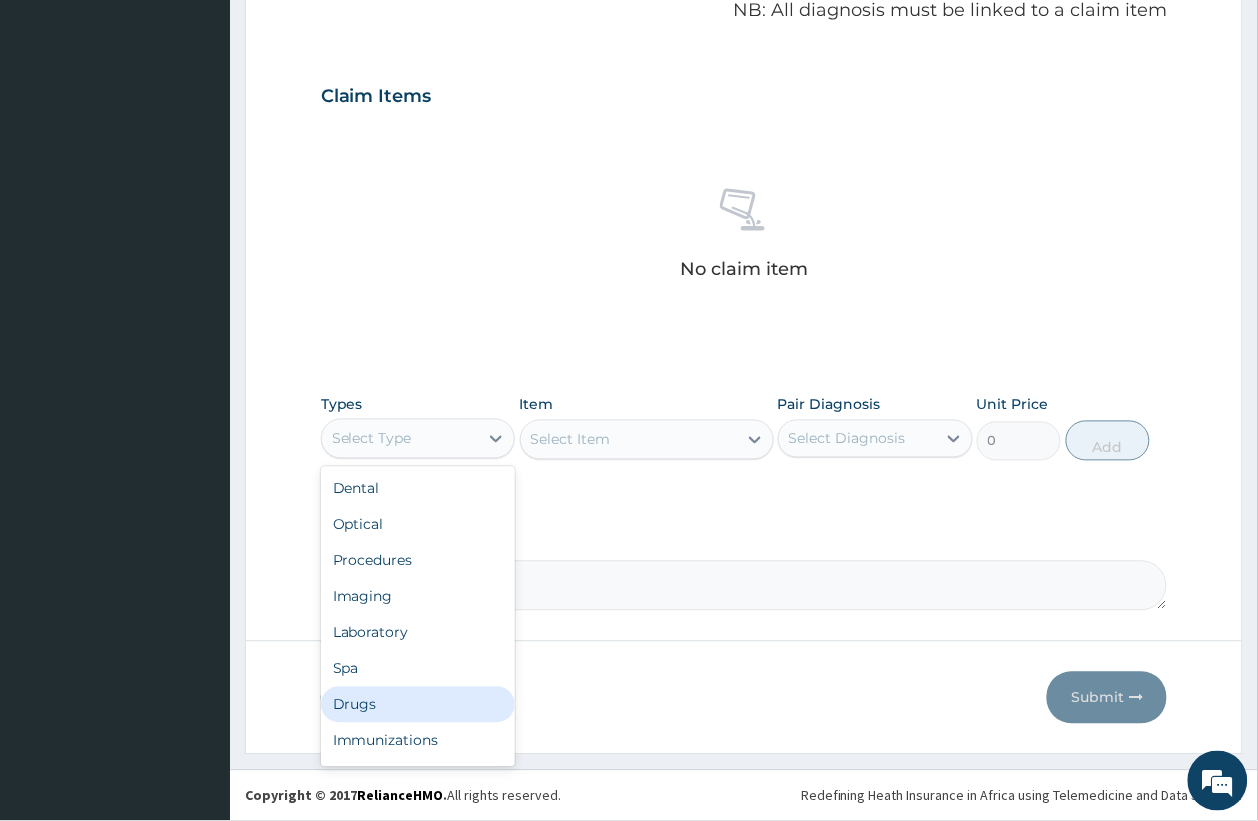 click on "Drugs" at bounding box center (418, 705) 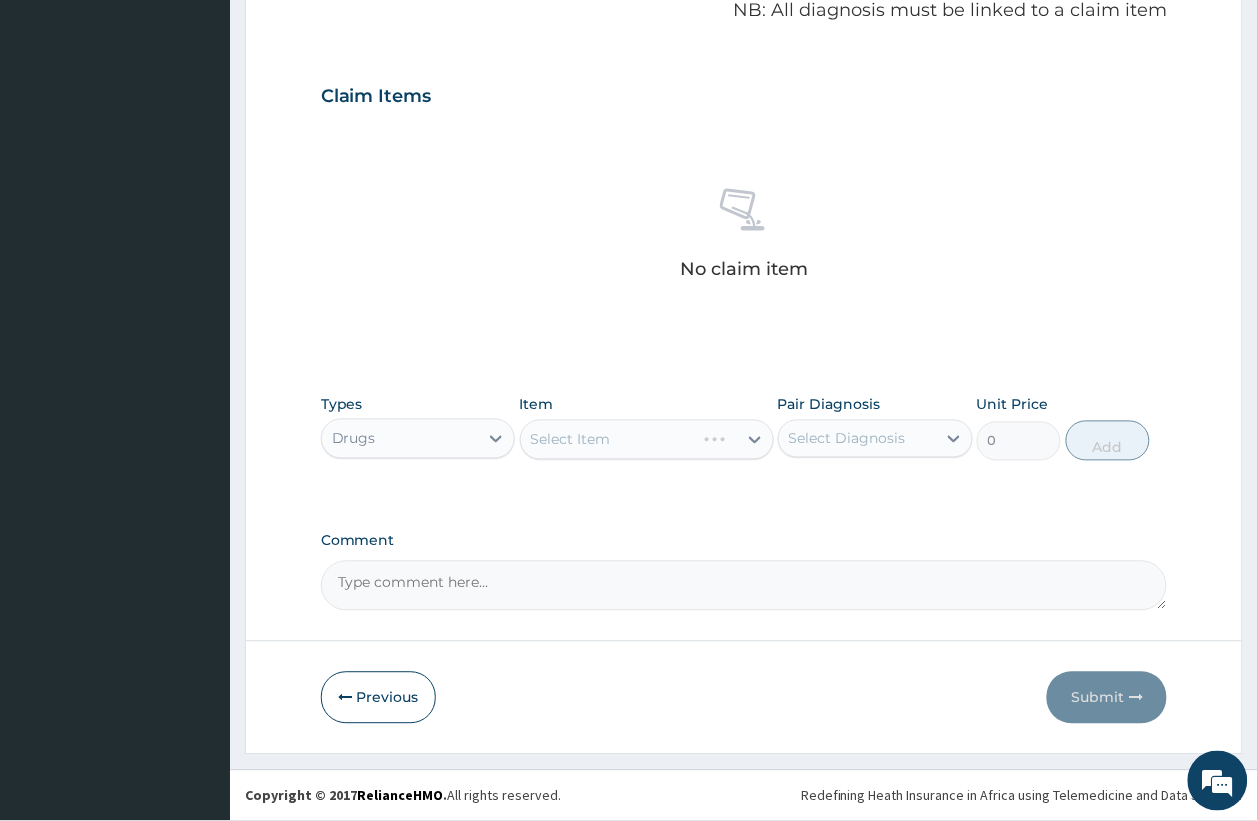 click on "Select Diagnosis" at bounding box center [847, 439] 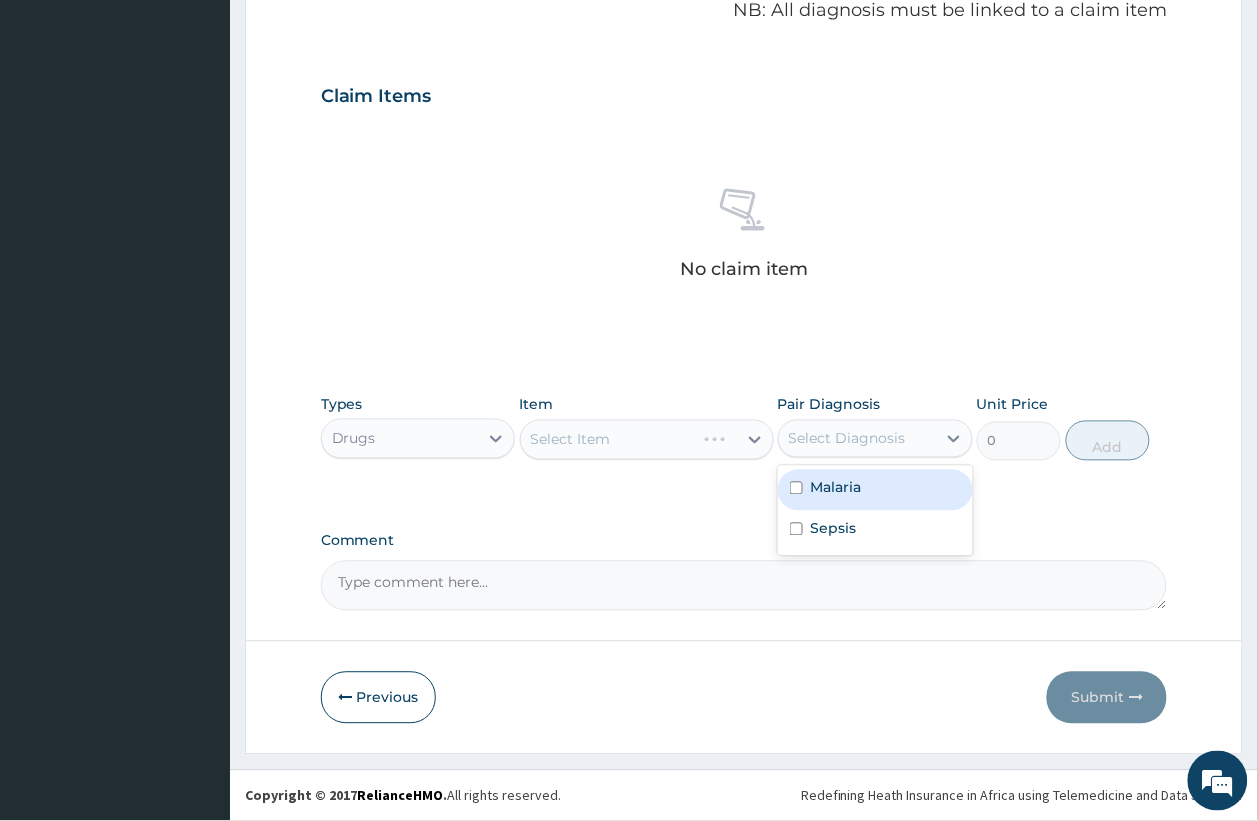 click on "Malaria" at bounding box center [836, 488] 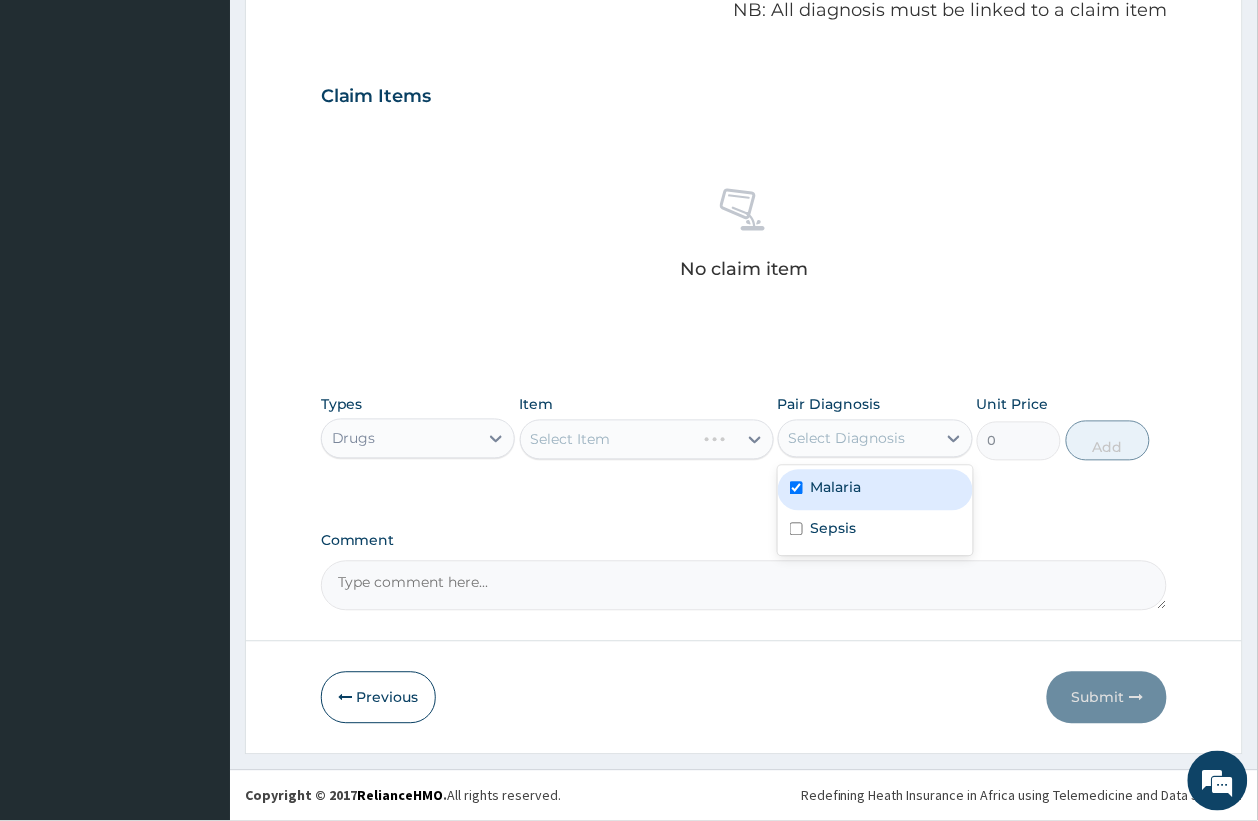 checkbox on "true" 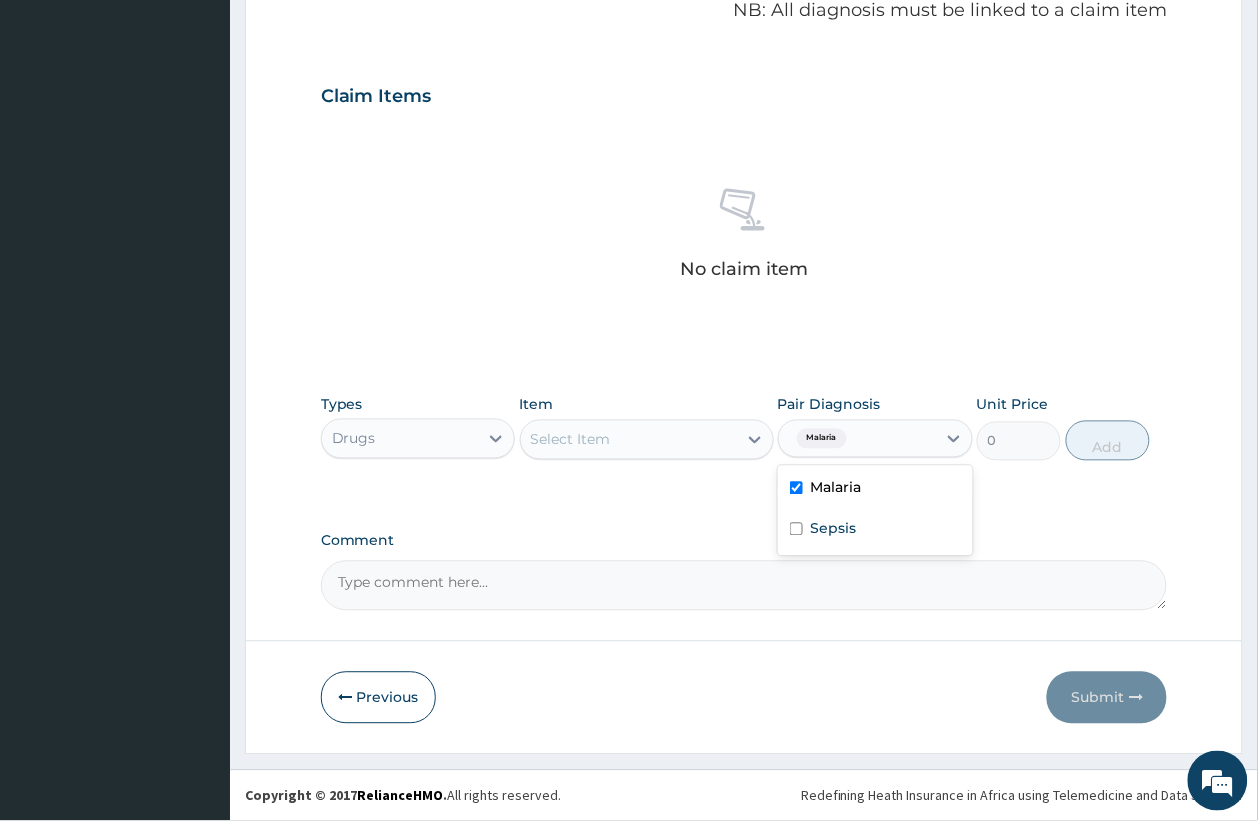 click on "Select Item" at bounding box center (629, 440) 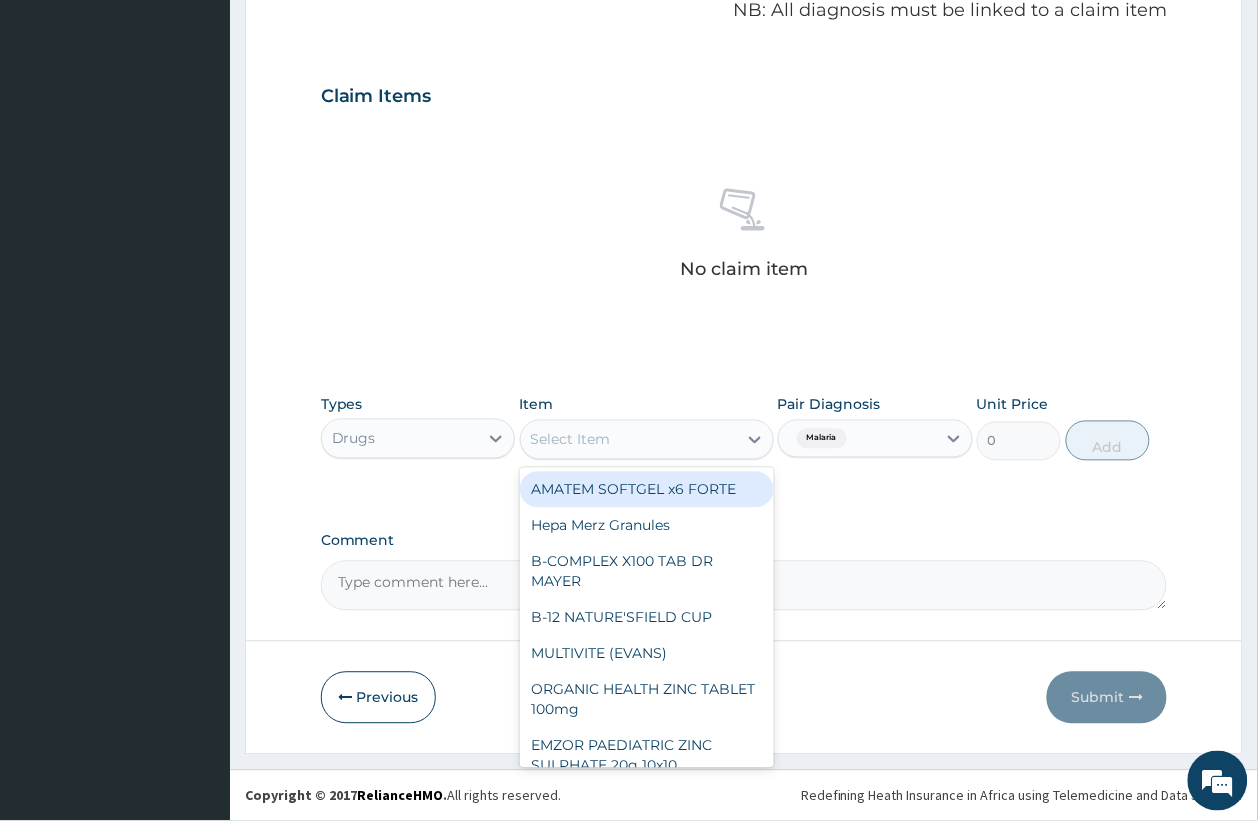 click on "AMATEM SOFTGEL x6 FORTE" at bounding box center (647, 490) 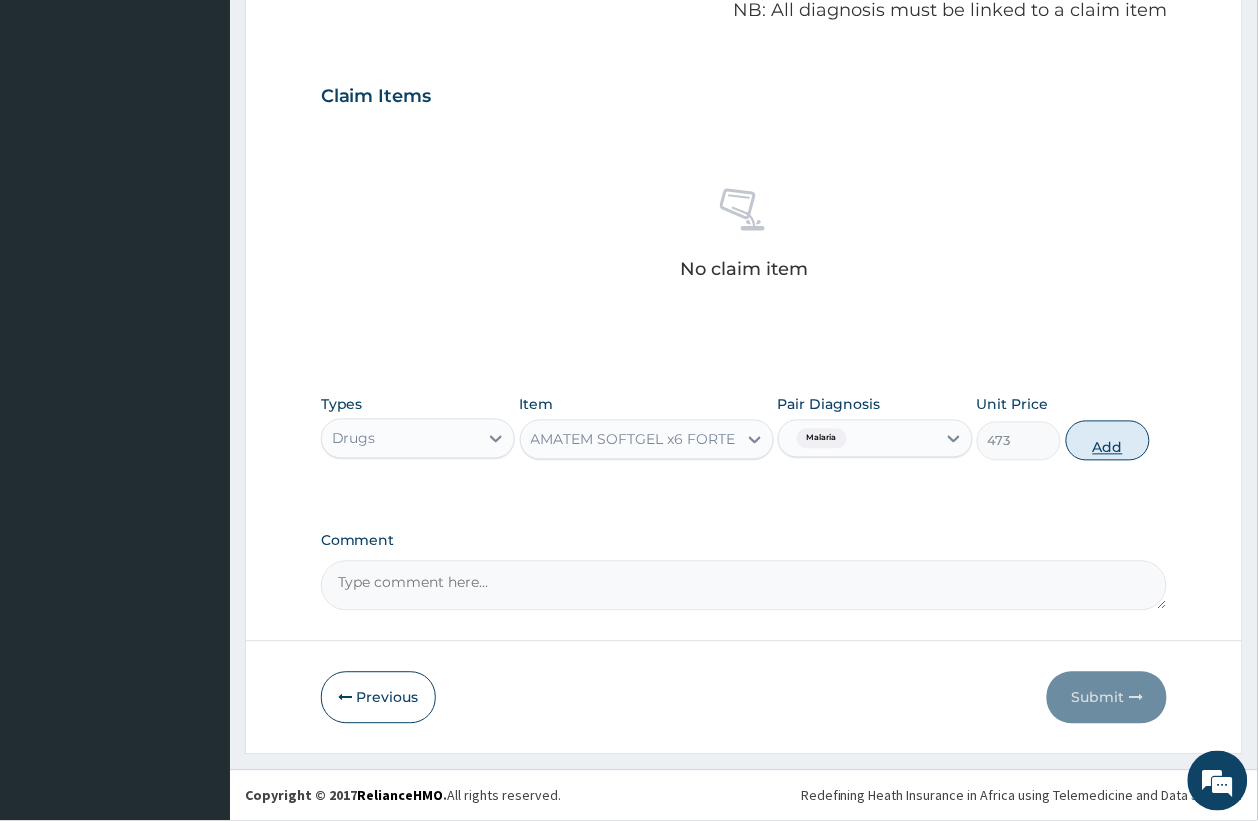 click on "Add" at bounding box center [1108, 441] 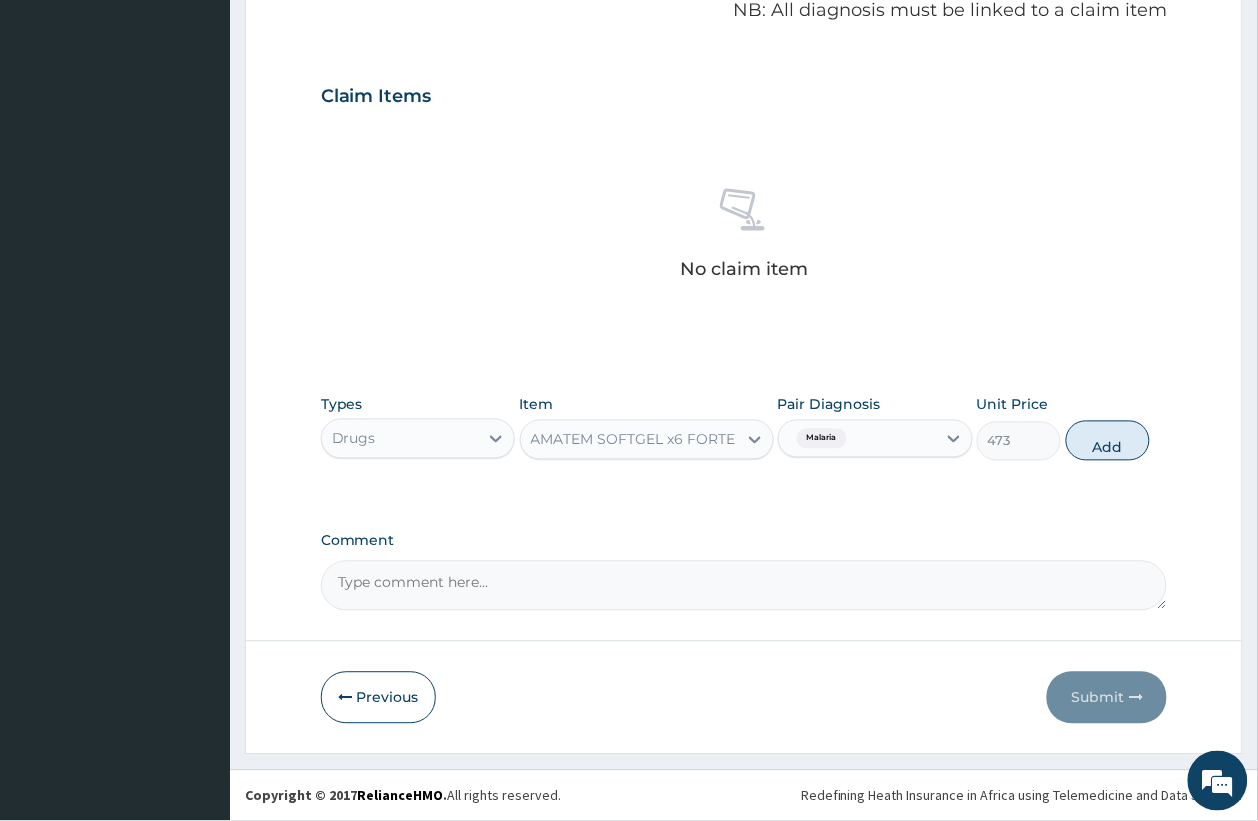 type on "0" 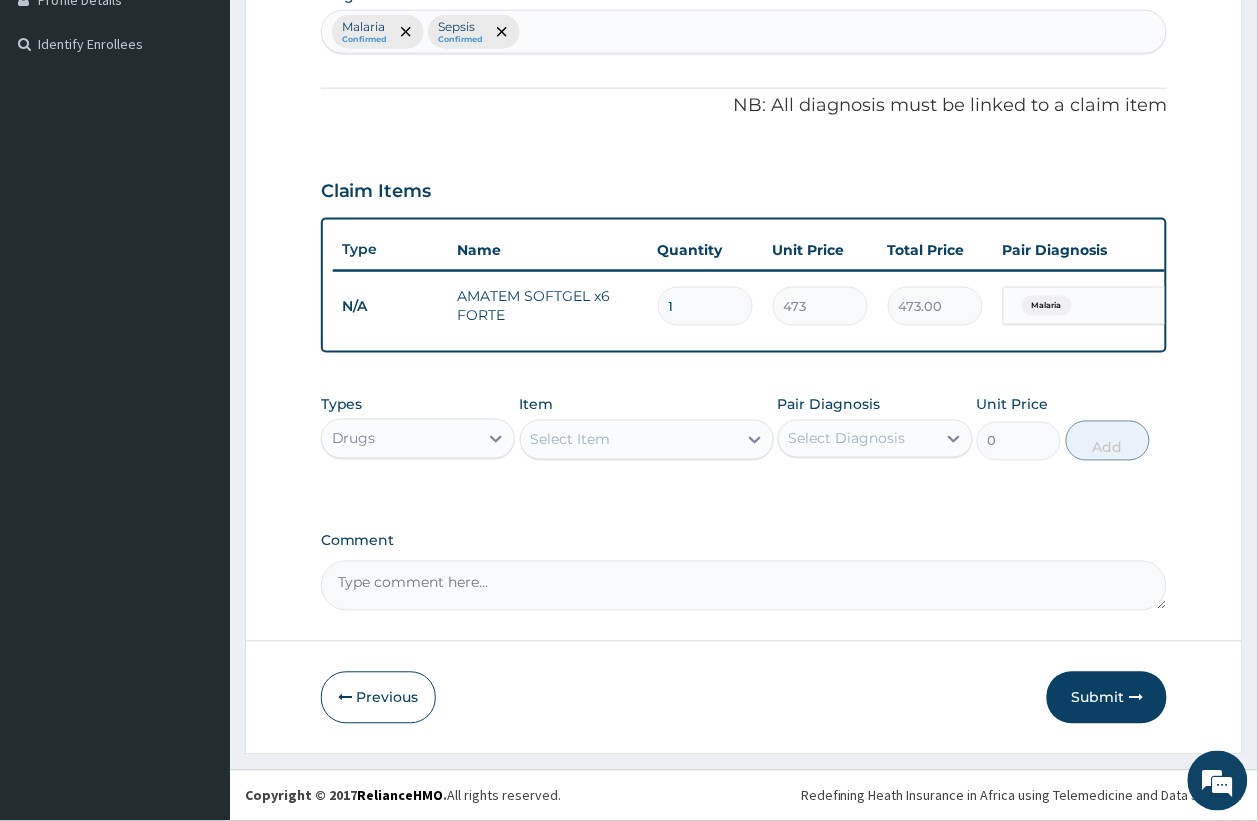 scroll, scrollTop: 546, scrollLeft: 0, axis: vertical 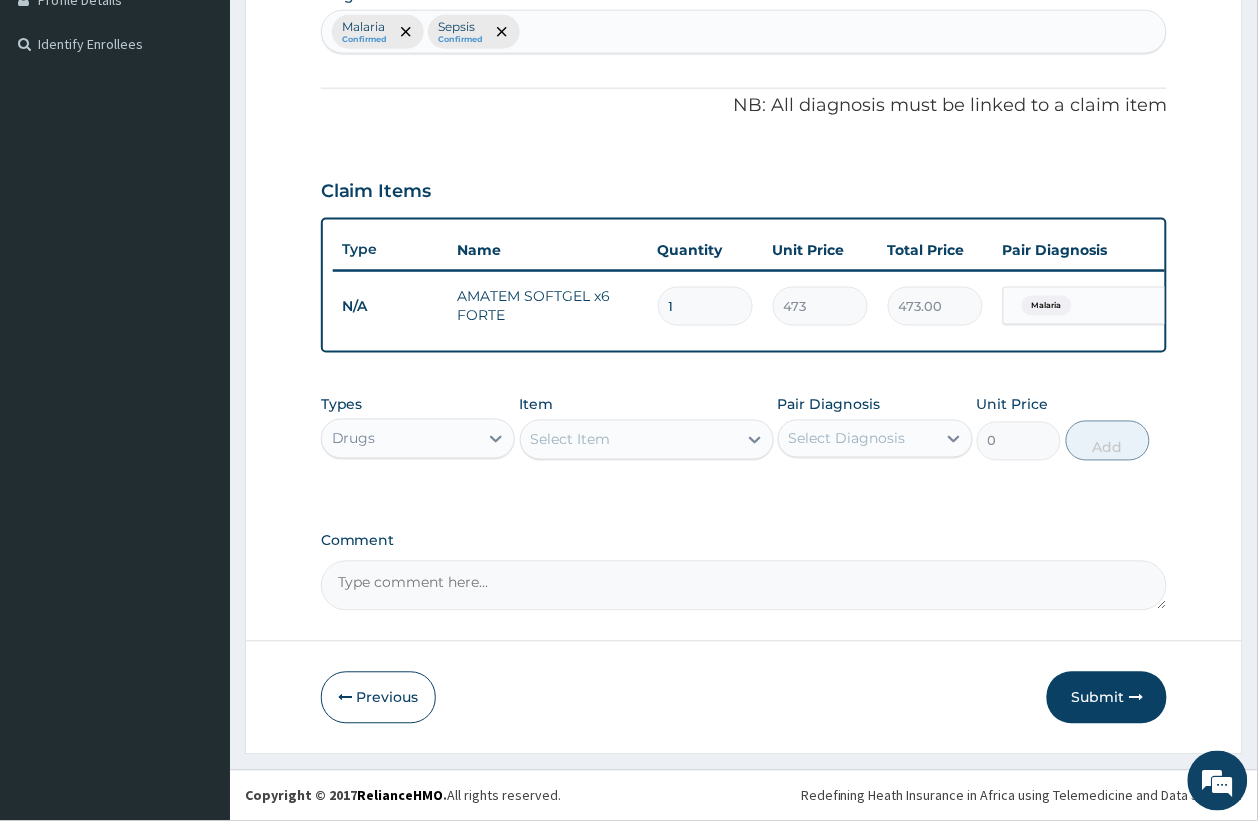 click on "Select Item" at bounding box center (571, 440) 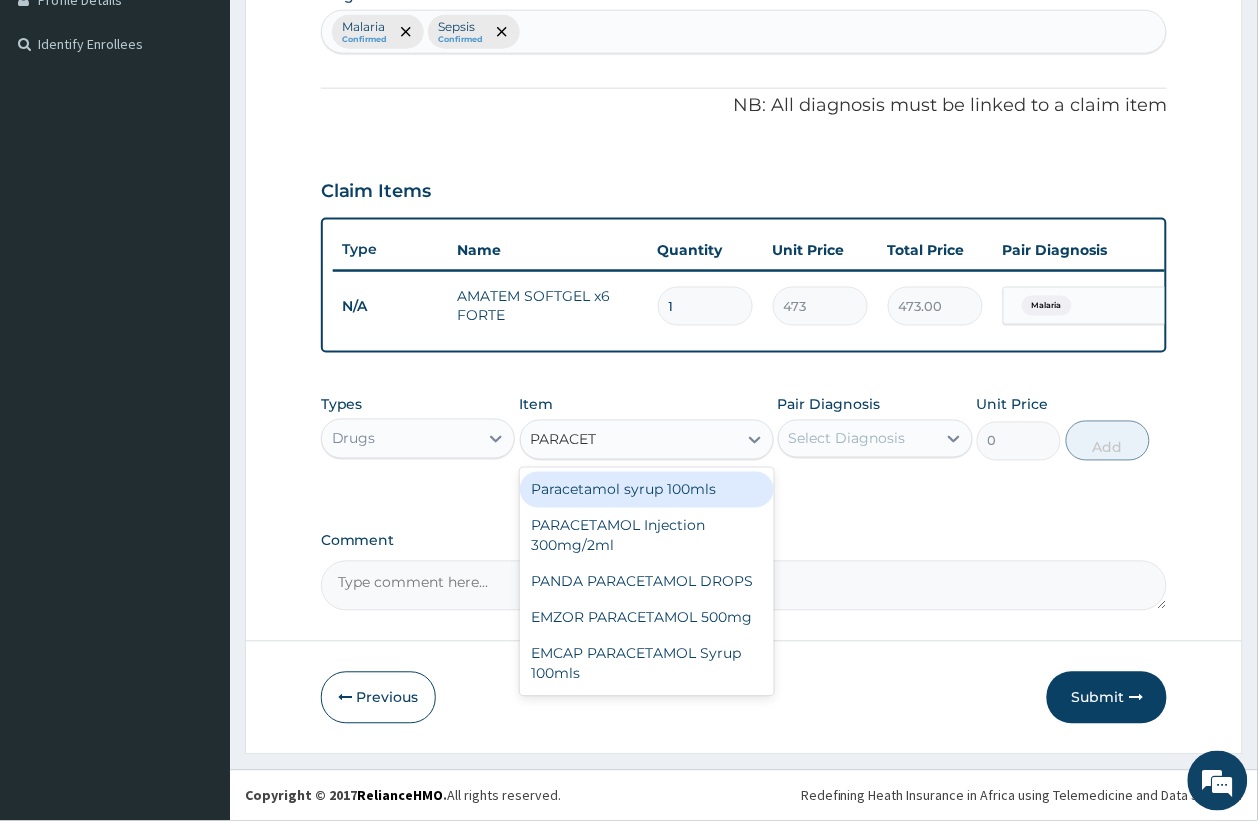 type on "PARACETA" 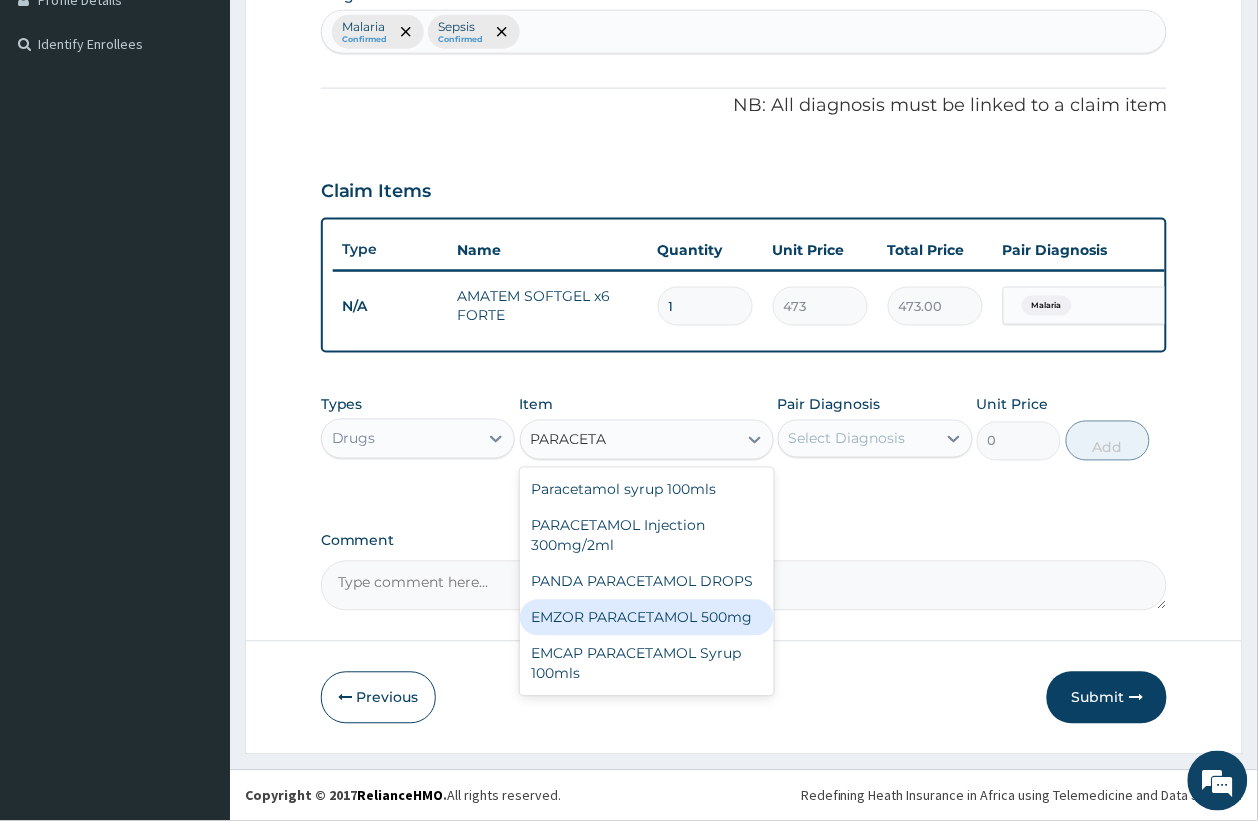 click on "EMZOR PARACETAMOL 500mg" at bounding box center (647, 618) 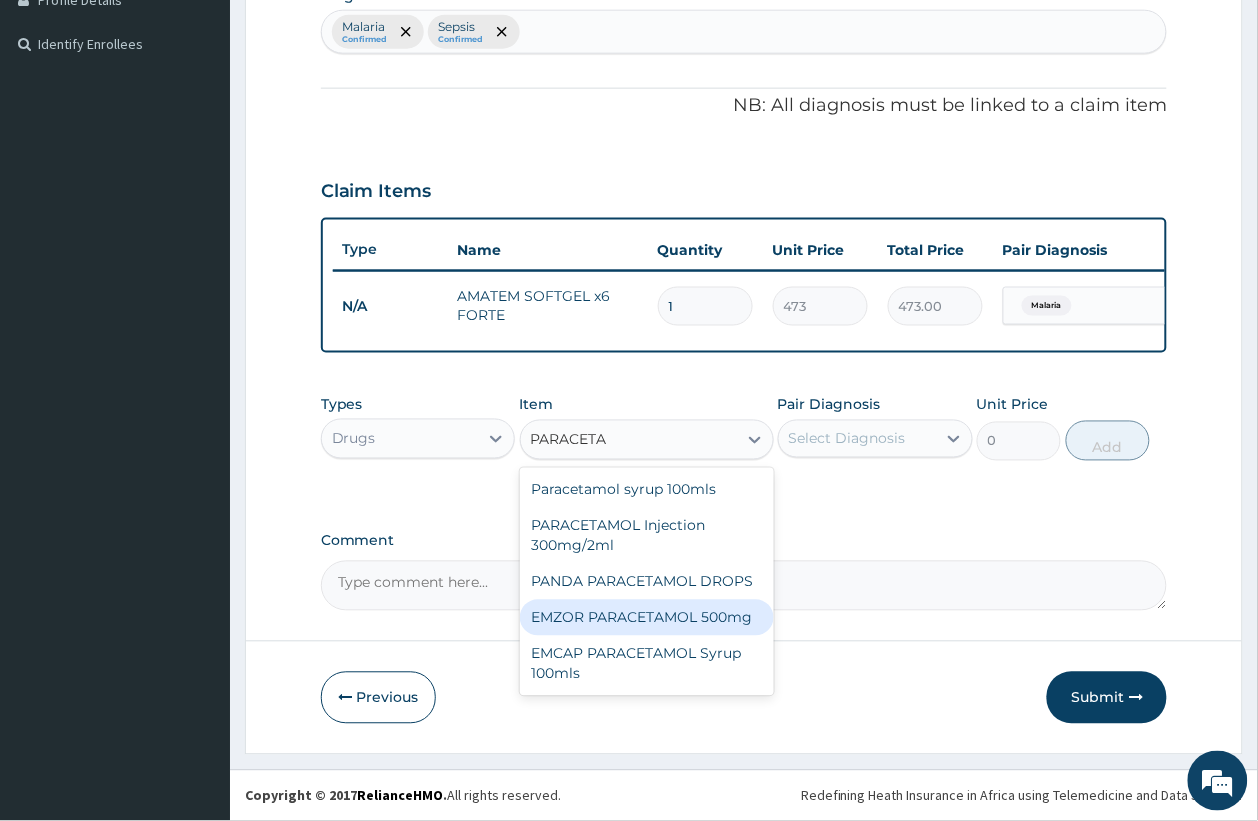 type 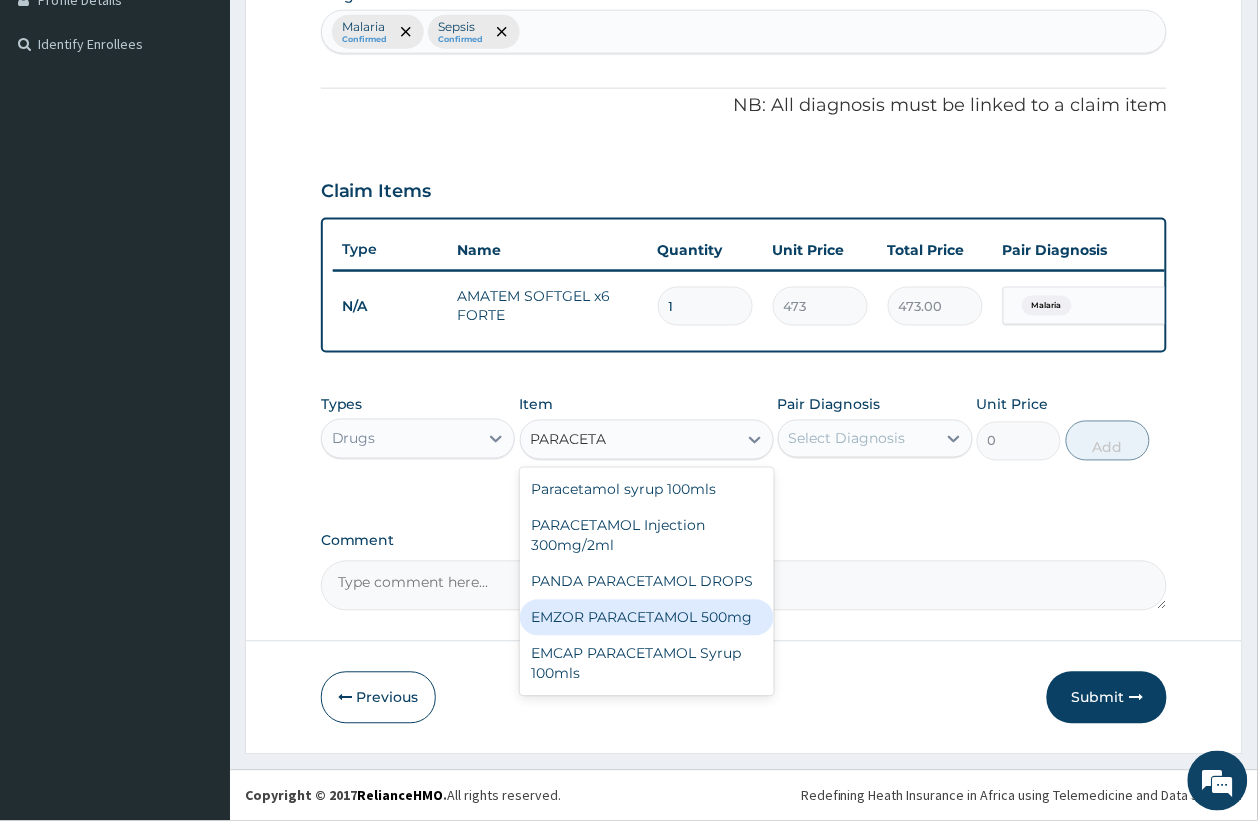 type on "23.65" 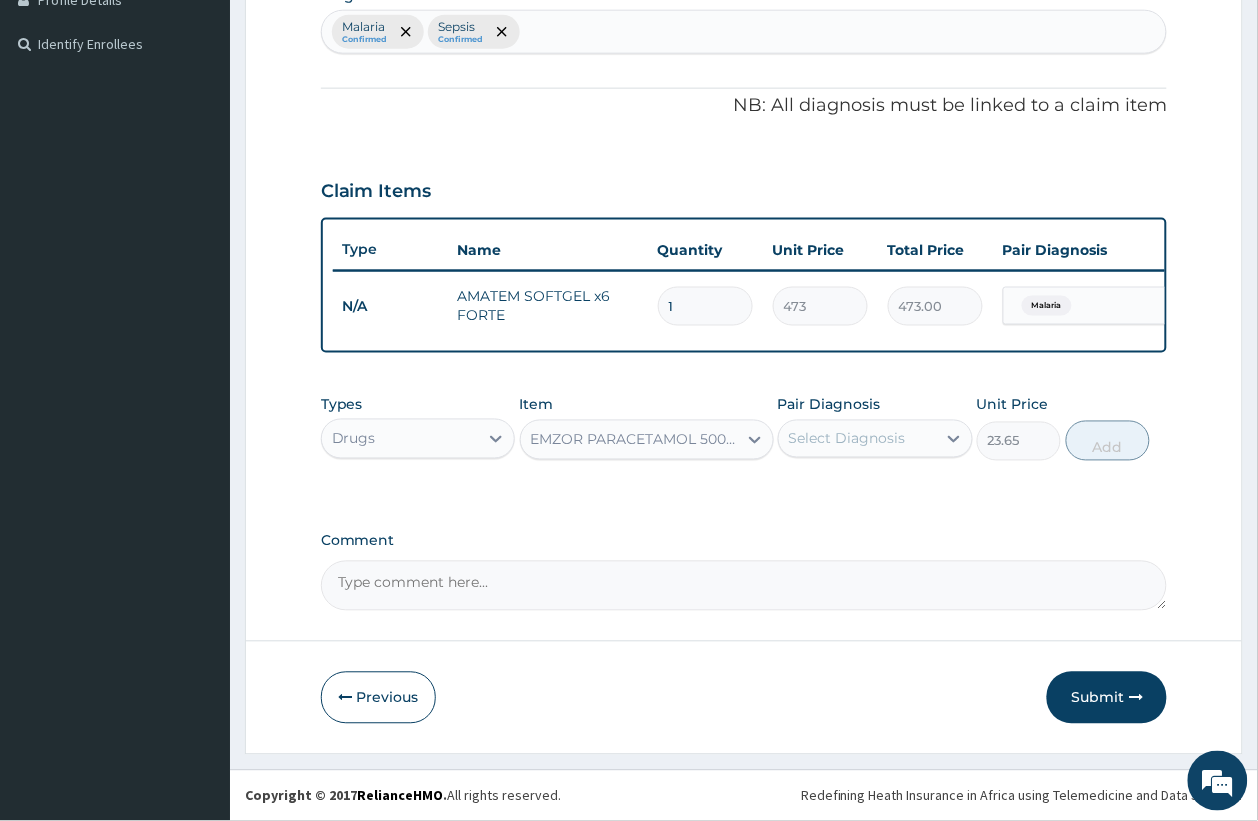 click on "Select Diagnosis" at bounding box center [857, 439] 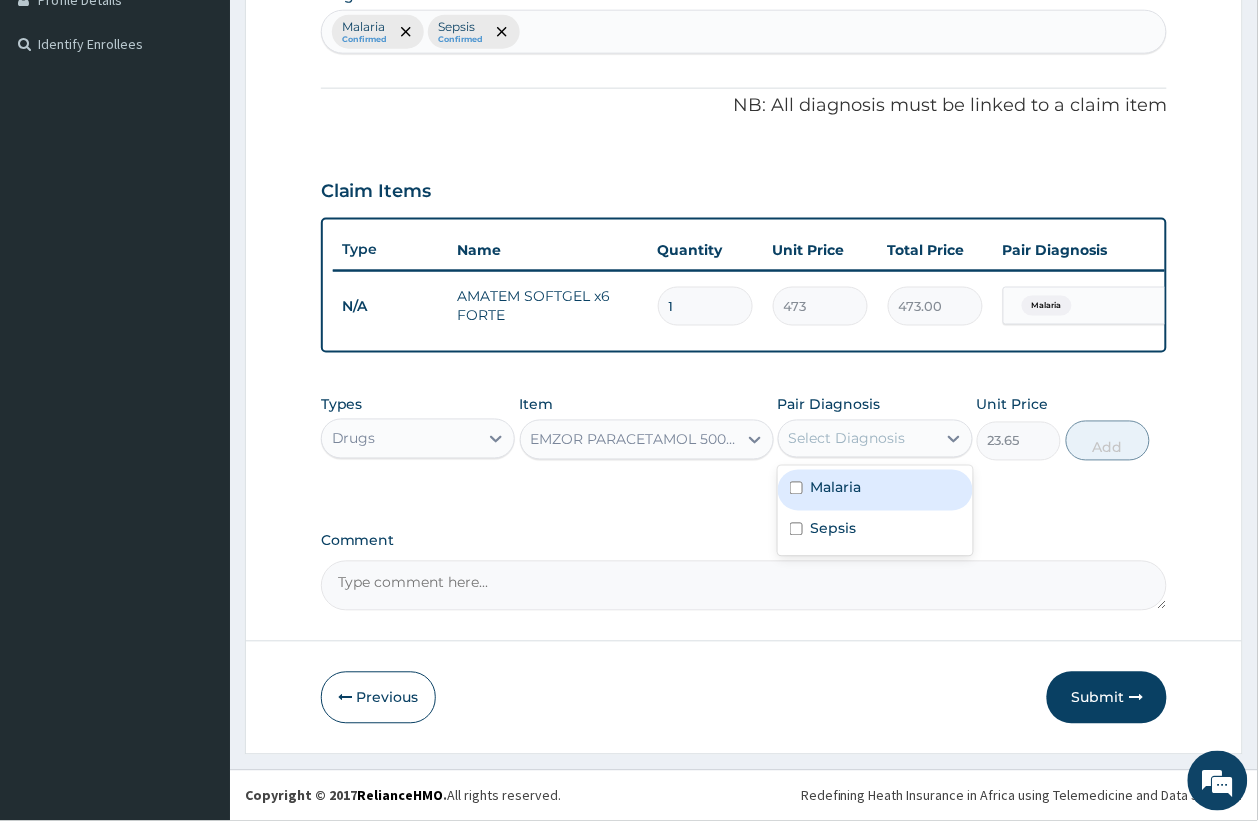 click on "Malaria" at bounding box center (836, 488) 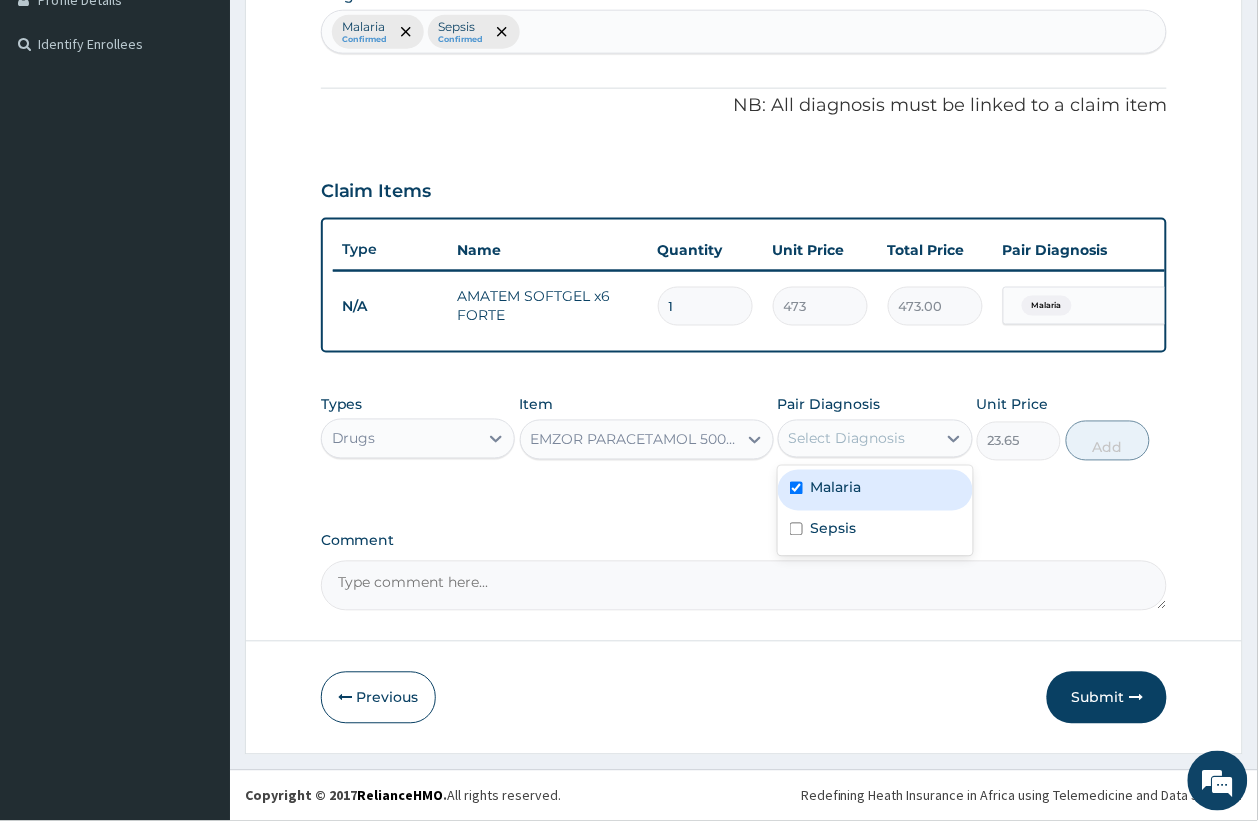 checkbox on "true" 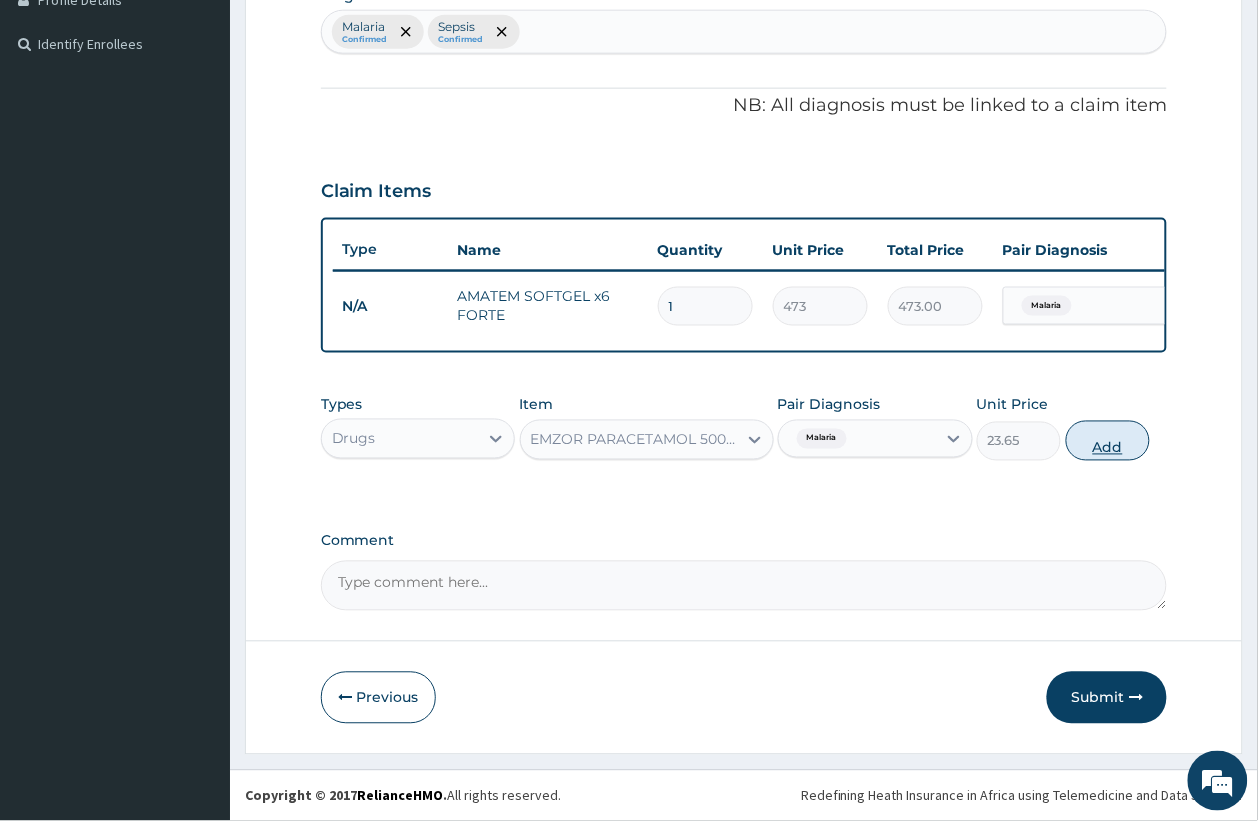 click on "Add" at bounding box center [1108, 441] 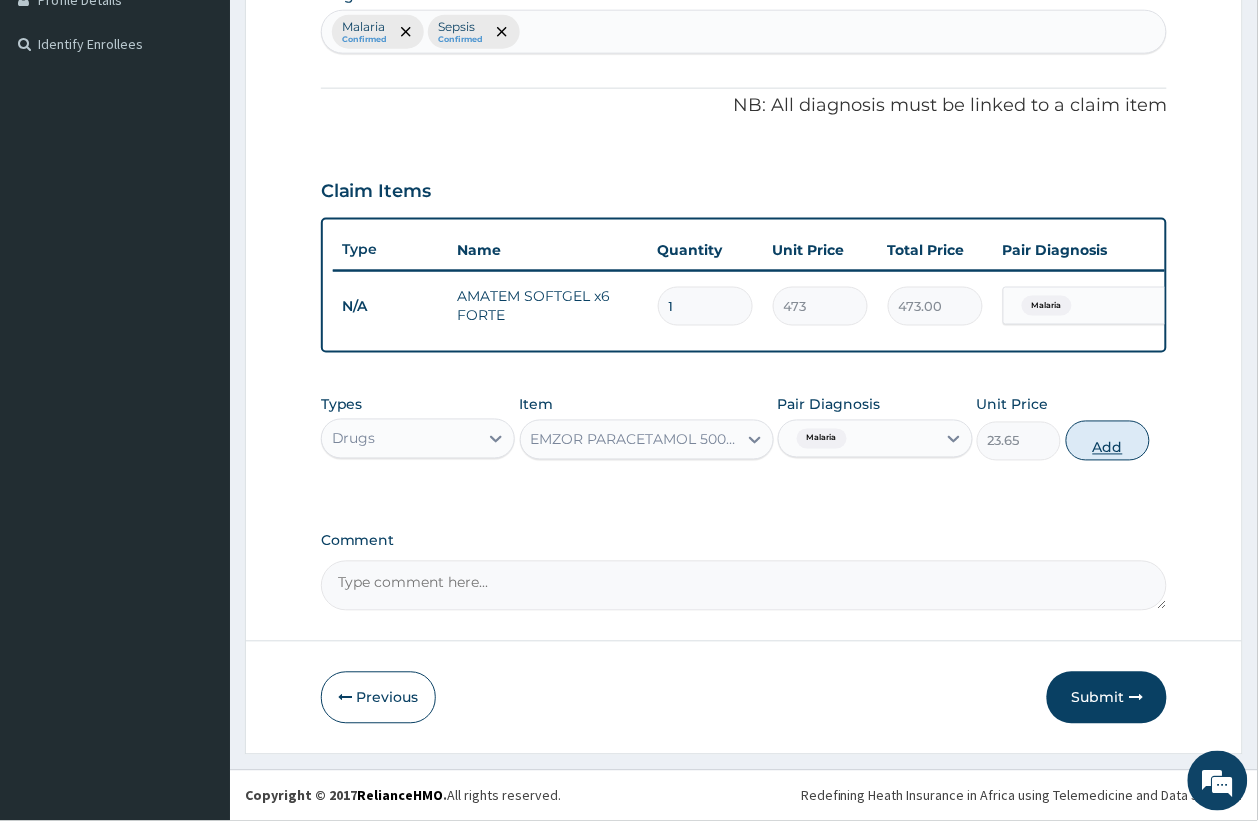type on "0" 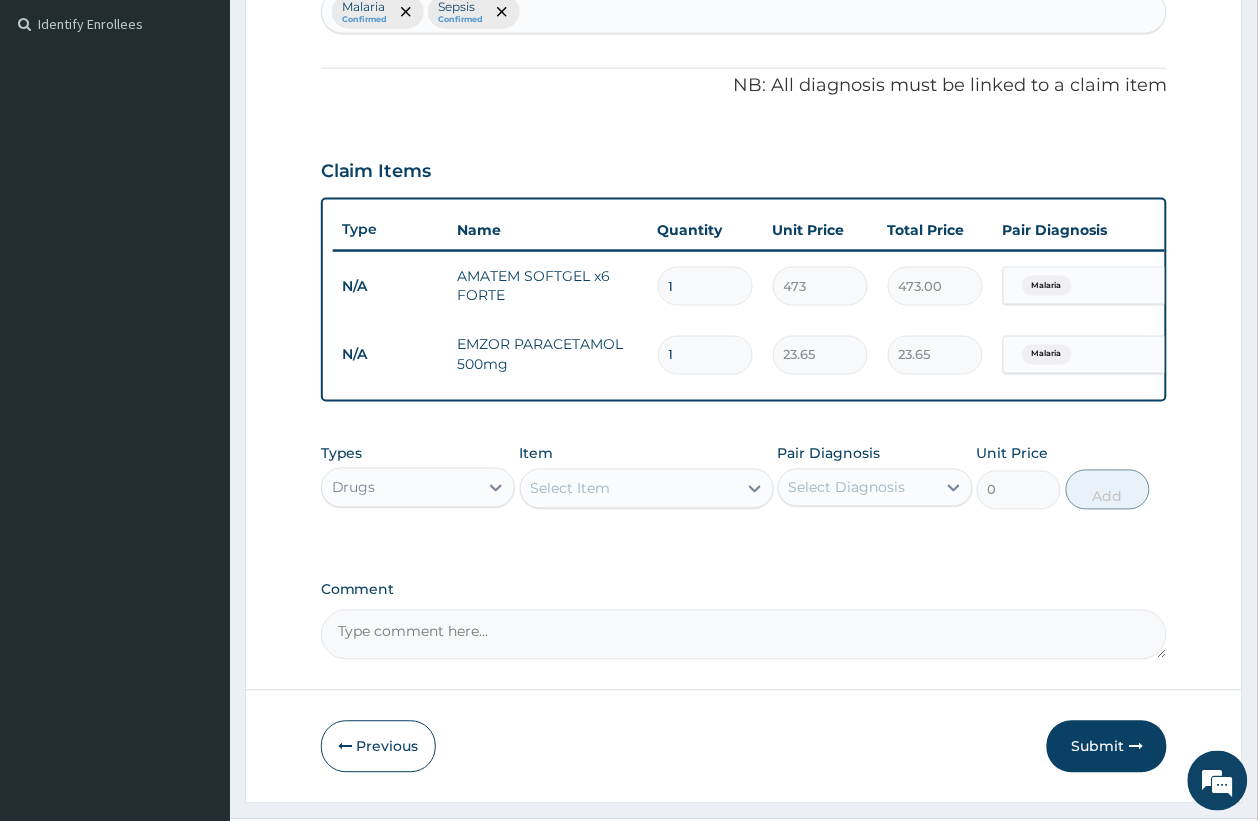 click on "Select Item" at bounding box center (571, 489) 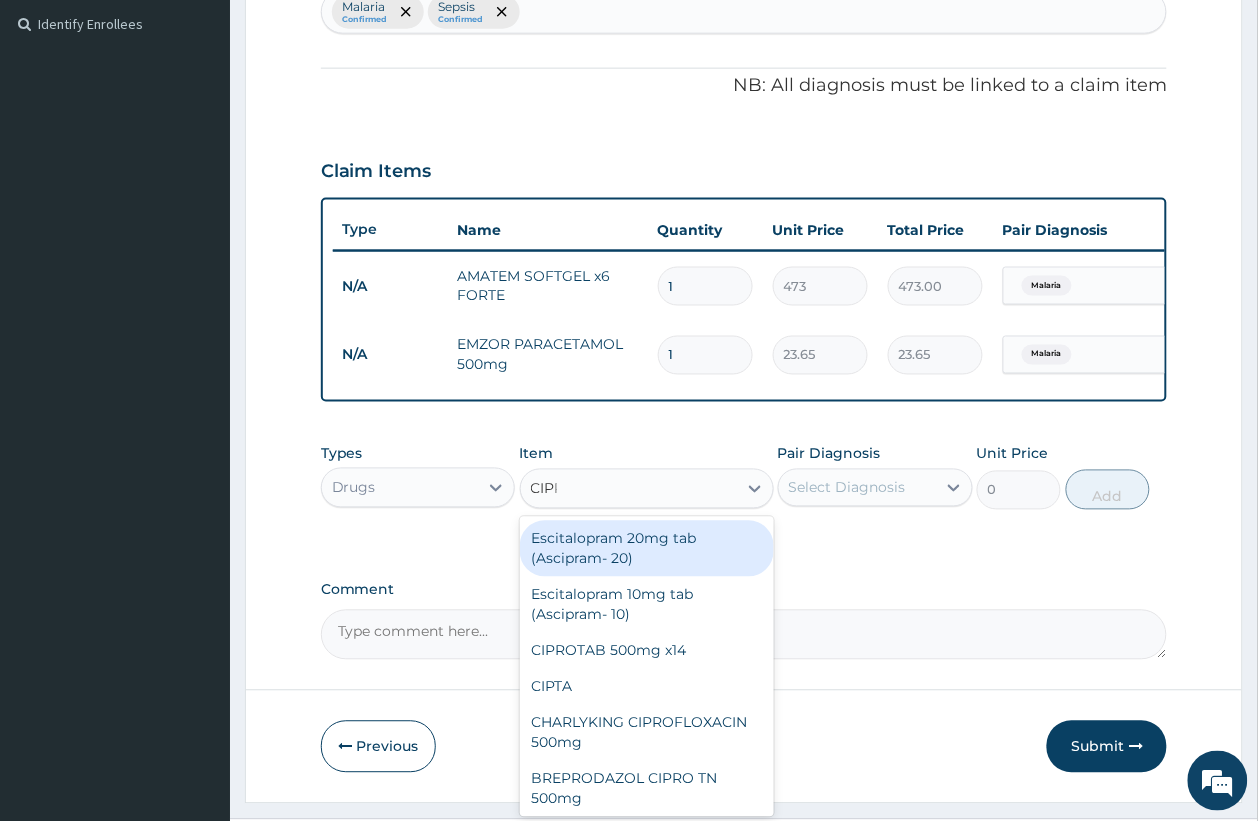 type on "CIPRO" 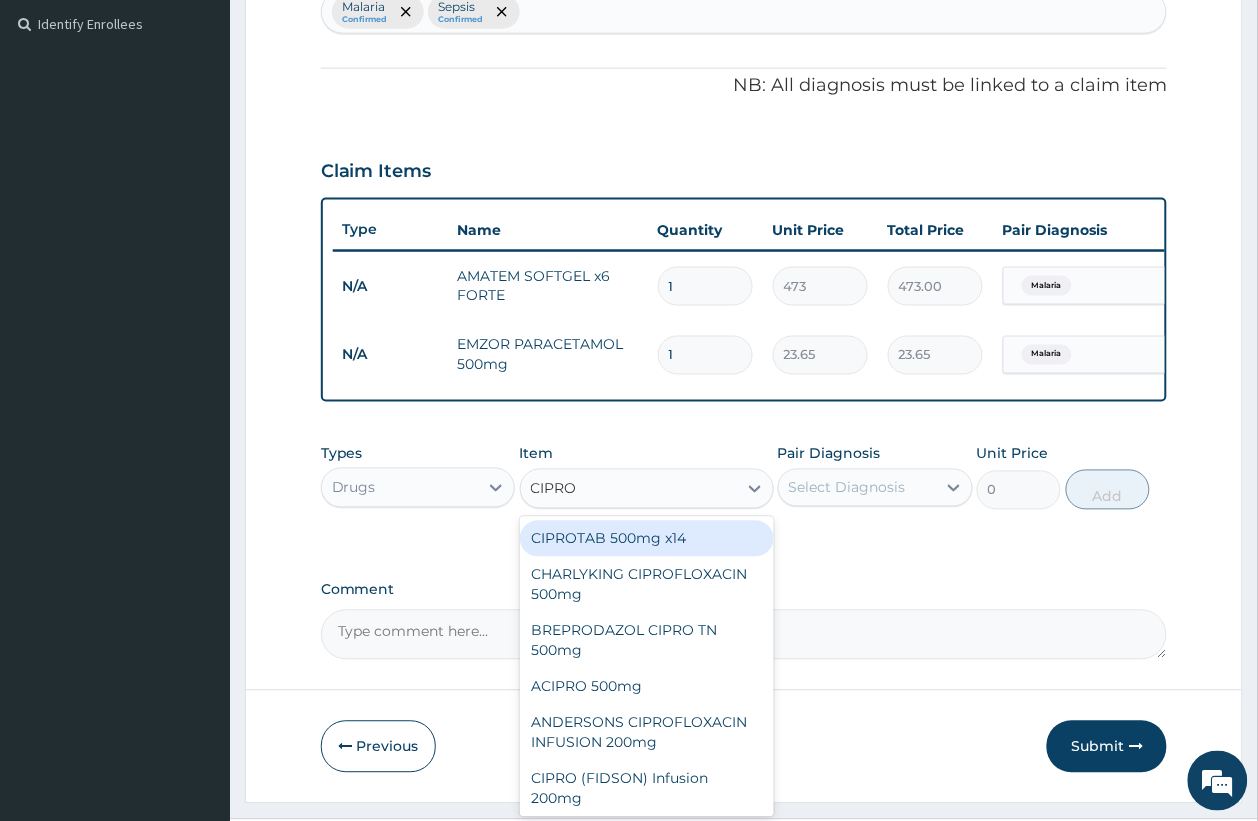click on "CIPROTAB 500mg x14" at bounding box center (647, 539) 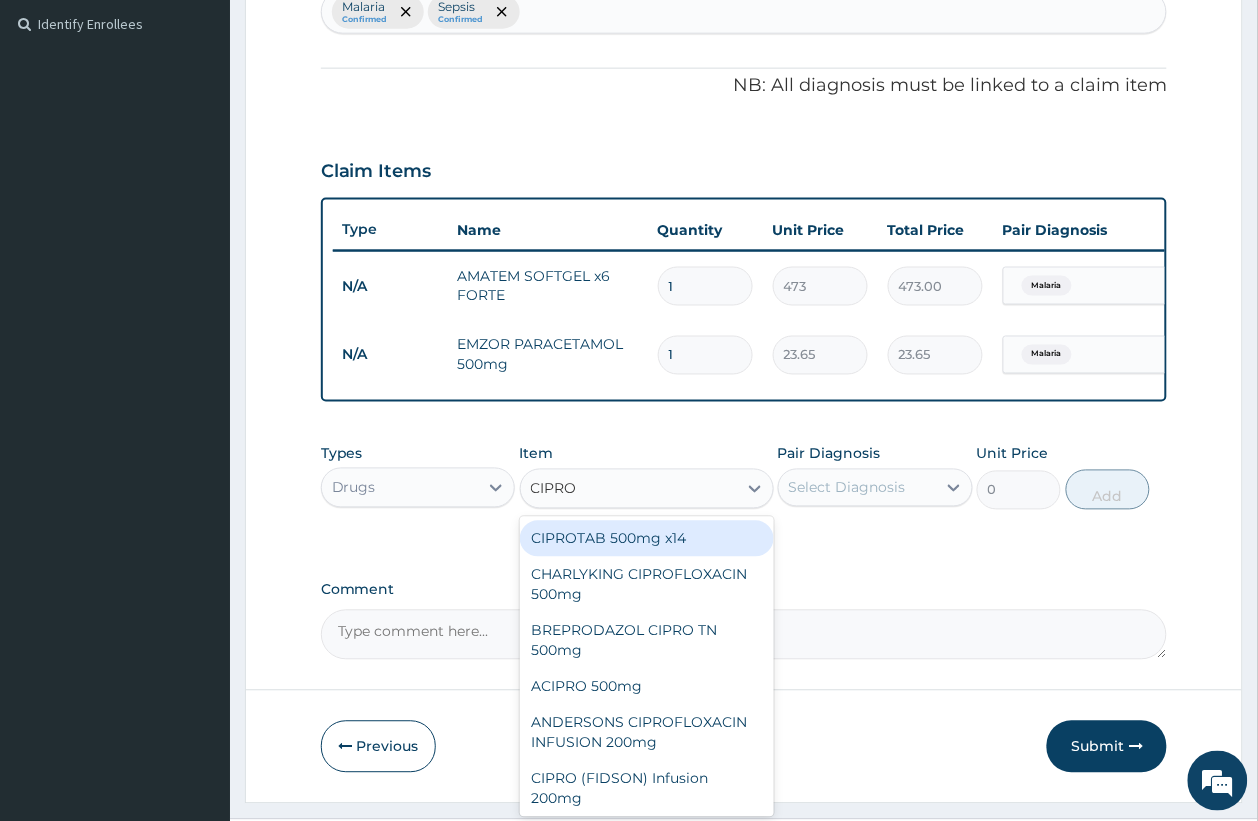type 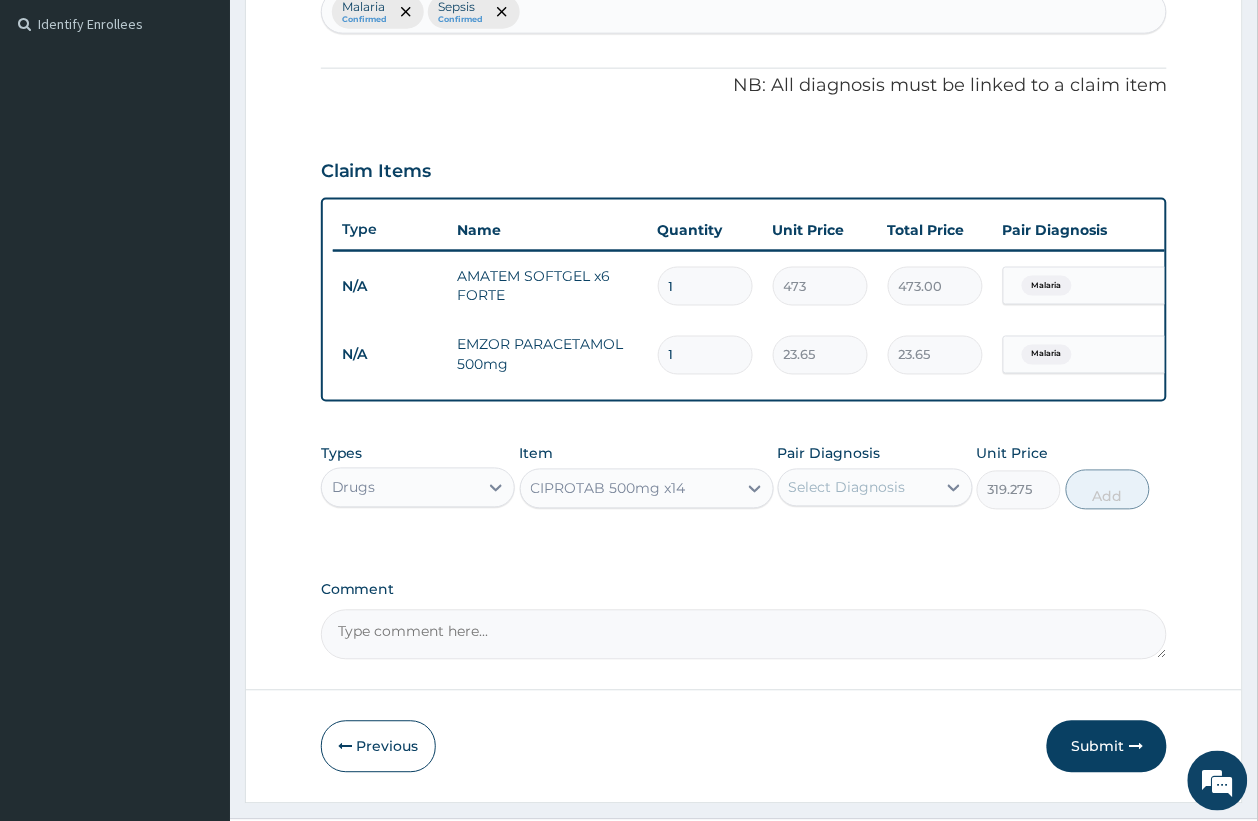 click on "Select Diagnosis" at bounding box center [857, 488] 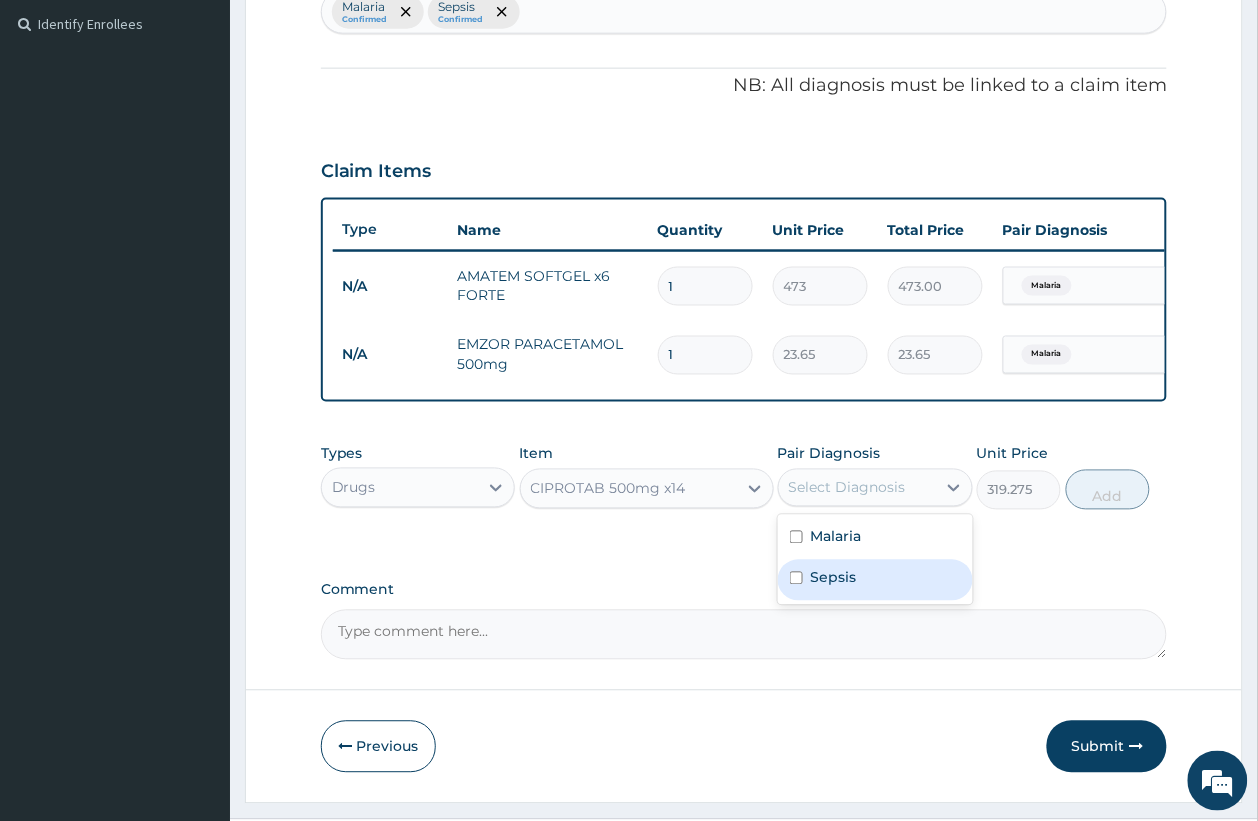 drag, startPoint x: 842, startPoint y: 553, endPoint x: 842, endPoint y: 591, distance: 38 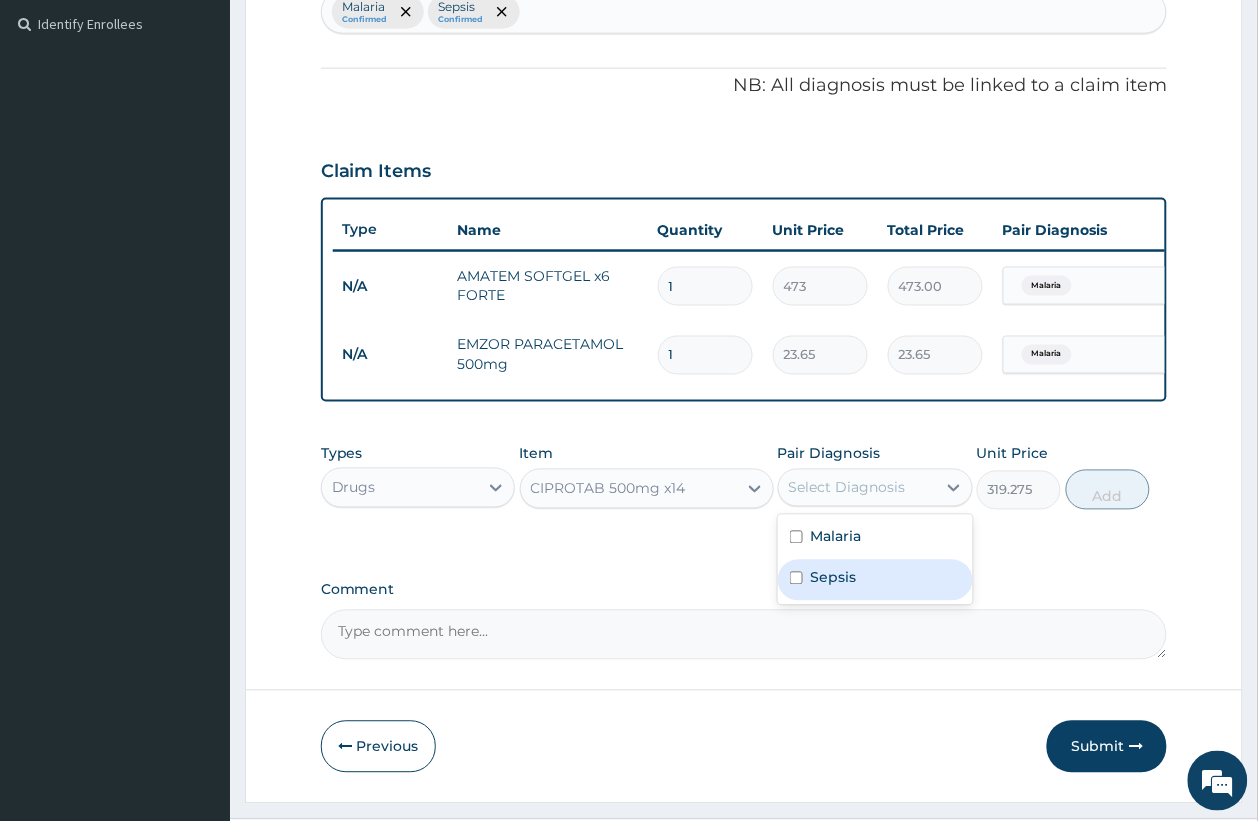 click on "Sepsis" at bounding box center [875, 580] 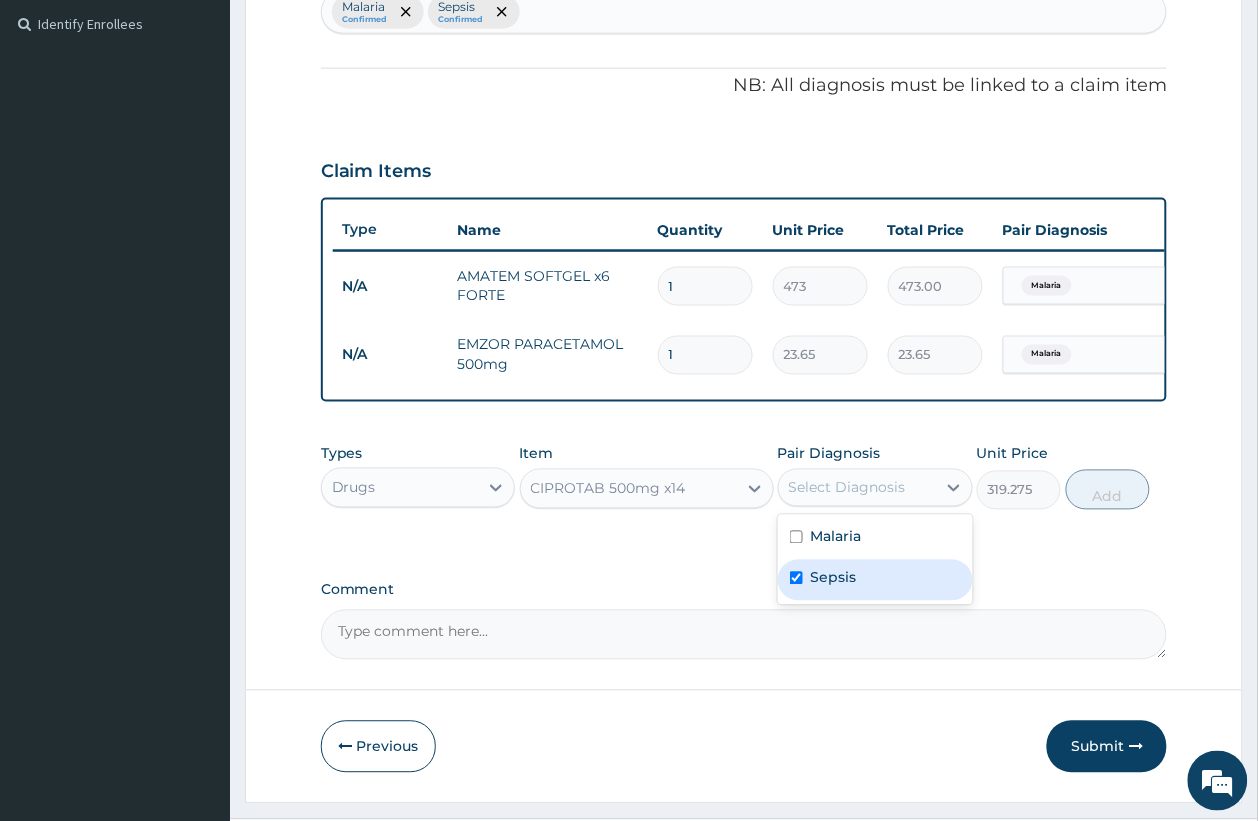 checkbox on "true" 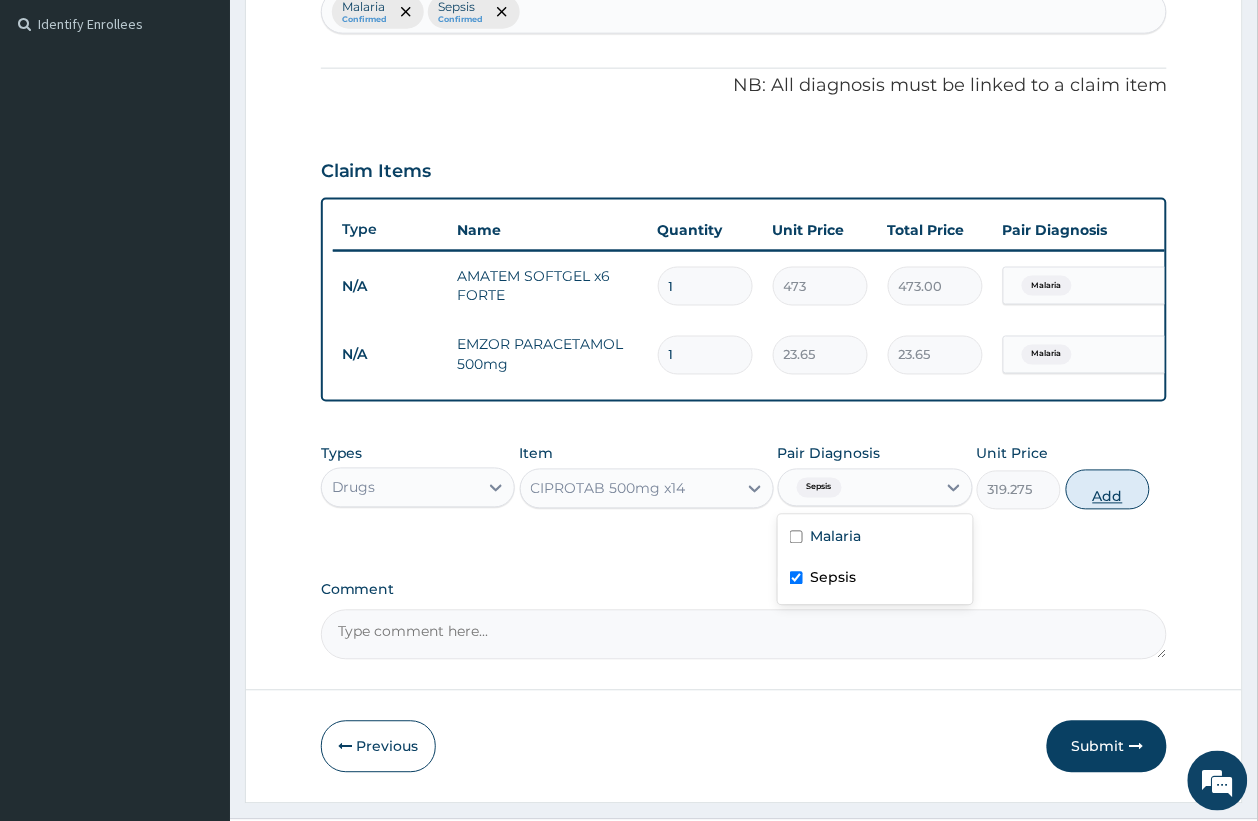 click on "Add" at bounding box center [1108, 490] 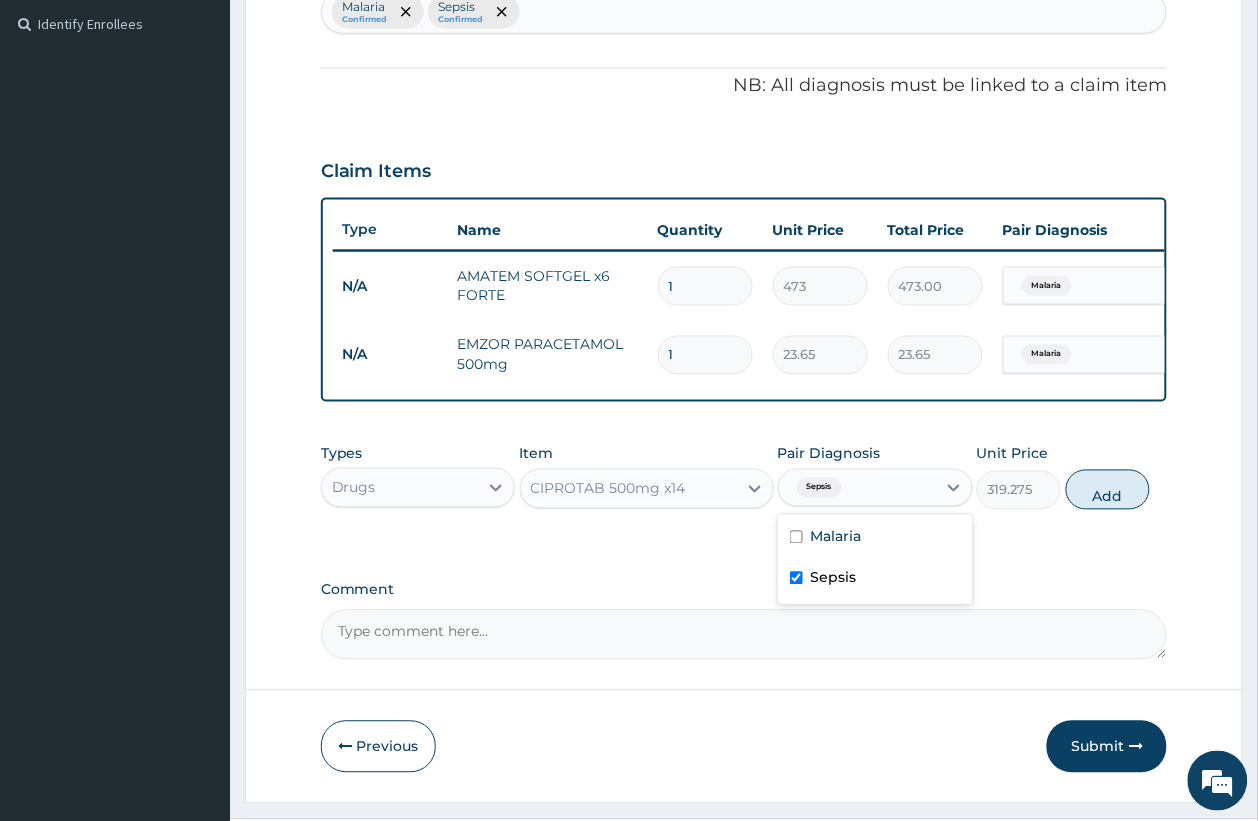 type on "0" 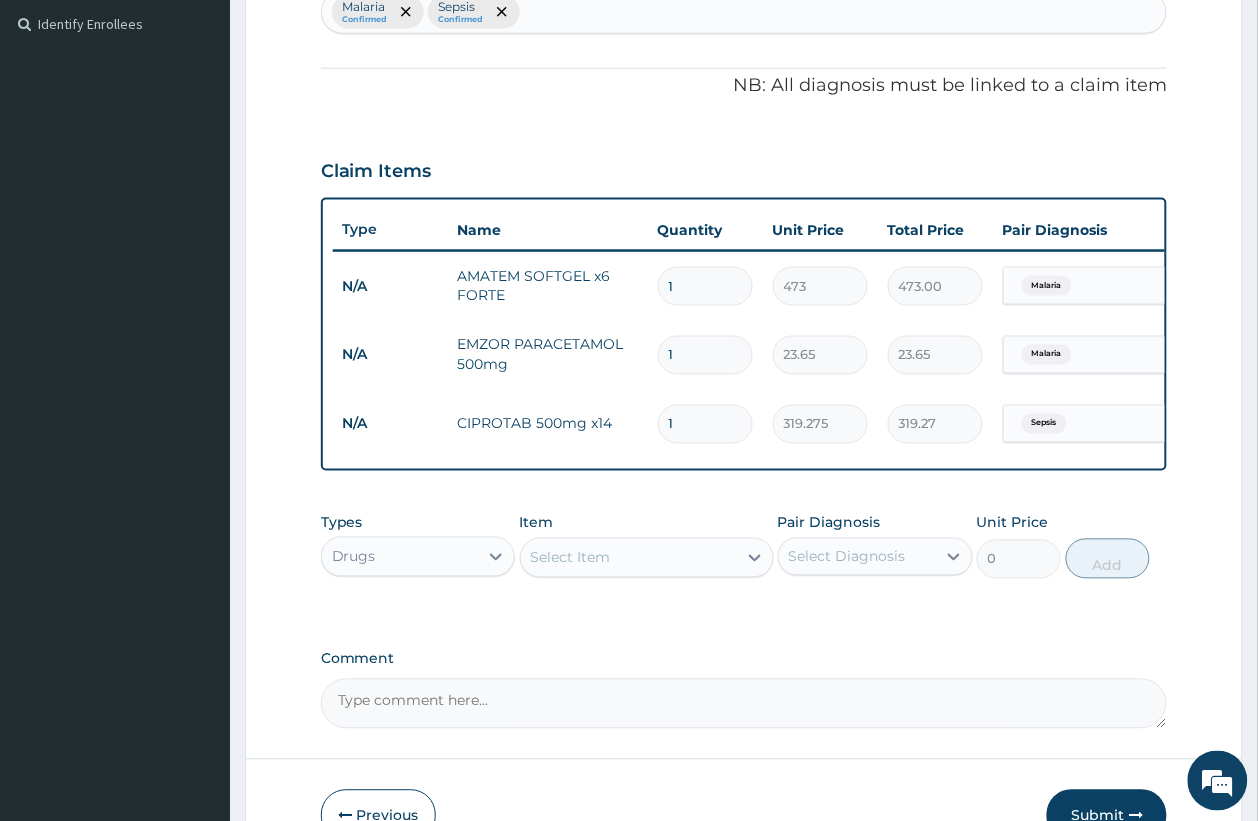 type on "10" 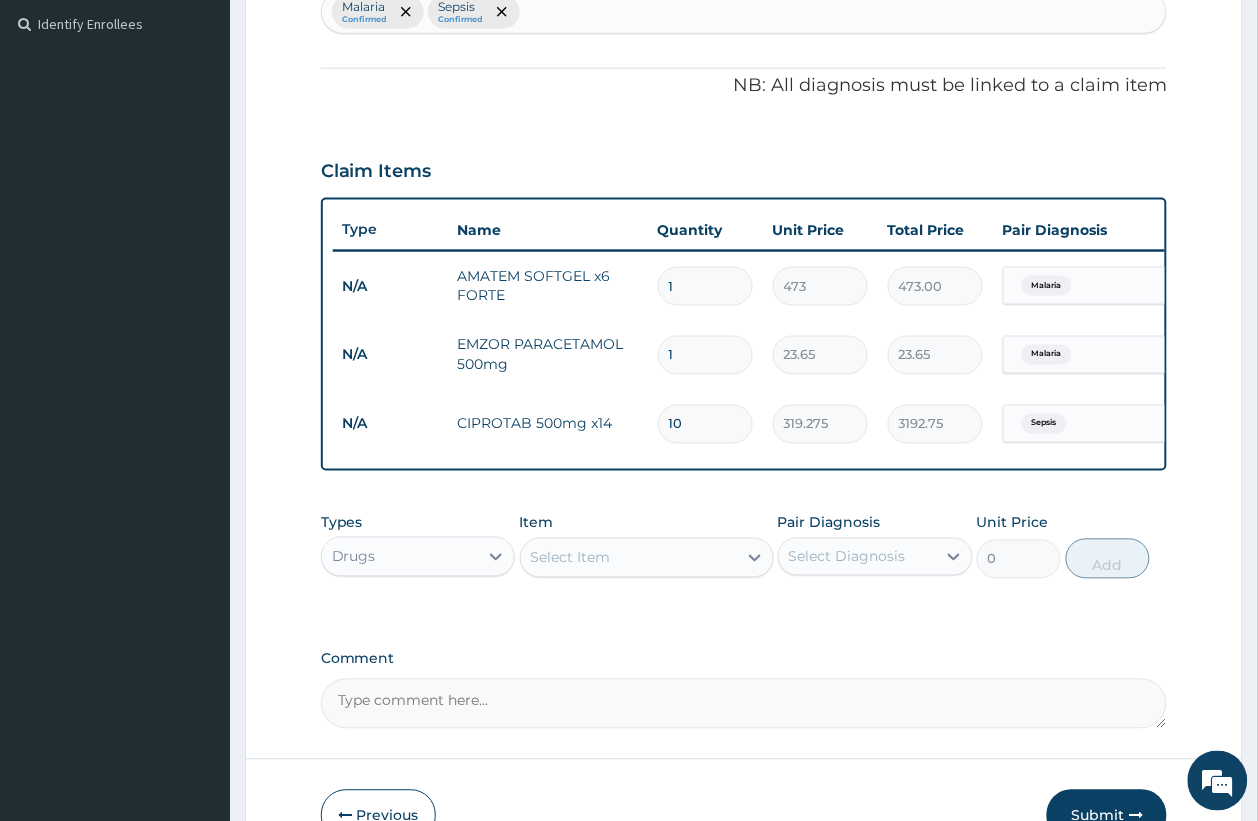 type on "10" 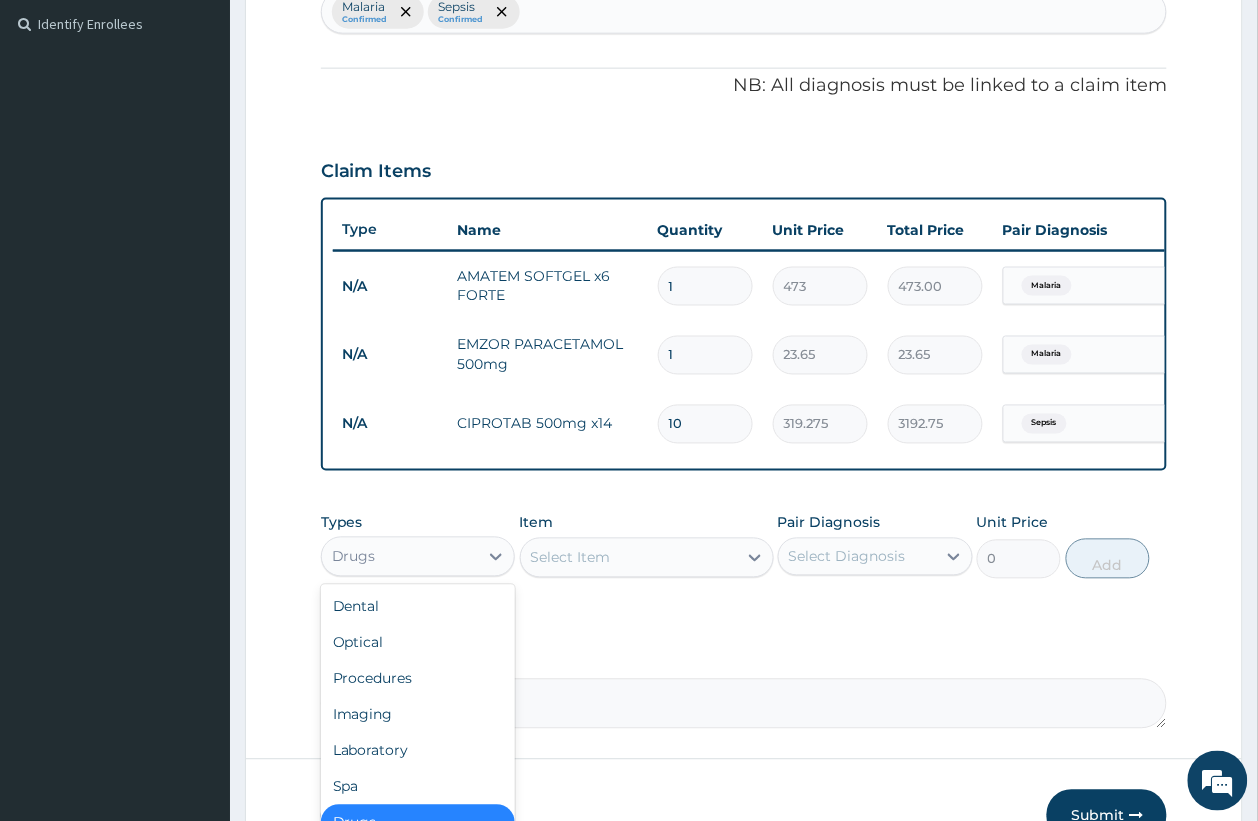 click on "Drugs" at bounding box center [400, 557] 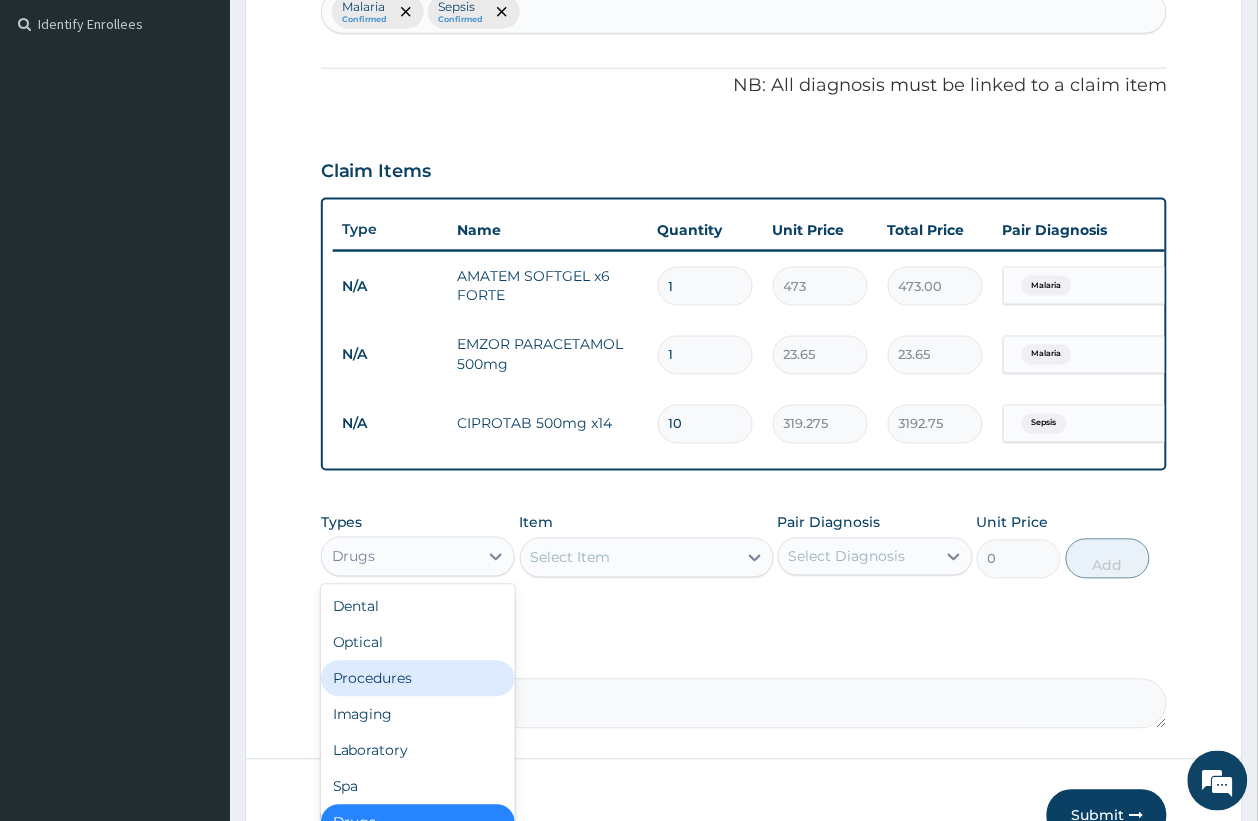 click on "Procedures" at bounding box center [418, 679] 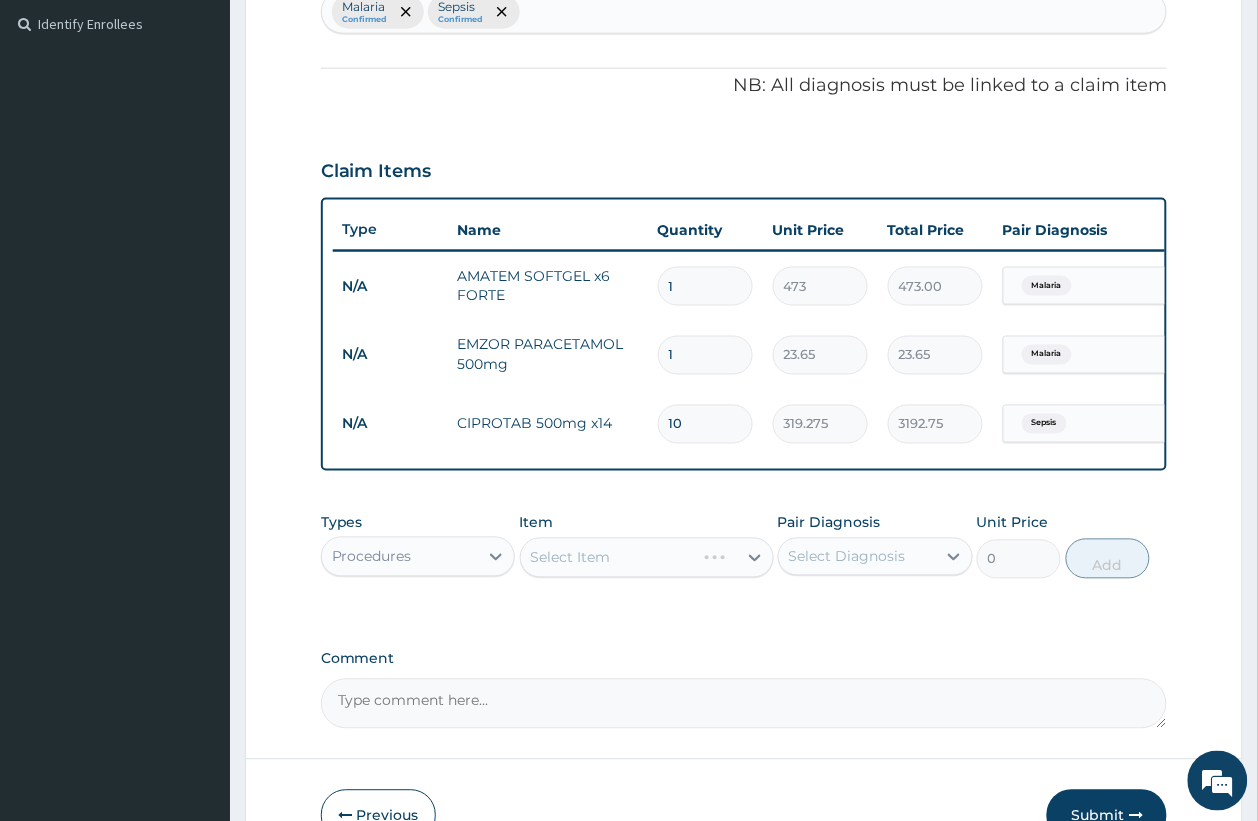 click on "Select Diagnosis" at bounding box center (847, 557) 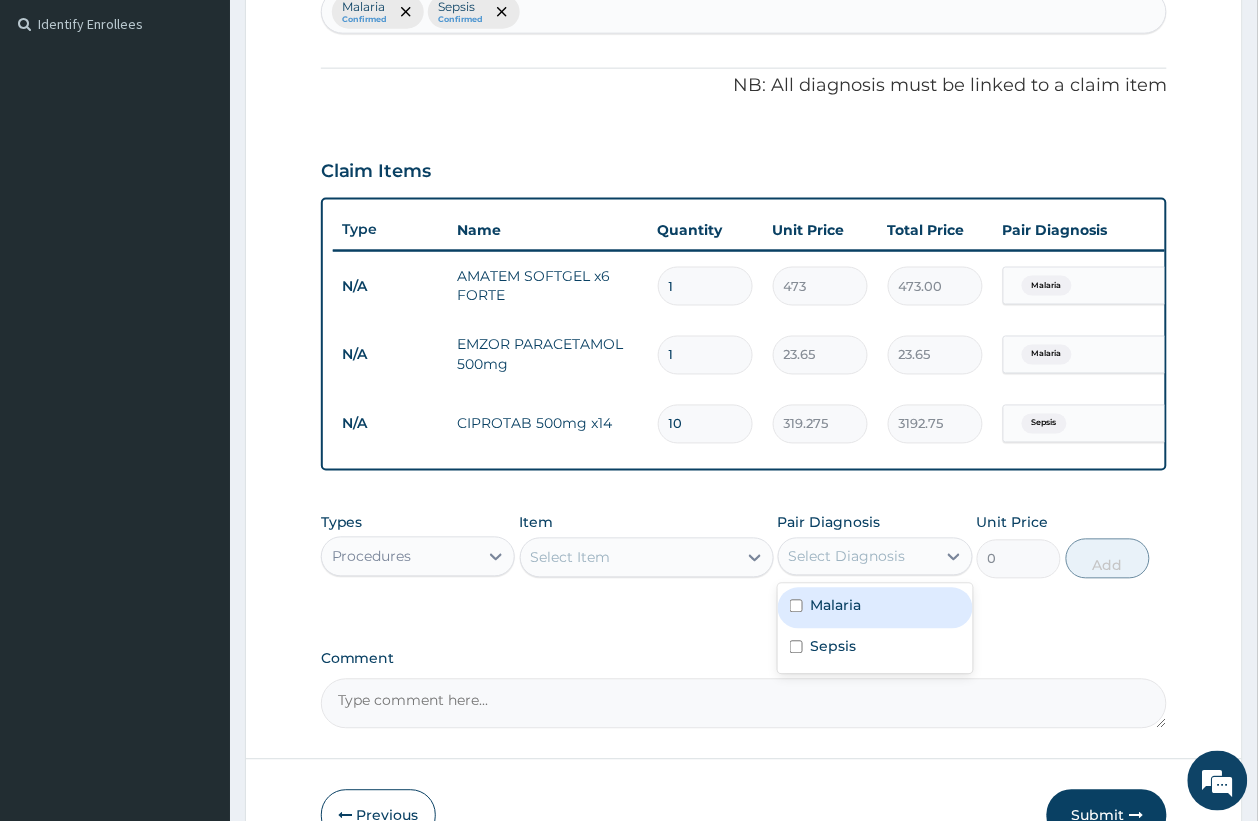 click on "Malaria" at bounding box center [875, 608] 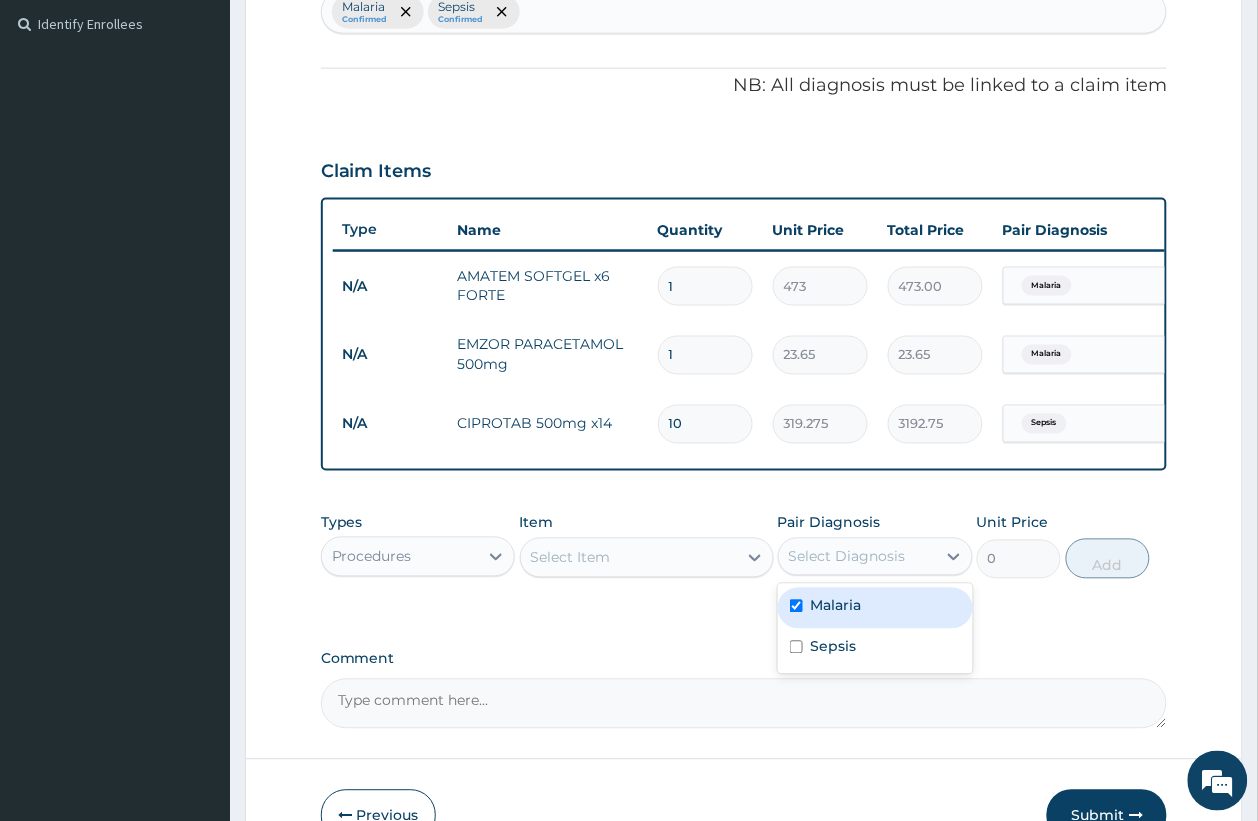 checkbox on "true" 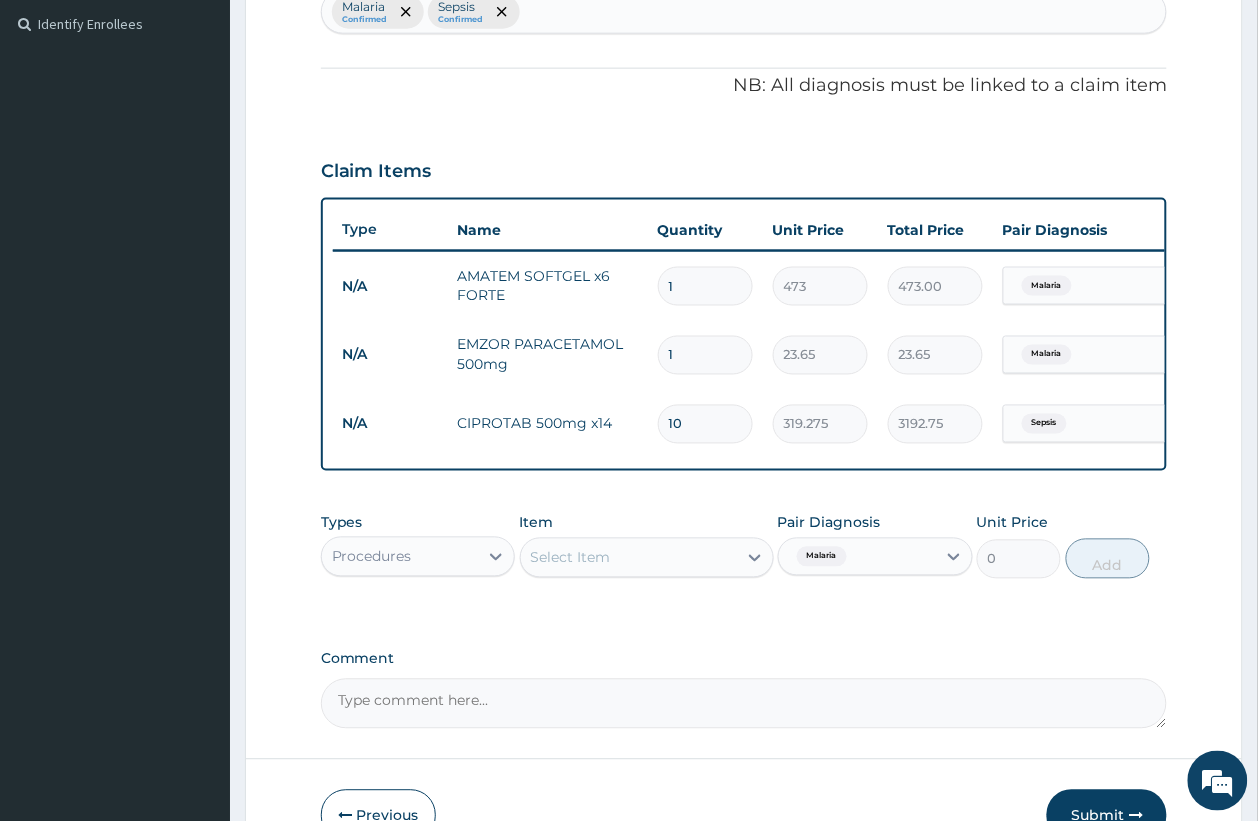 click on "Select Item" at bounding box center (629, 558) 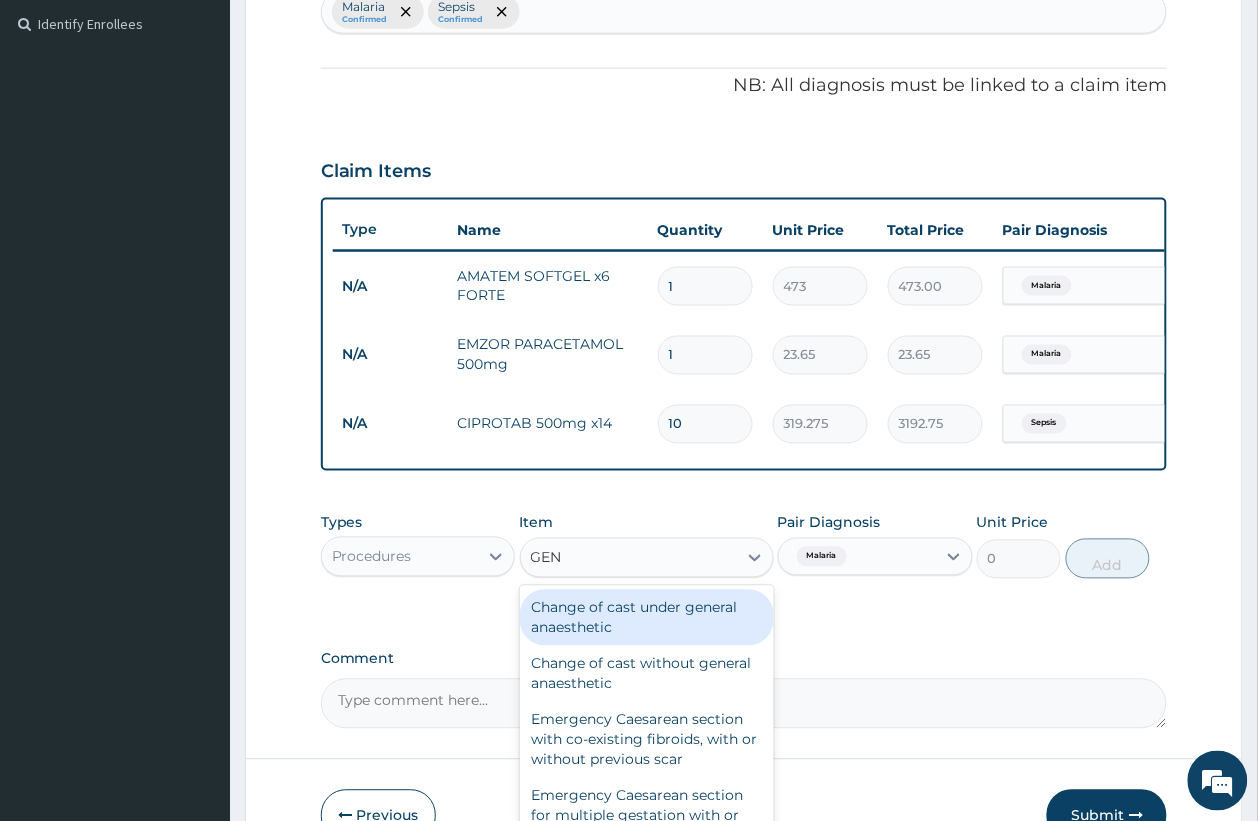 type on "GENE" 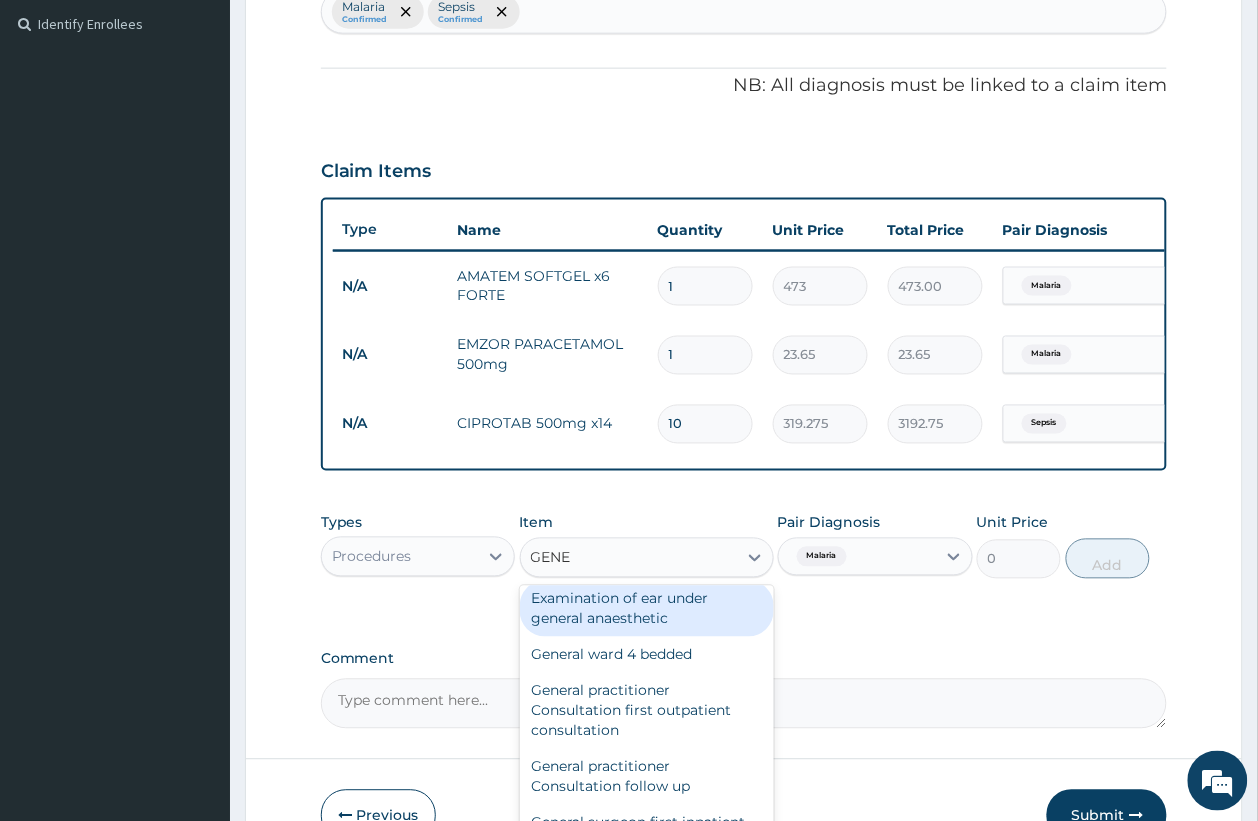 scroll, scrollTop: 125, scrollLeft: 0, axis: vertical 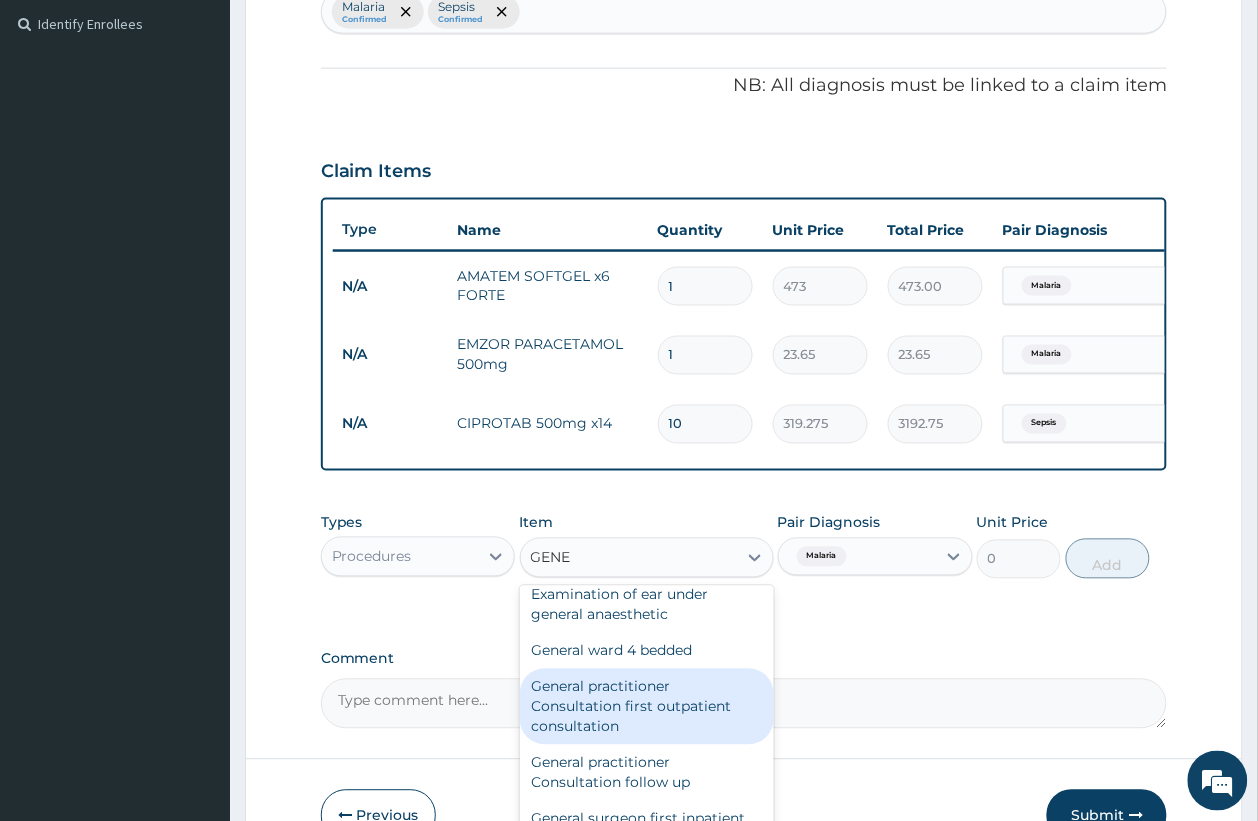 click on "General practitioner Consultation first outpatient consultation" at bounding box center (647, 707) 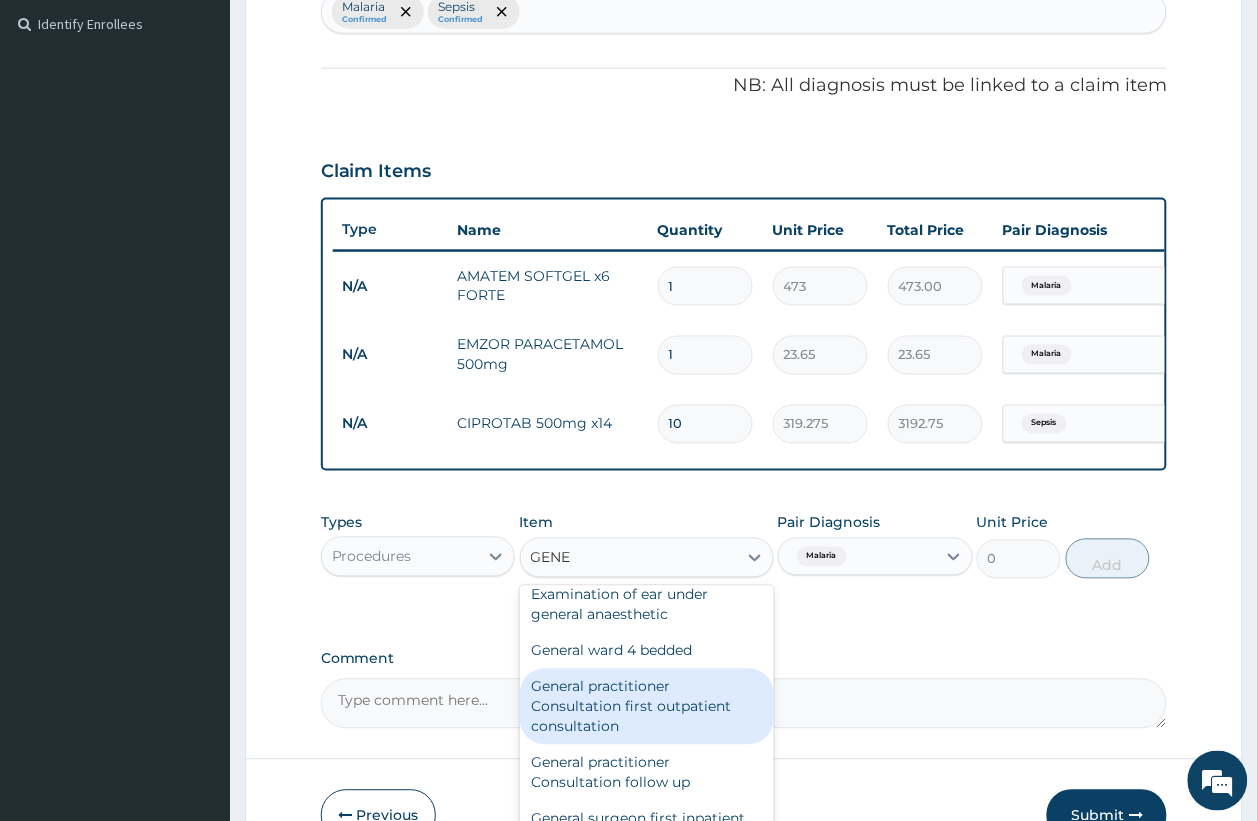 type 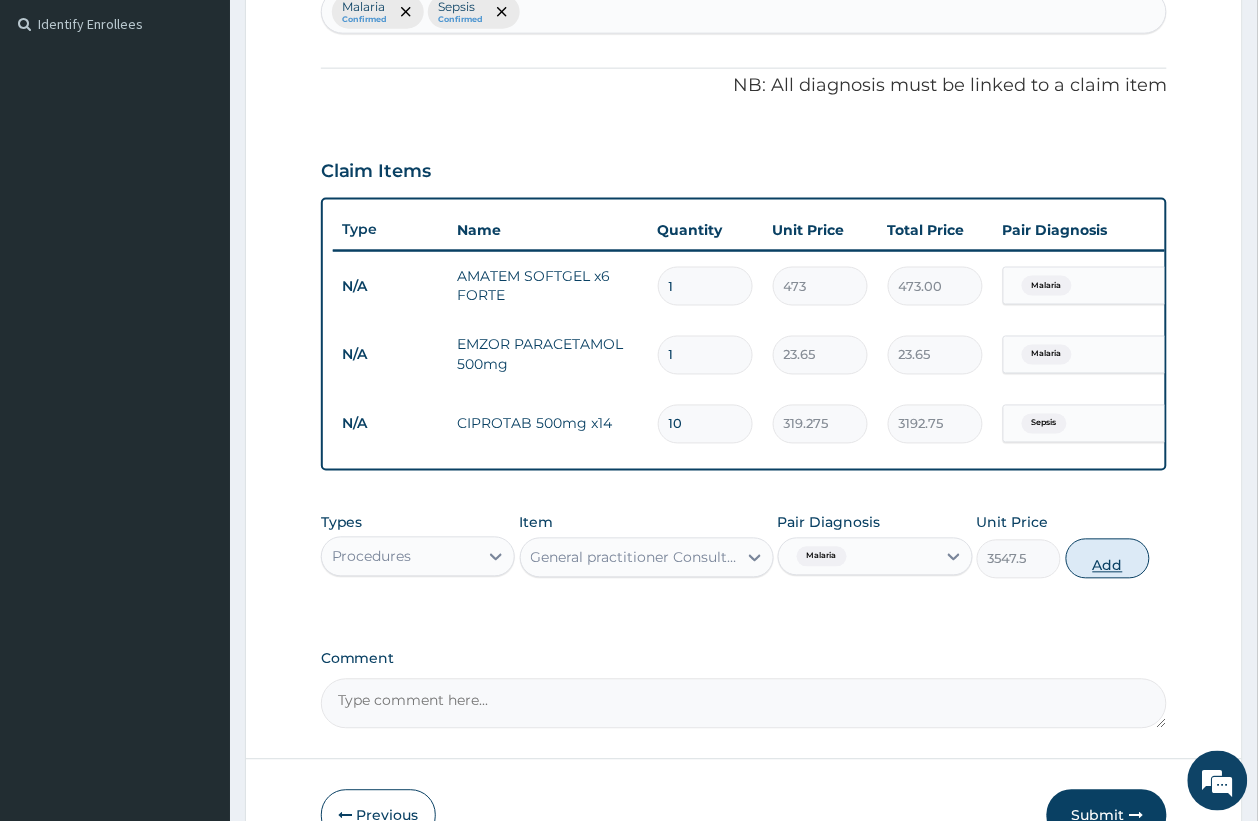 click on "Add" at bounding box center (1108, 559) 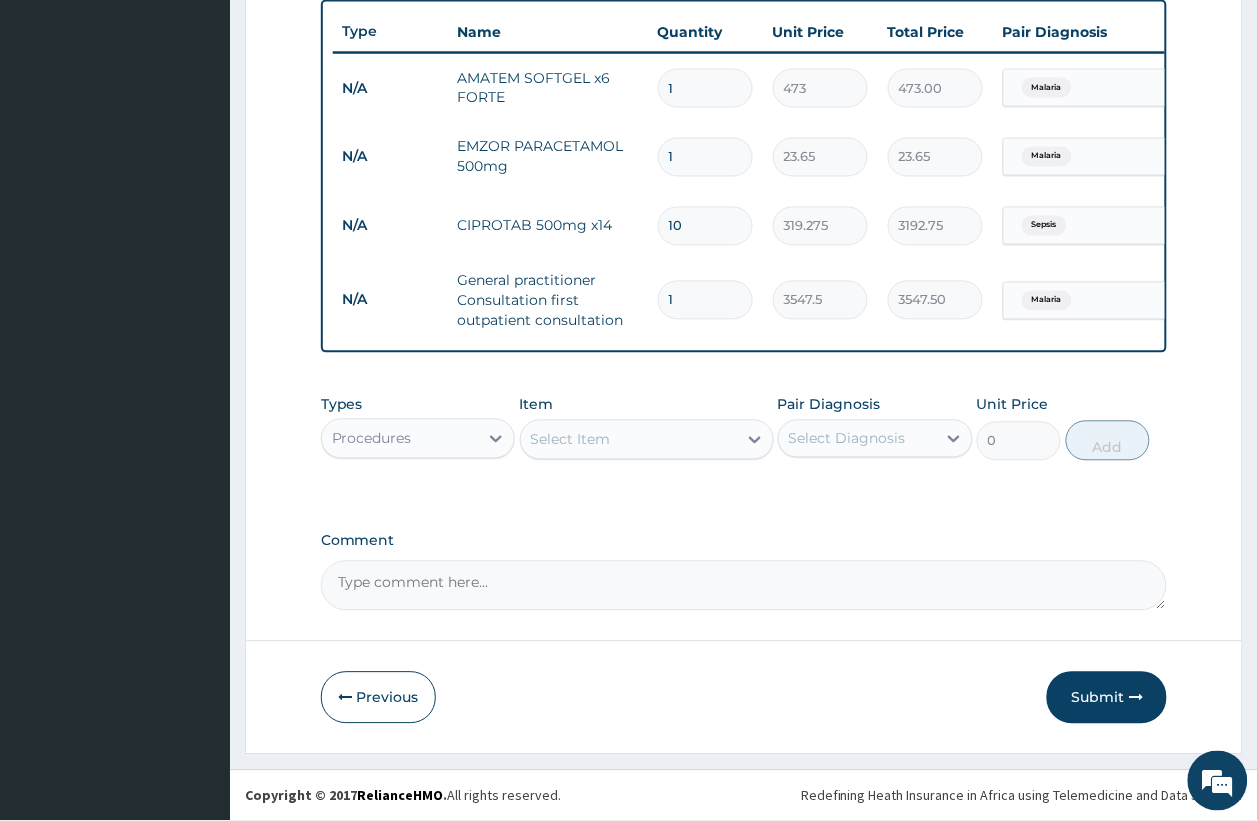 scroll, scrollTop: 765, scrollLeft: 0, axis: vertical 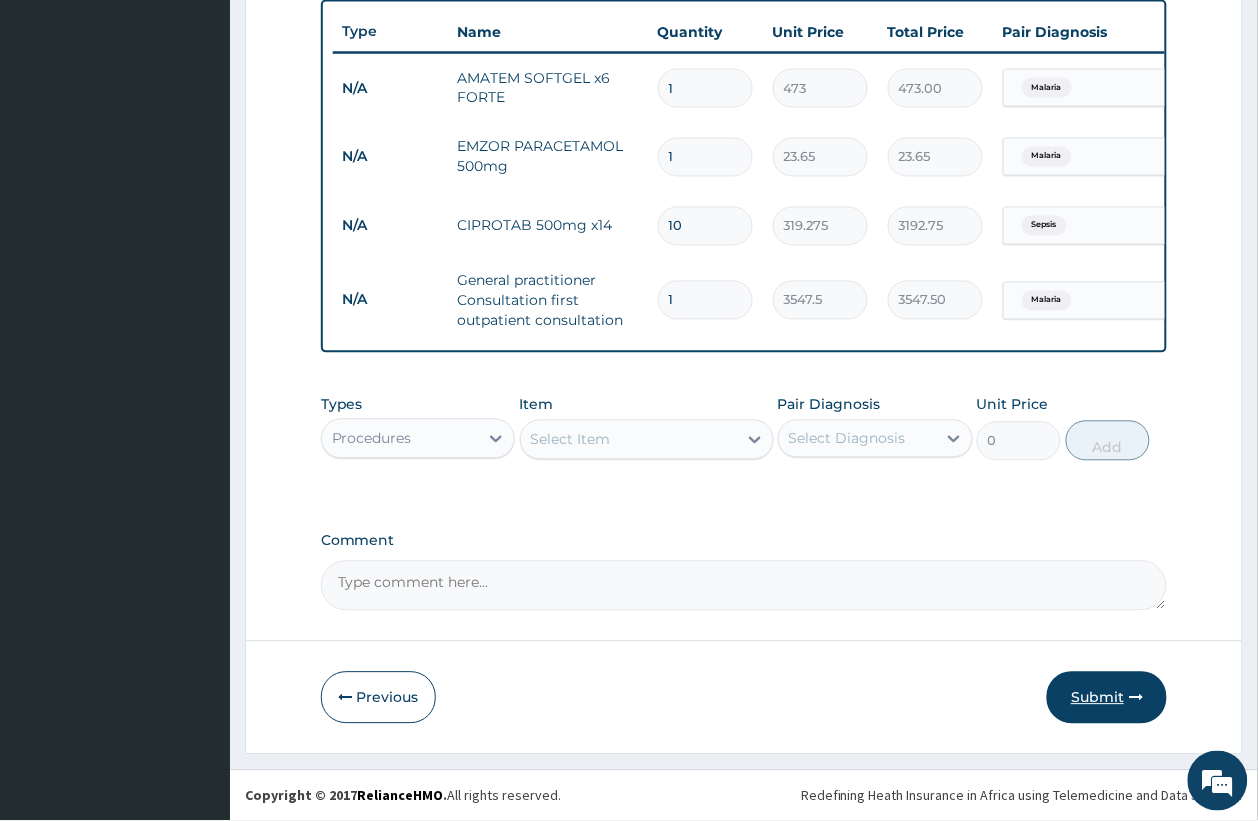 click on "Submit" at bounding box center (1107, 698) 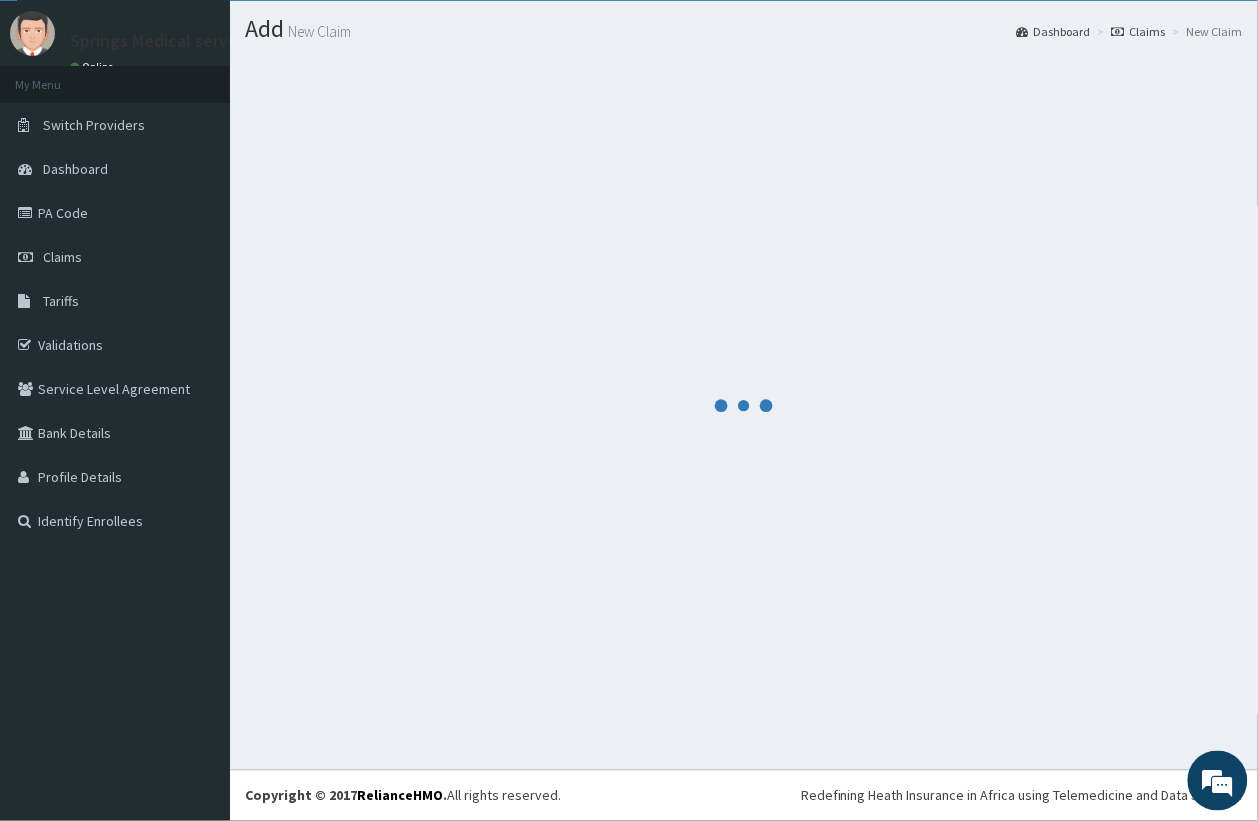 scroll, scrollTop: 765, scrollLeft: 0, axis: vertical 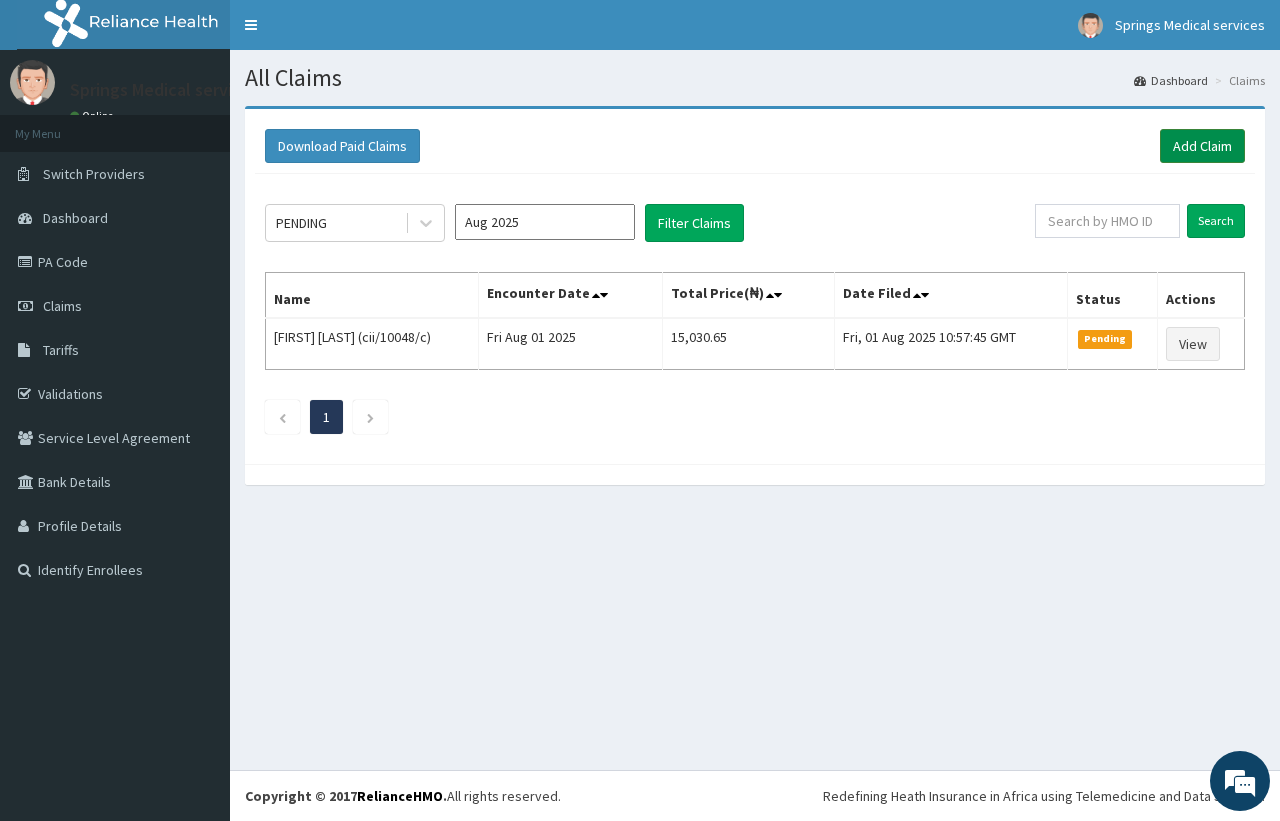 click on "Add Claim" at bounding box center [1202, 146] 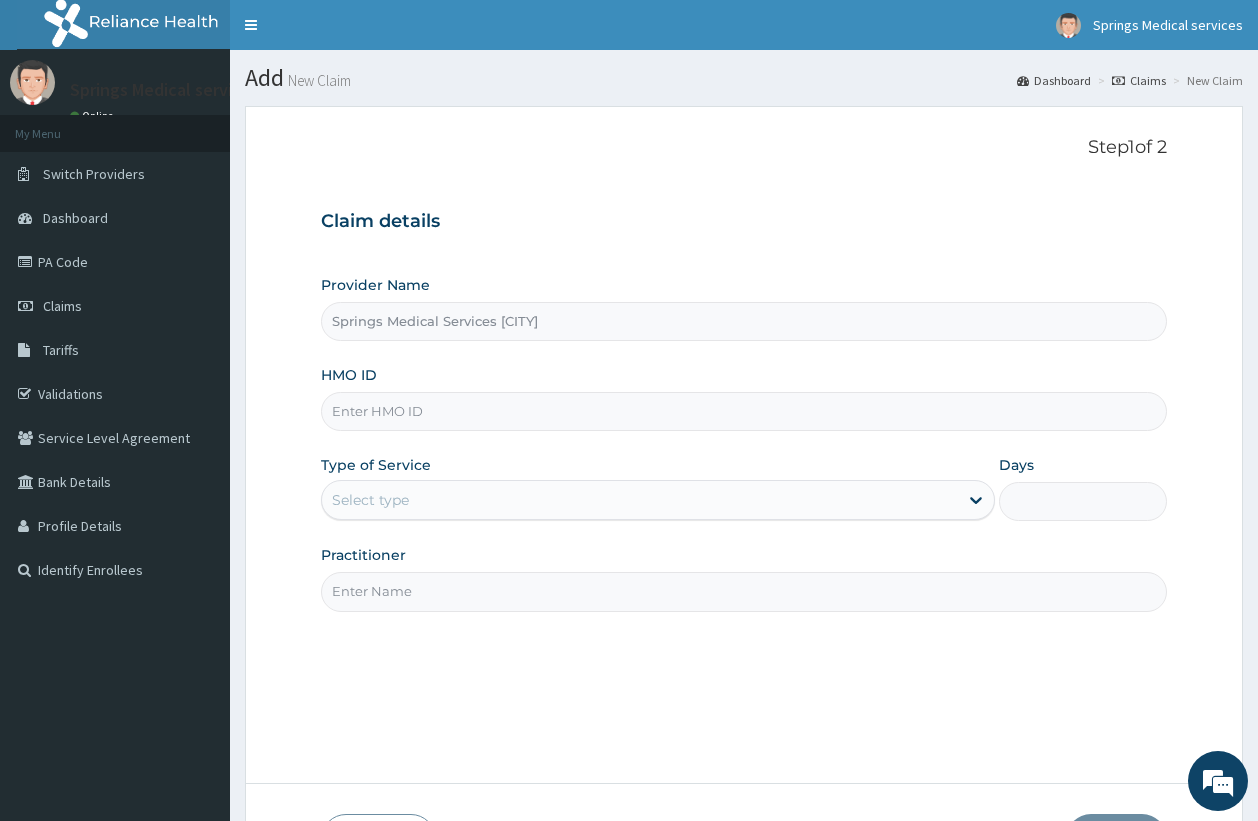 scroll, scrollTop: 0, scrollLeft: 0, axis: both 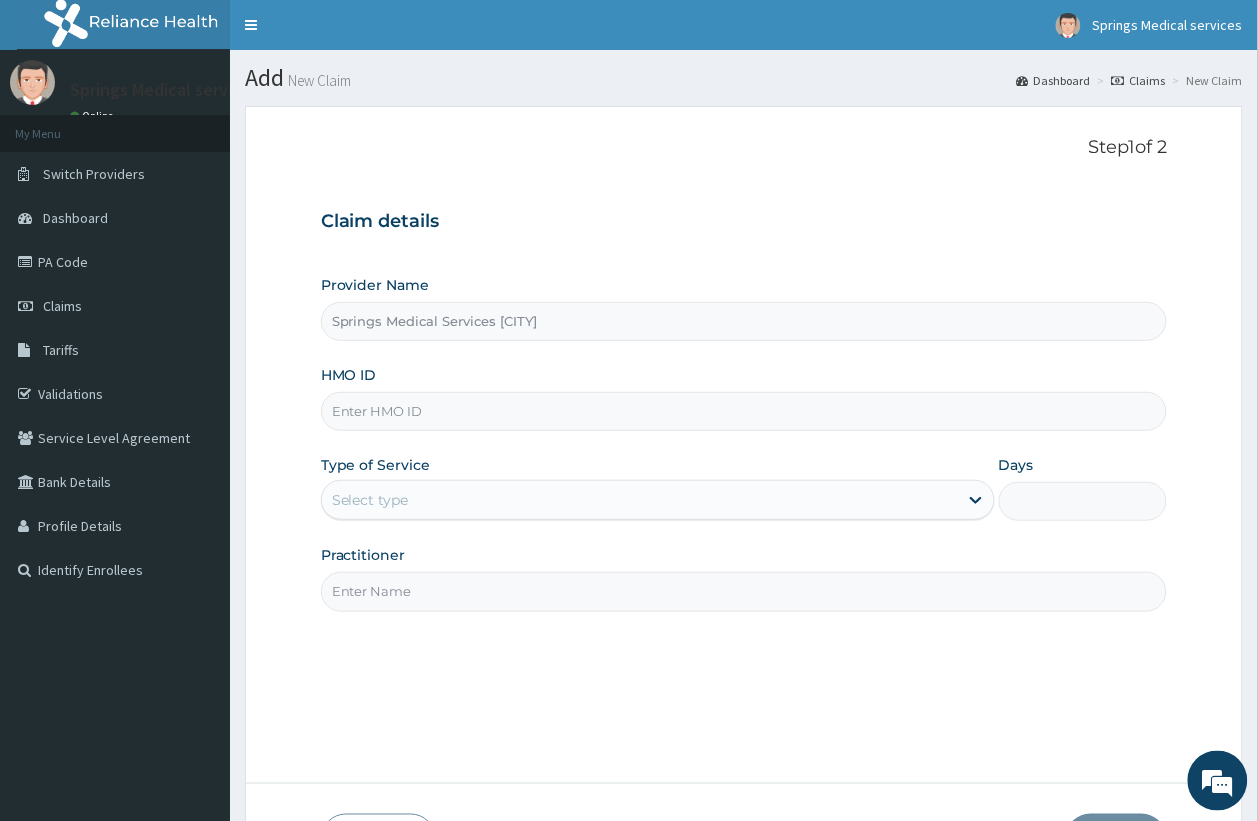 click on "HMO ID" at bounding box center (744, 411) 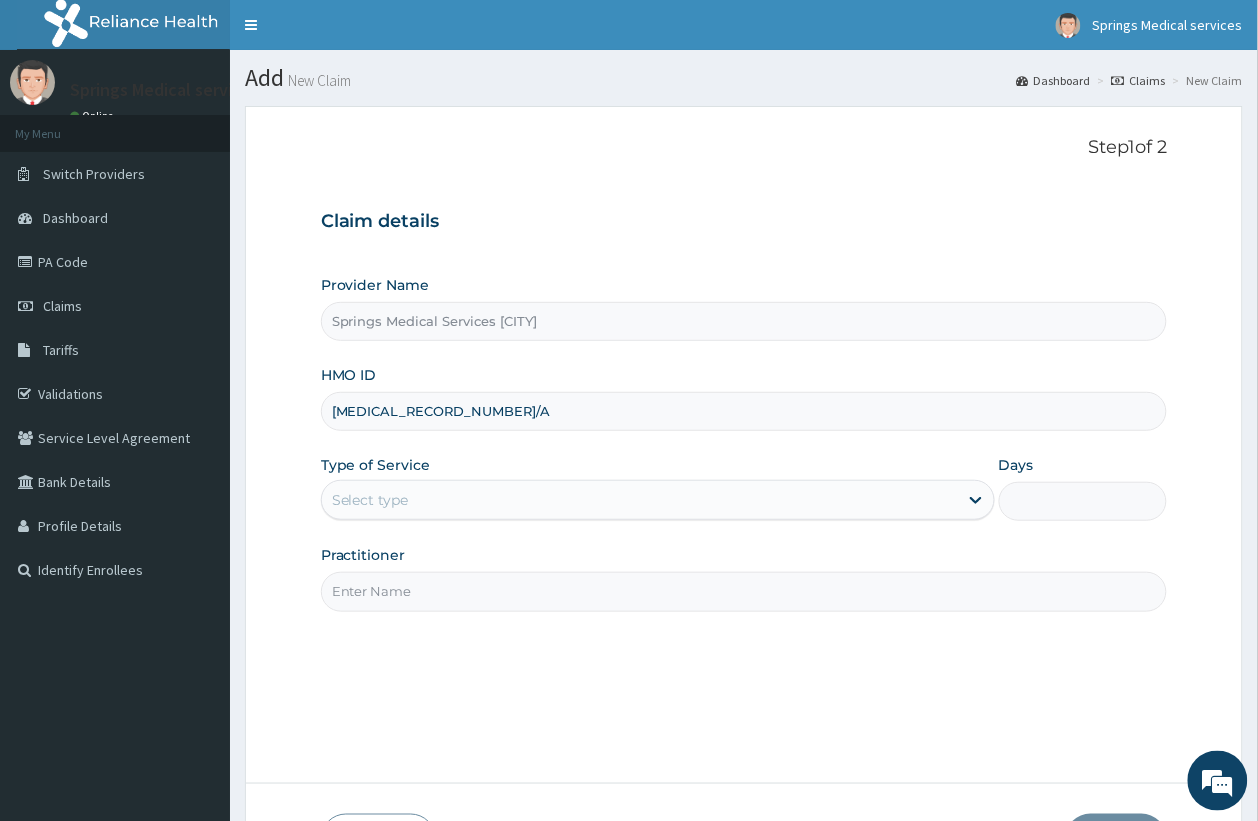 type on "EVG/10157/A" 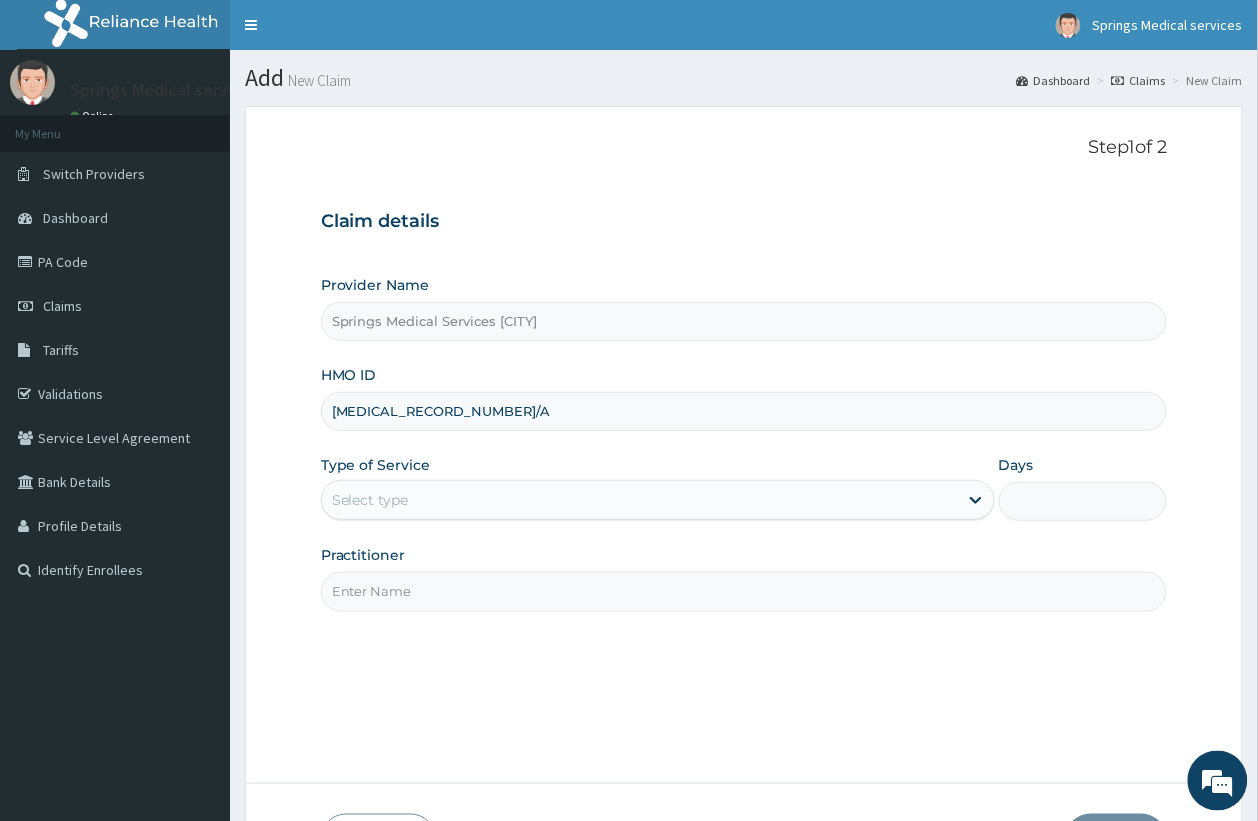 click on "Select type" at bounding box center [370, 500] 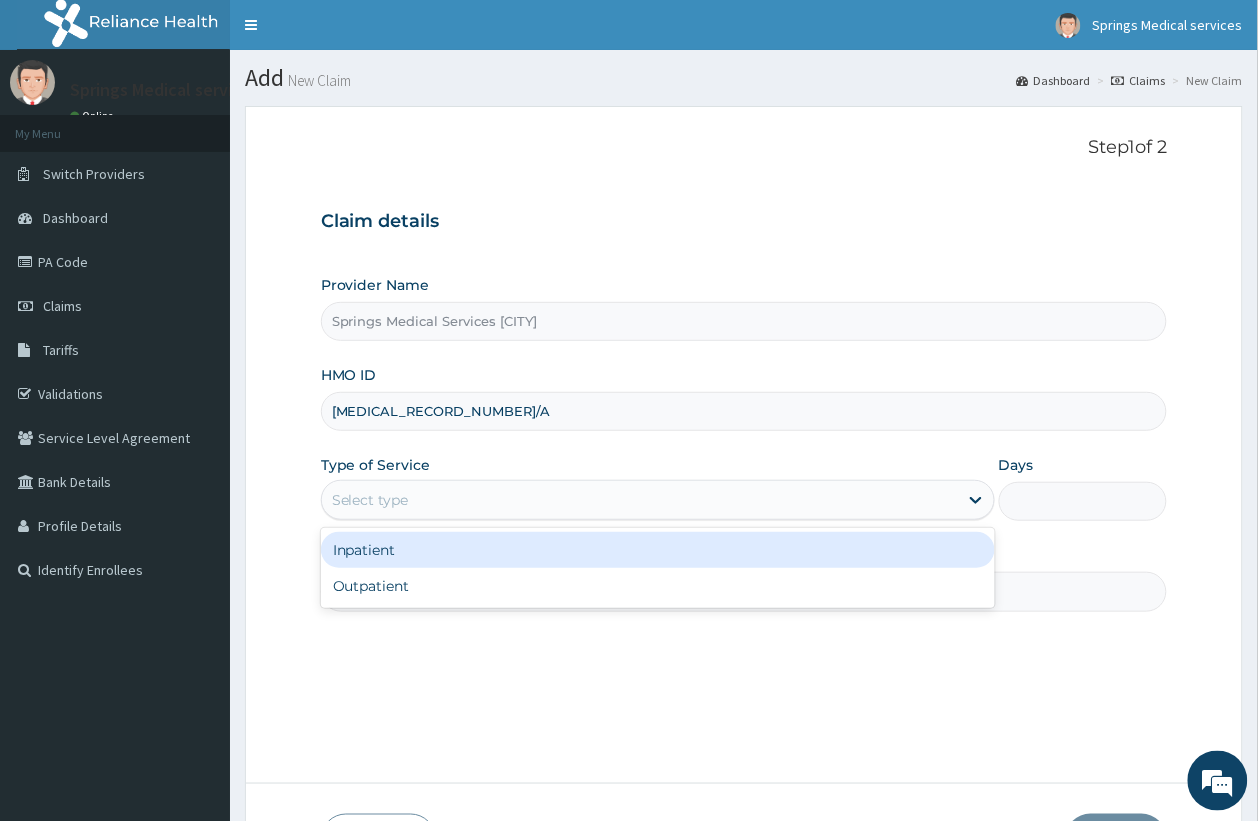 click on "Outpatient" at bounding box center [658, 586] 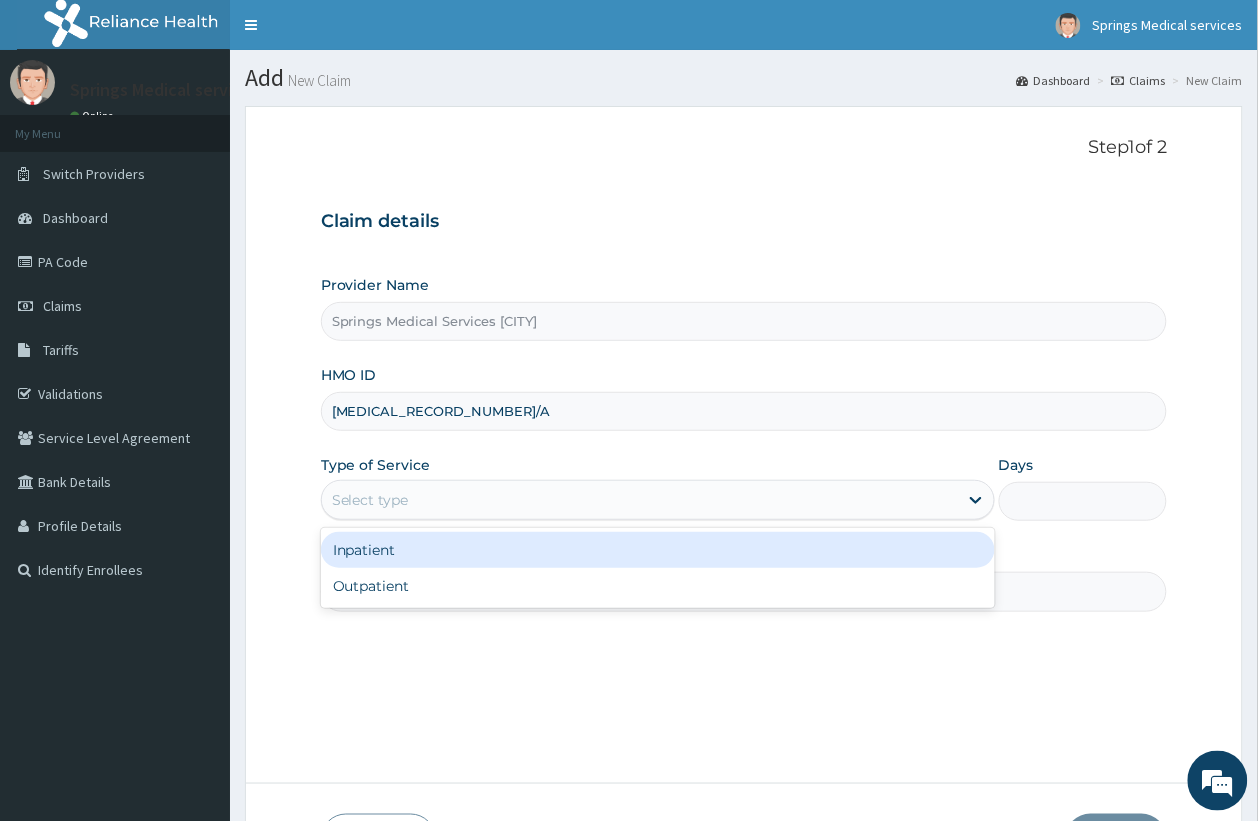 type on "1" 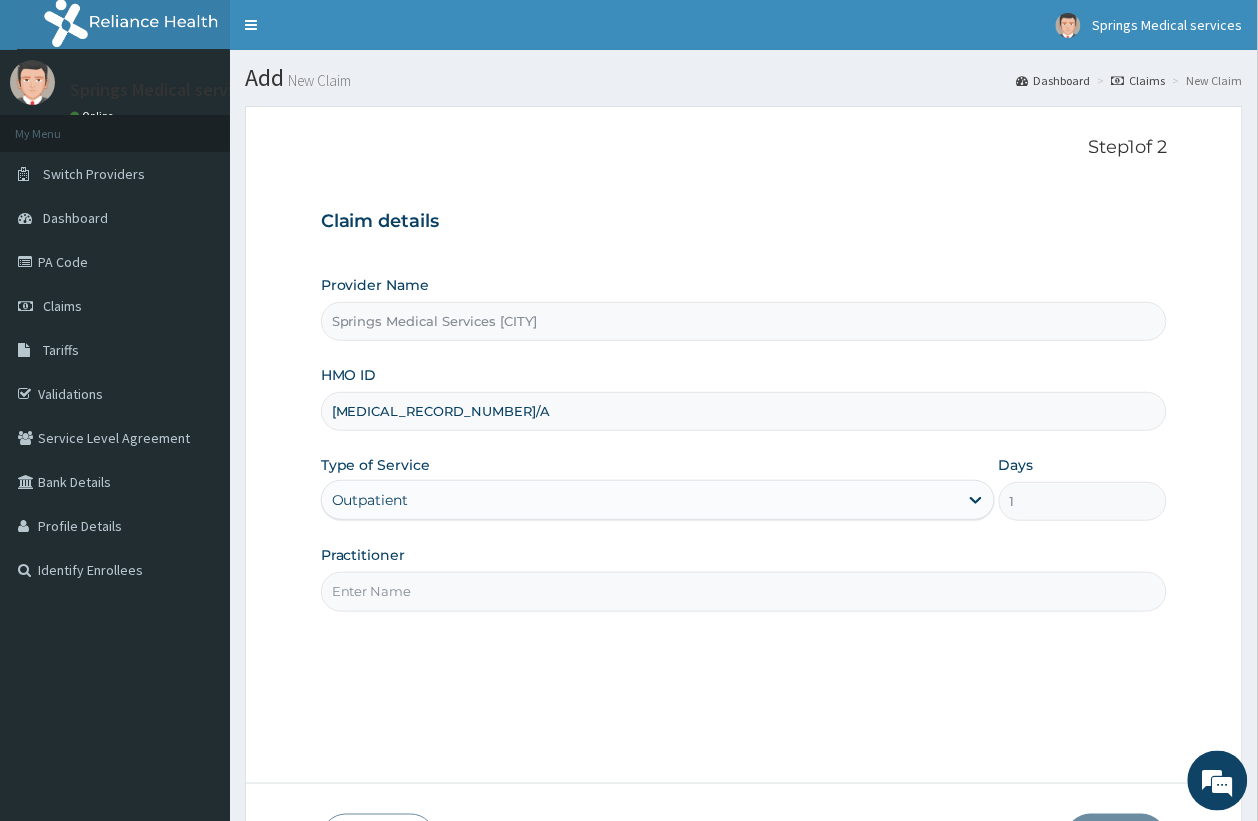 click on "Practitioner" at bounding box center (744, 591) 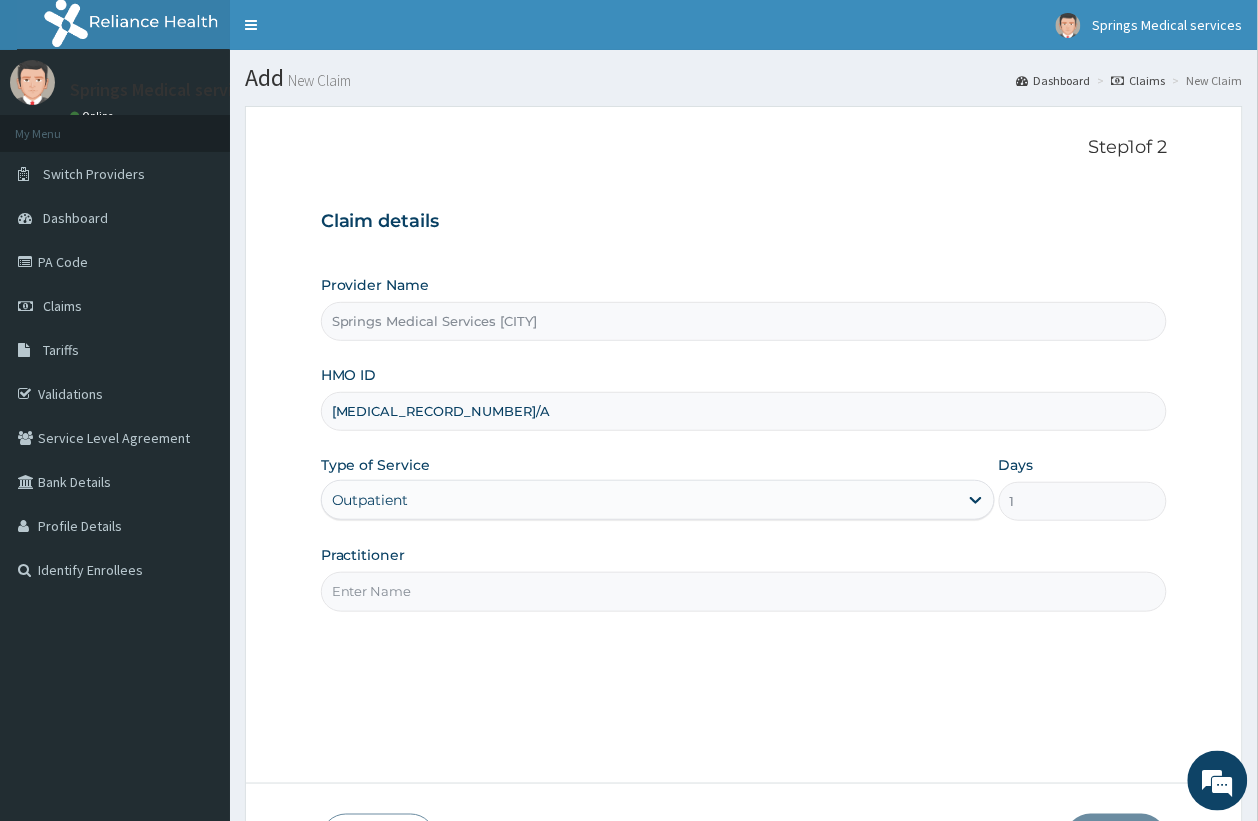 type on "Eric" 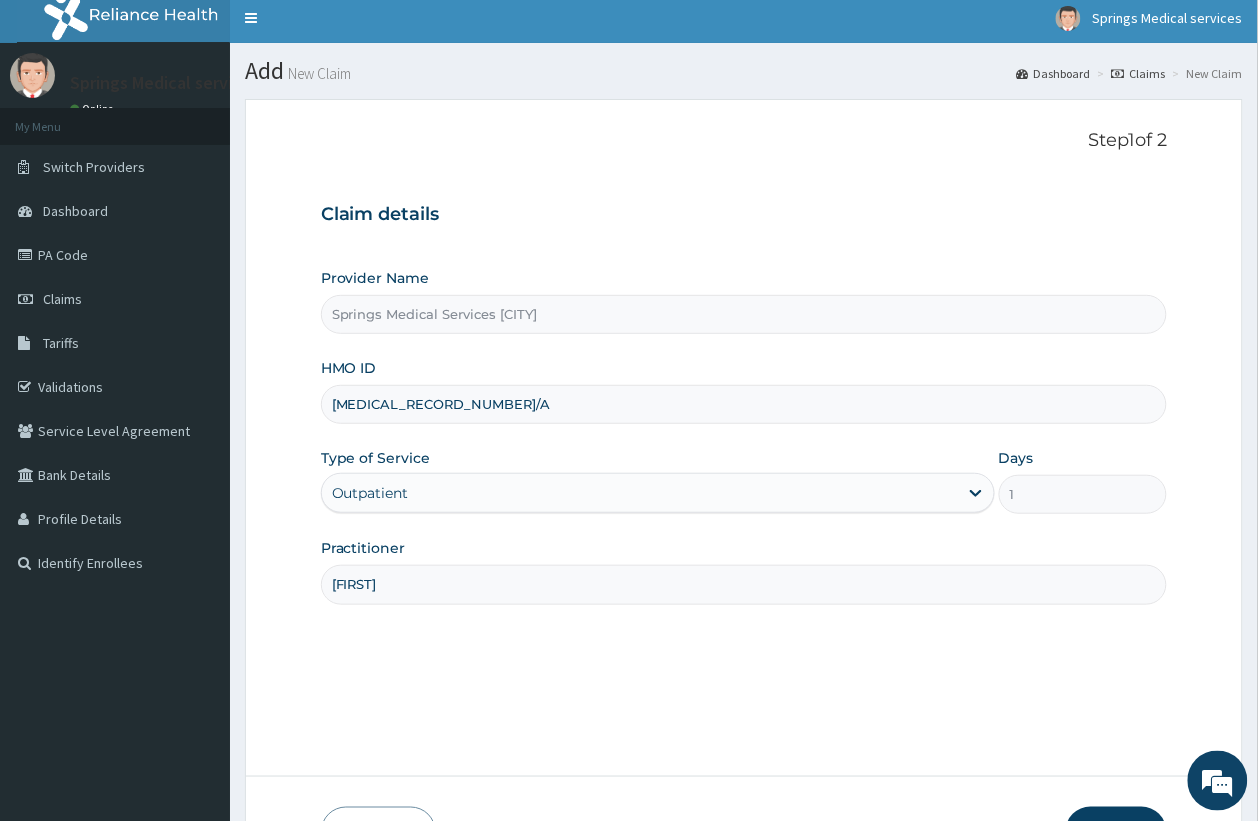 scroll, scrollTop: 142, scrollLeft: 0, axis: vertical 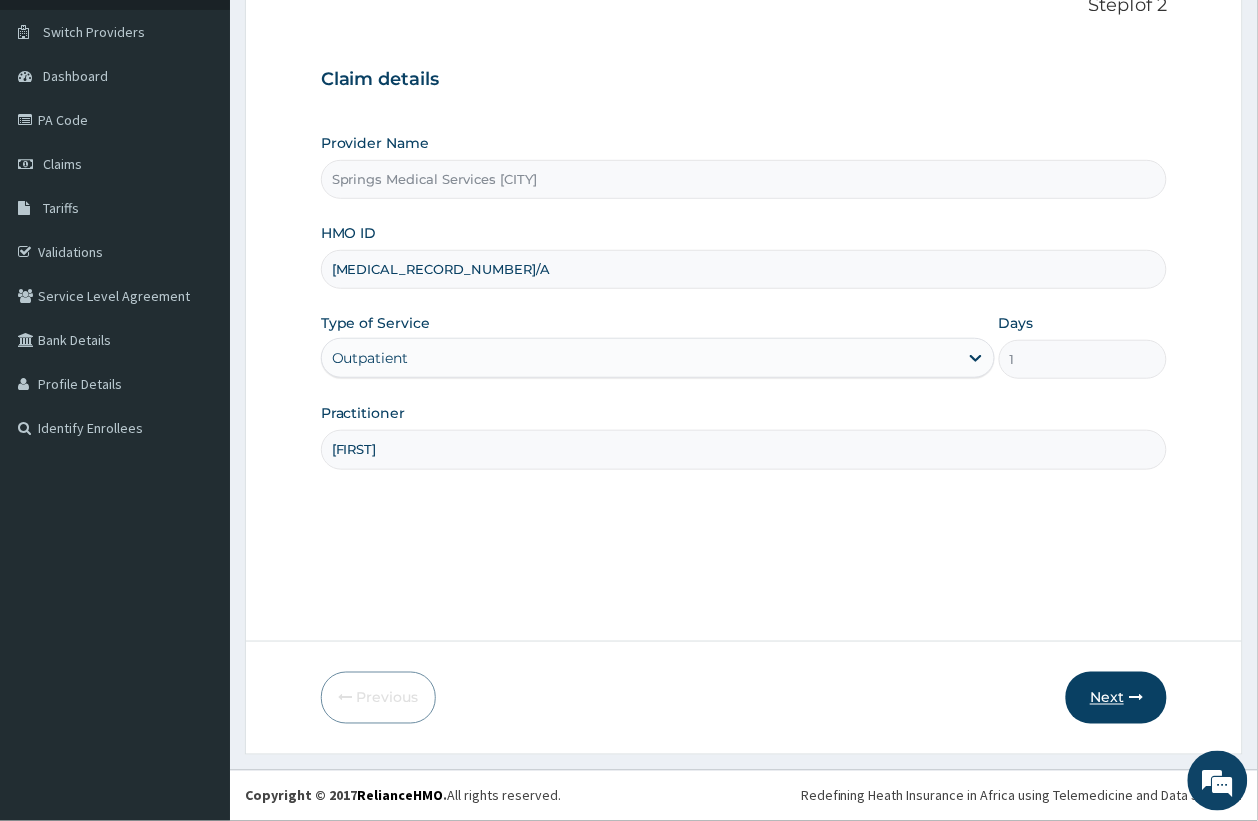 click on "Next" at bounding box center [1116, 698] 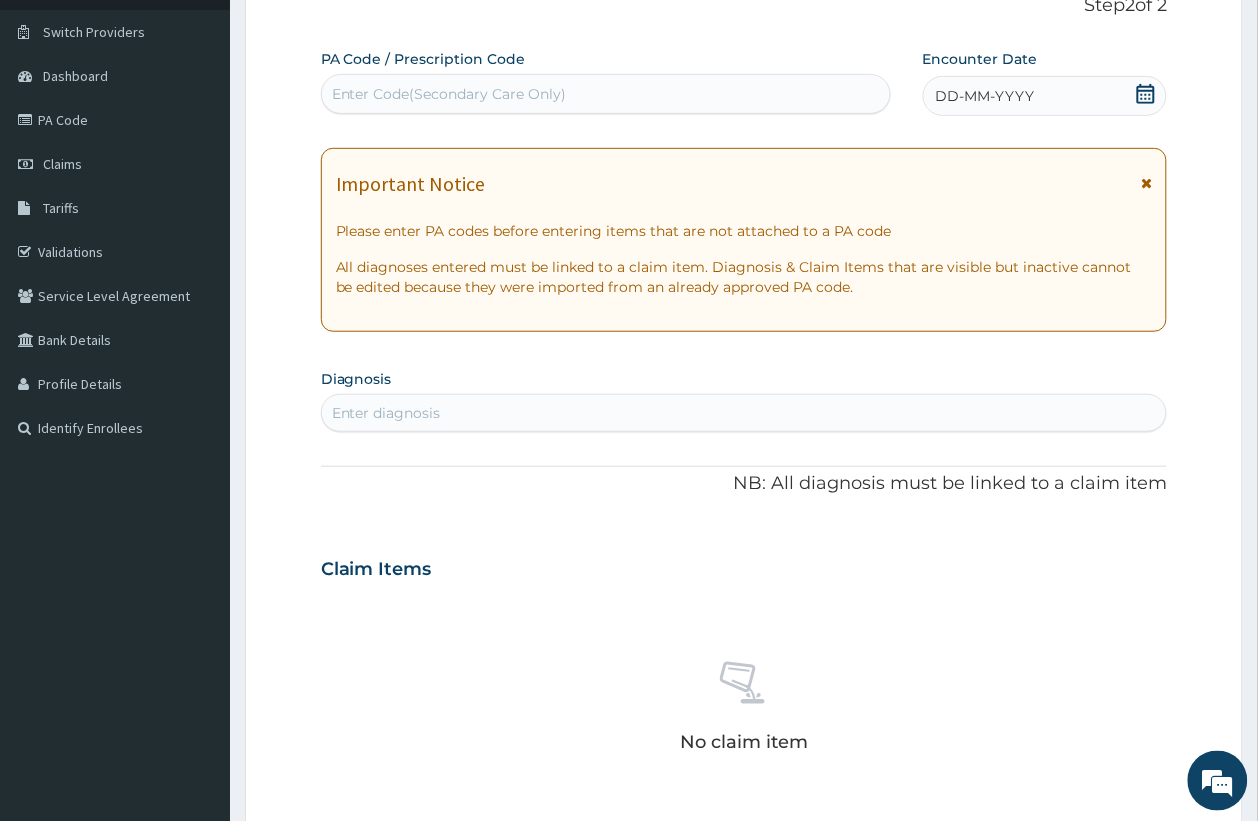 click on "Enter diagnosis" at bounding box center [744, 413] 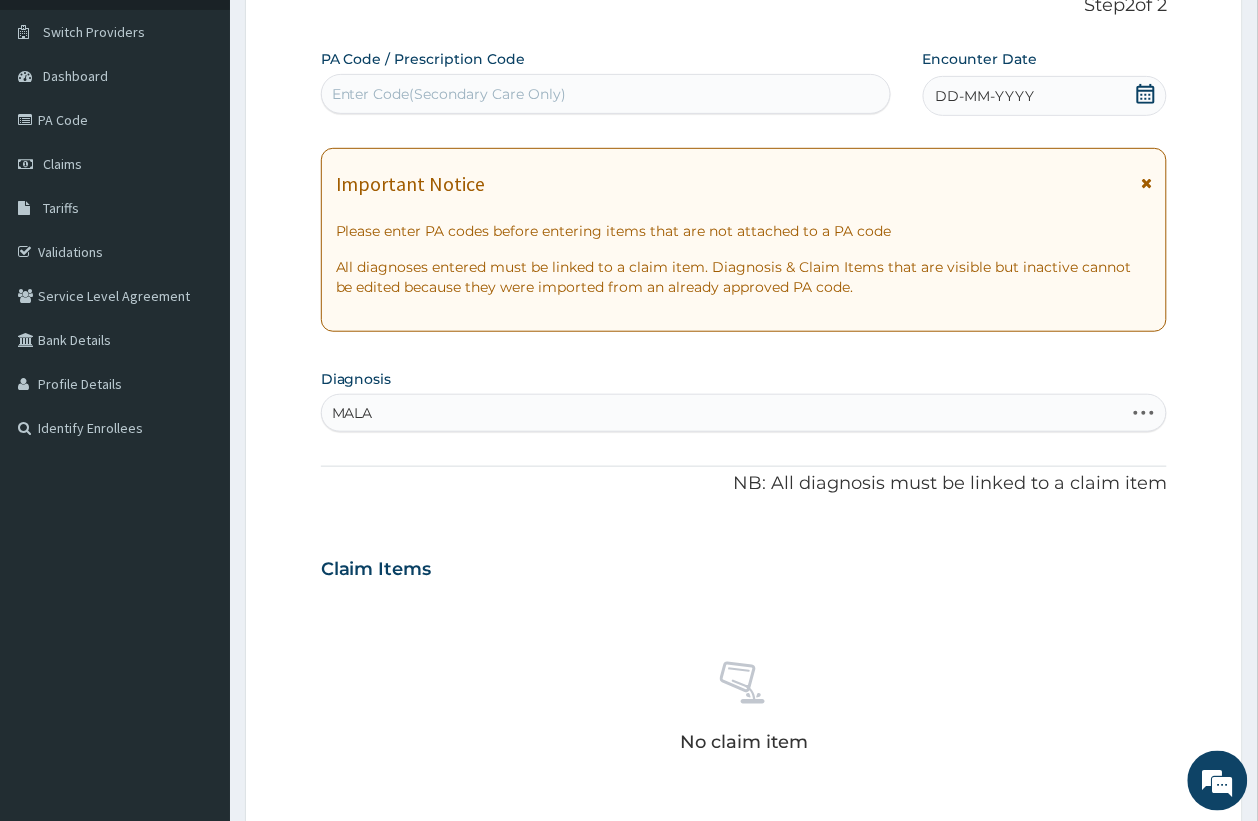 type on "MALAR" 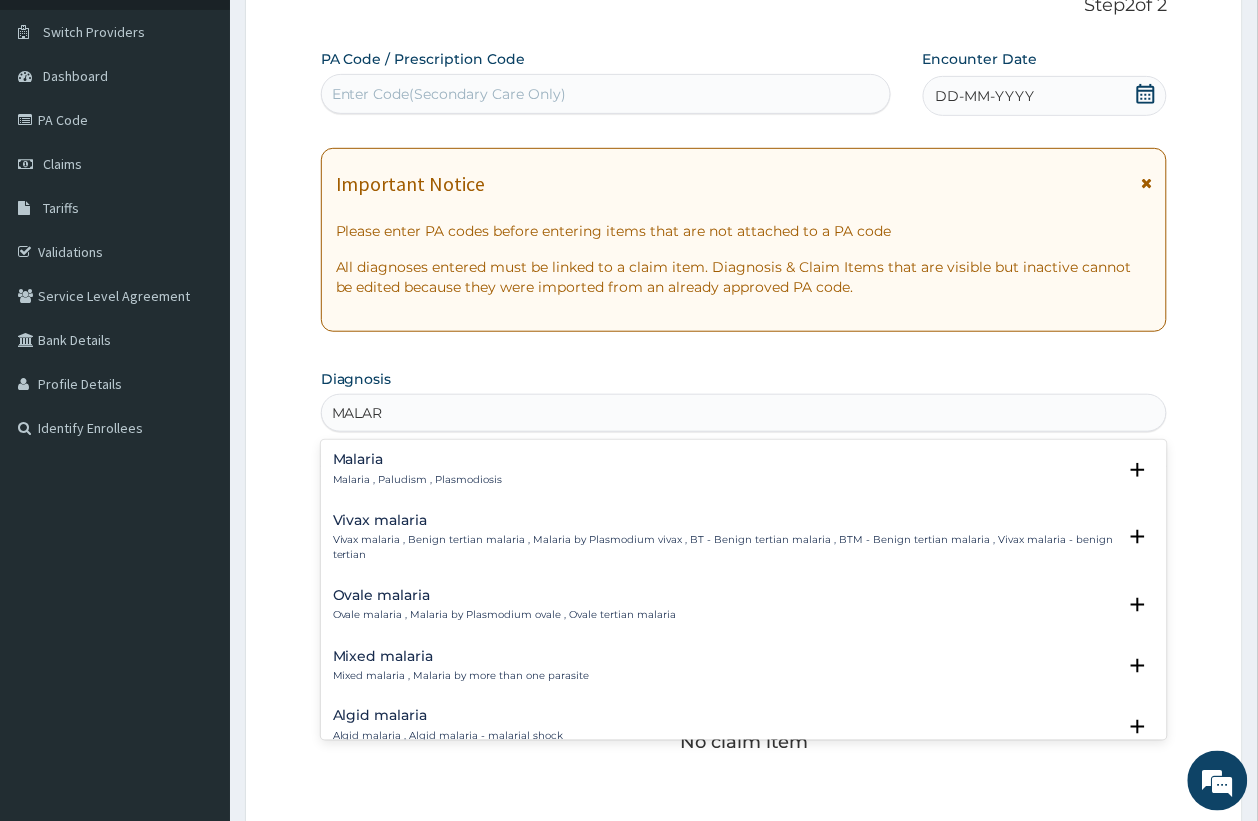 click on "Malaria" at bounding box center (418, 459) 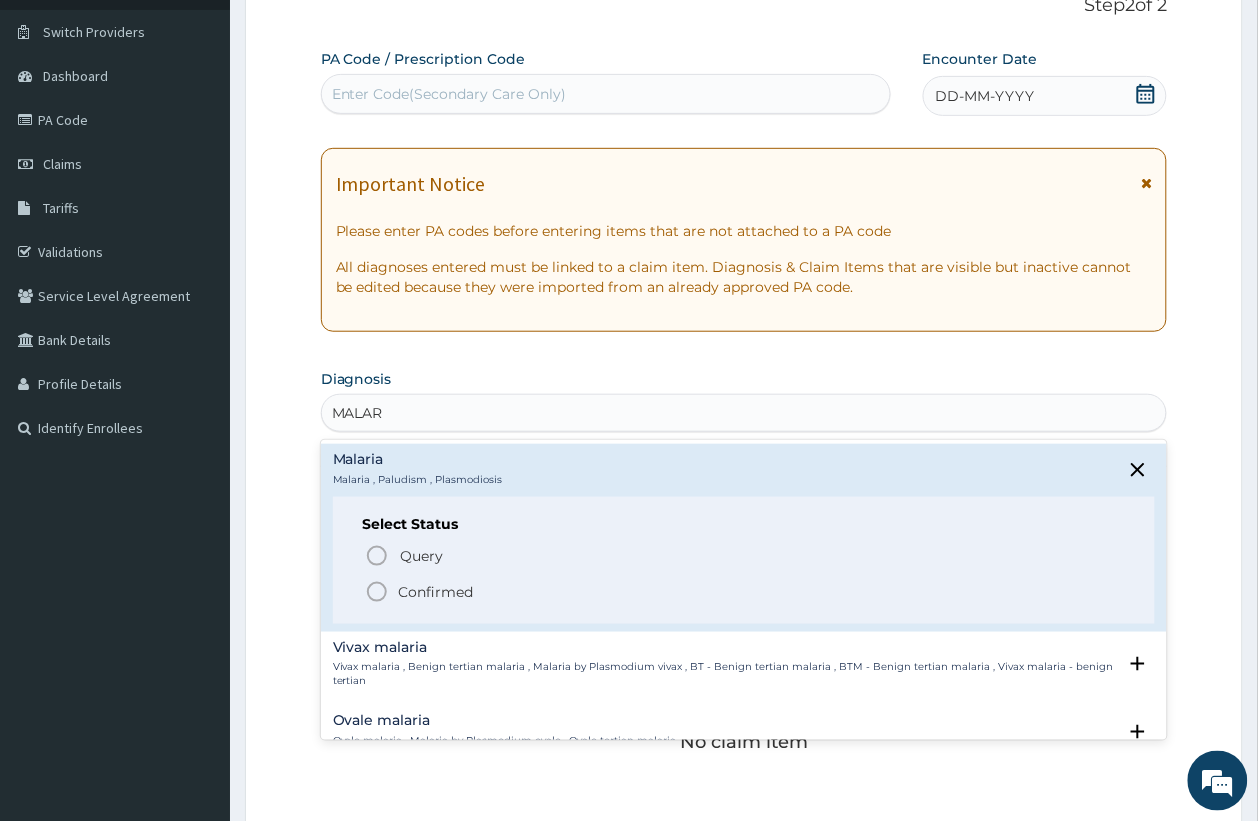 click 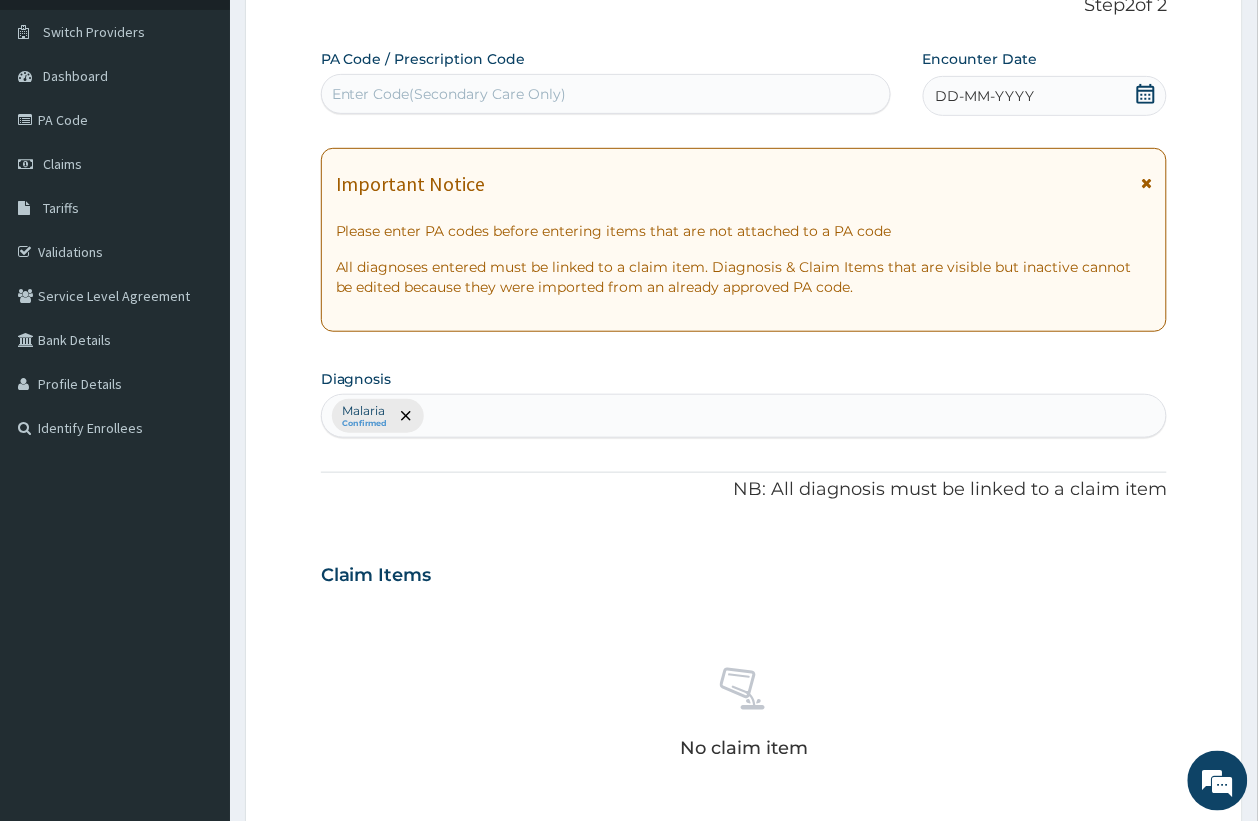click 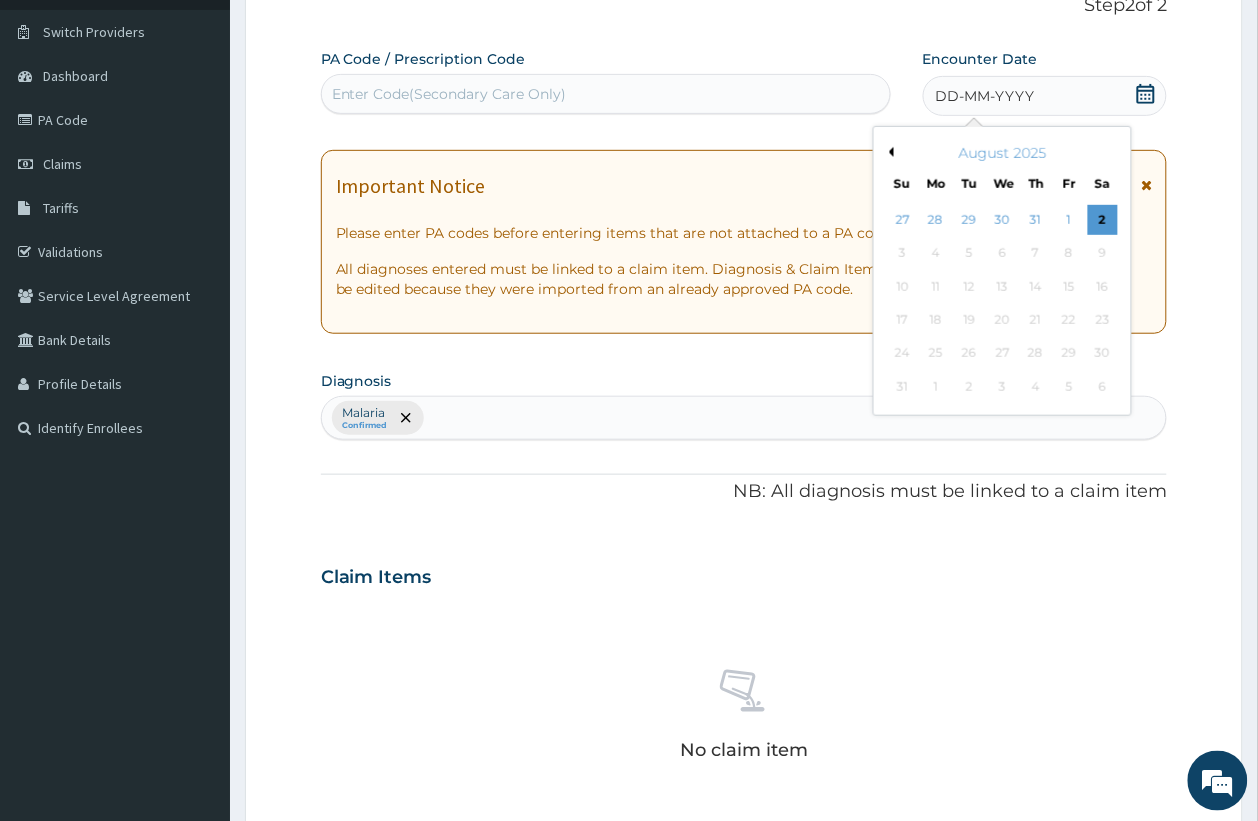 click on "August 2025" at bounding box center [1002, 153] 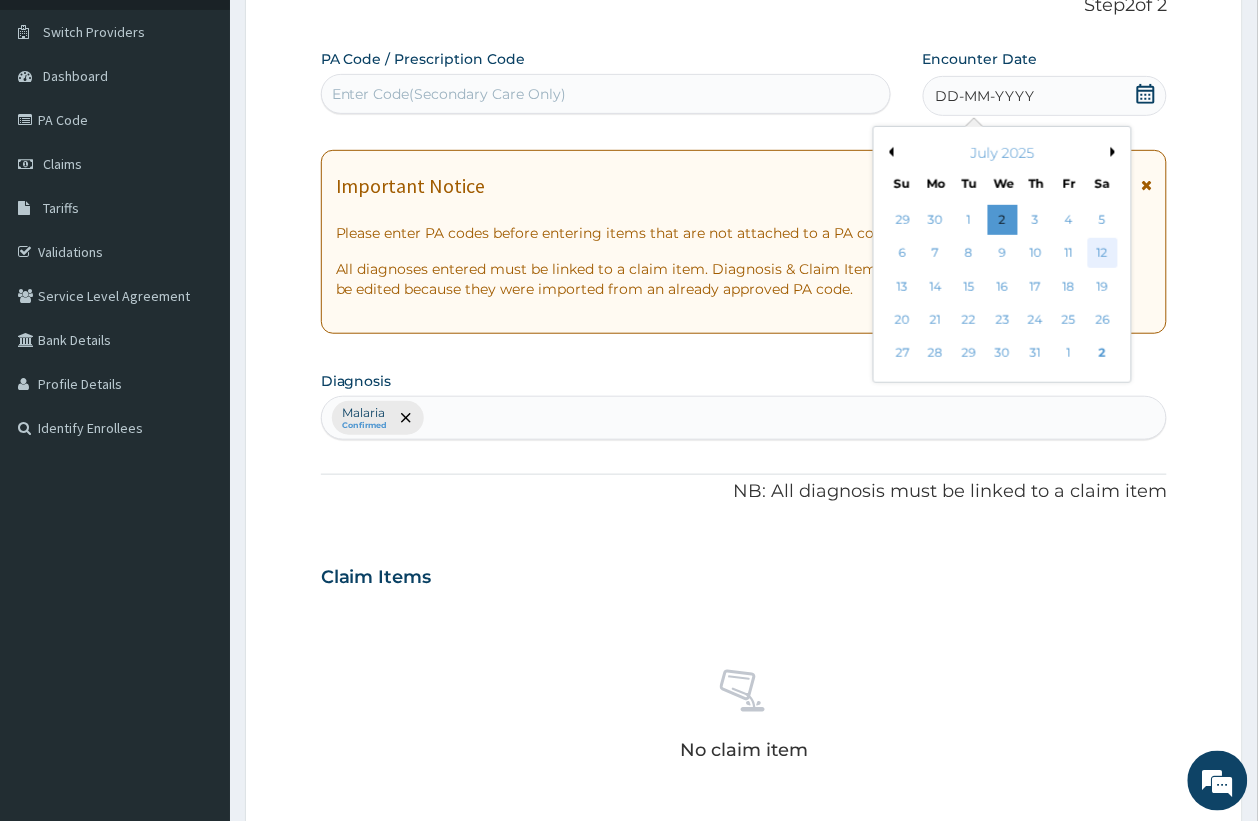 click on "12" at bounding box center [1102, 254] 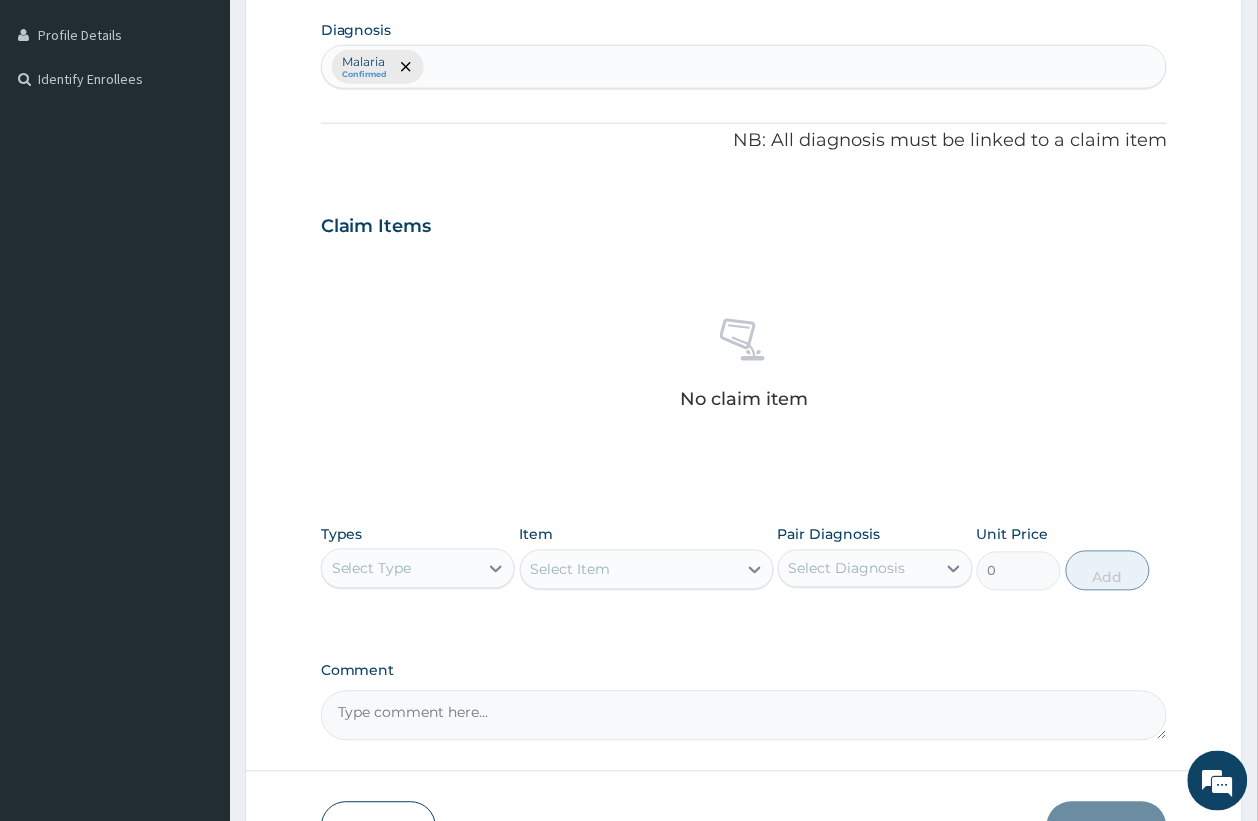 scroll, scrollTop: 622, scrollLeft: 0, axis: vertical 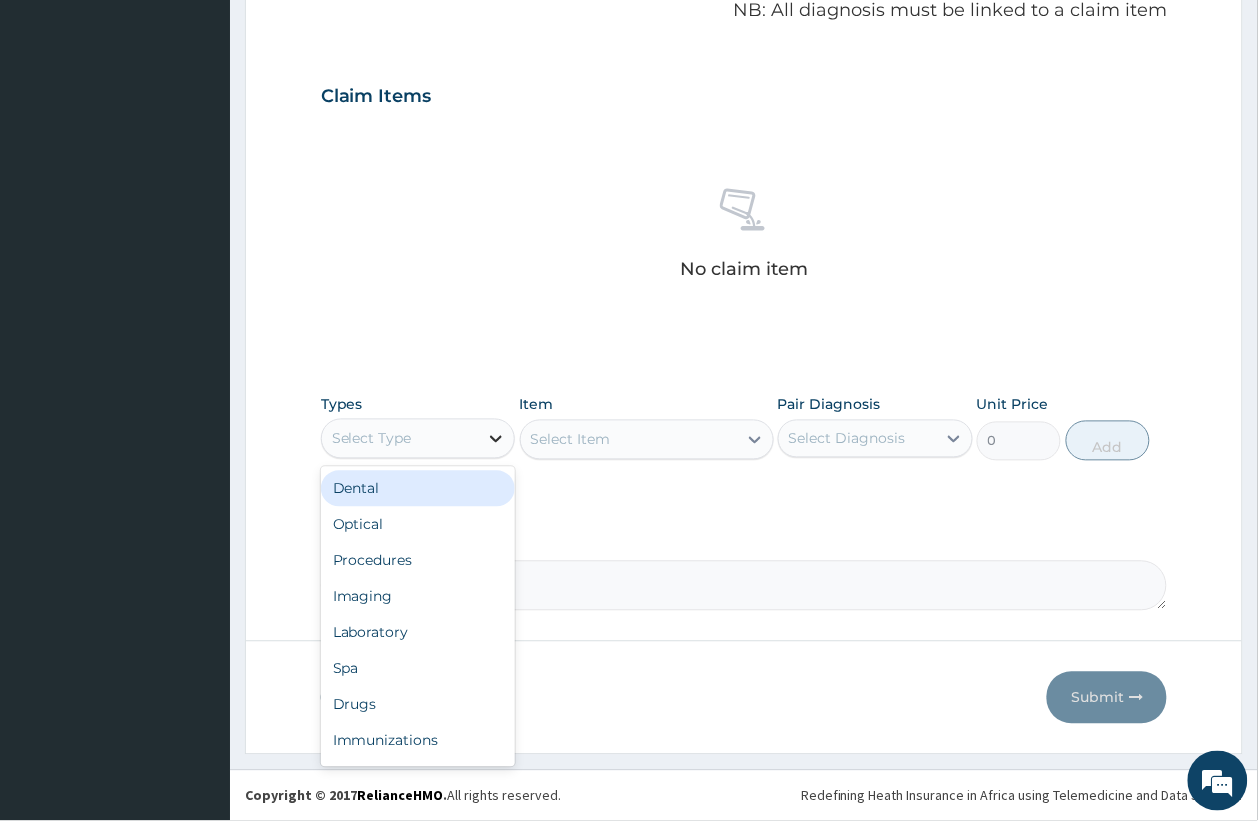 click at bounding box center (496, 439) 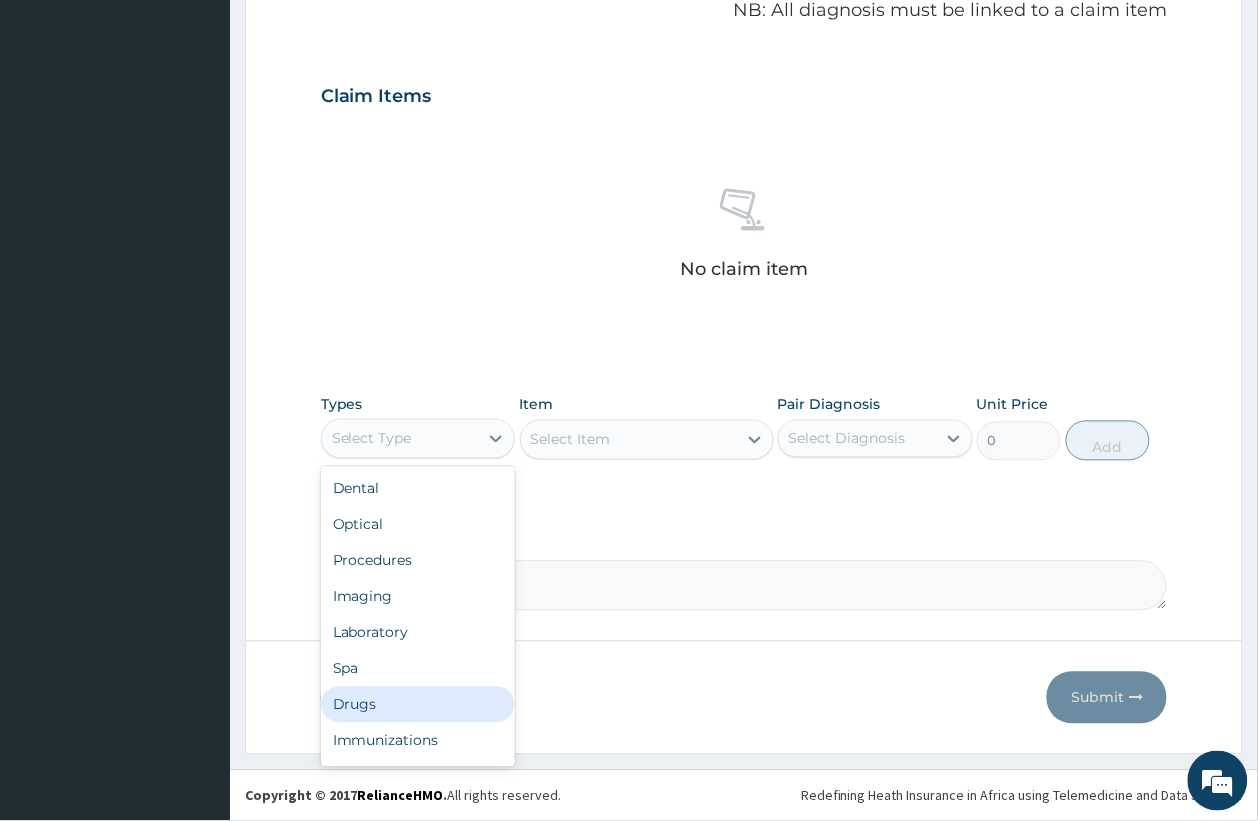 drag, startPoint x: 401, startPoint y: 703, endPoint x: 732, endPoint y: 573, distance: 355.61356 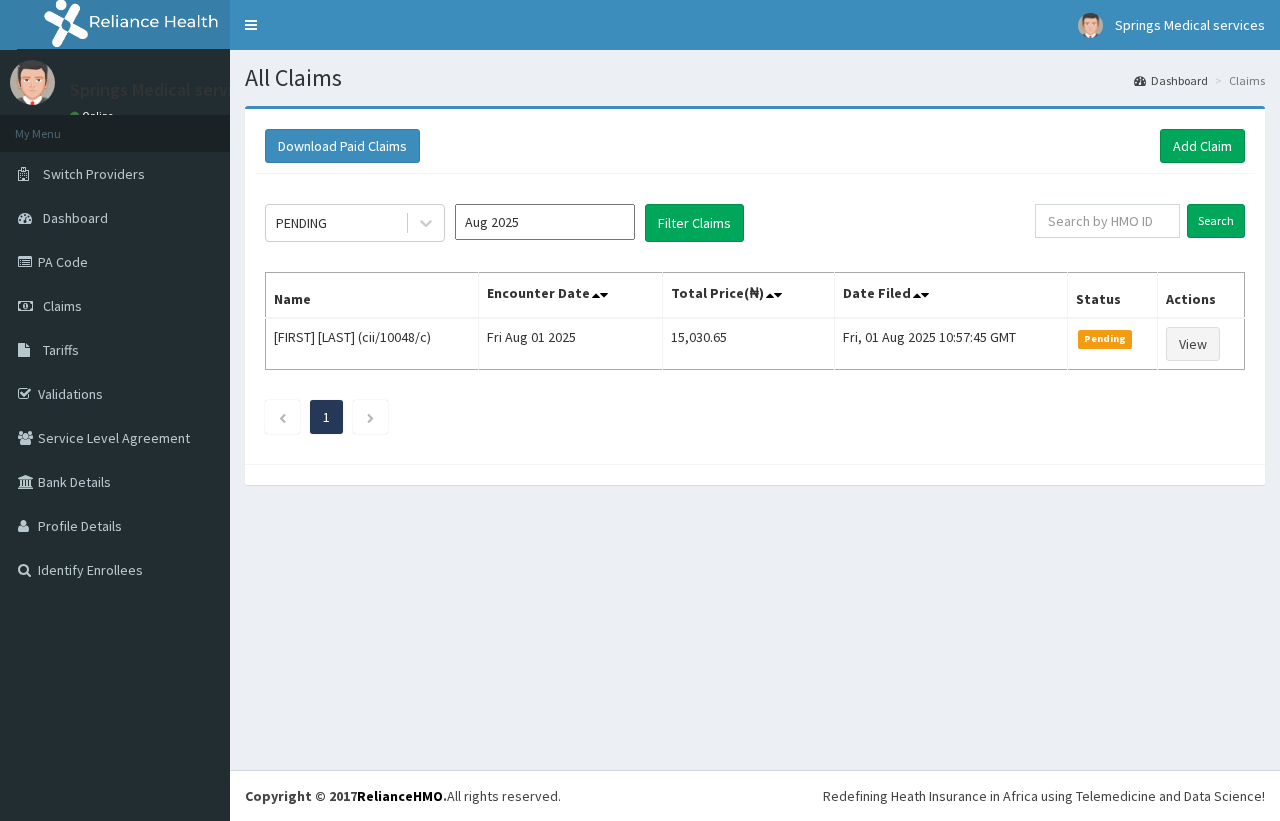 scroll, scrollTop: 0, scrollLeft: 0, axis: both 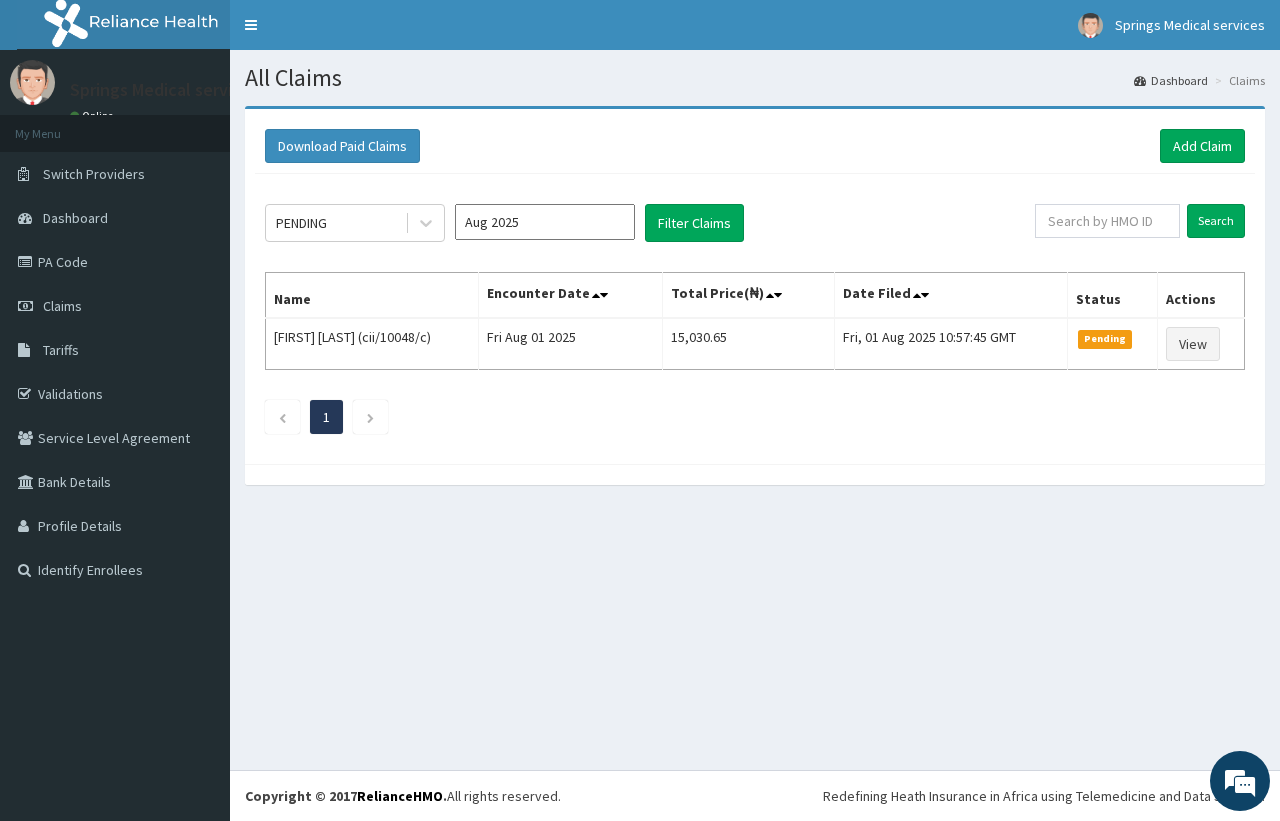 click on "Download Paid Claims Add Claim" at bounding box center [755, 146] 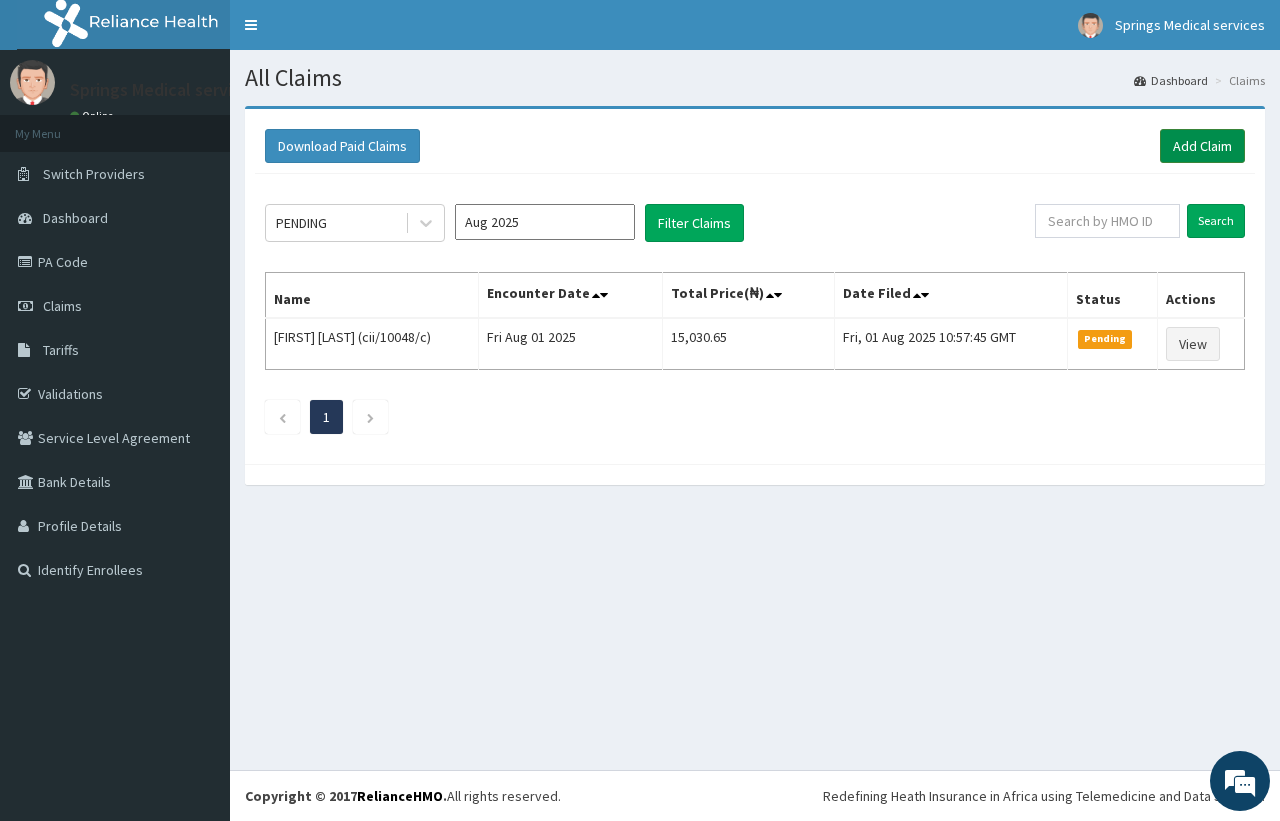 click on "Add Claim" at bounding box center [1202, 146] 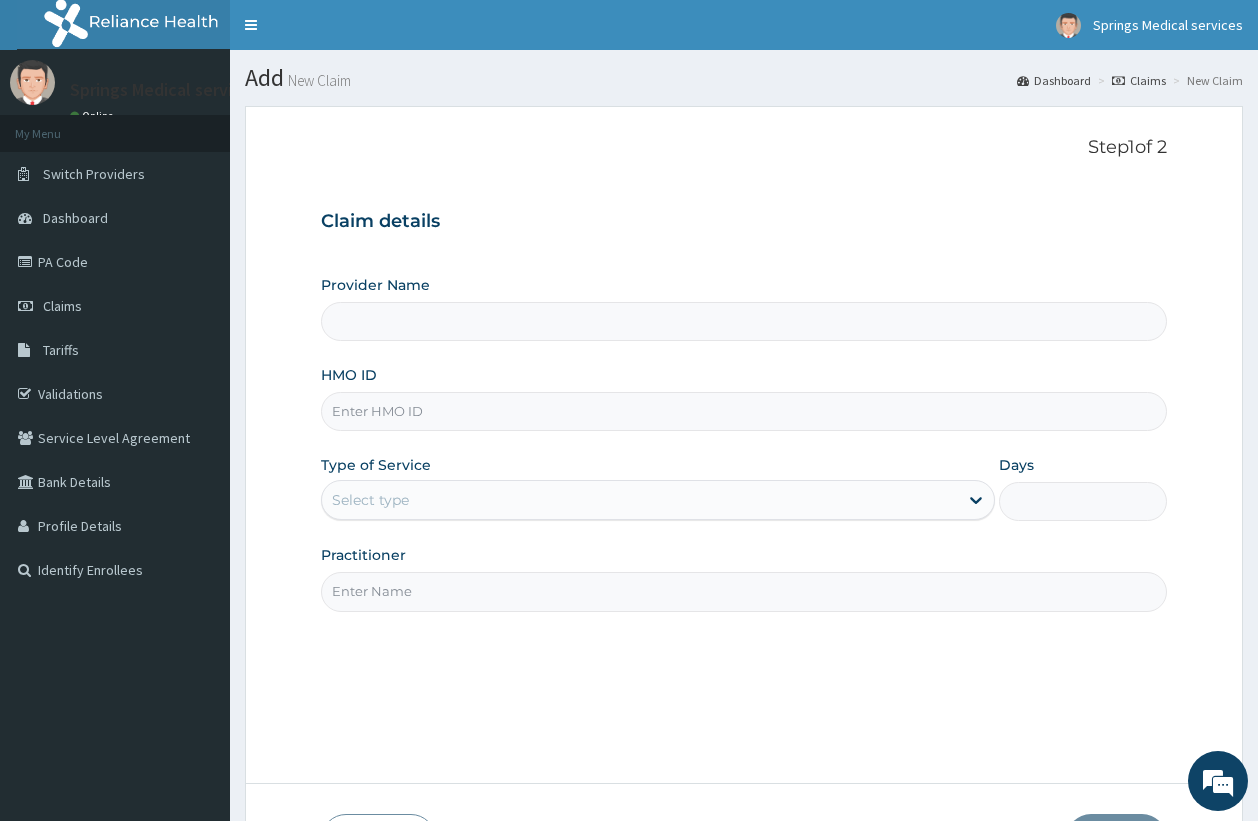 scroll, scrollTop: 0, scrollLeft: 0, axis: both 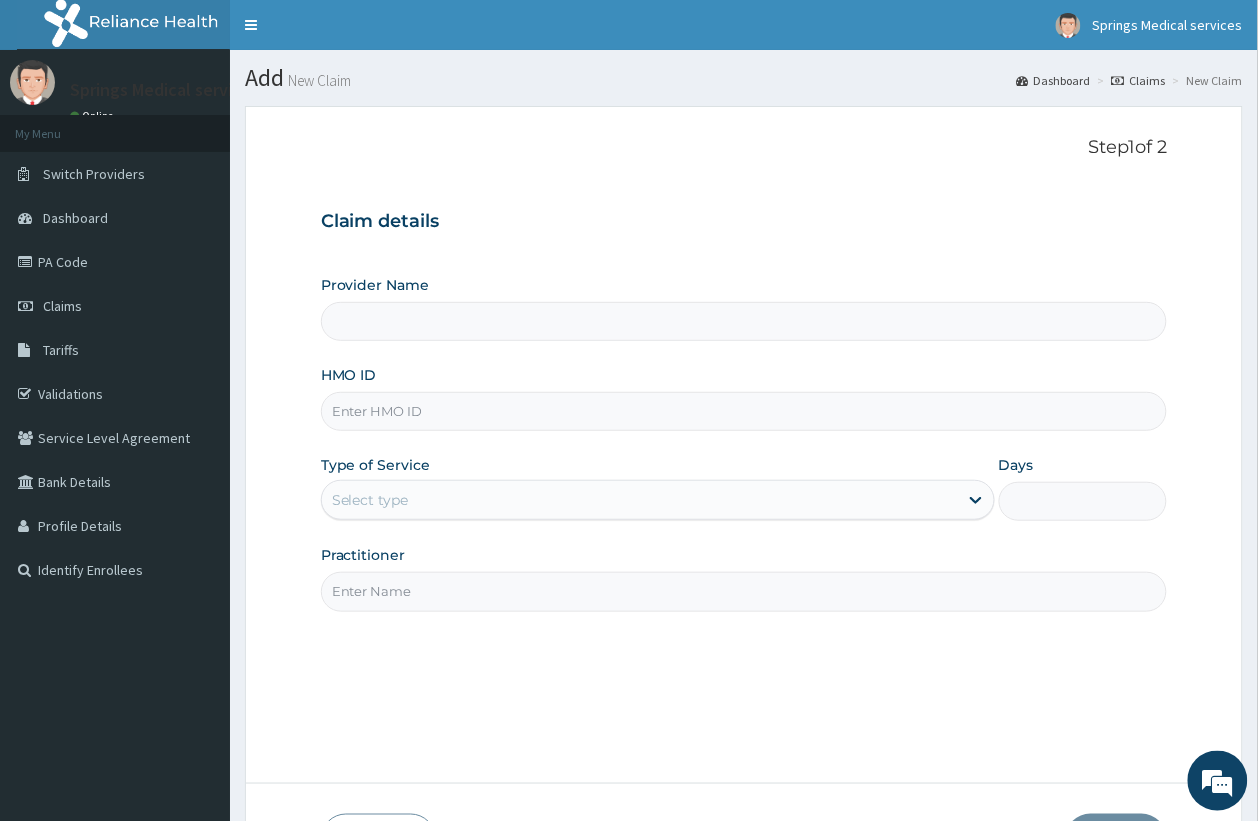 type on "Springs Medical Services Portharcourt" 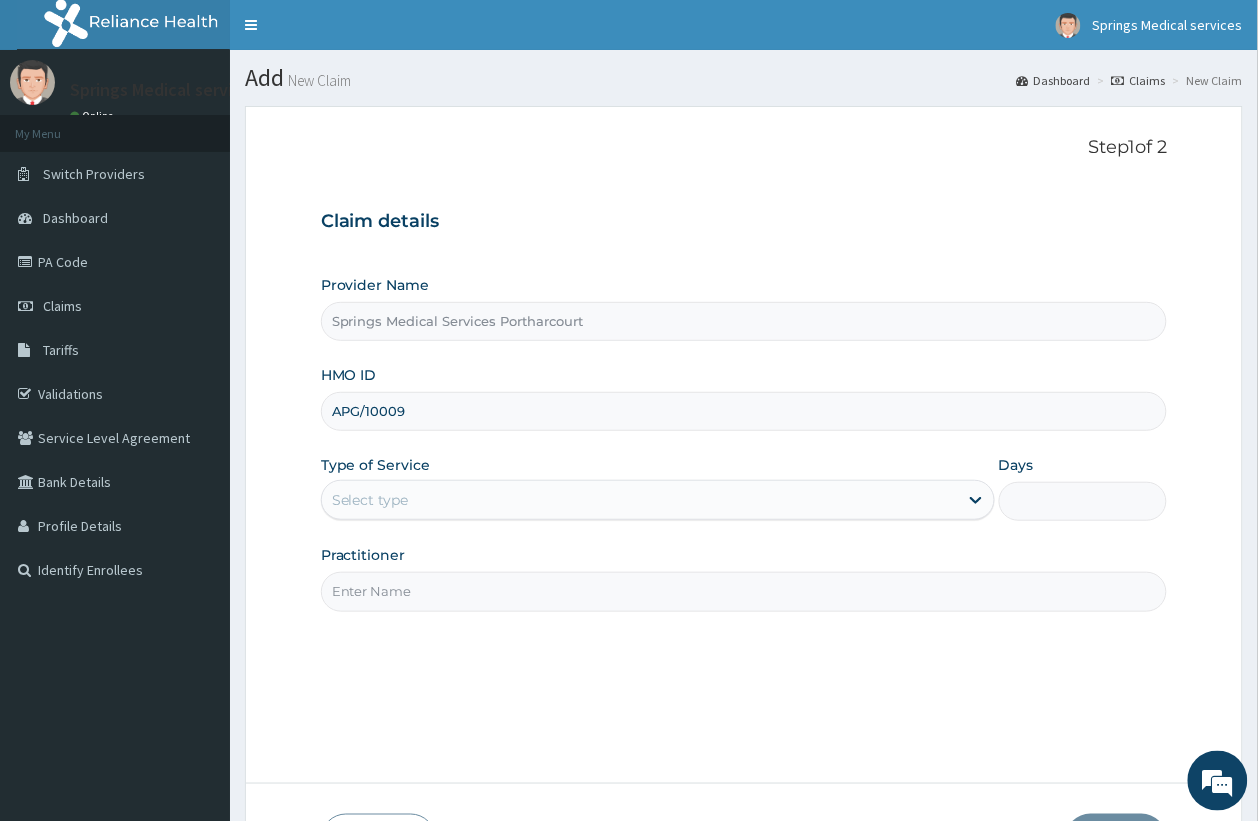 scroll, scrollTop: 0, scrollLeft: 0, axis: both 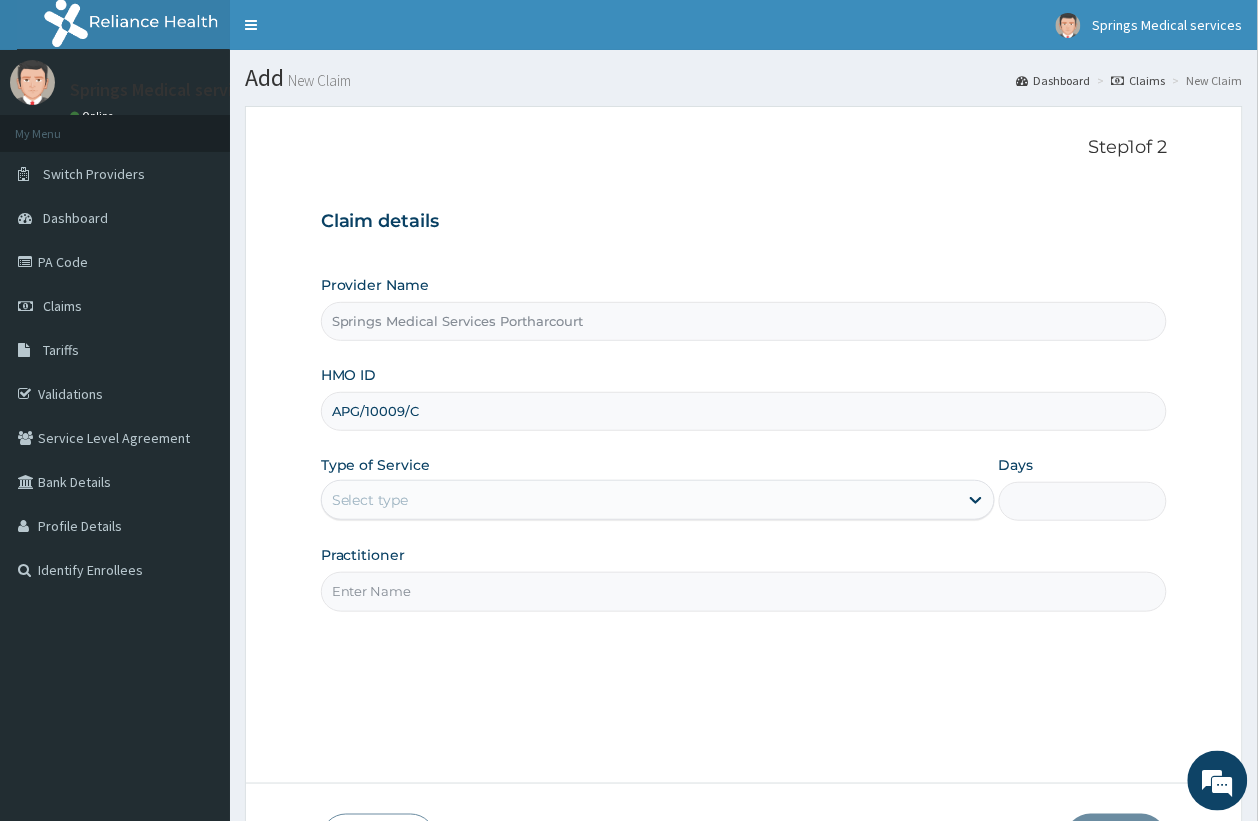 type on "APG/10009/C" 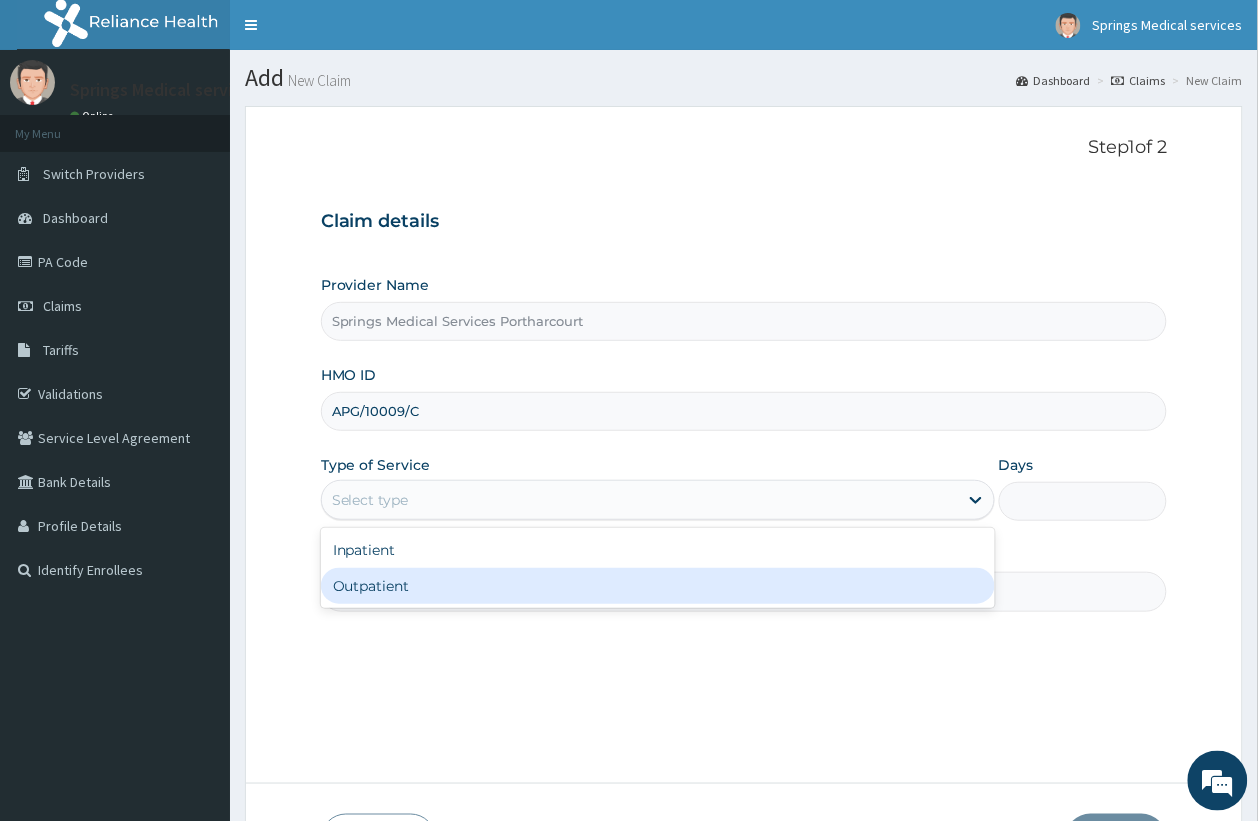click on "Outpatient" at bounding box center (658, 586) 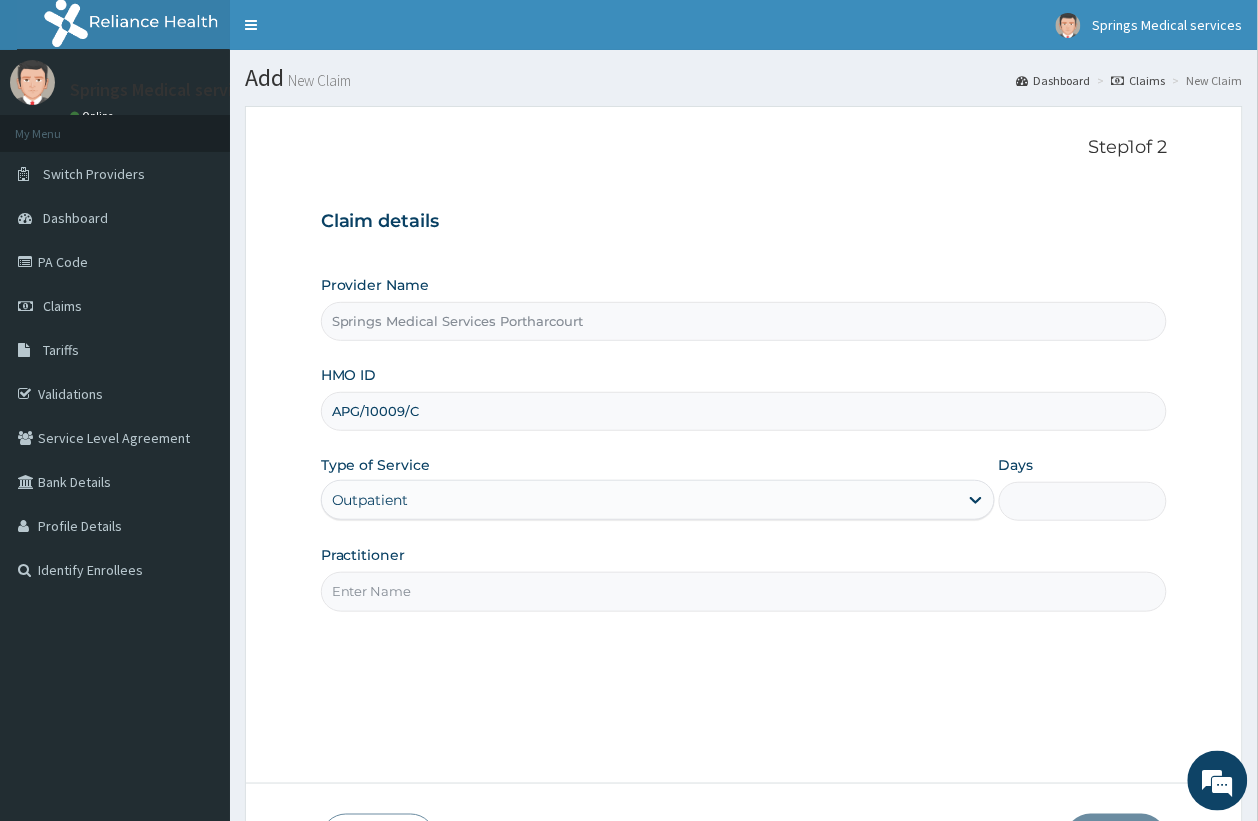 type on "1" 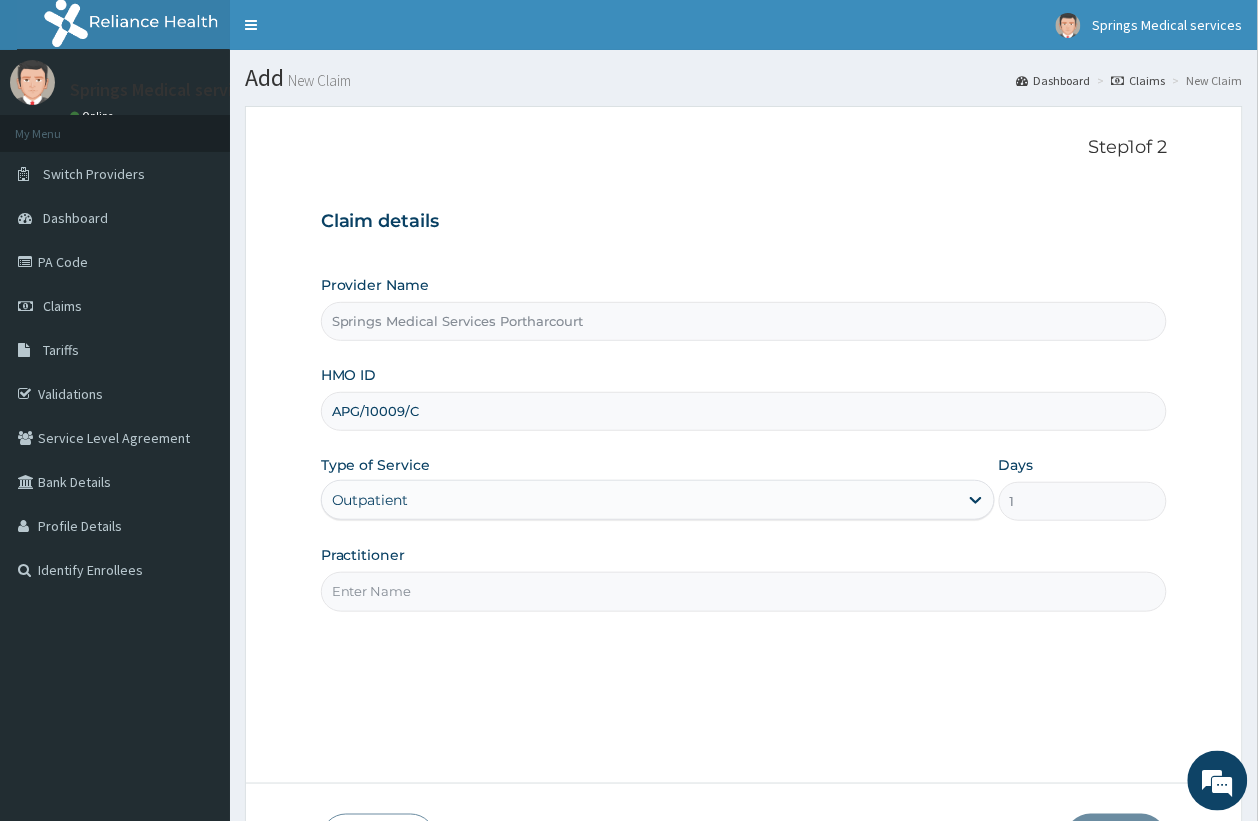 click on "Practitioner" at bounding box center (744, 591) 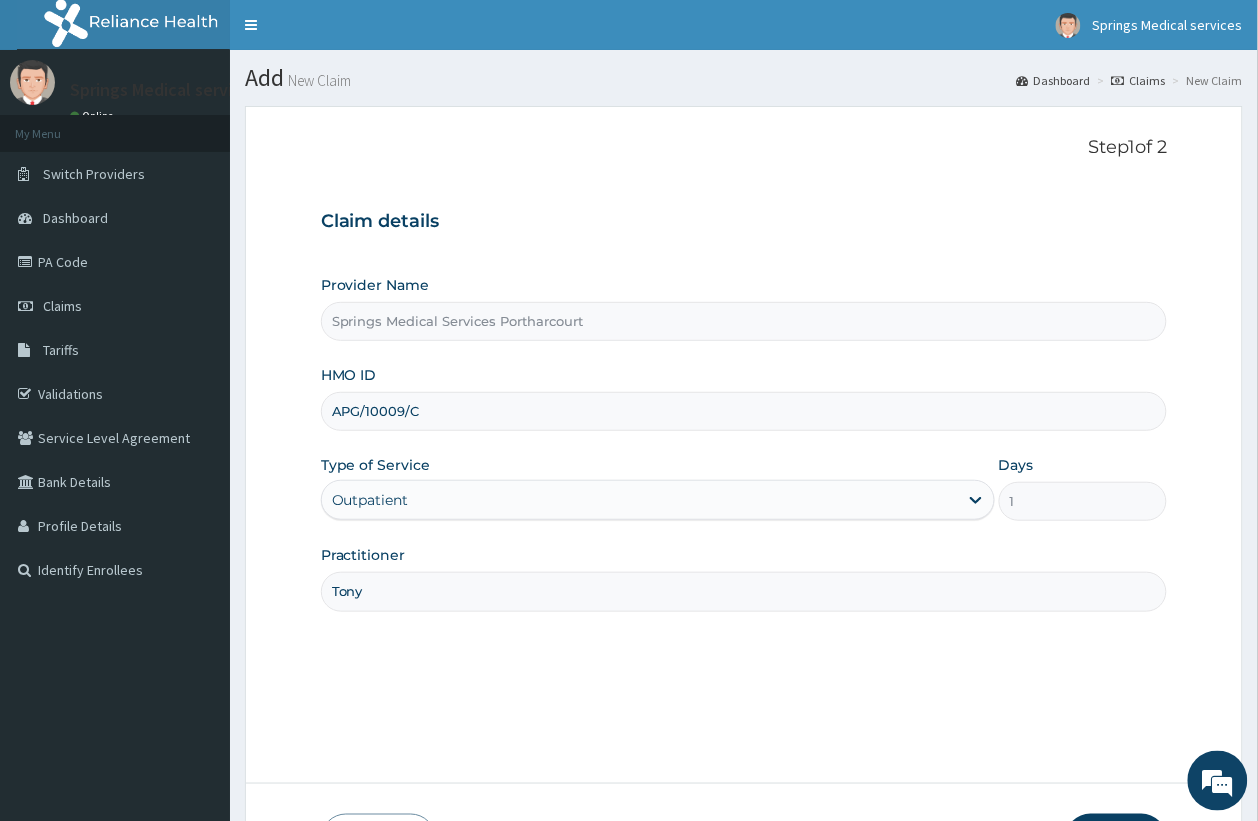 scroll, scrollTop: 142, scrollLeft: 0, axis: vertical 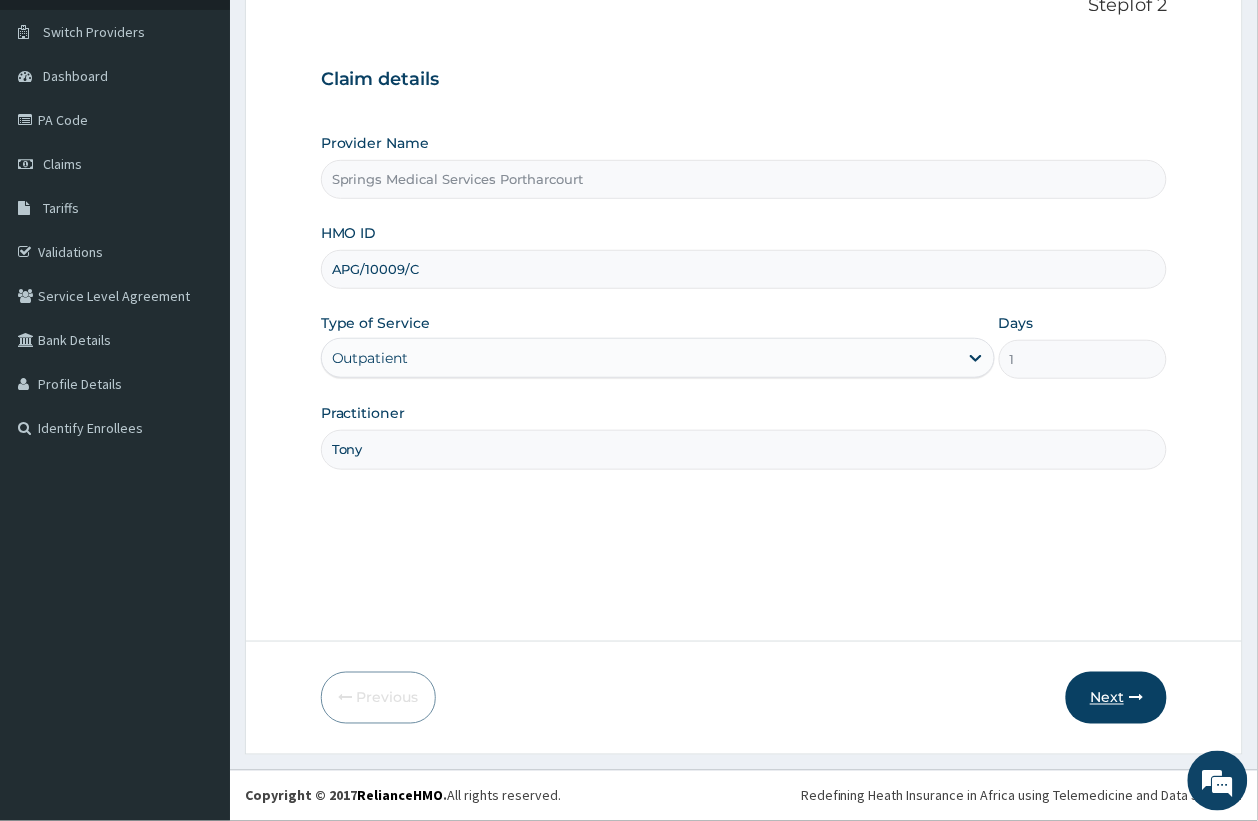 click on "Next" at bounding box center [1116, 698] 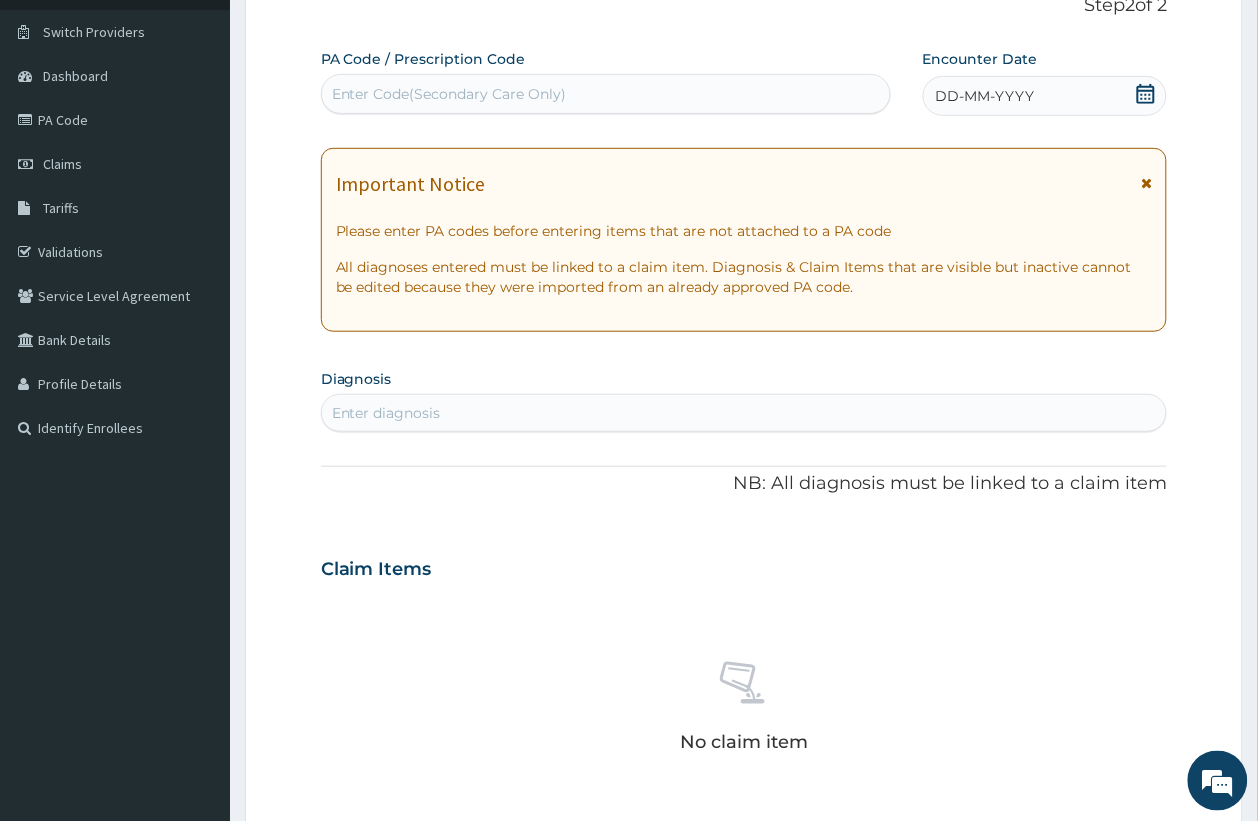 click 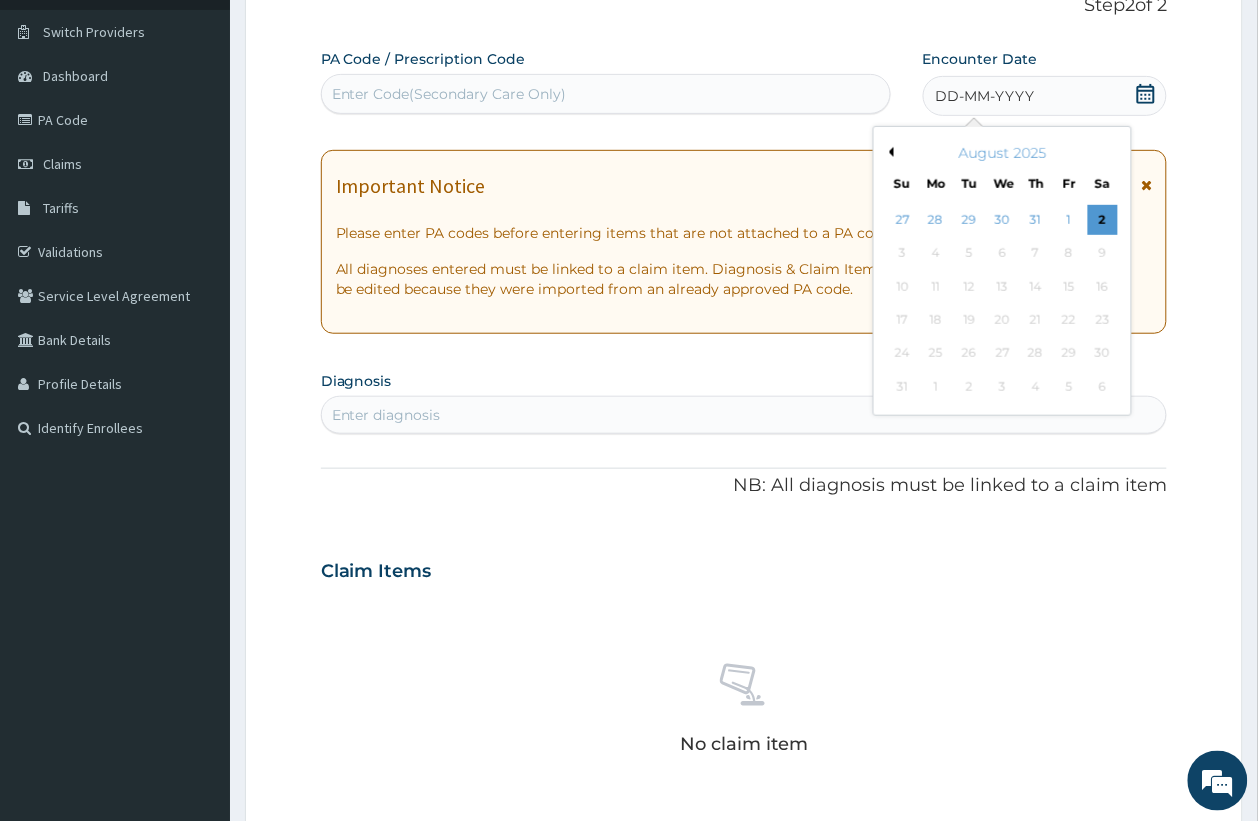 click on "Previous Month" at bounding box center [889, 152] 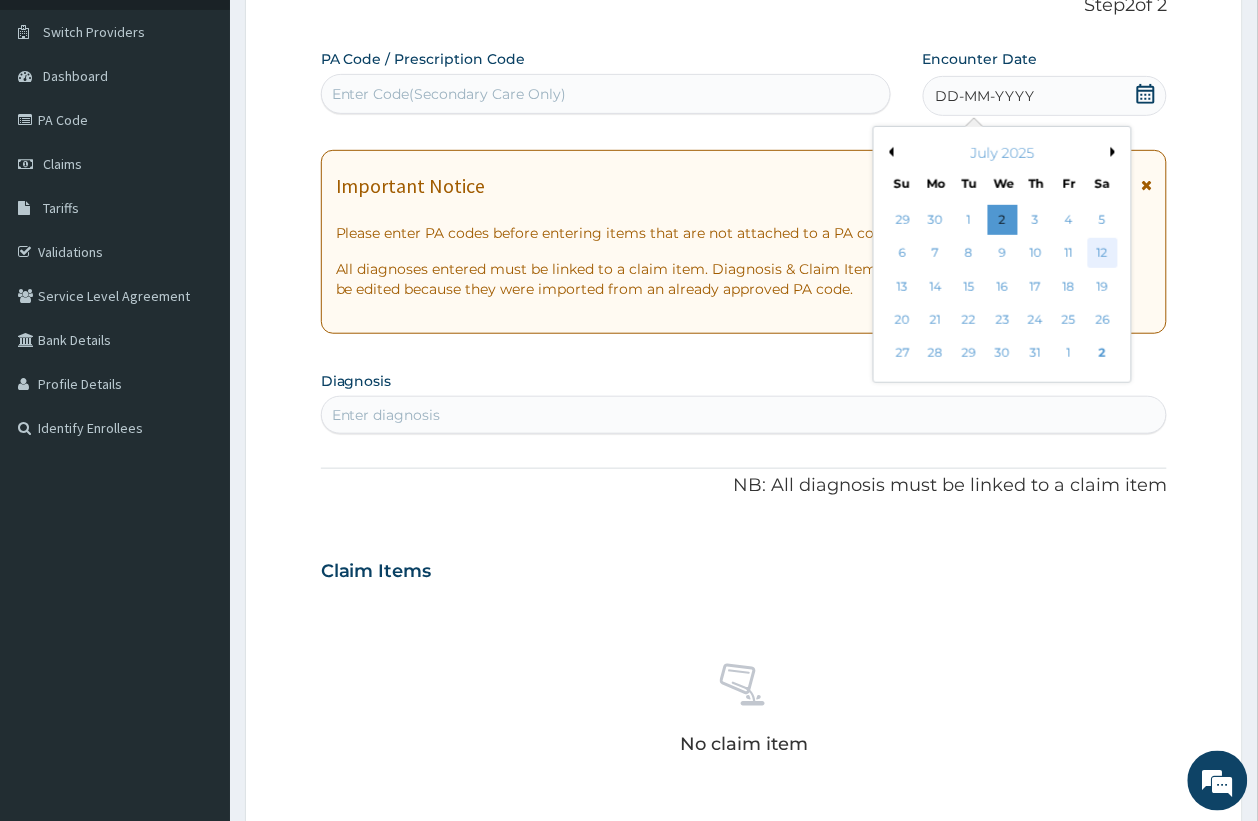 click on "12" at bounding box center [1102, 254] 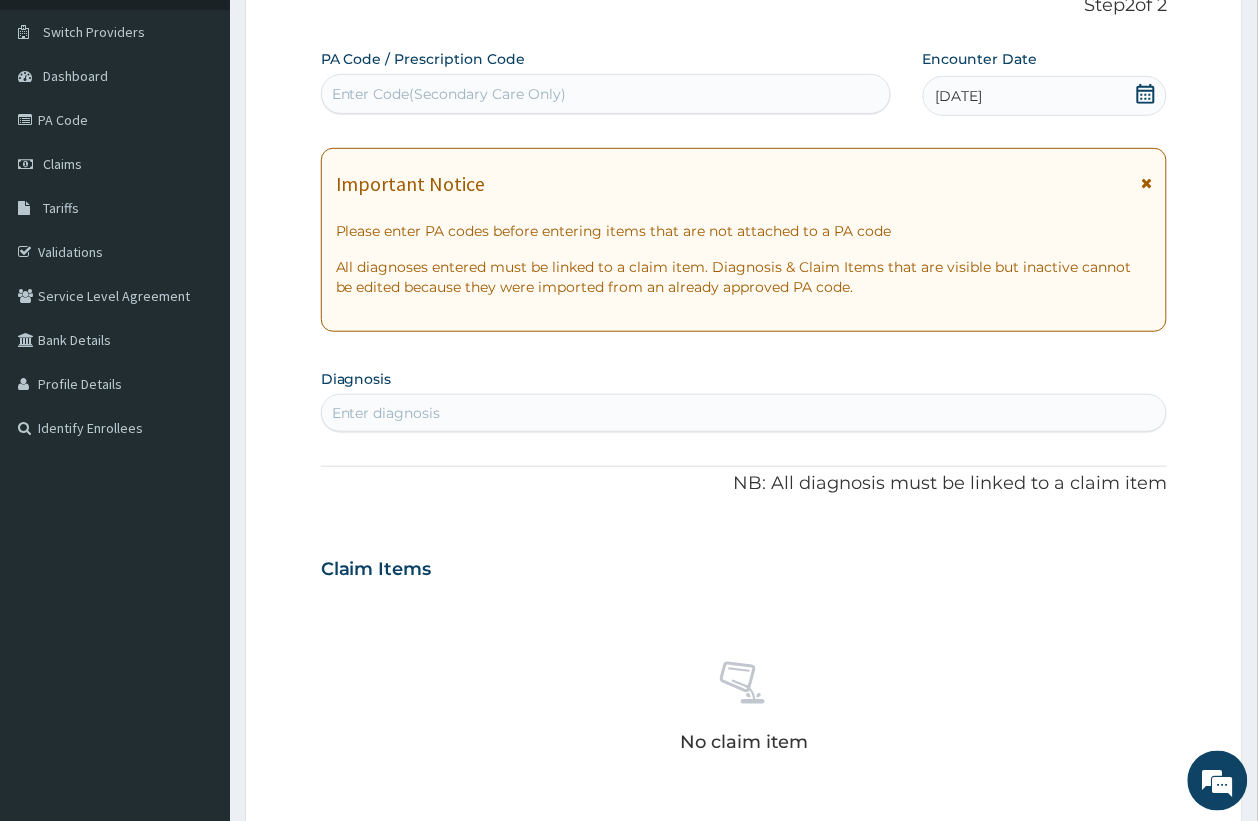 click on "Enter diagnosis" at bounding box center [744, 413] 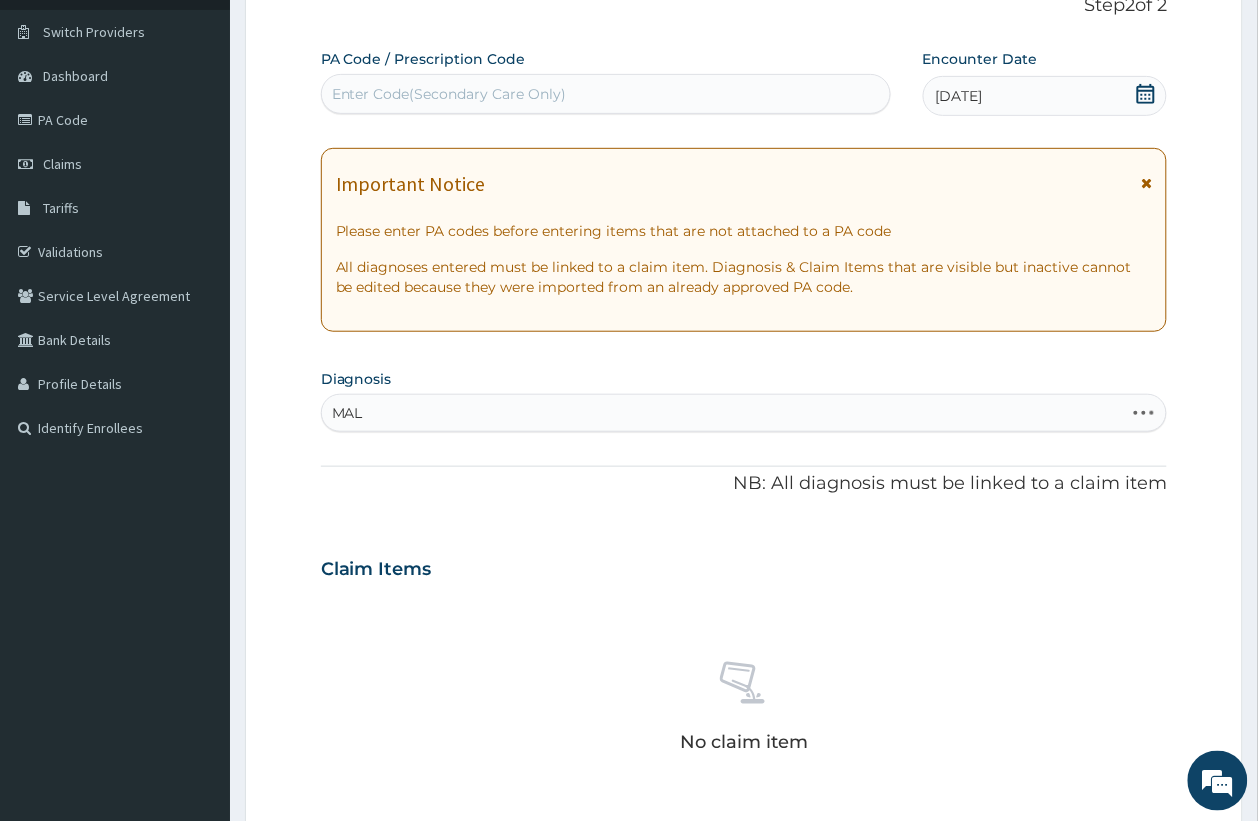 type on "MALA" 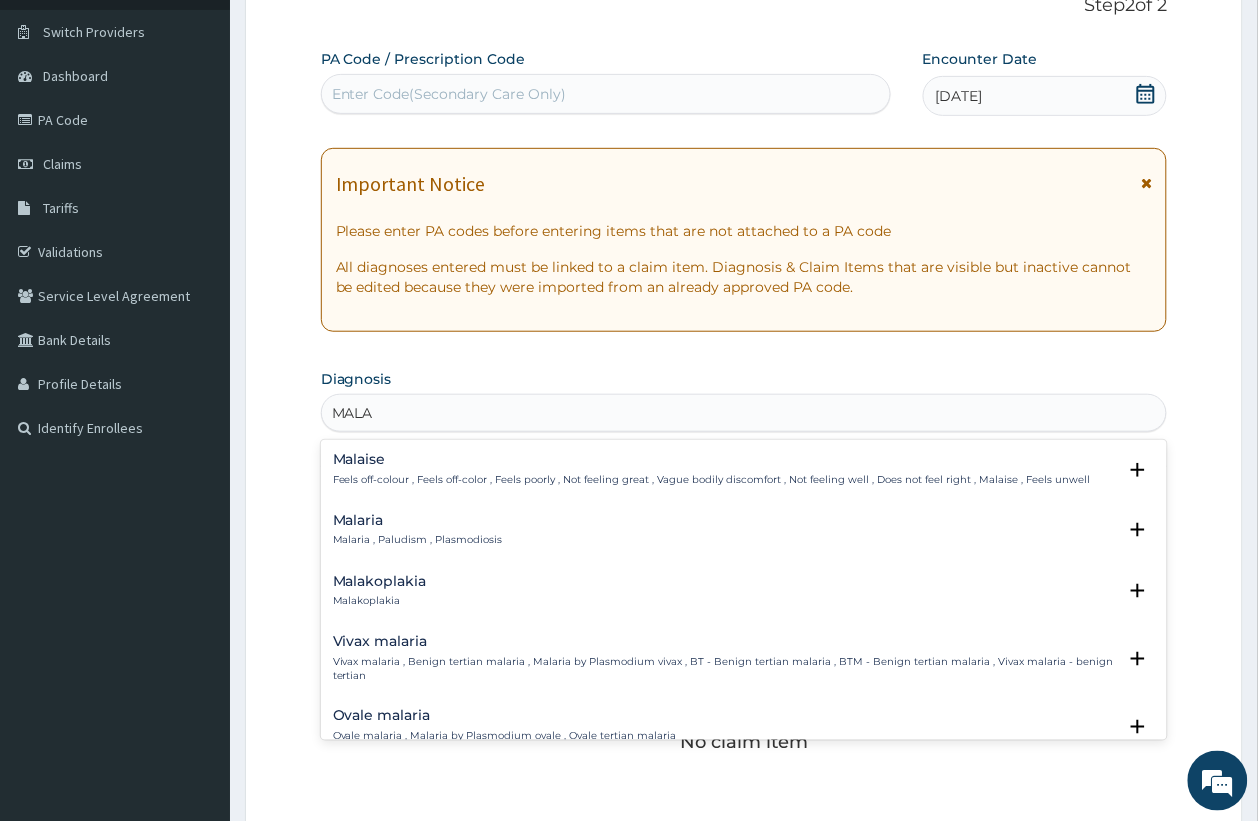 click on "Malaria Malaria , Paludism , Plasmodiosis" at bounding box center (418, 530) 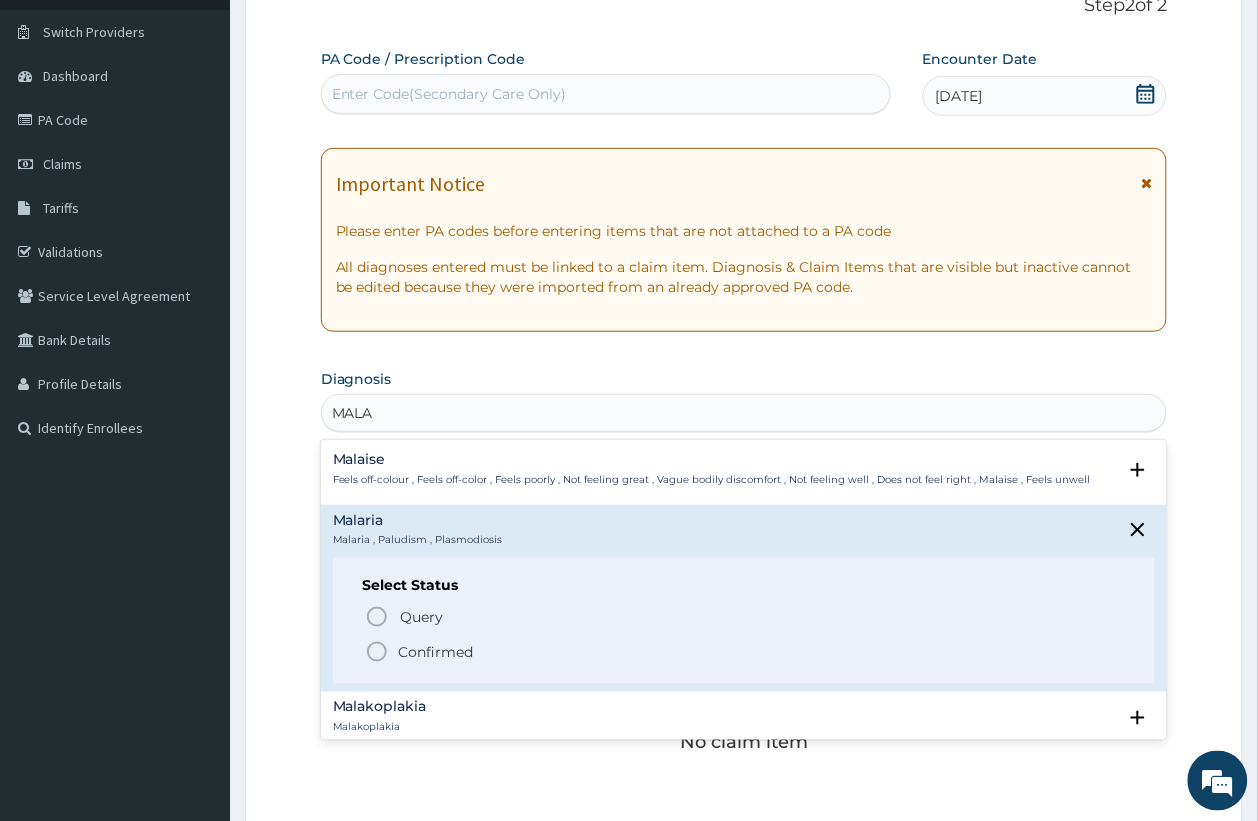 click 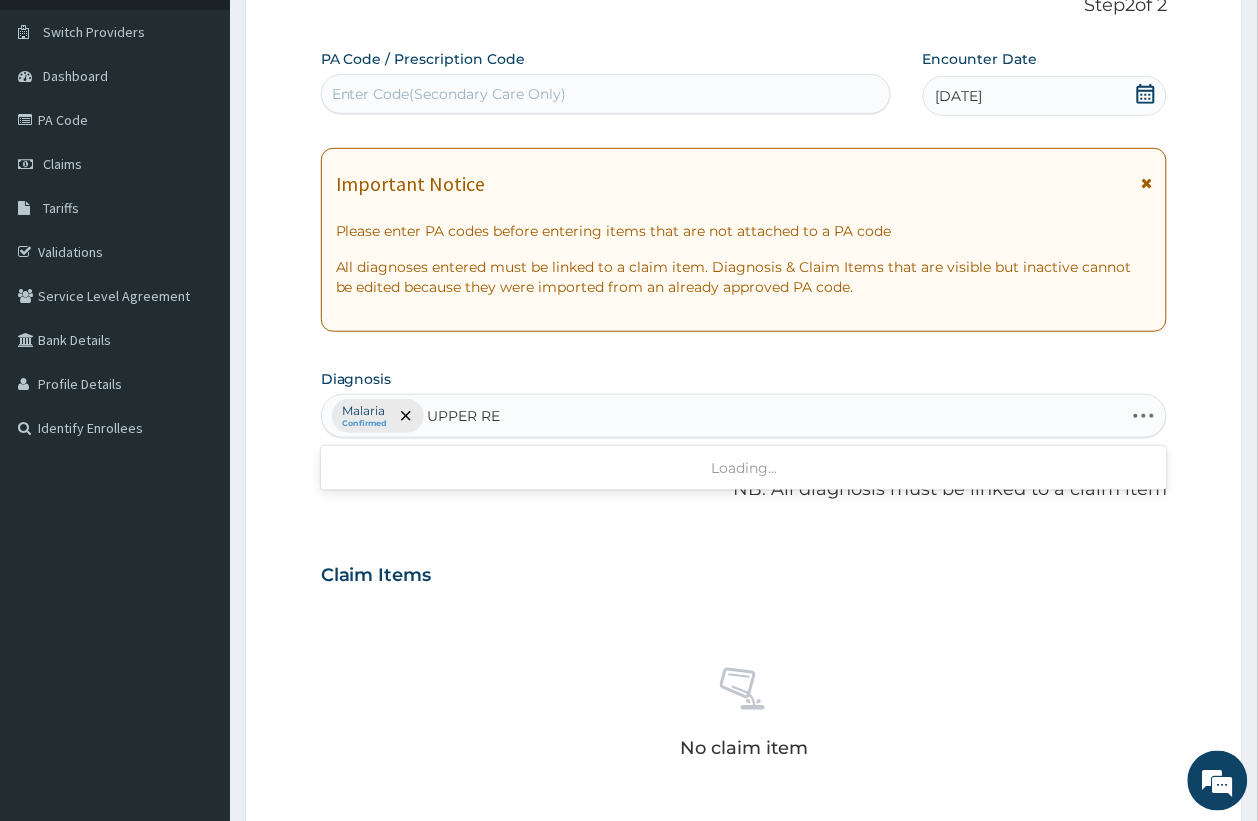 type on "UPPER RES" 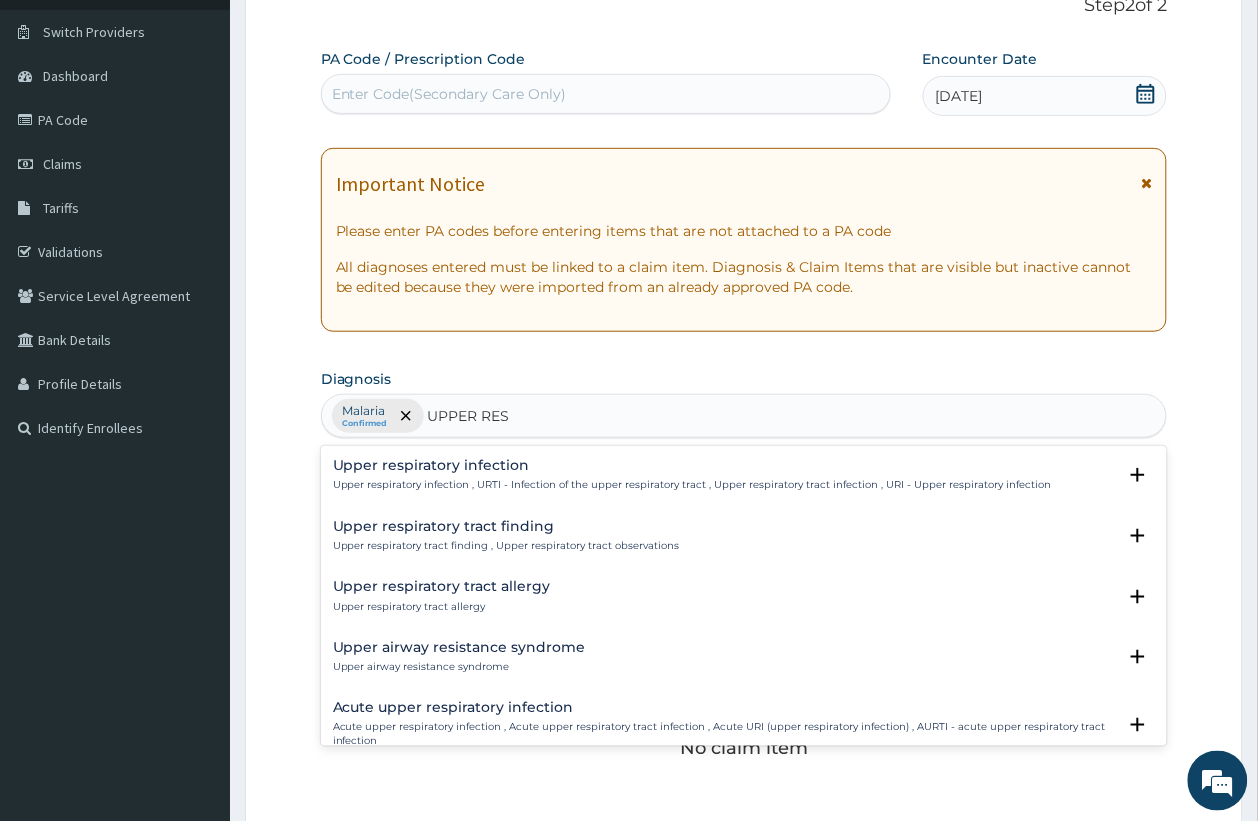 click on "Upper respiratory infection Upper respiratory infection , URTI - Infection of the upper respiratory tract , Upper respiratory tract infection , URI - Upper respiratory infection Select Status Query Query covers suspected (?), Keep in view (kiv), Ruled out (r/o) Confirmed" at bounding box center (744, 480) 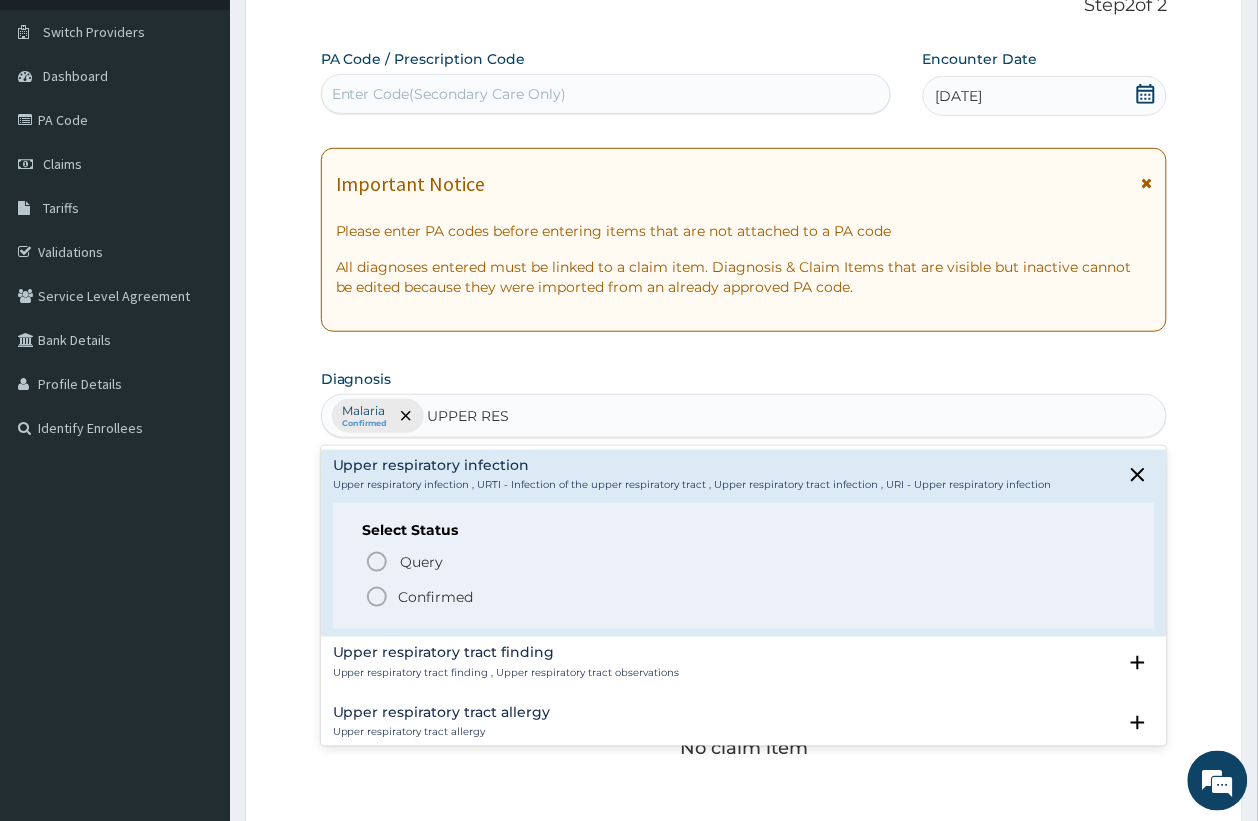 click 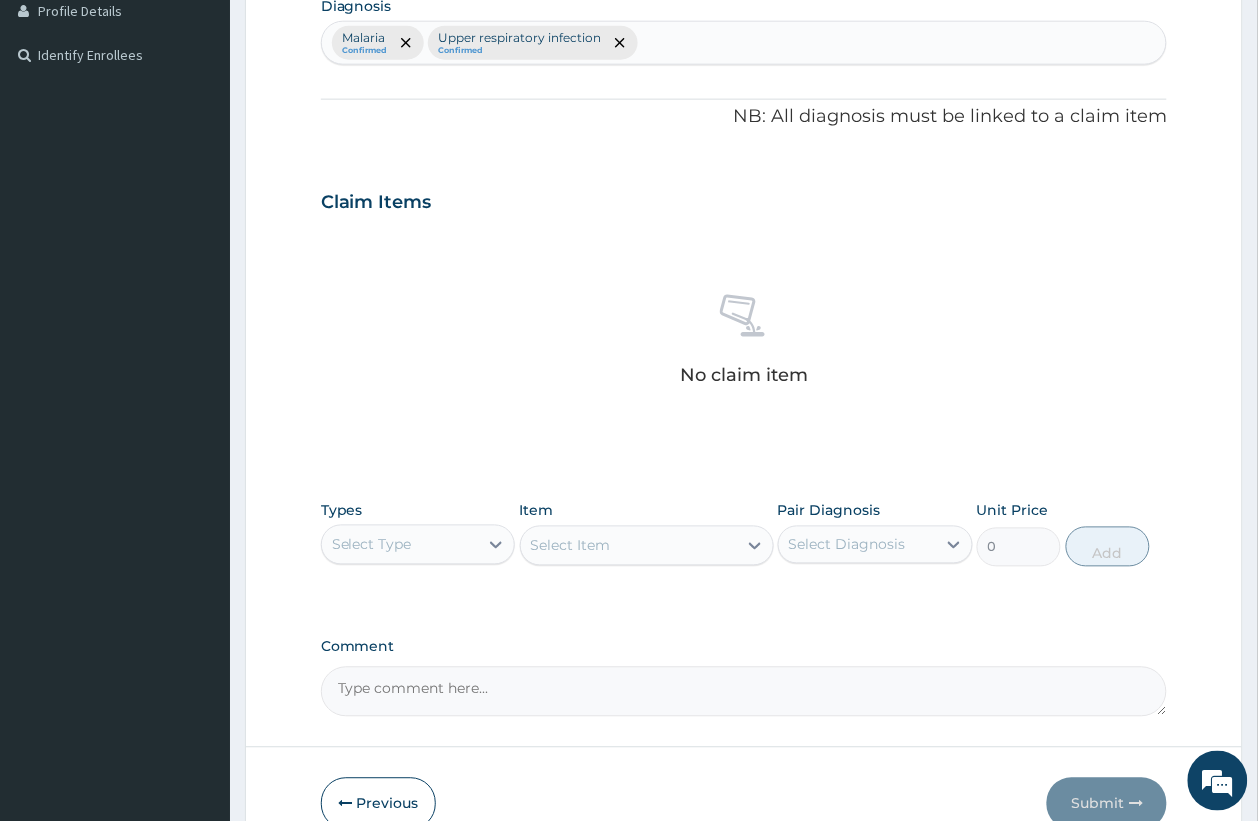 scroll, scrollTop: 517, scrollLeft: 0, axis: vertical 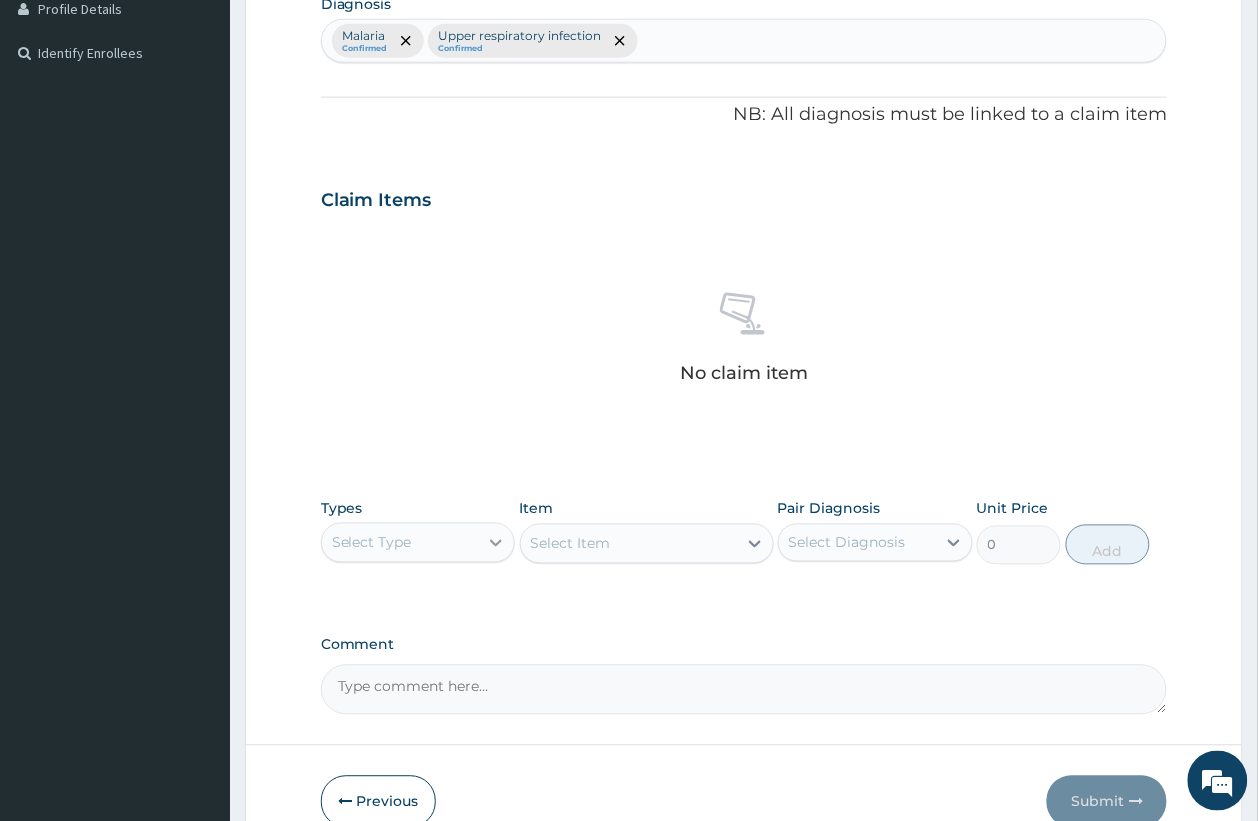 click at bounding box center (496, 543) 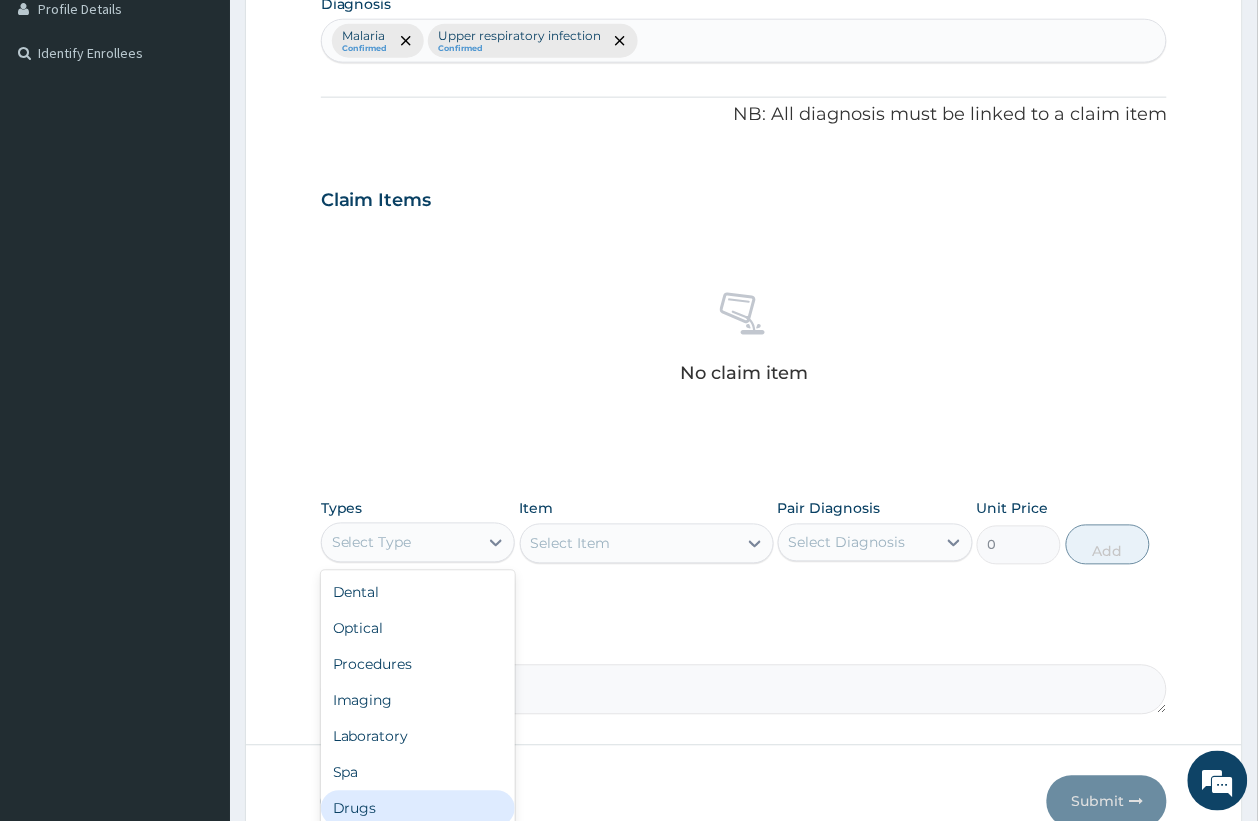 click on "Drugs" at bounding box center [418, 809] 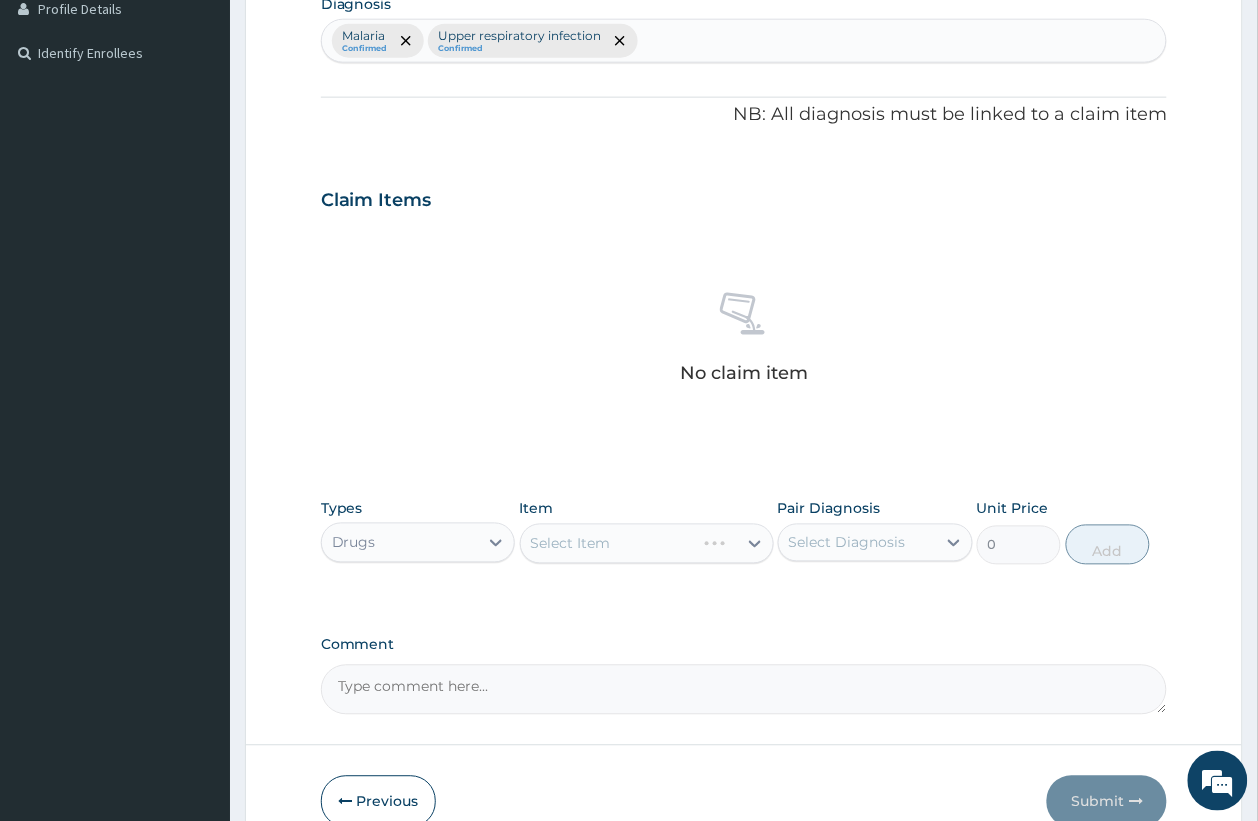 click on "Select Diagnosis" at bounding box center [847, 543] 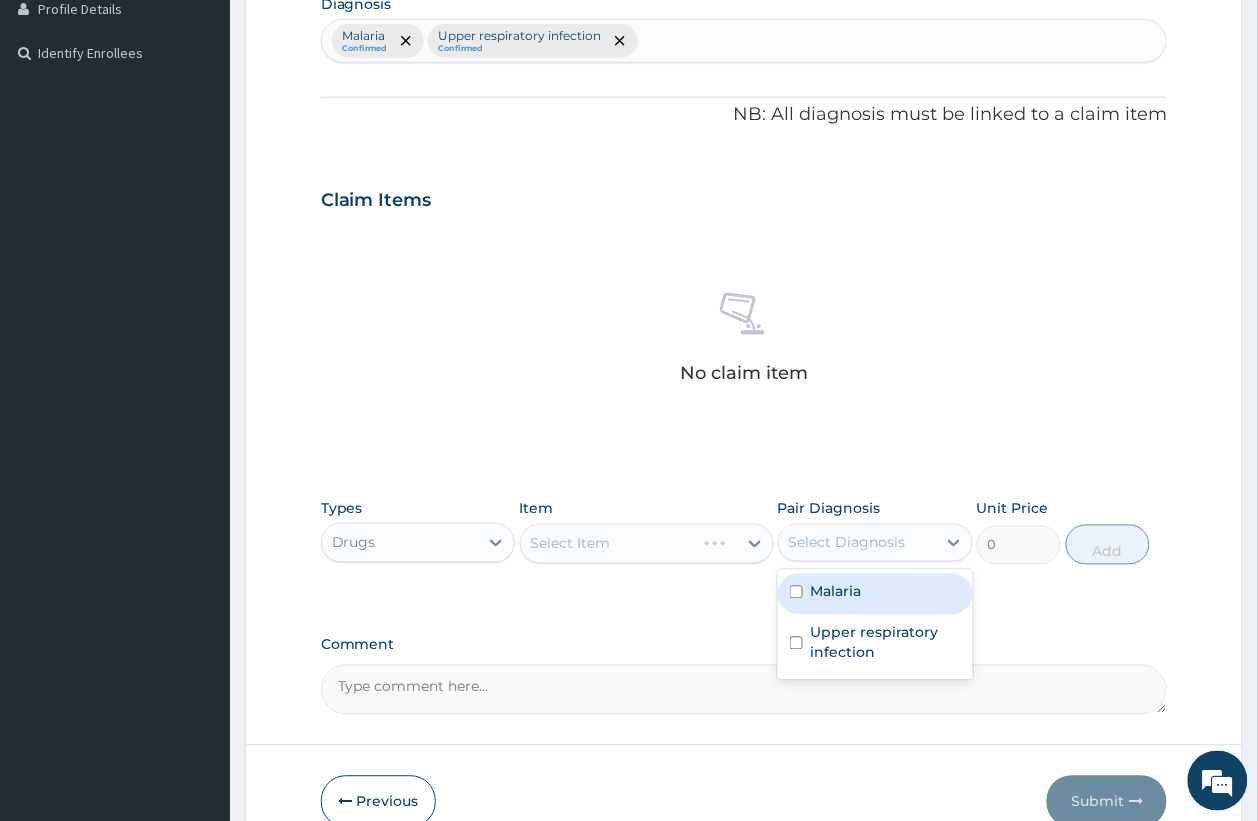 click on "Malaria" at bounding box center [875, 594] 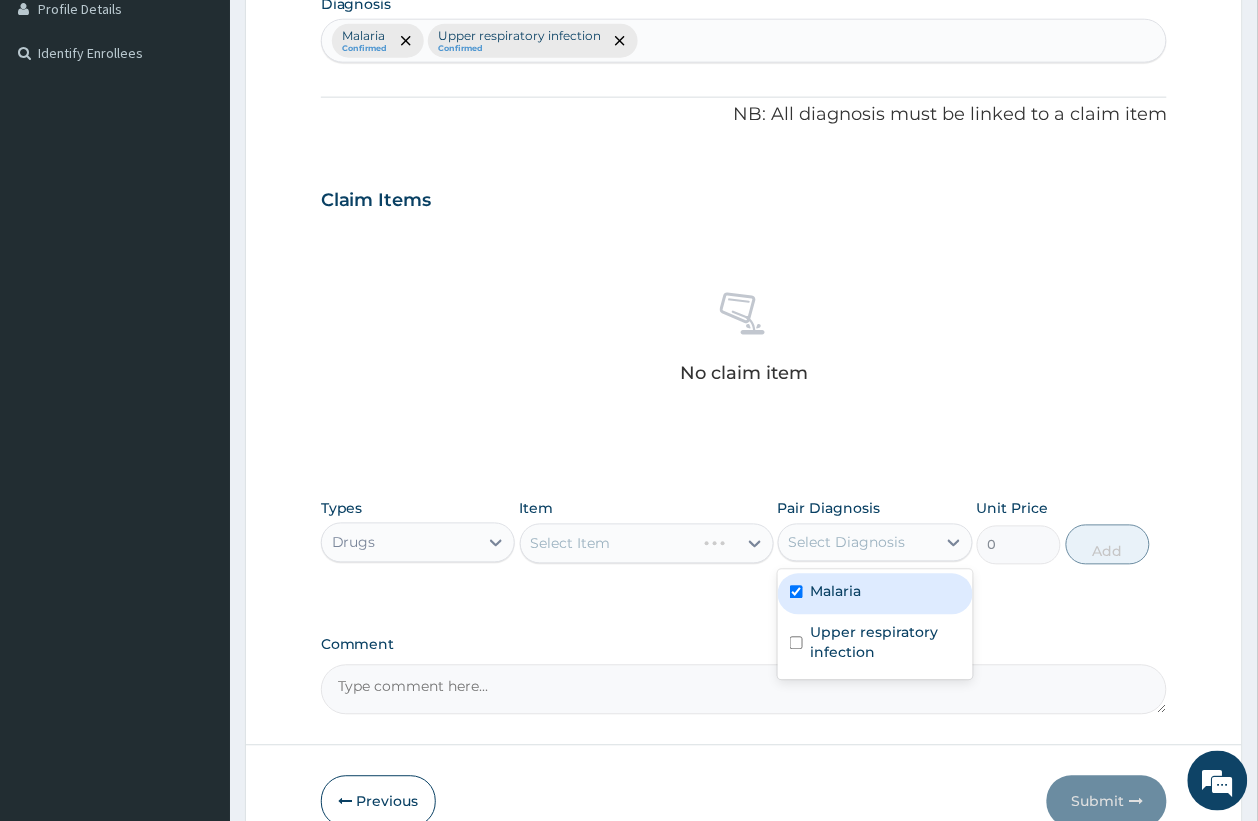 checkbox on "true" 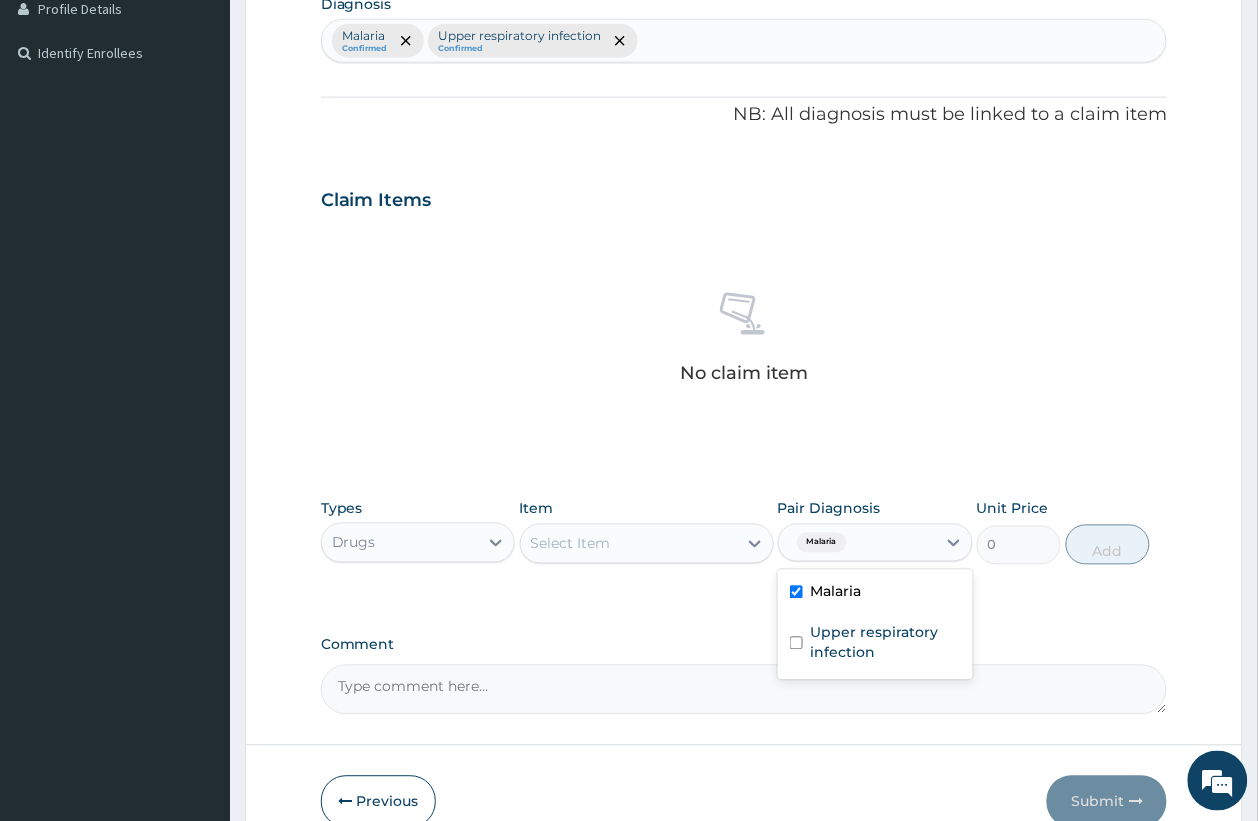click on "Select Item" at bounding box center (571, 544) 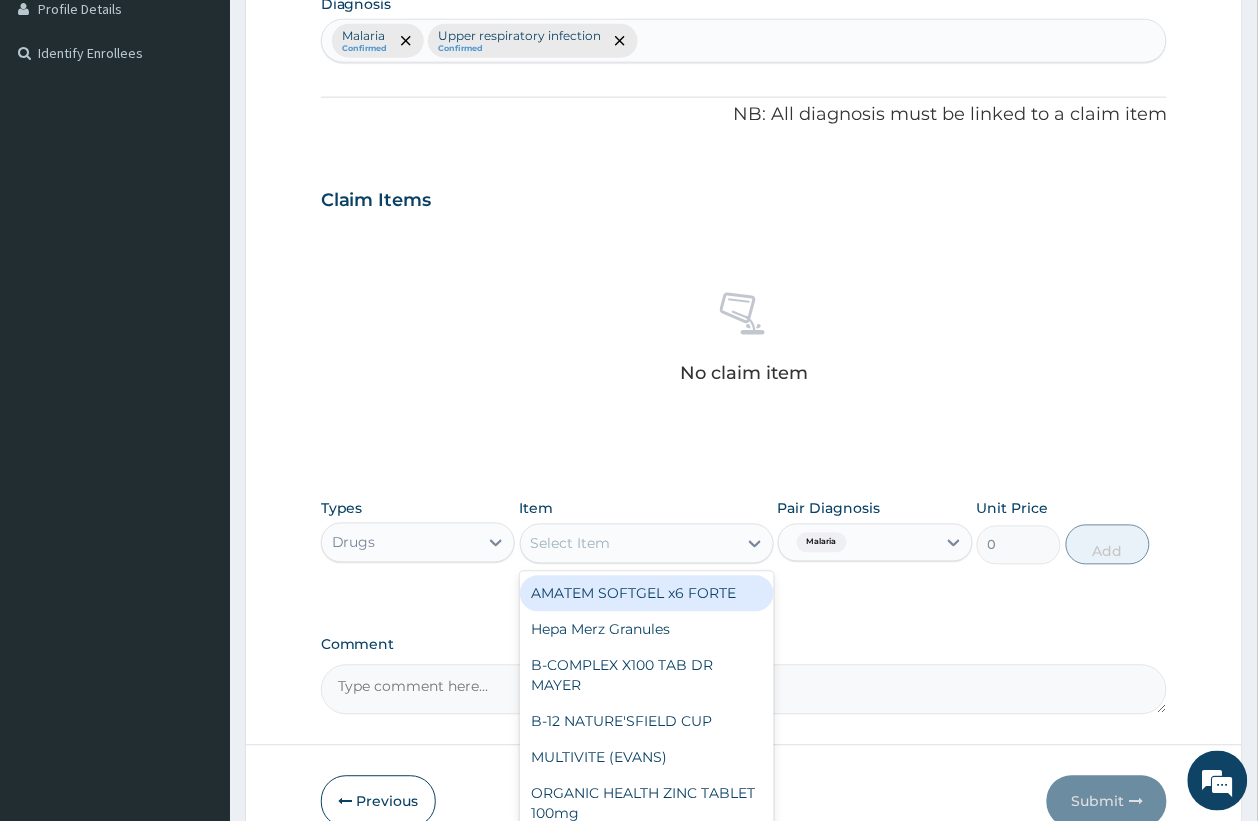 click on "AMATEM SOFTGEL x6 FORTE" at bounding box center [647, 594] 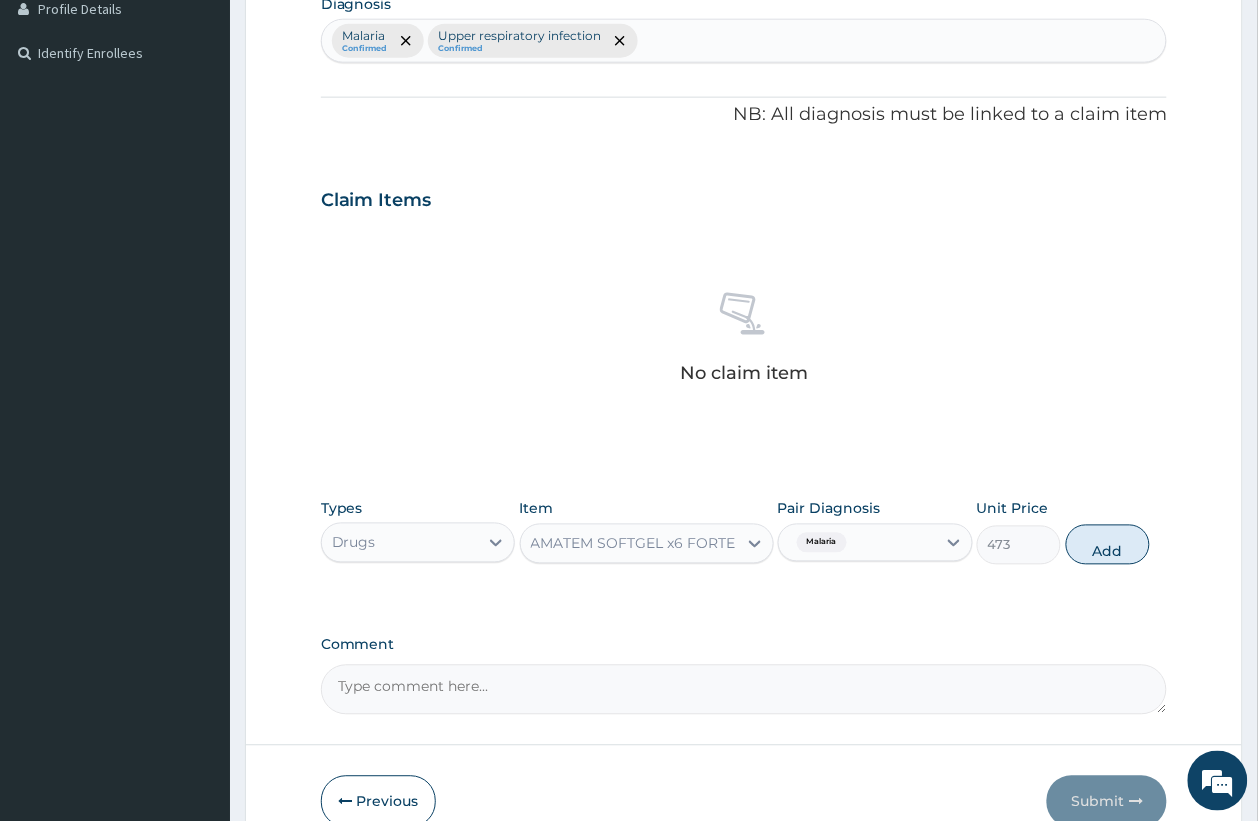 click on "Add" at bounding box center (1108, 545) 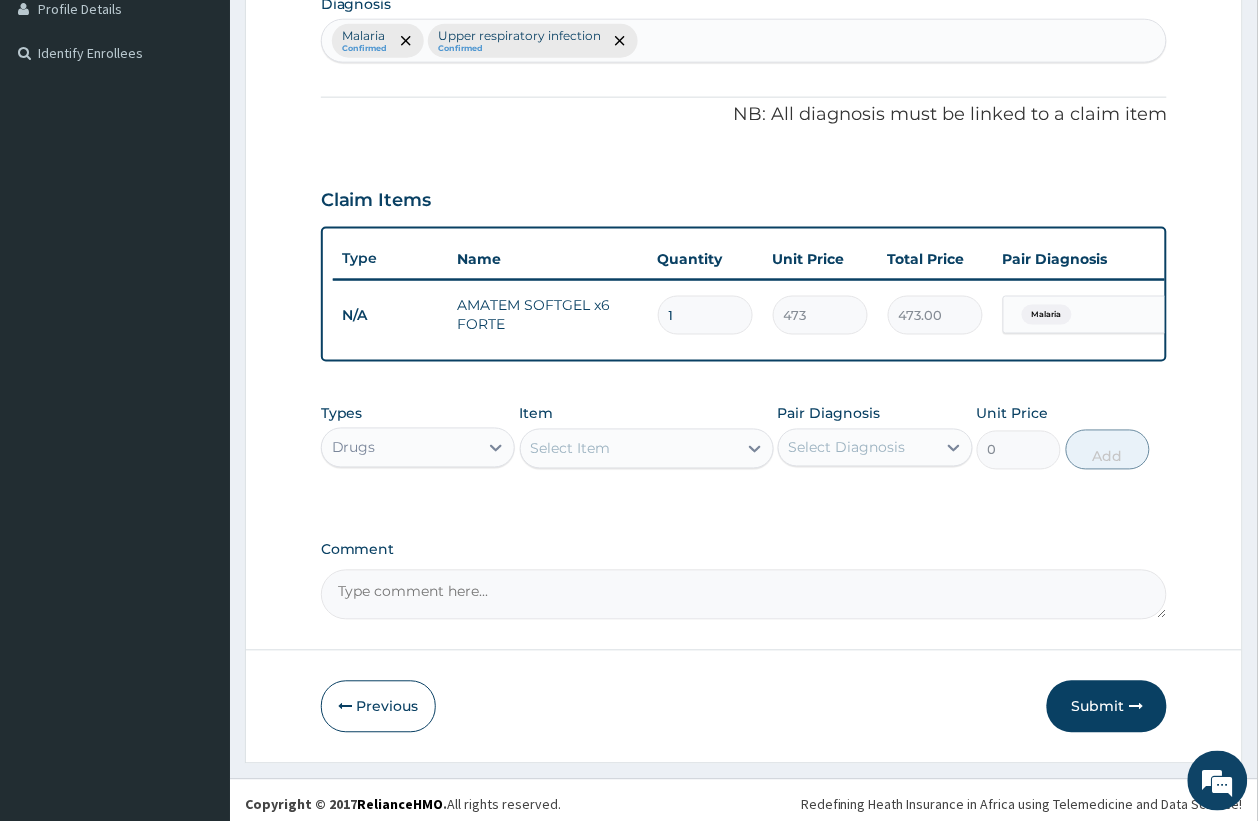 click on "Select Item" at bounding box center [629, 449] 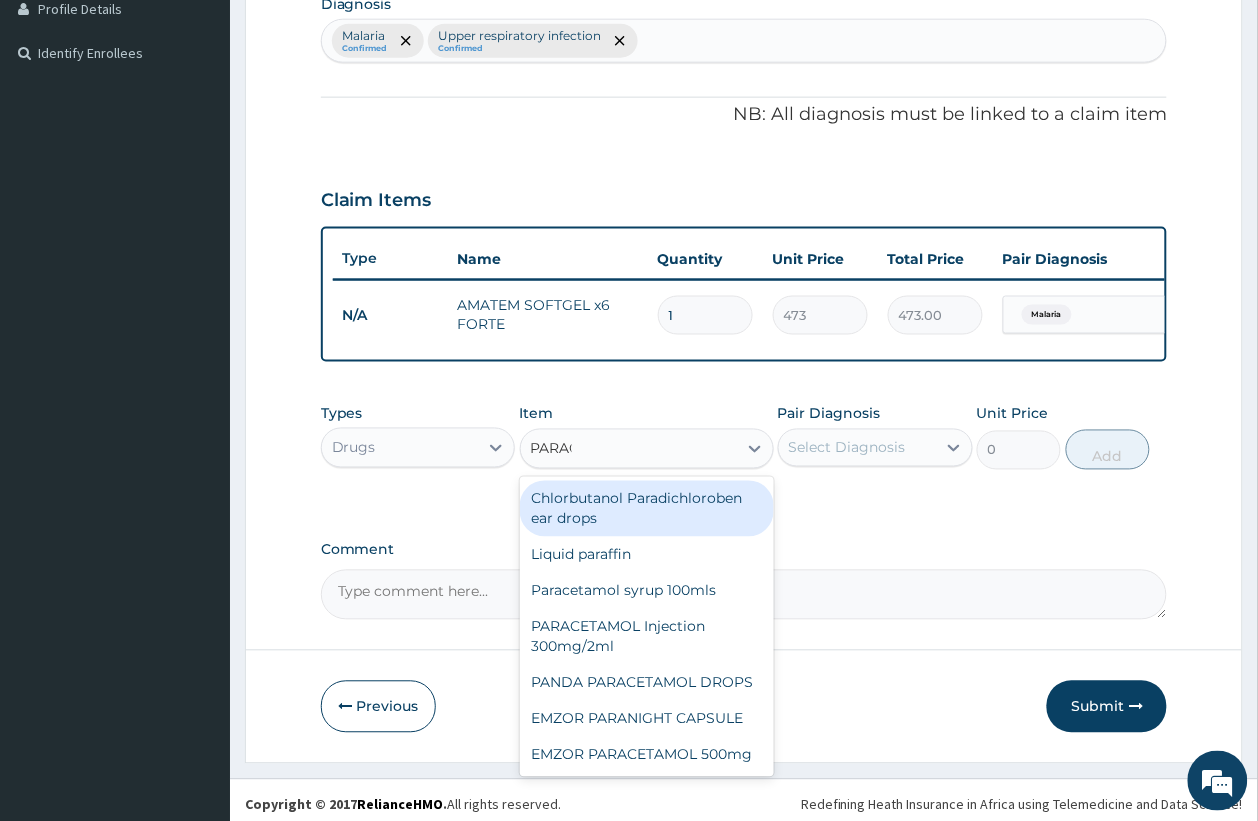 type on "PARACE" 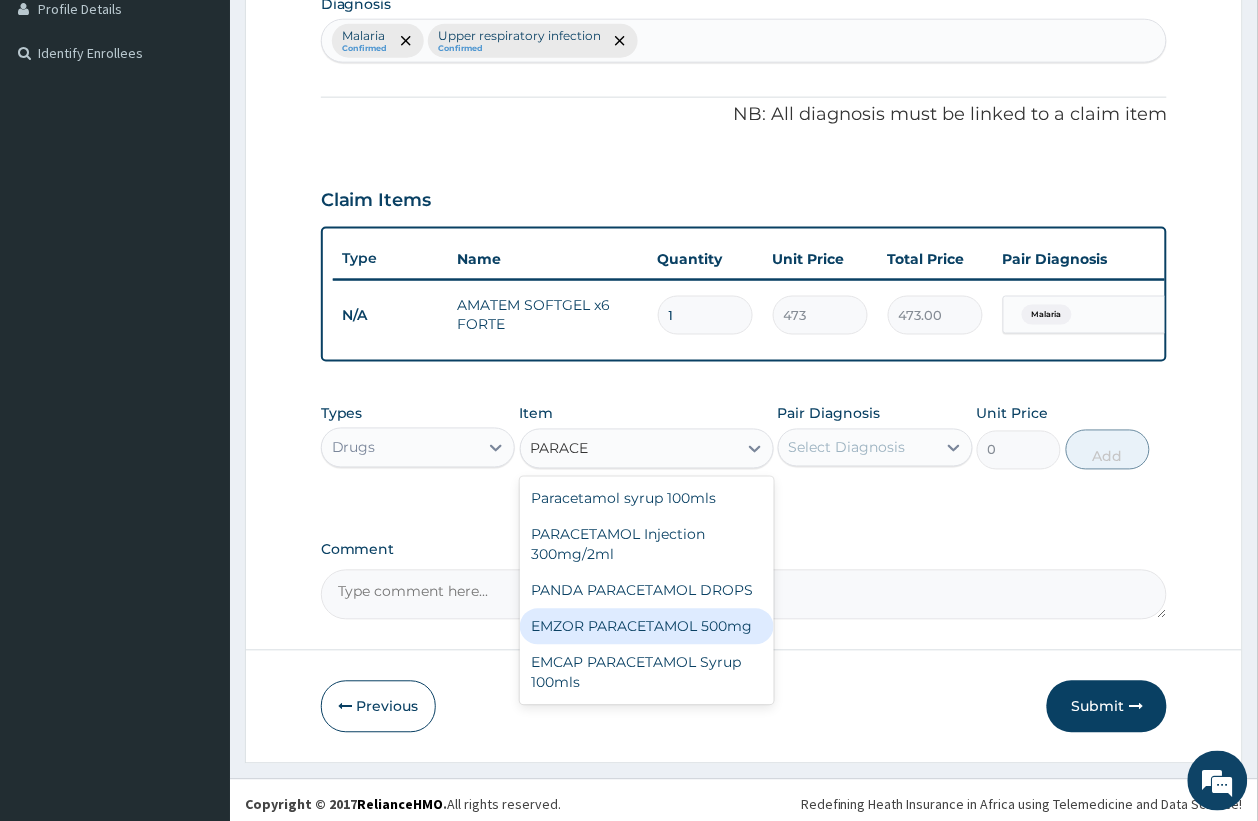click on "EMZOR PARACETAMOL 500mg" at bounding box center [647, 627] 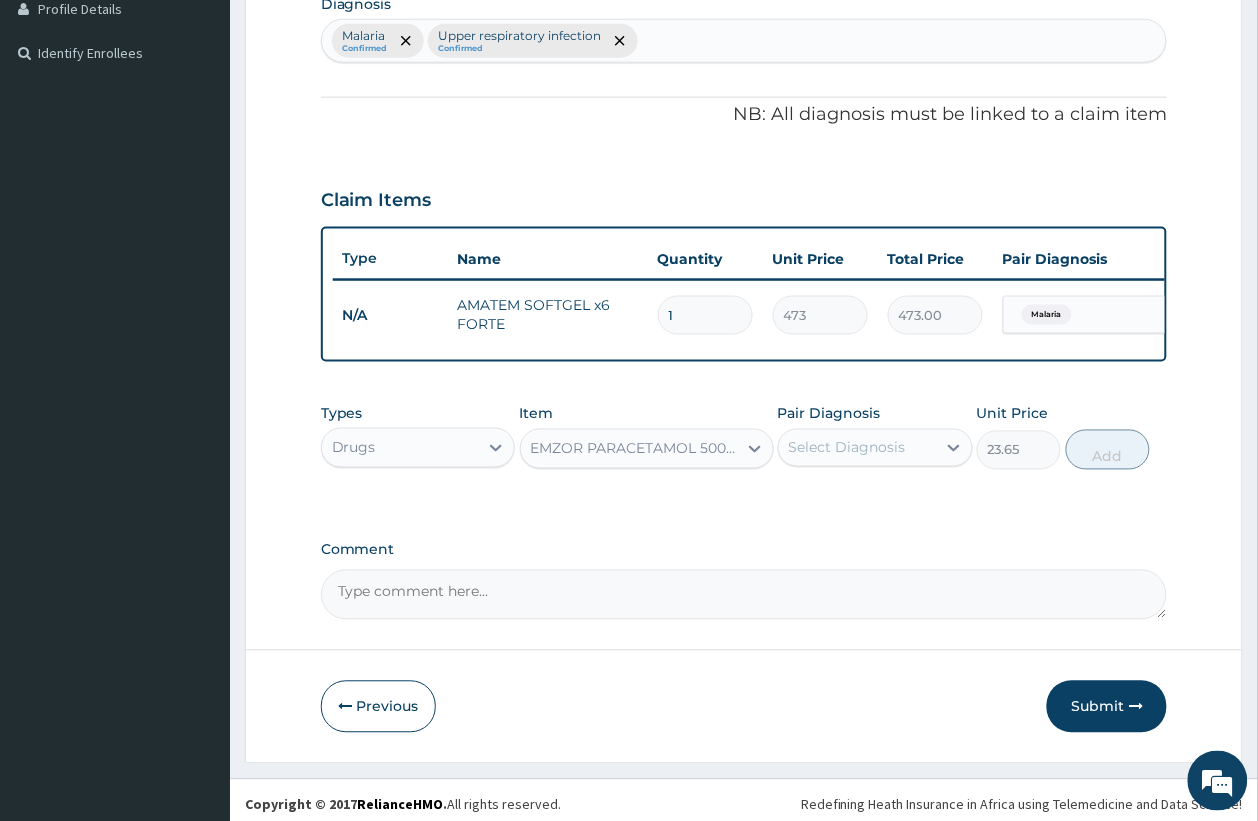 click on "Select Diagnosis" at bounding box center [857, 448] 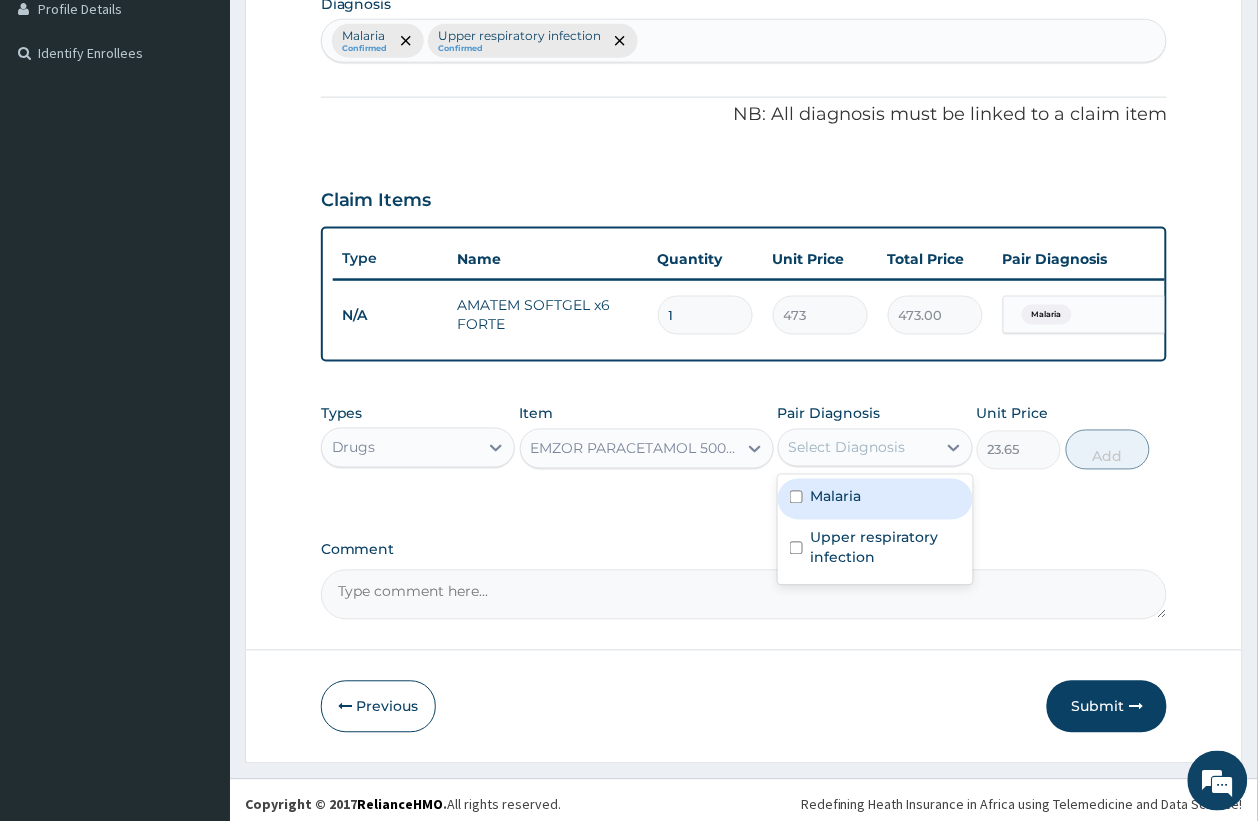 click on "Malaria" at bounding box center (836, 497) 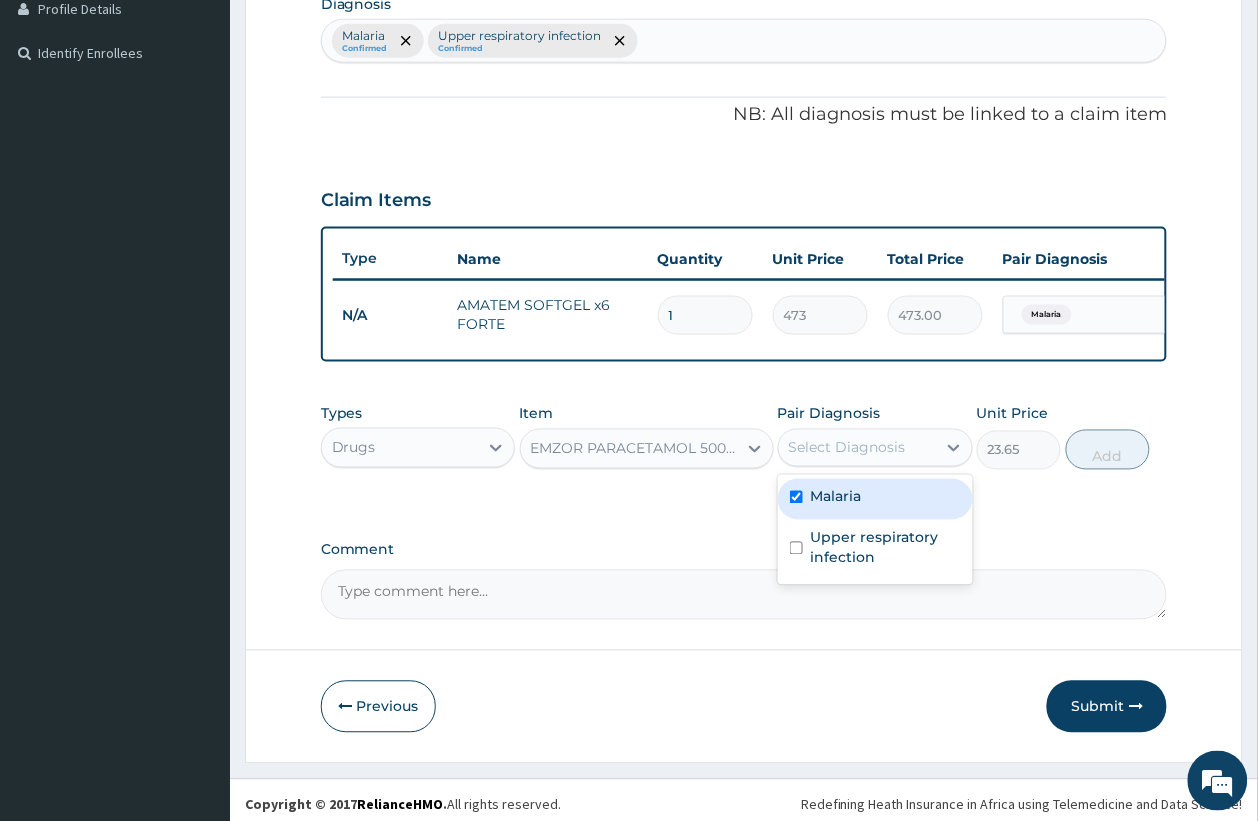 checkbox on "true" 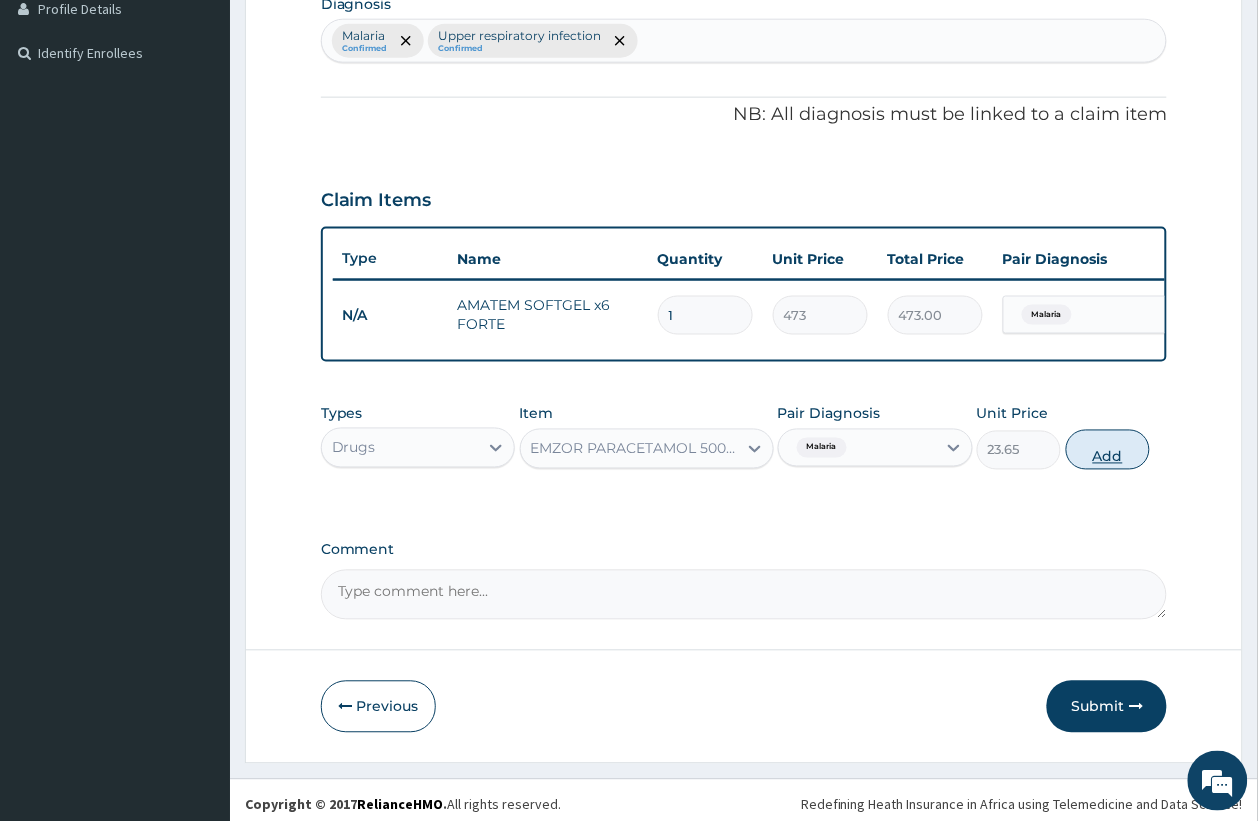 click on "Add" at bounding box center (1108, 450) 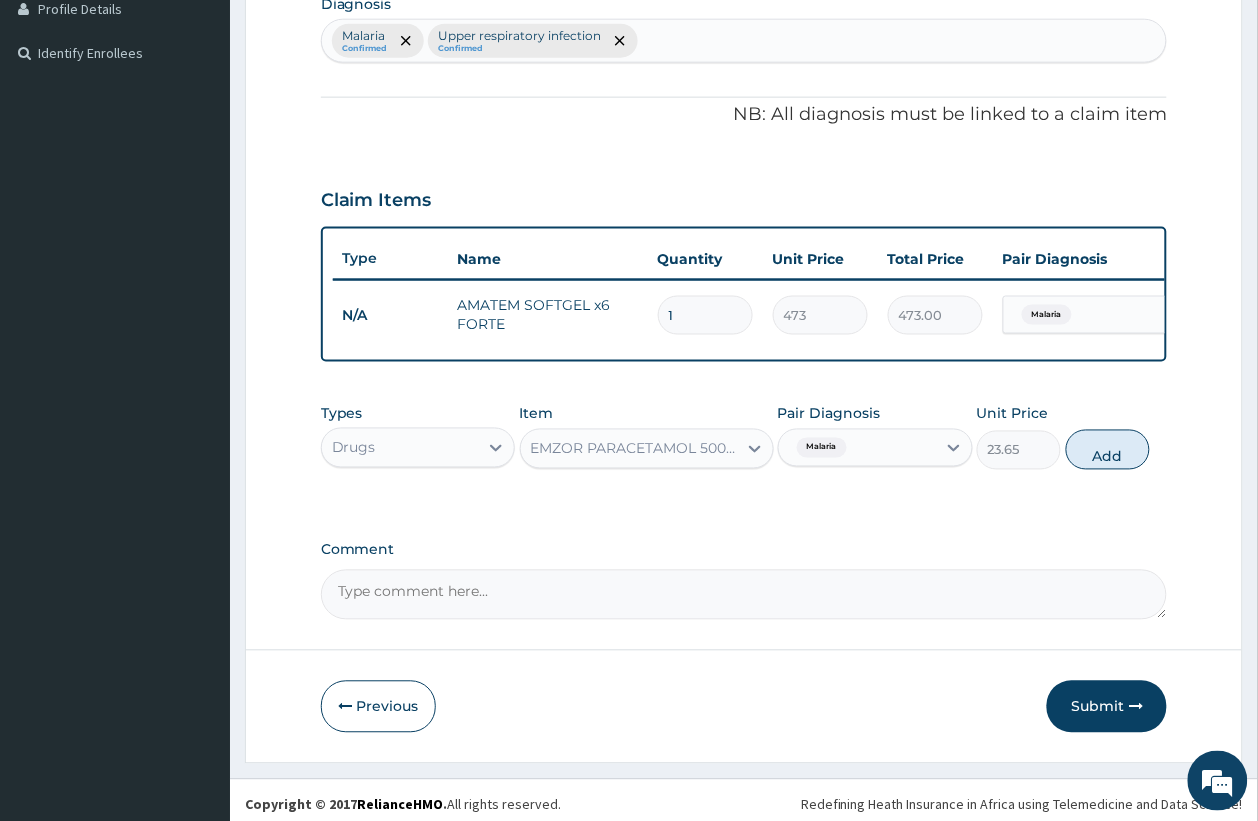 type on "0" 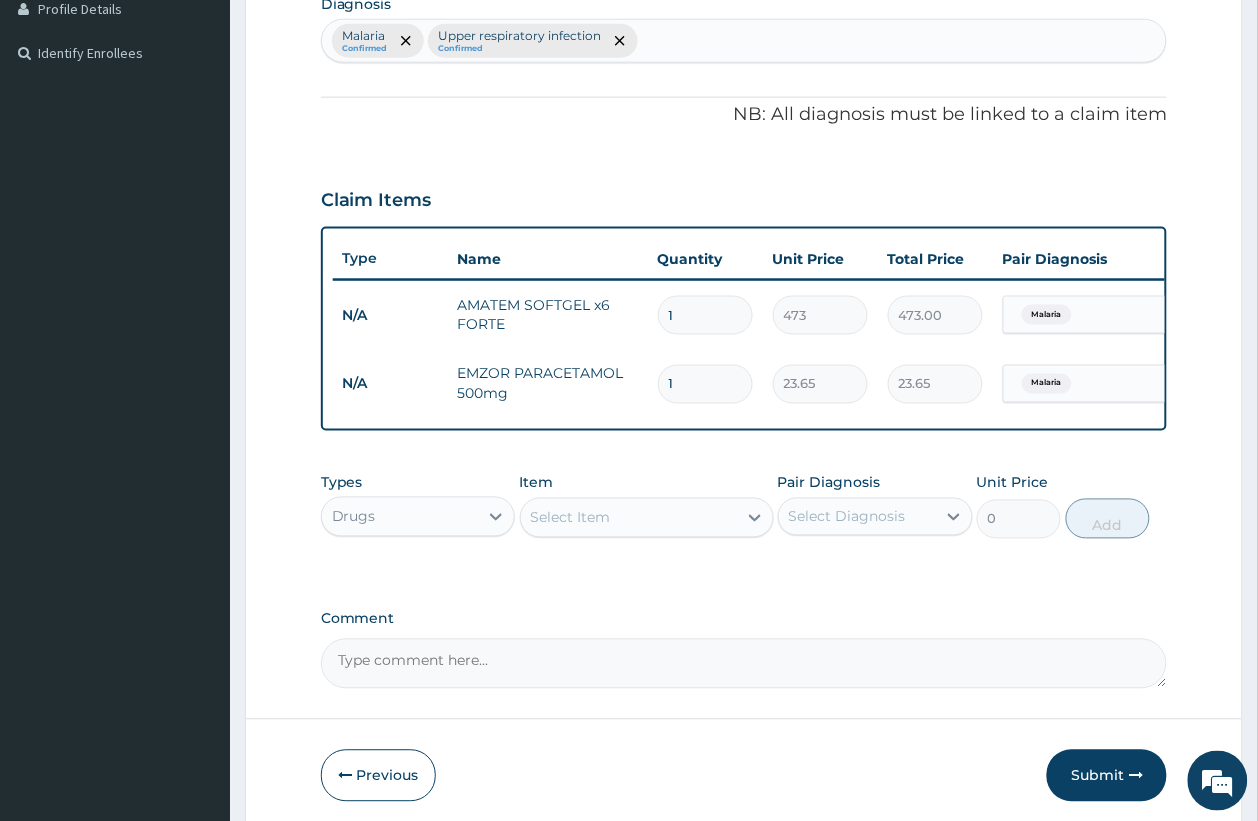 type on "18" 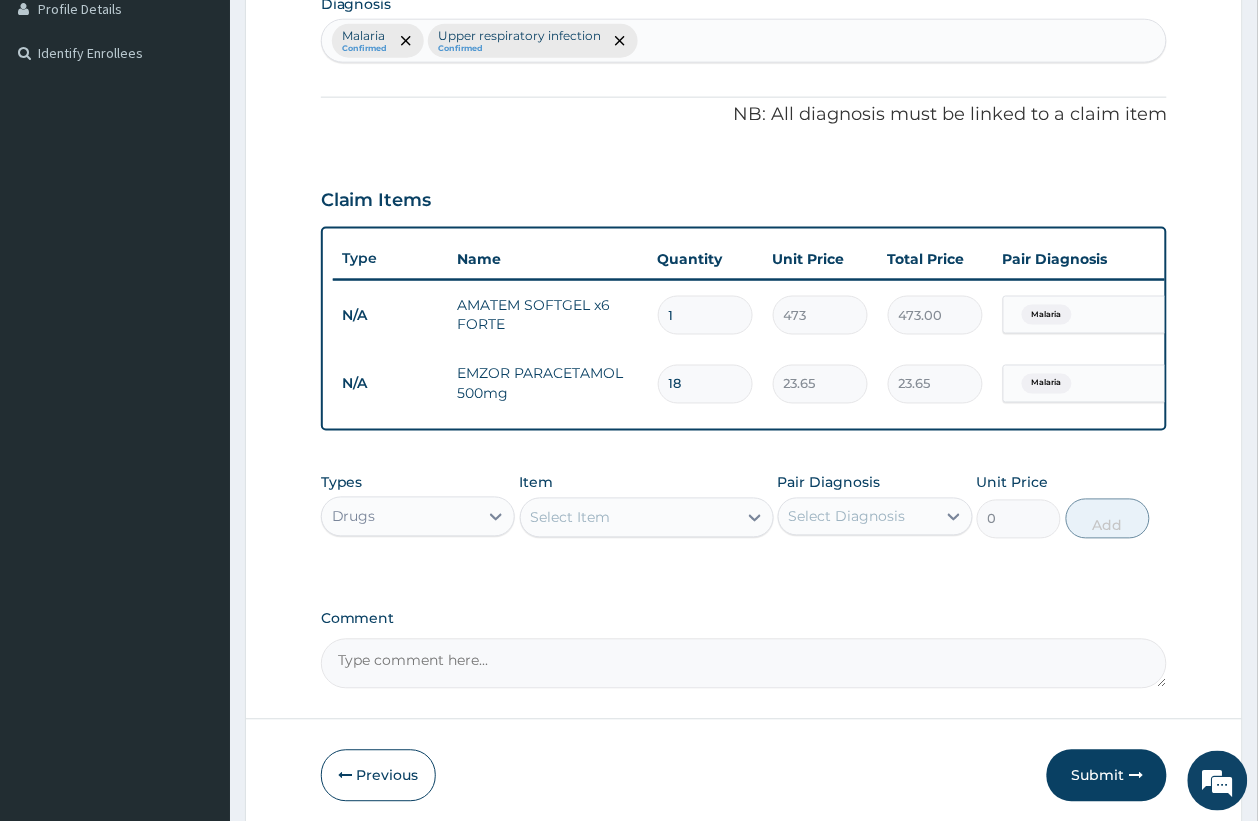 type on "425.70" 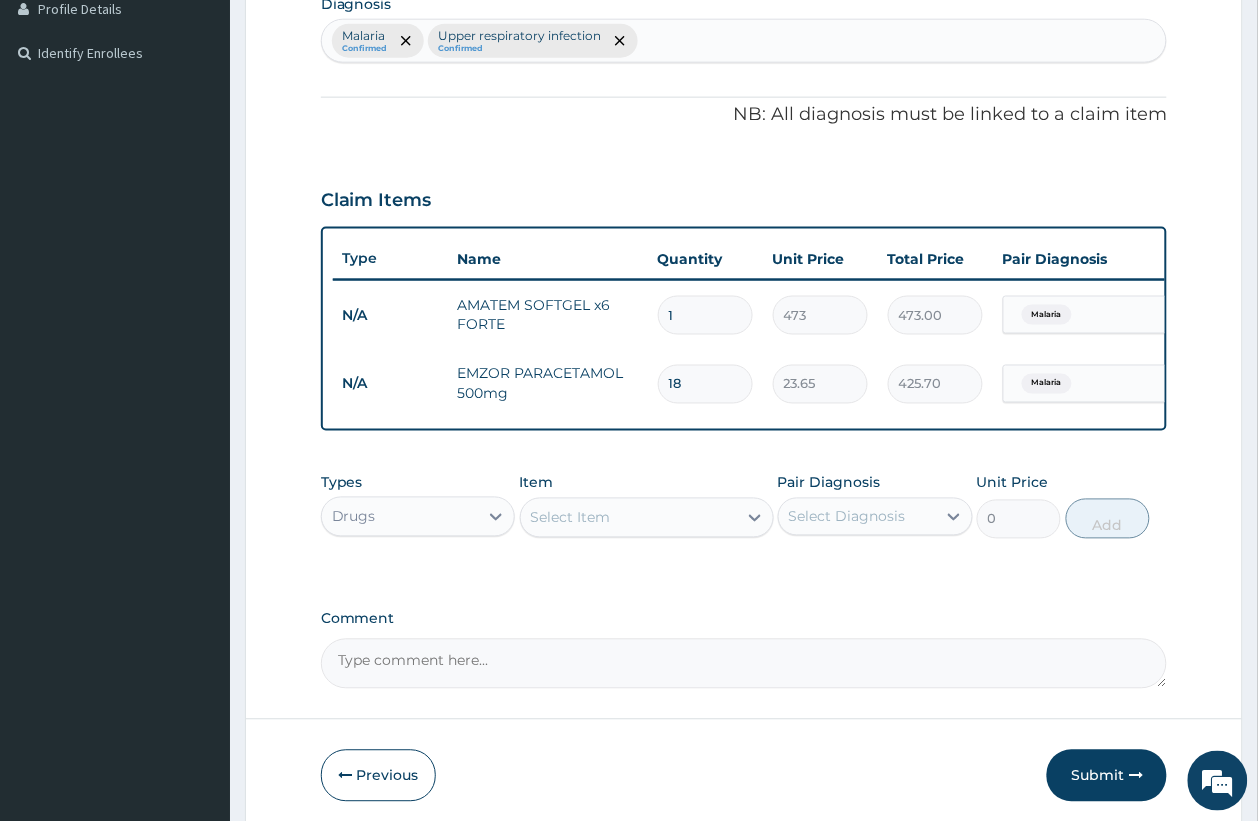 type on "18" 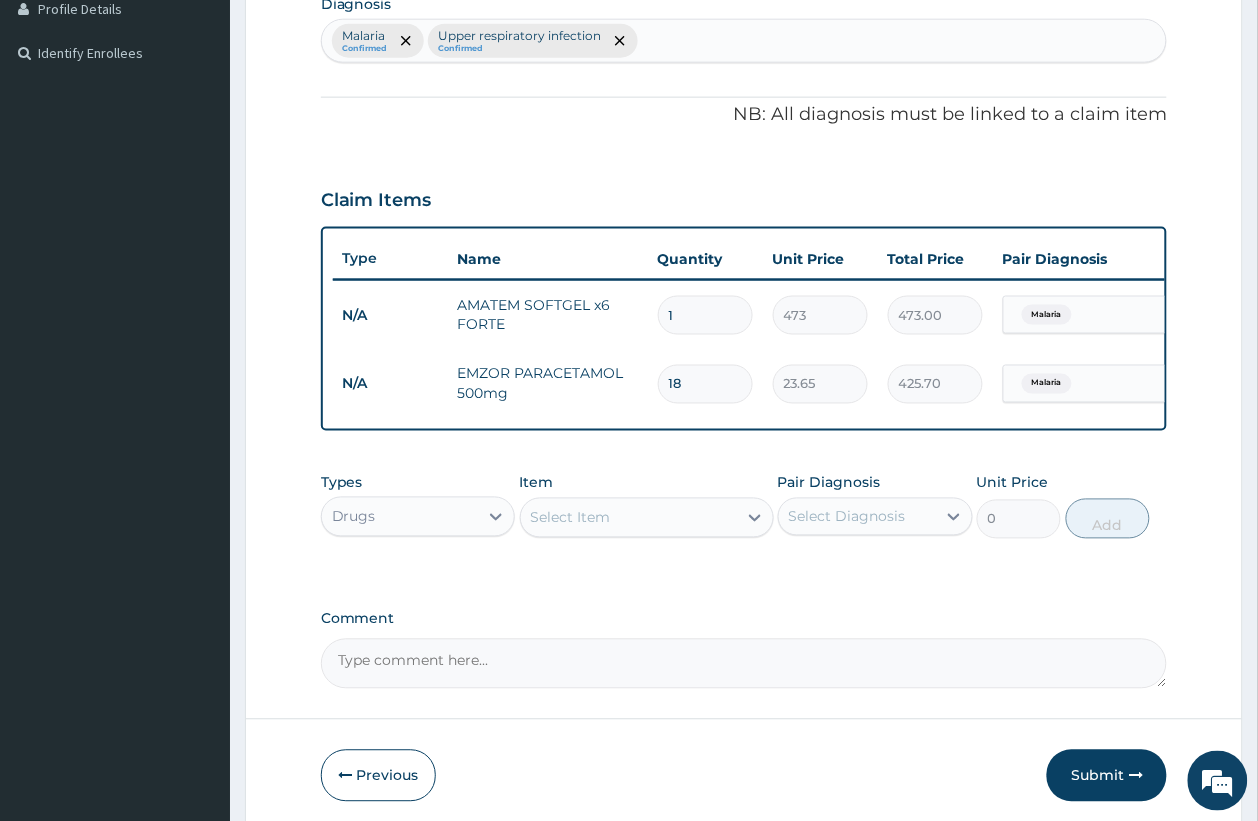 drag, startPoint x: 615, startPoint y: 551, endPoint x: 615, endPoint y: 537, distance: 14 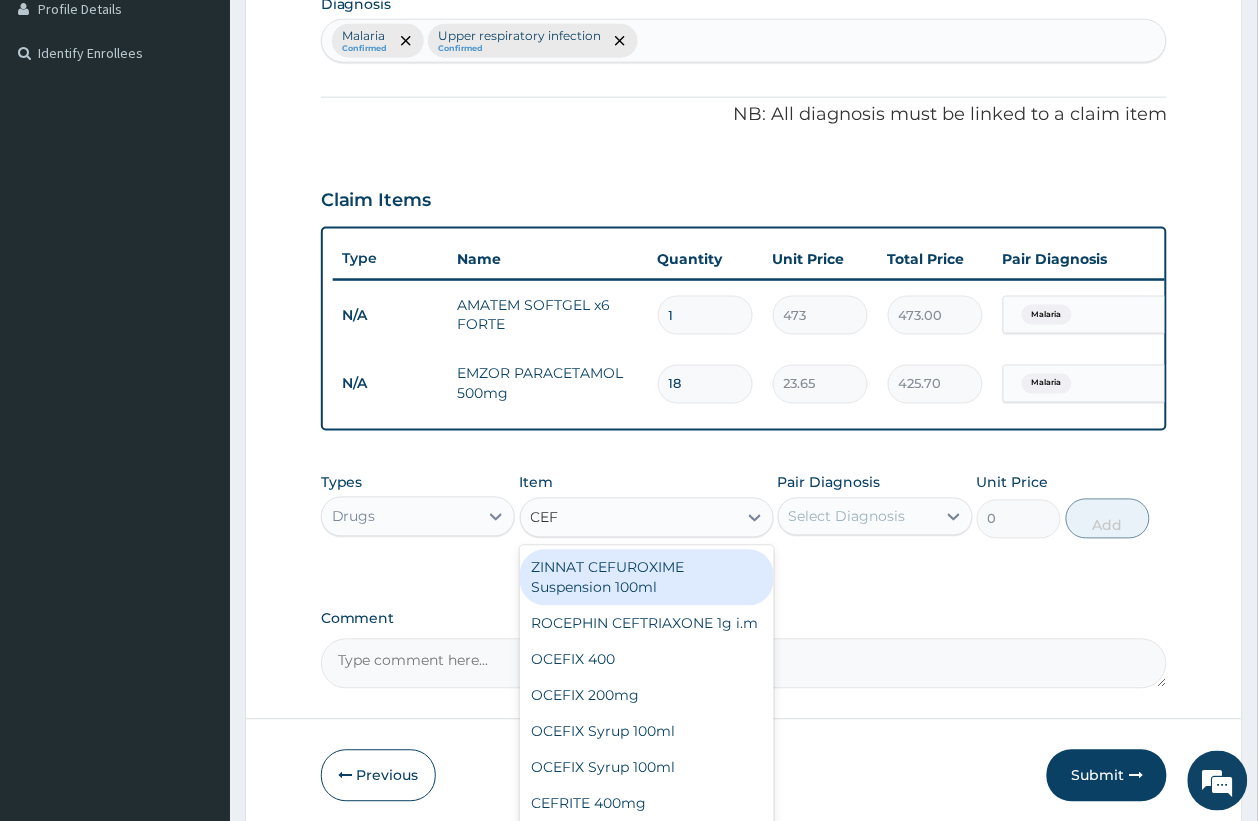 type on "CEFU" 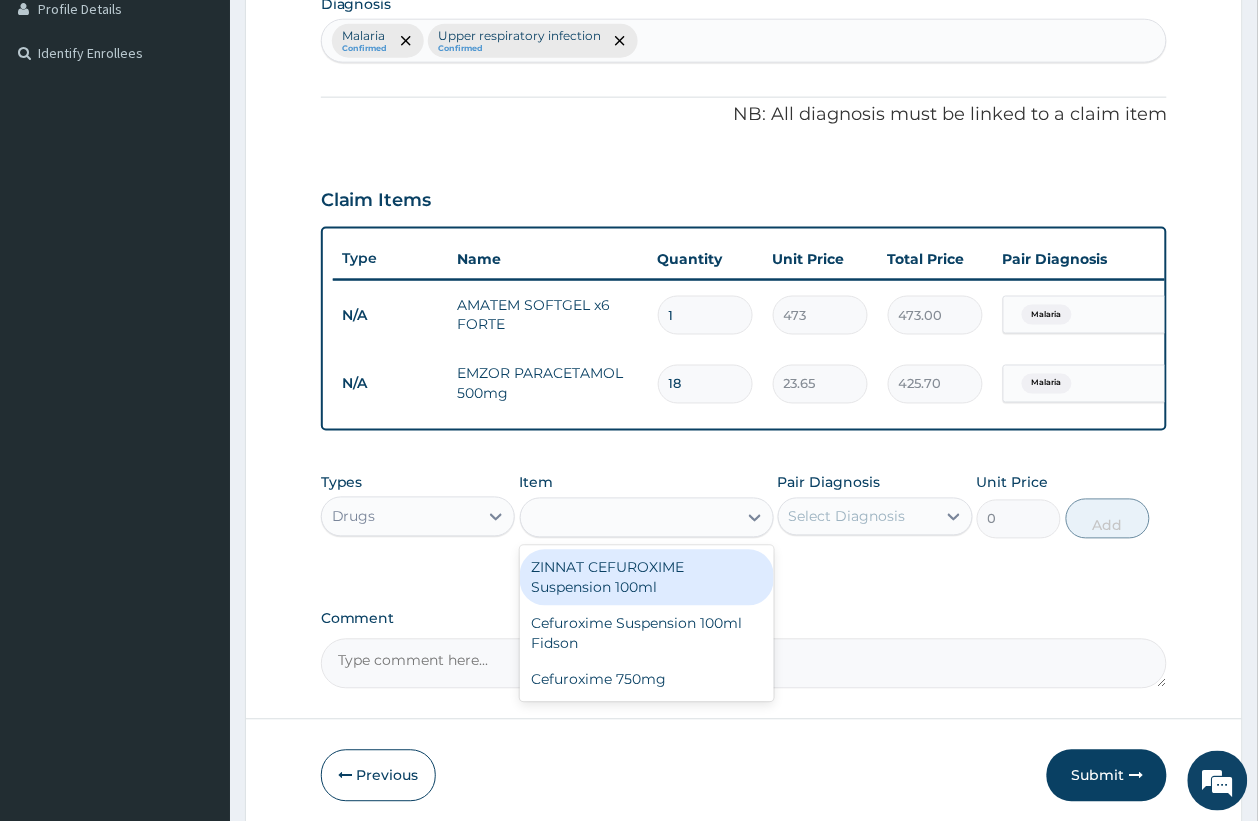 drag, startPoint x: 588, startPoint y: 546, endPoint x: 523, endPoint y: 536, distance: 65.76473 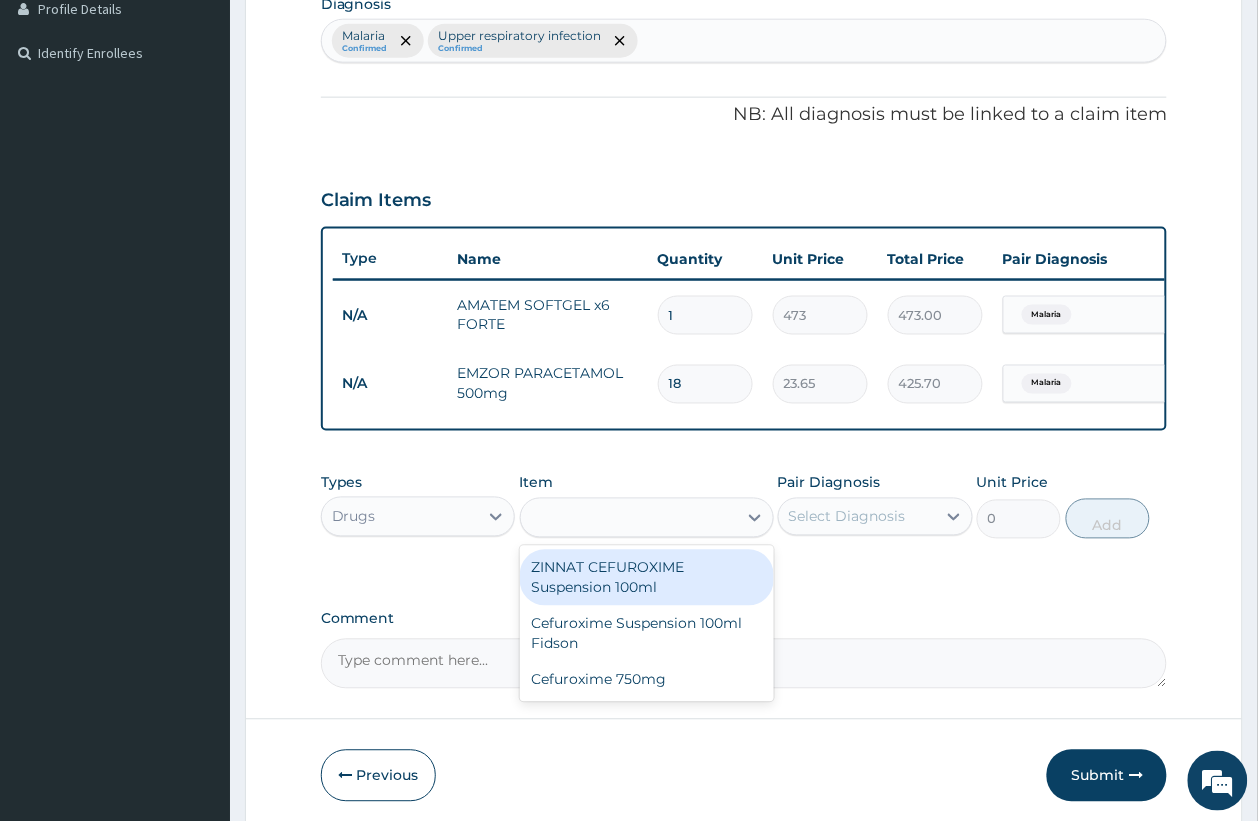 click on "CEFU" at bounding box center [629, 518] 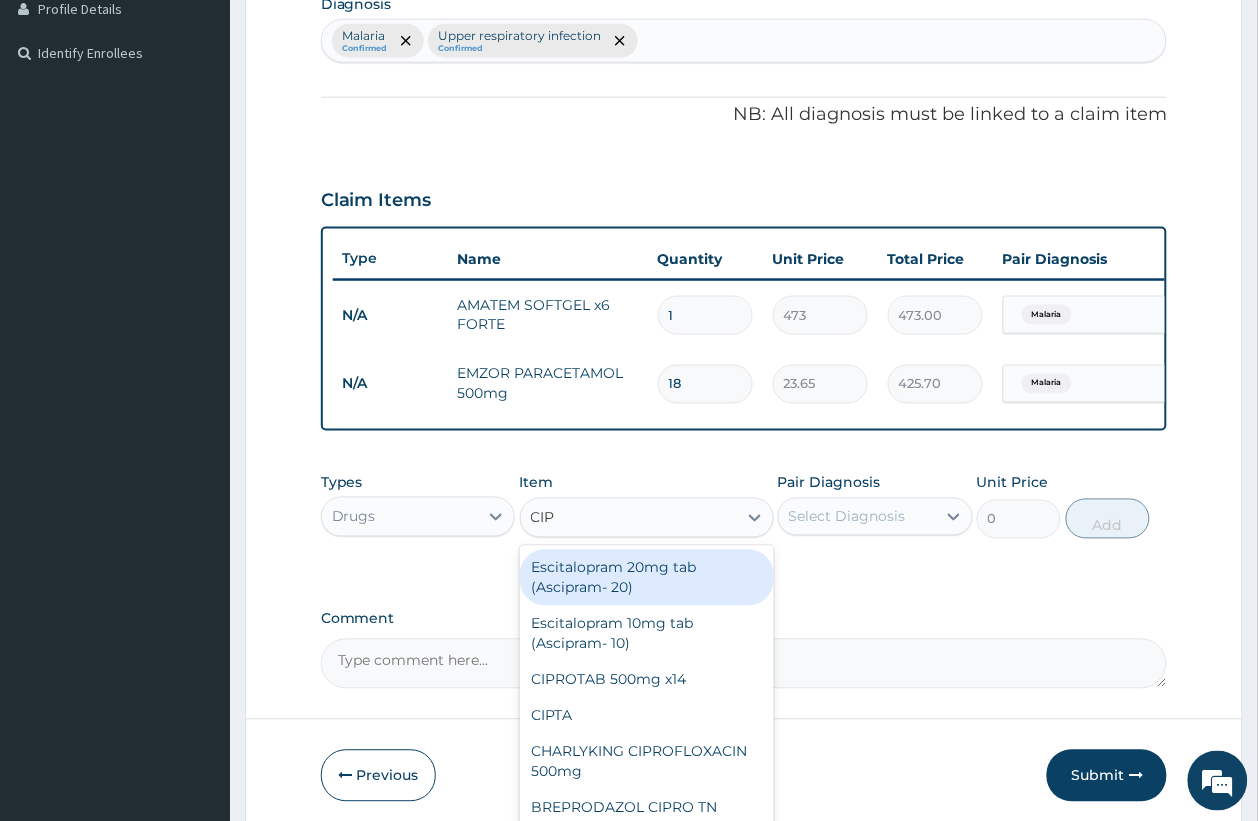 type on "CIPR" 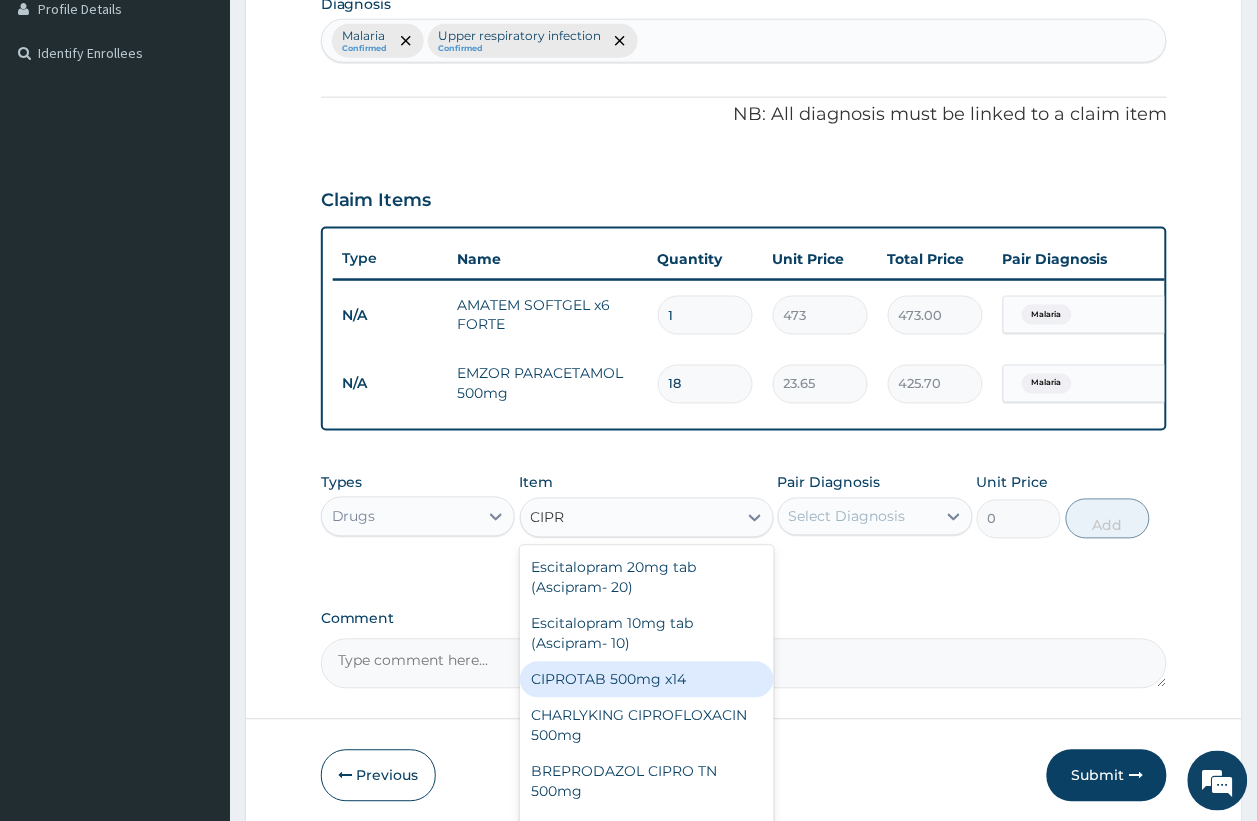 click on "CIPROTAB 500mg x14" at bounding box center (647, 680) 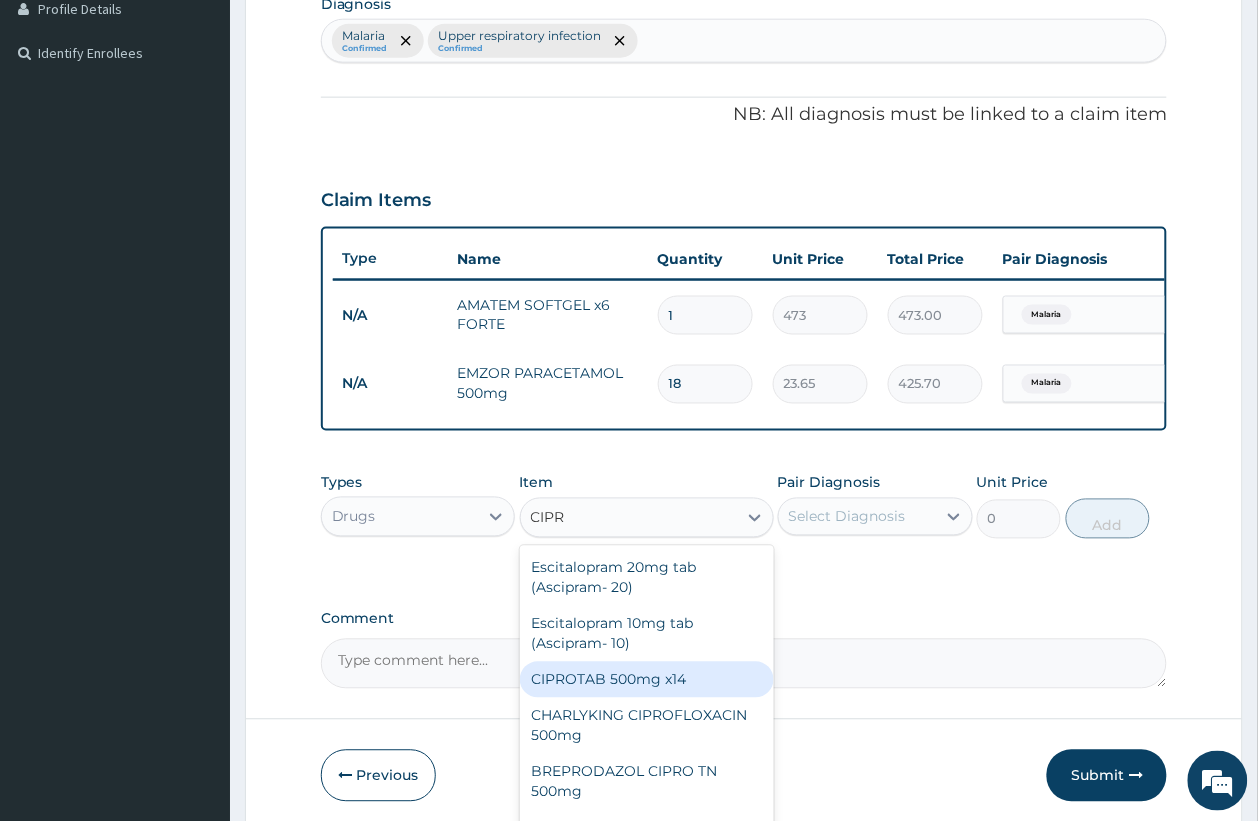 type 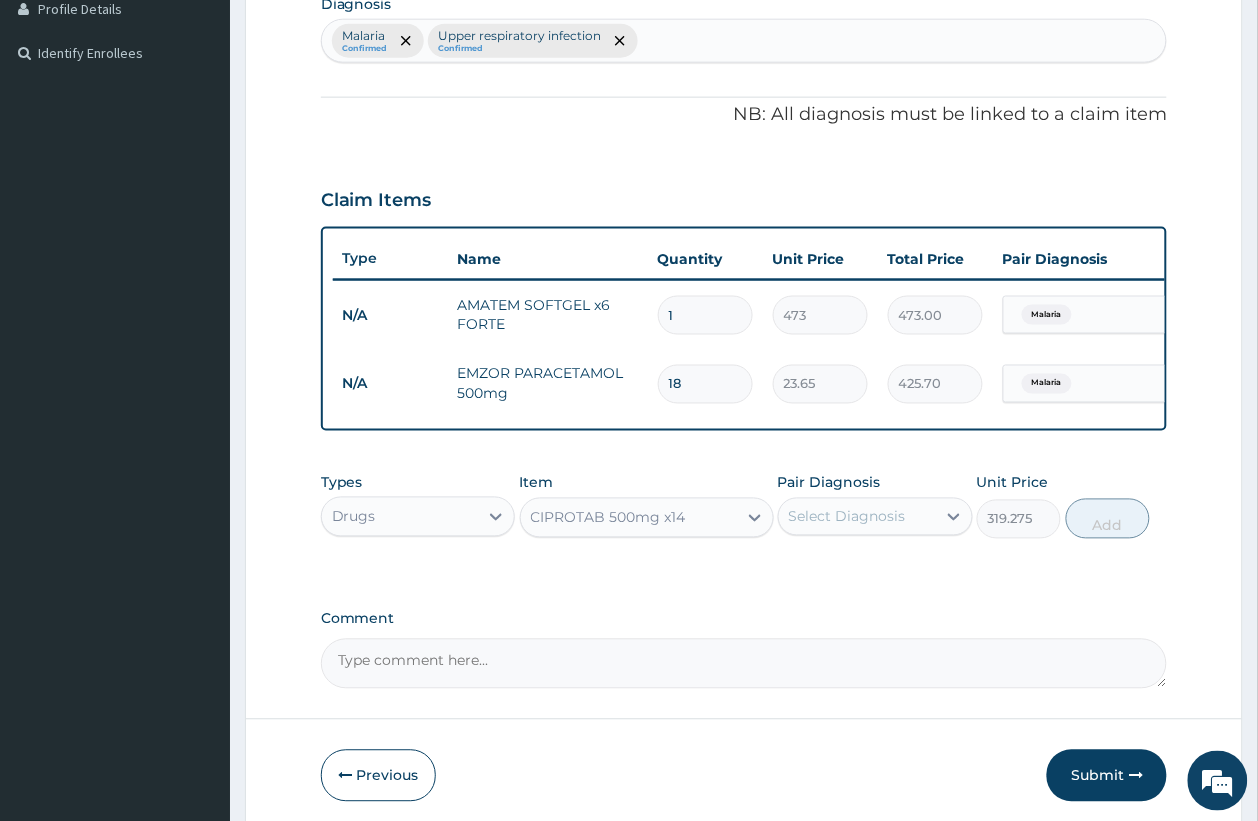 click on "Select Diagnosis" at bounding box center [857, 517] 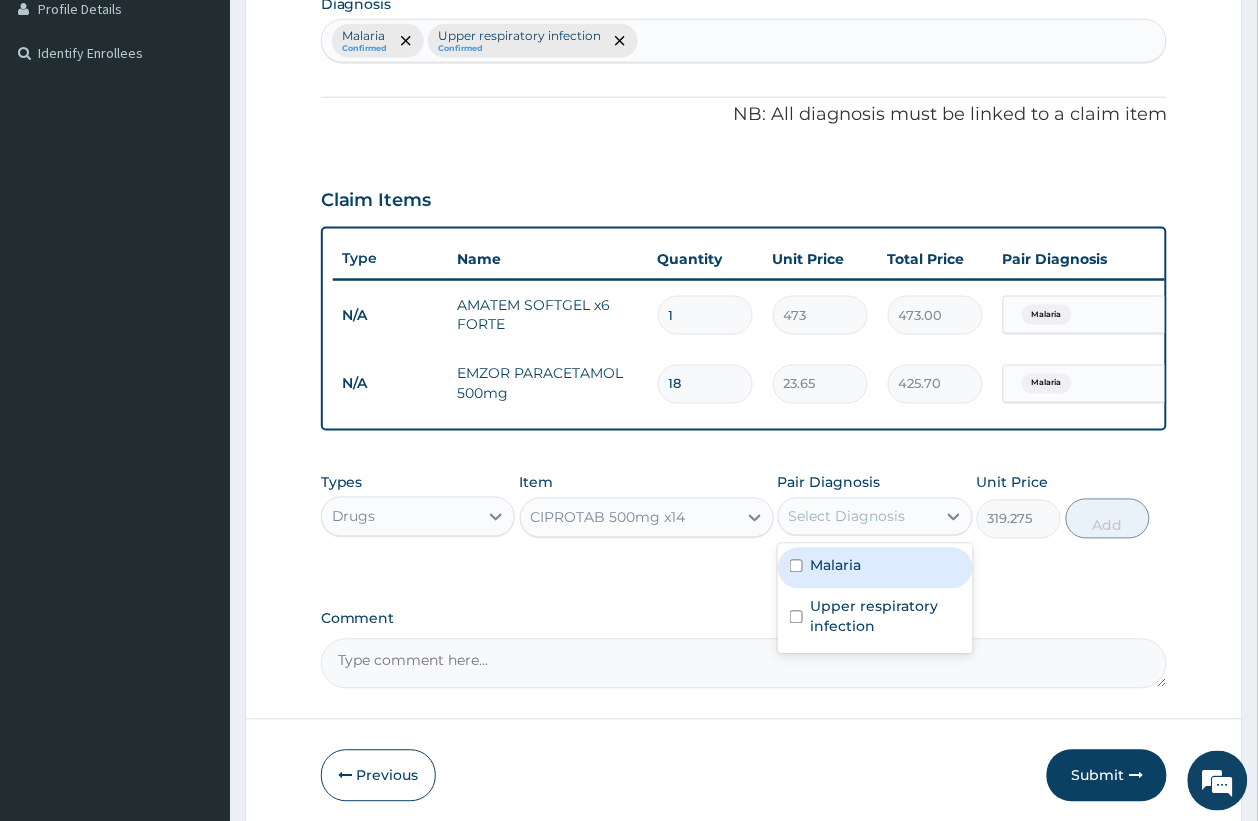 click on "Upper respiratory infection" at bounding box center [886, 617] 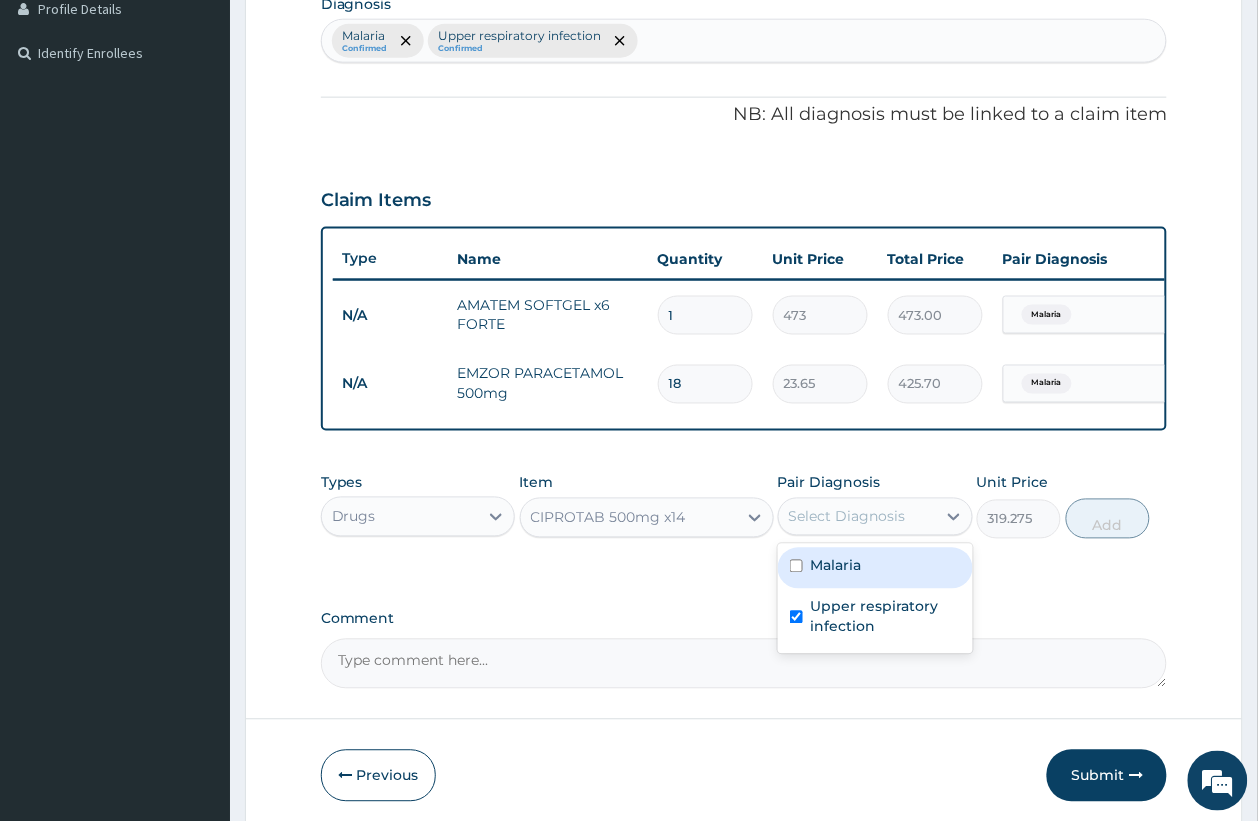 checkbox on "true" 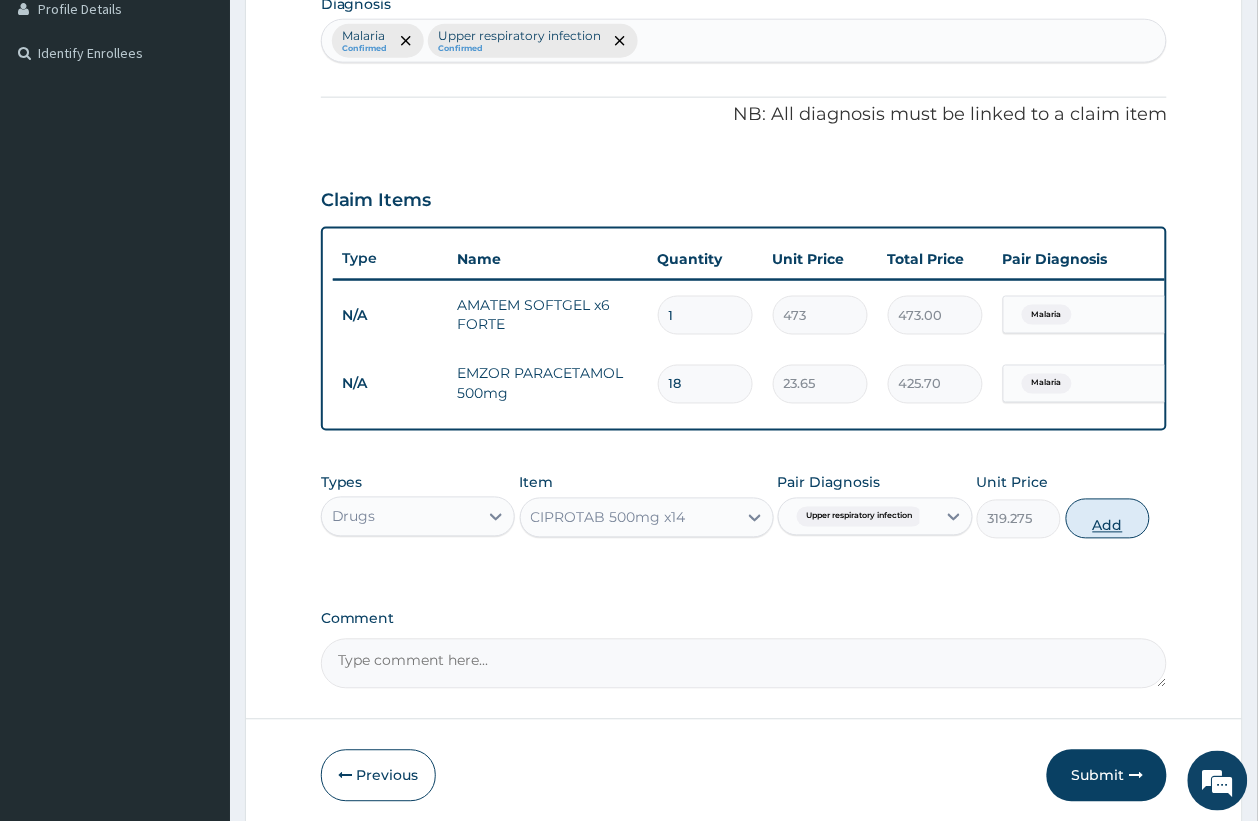 click on "Add" at bounding box center [1108, 519] 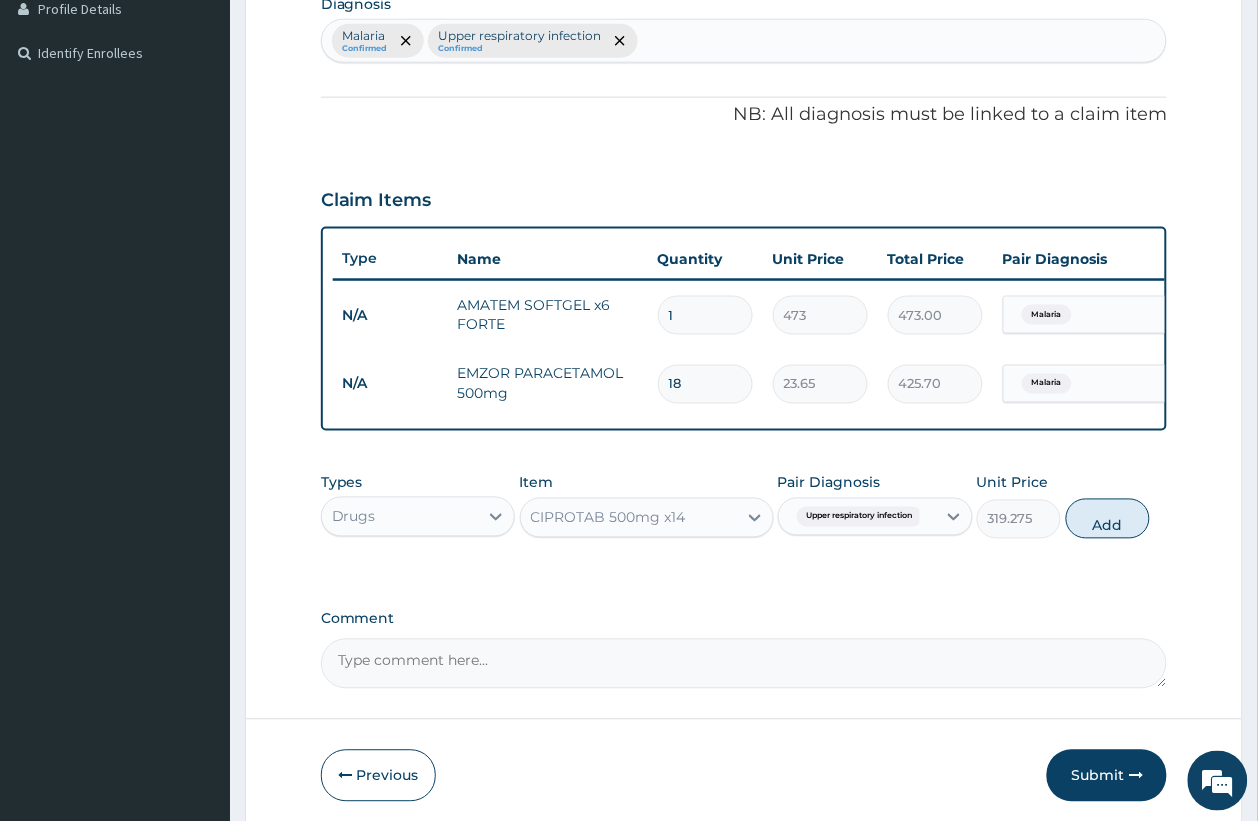 type on "0" 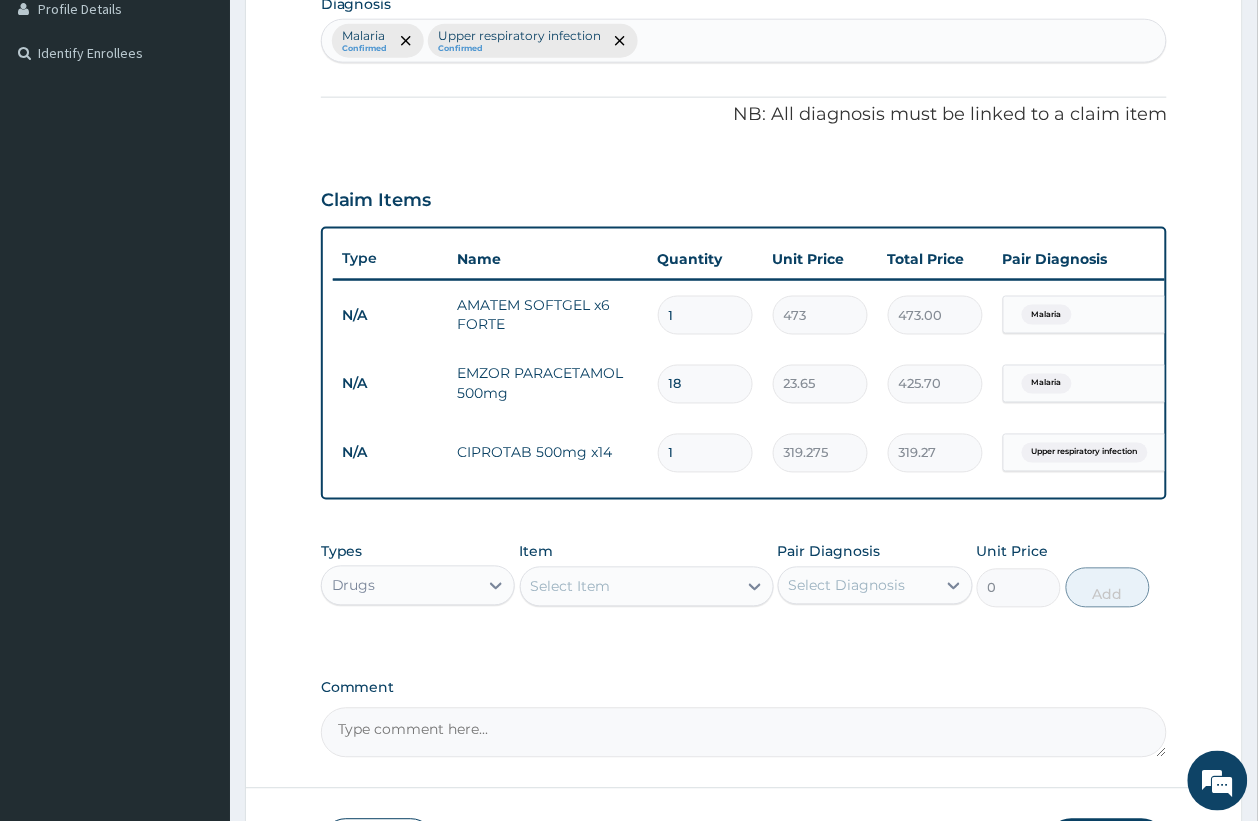 type on "10" 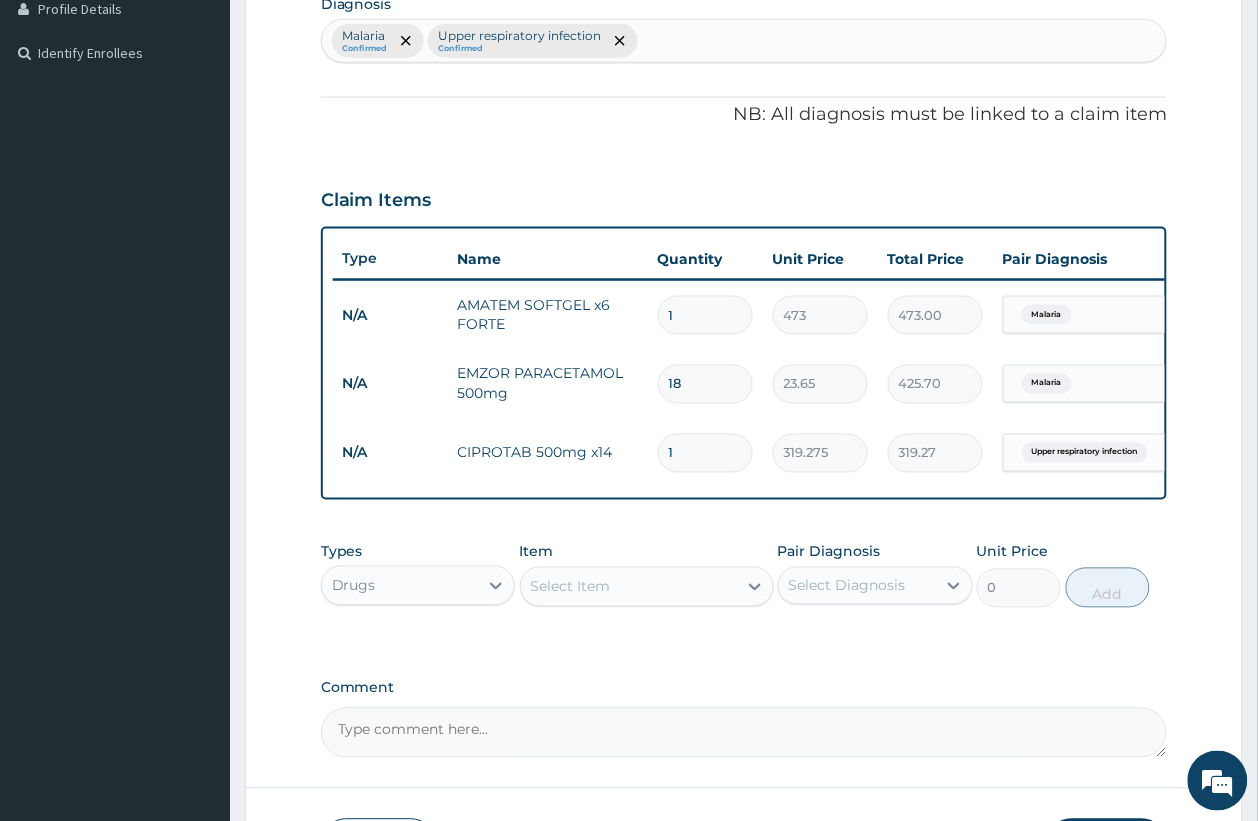 type on "3192.75" 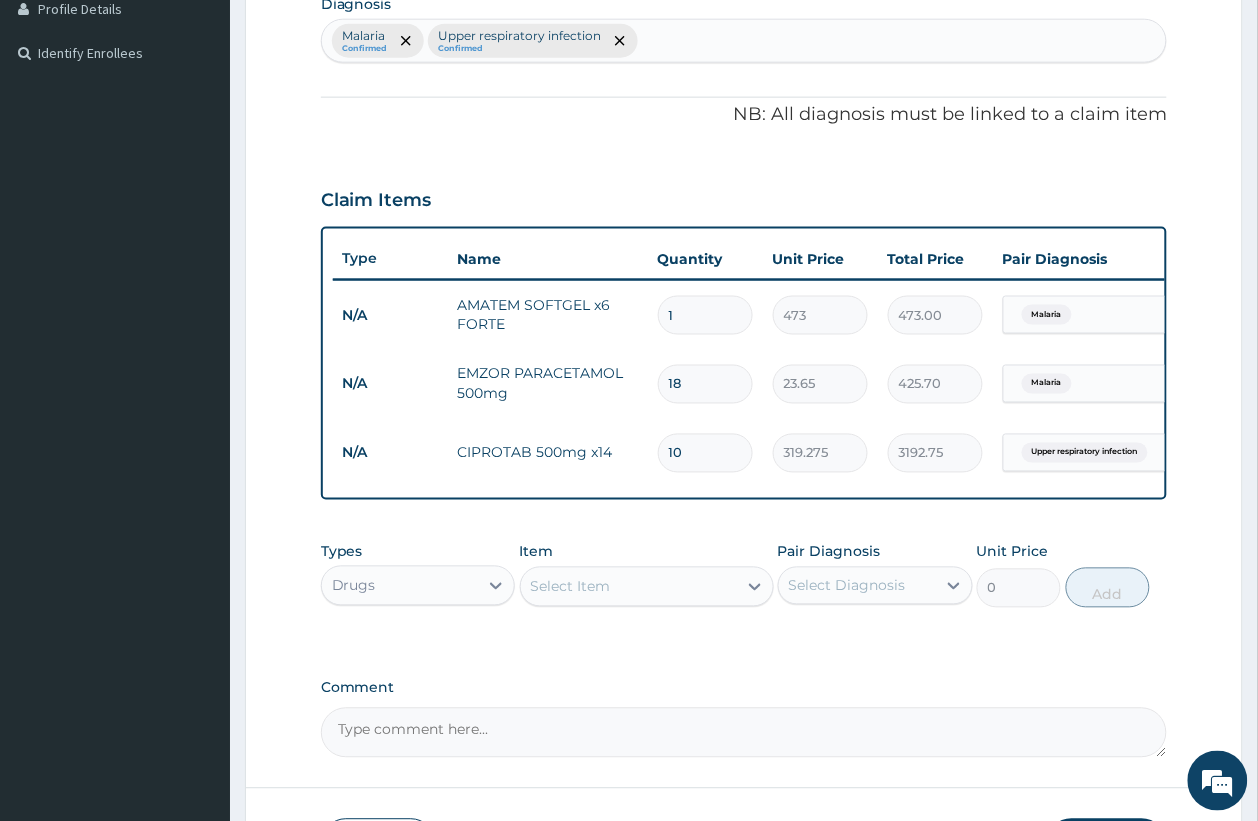 type on "10" 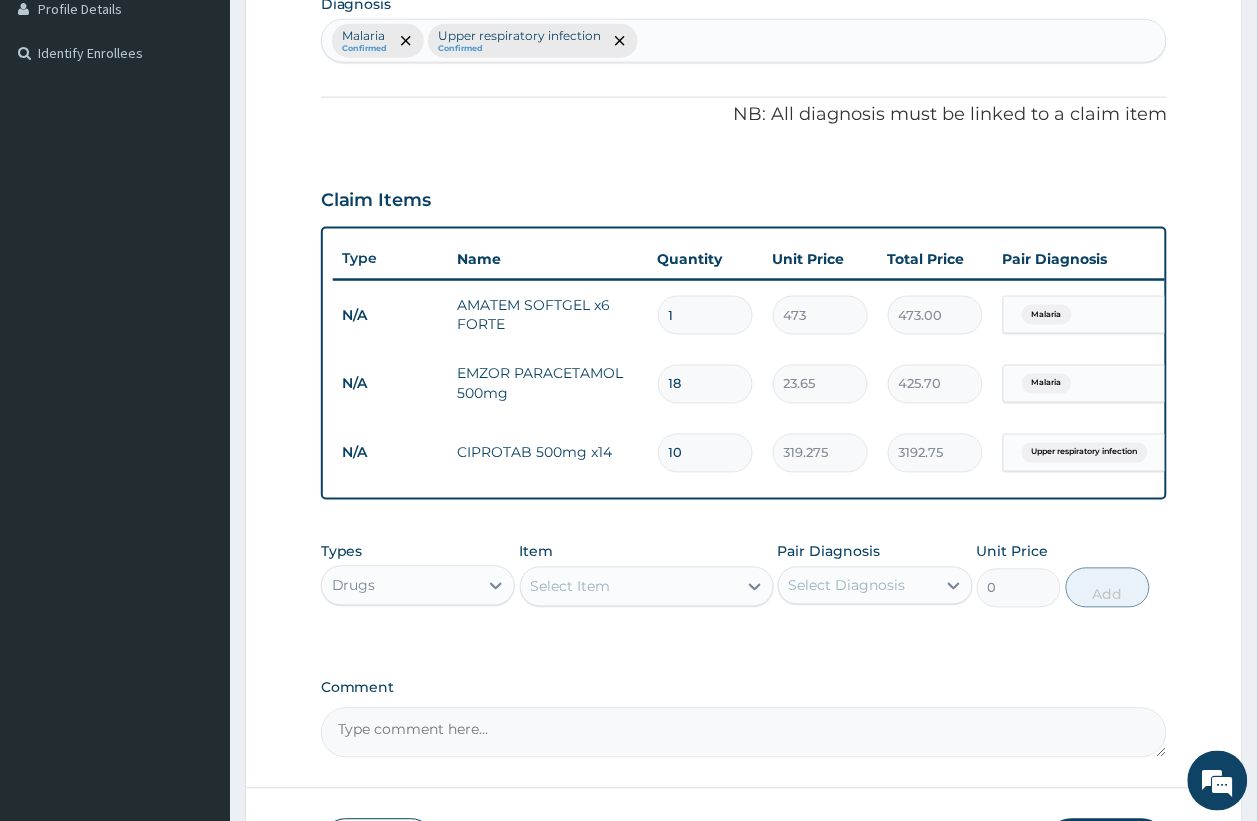 click on "Select Item" at bounding box center (571, 587) 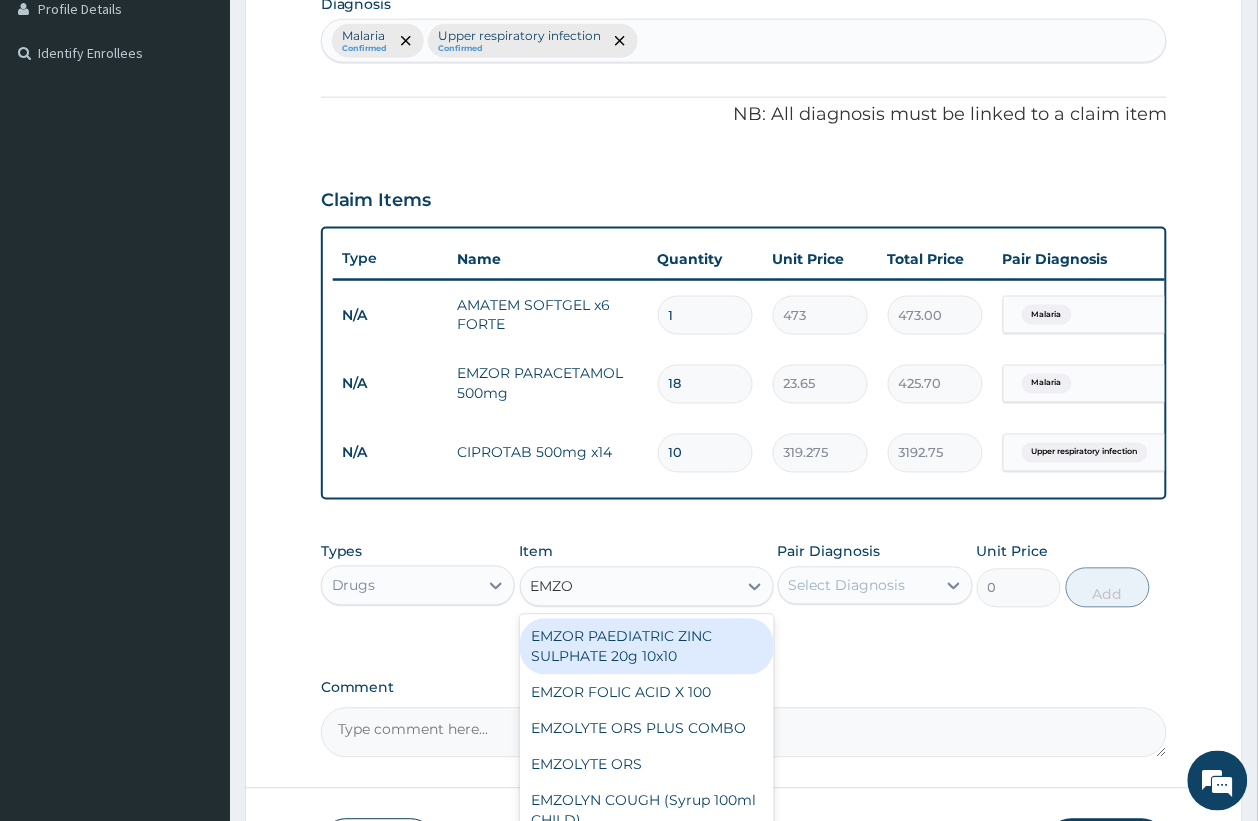 type on "EMZOL" 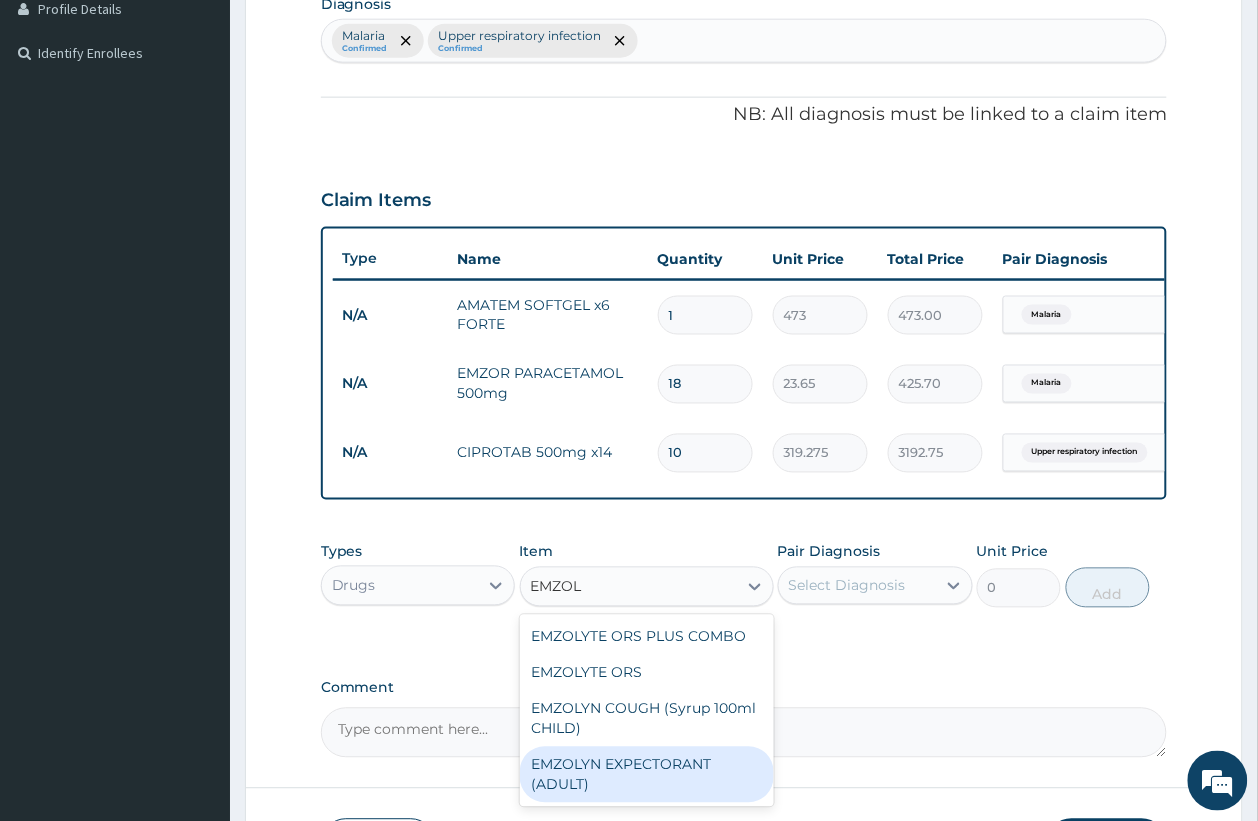 click on "EMZOLYN EXPECTORANT (ADULT)" at bounding box center (647, 775) 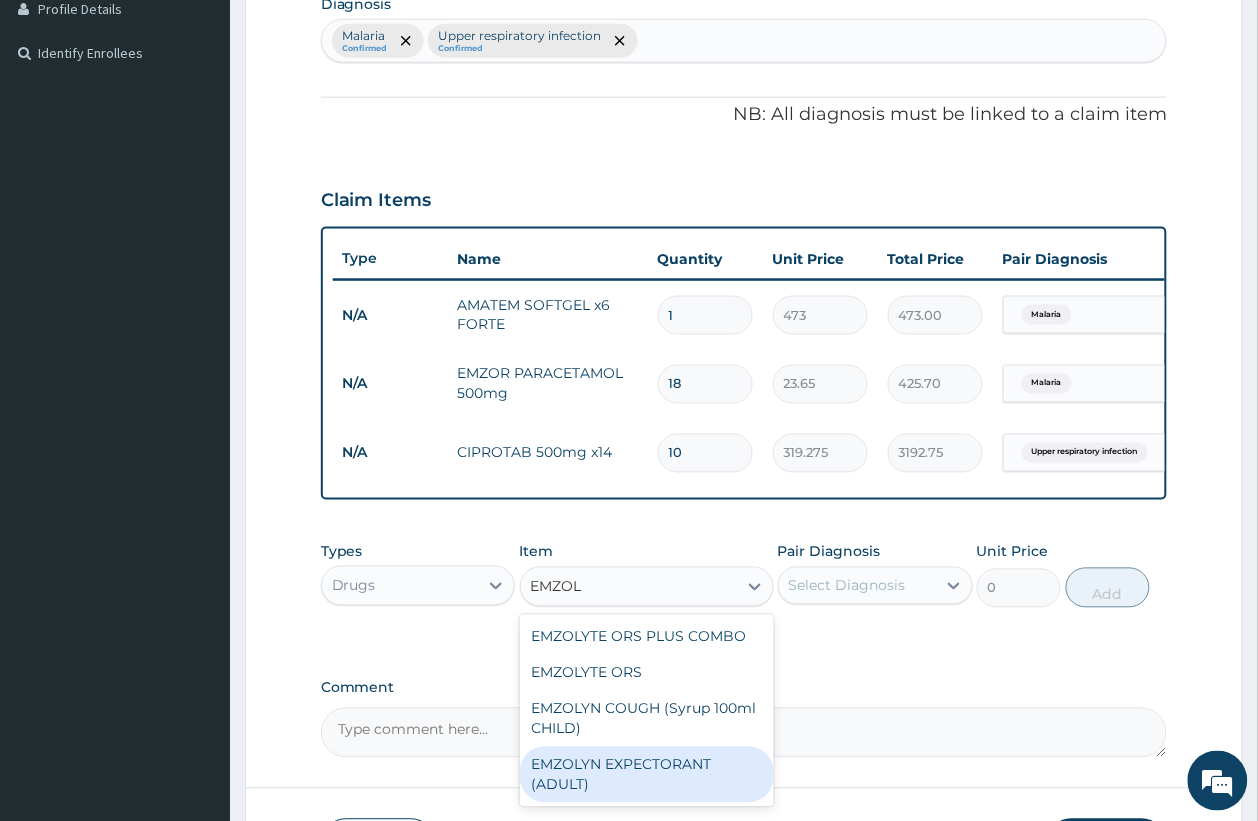 type 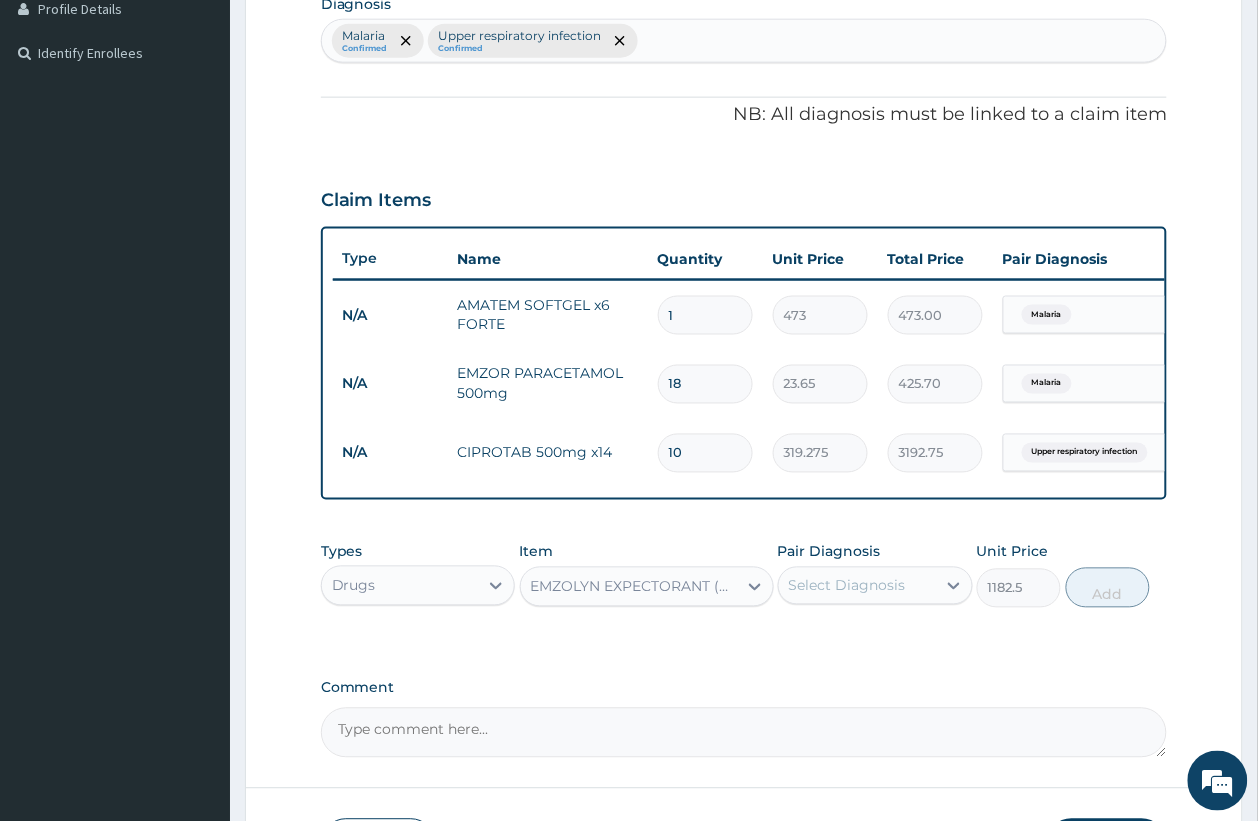 click on "Select Diagnosis" at bounding box center (857, 586) 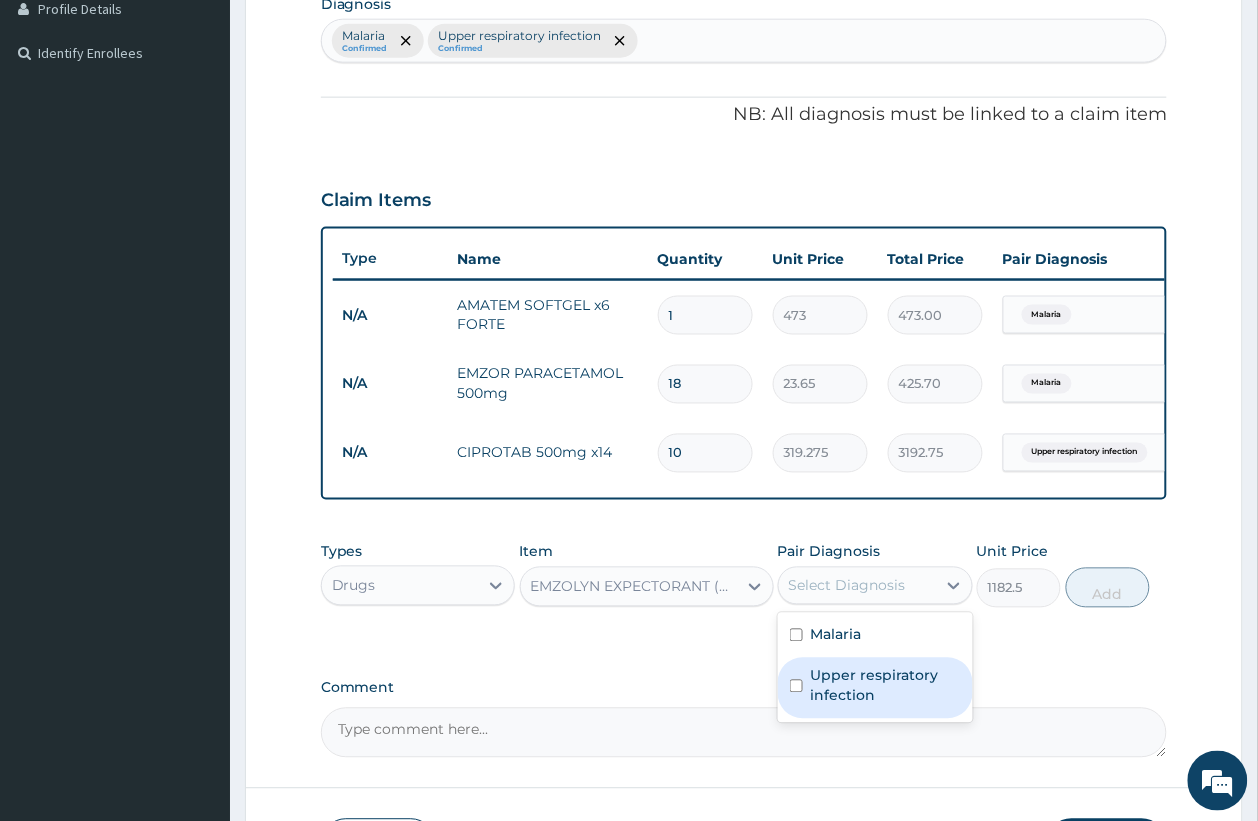 click on "Upper respiratory infection" at bounding box center [886, 686] 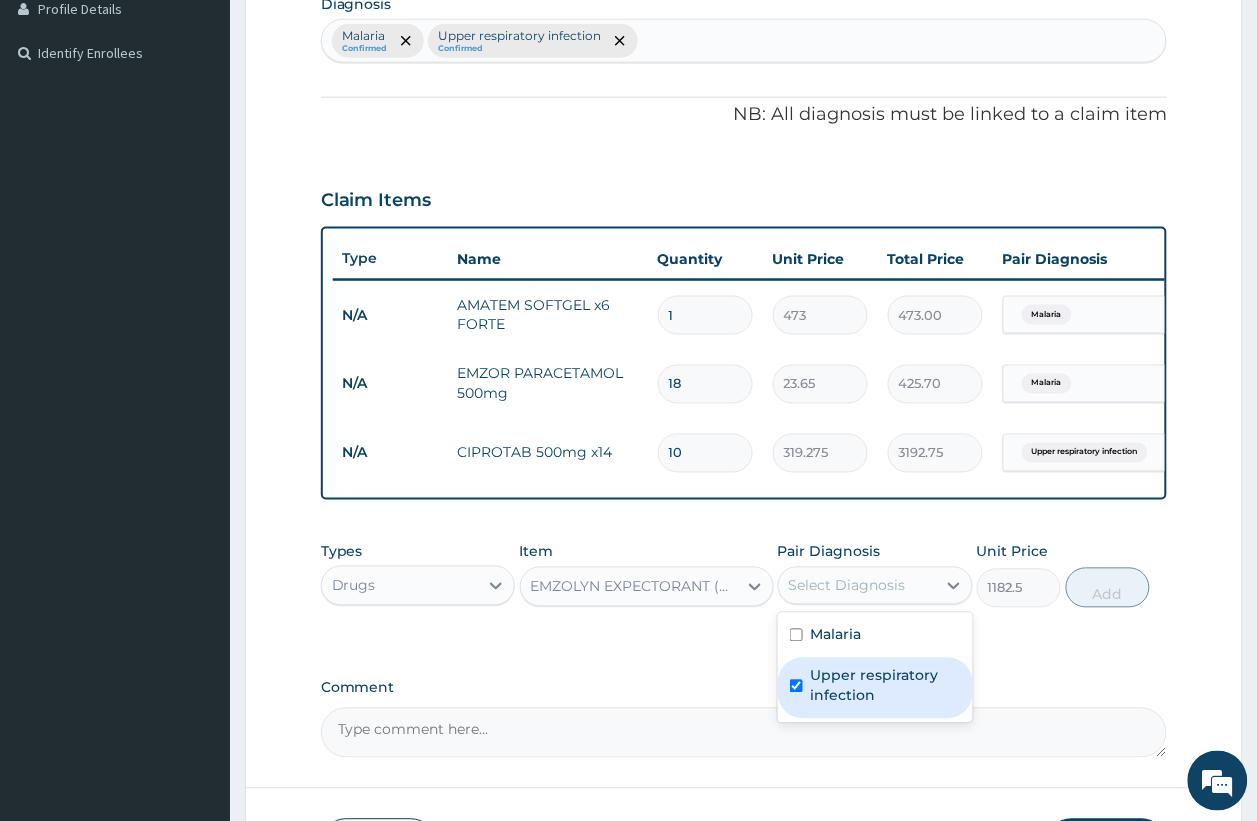 checkbox on "true" 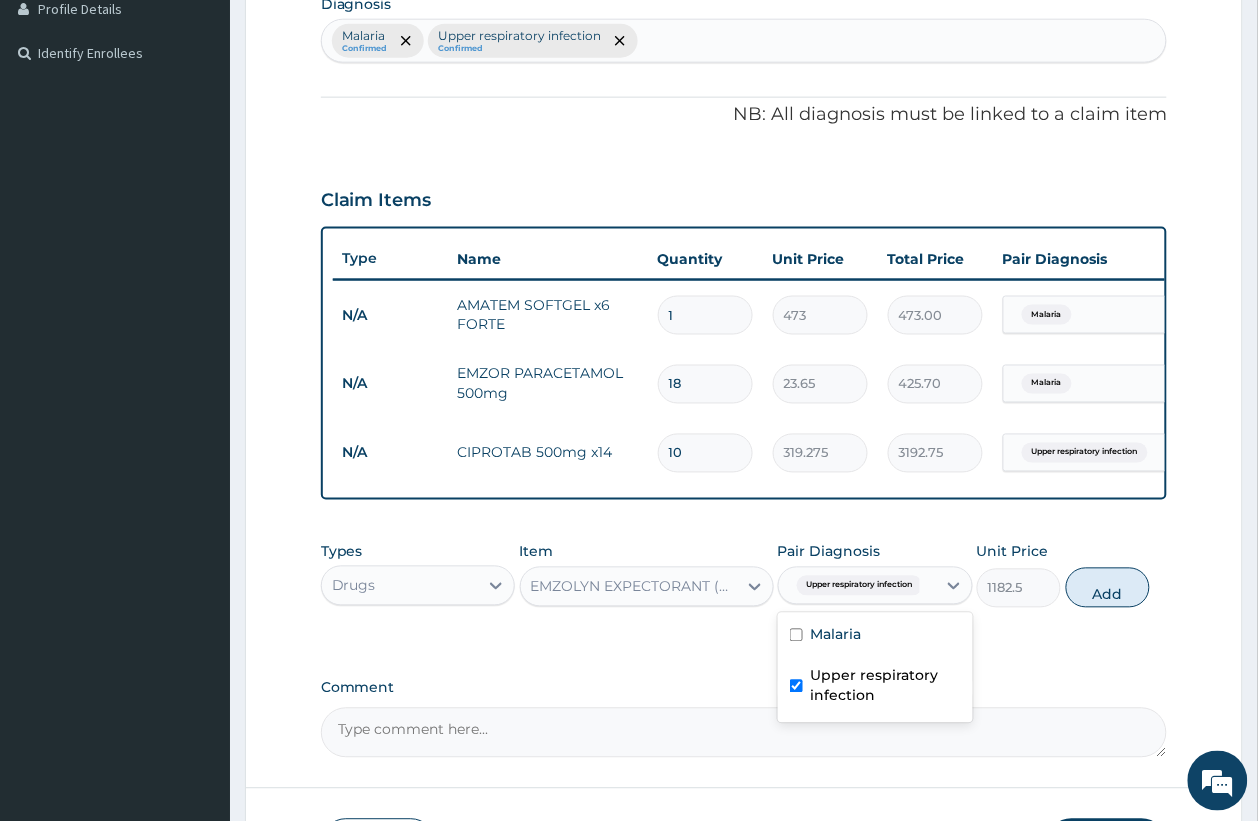 click on "Types Drugs Item EMZOLYN EXPECTORANT (ADULT) Pair Diagnosis option Upper respiratory infection, selected. option Upper respiratory infection selected, 2 of 2. 2 results available. Use Up and Down to choose options, press Enter to select the currently focused option, press Escape to exit the menu, press Tab to select the option and exit the menu. Upper respiratory infection Malaria Upper respiratory infection Unit Price 1182.5 Add" at bounding box center [744, 575] 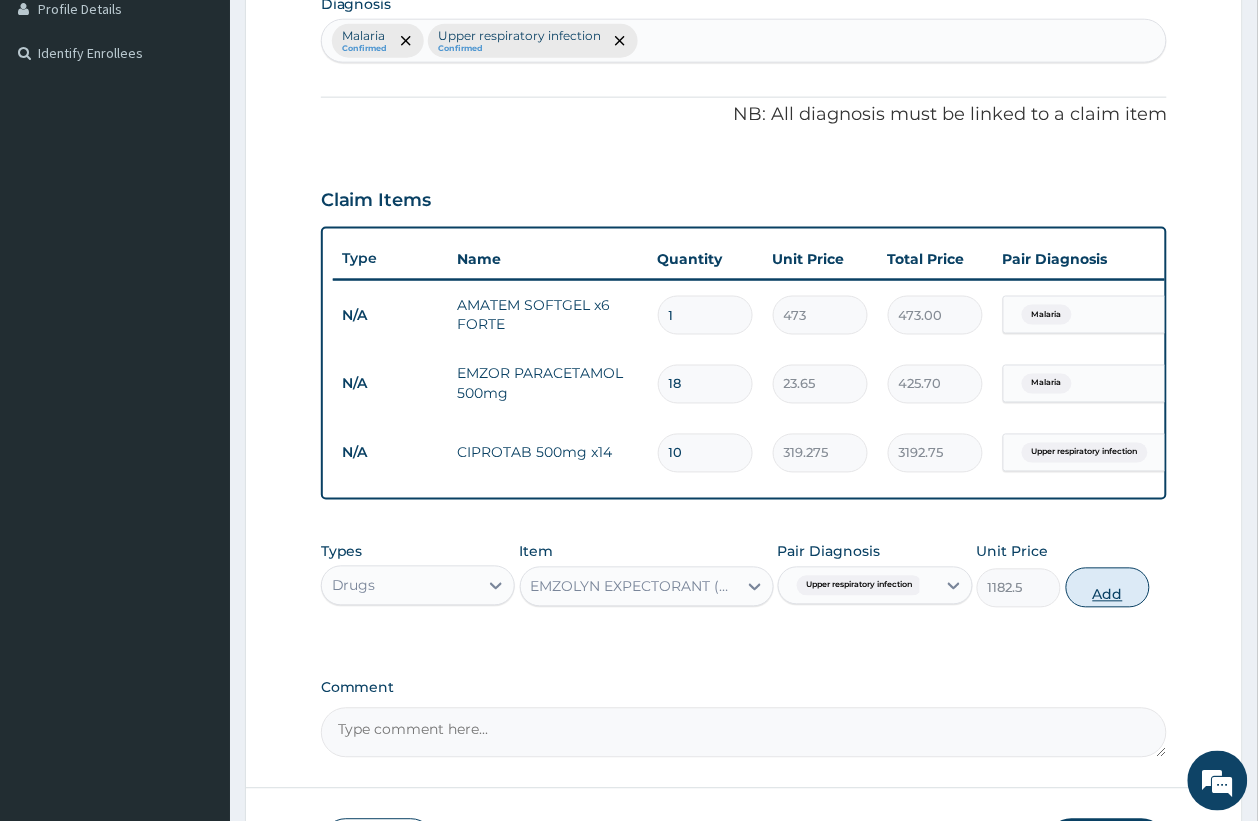click on "Add" at bounding box center [1108, 588] 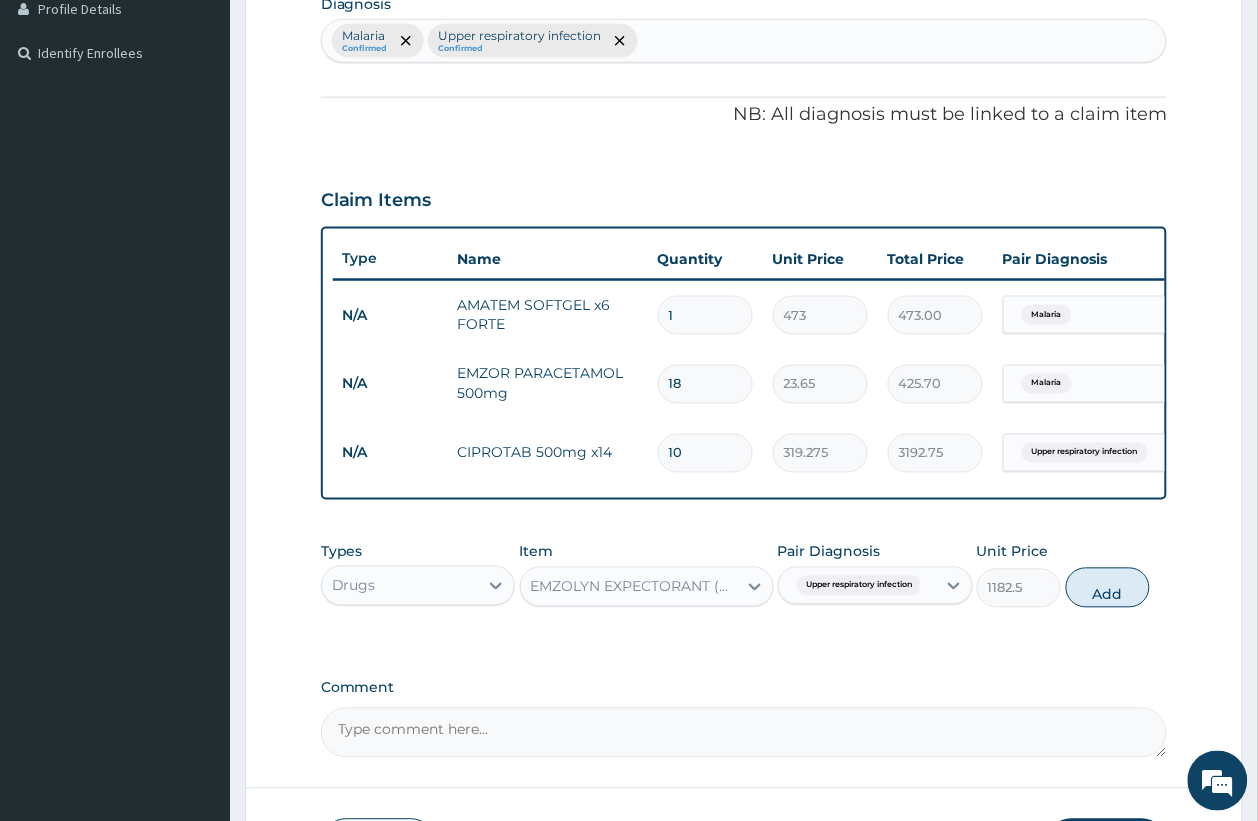type on "0" 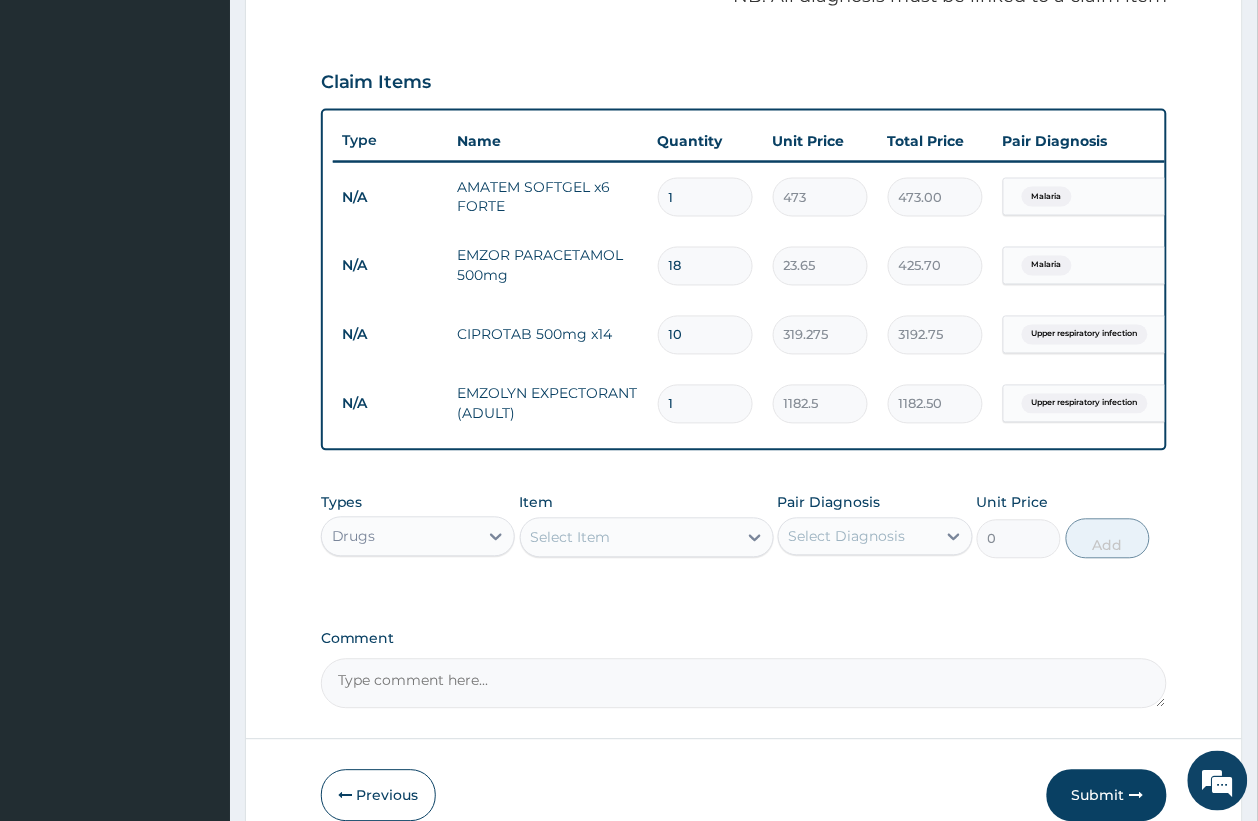 scroll, scrollTop: 753, scrollLeft: 0, axis: vertical 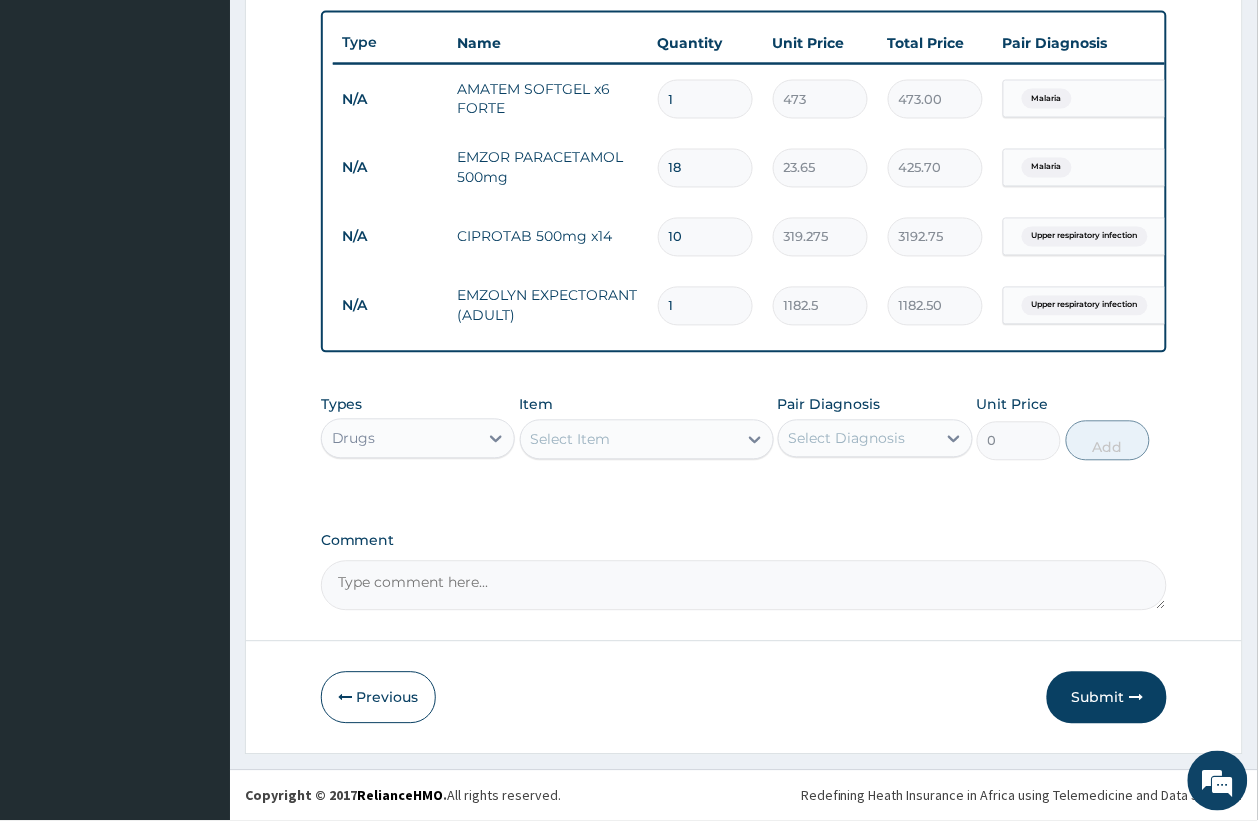 click on "Drugs" at bounding box center (400, 439) 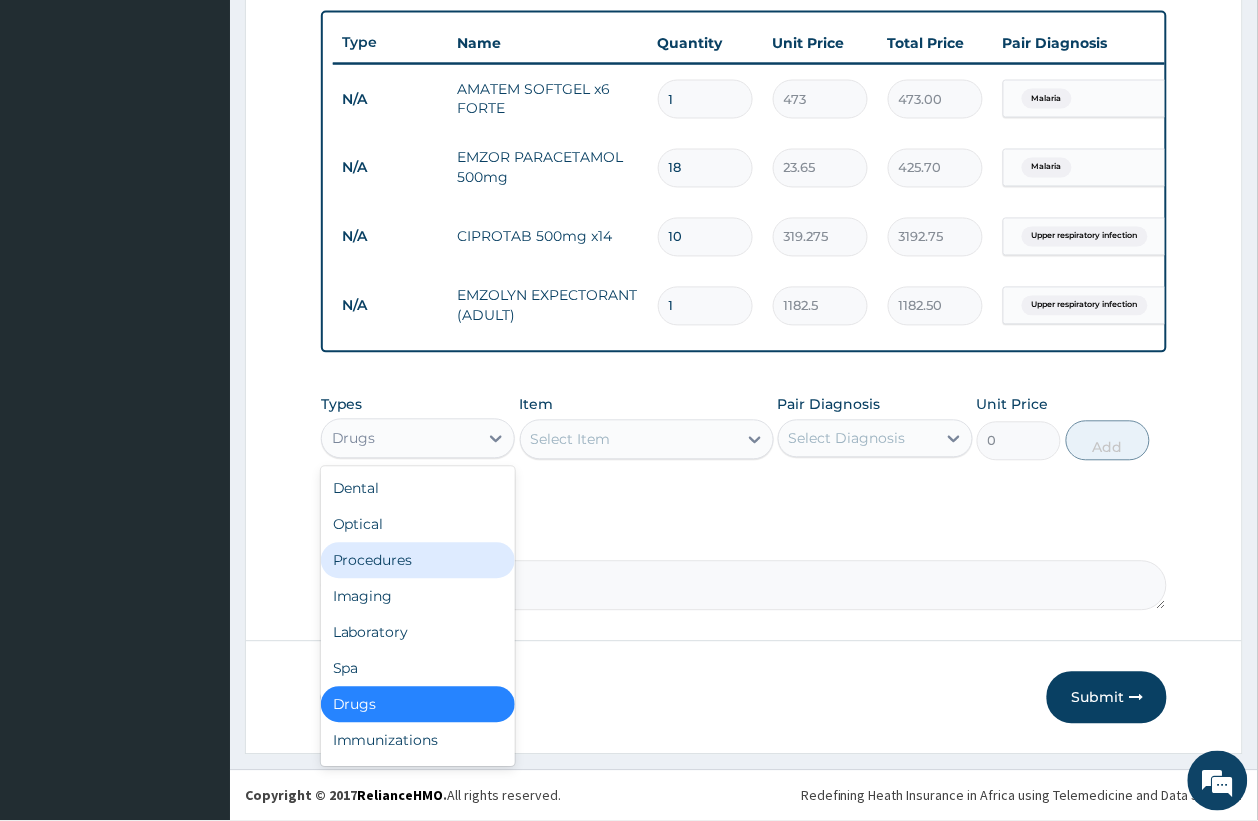 click on "Procedures" at bounding box center (418, 561) 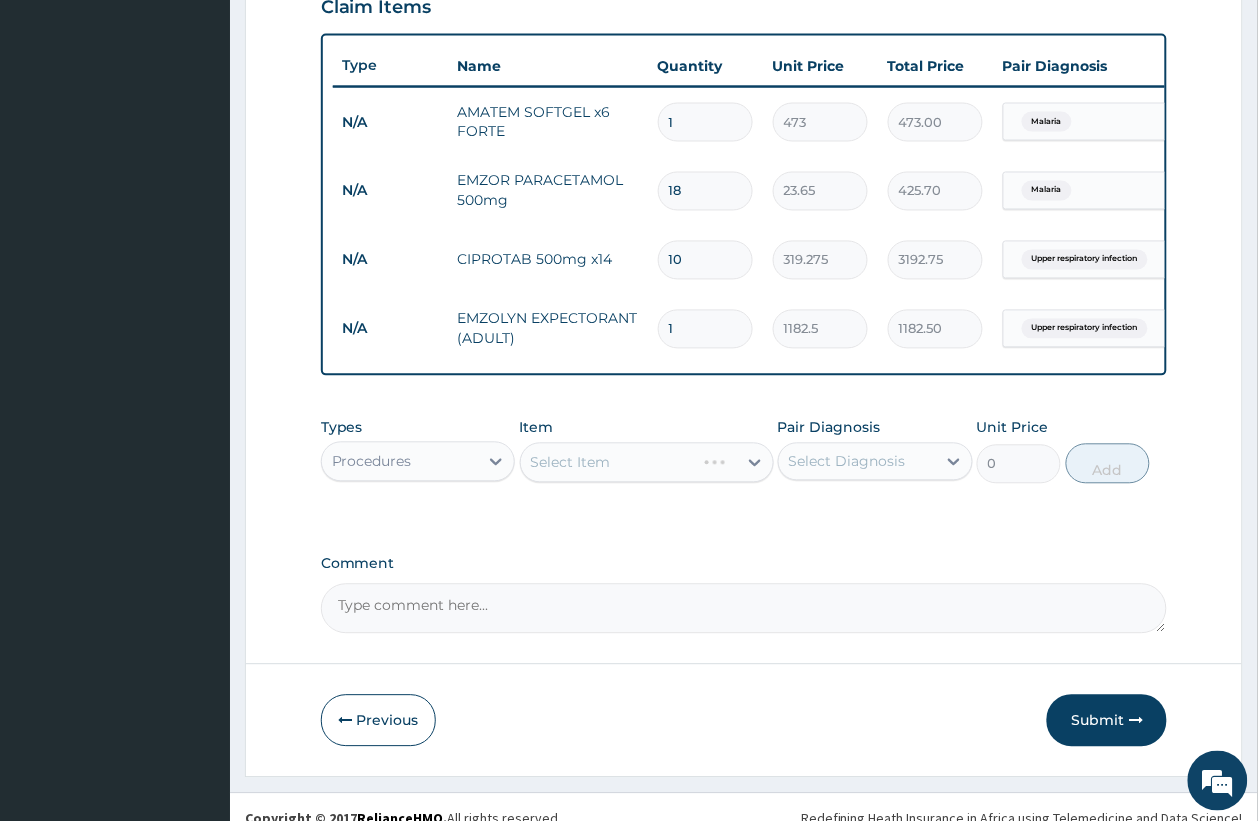 scroll, scrollTop: 753, scrollLeft: 0, axis: vertical 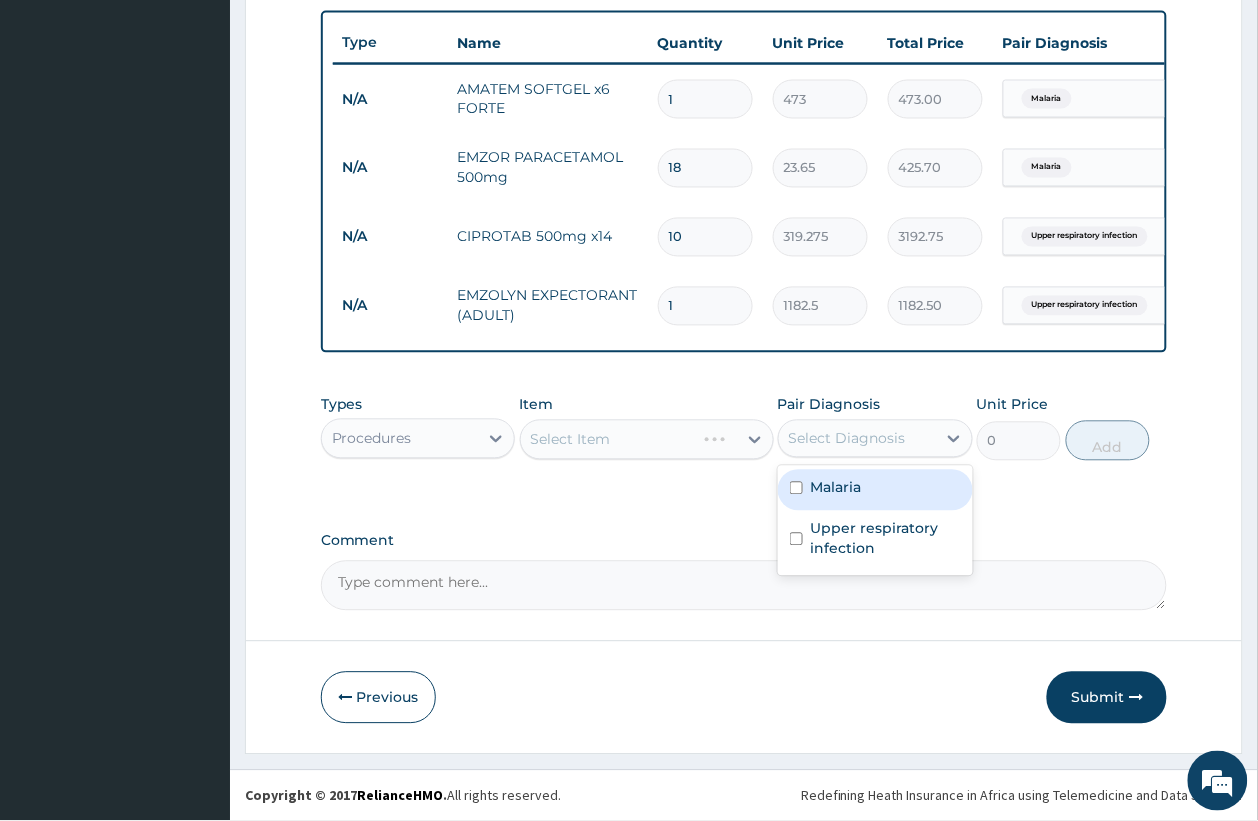 click on "Select Diagnosis" at bounding box center (847, 439) 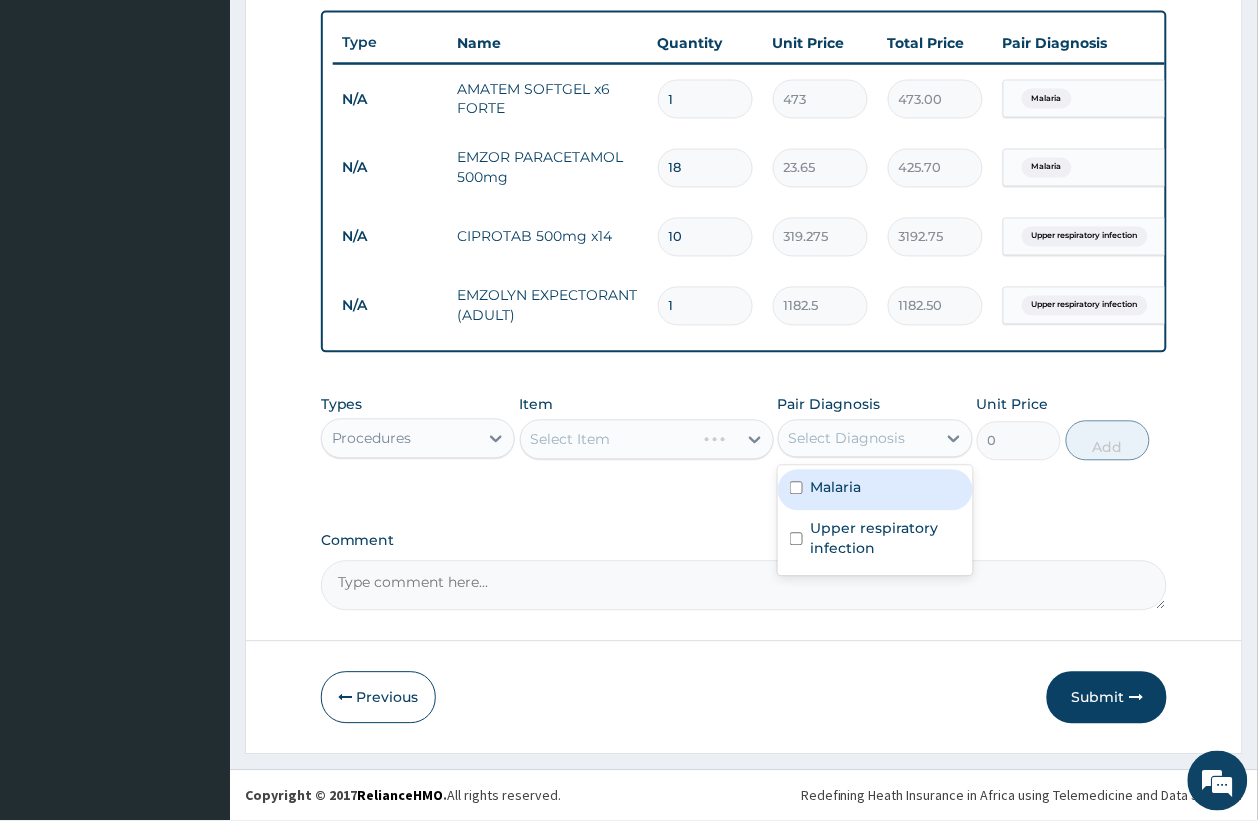 click on "Malaria" at bounding box center [836, 488] 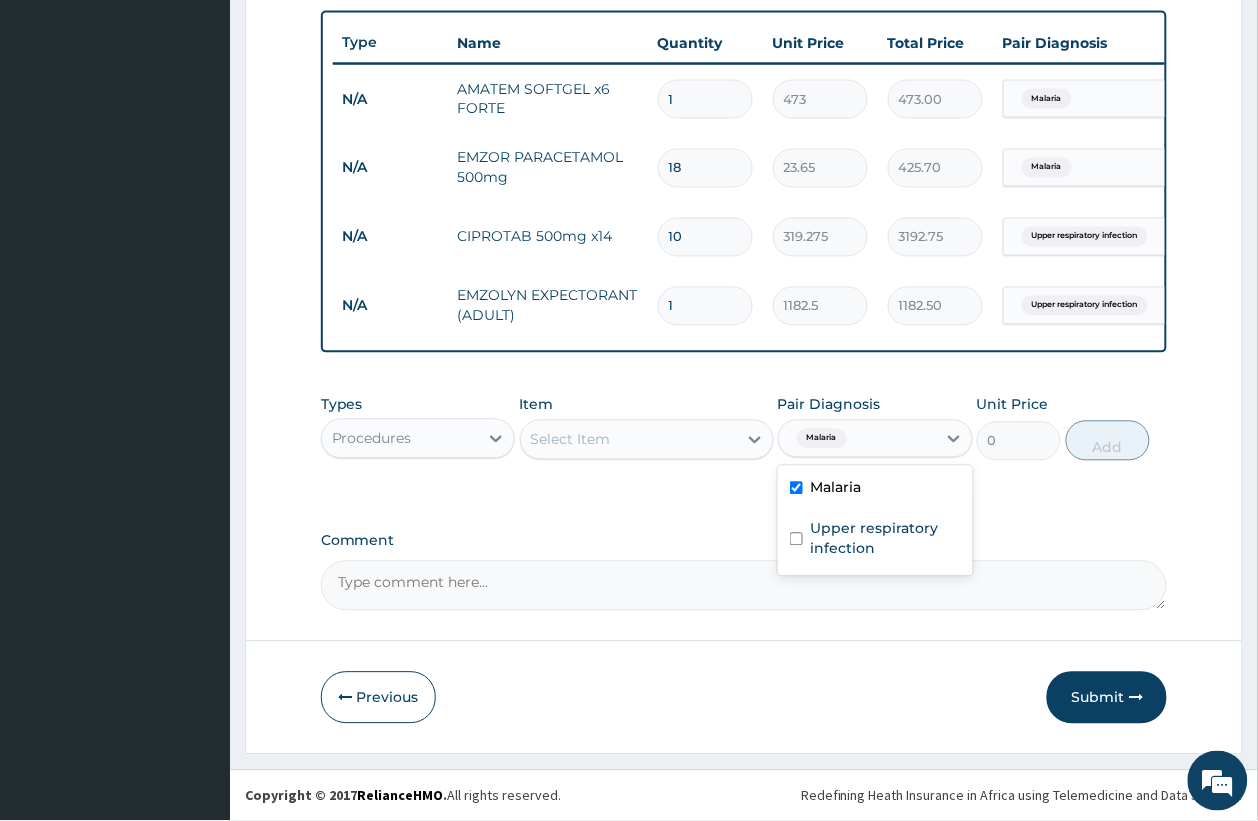 checkbox on "true" 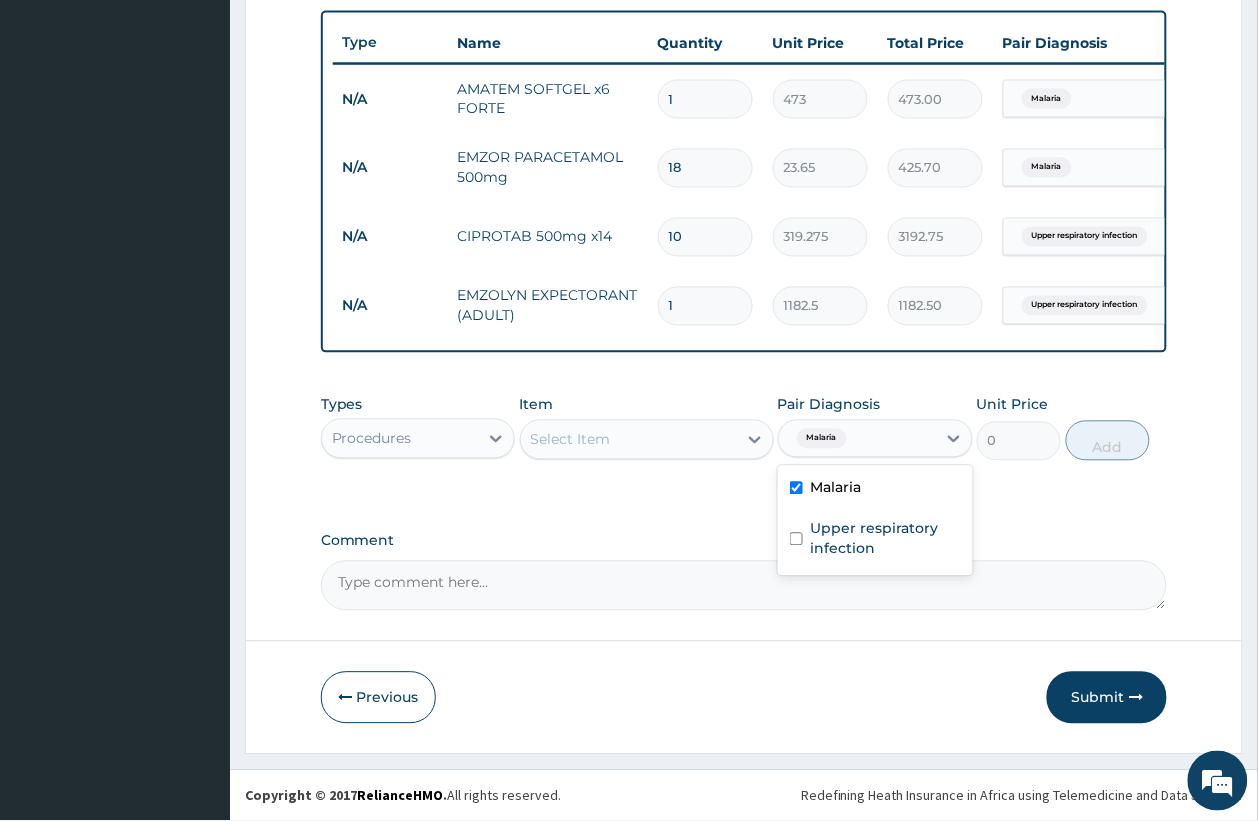 click on "Select Item" at bounding box center [629, 440] 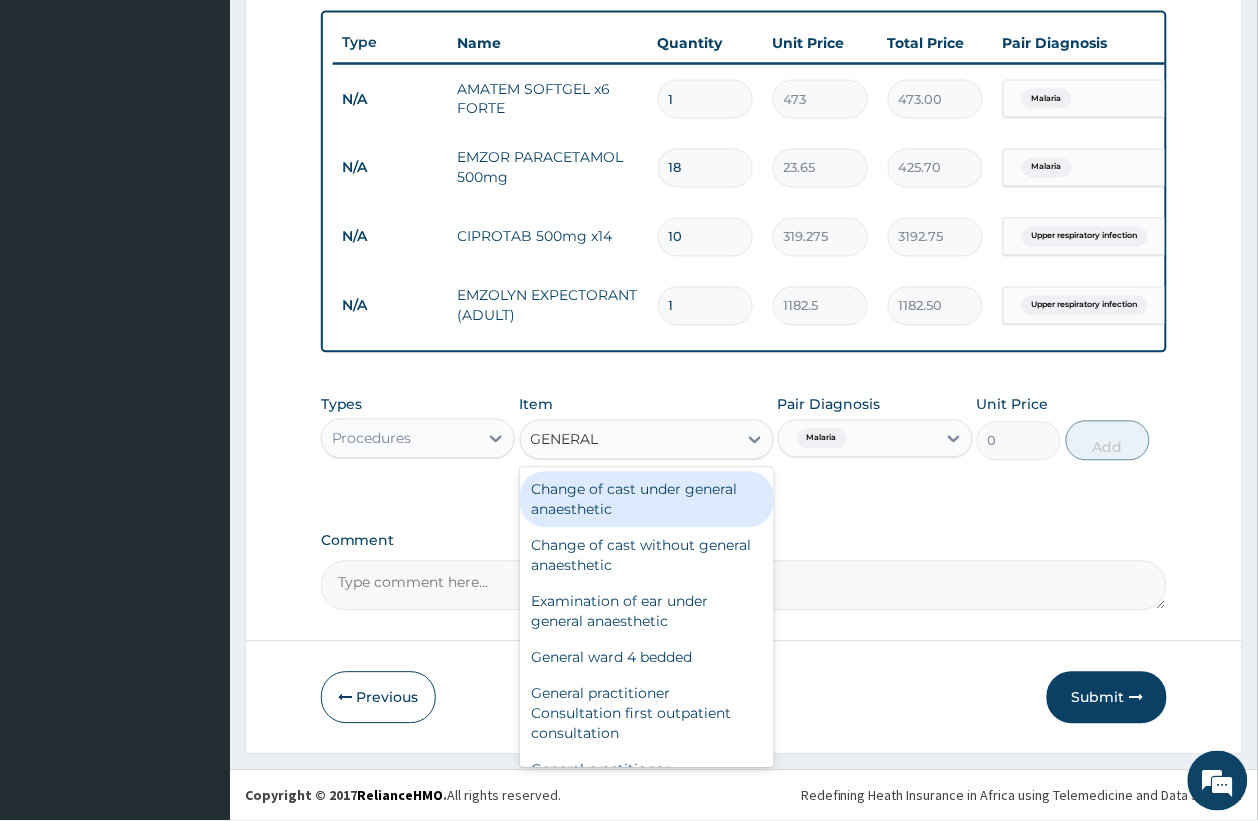 type on "GENERAL P" 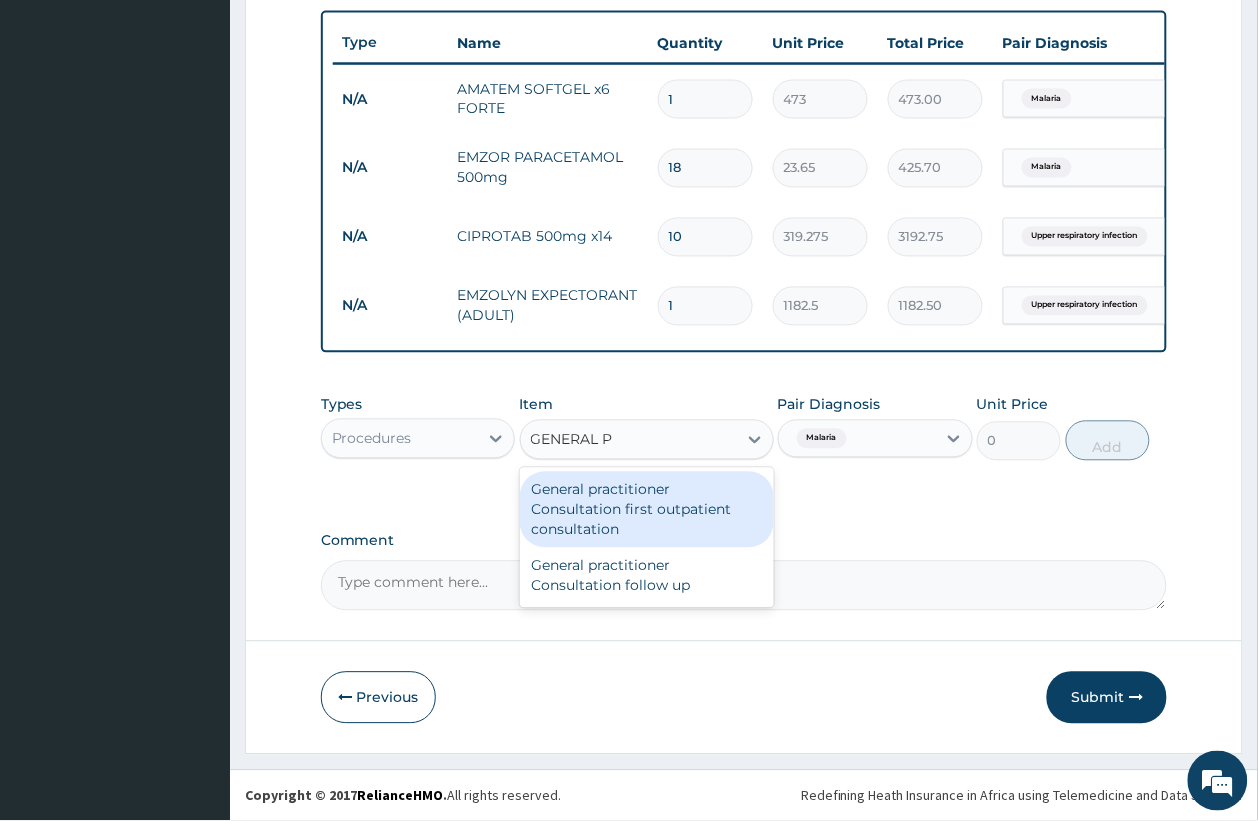 type 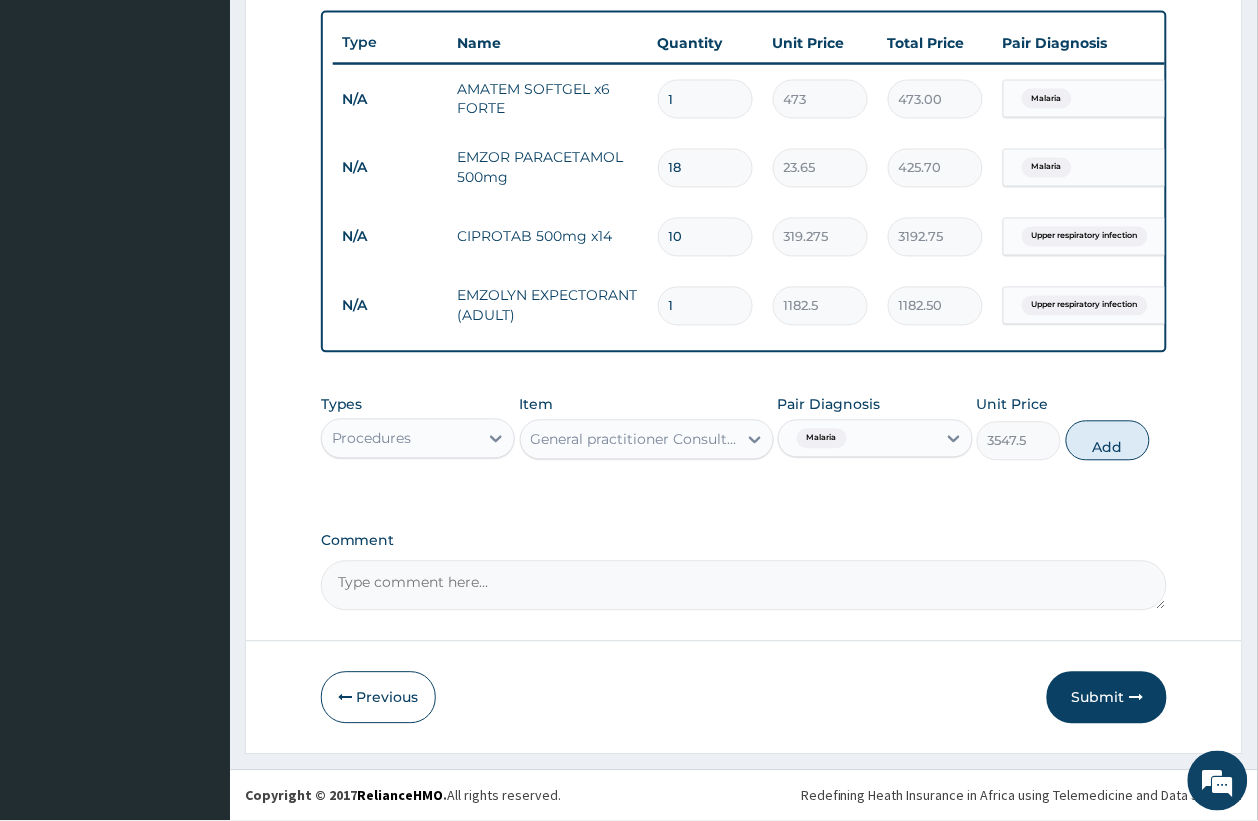 click on "Types Procedures Item General practitioner Consultation first outpatient consultation Pair Diagnosis Malaria Unit Price 3547.5 Add" at bounding box center [744, 428] 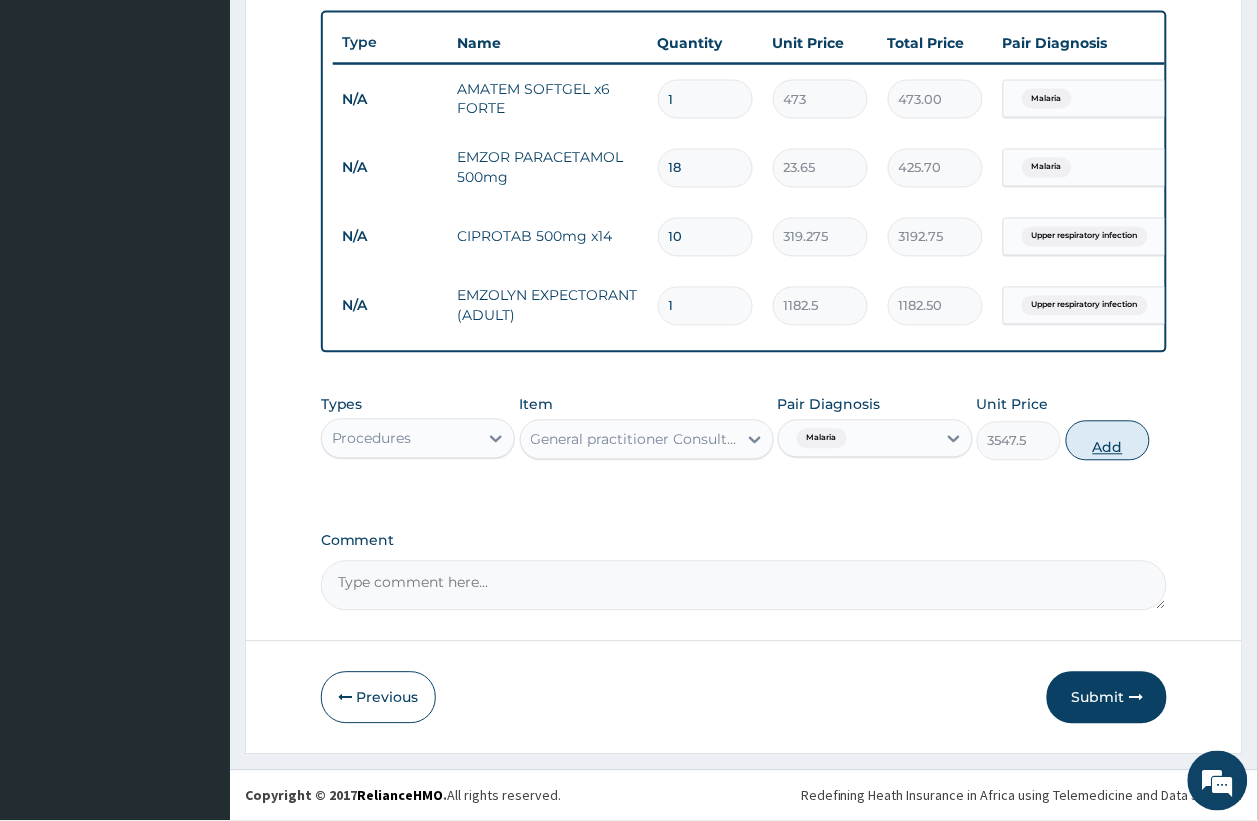 click on "Add" at bounding box center [1108, 441] 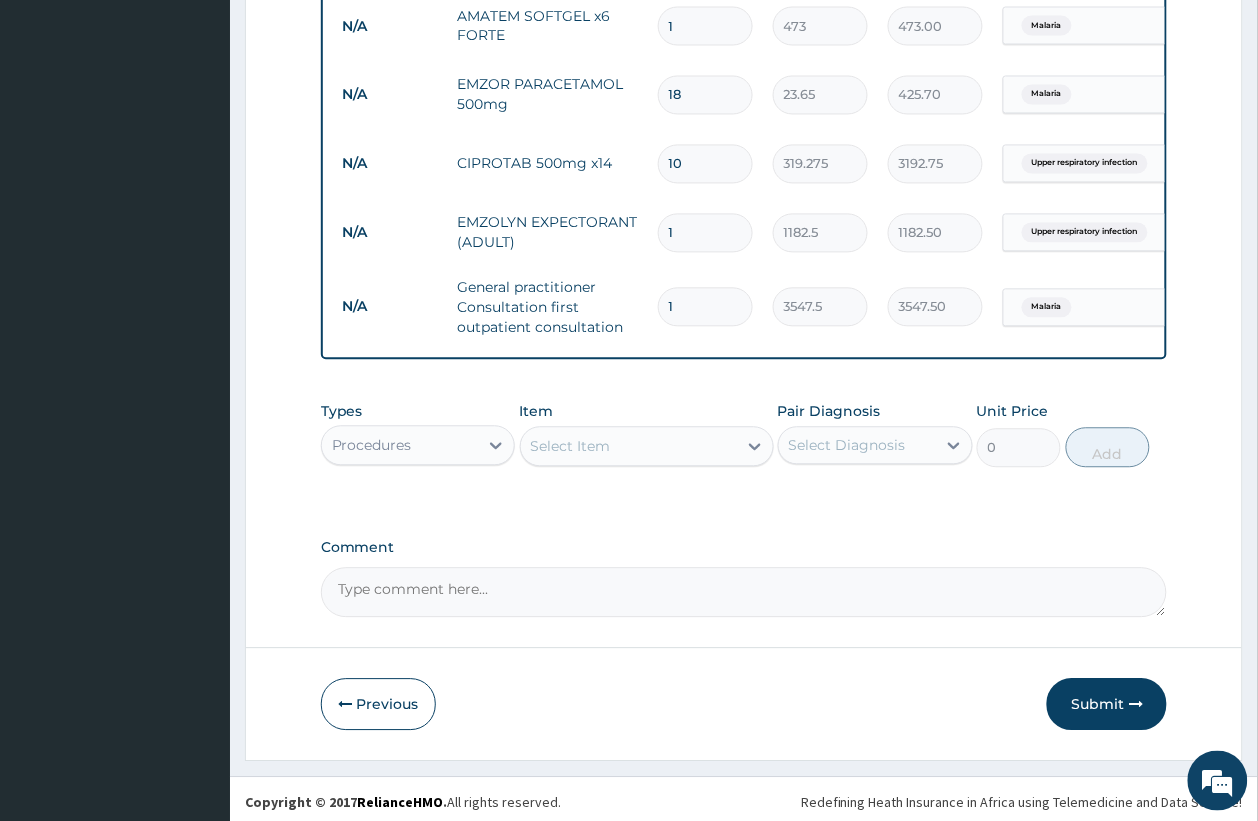 scroll, scrollTop: 833, scrollLeft: 0, axis: vertical 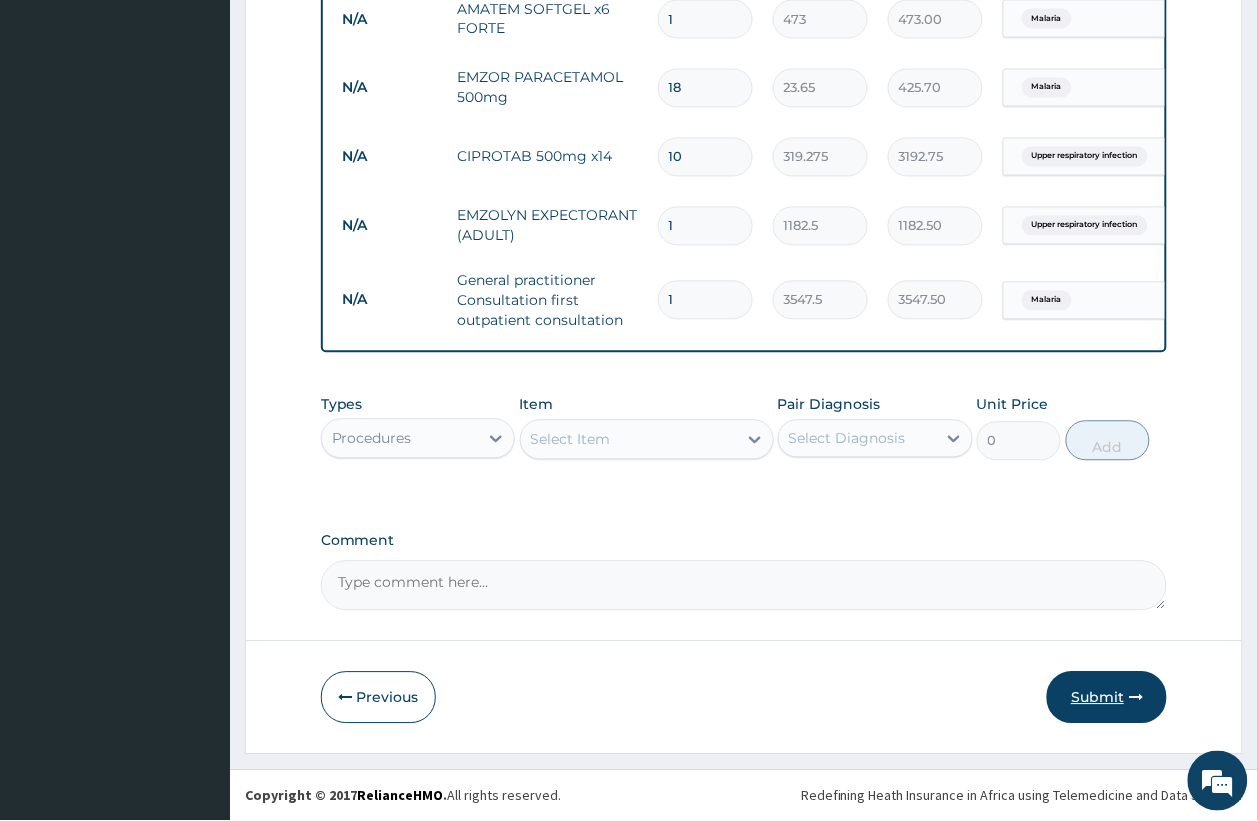 click on "Submit" at bounding box center (1107, 698) 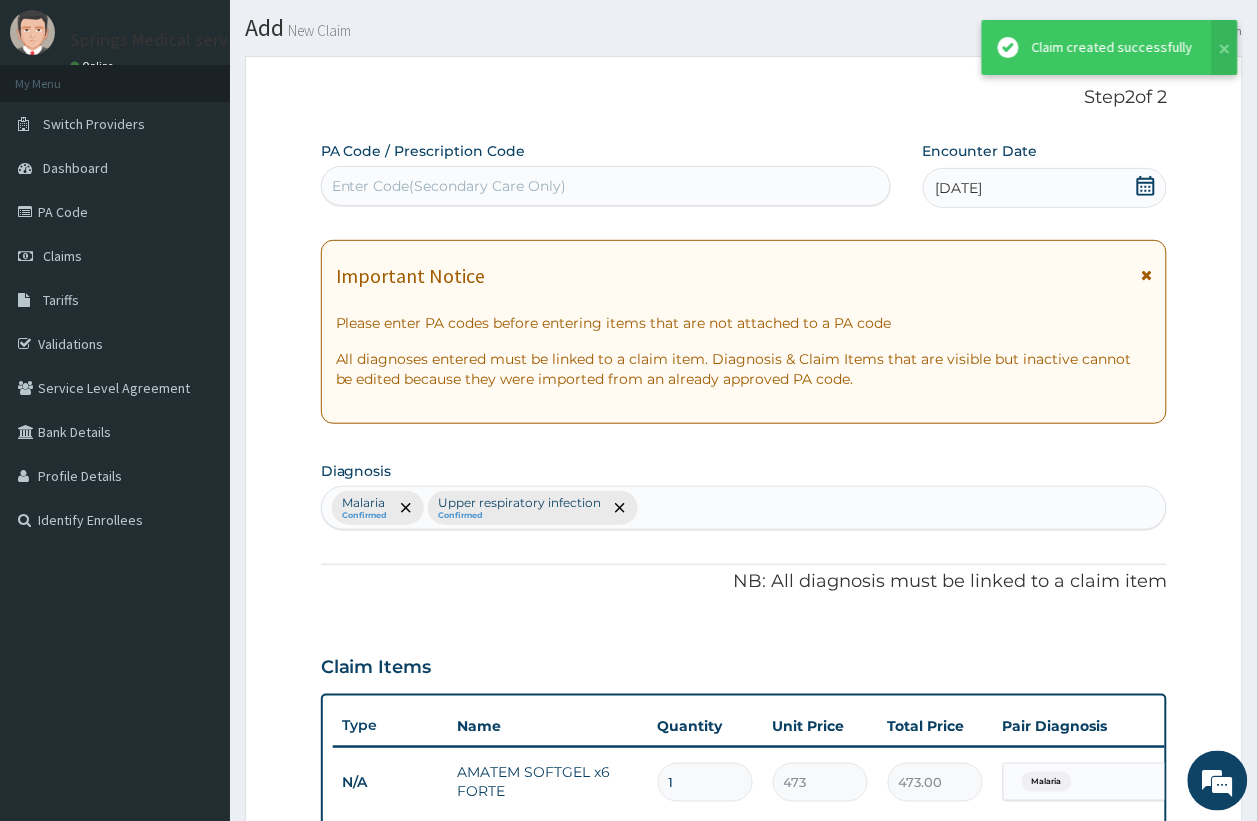 scroll, scrollTop: 833, scrollLeft: 0, axis: vertical 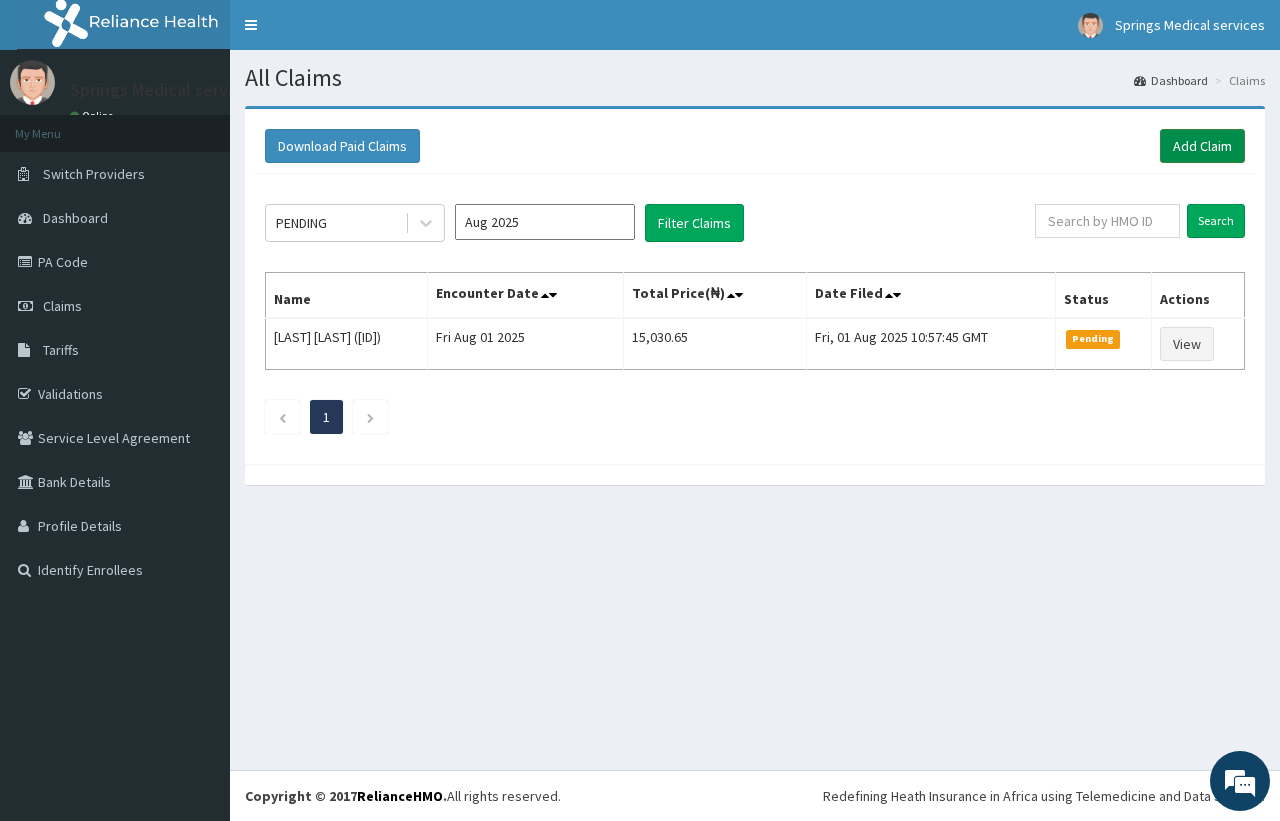 click on "Add Claim" at bounding box center (1202, 146) 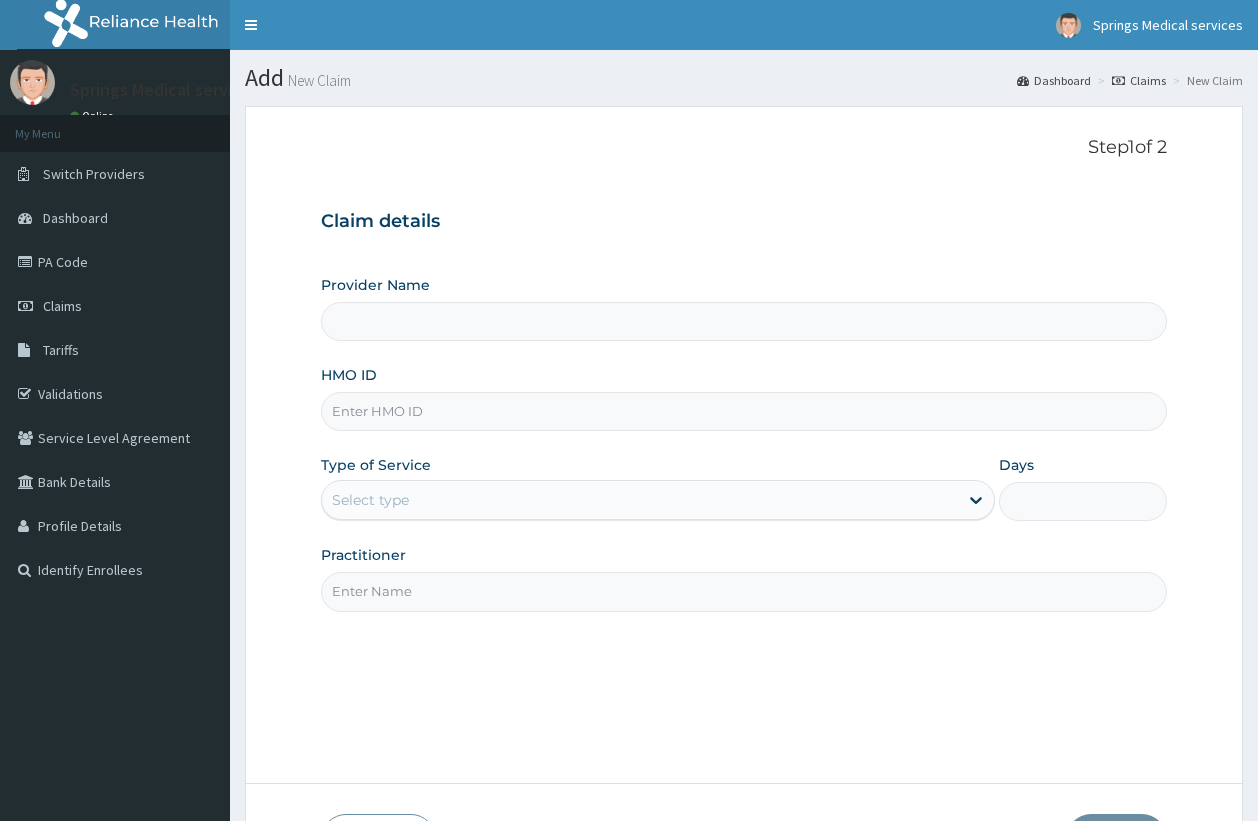 scroll, scrollTop: 0, scrollLeft: 0, axis: both 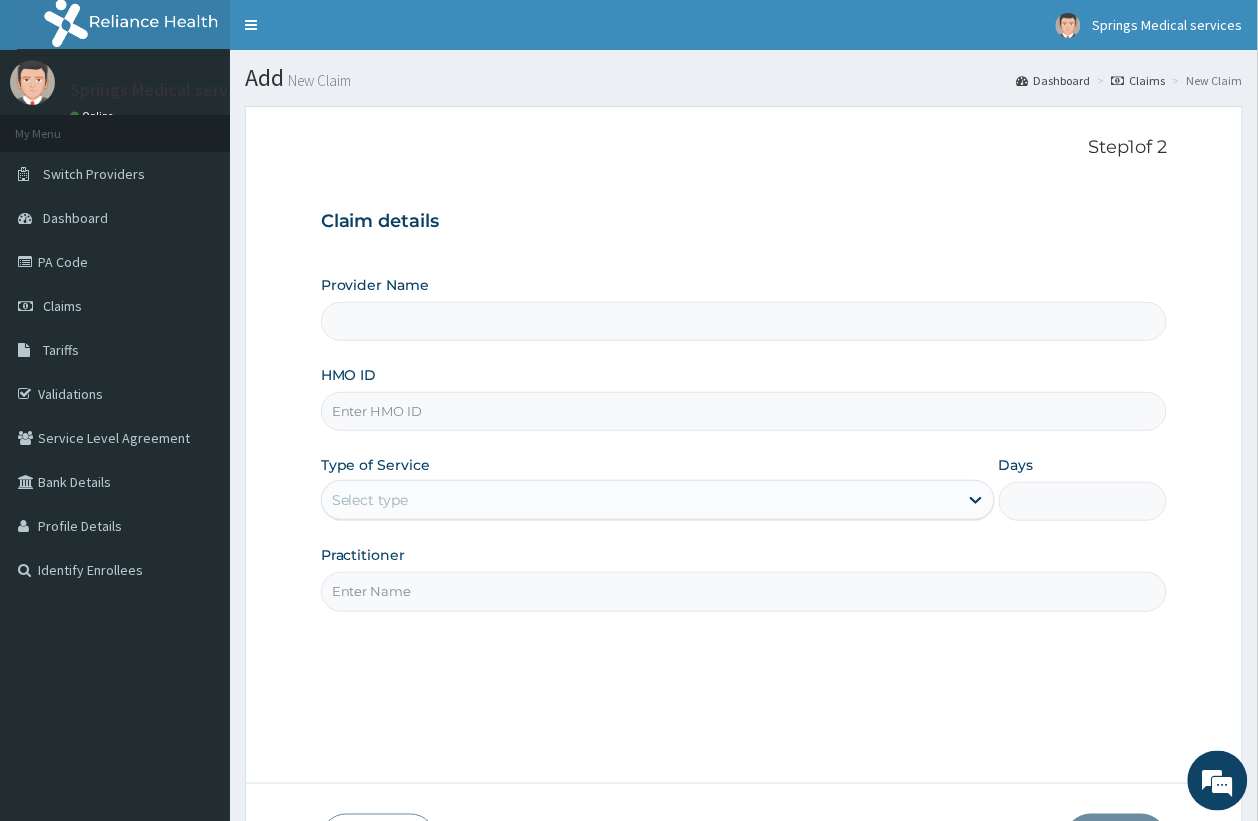 click on "HMO ID" at bounding box center (744, 411) 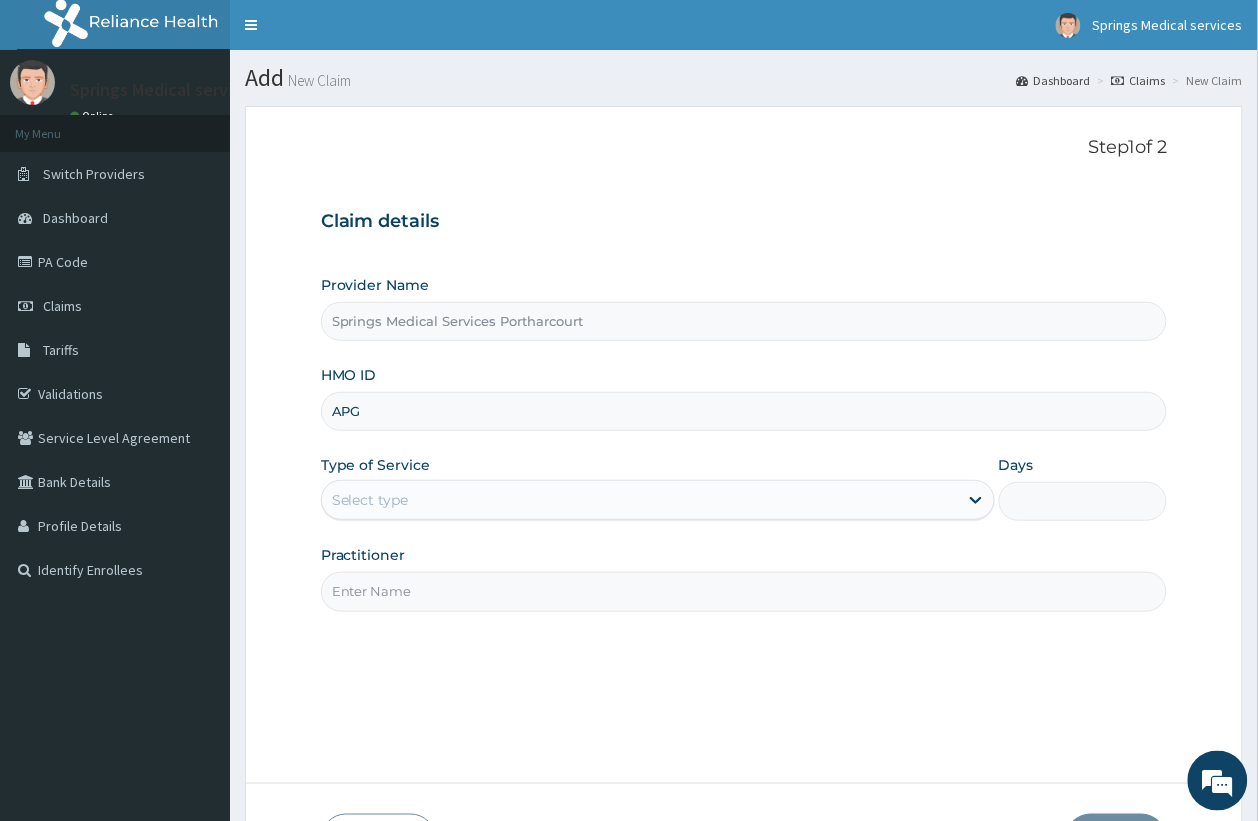 scroll, scrollTop: 0, scrollLeft: 0, axis: both 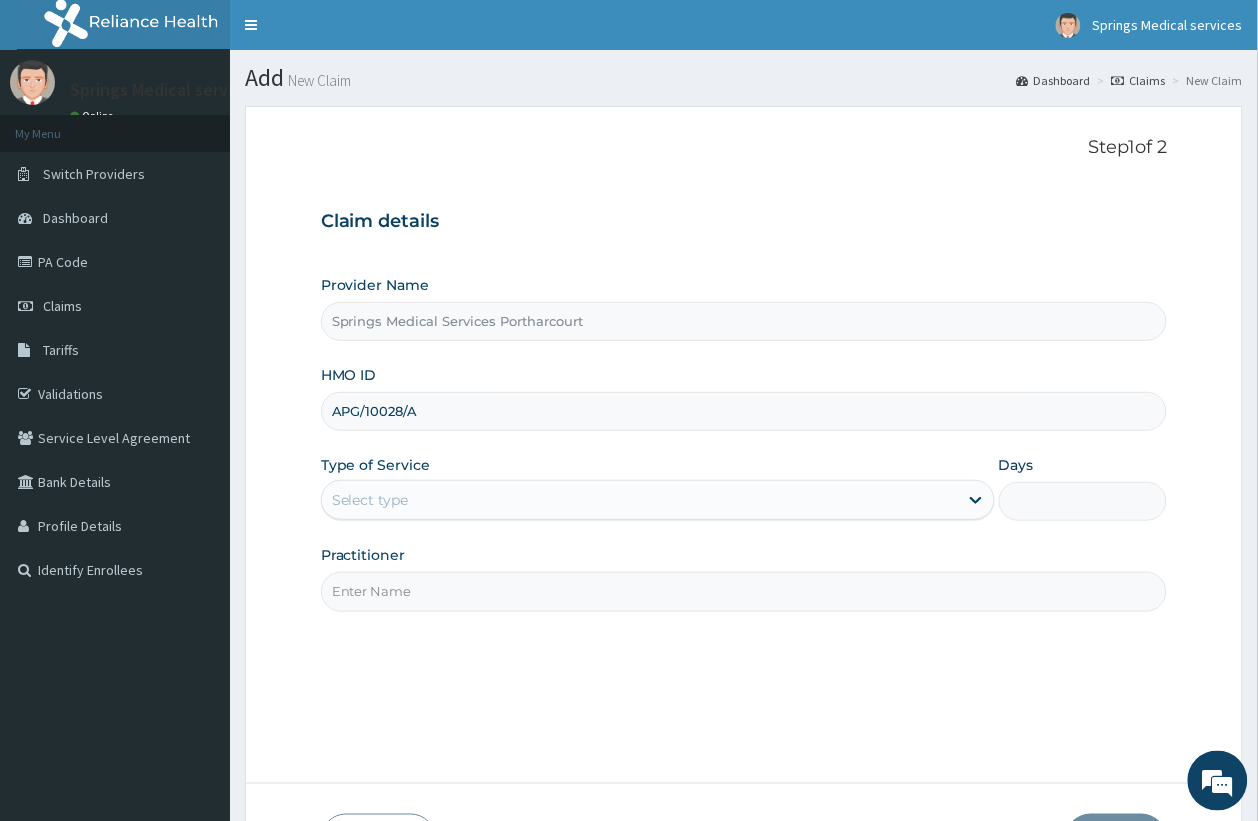 click on "APG/10028/A" at bounding box center (744, 411) 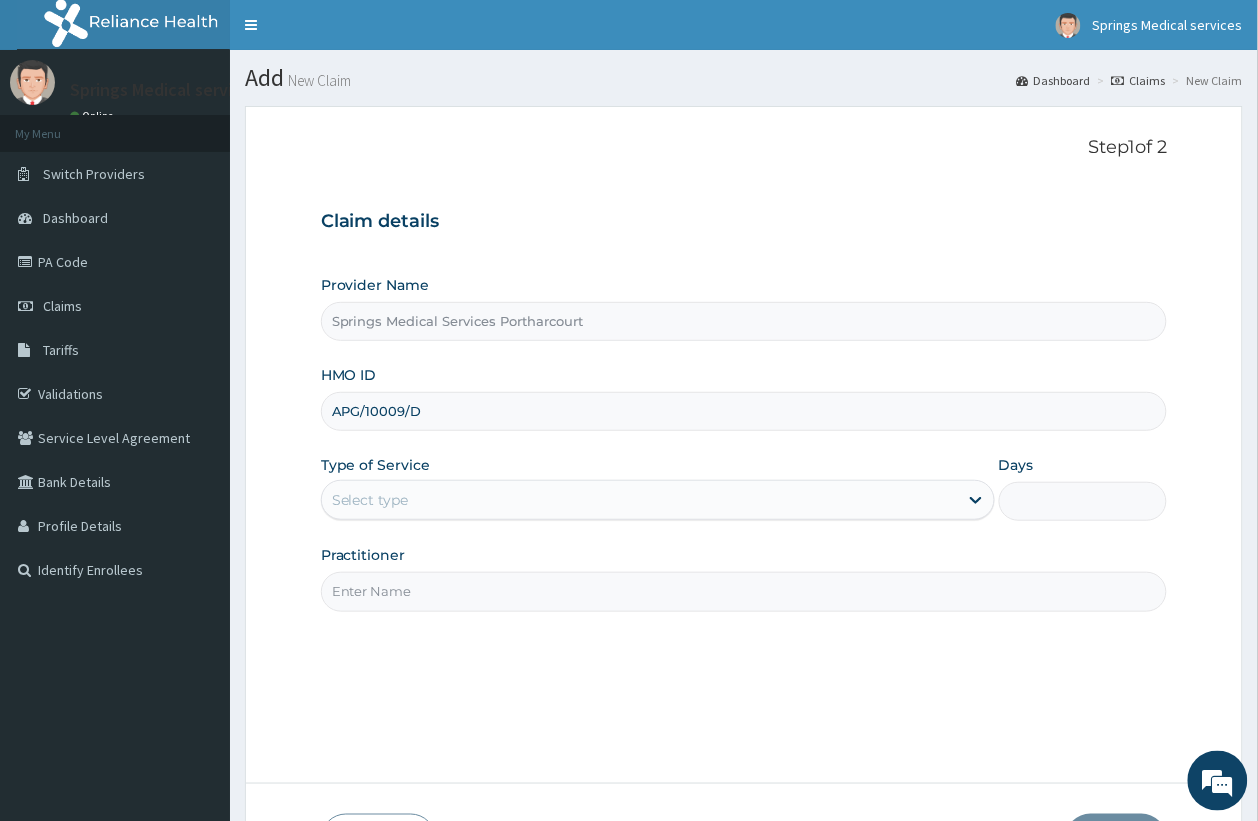 type on "APG/10009/D" 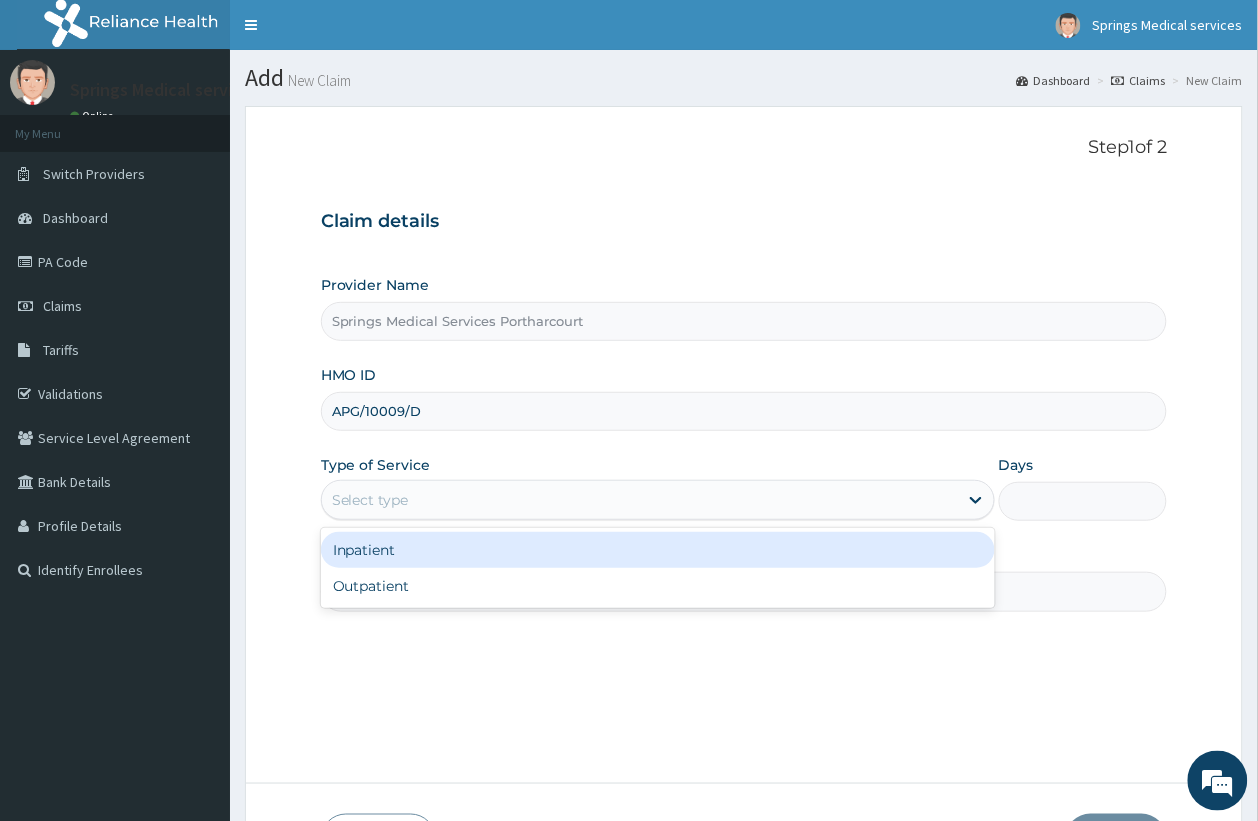 click on "Select type" at bounding box center [658, 500] 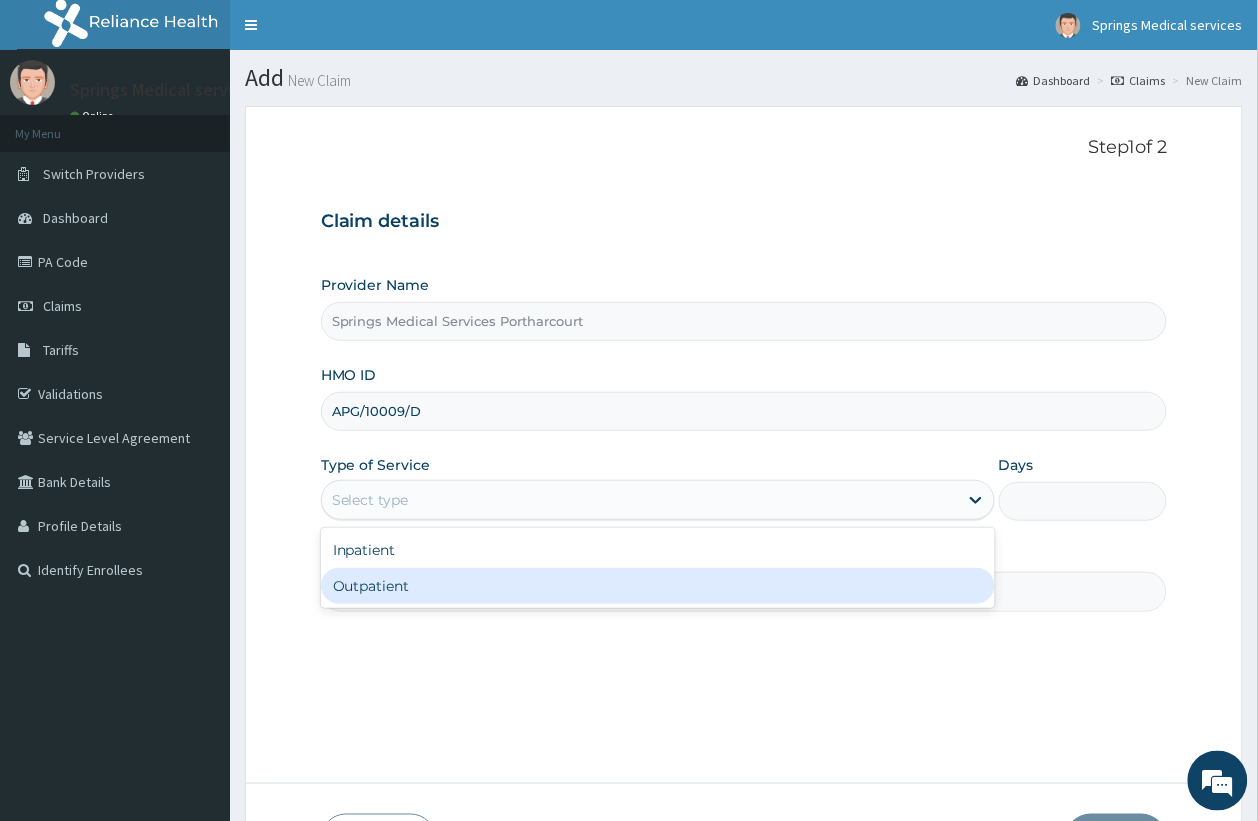click on "Outpatient" at bounding box center [658, 586] 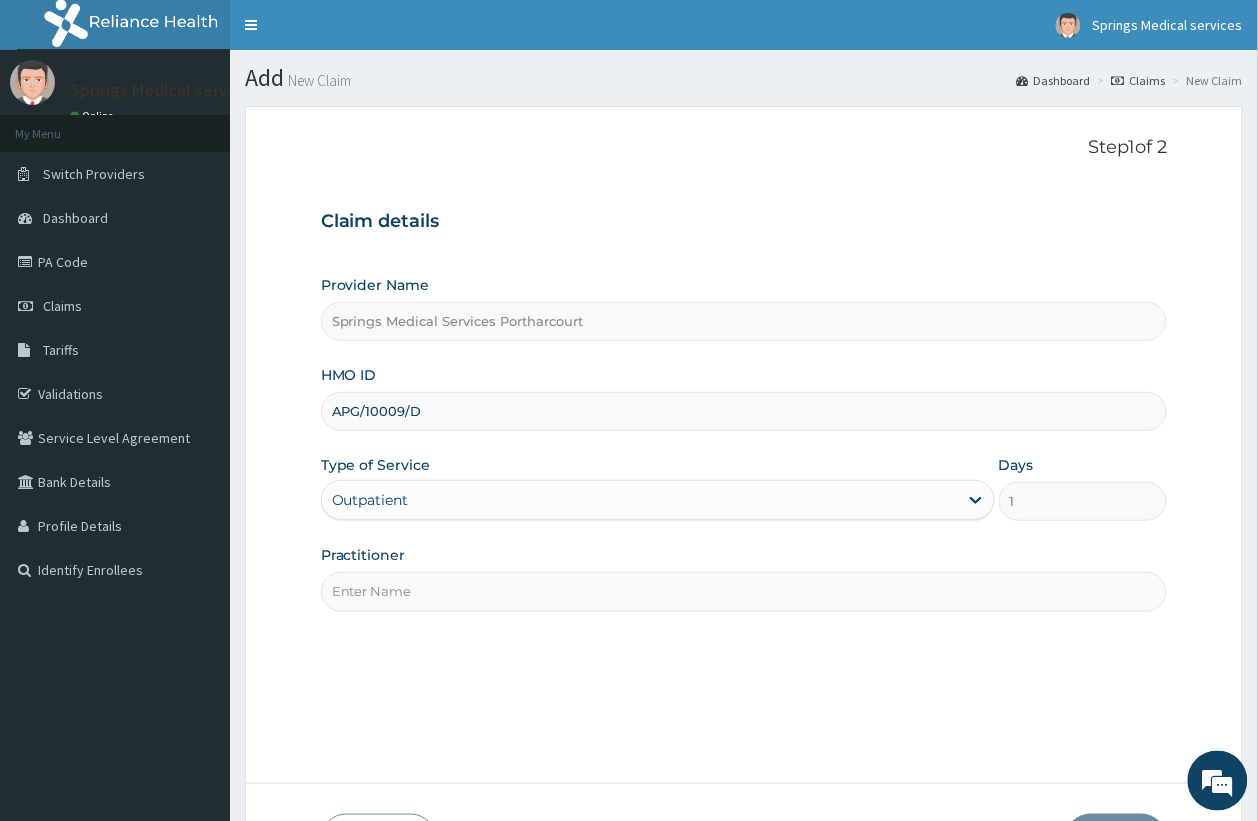 click on "Practitioner" at bounding box center (744, 591) 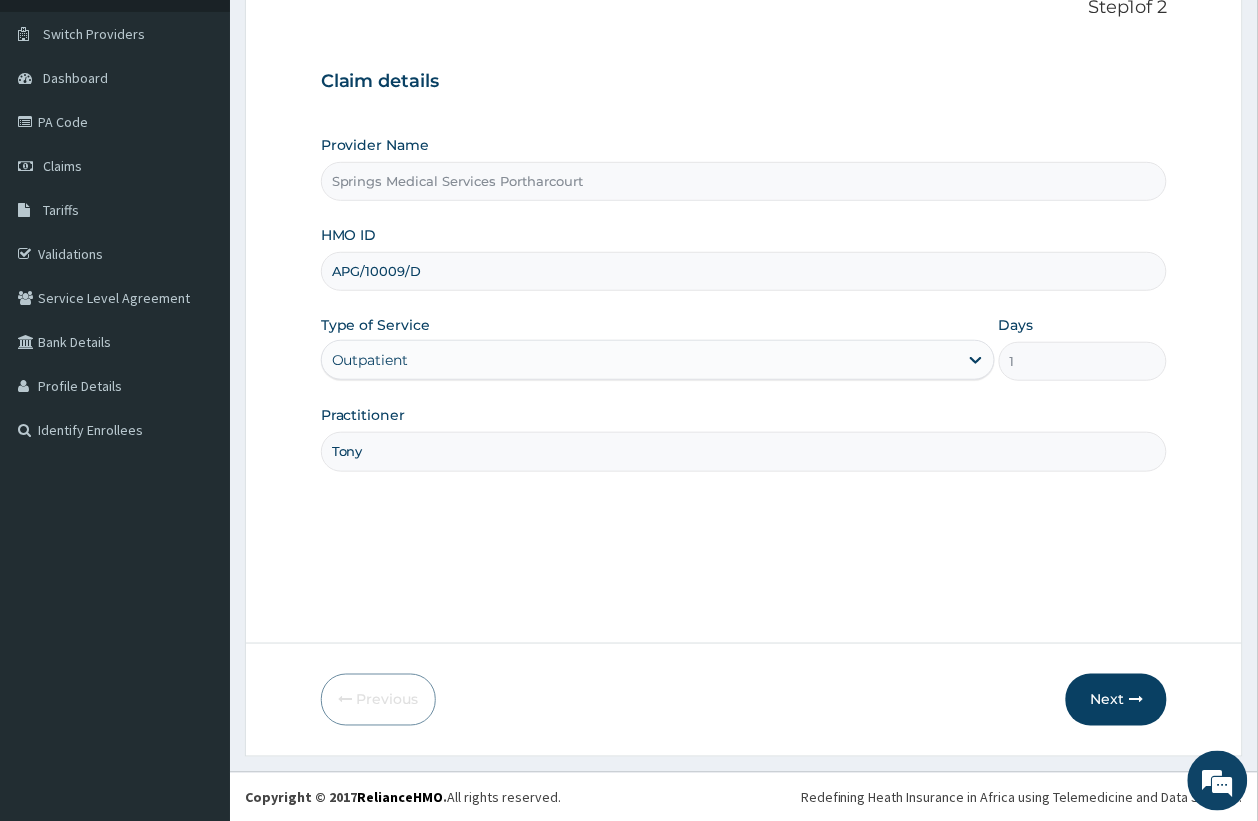 scroll, scrollTop: 142, scrollLeft: 0, axis: vertical 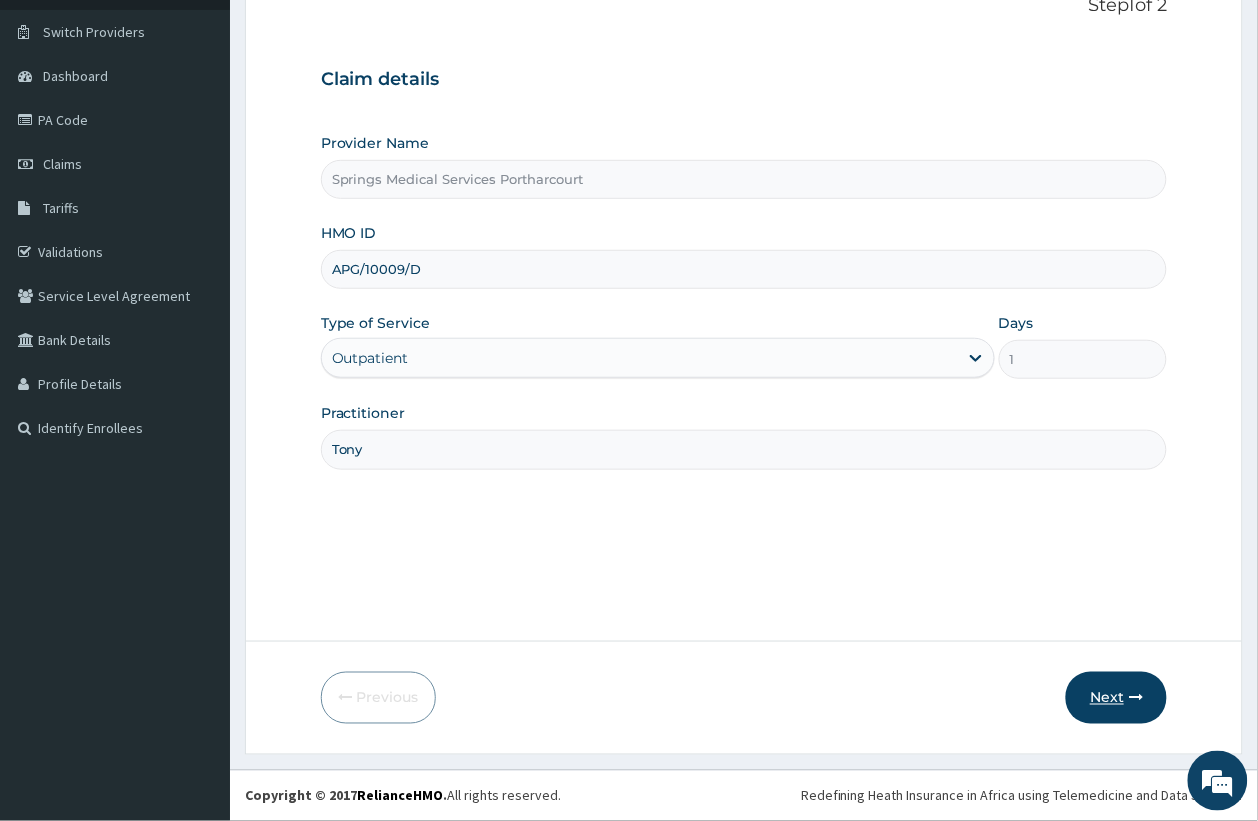 click on "Next" at bounding box center (1116, 698) 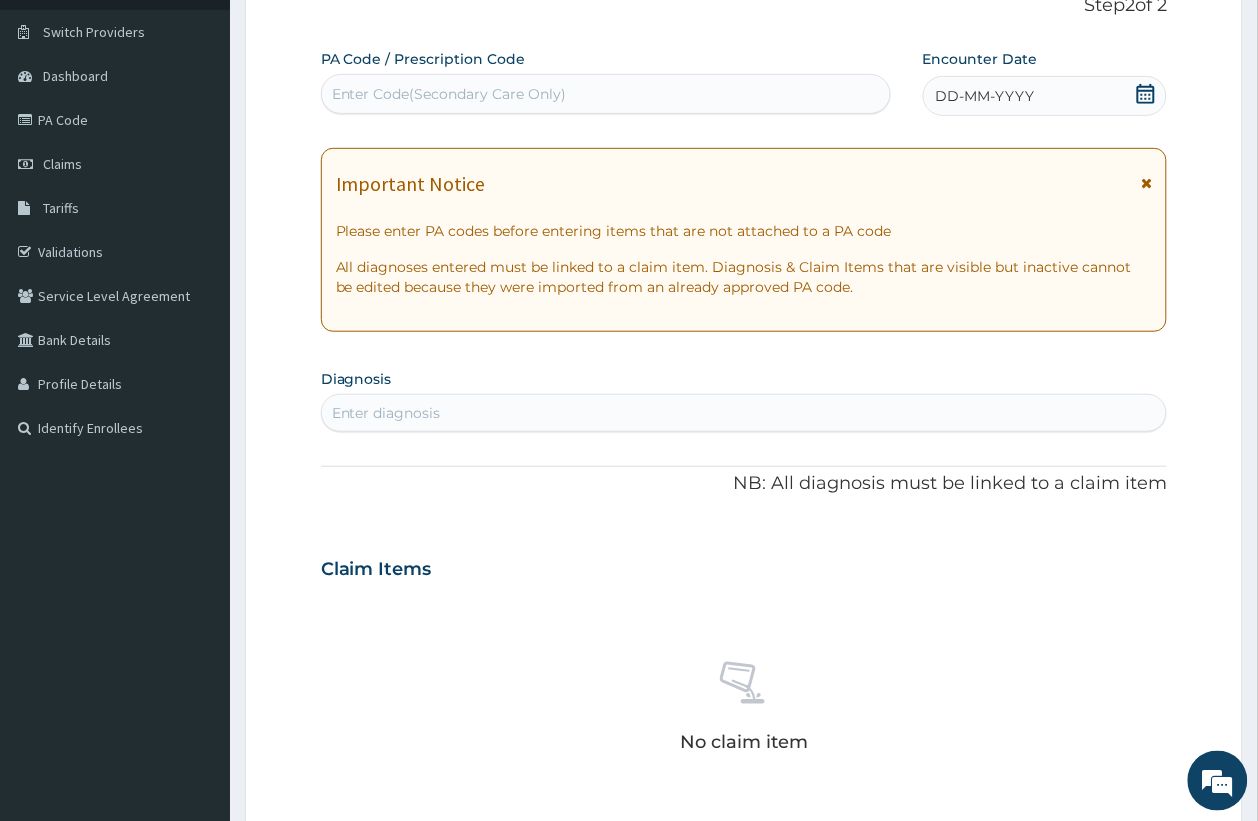 click 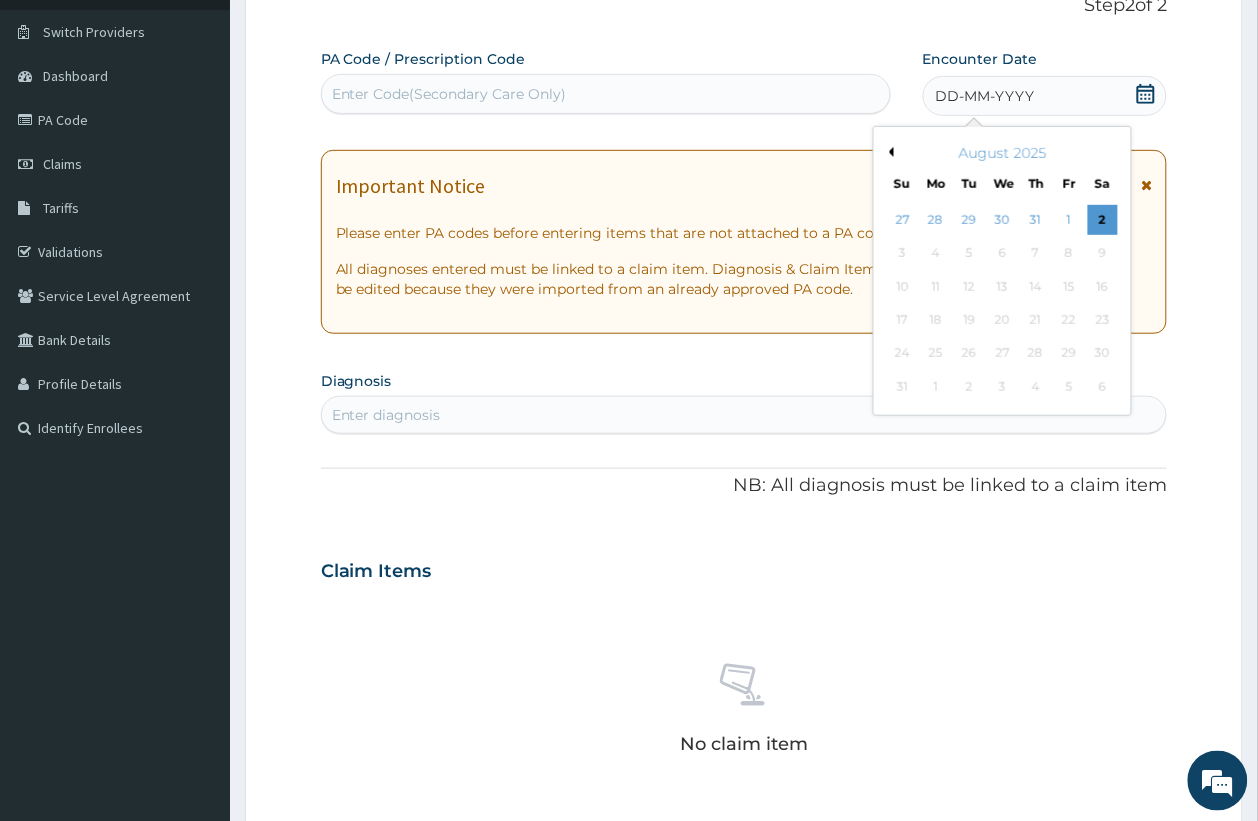 click on "Previous Month" at bounding box center [889, 152] 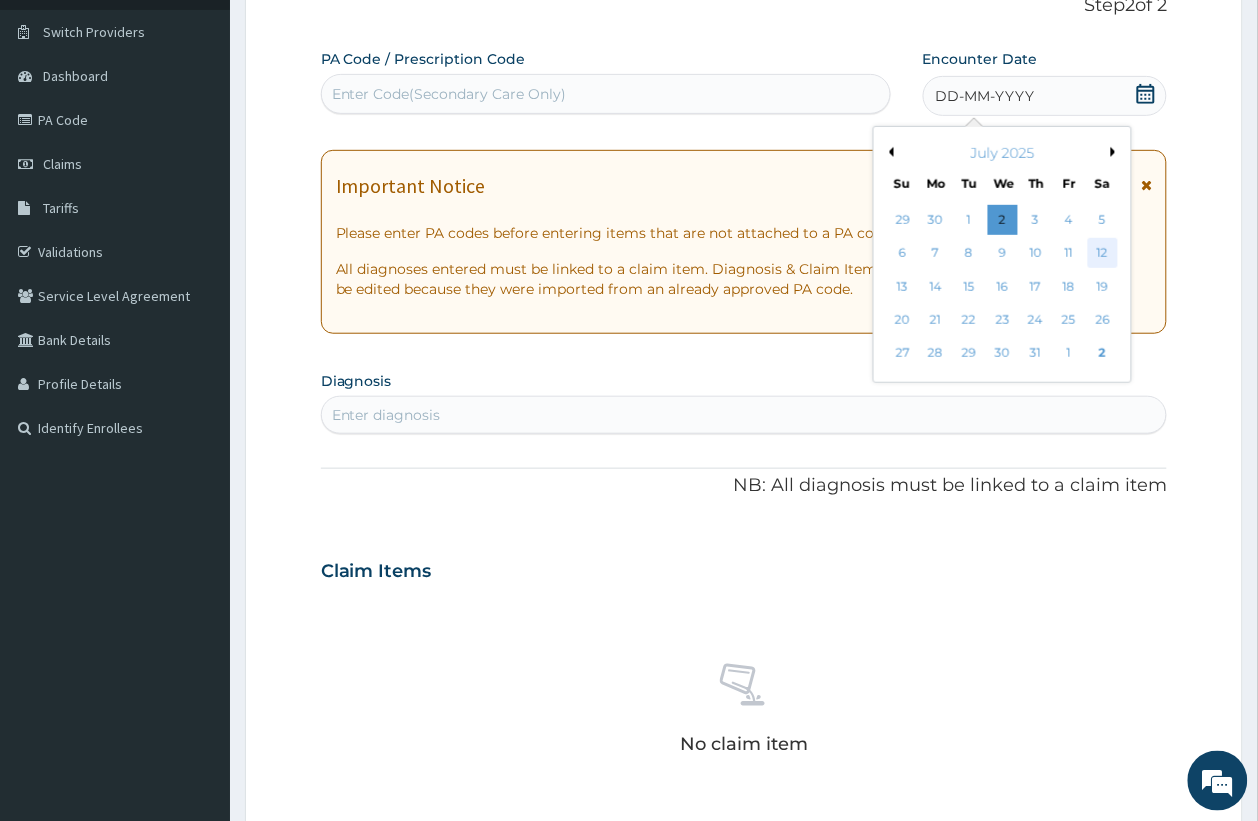 click on "12" at bounding box center (1102, 254) 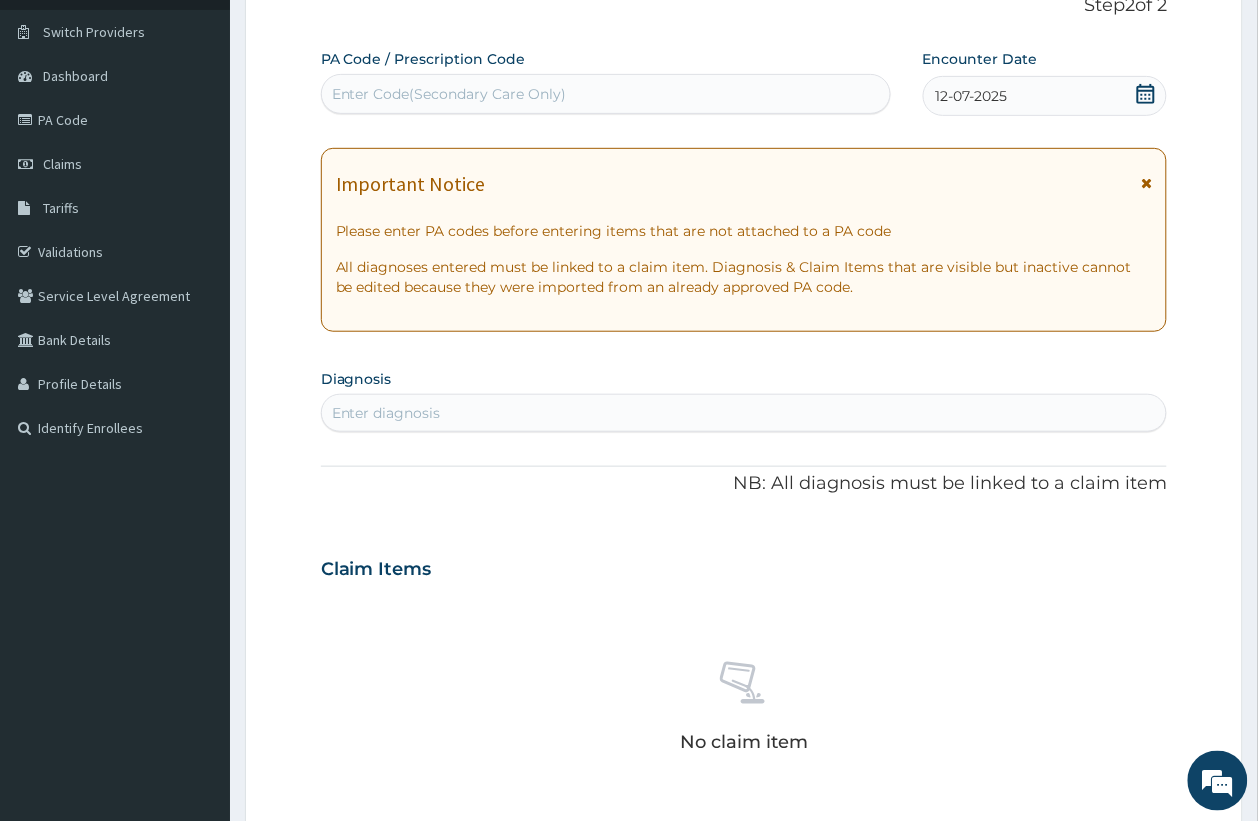 click on "Enter diagnosis" at bounding box center (744, 413) 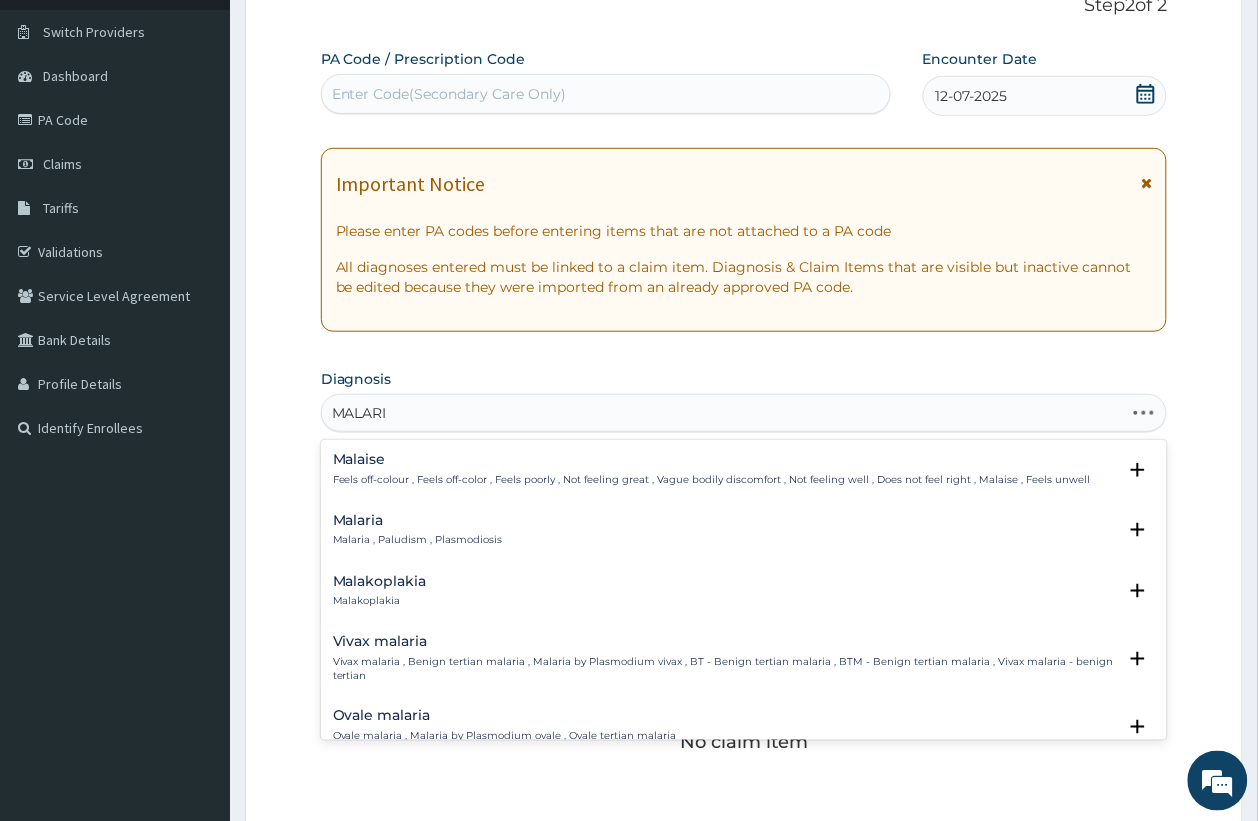 type on "MALARIA" 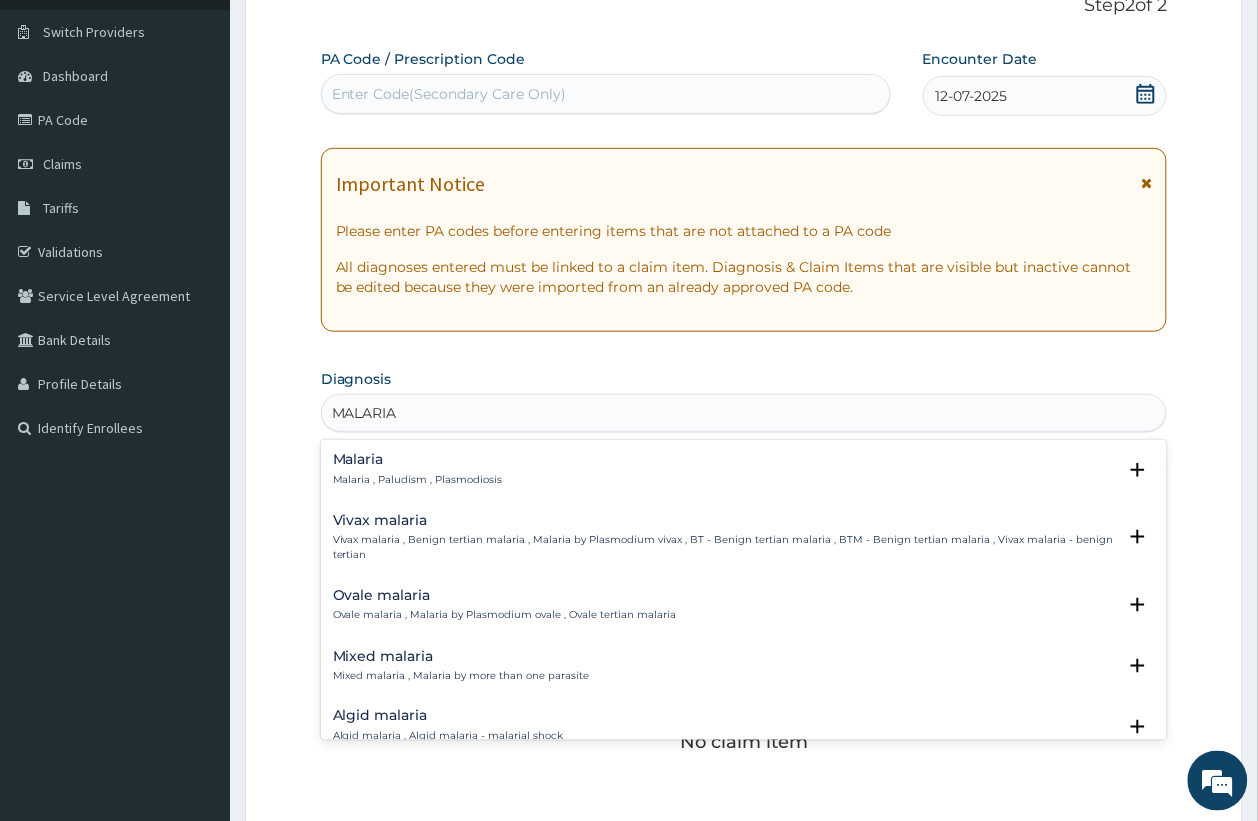 click on "Malaria Malaria , Paludism , Plasmodiosis" at bounding box center (418, 469) 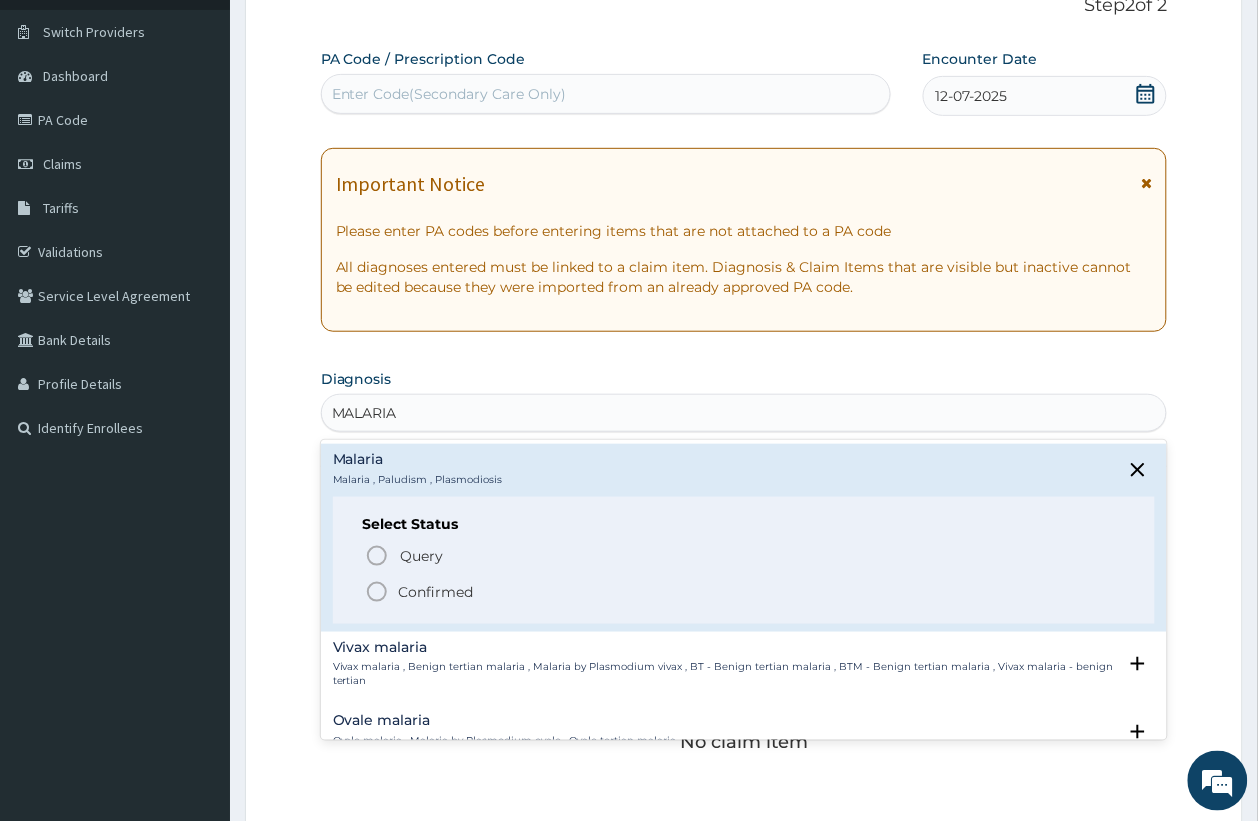 click 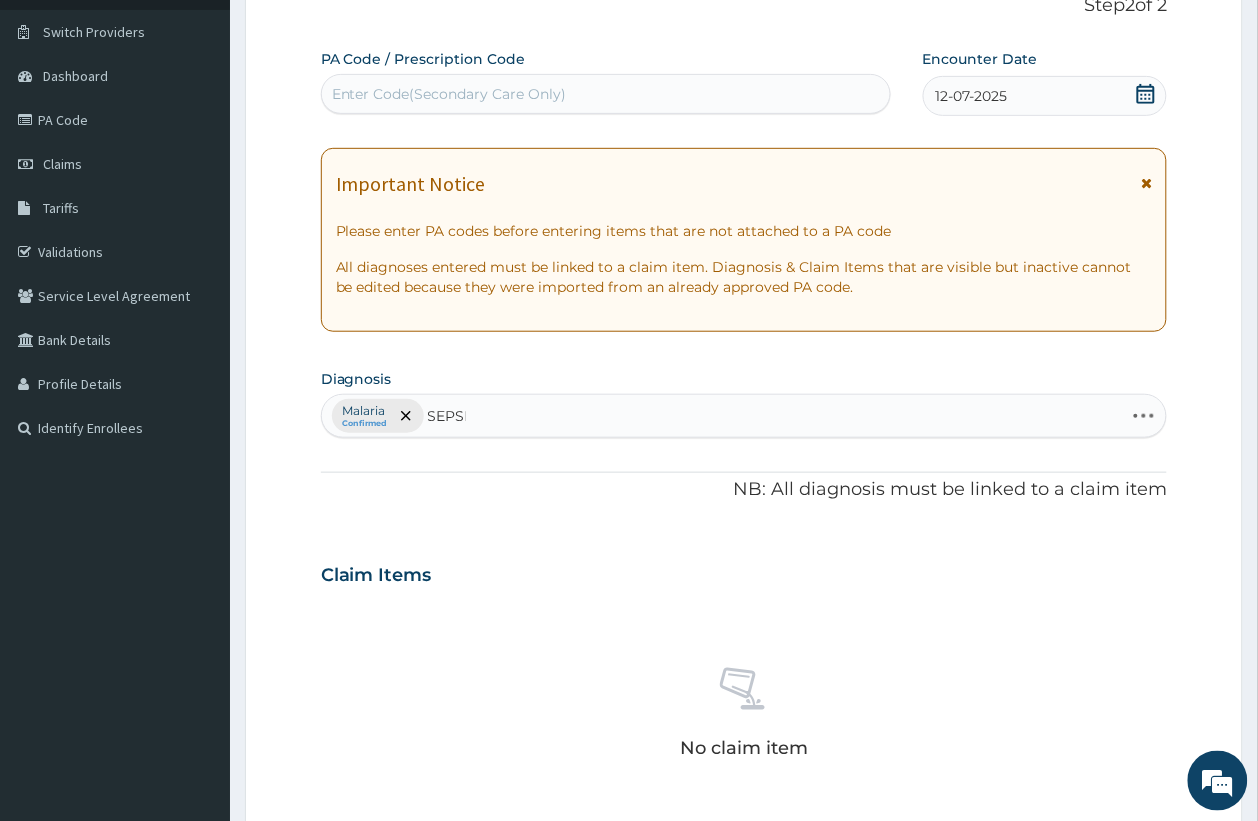 type on "SEPSIS" 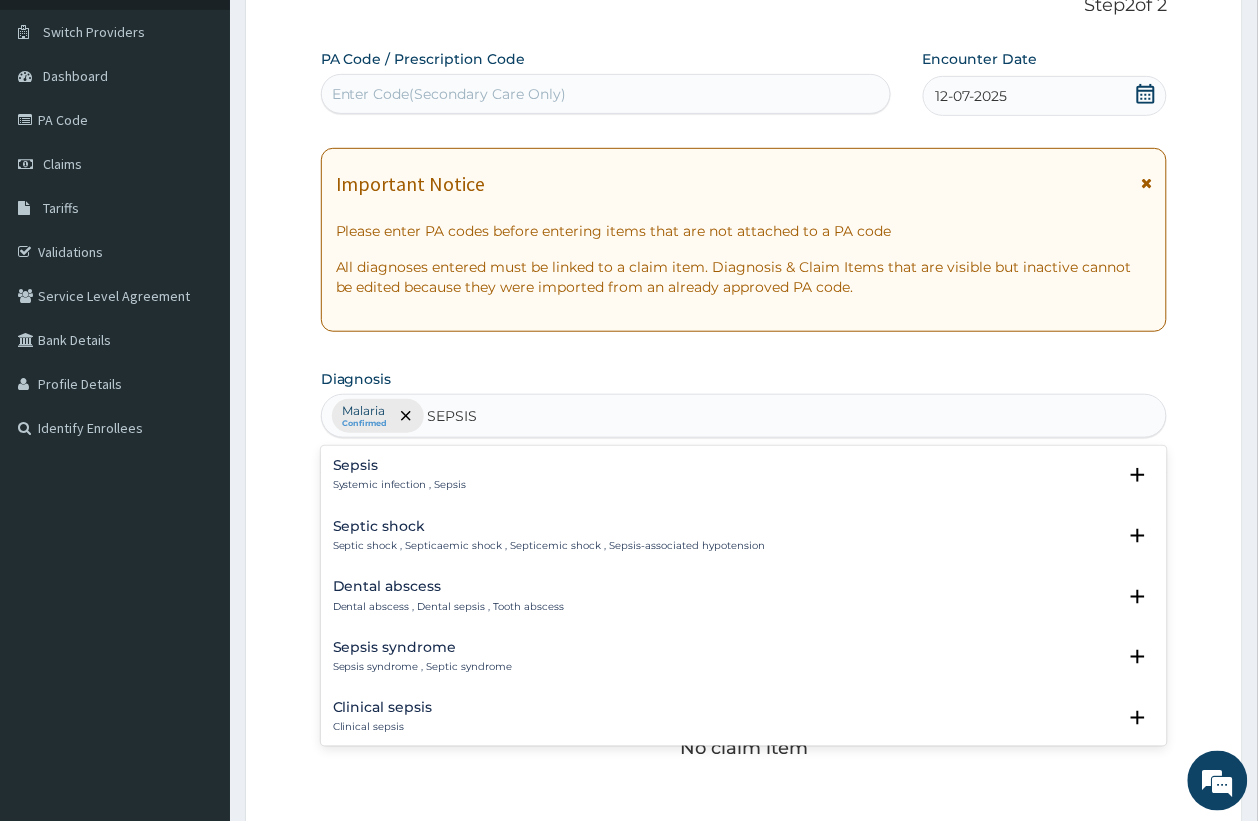 click on "Sepsis" at bounding box center (400, 465) 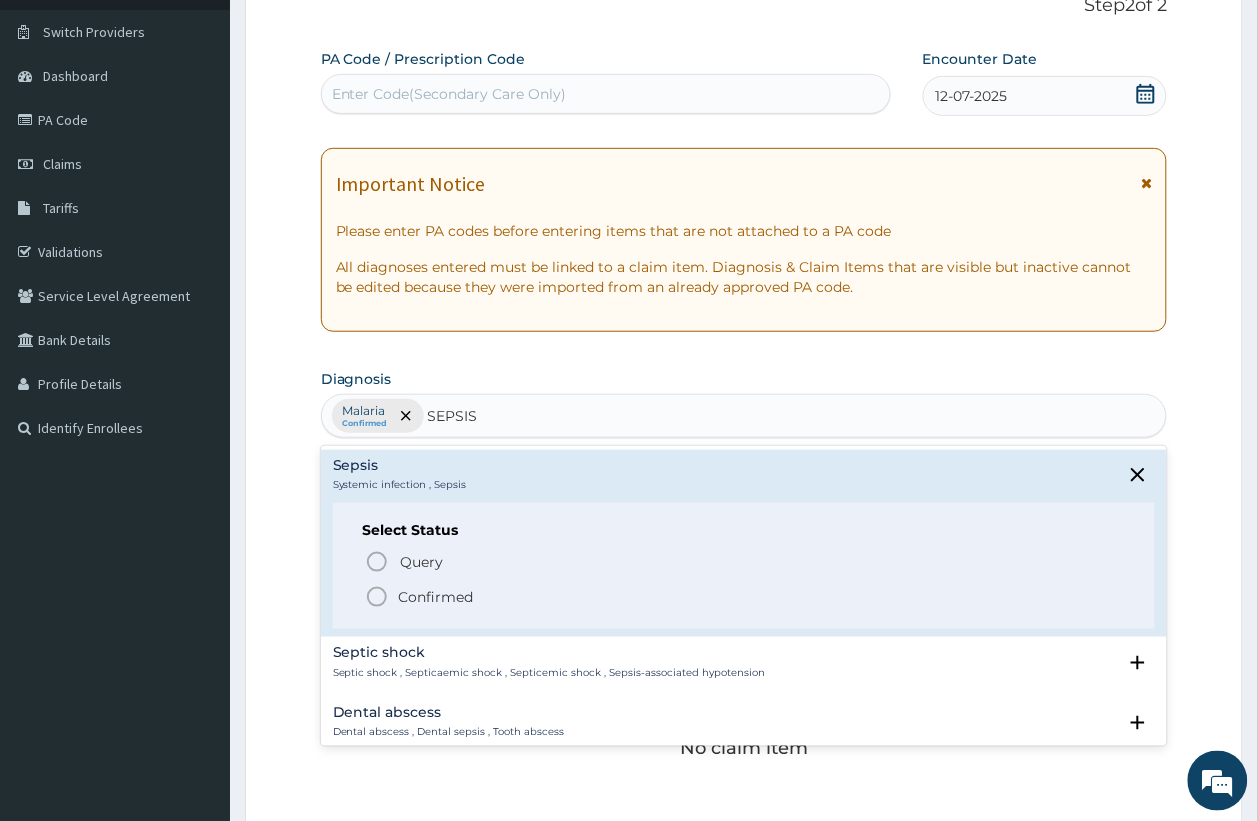 click on "Confirmed" at bounding box center (436, 597) 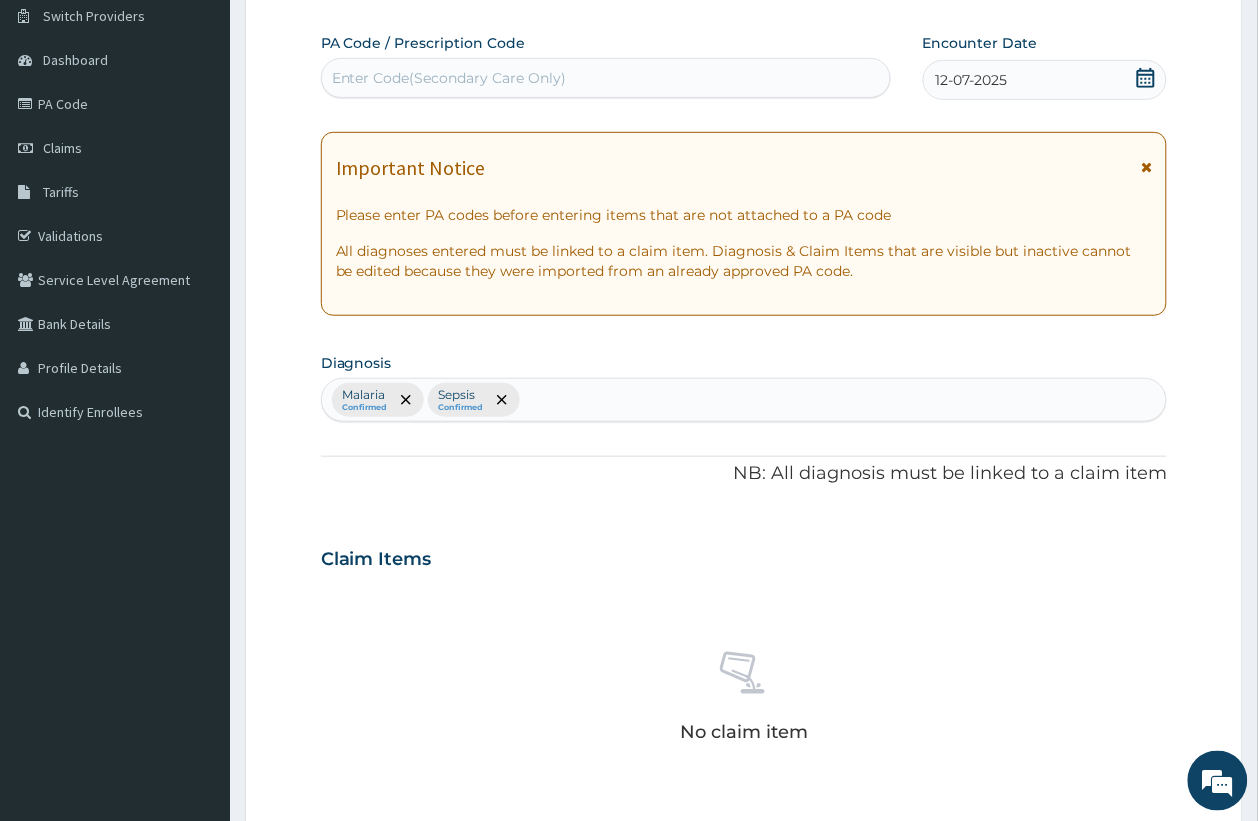 scroll, scrollTop: 267, scrollLeft: 0, axis: vertical 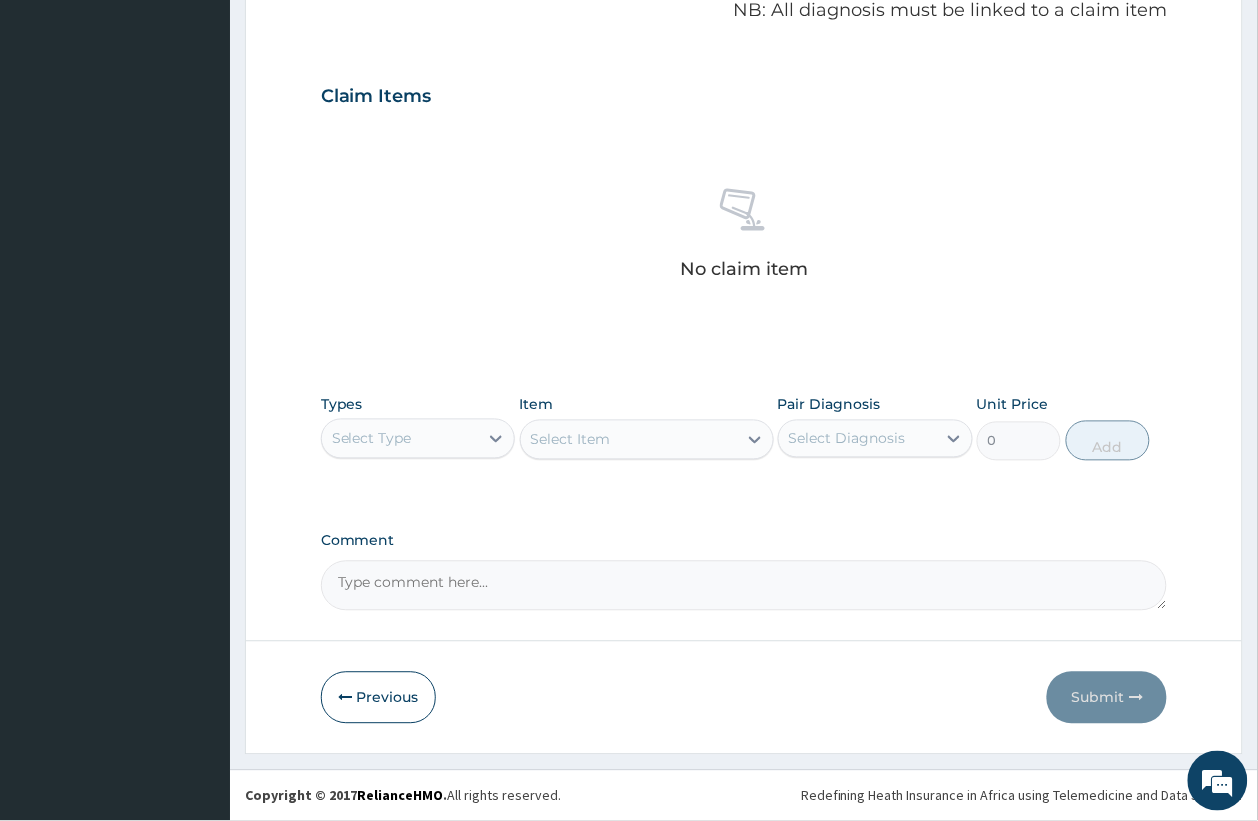 click on "Select Type" at bounding box center [400, 439] 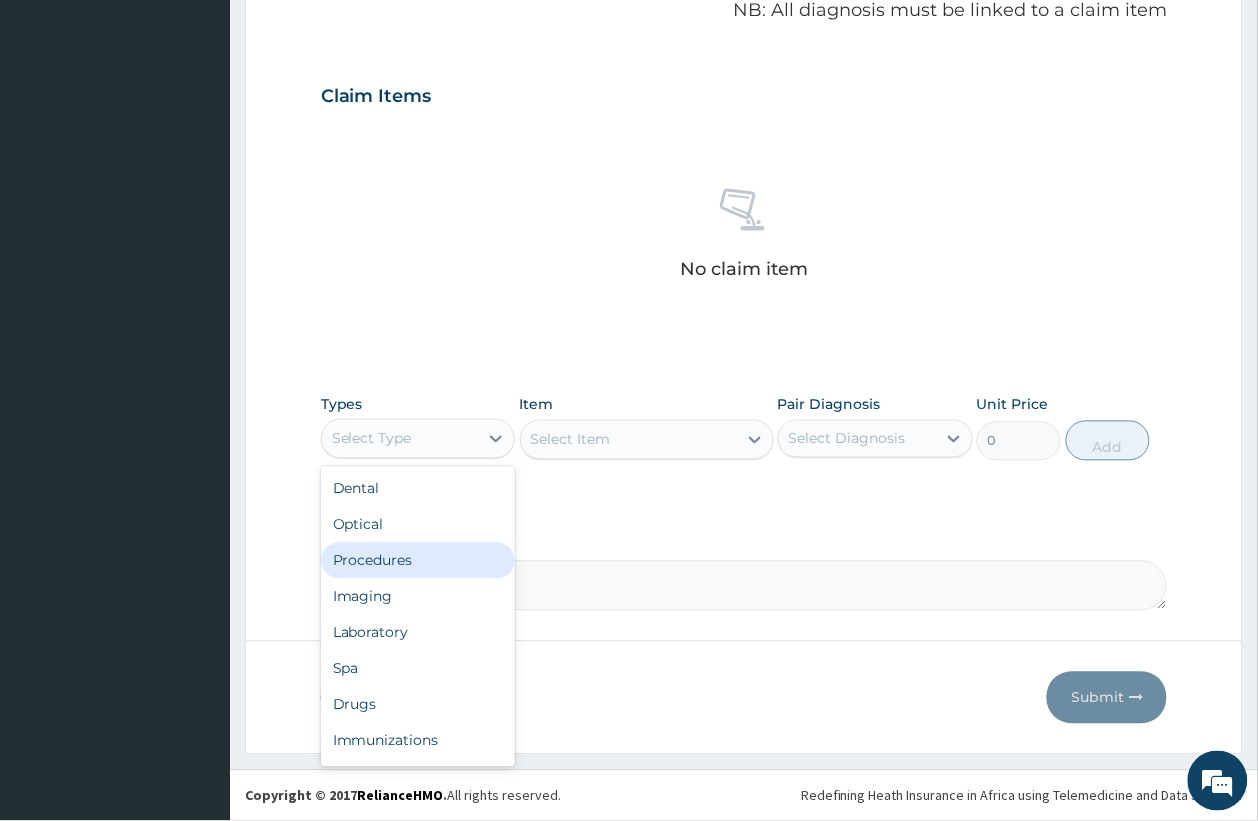 click on "Procedures" at bounding box center (418, 561) 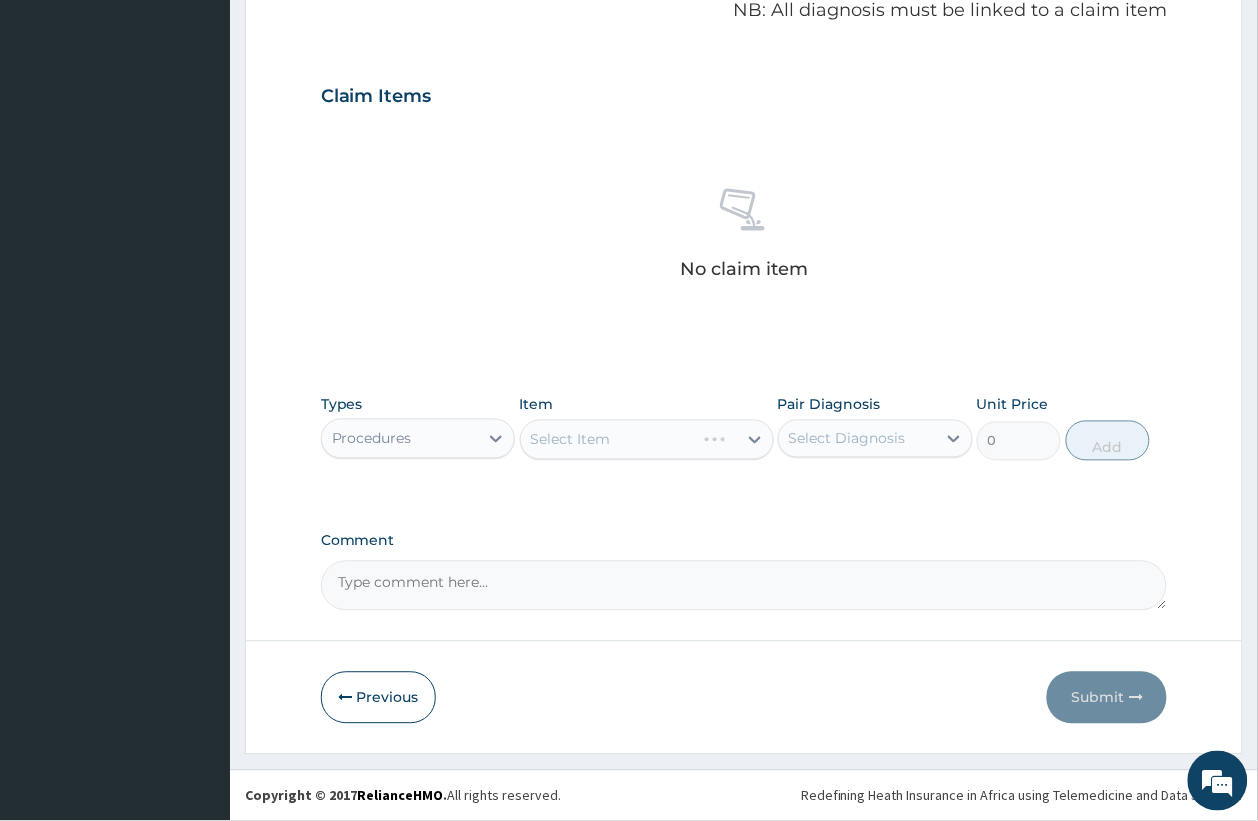 click on "Select Diagnosis" at bounding box center (847, 439) 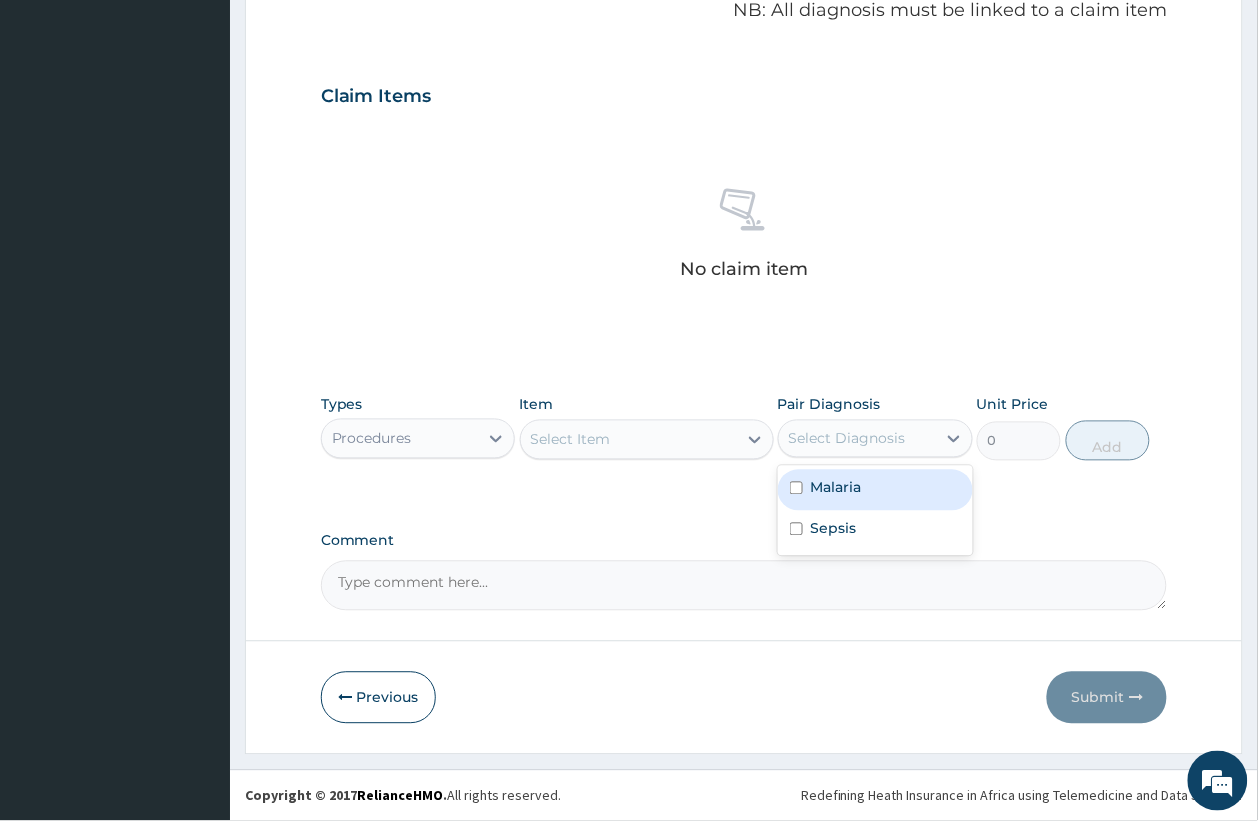 click on "Malaria" at bounding box center (836, 488) 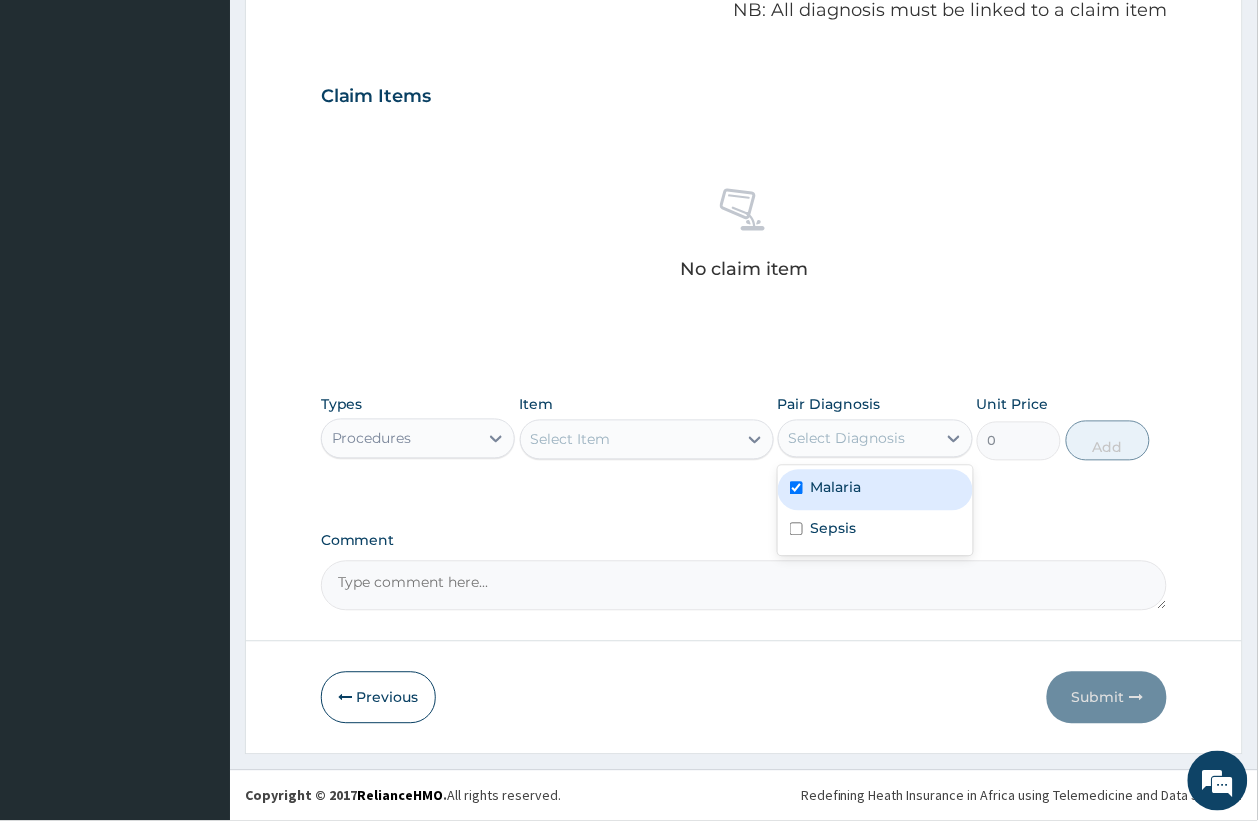 checkbox on "true" 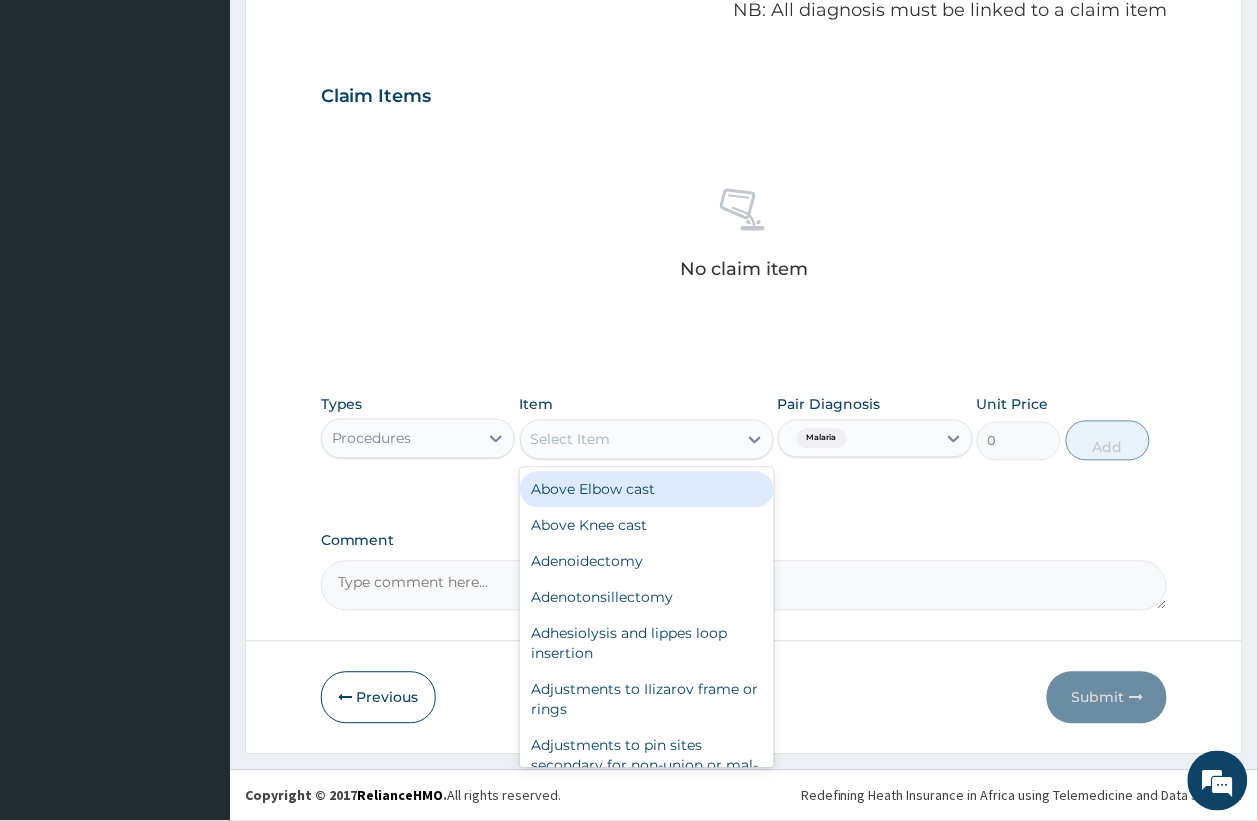 click on "Select Item" at bounding box center [629, 440] 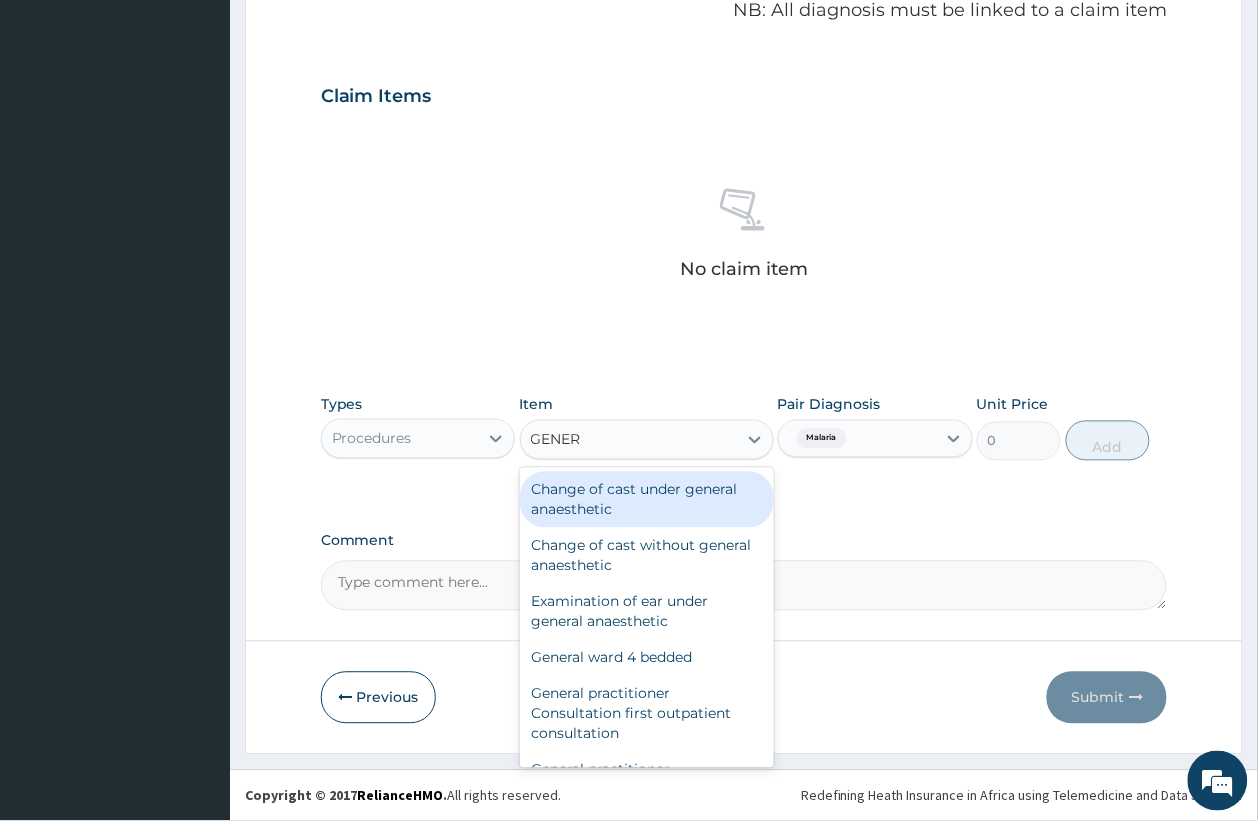 type on "GENERA" 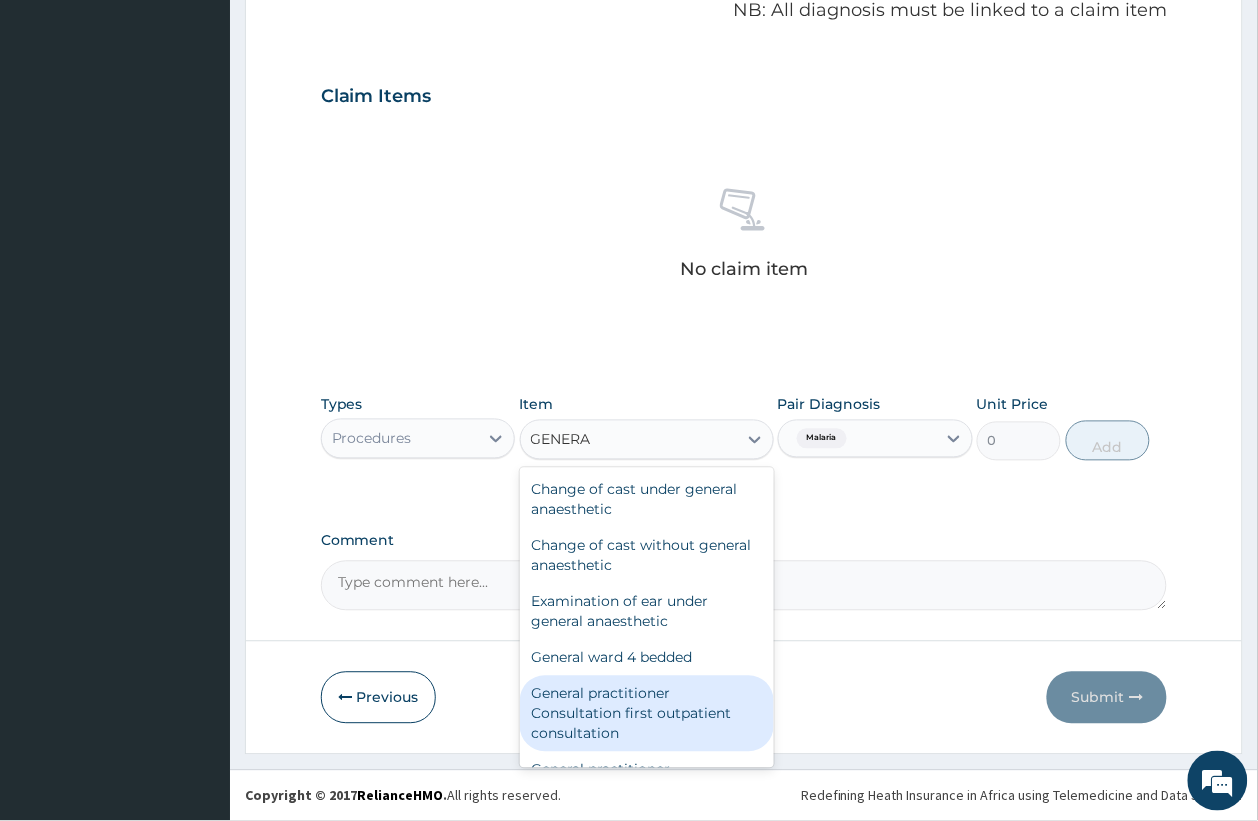 click on "General practitioner Consultation first outpatient consultation" at bounding box center [647, 714] 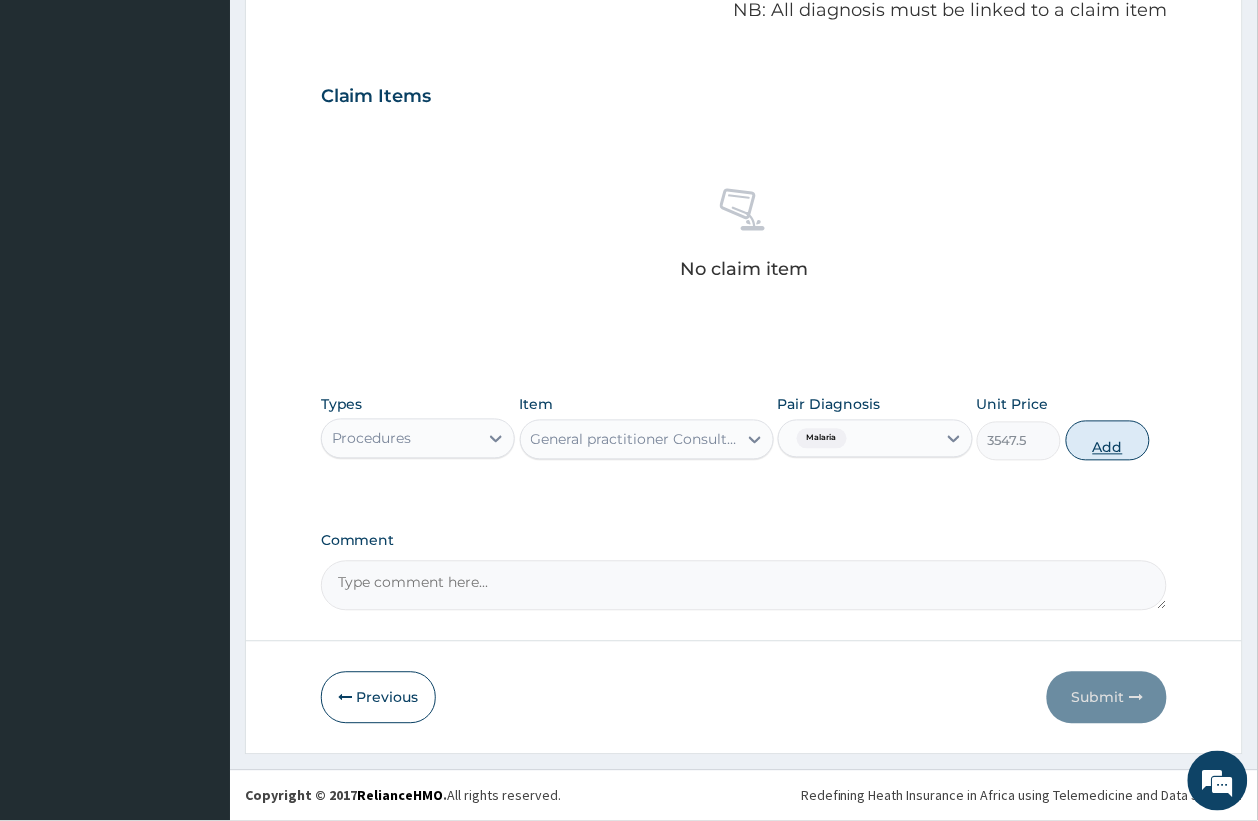 click on "Add" at bounding box center [1108, 441] 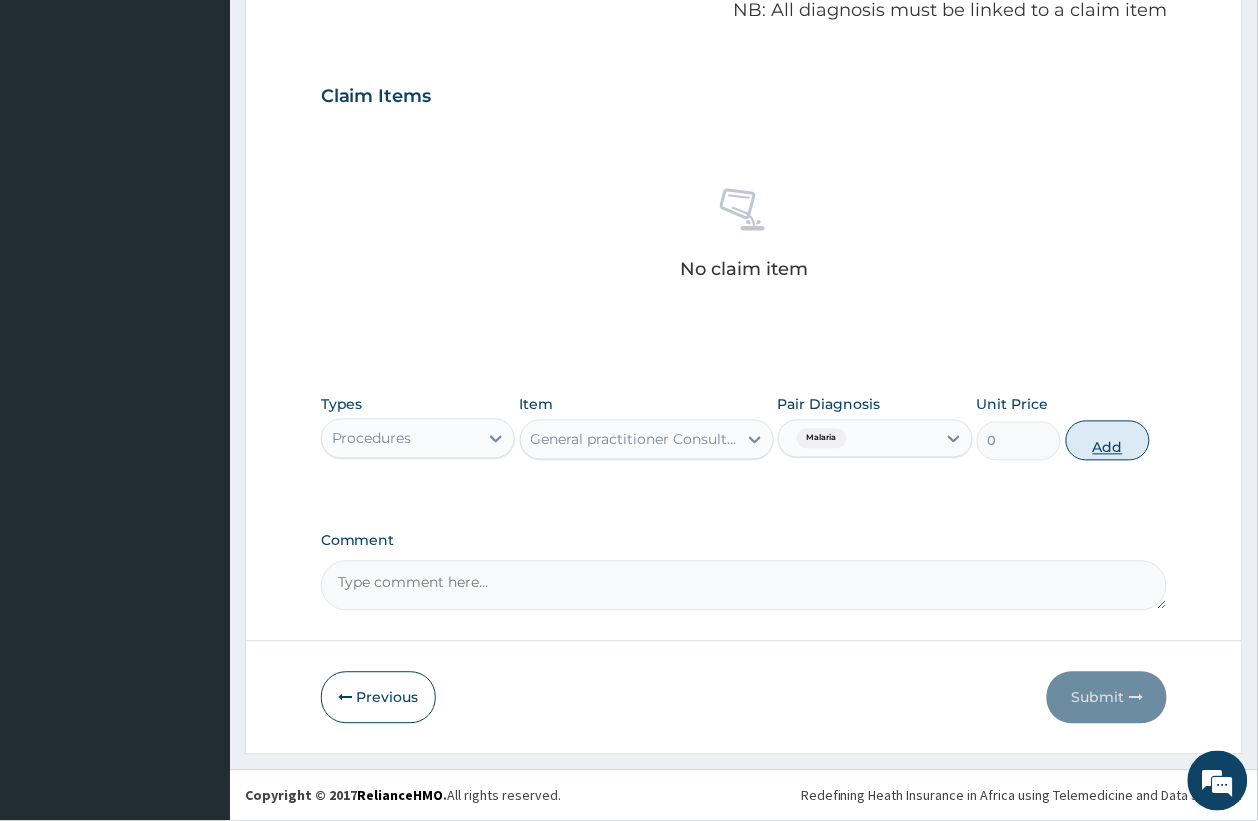 scroll, scrollTop: 557, scrollLeft: 0, axis: vertical 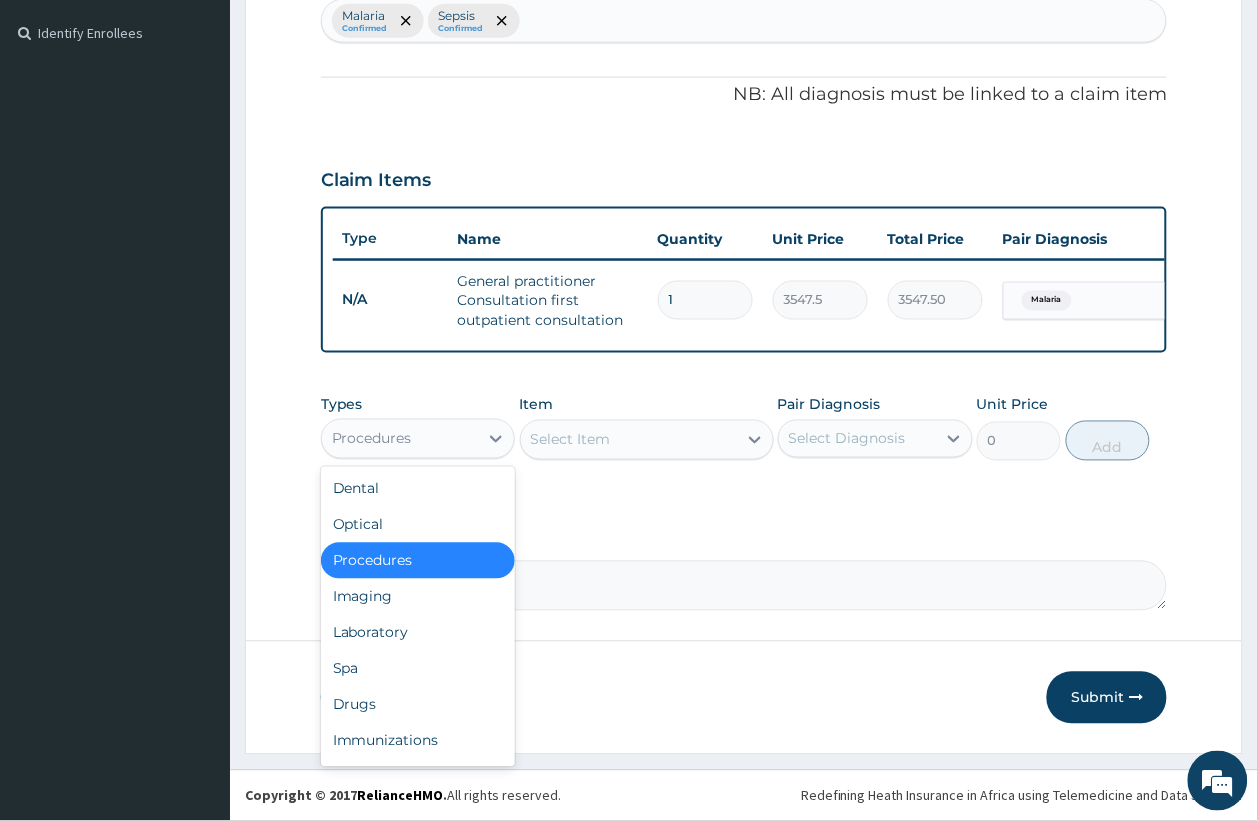 click on "Procedures" at bounding box center [400, 439] 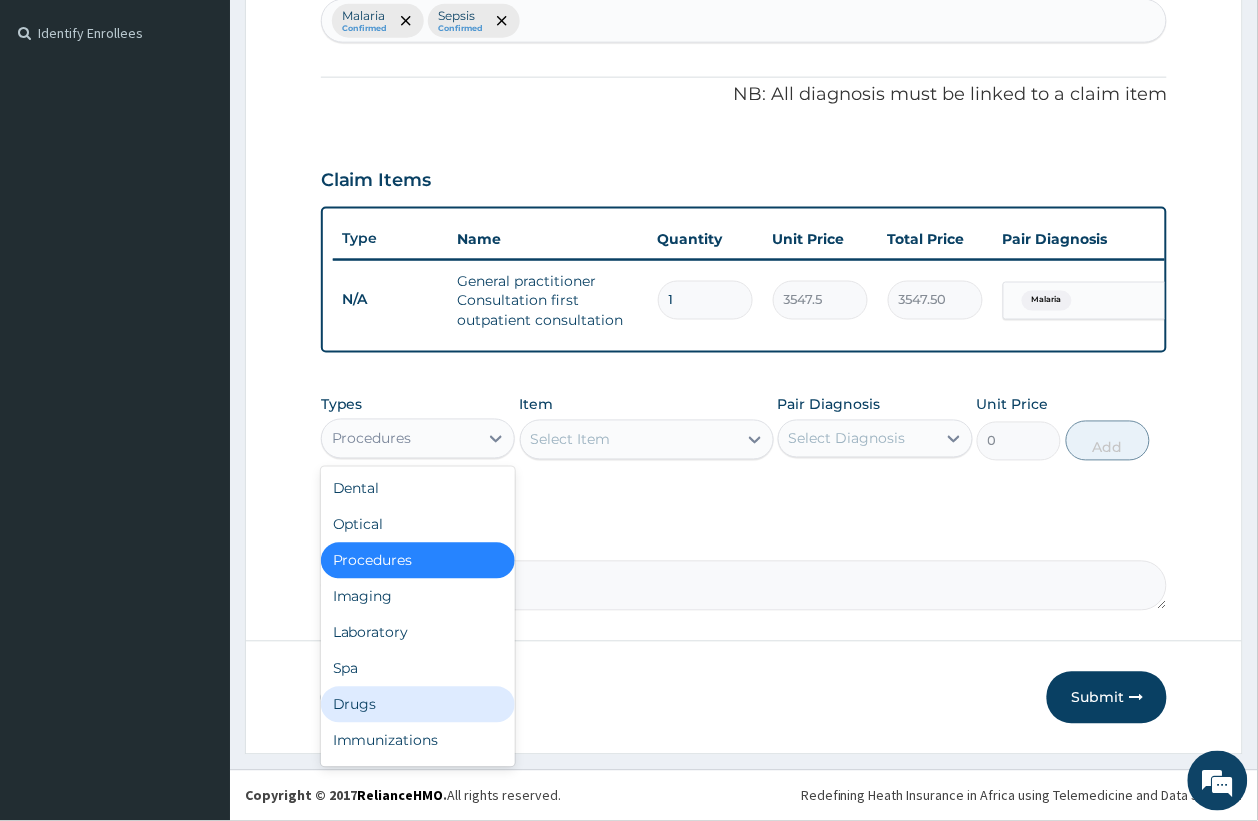 click on "Drugs" at bounding box center [418, 705] 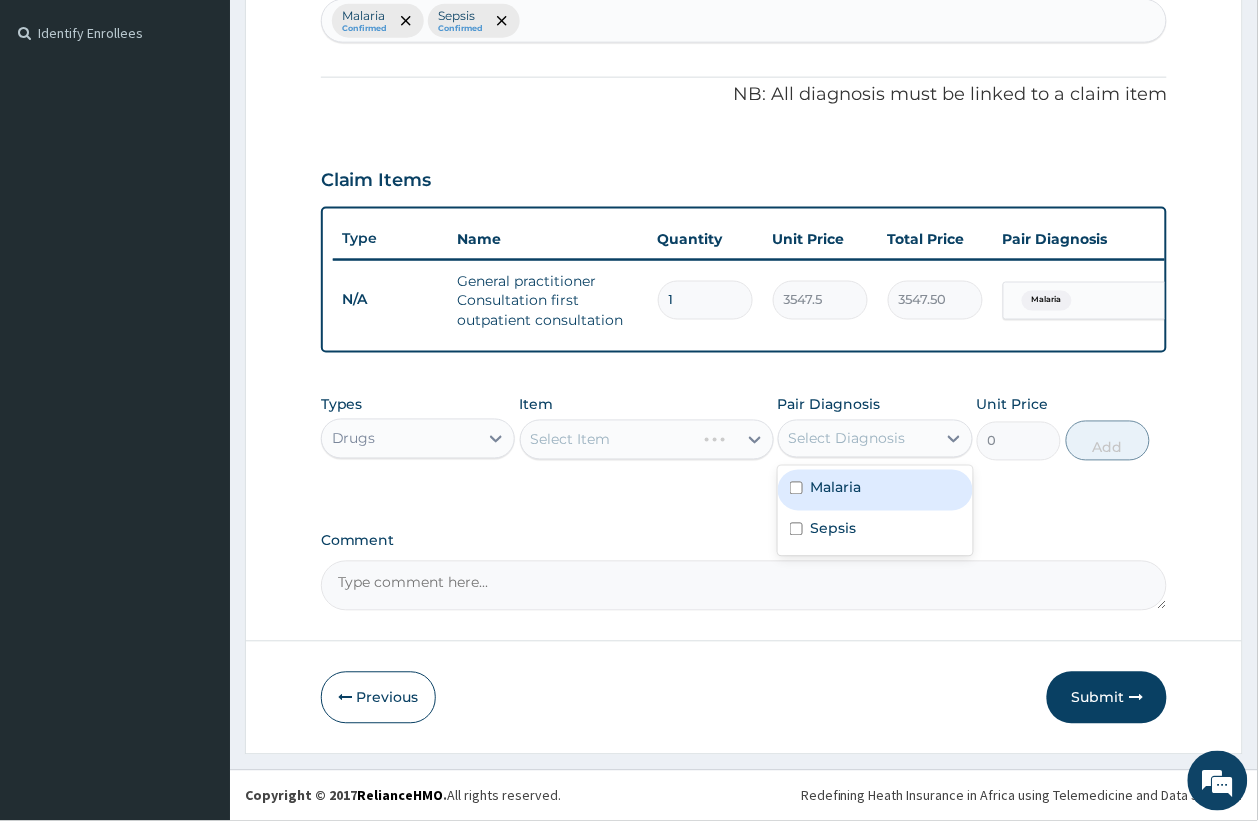 click on "Select Diagnosis" at bounding box center [847, 439] 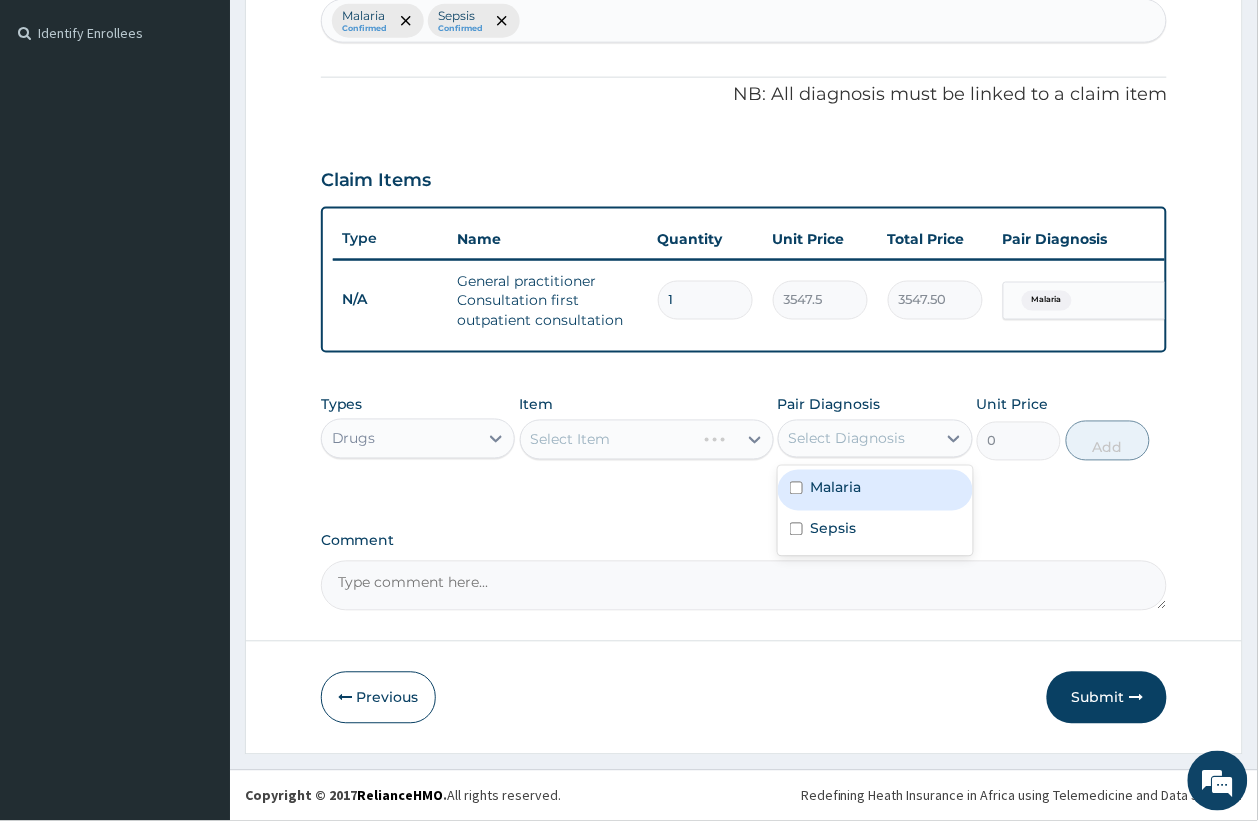 click on "Malaria" at bounding box center [836, 488] 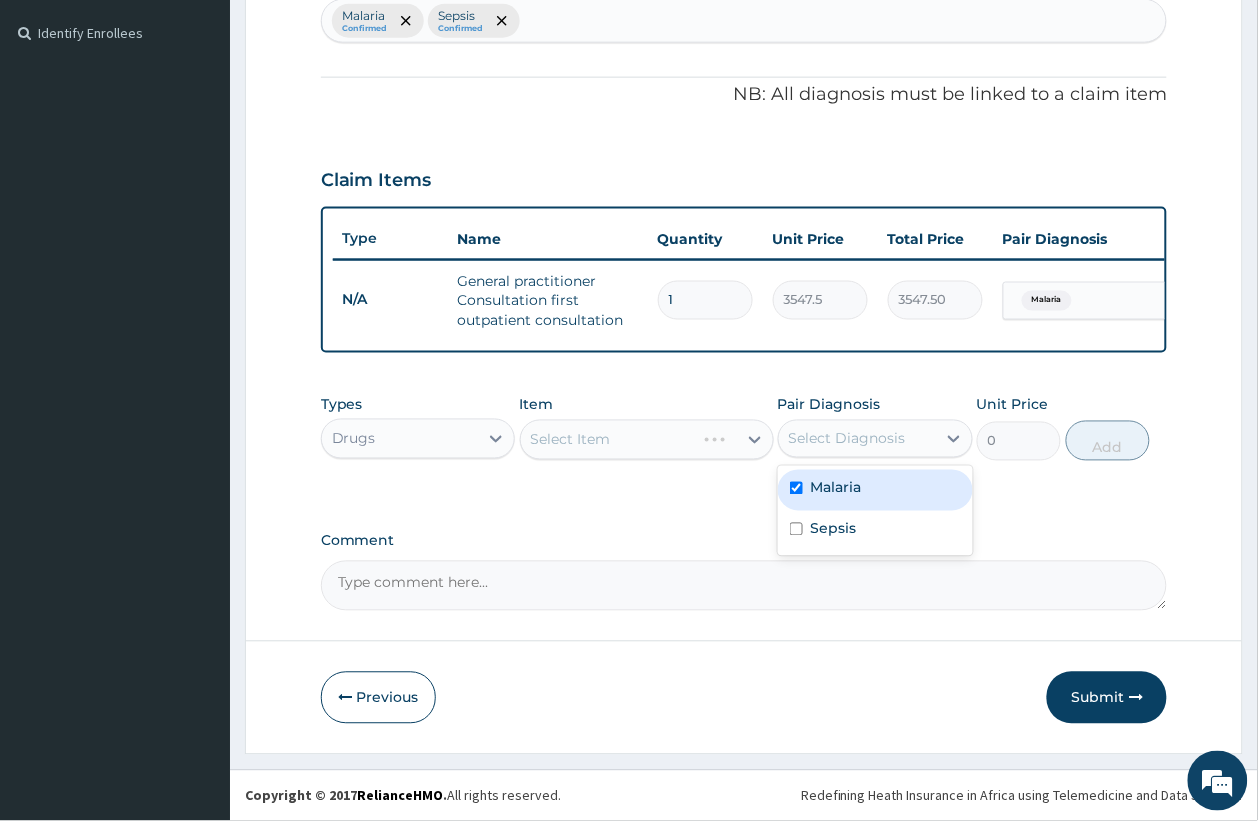 checkbox on "true" 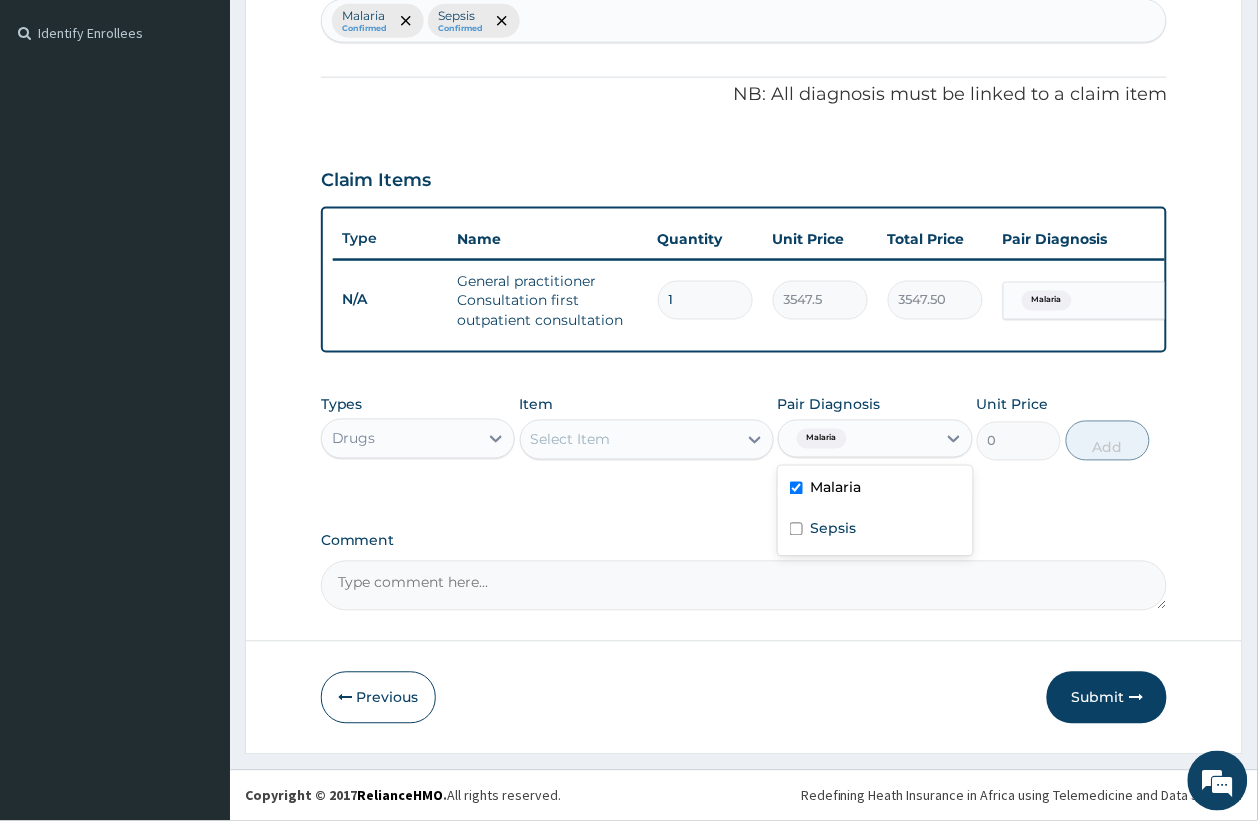 click on "Select Item" at bounding box center (629, 440) 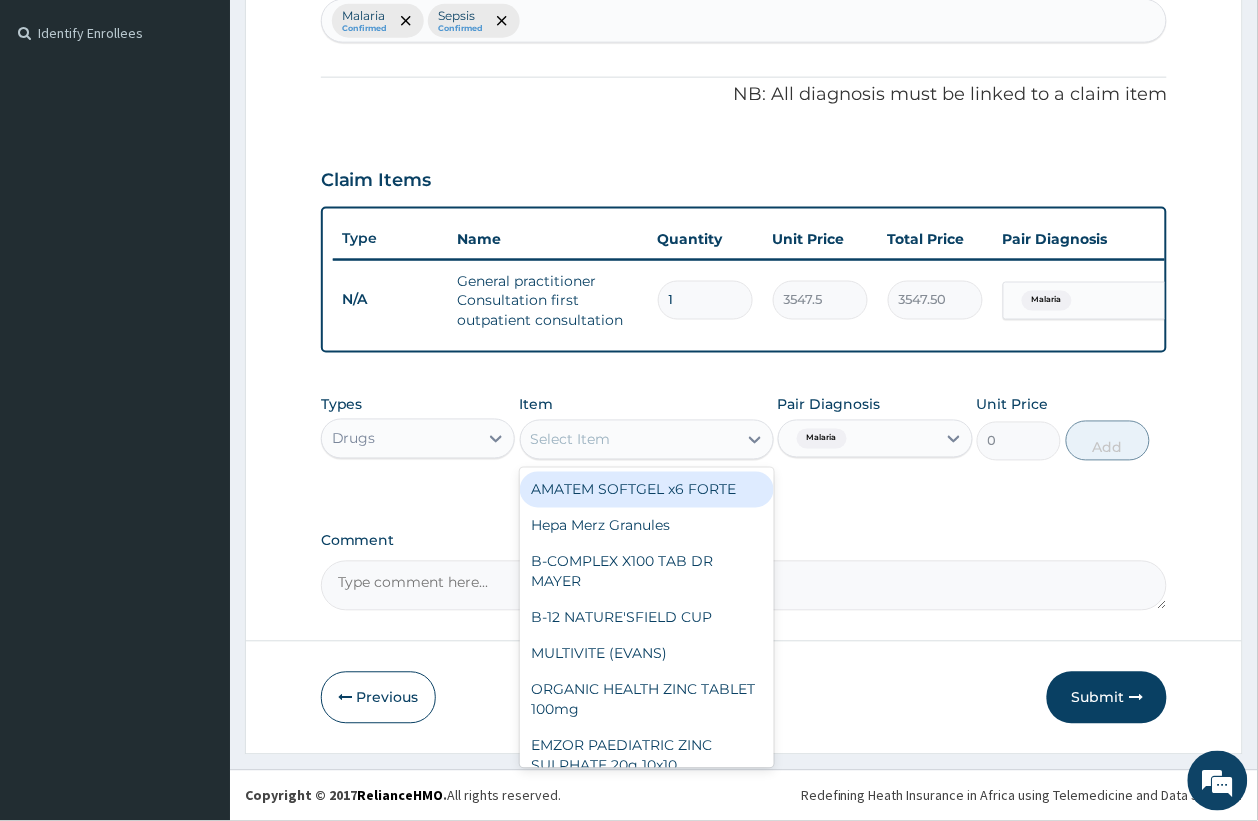 click on "AMATEM SOFTGEL x6 FORTE" at bounding box center [647, 490] 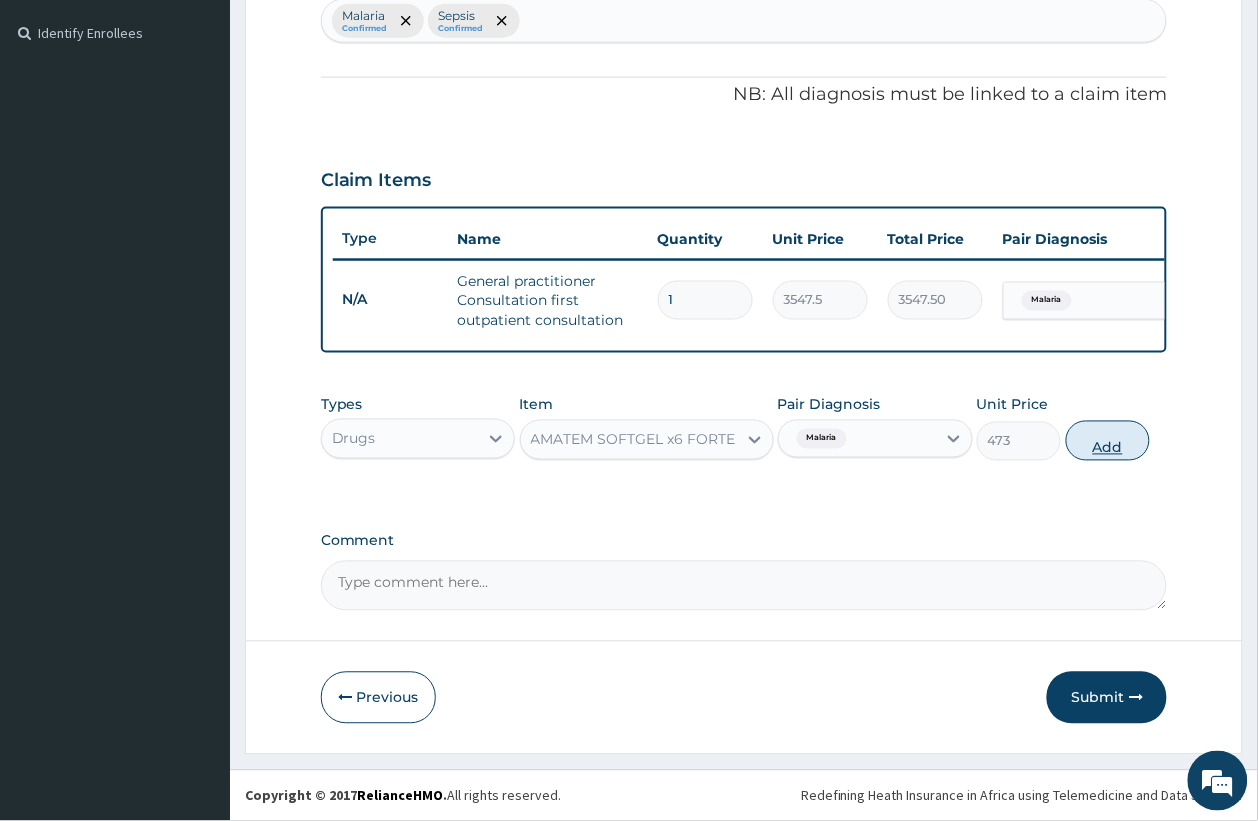 click on "Add" at bounding box center [1108, 441] 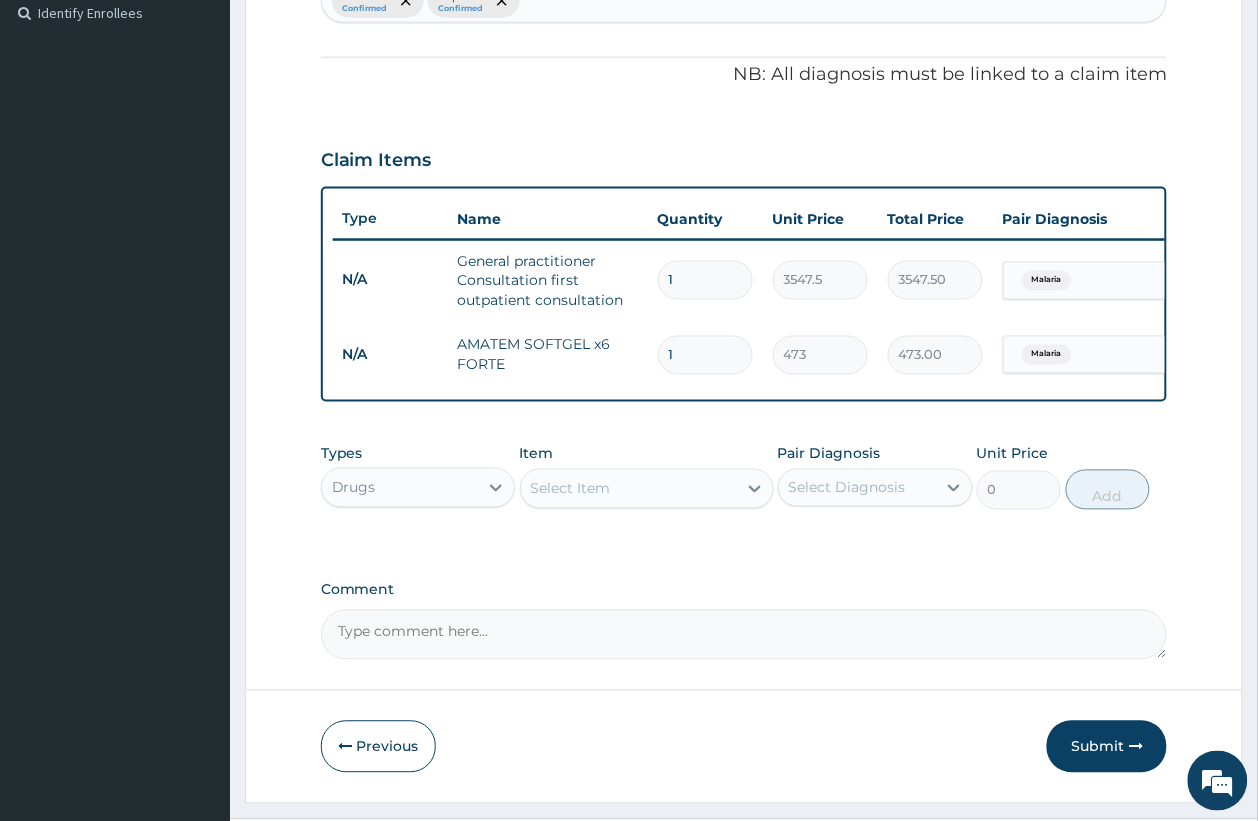 type 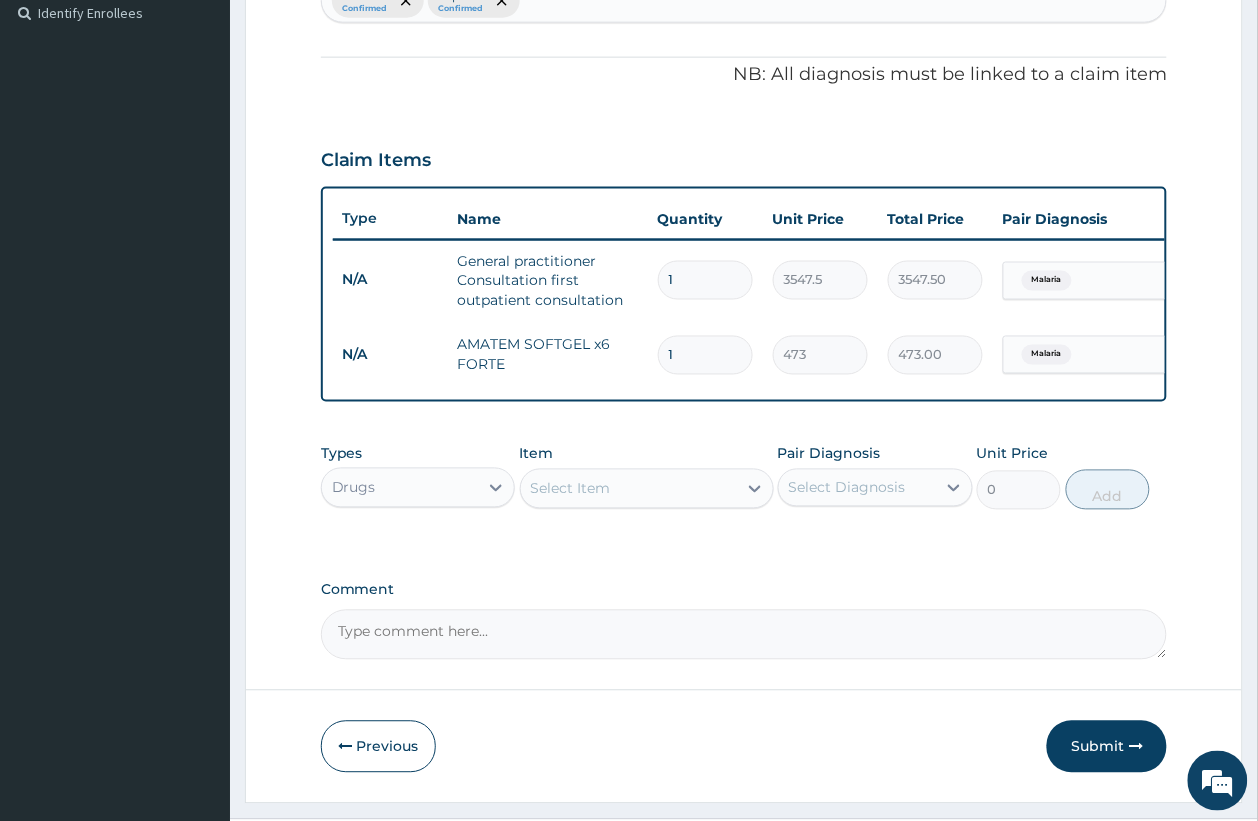 type on "0.00" 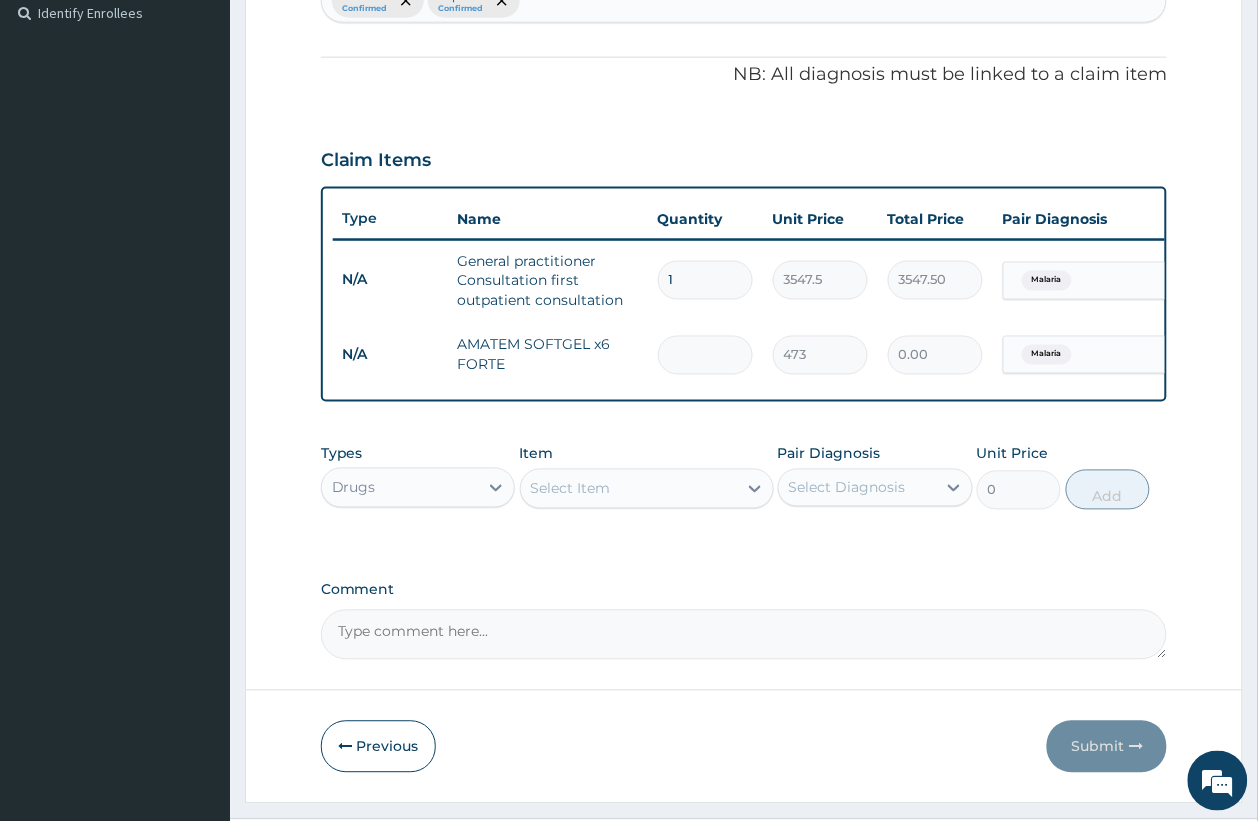 type on "6" 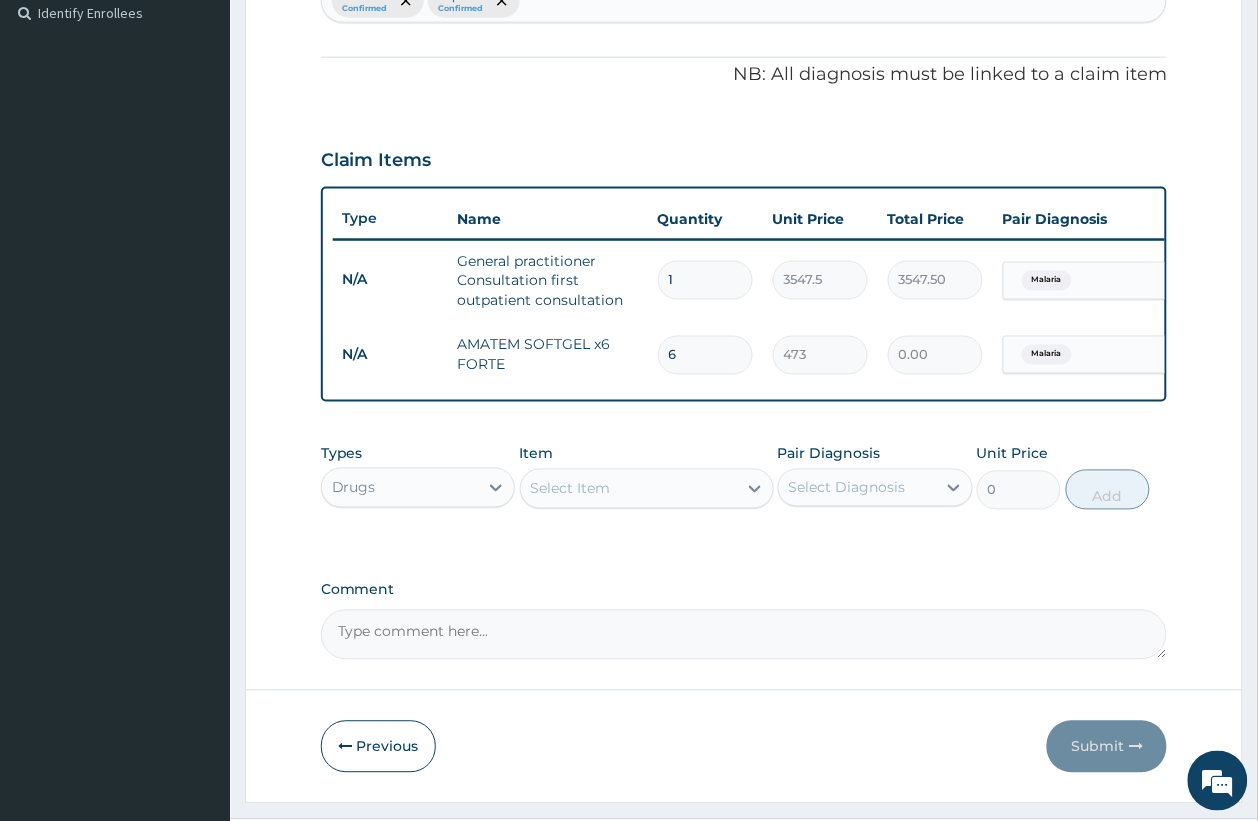 type on "2838.00" 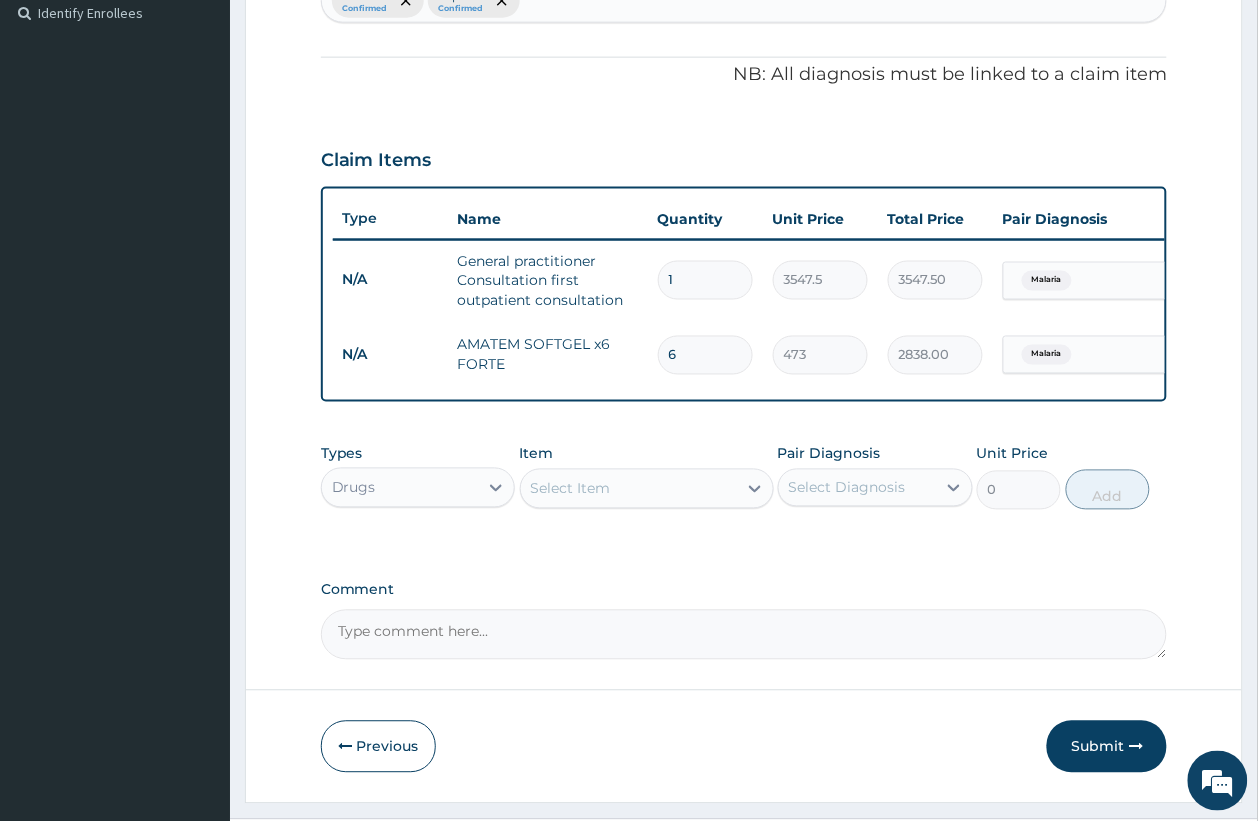 type on "6" 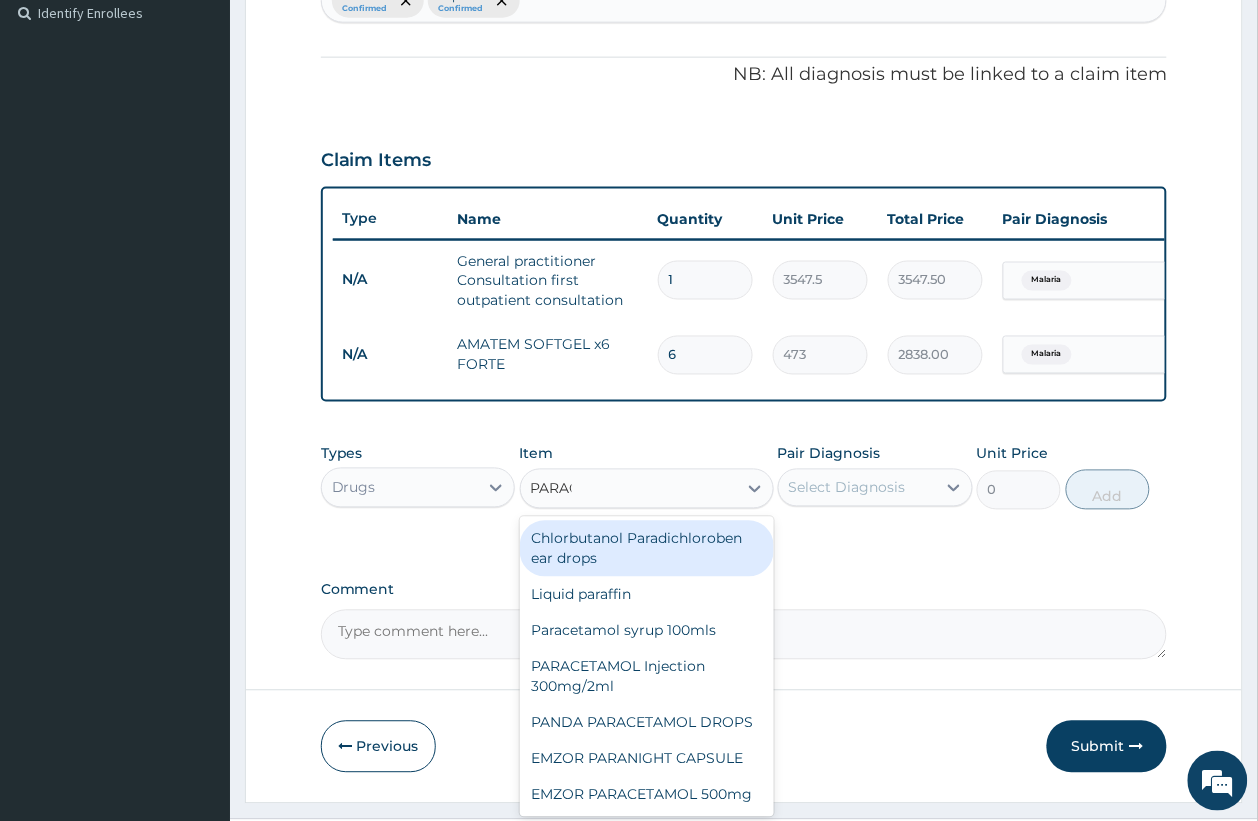 type on "PARACE" 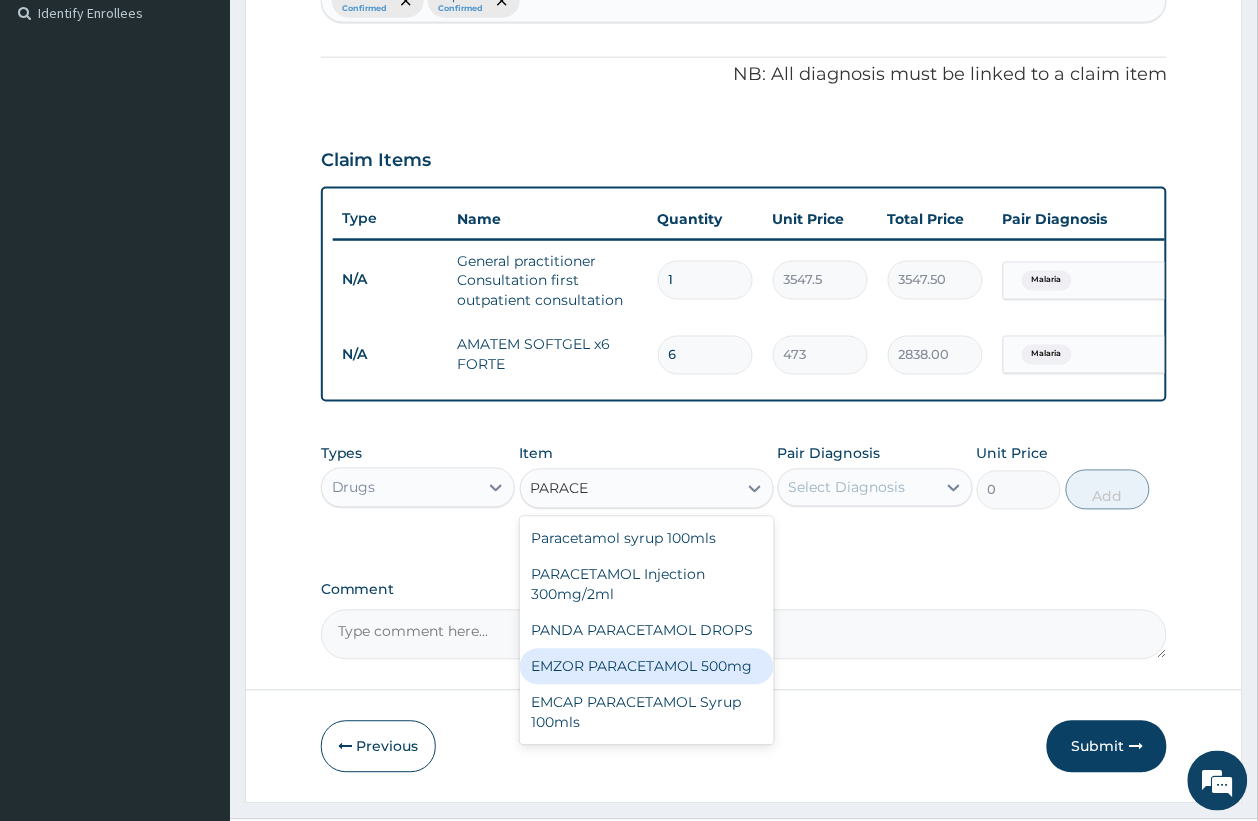 click on "EMZOR PARACETAMOL 500mg" at bounding box center (647, 667) 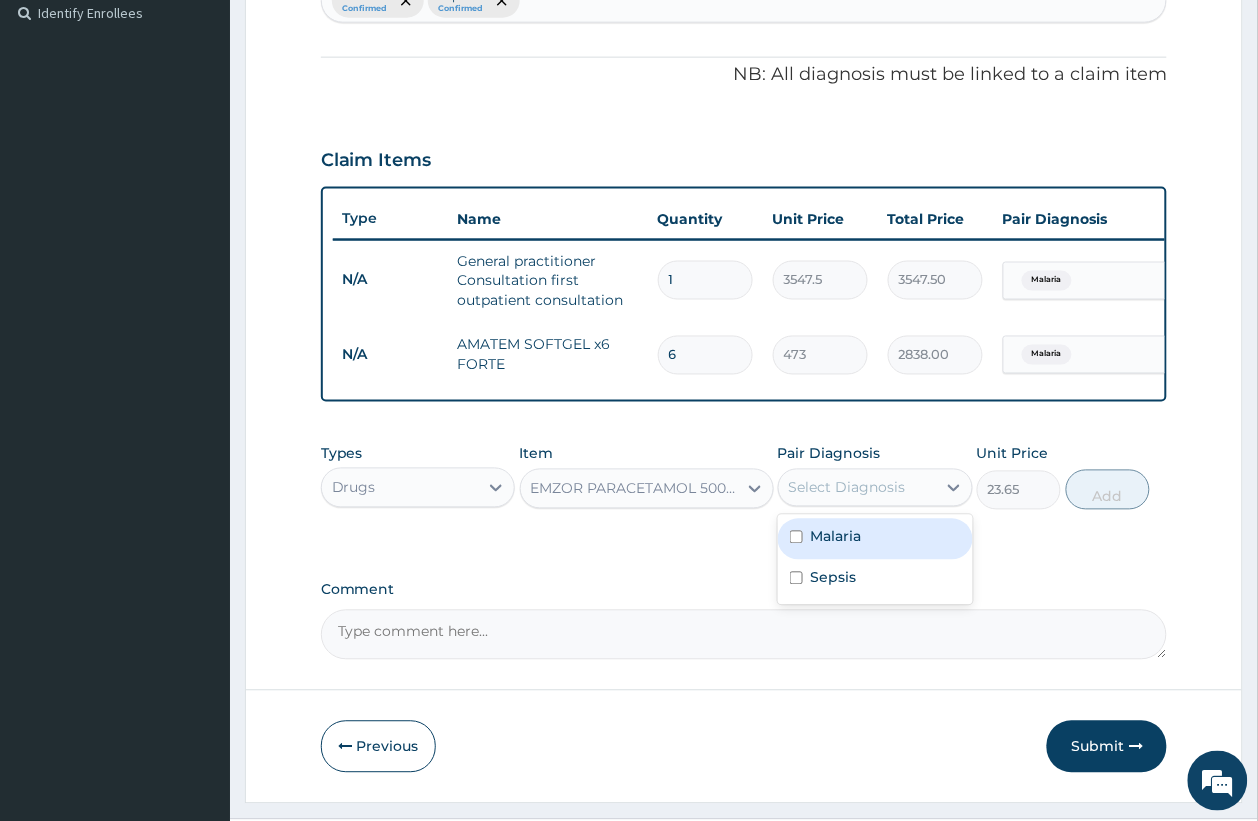 click on "Select Diagnosis" at bounding box center [847, 488] 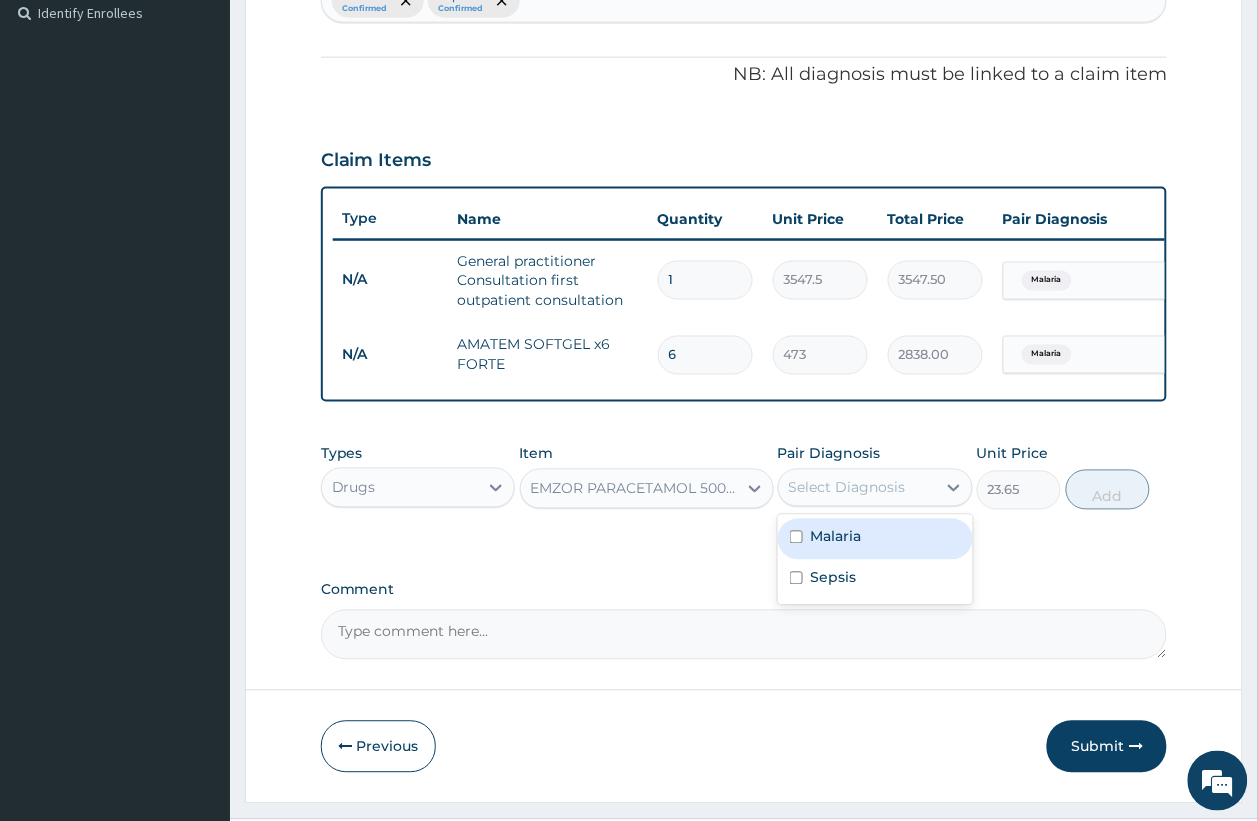 click on "Malaria" at bounding box center (875, 539) 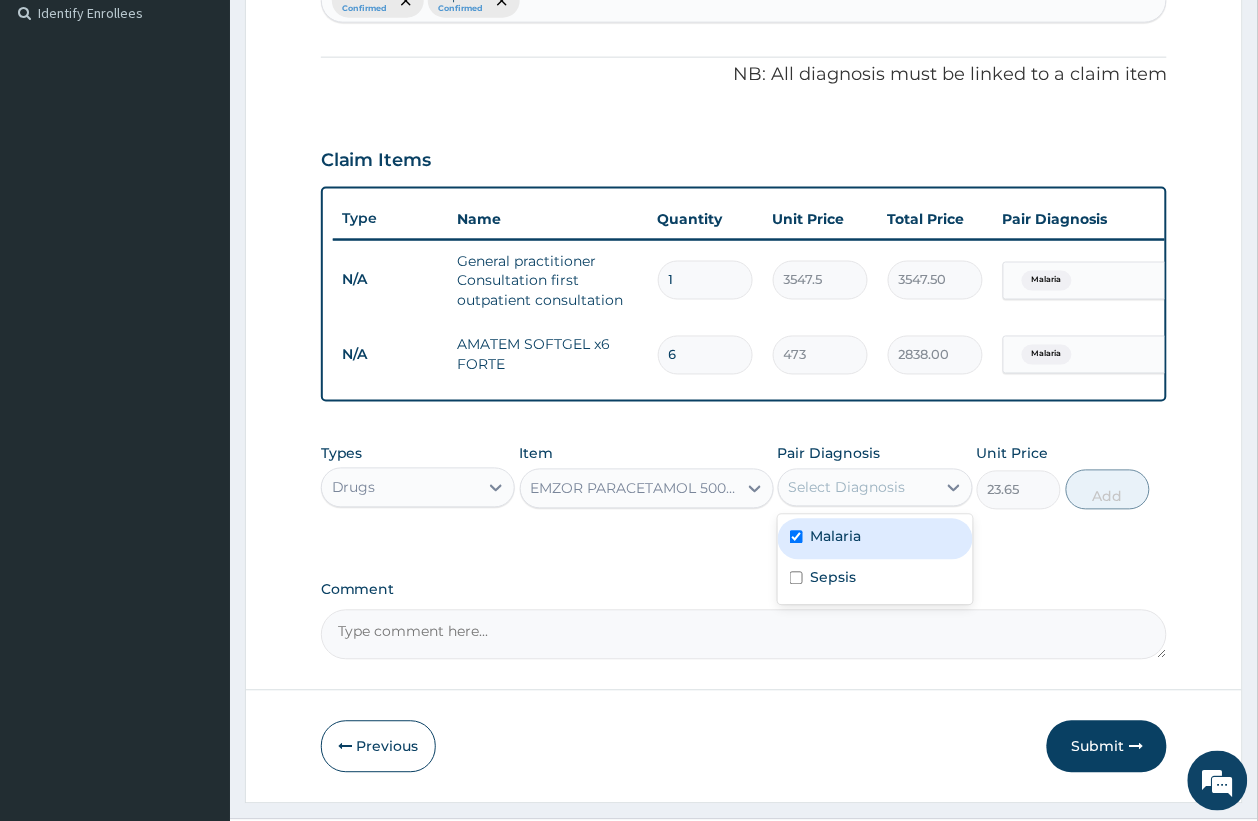 checkbox on "true" 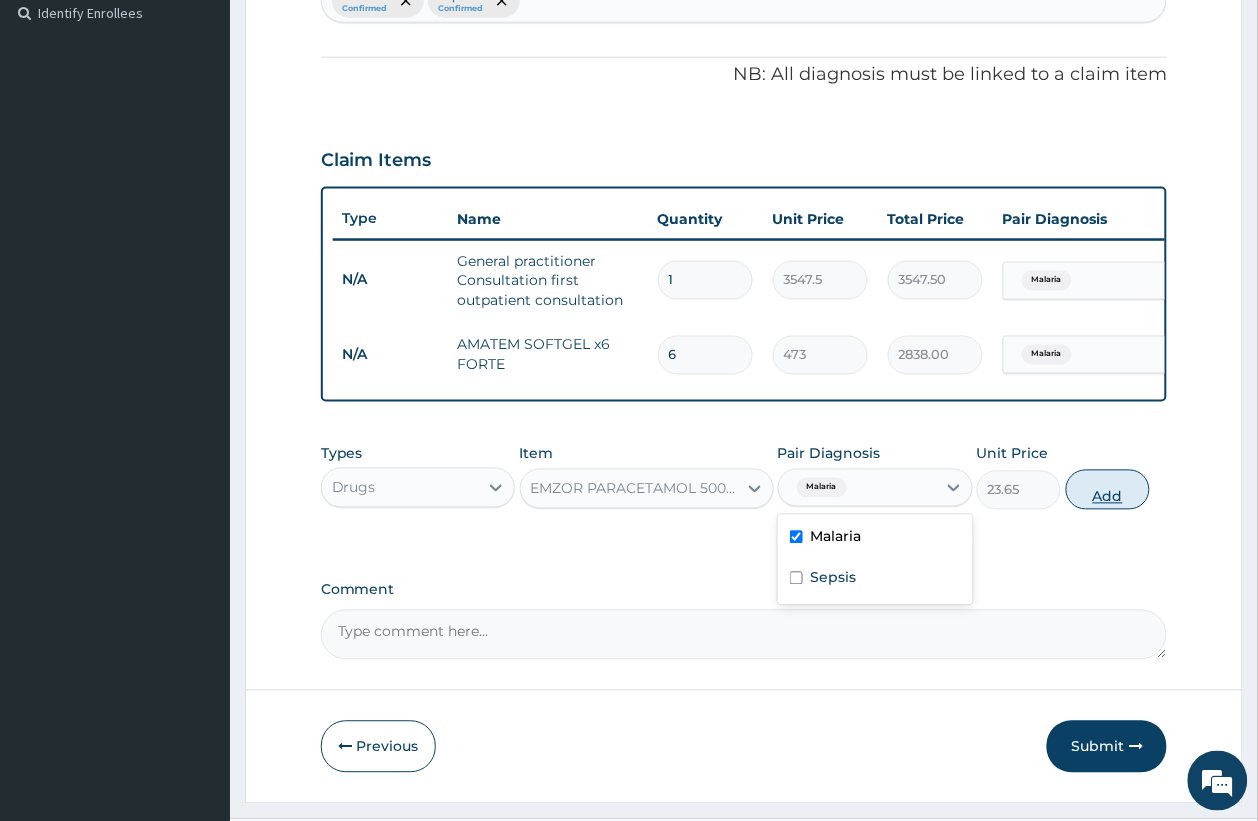 click on "Add" at bounding box center [1108, 490] 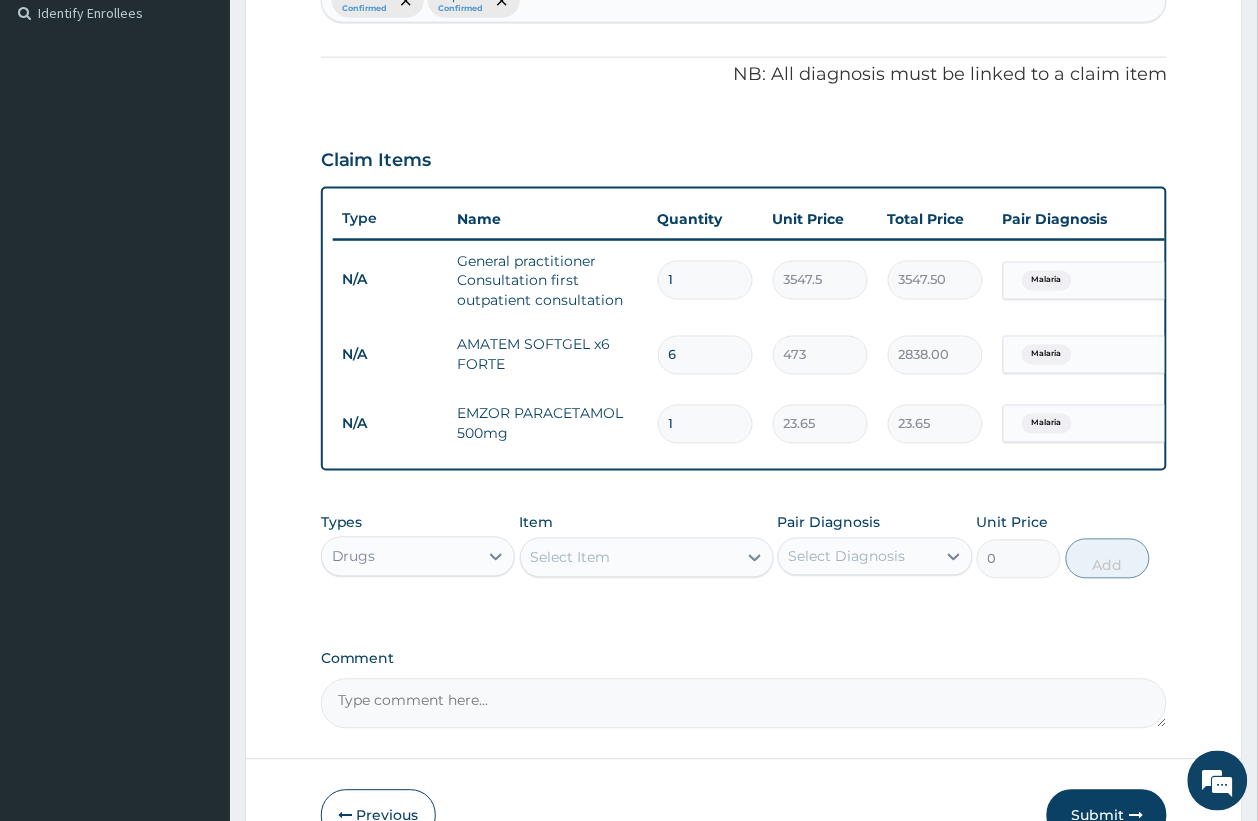 type on "18" 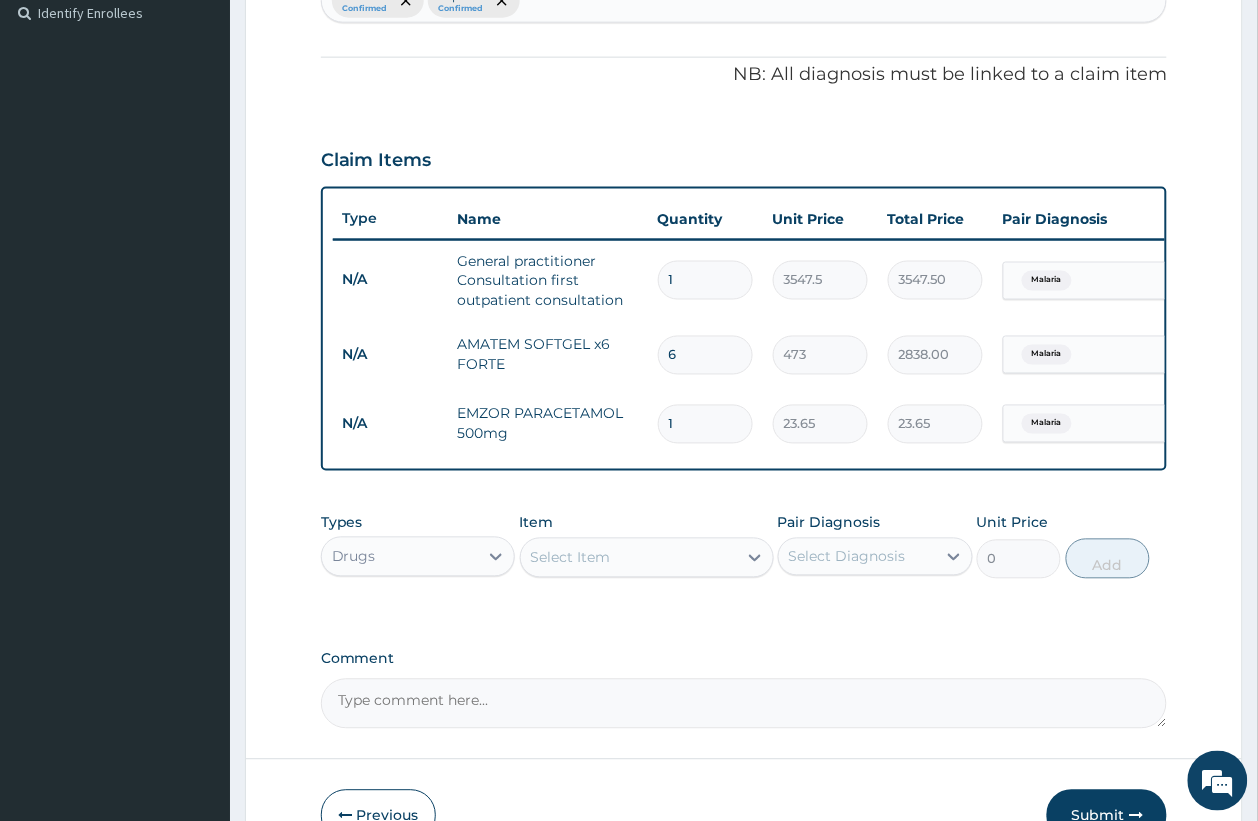type on "425.70" 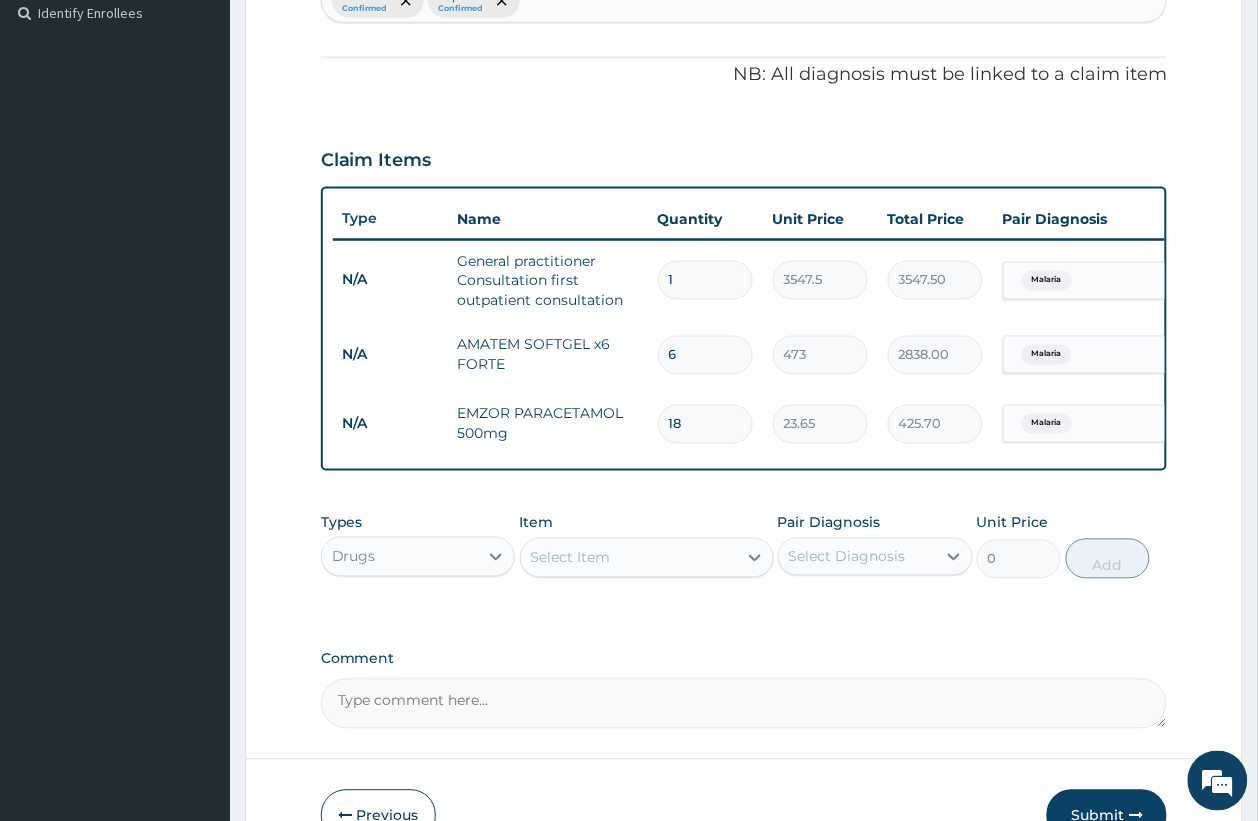 type on "18" 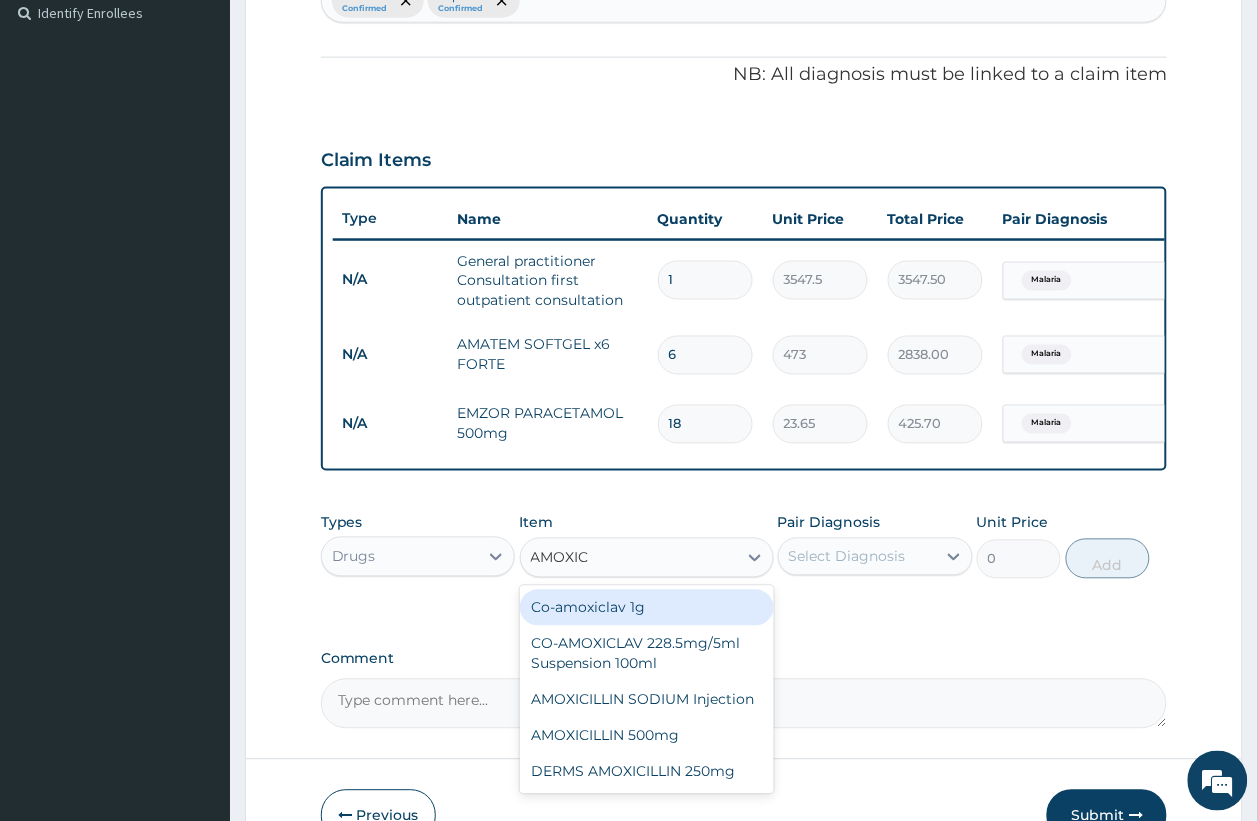 type on "AMOXICL" 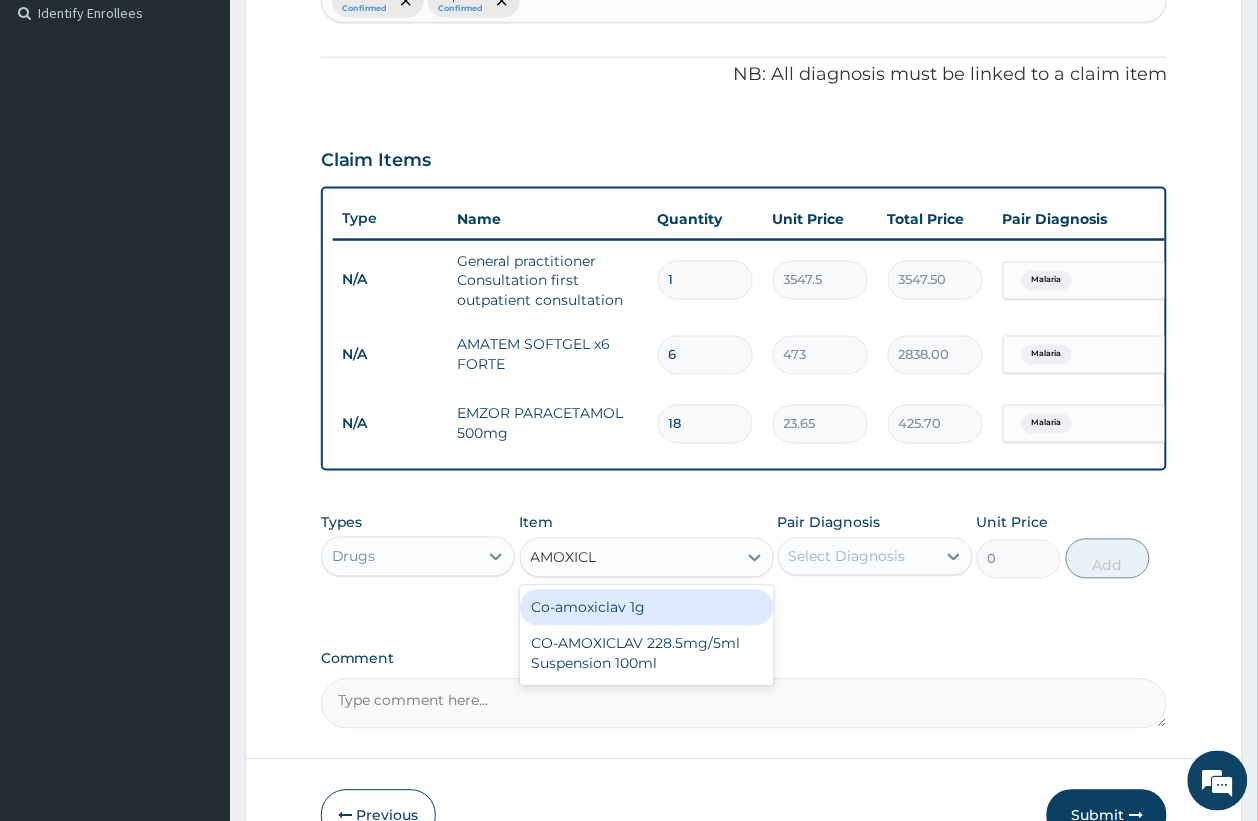 click on "Co-amoxiclav 1g" at bounding box center [647, 608] 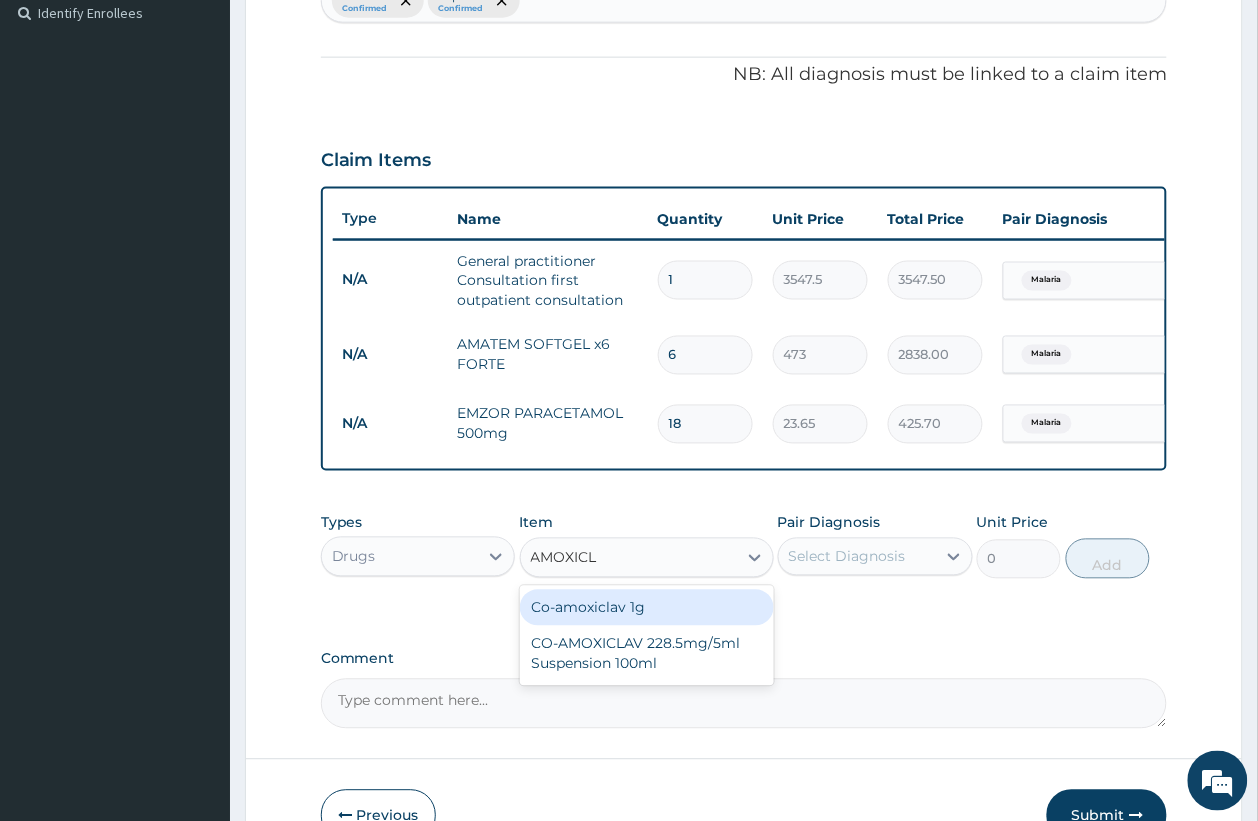 type 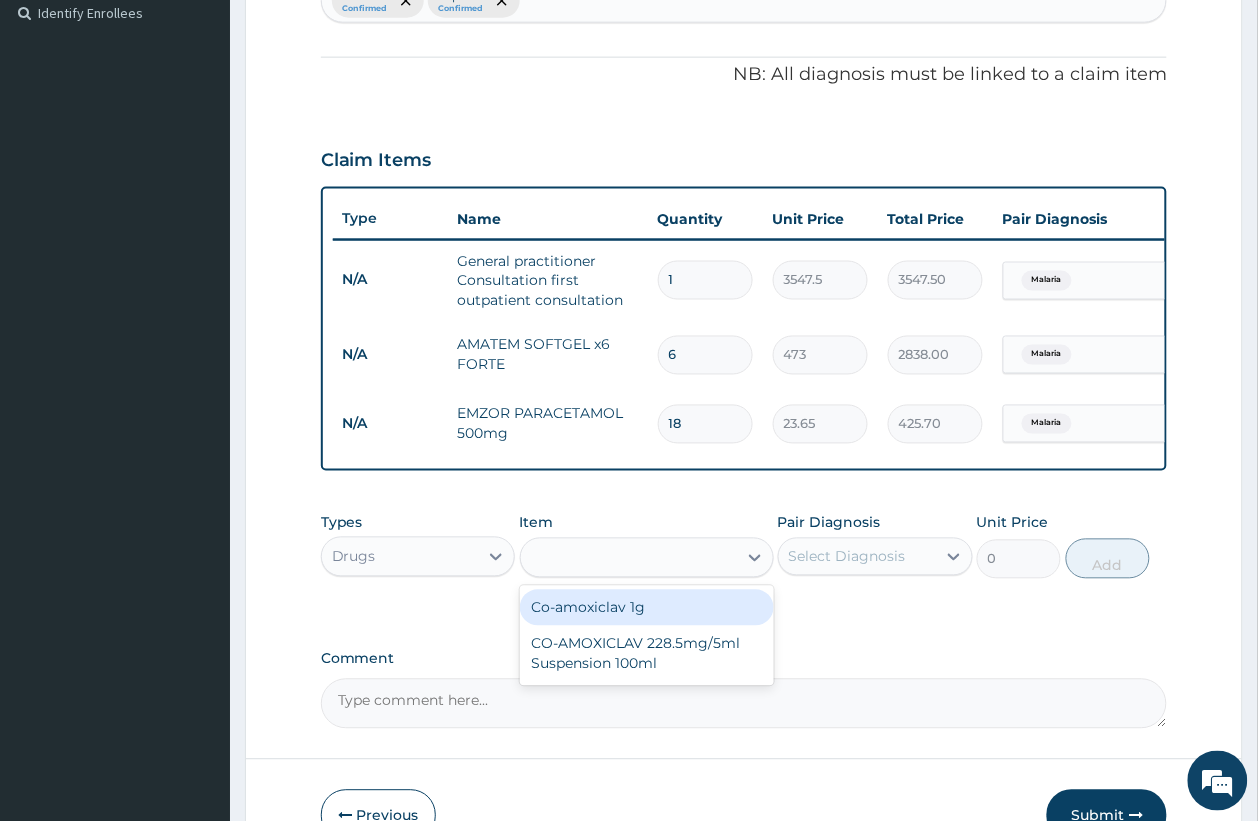 type on "709.5" 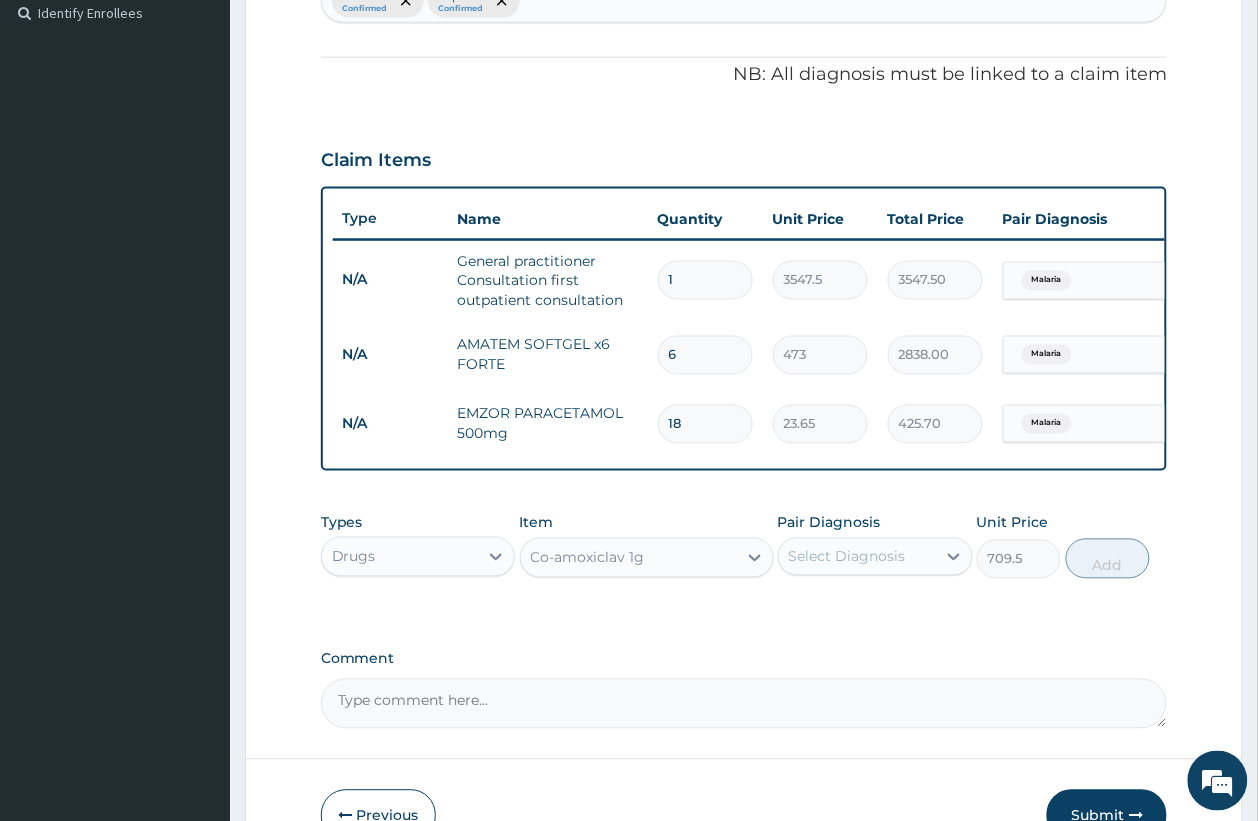 click on "Select Diagnosis" at bounding box center [847, 557] 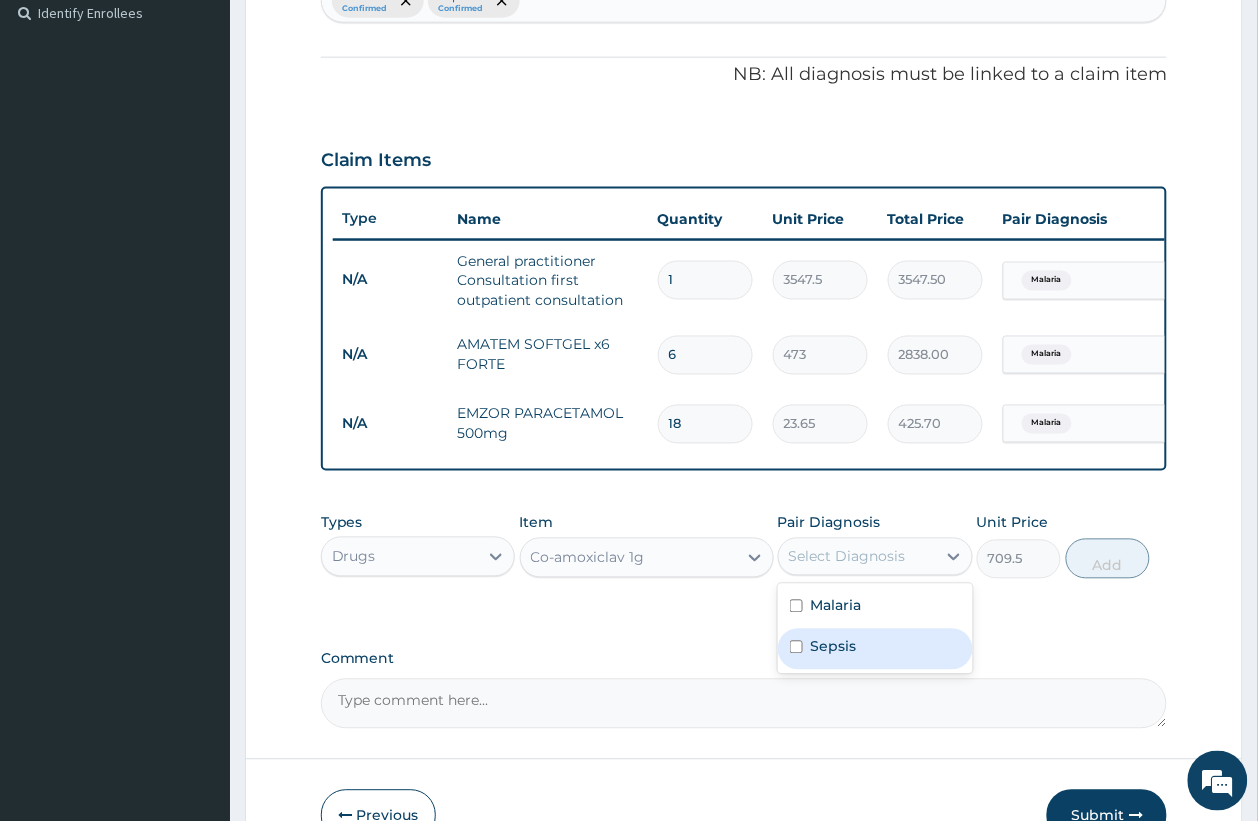 click on "Sepsis" at bounding box center (875, 649) 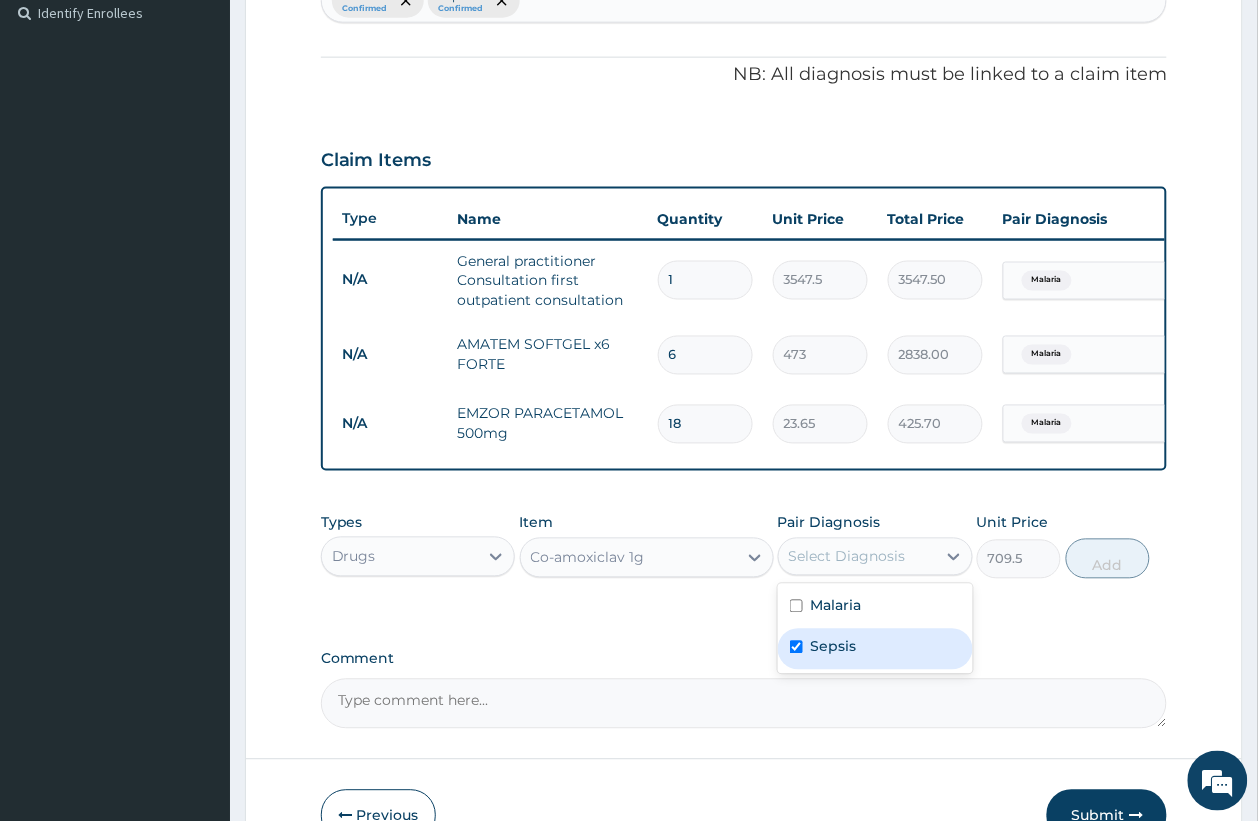 checkbox on "true" 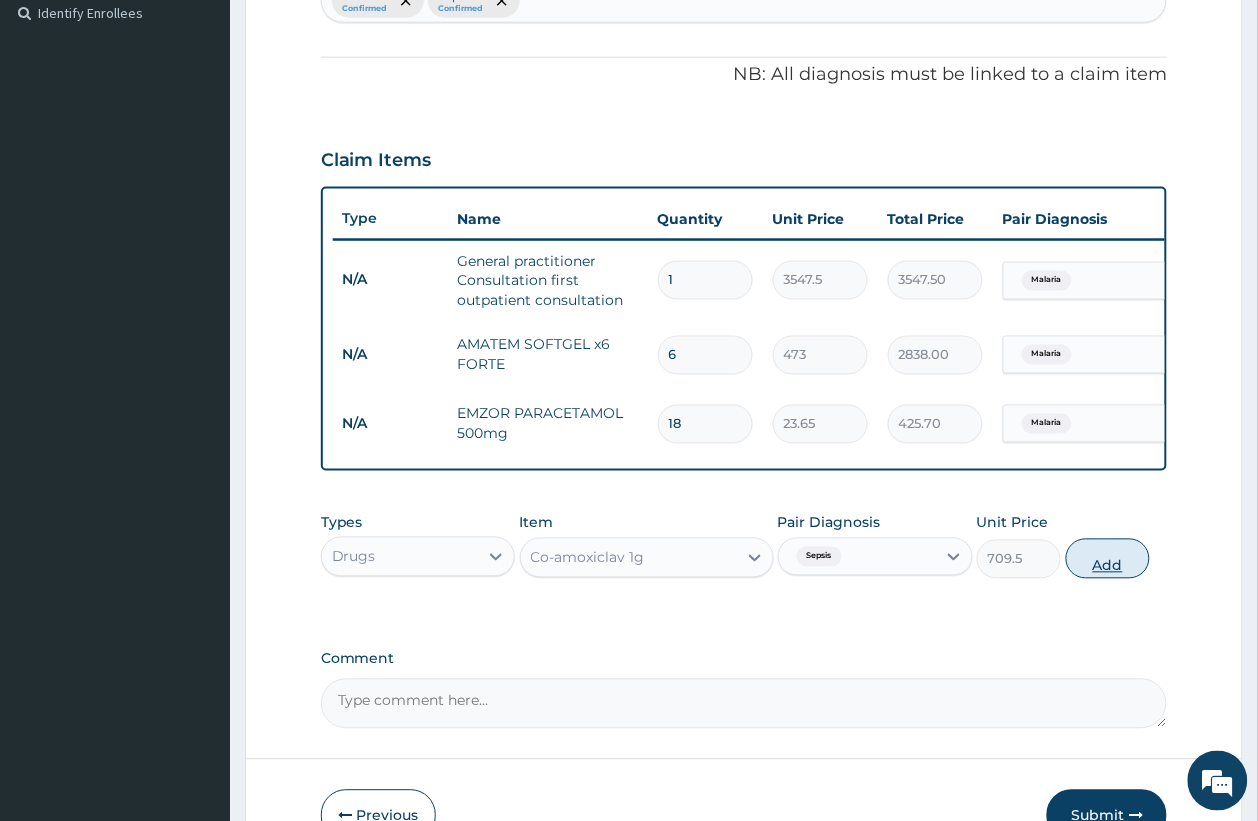 click on "Add" at bounding box center [1108, 559] 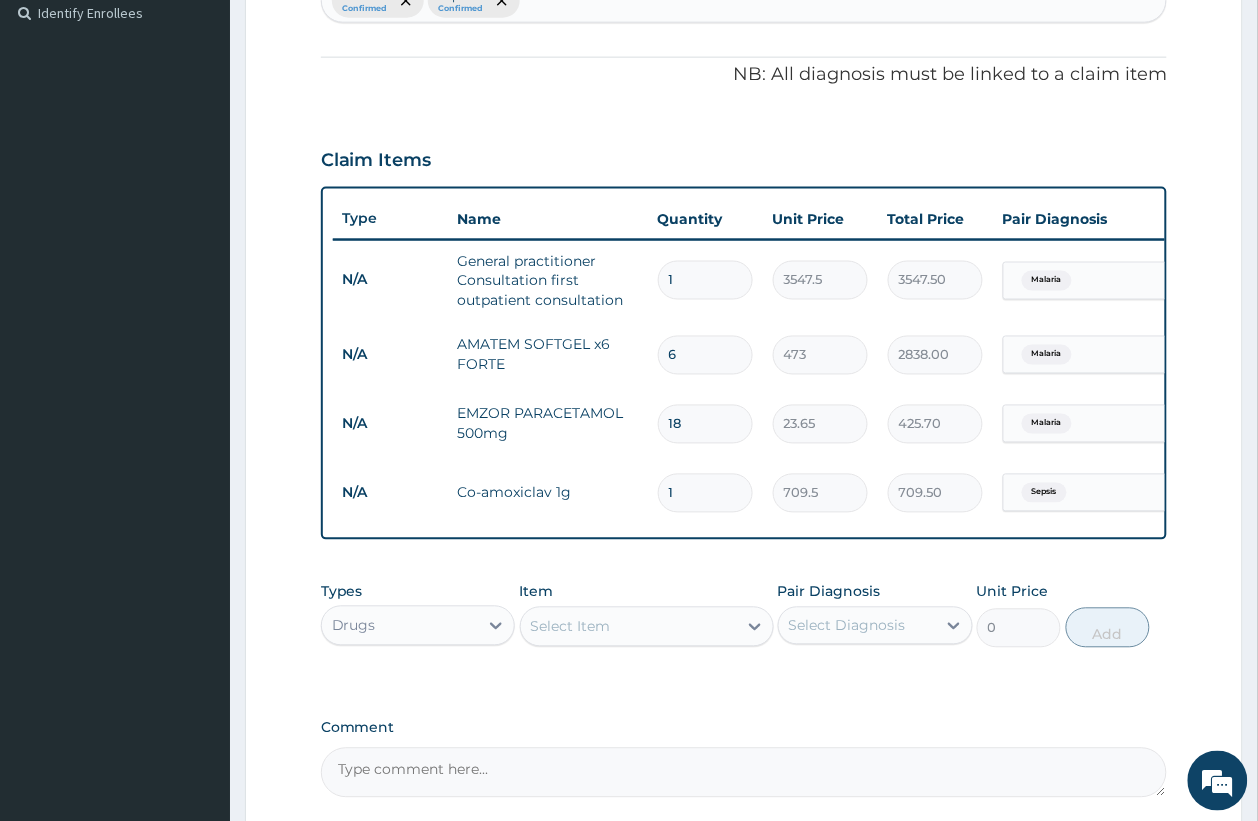 type on "10" 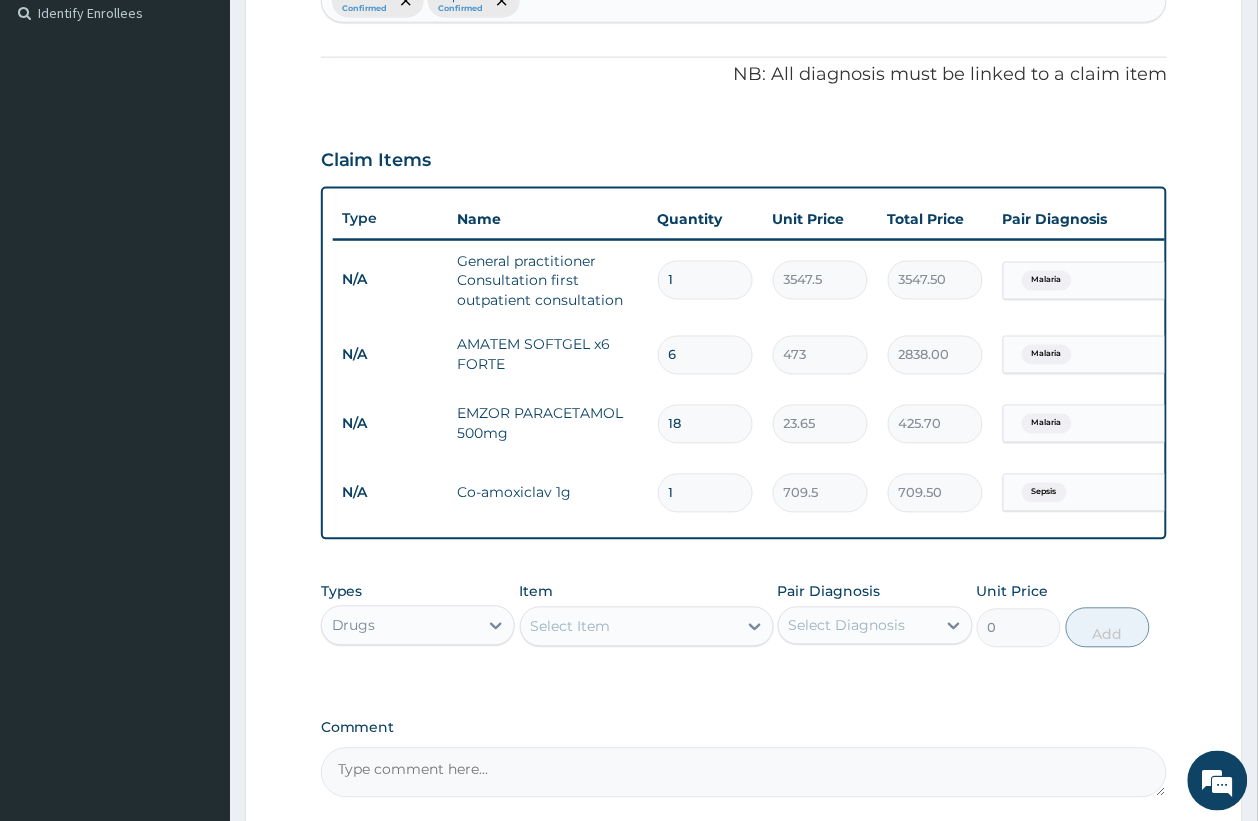 type on "7095.00" 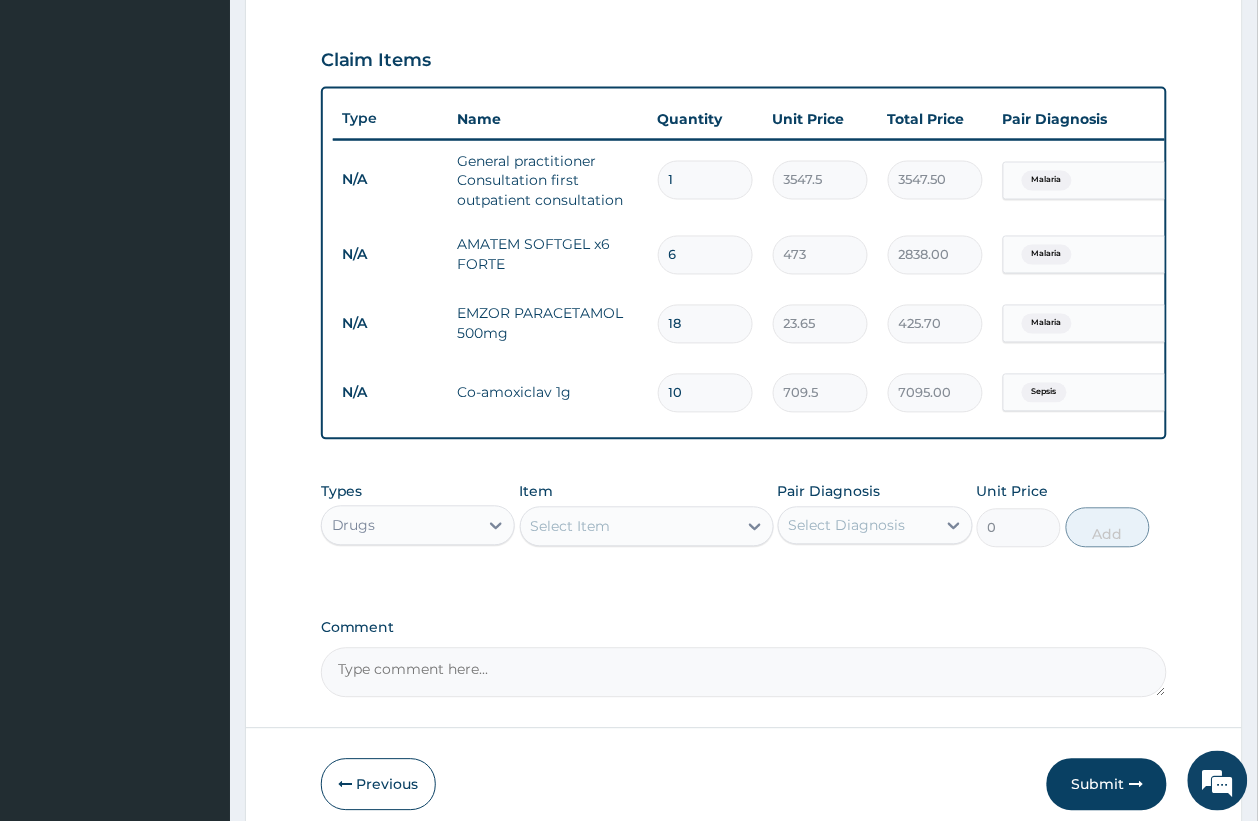 scroll, scrollTop: 765, scrollLeft: 0, axis: vertical 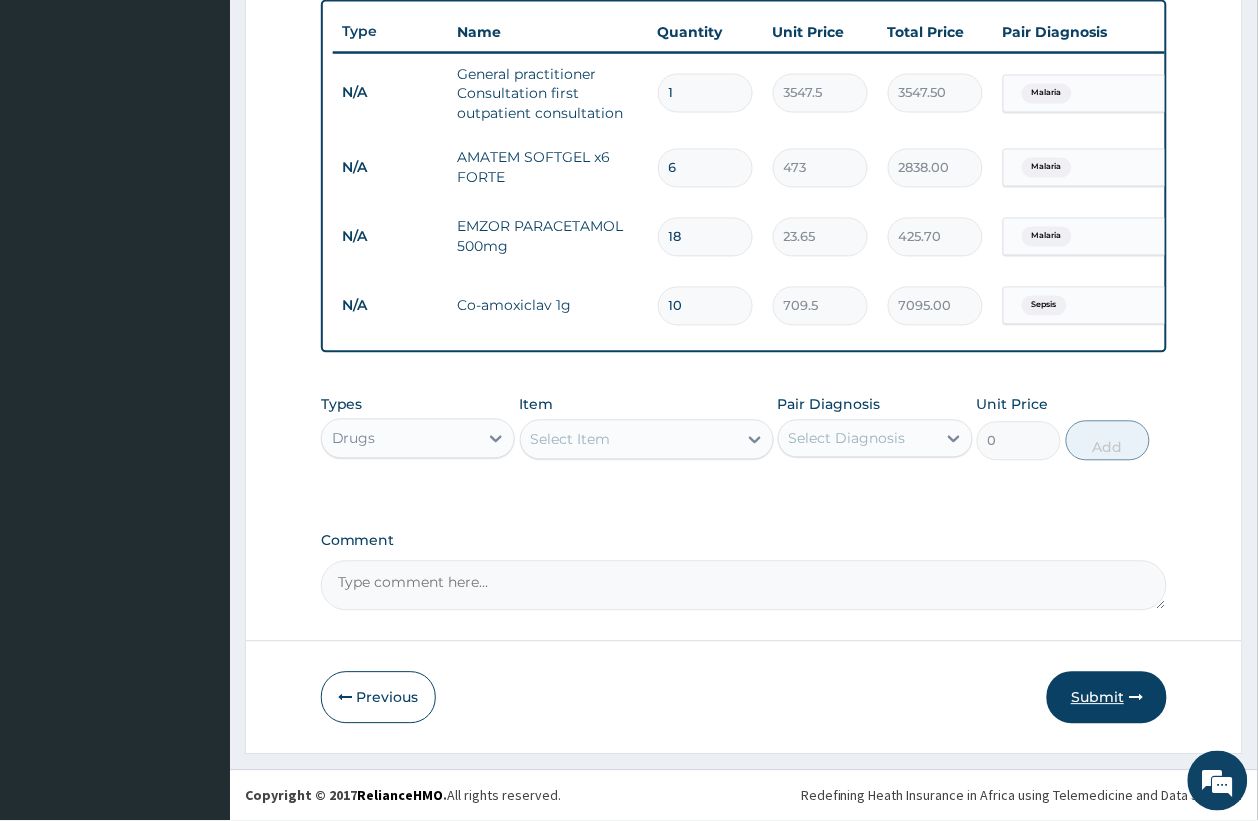 type on "10" 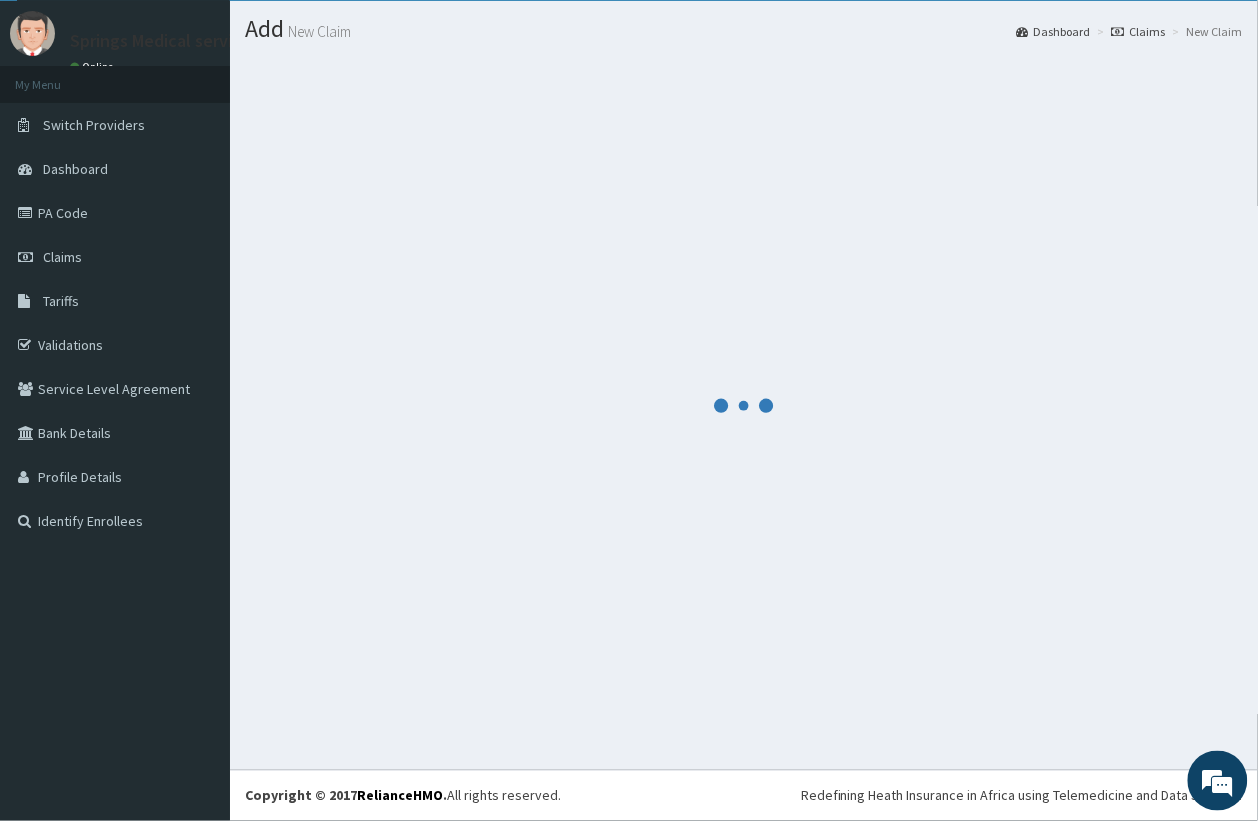 scroll, scrollTop: 765, scrollLeft: 0, axis: vertical 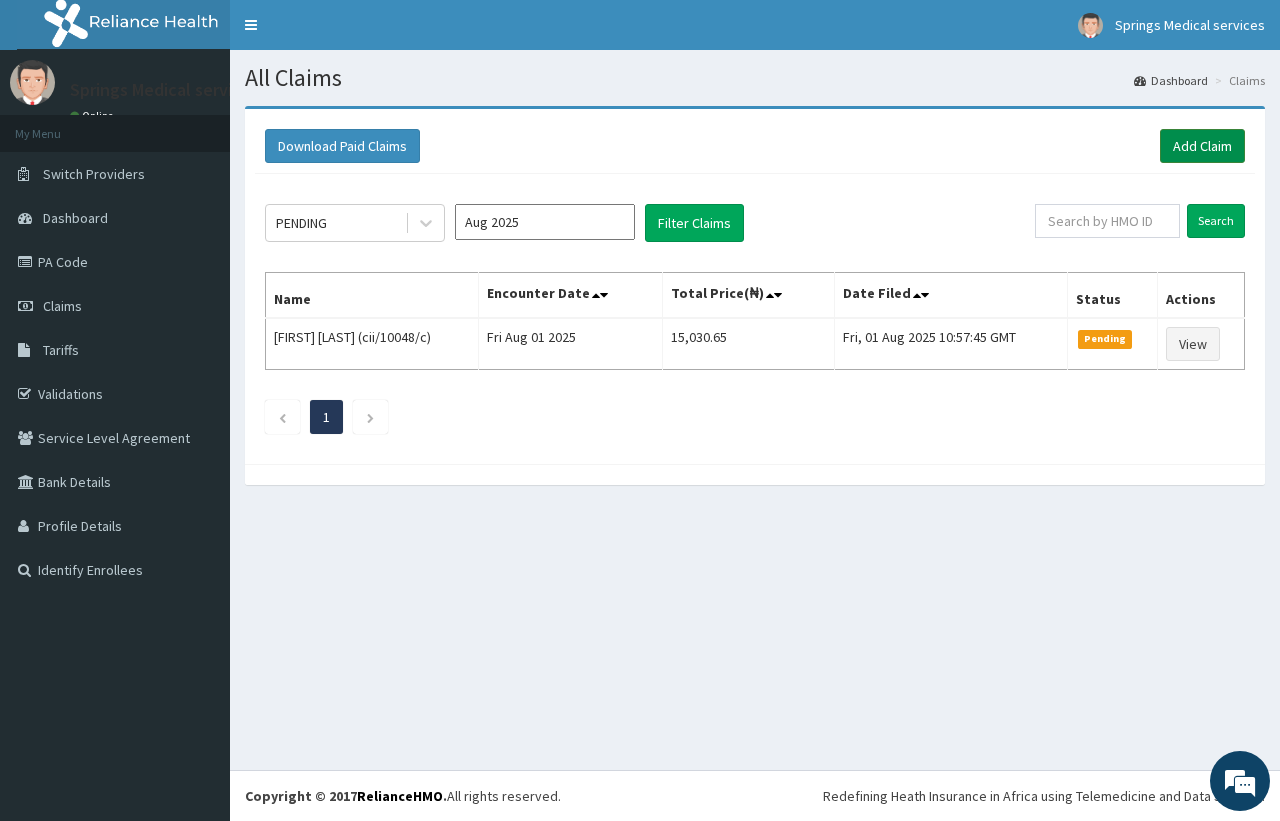 click on "Add Claim" at bounding box center [1202, 146] 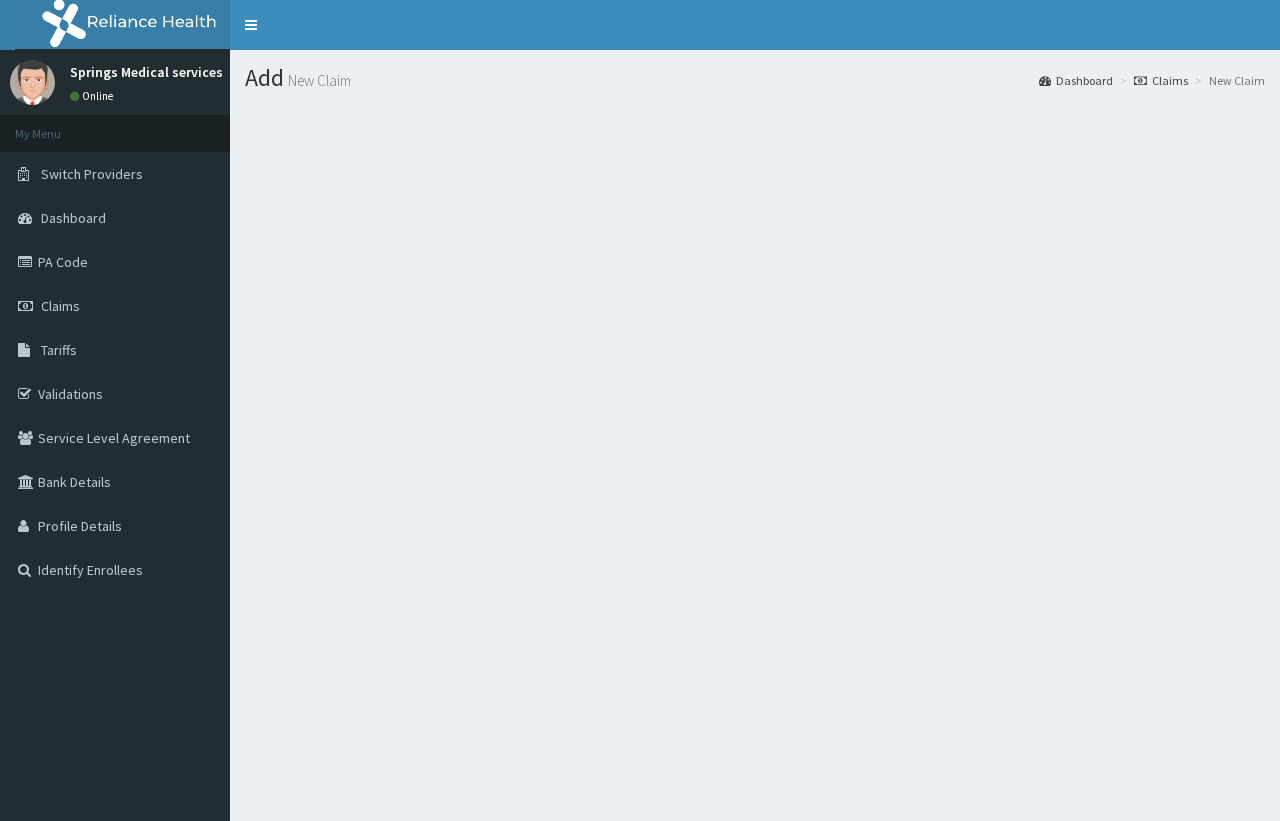 scroll, scrollTop: 0, scrollLeft: 0, axis: both 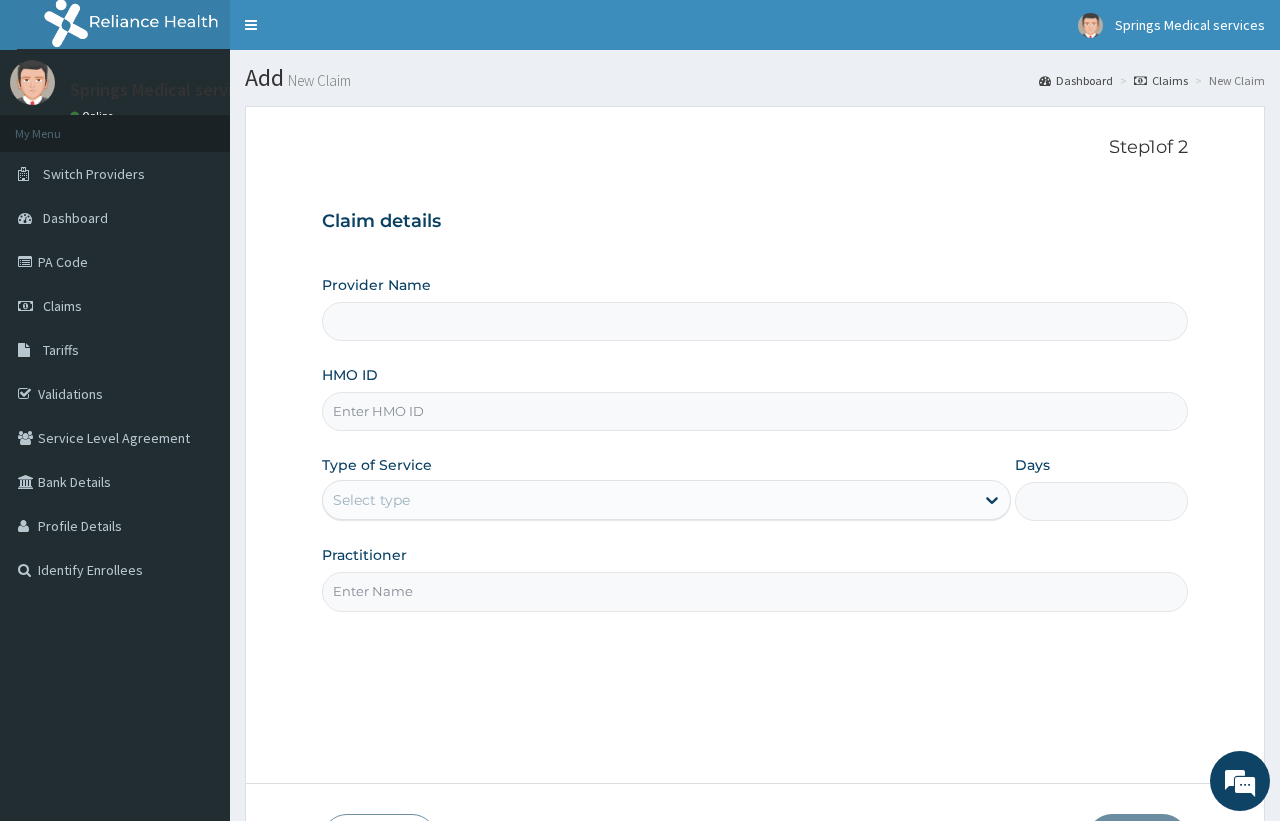 type on "Springs Medical Services Portharcourt" 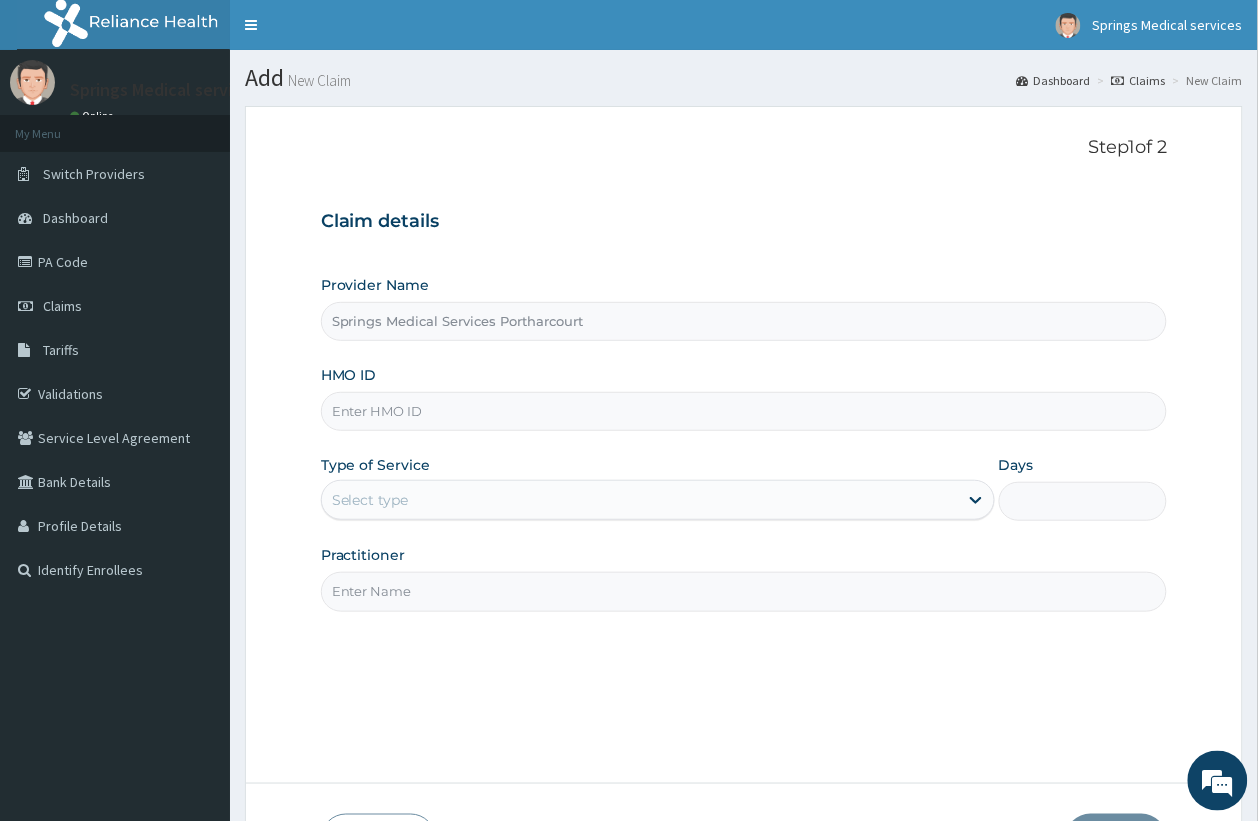 scroll, scrollTop: 0, scrollLeft: 0, axis: both 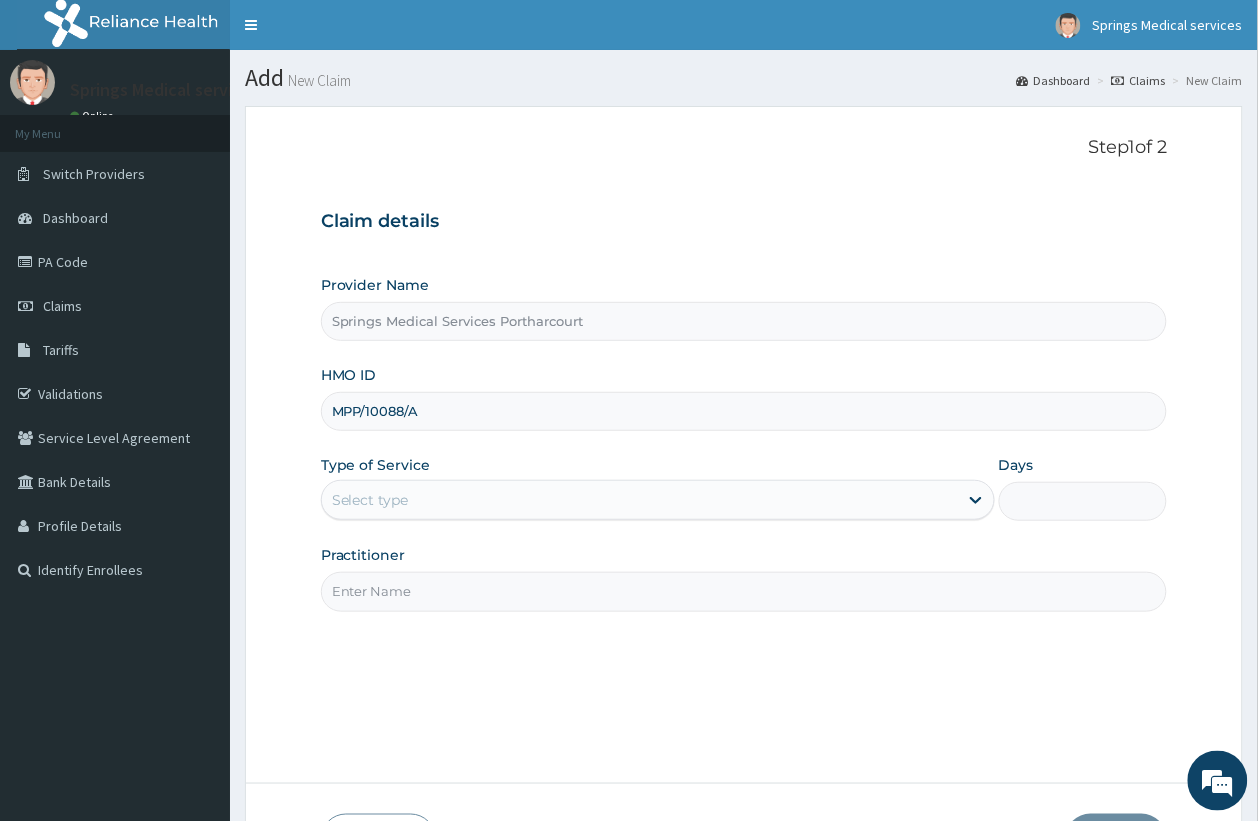 type on "MPP/10088/A" 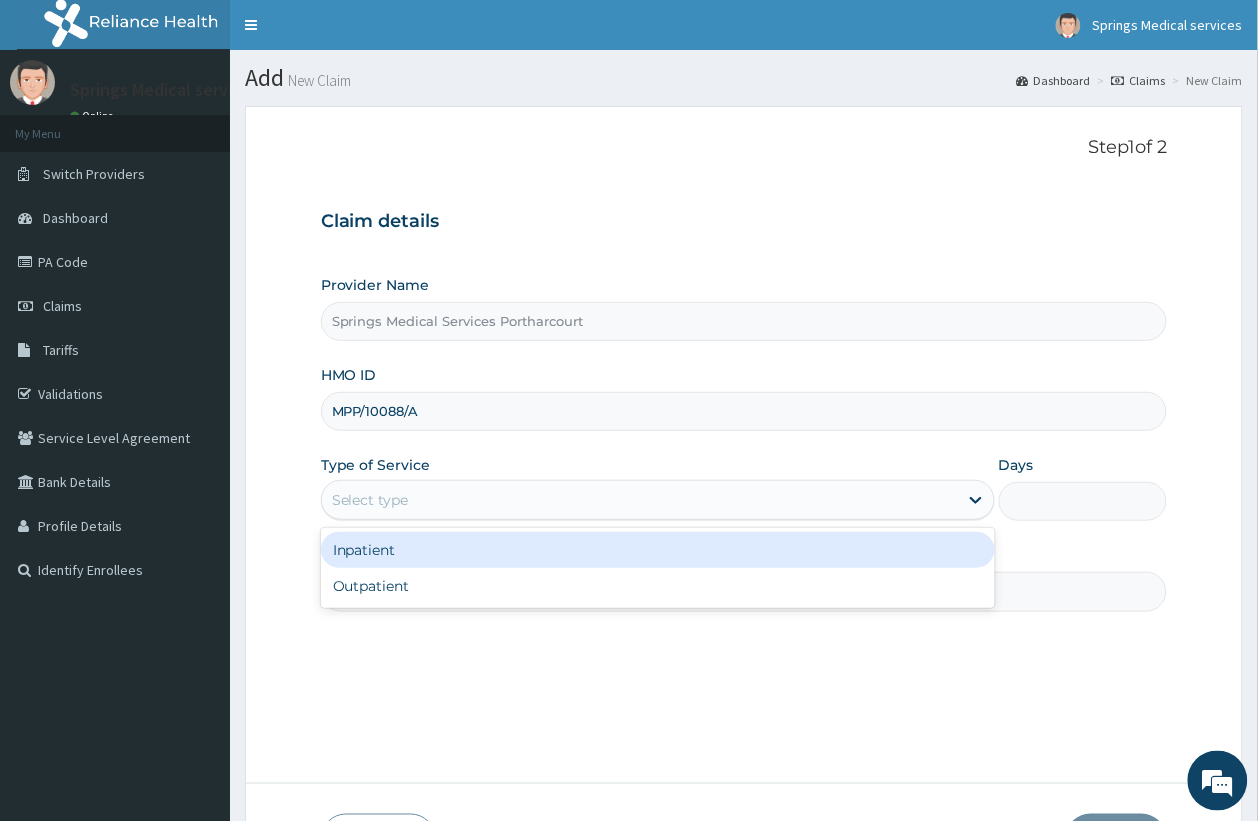 click on "Select type" at bounding box center (640, 500) 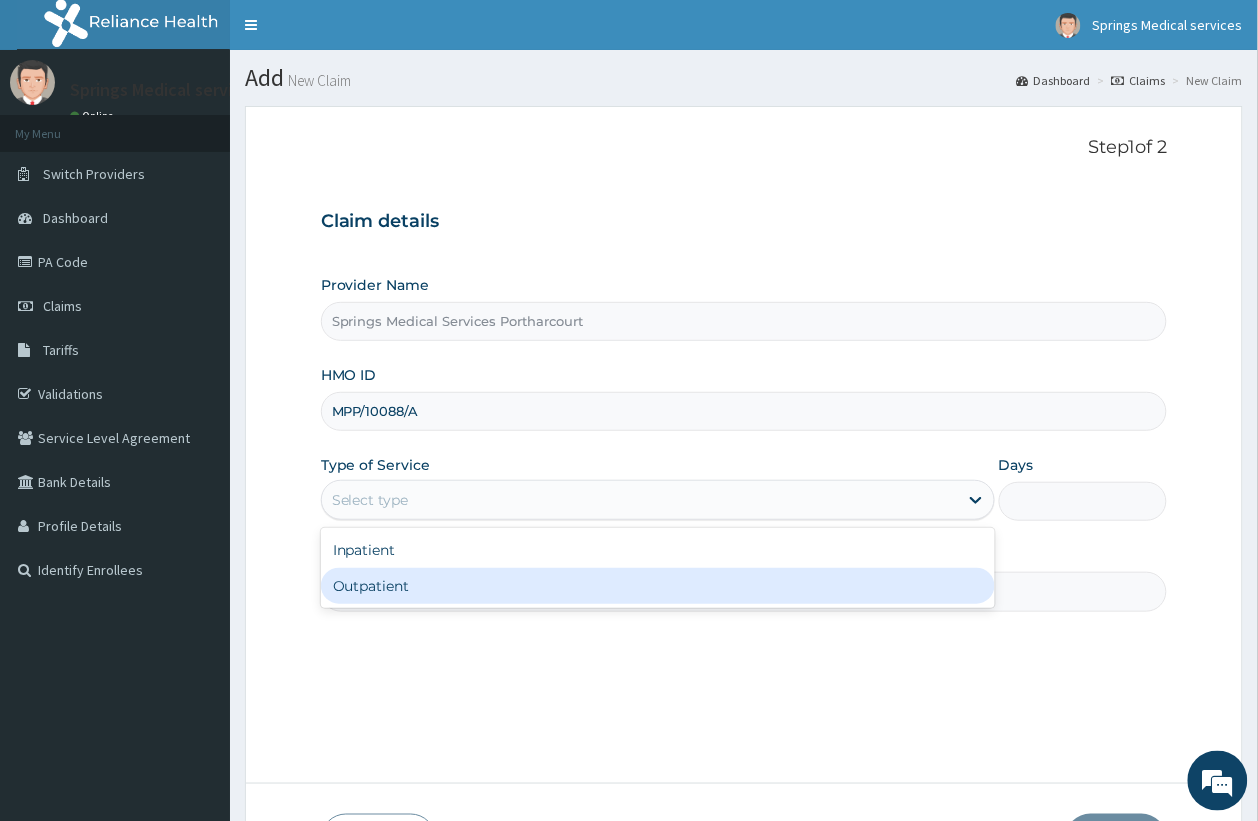 click on "Outpatient" at bounding box center [658, 586] 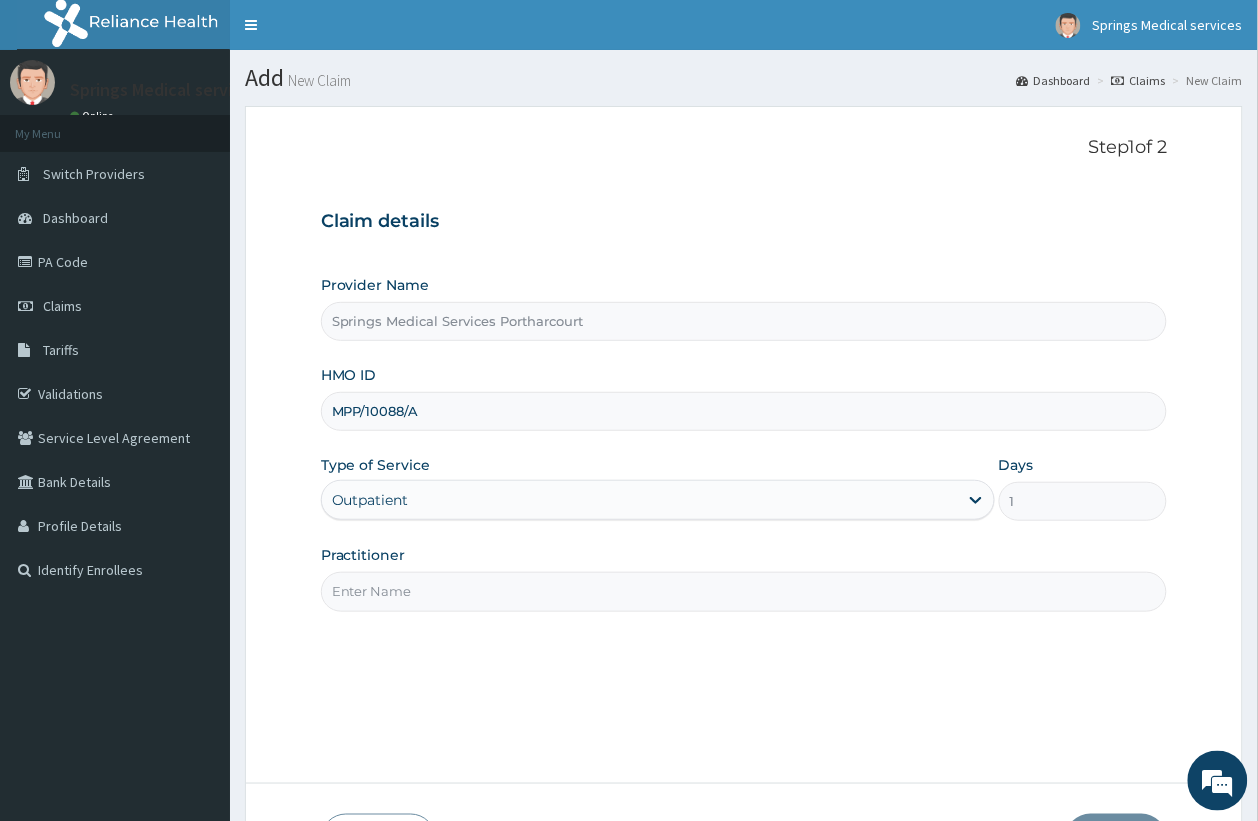 click on "Practitioner" at bounding box center (744, 591) 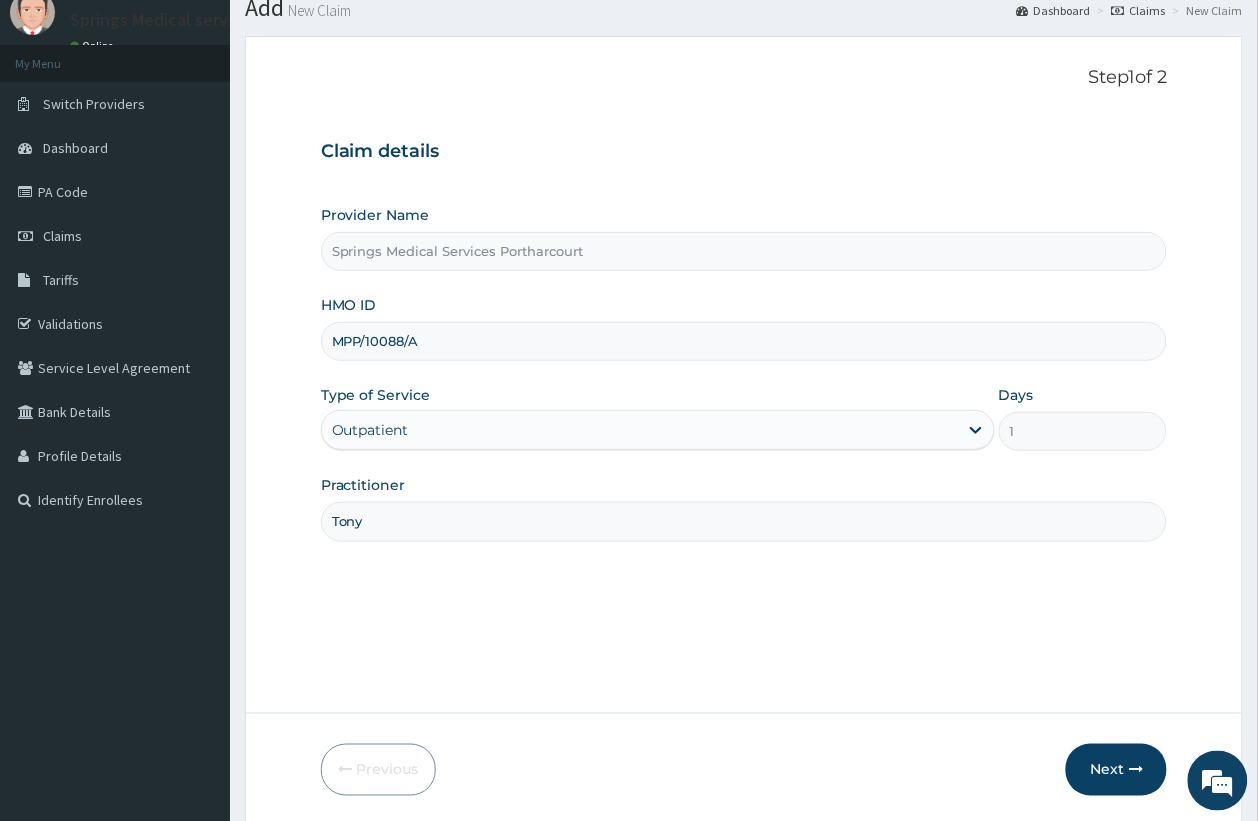 scroll, scrollTop: 142, scrollLeft: 0, axis: vertical 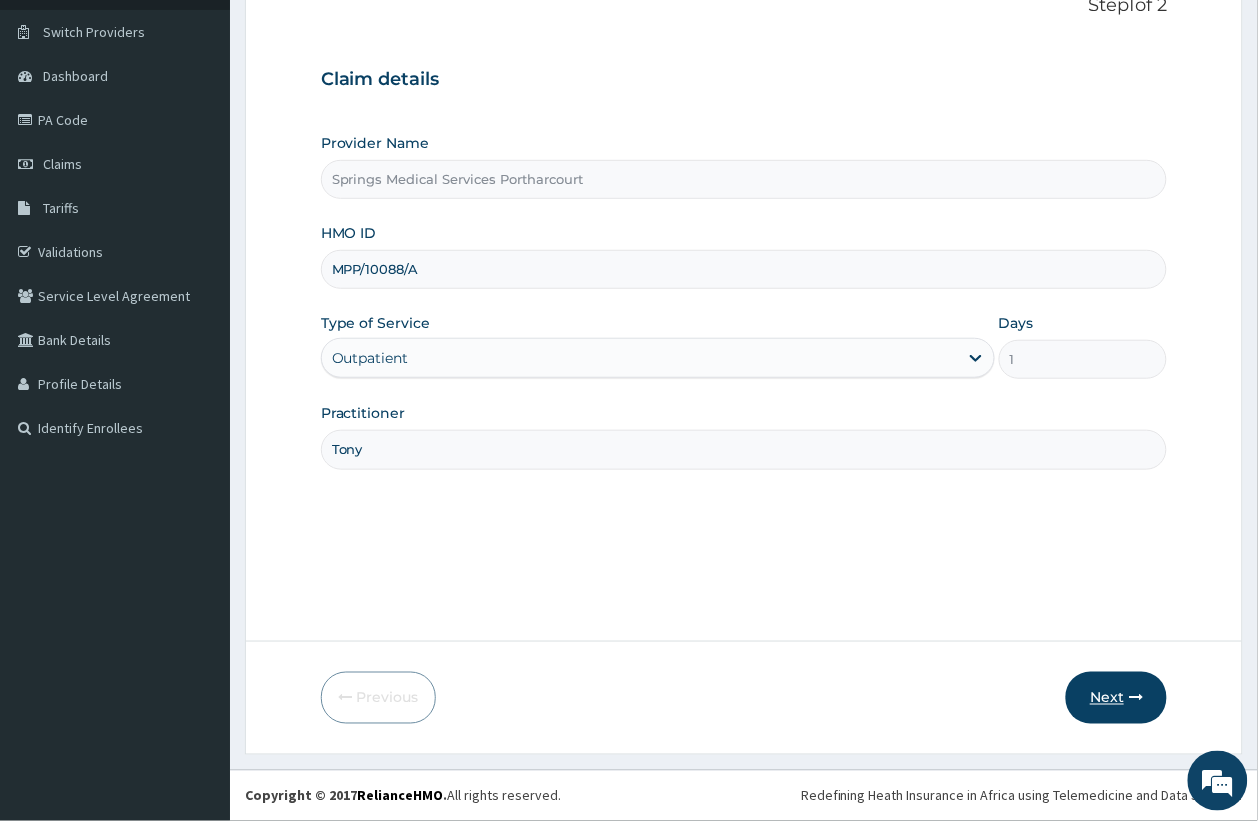 click on "Next" at bounding box center [1116, 698] 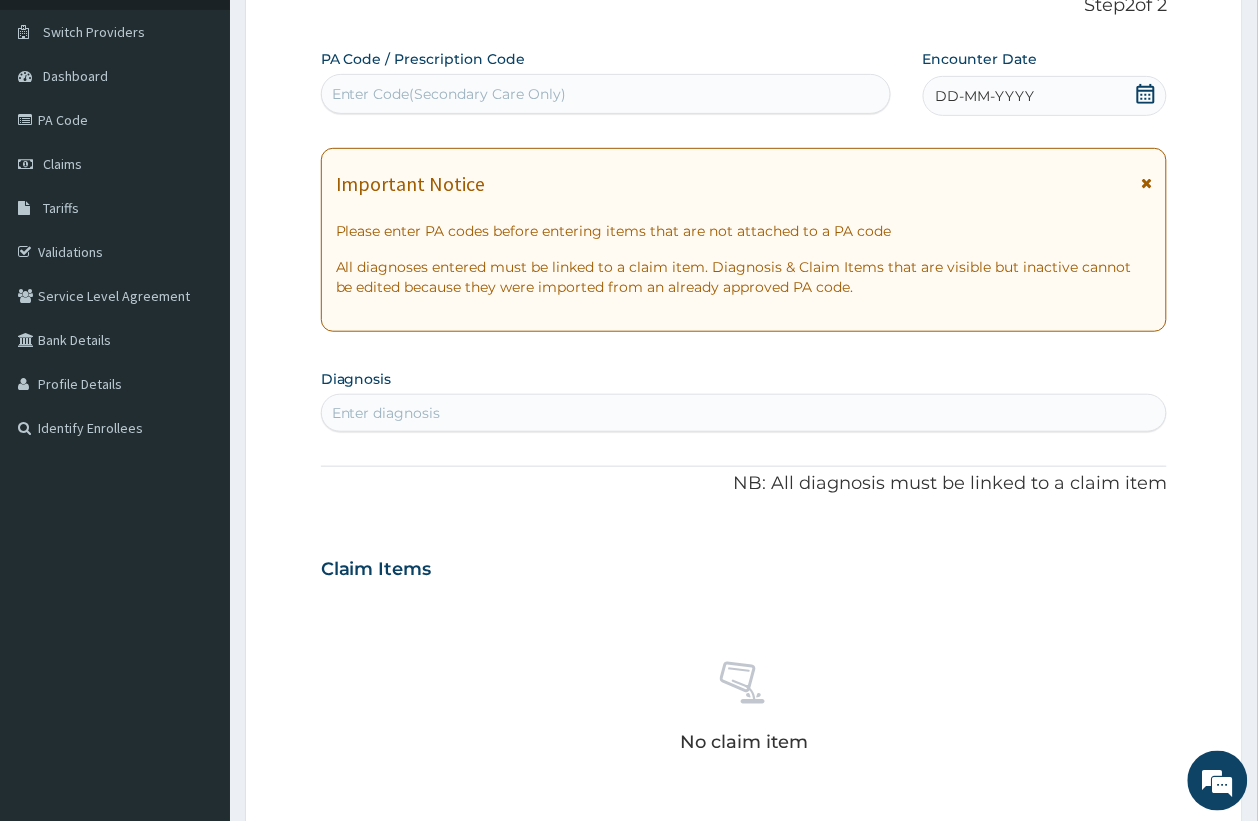 drag, startPoint x: 448, startPoint y: 95, endPoint x: 395, endPoint y: 86, distance: 53.75872 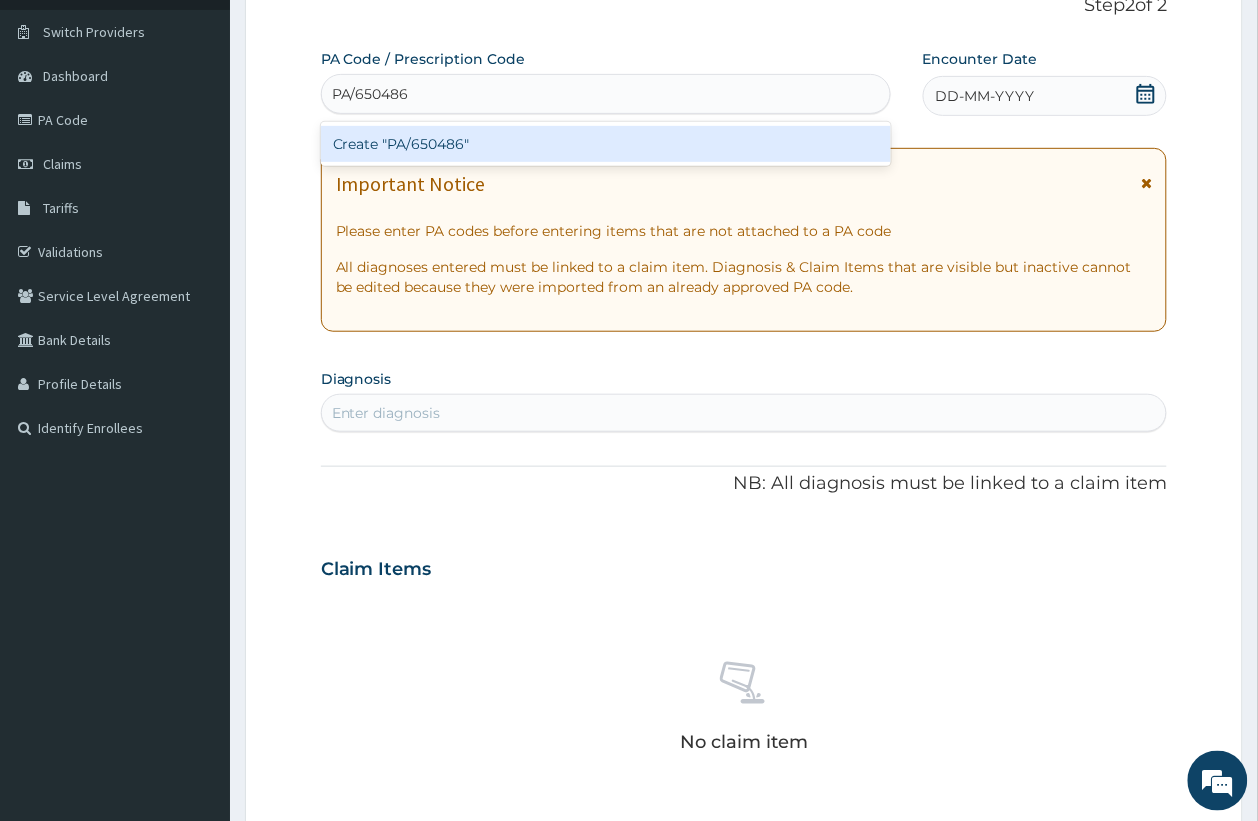 type 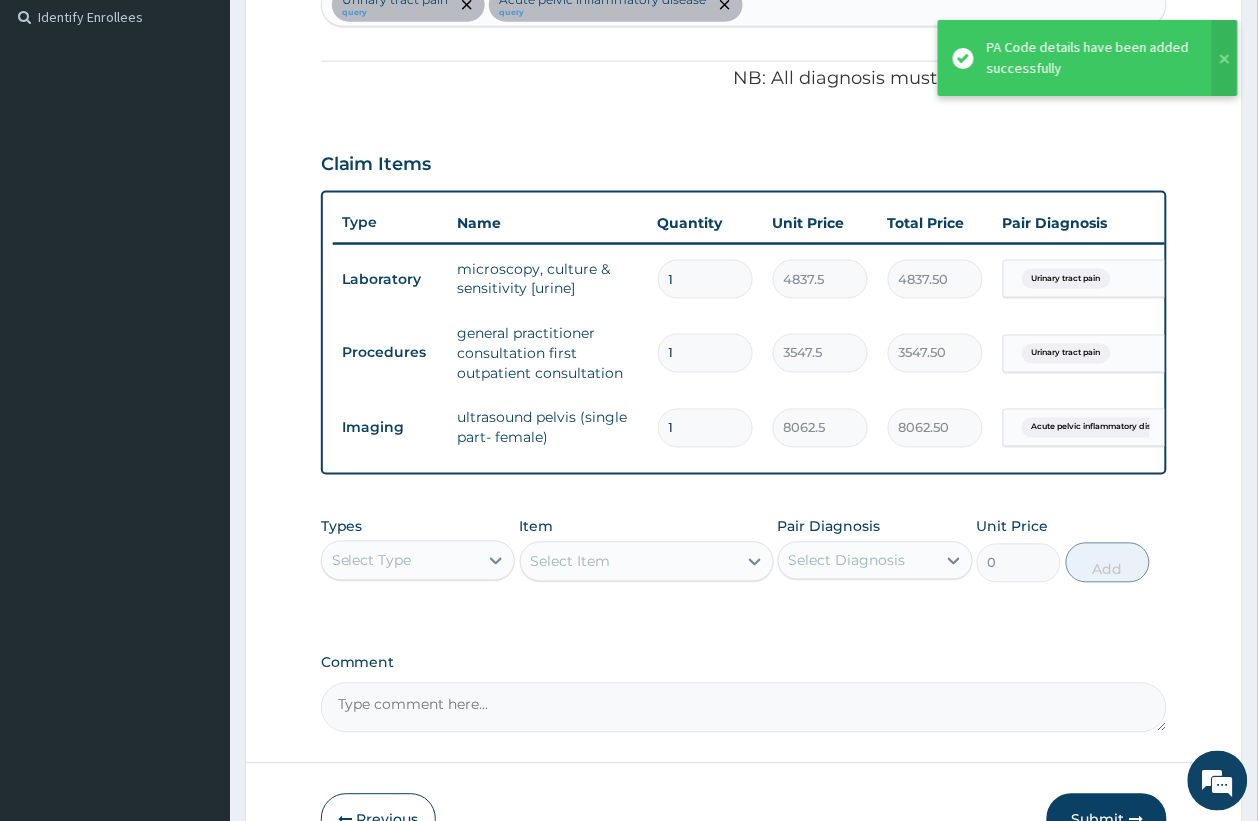 scroll, scrollTop: 678, scrollLeft: 0, axis: vertical 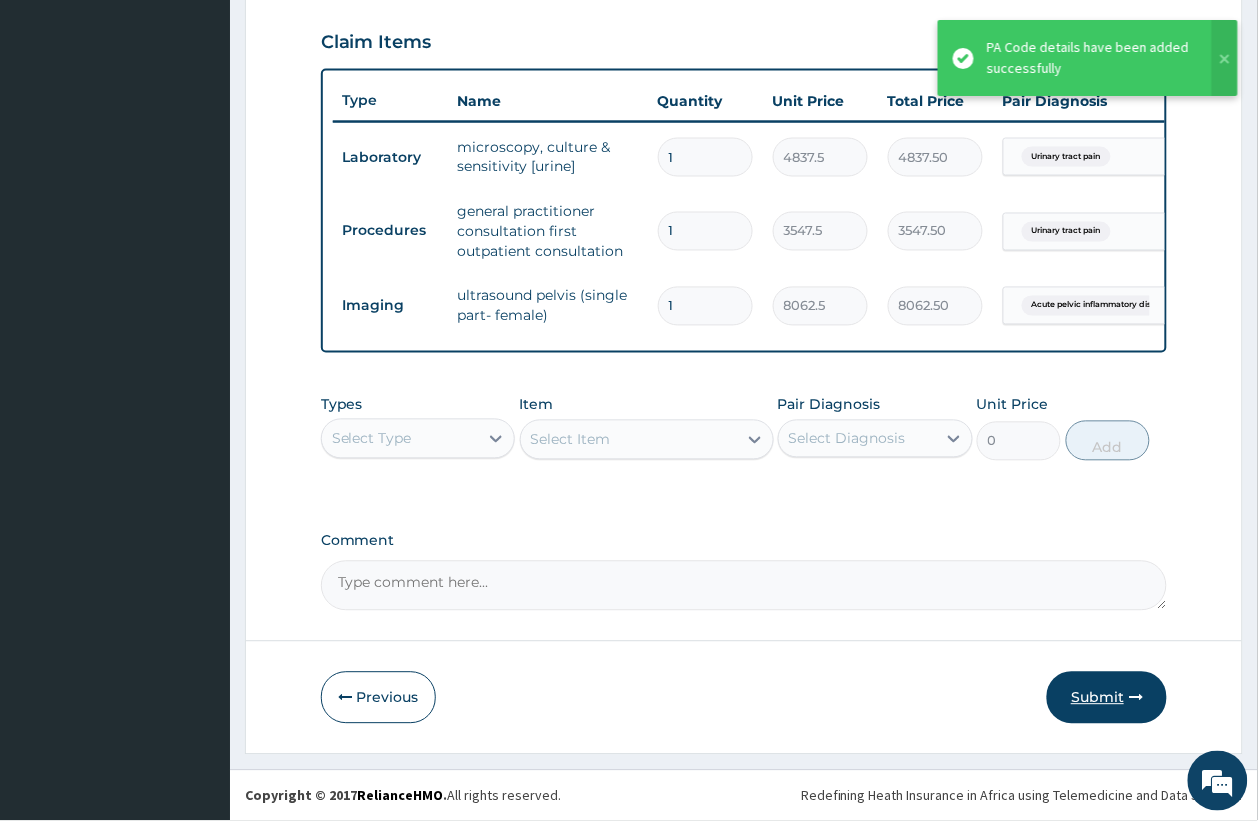 click on "Submit" at bounding box center [1107, 698] 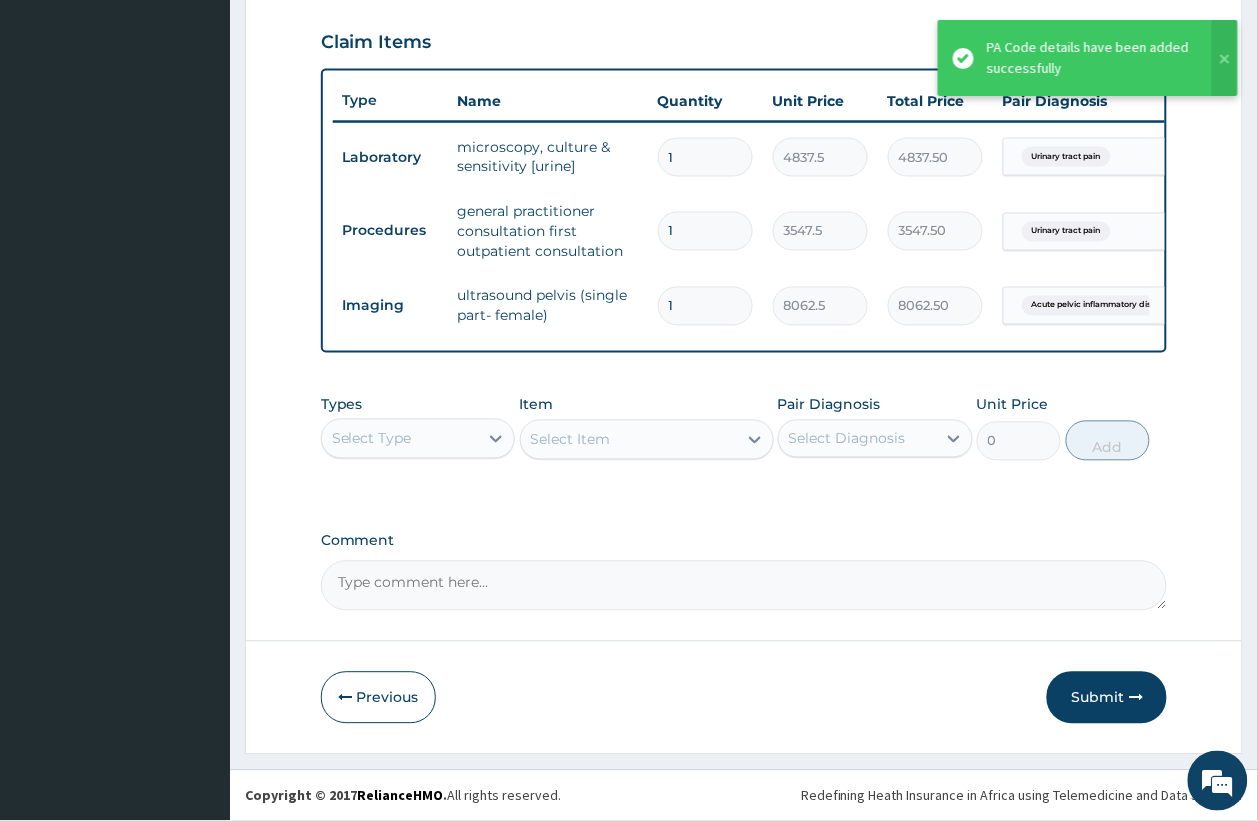 scroll, scrollTop: 50, scrollLeft: 0, axis: vertical 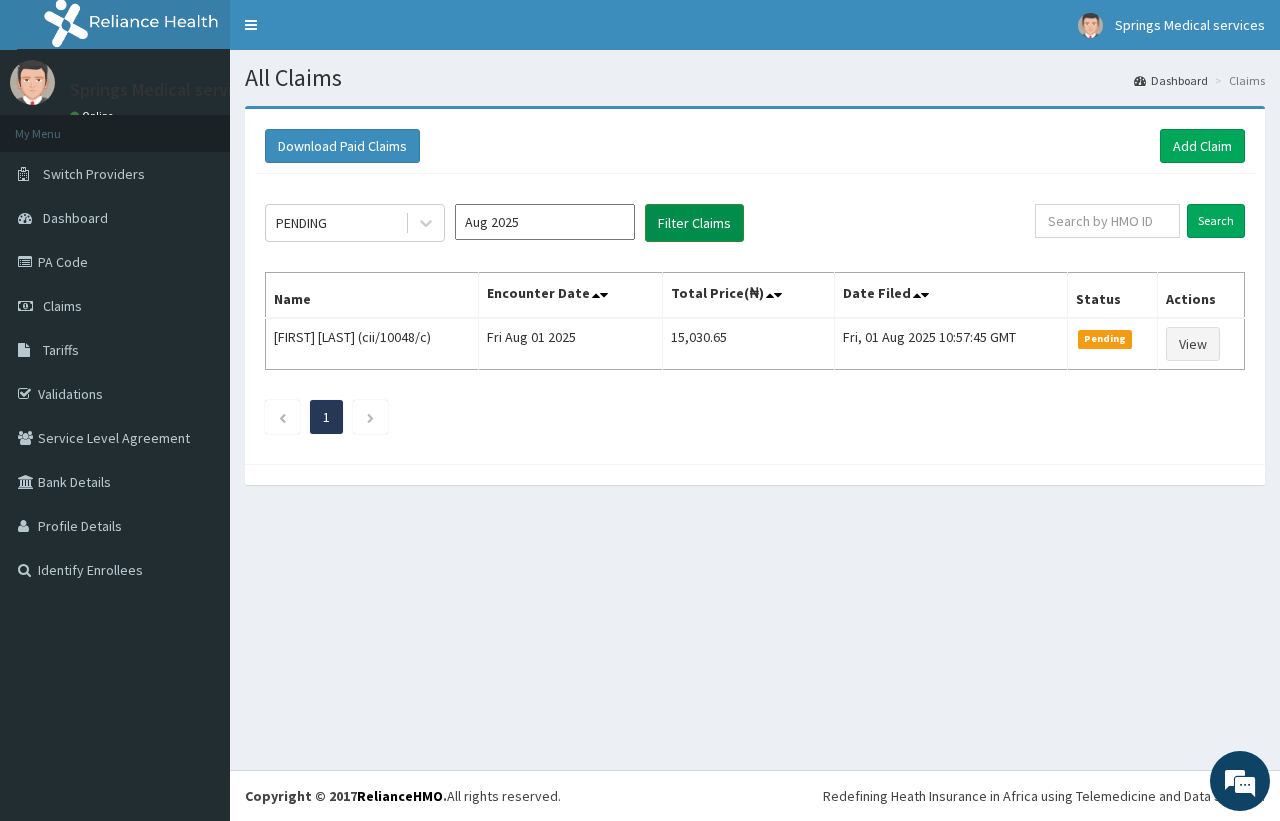 click on "Filter Claims" at bounding box center [694, 223] 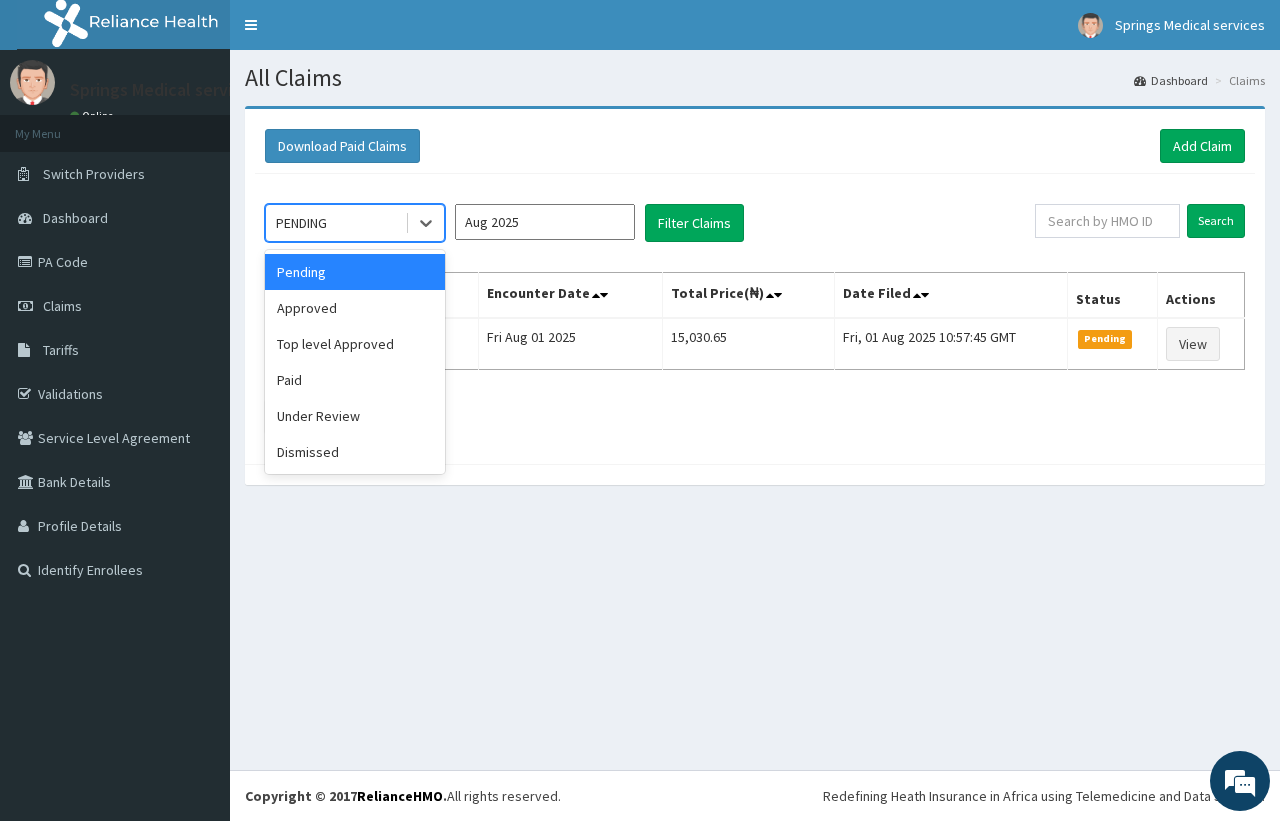 click on "PENDING" at bounding box center (335, 223) 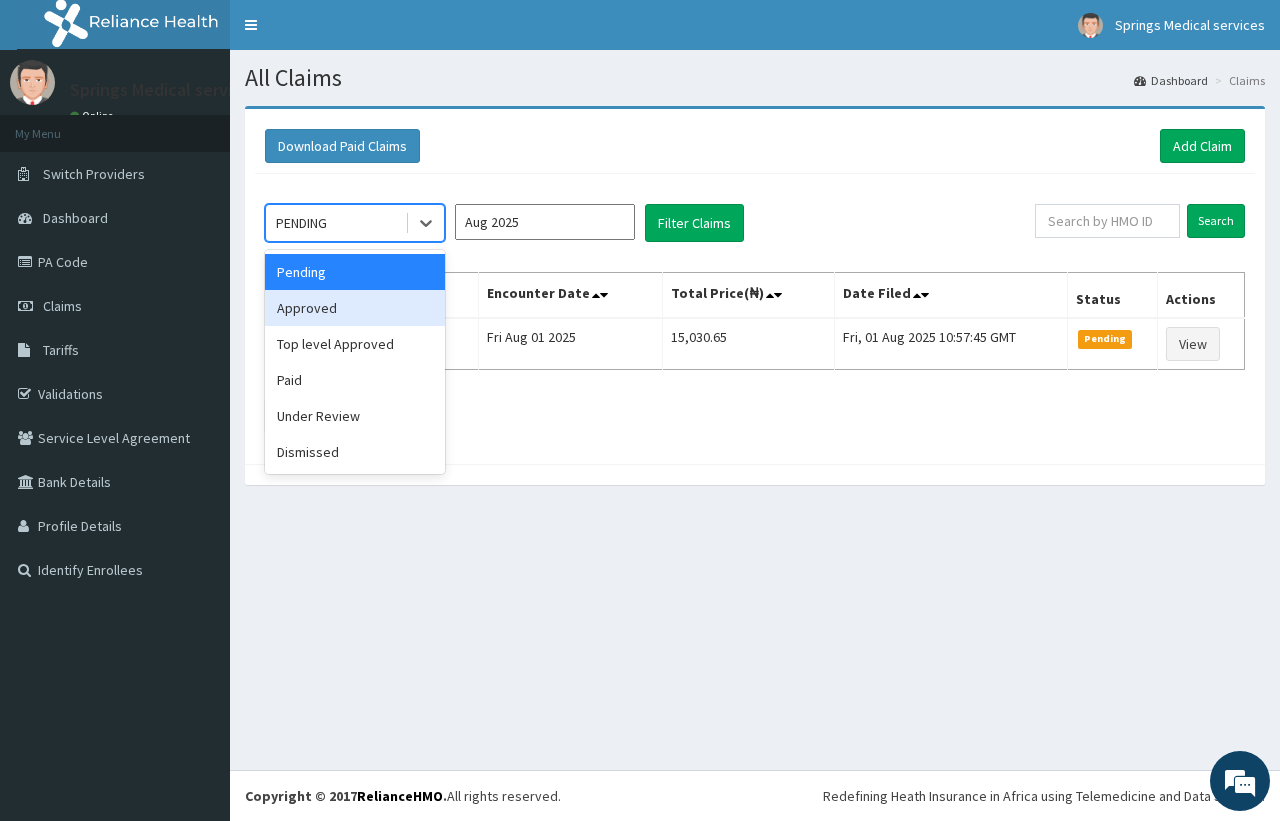 click on "Approved" at bounding box center (355, 308) 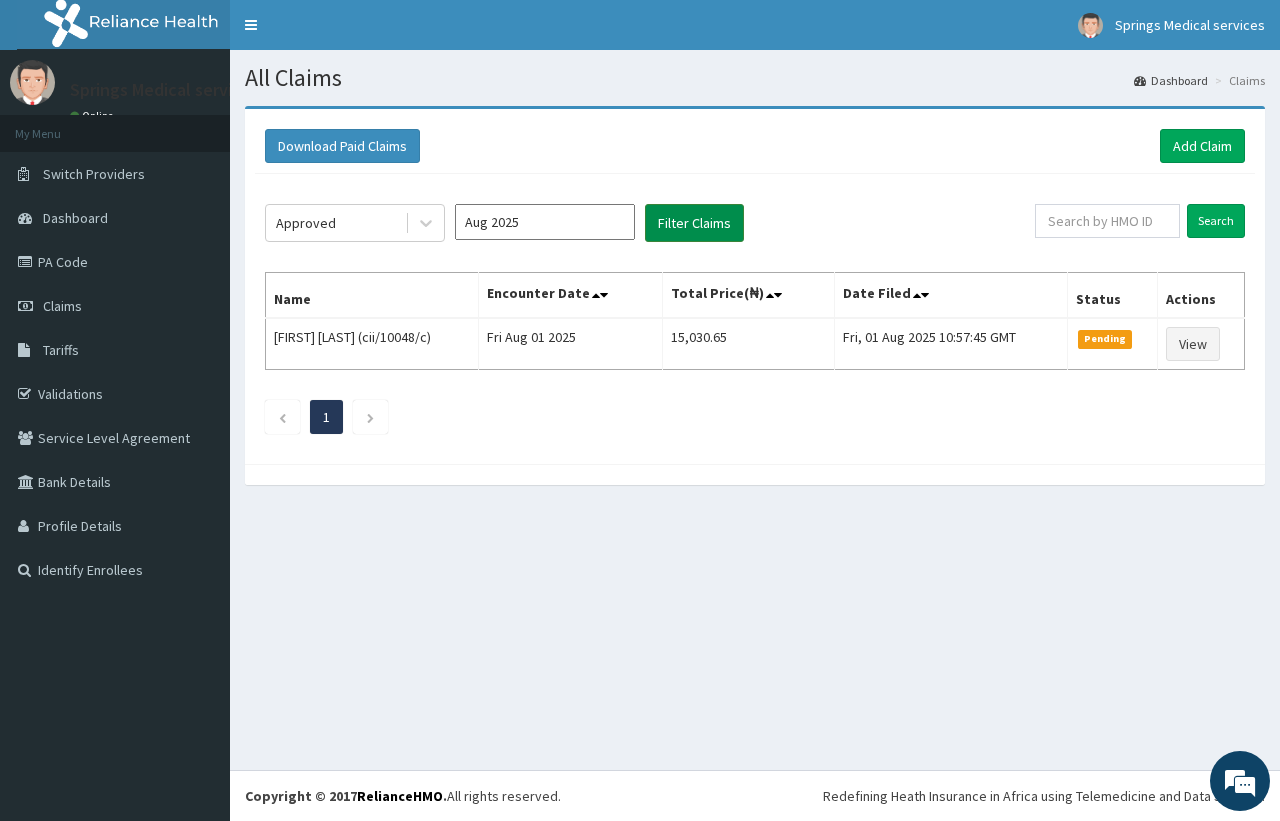 click on "Filter Claims" at bounding box center (694, 223) 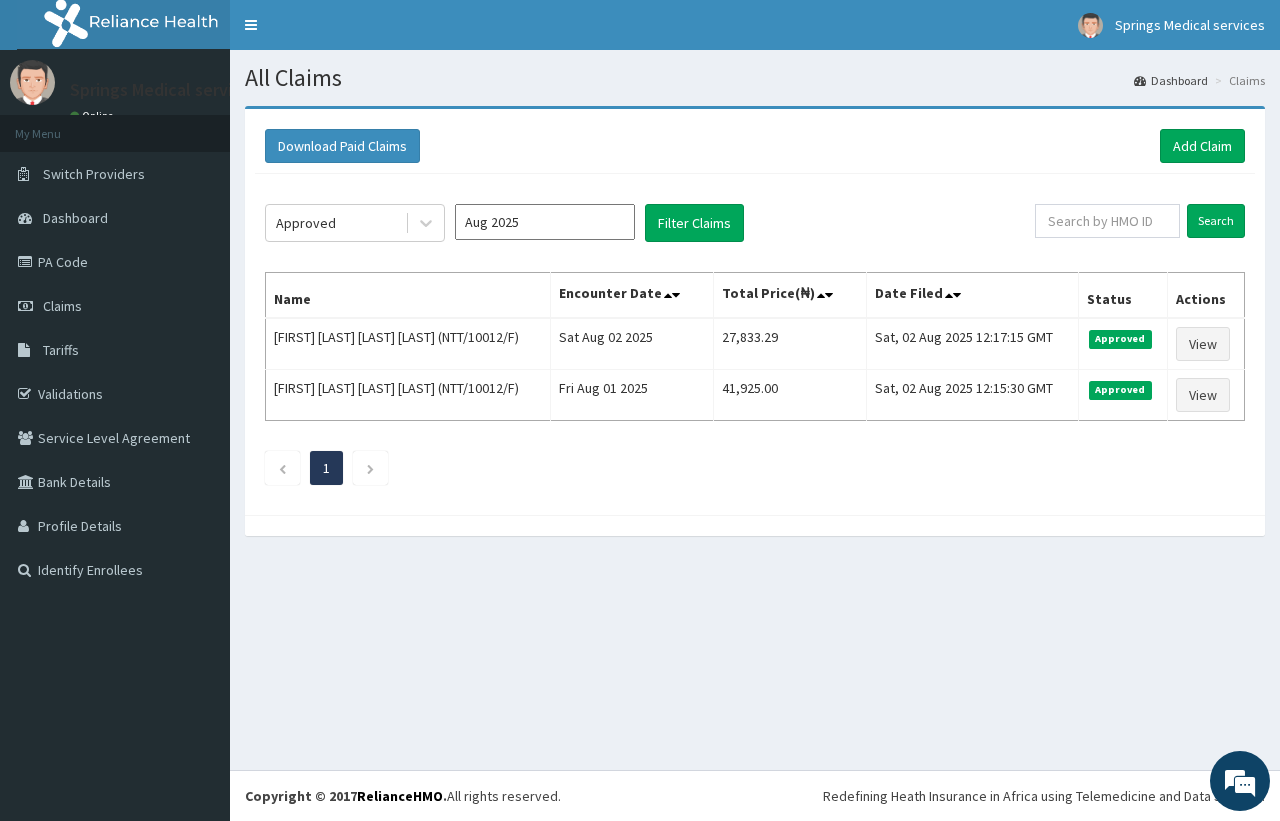 click on "Aug 2025" at bounding box center [545, 222] 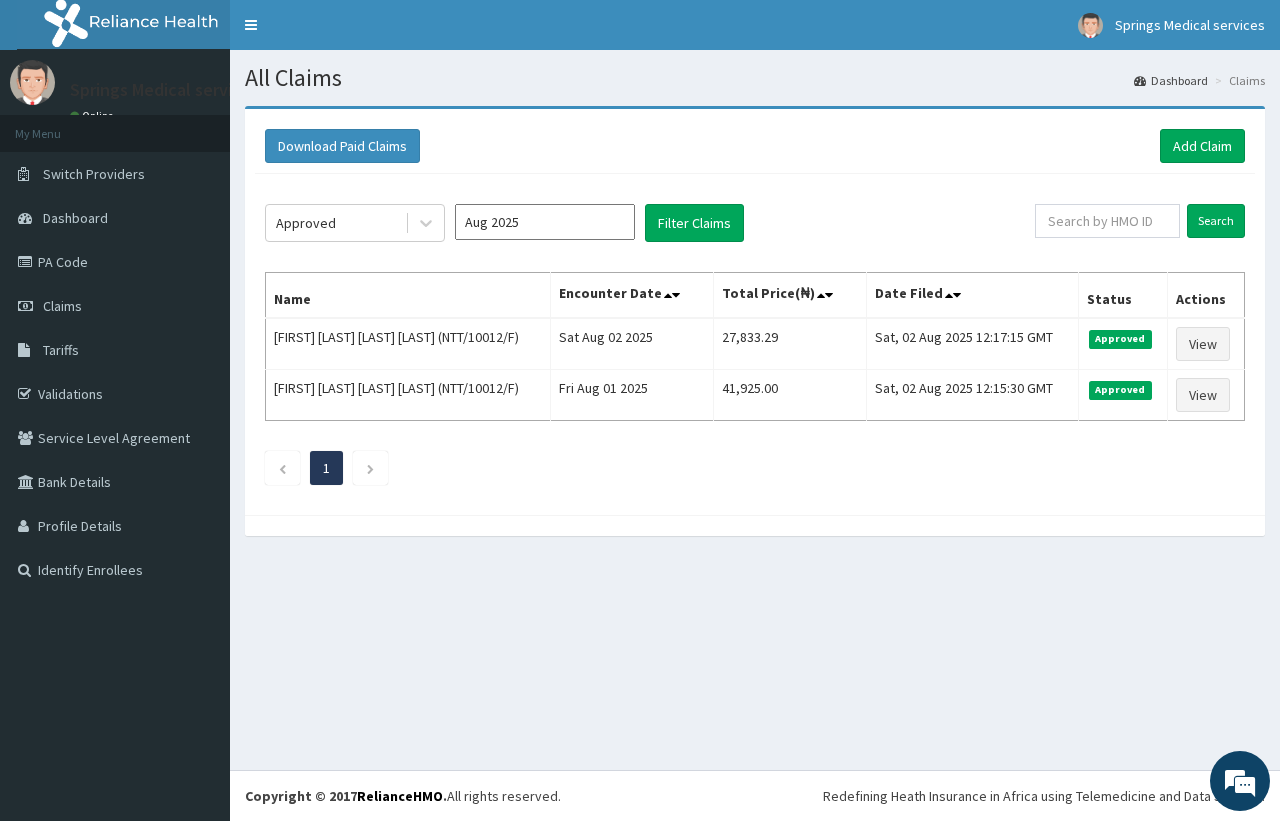 drag, startPoint x: 546, startPoint y: 518, endPoint x: 543, endPoint y: 493, distance: 25.179358 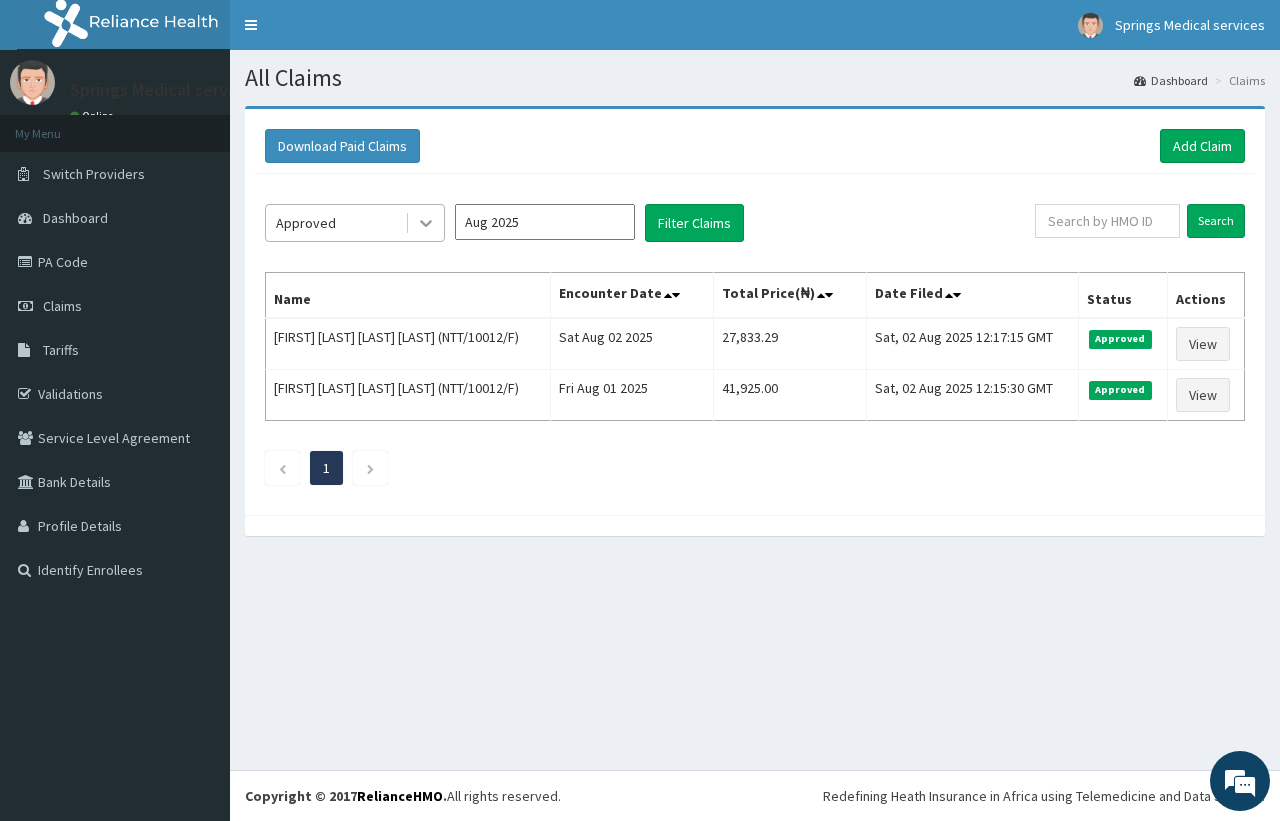 click 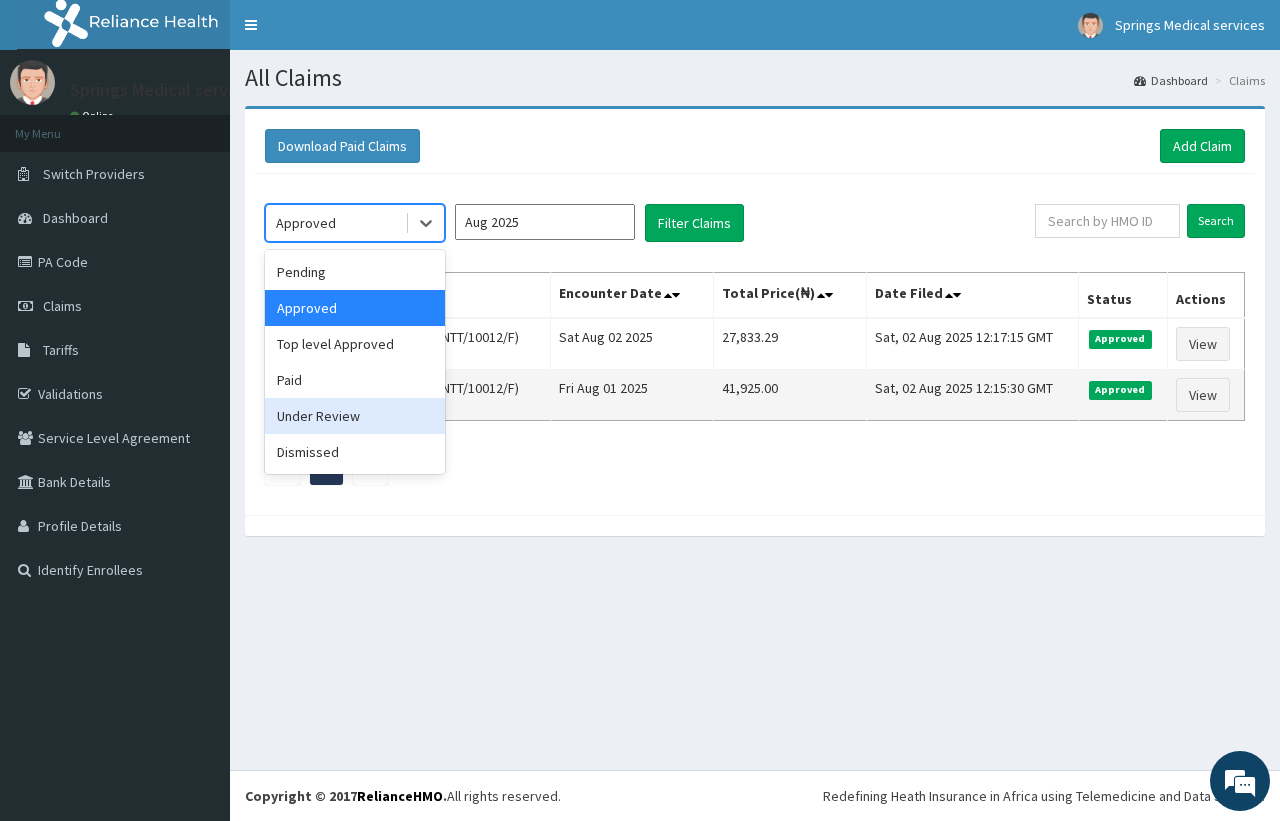click on "Under Review" at bounding box center (355, 416) 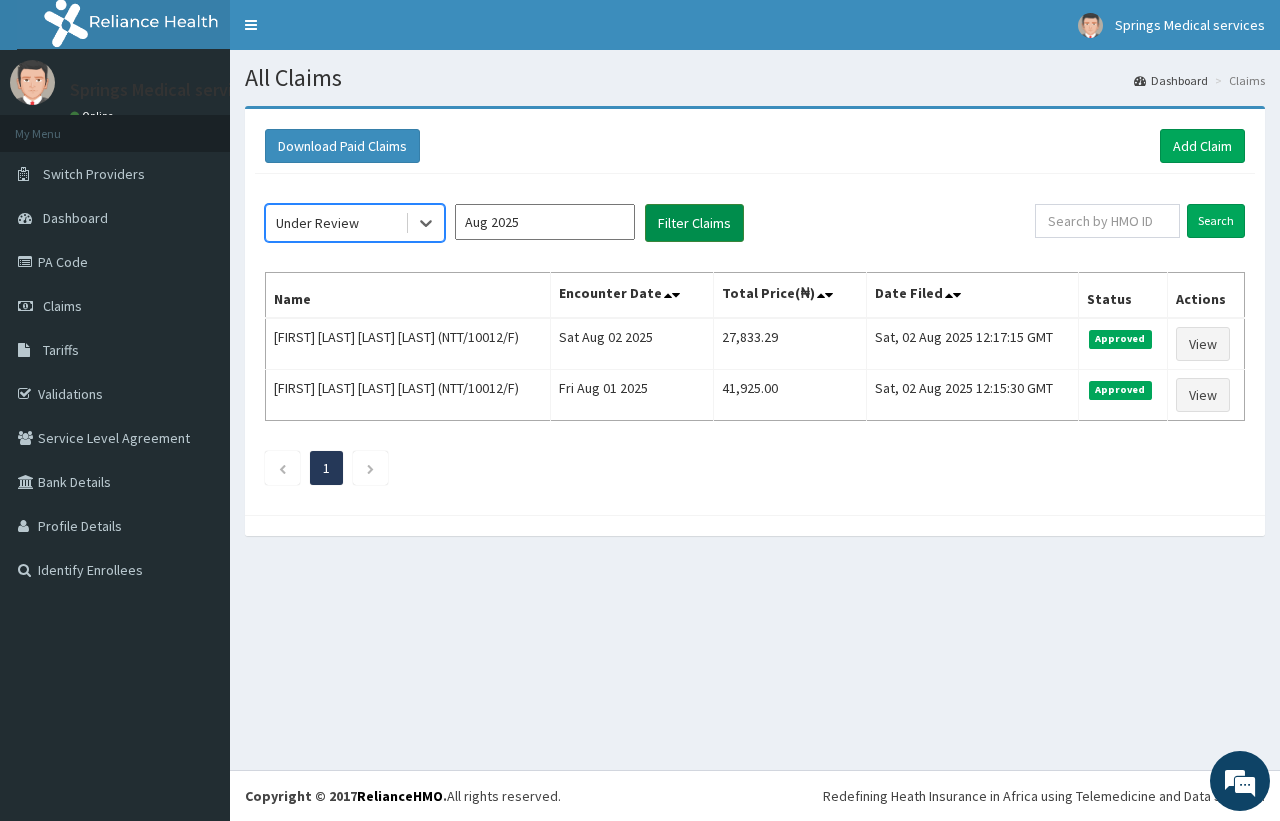 click on "Filter Claims" at bounding box center (694, 223) 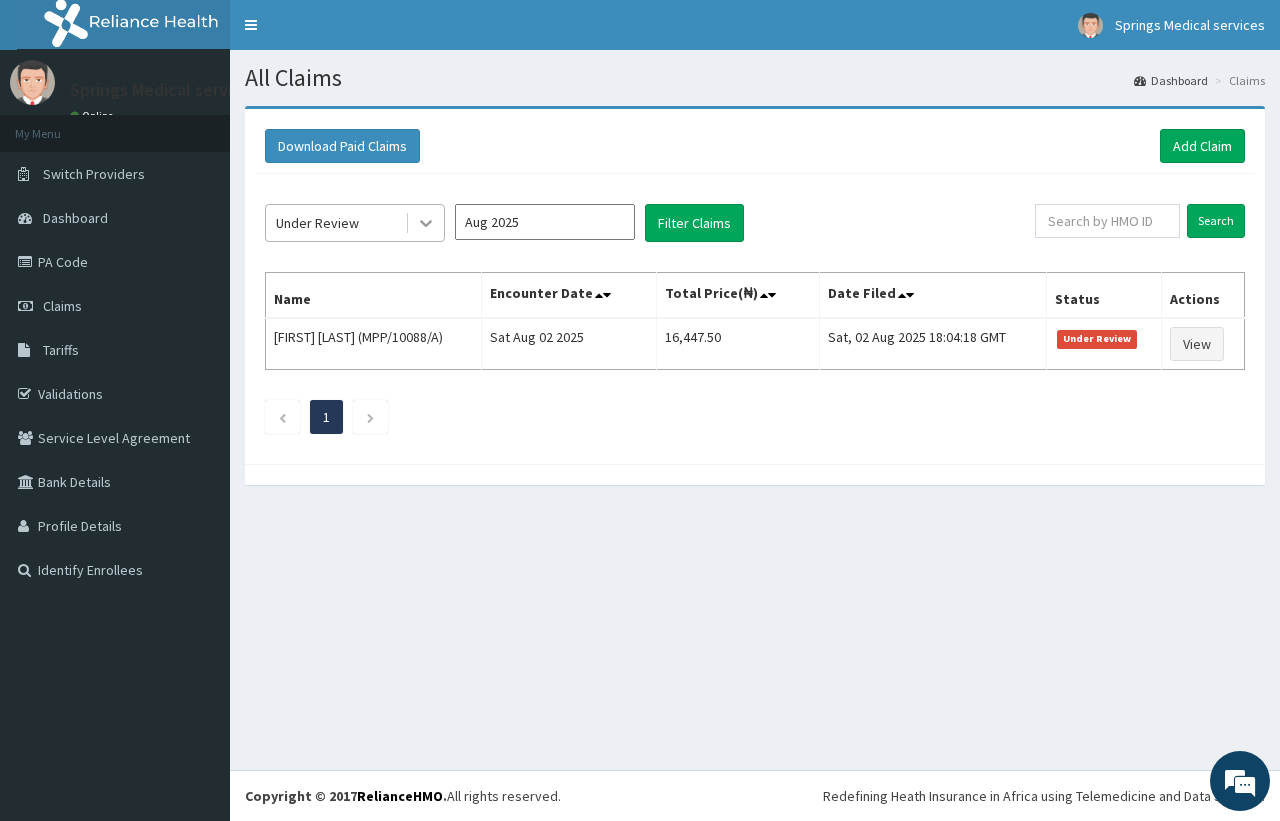 click at bounding box center [426, 223] 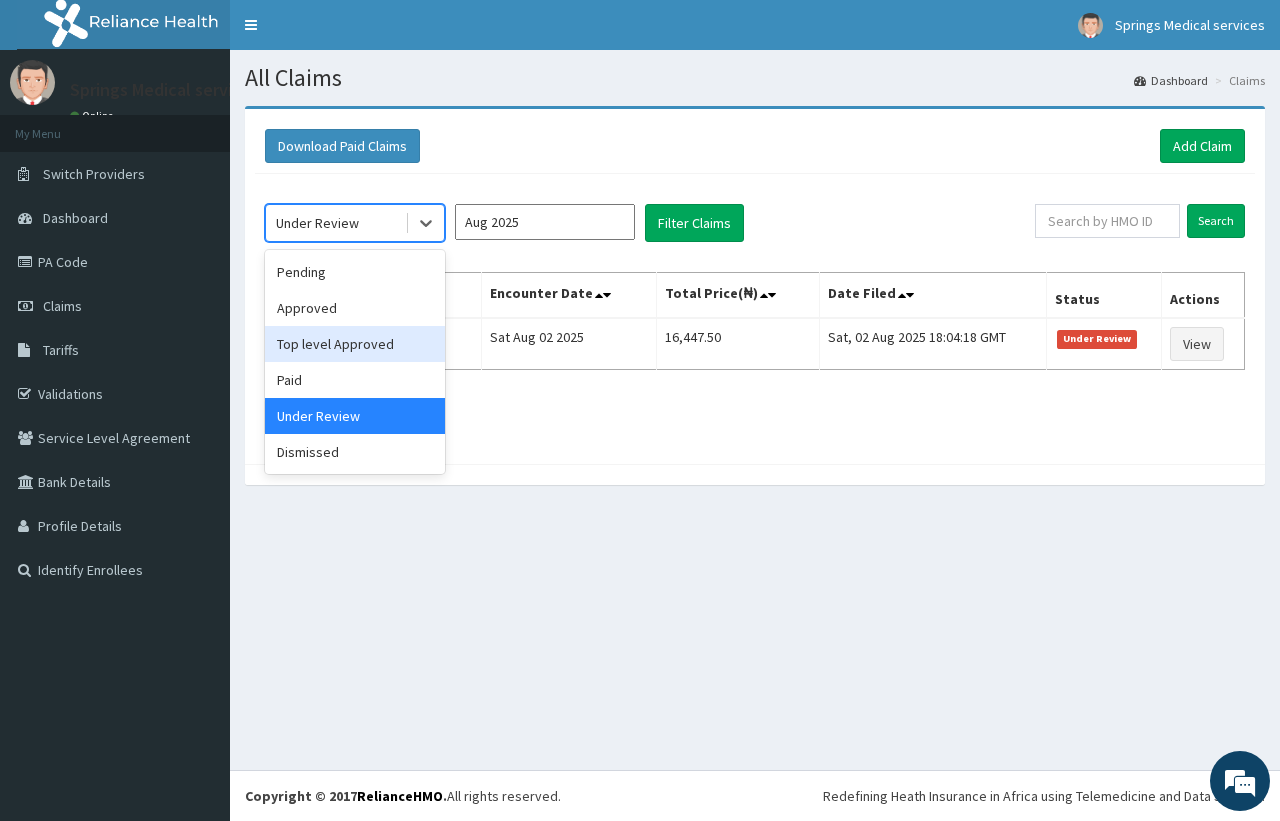 click on "Top level Approved" at bounding box center (355, 344) 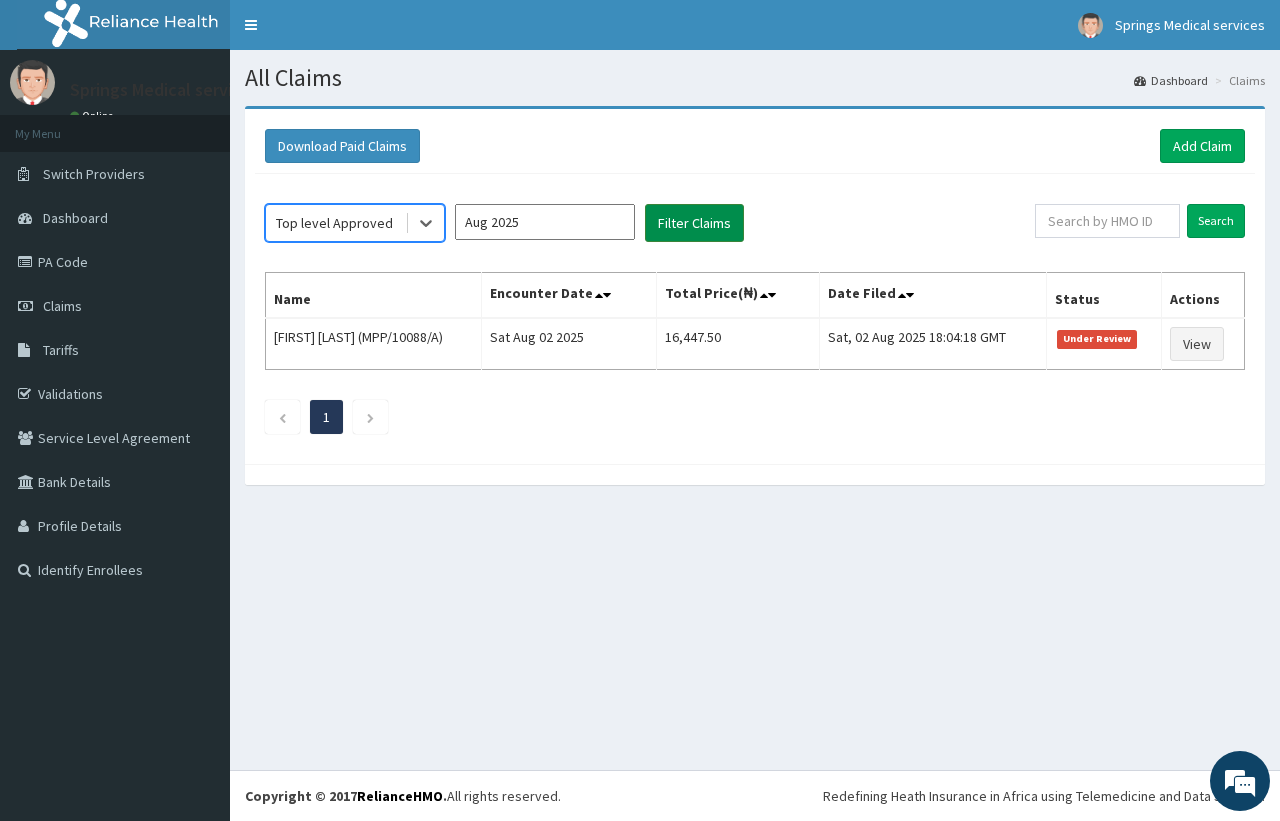 click on "Filter Claims" at bounding box center [694, 223] 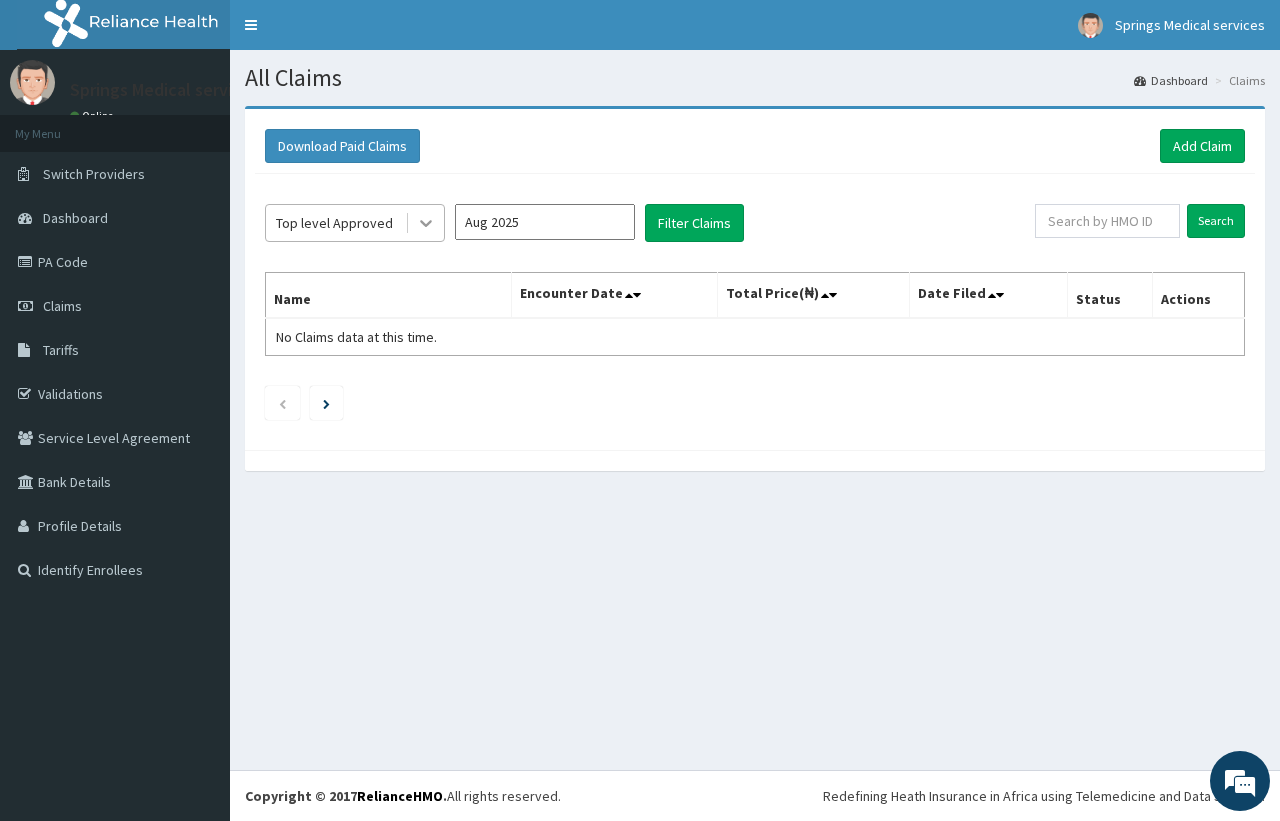 click 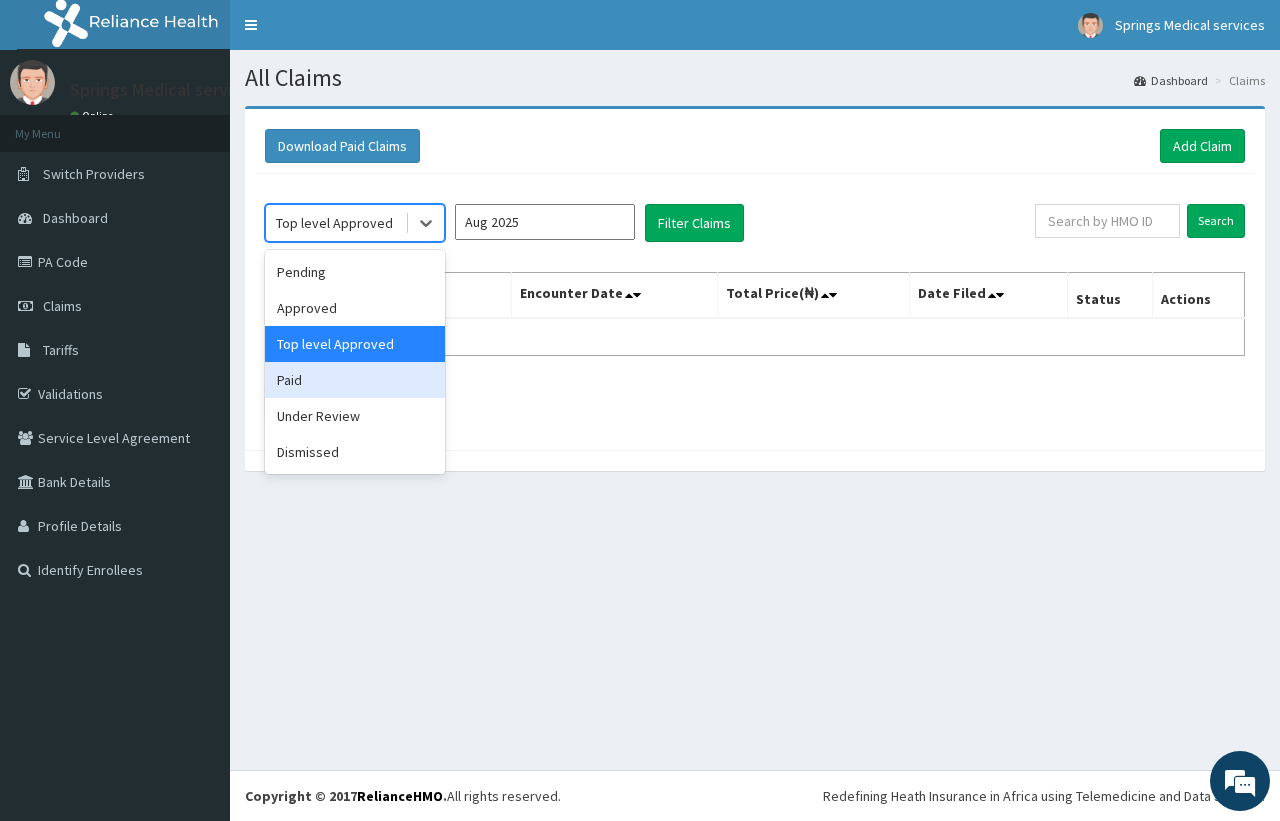 click on "Paid" at bounding box center (355, 380) 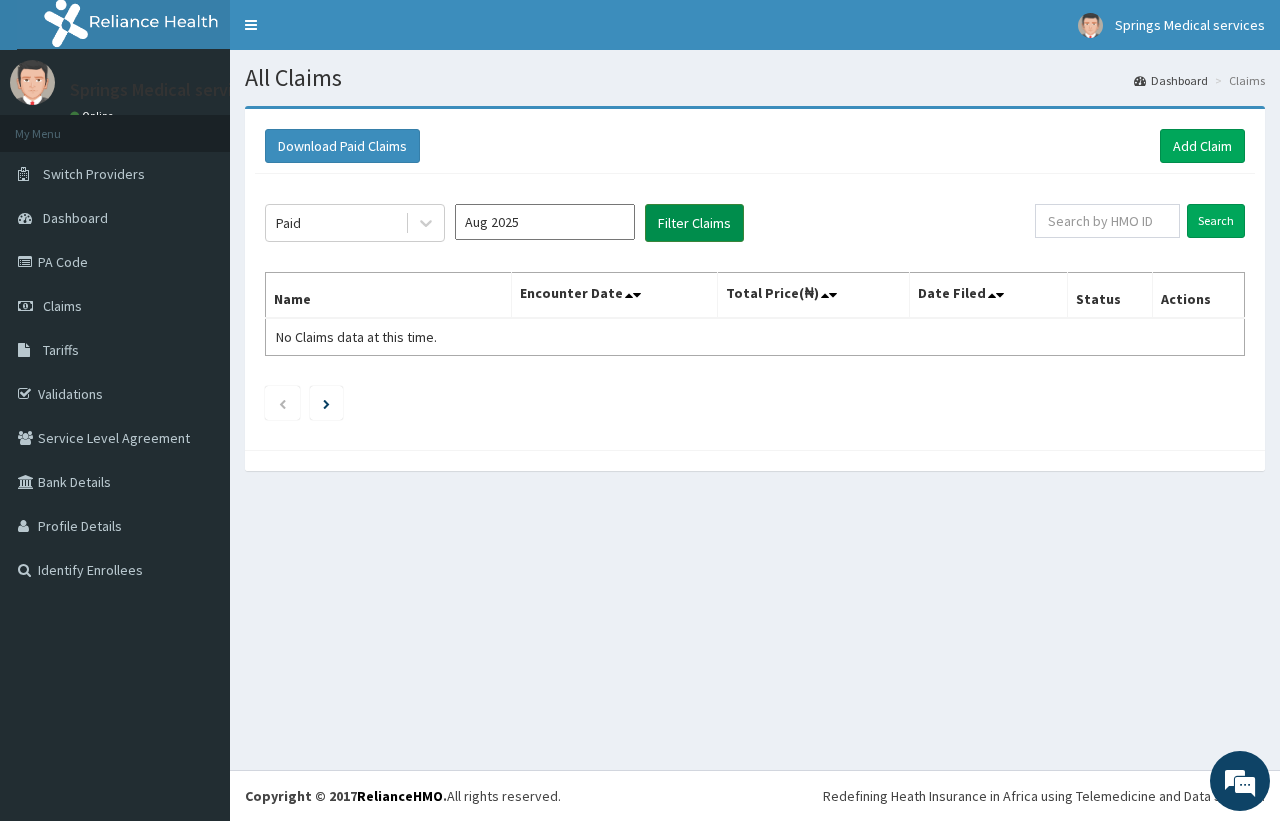 click on "Filter Claims" at bounding box center [694, 223] 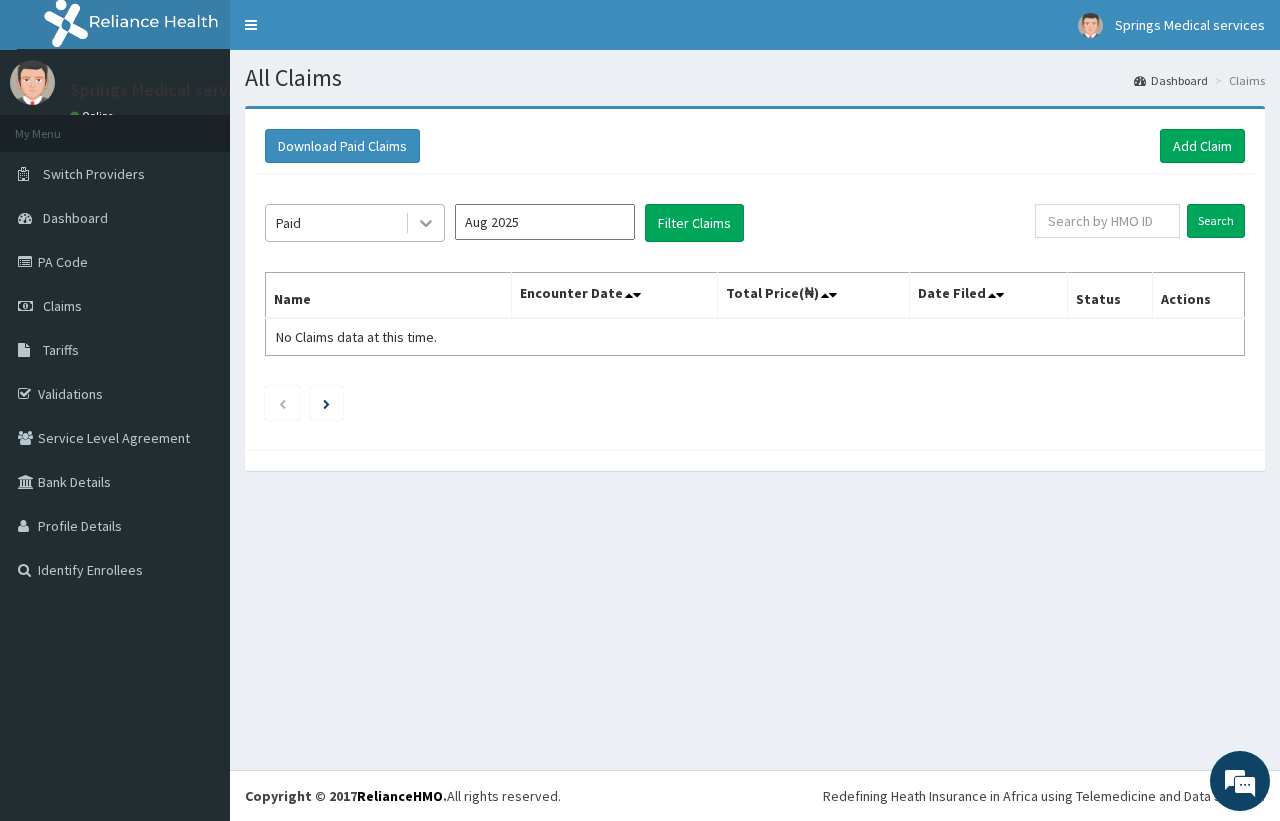 click 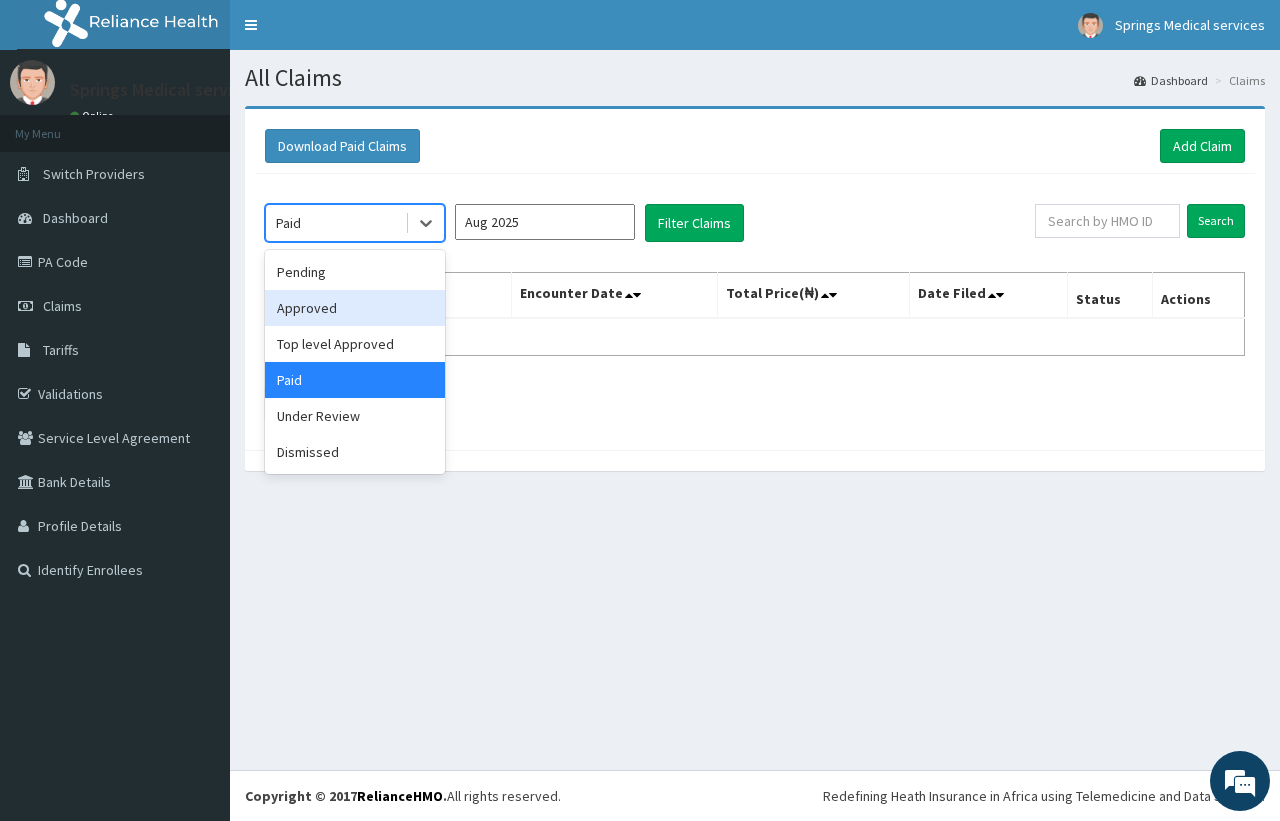 click on "Approved" at bounding box center [355, 308] 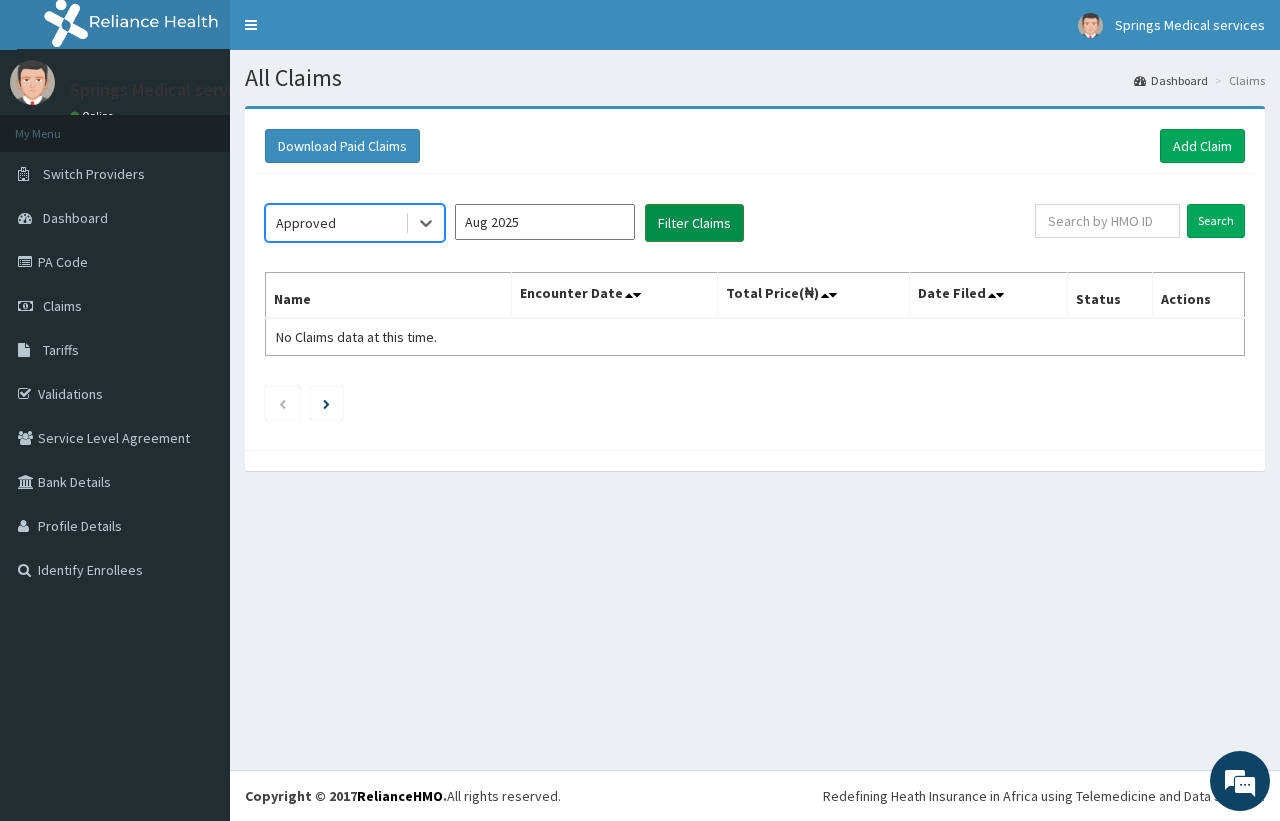 click on "Filter Claims" at bounding box center (694, 223) 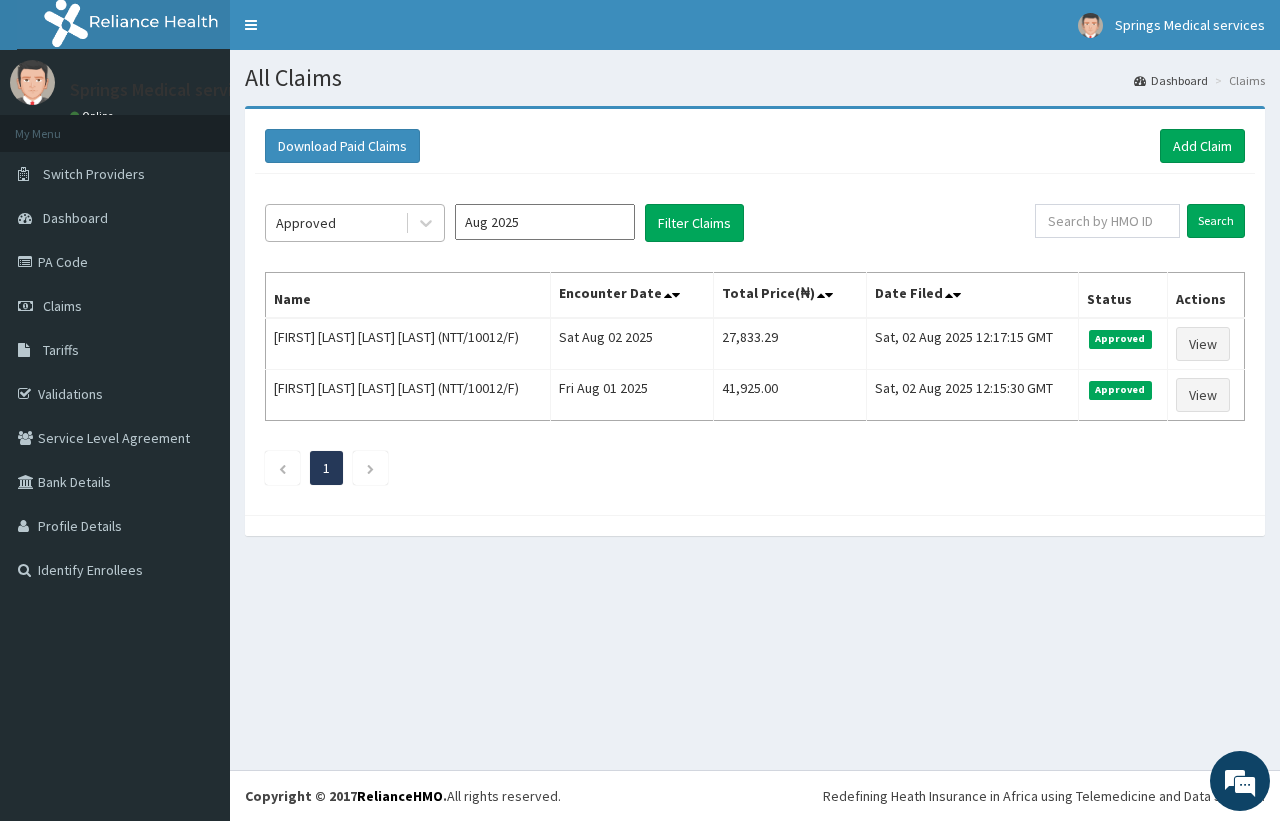 click on "Approved" at bounding box center [335, 223] 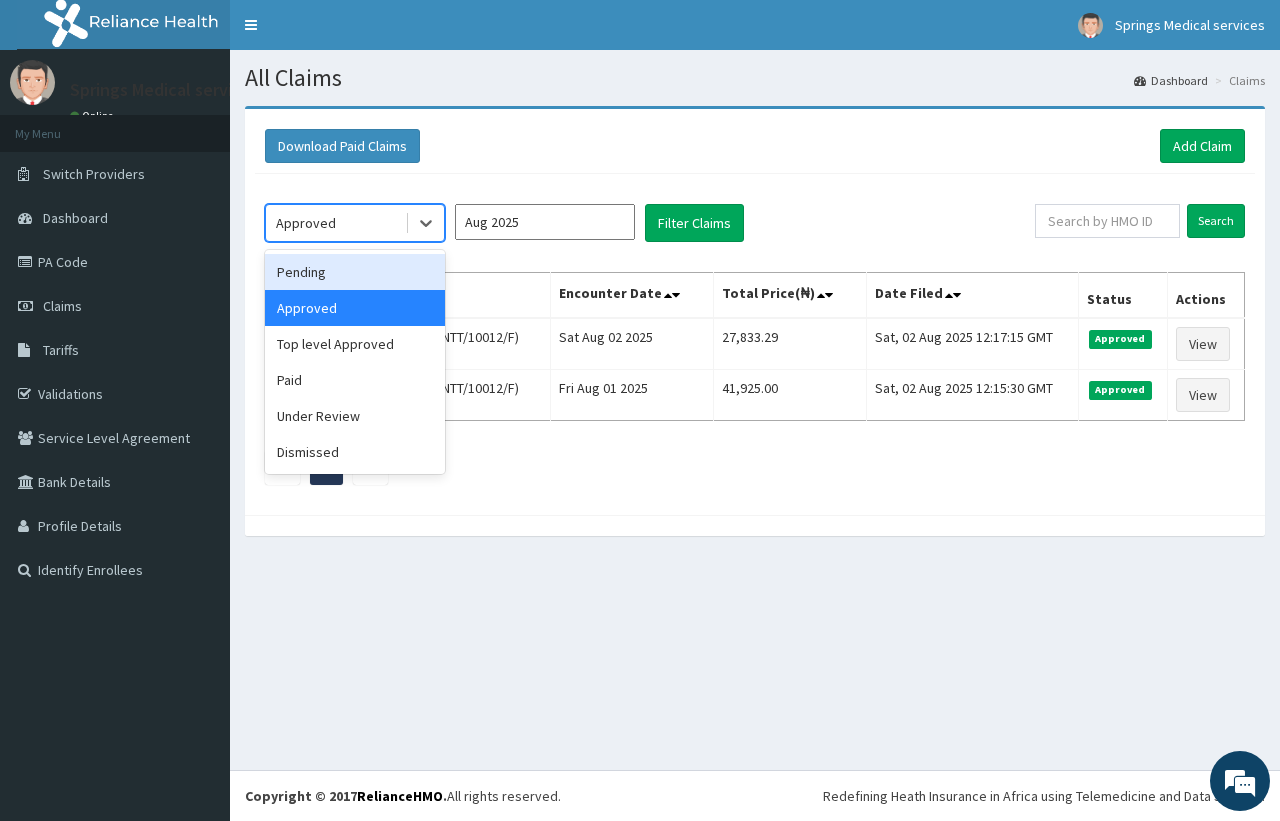 click on "Pending" at bounding box center [355, 272] 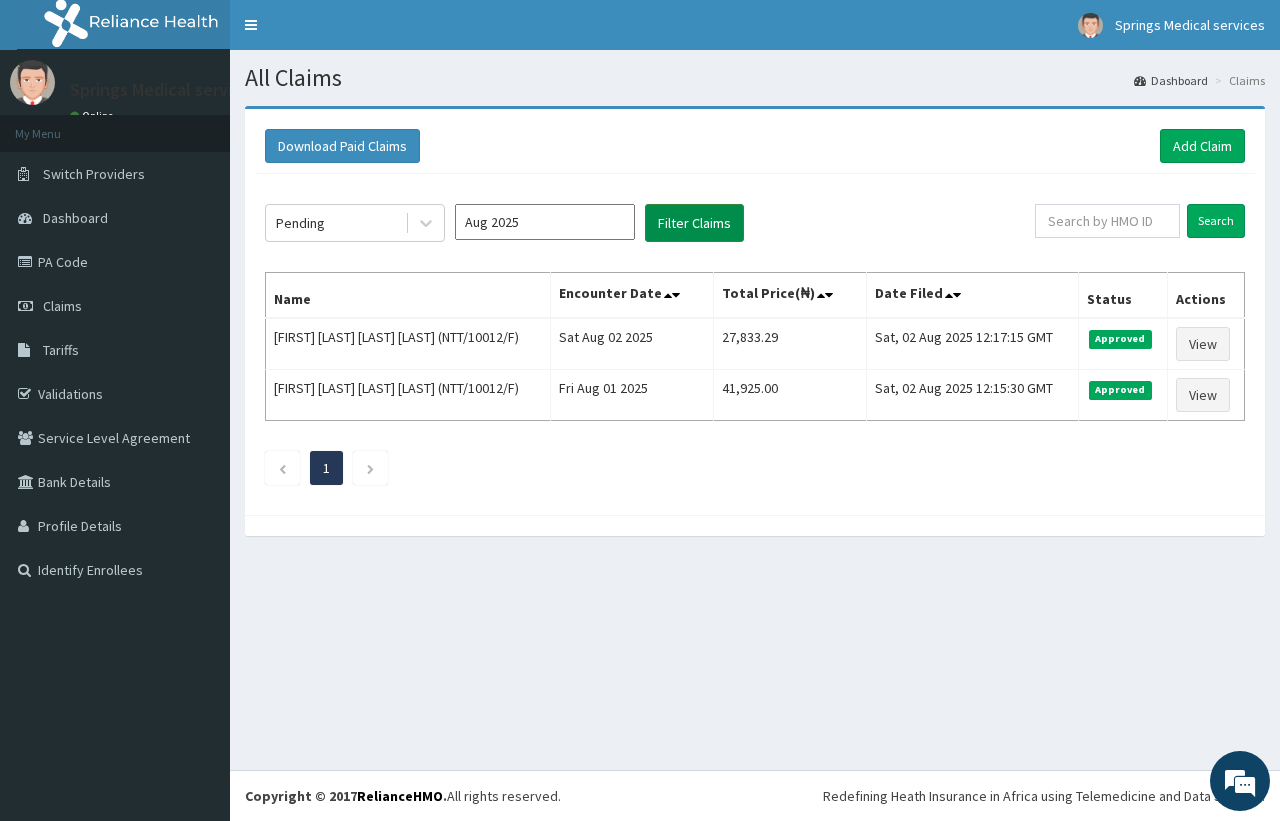 click on "Filter Claims" at bounding box center (694, 223) 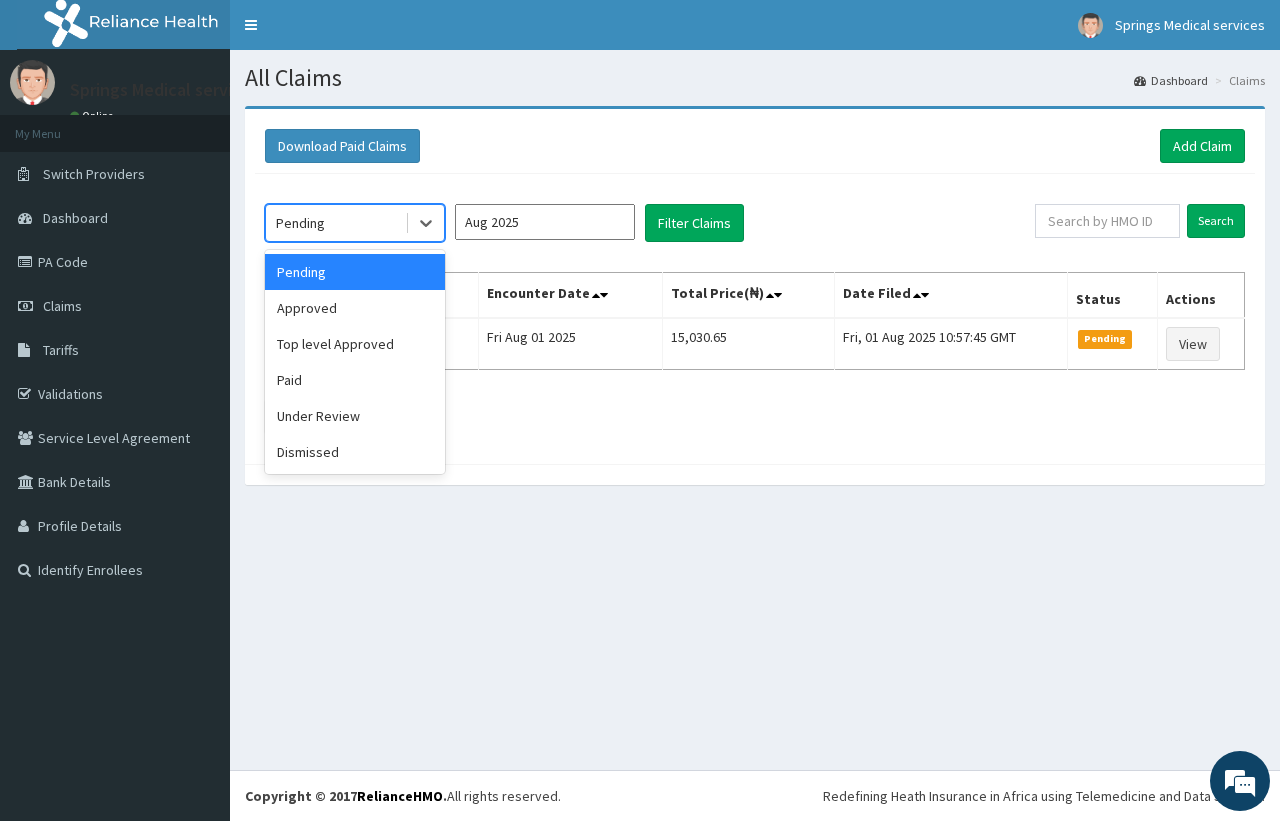 click on "Pending" at bounding box center [335, 223] 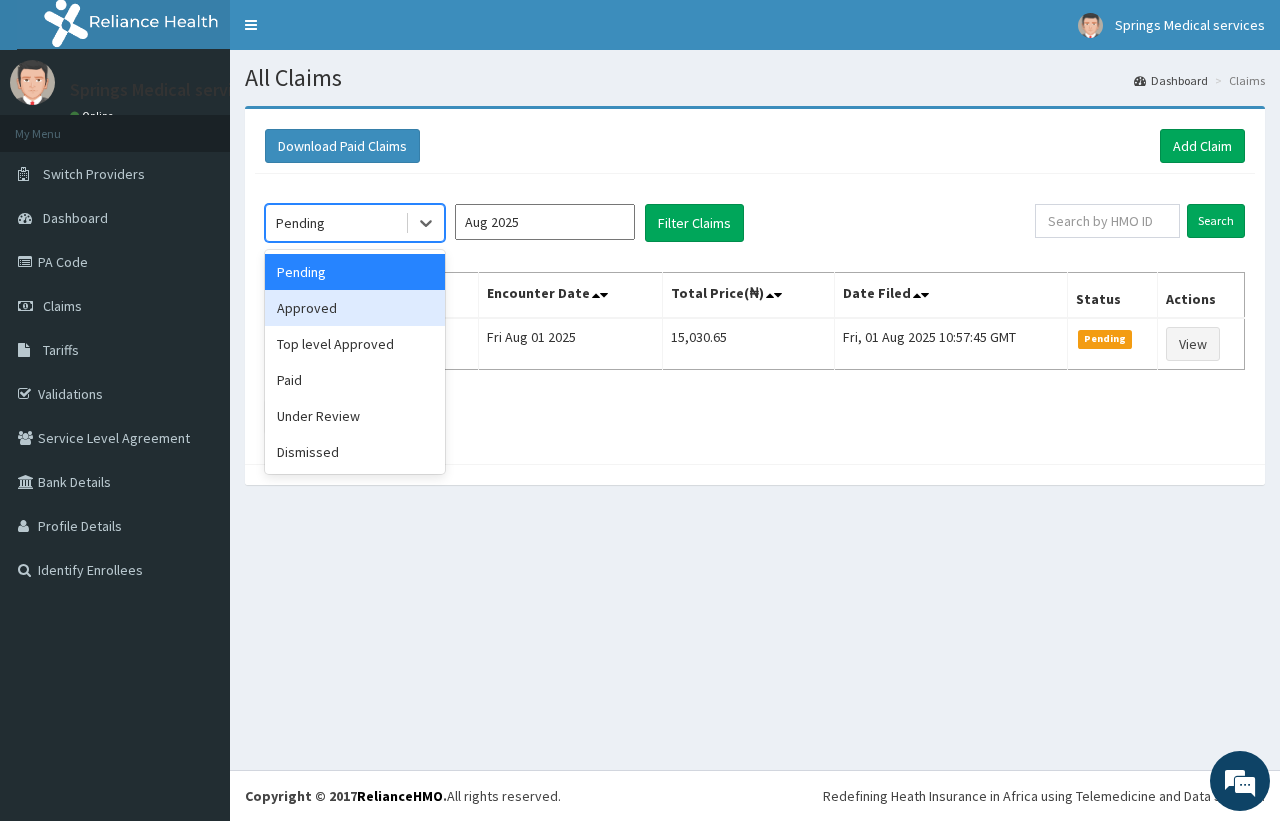 click on "Approved" at bounding box center (355, 308) 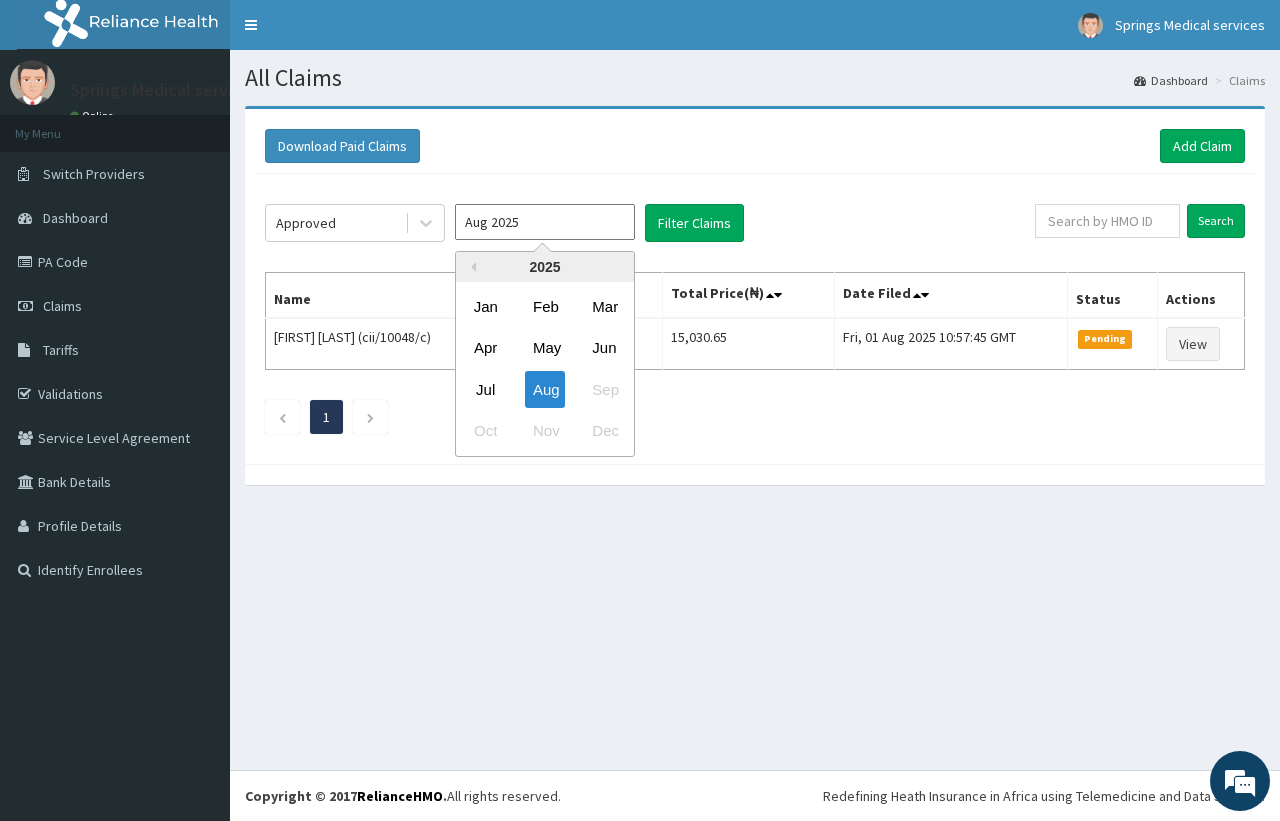 click on "Aug 2025" at bounding box center [545, 222] 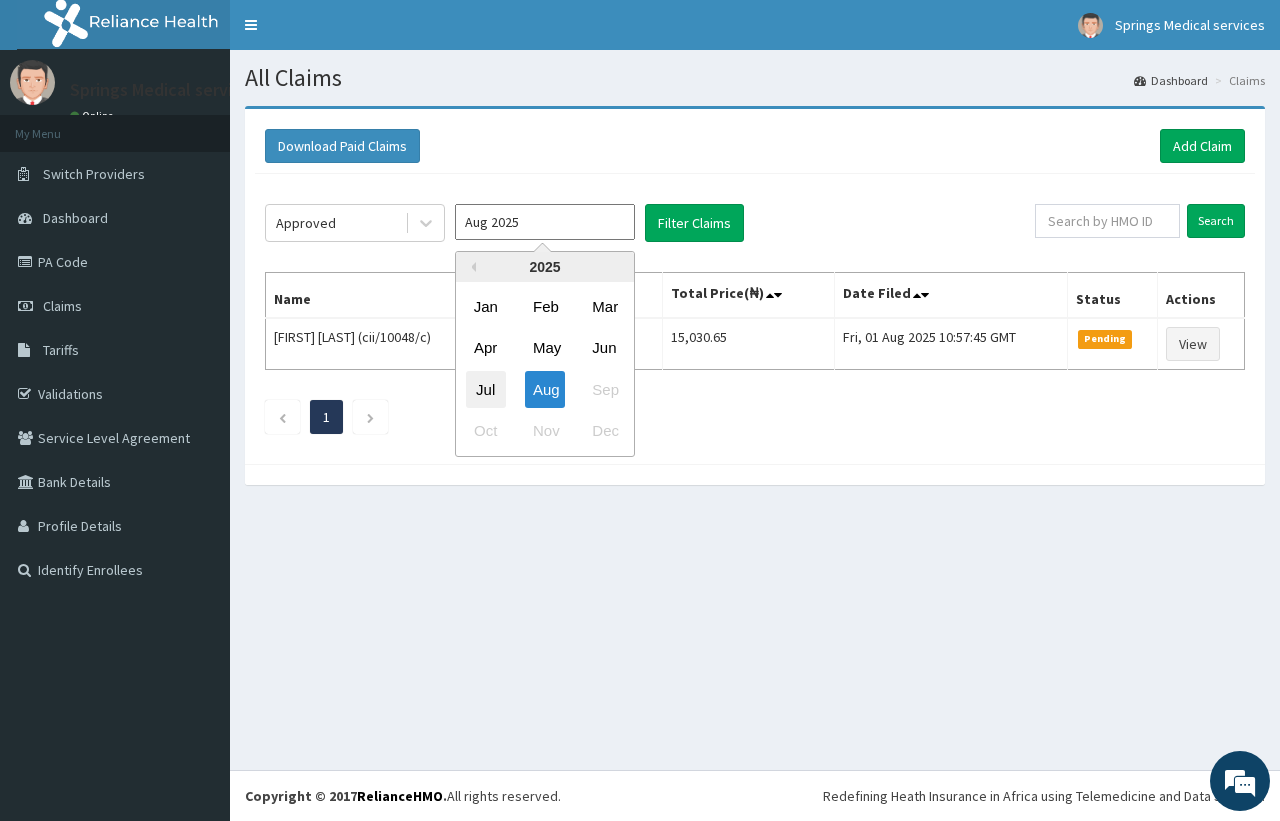 click on "Jul" at bounding box center [486, 389] 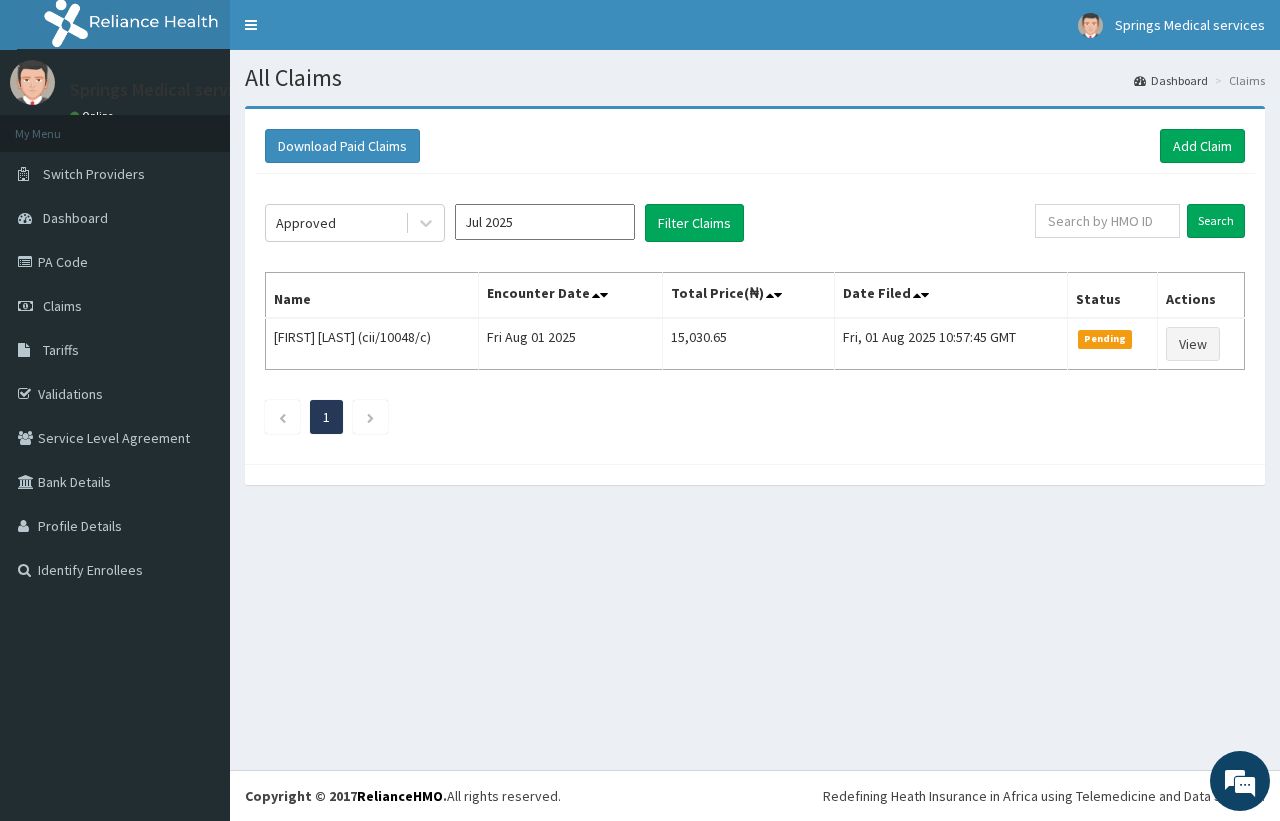click on "Approved Jul 2025 Filter Claims" at bounding box center (650, 223) 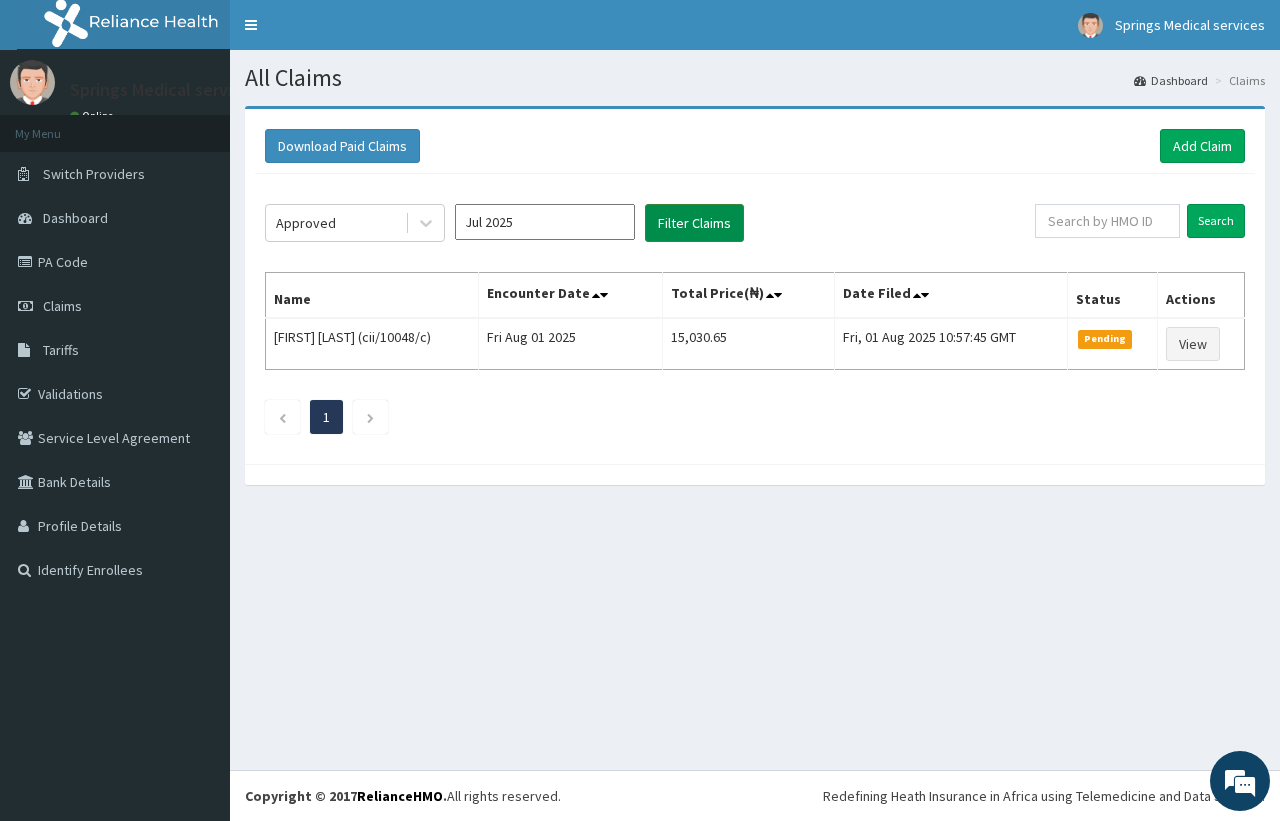 click on "Filter Claims" at bounding box center [694, 223] 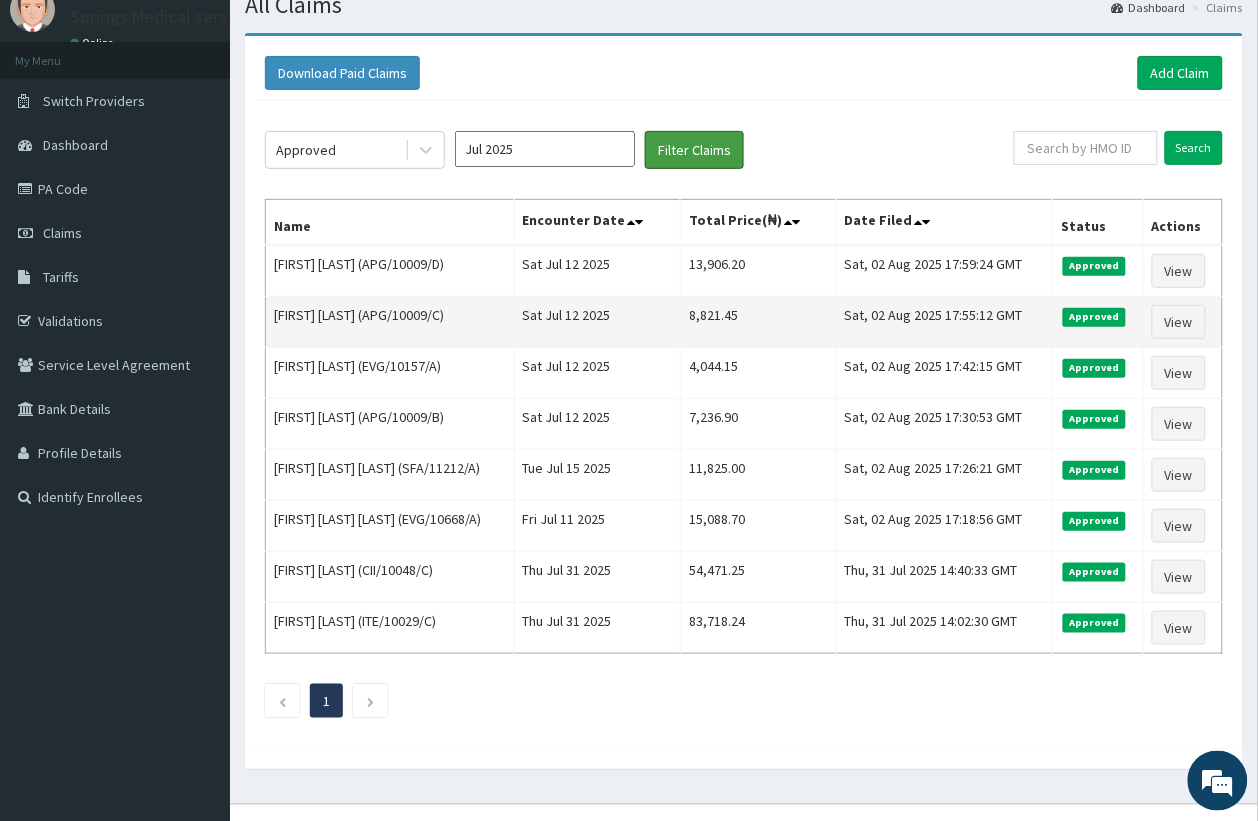 scroll, scrollTop: 113, scrollLeft: 0, axis: vertical 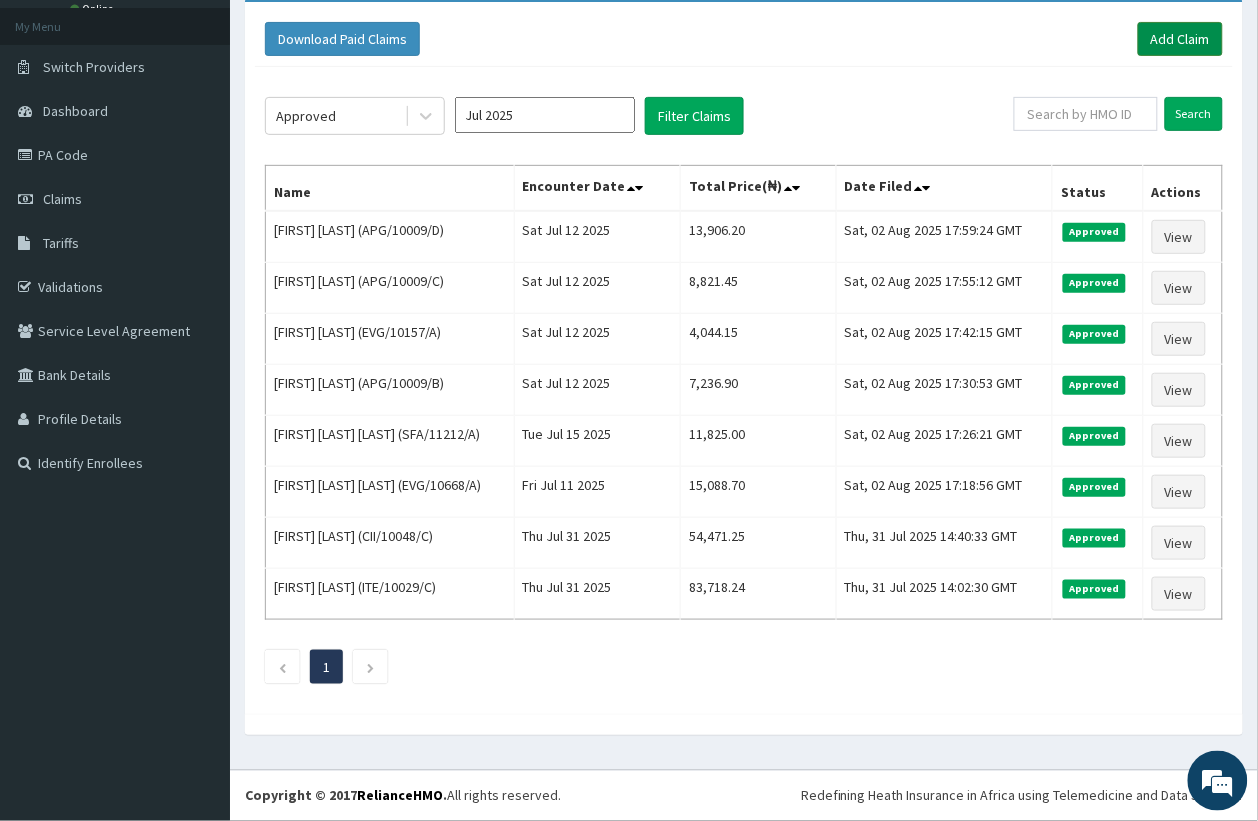 click on "Add Claim" at bounding box center (1180, 39) 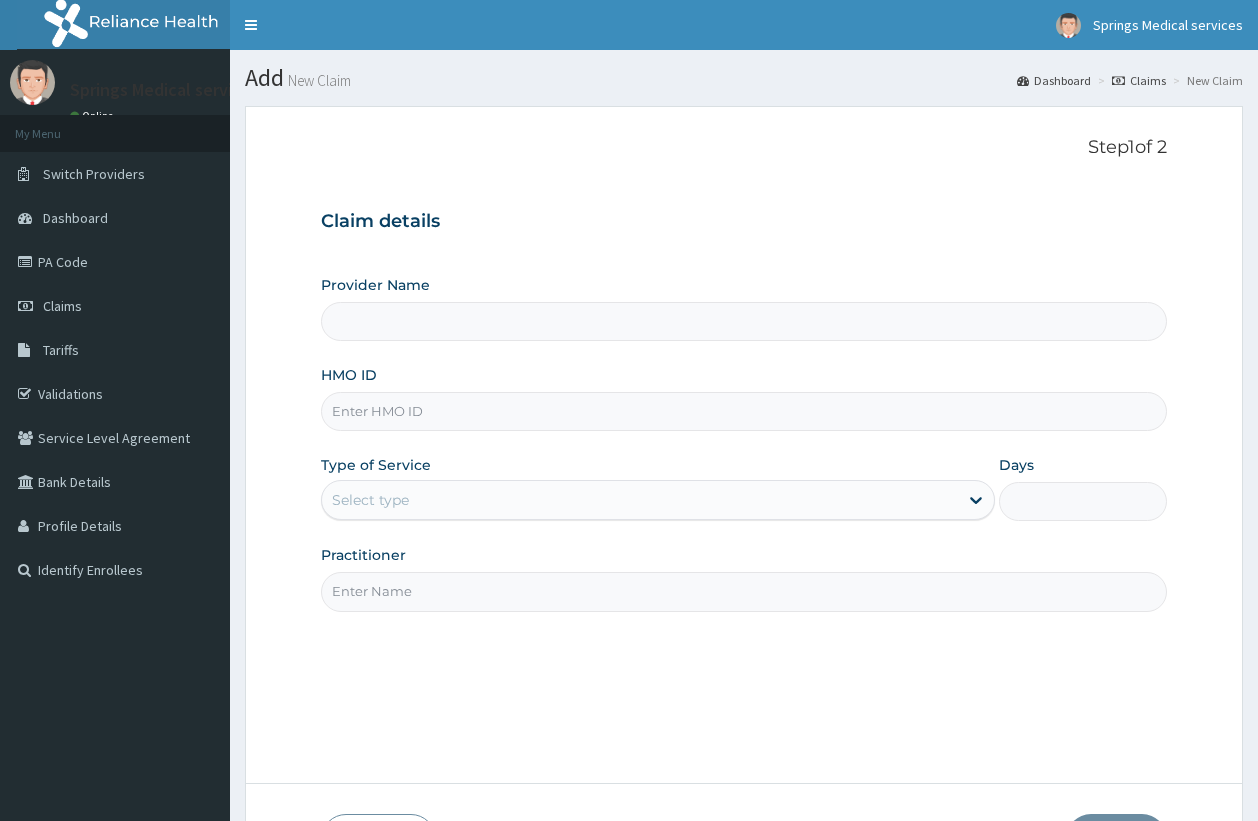 scroll, scrollTop: 0, scrollLeft: 0, axis: both 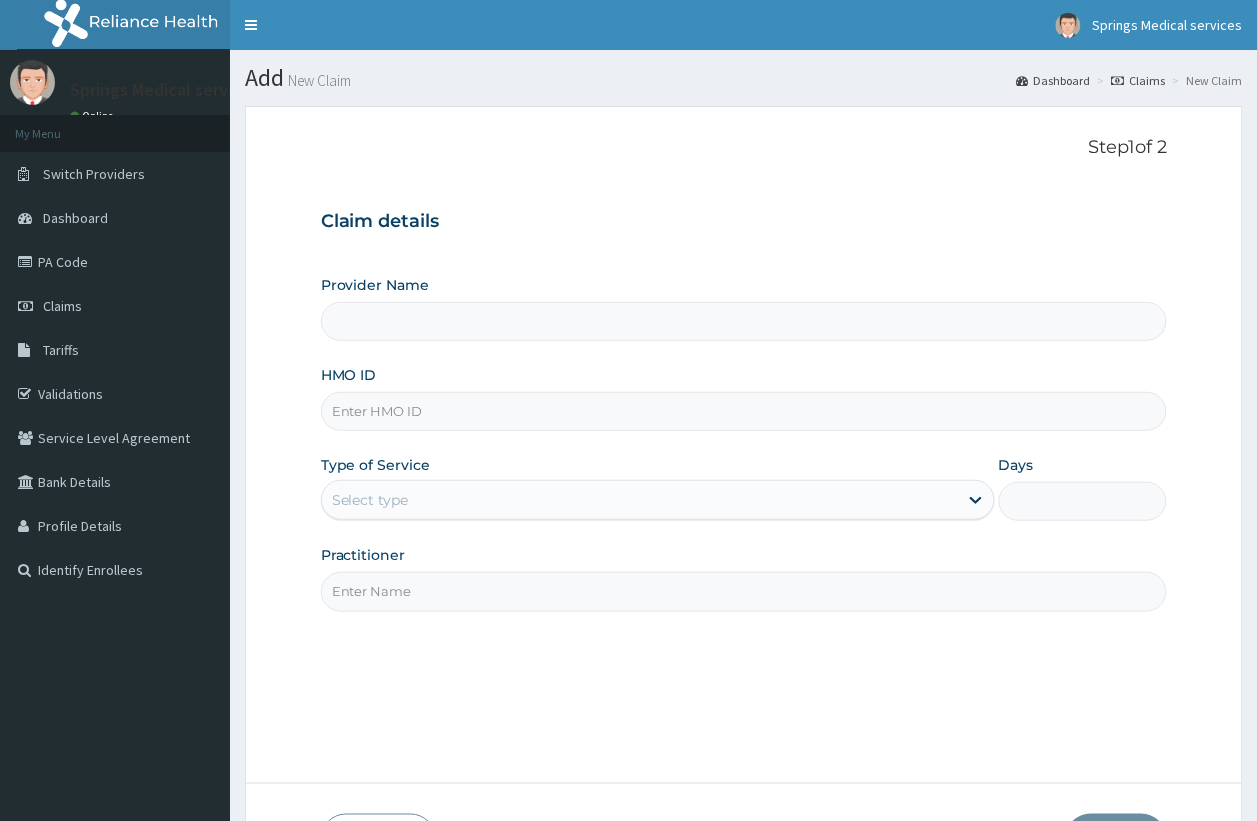 type on "Springs Medical Services Portharcourt" 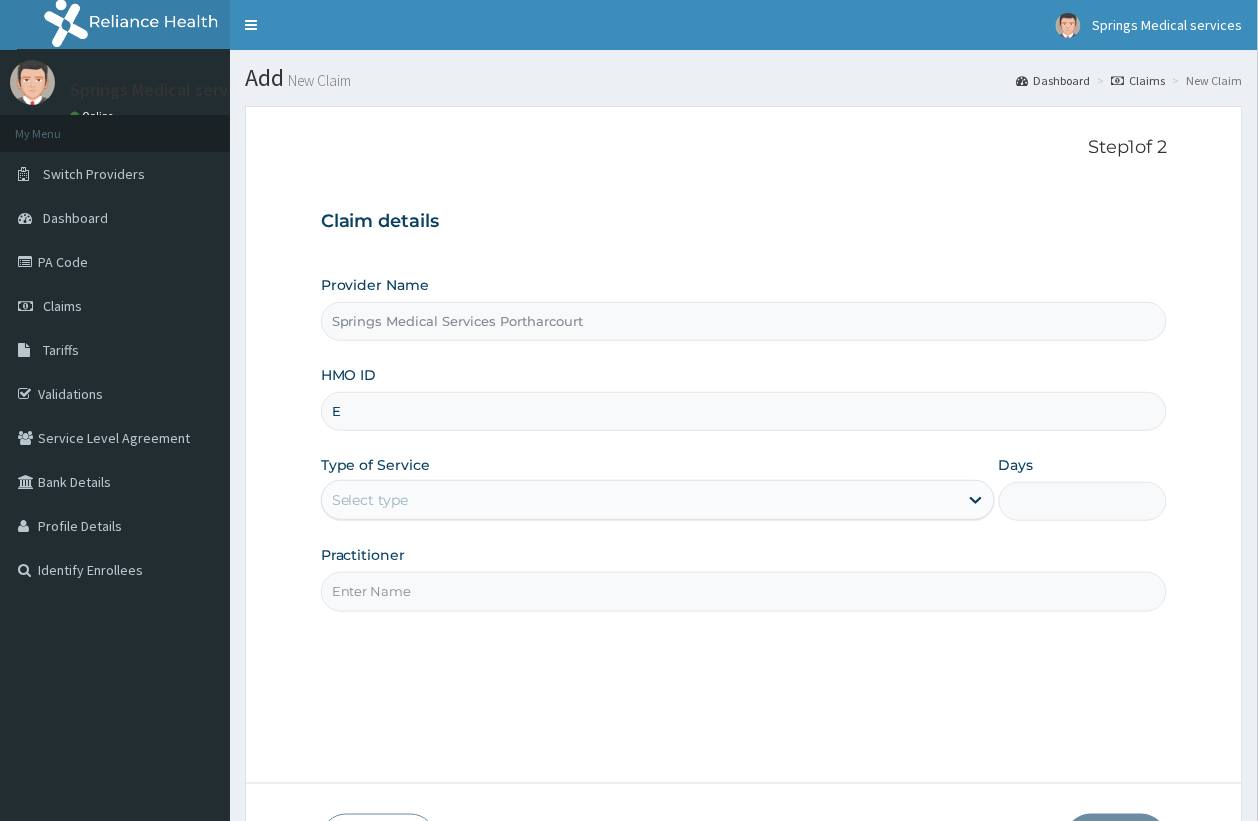 scroll, scrollTop: 0, scrollLeft: 0, axis: both 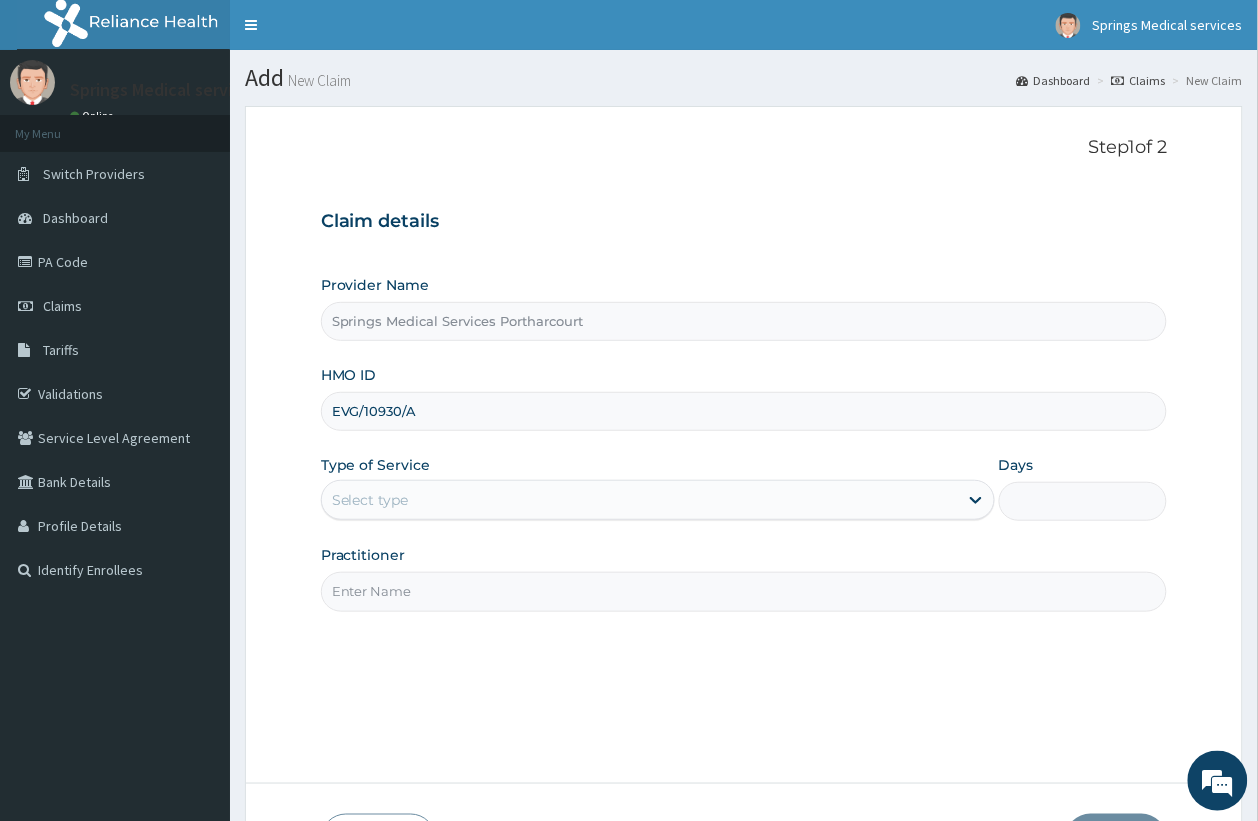 type on "EVG/10930/A" 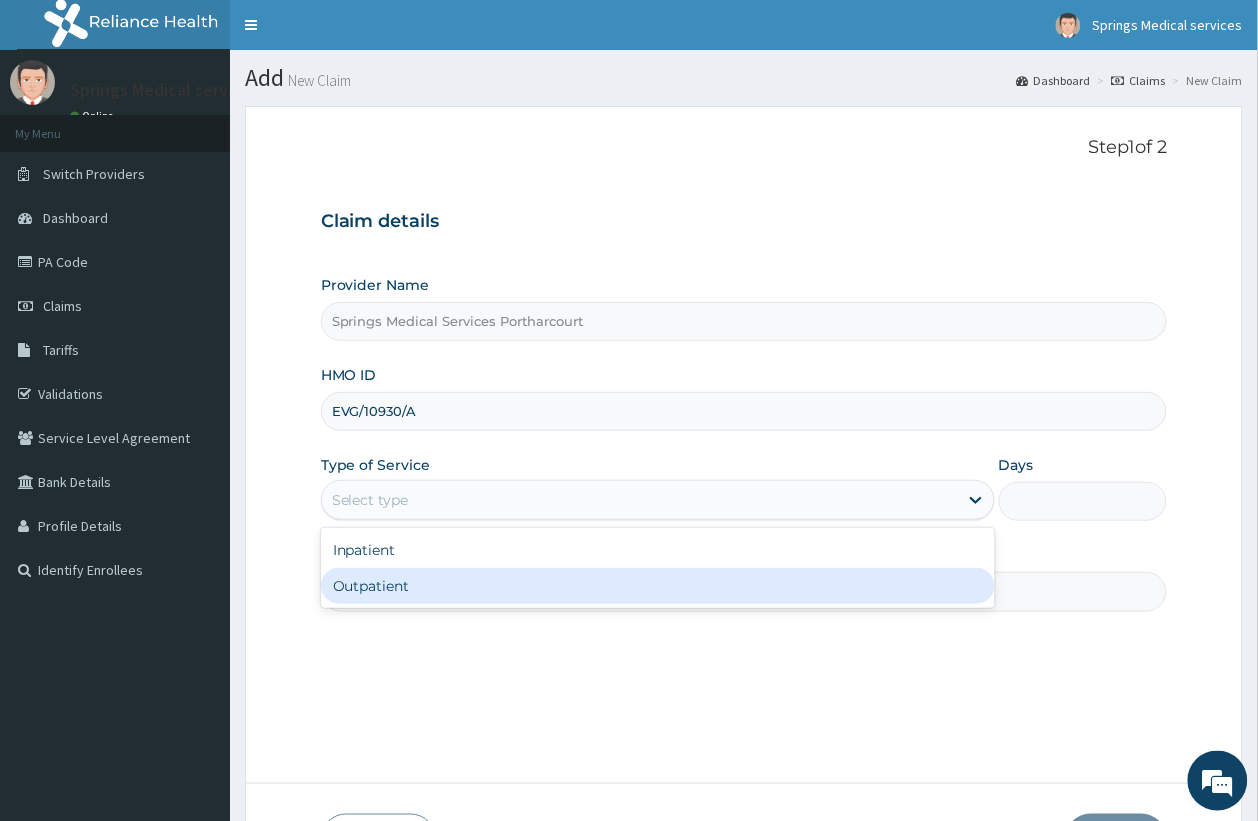 click on "Outpatient" at bounding box center [658, 586] 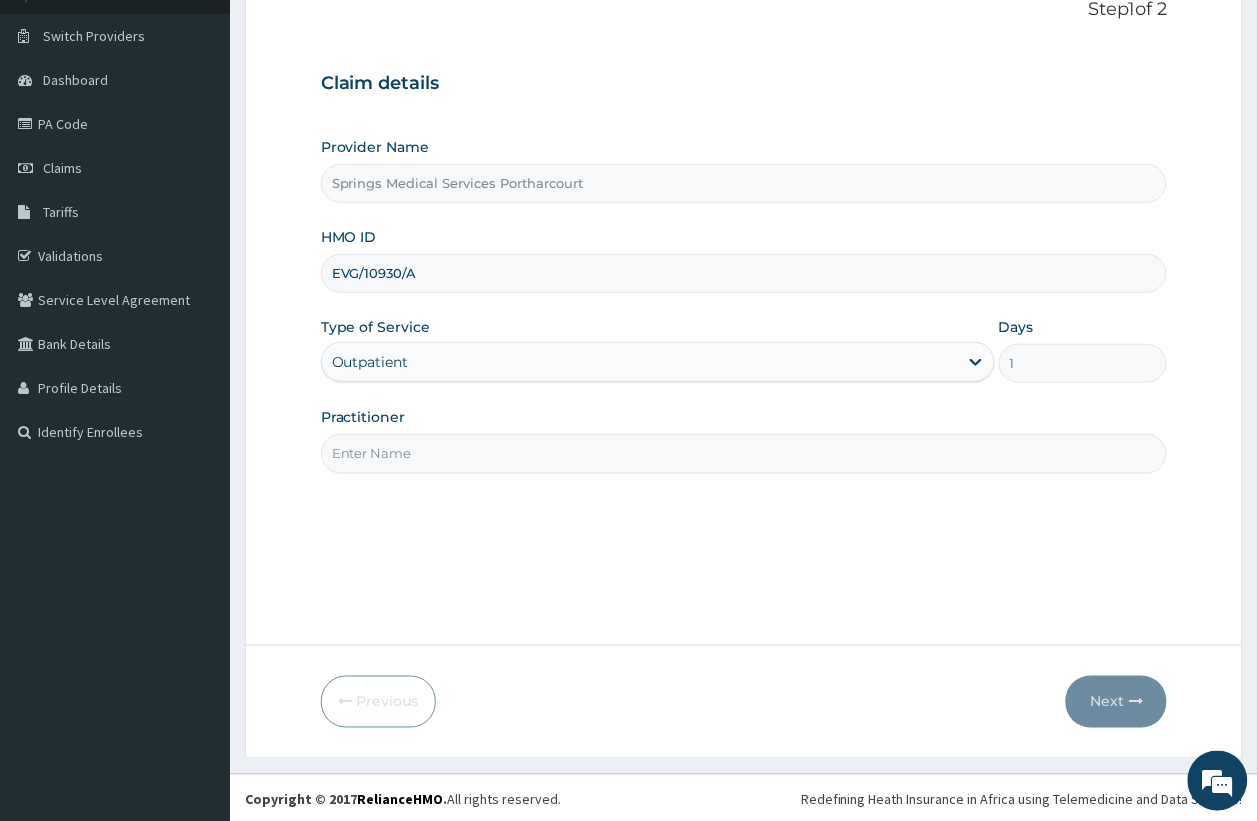 scroll, scrollTop: 142, scrollLeft: 0, axis: vertical 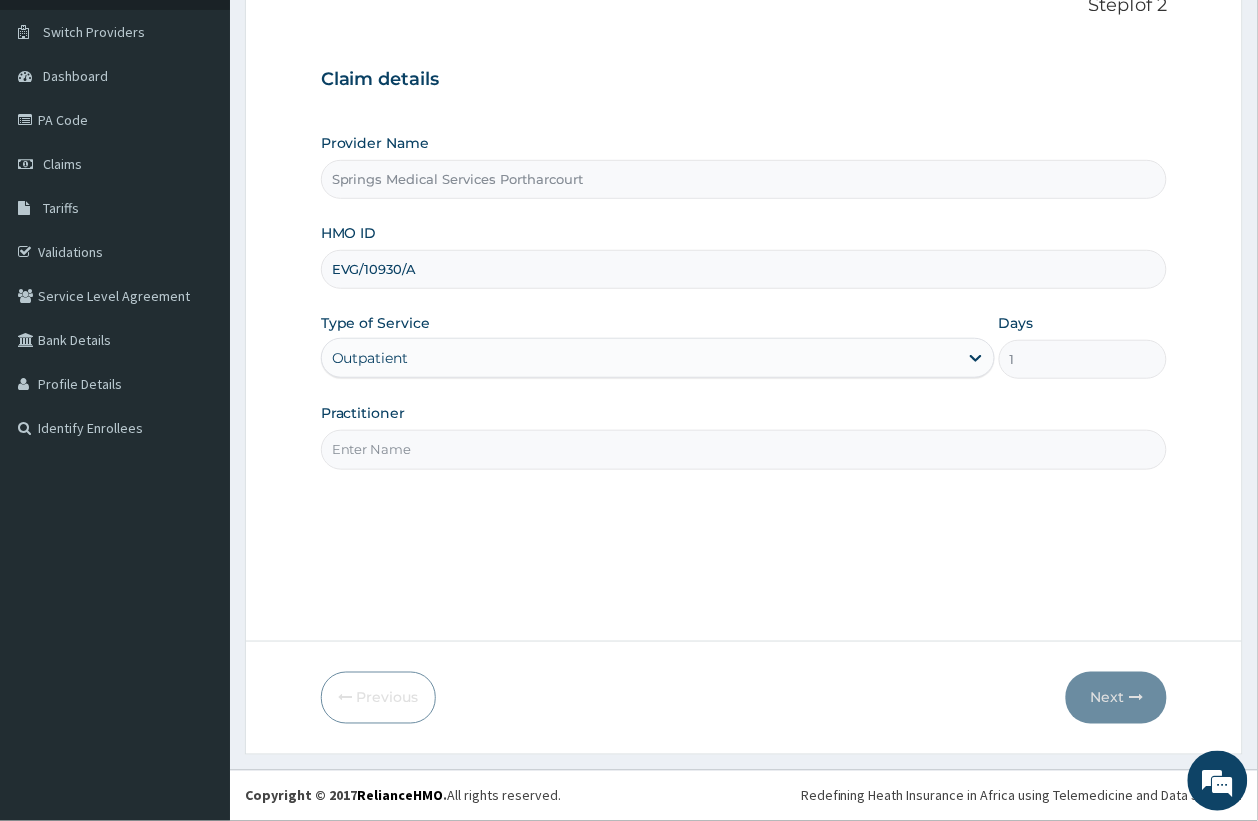 click on "Practitioner" at bounding box center [744, 449] 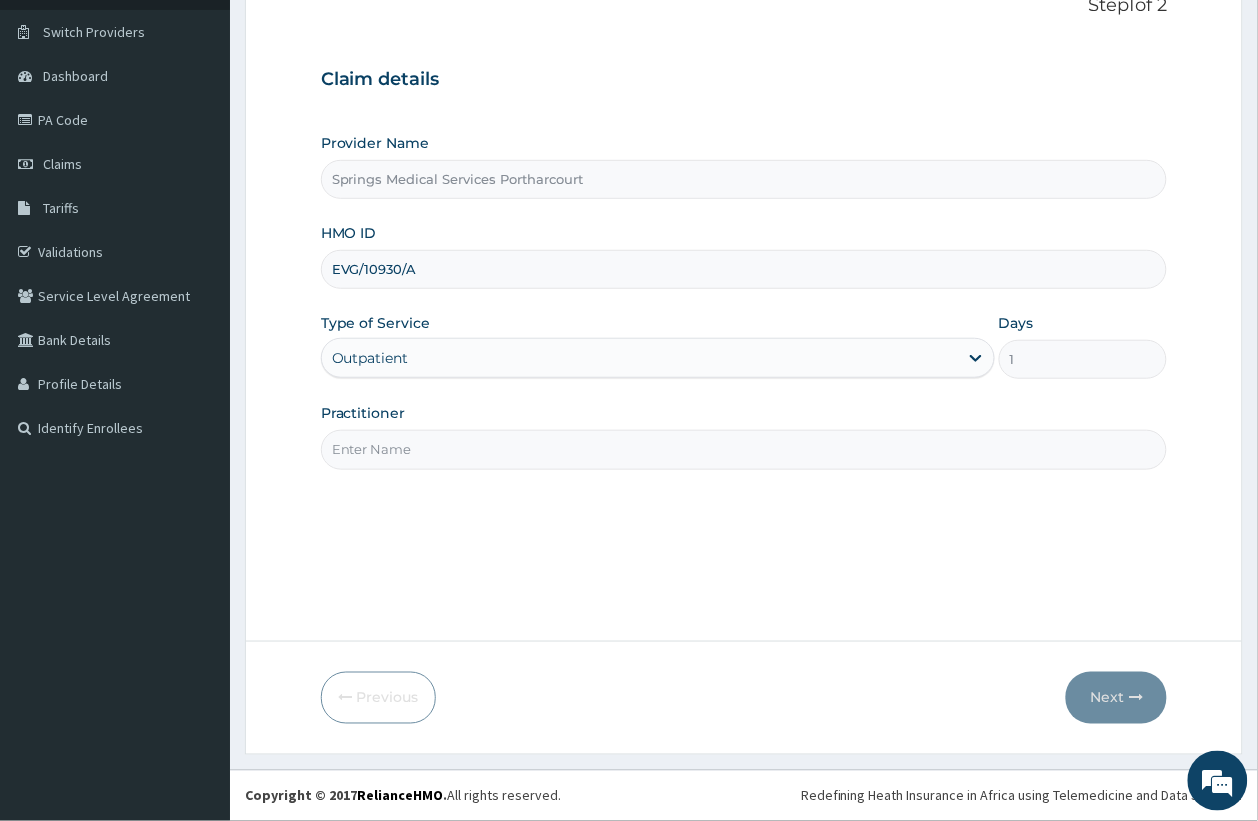 scroll, scrollTop: 0, scrollLeft: 0, axis: both 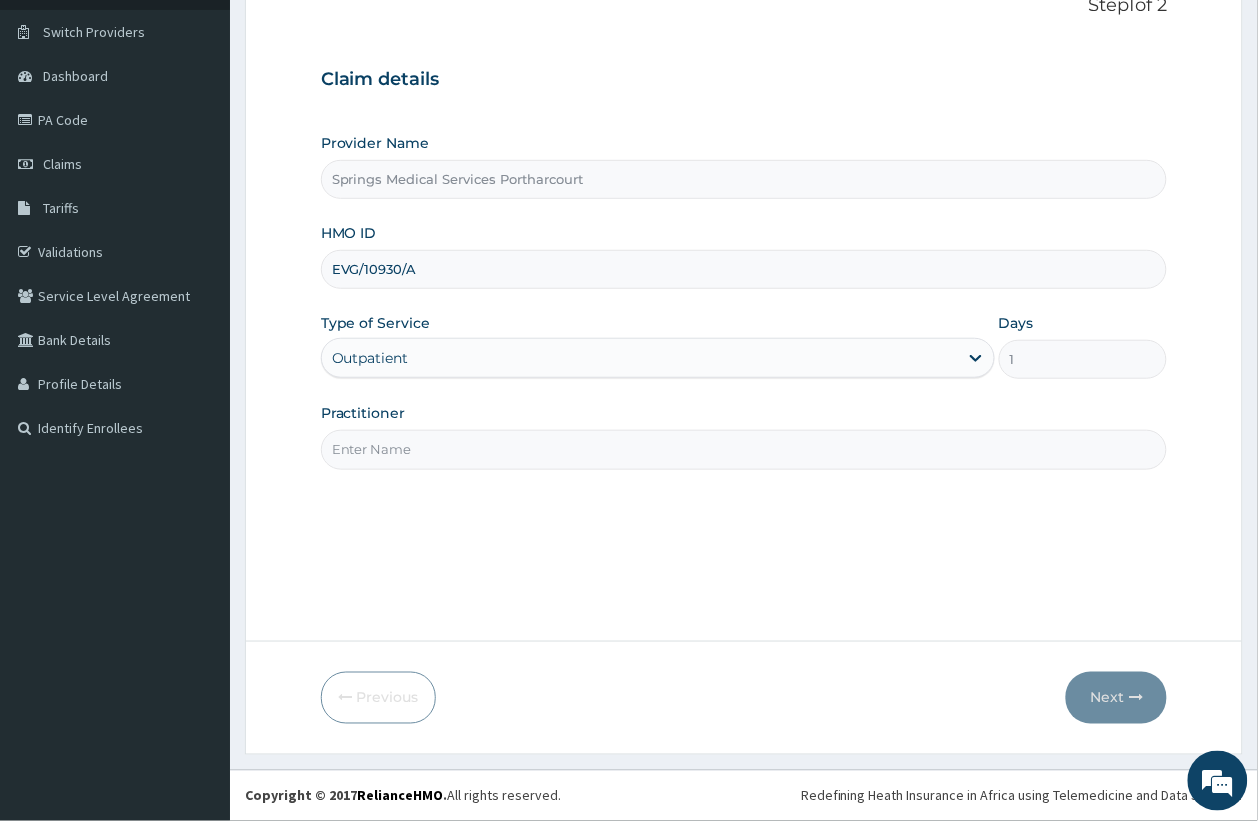 type on "Tony" 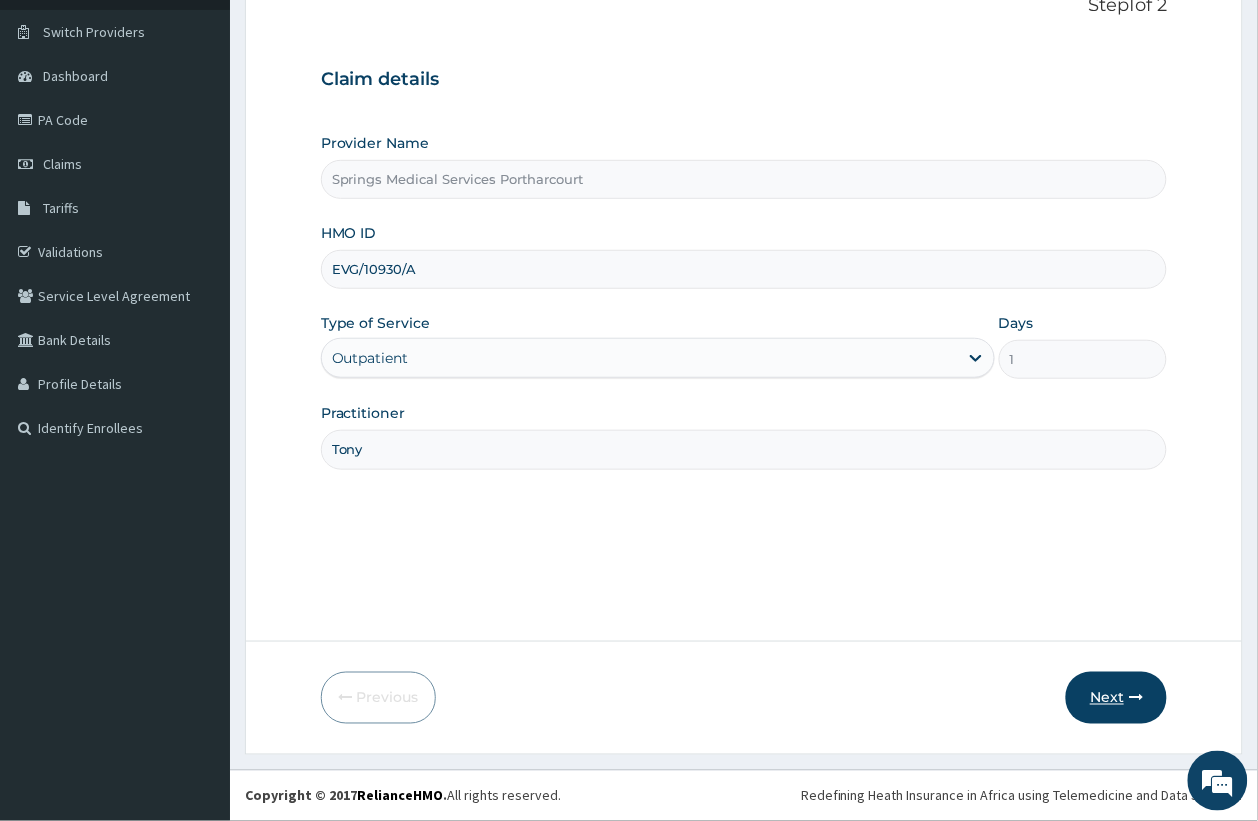 click on "Next" at bounding box center (1116, 698) 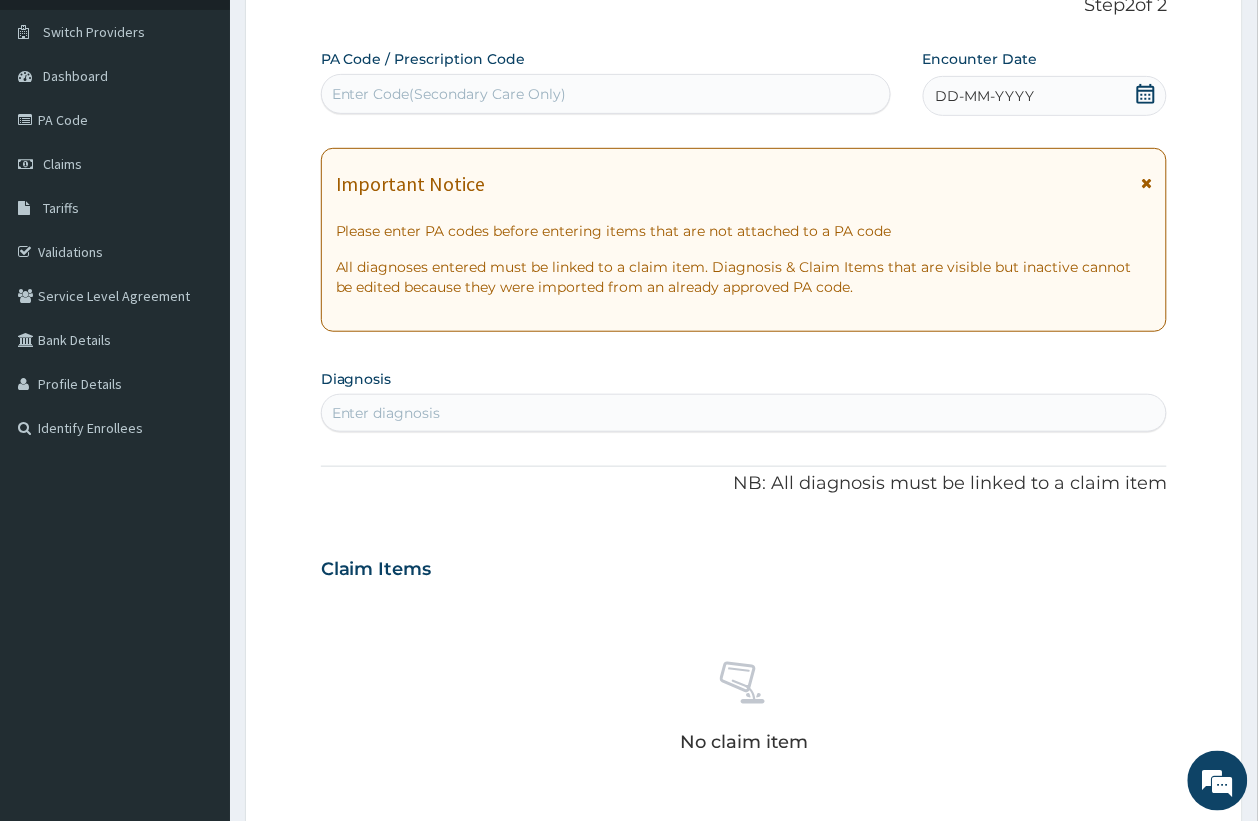 click 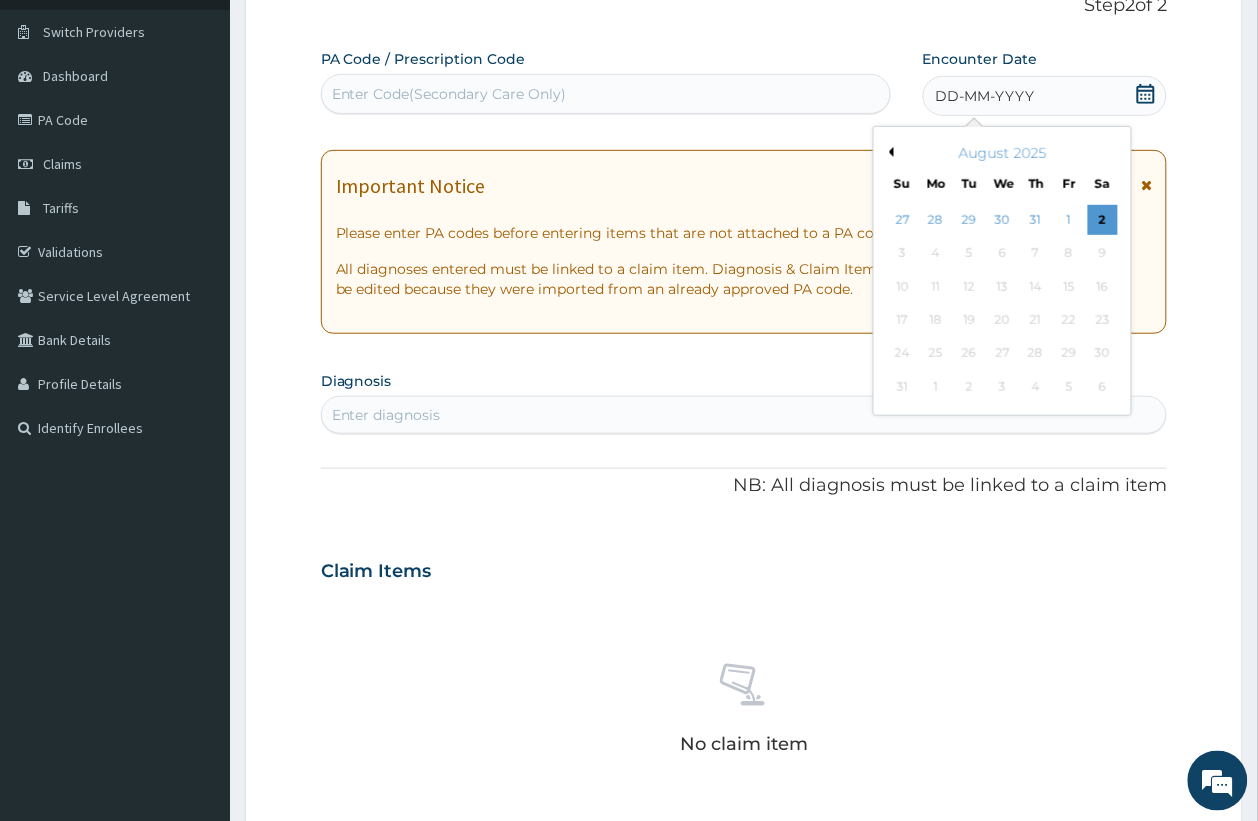 click on "Previous Month" at bounding box center (889, 152) 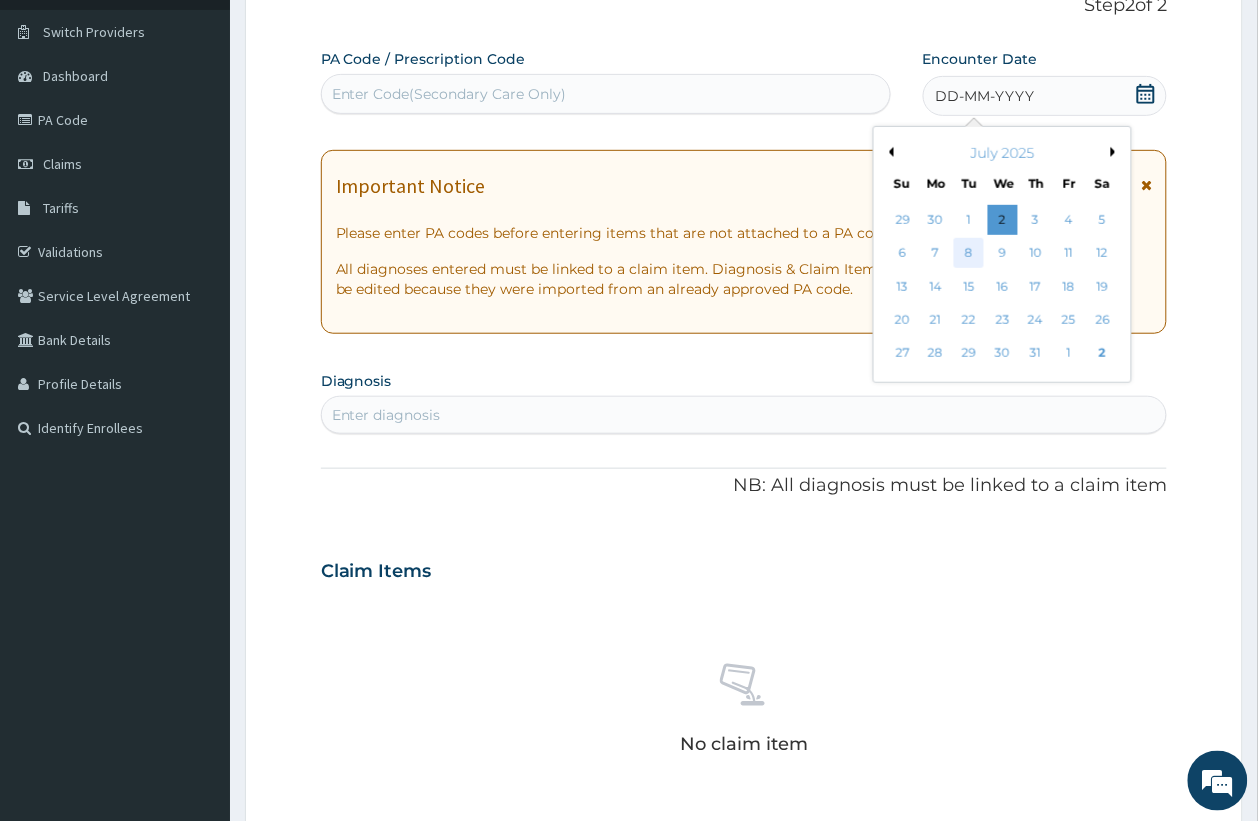 click on "8" at bounding box center [969, 254] 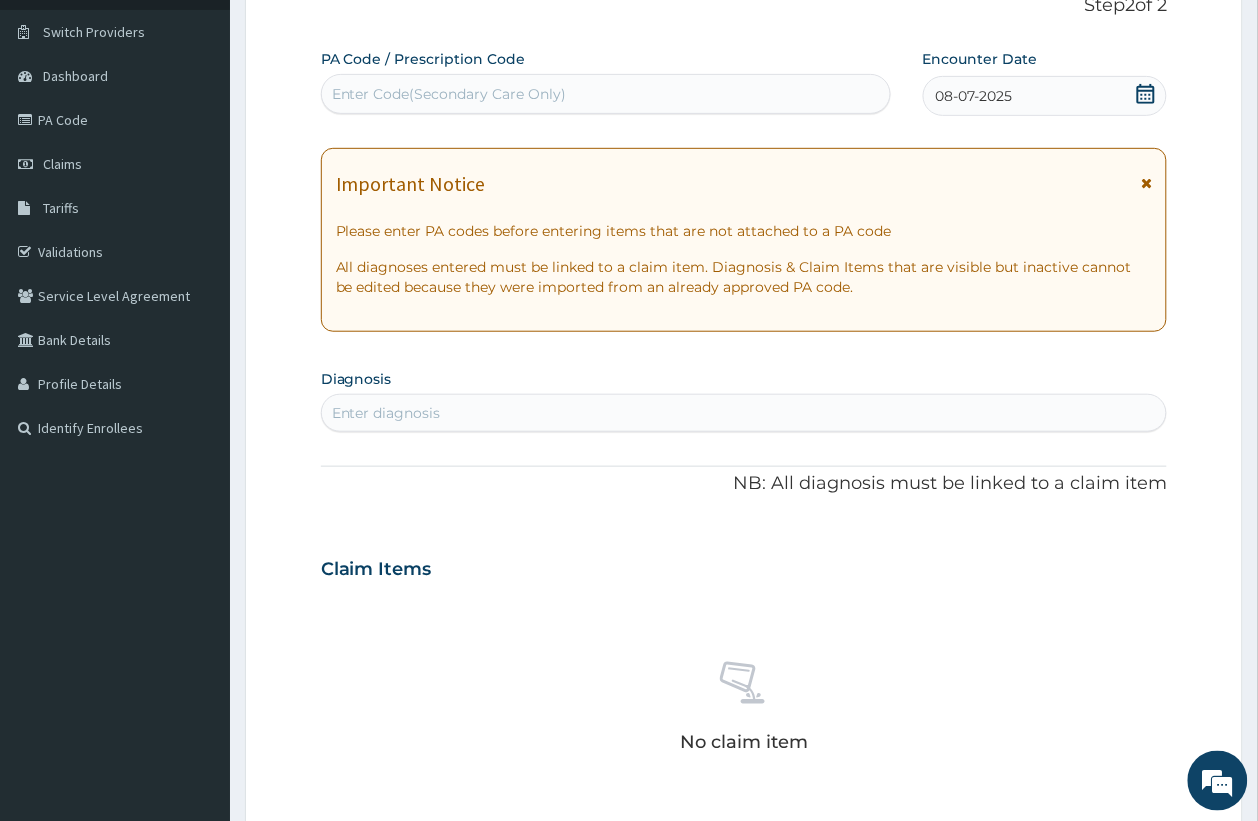 click on "Enter diagnosis" at bounding box center [386, 413] 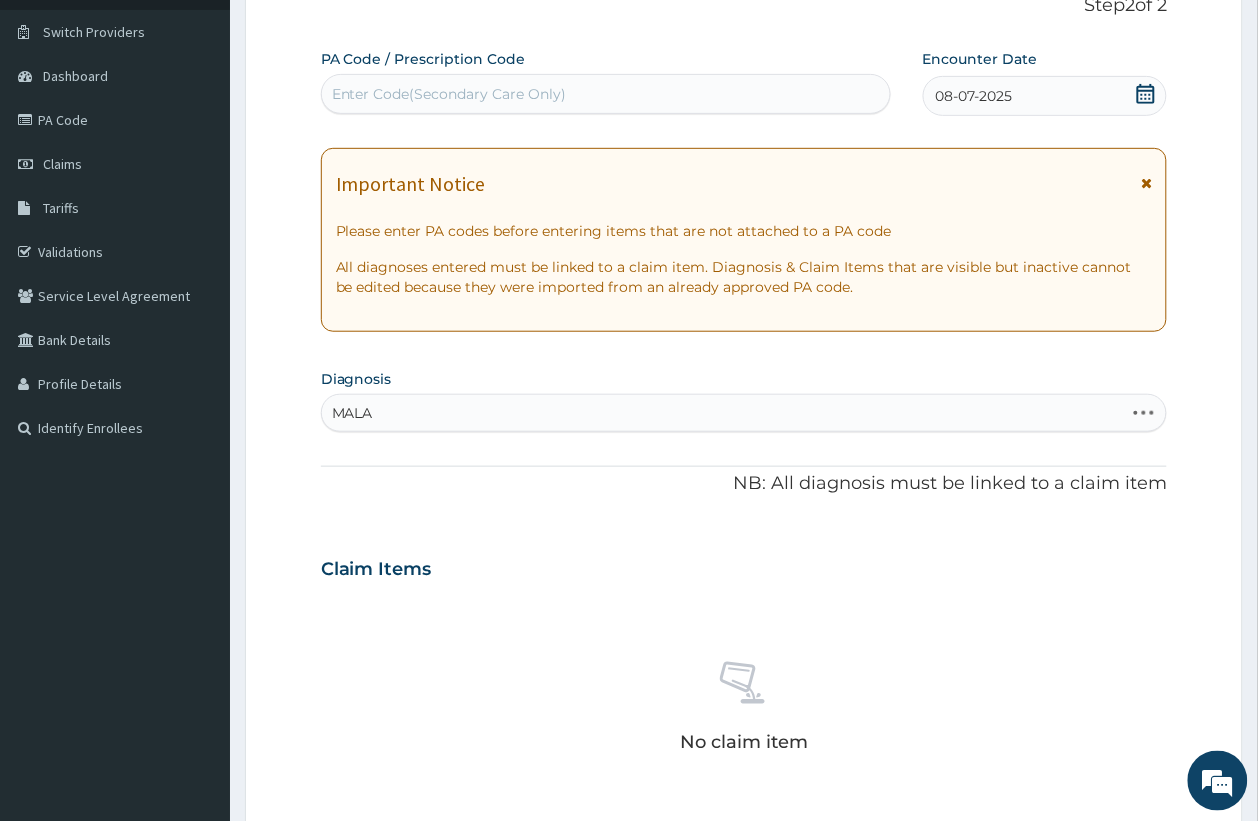 type on "MALAR" 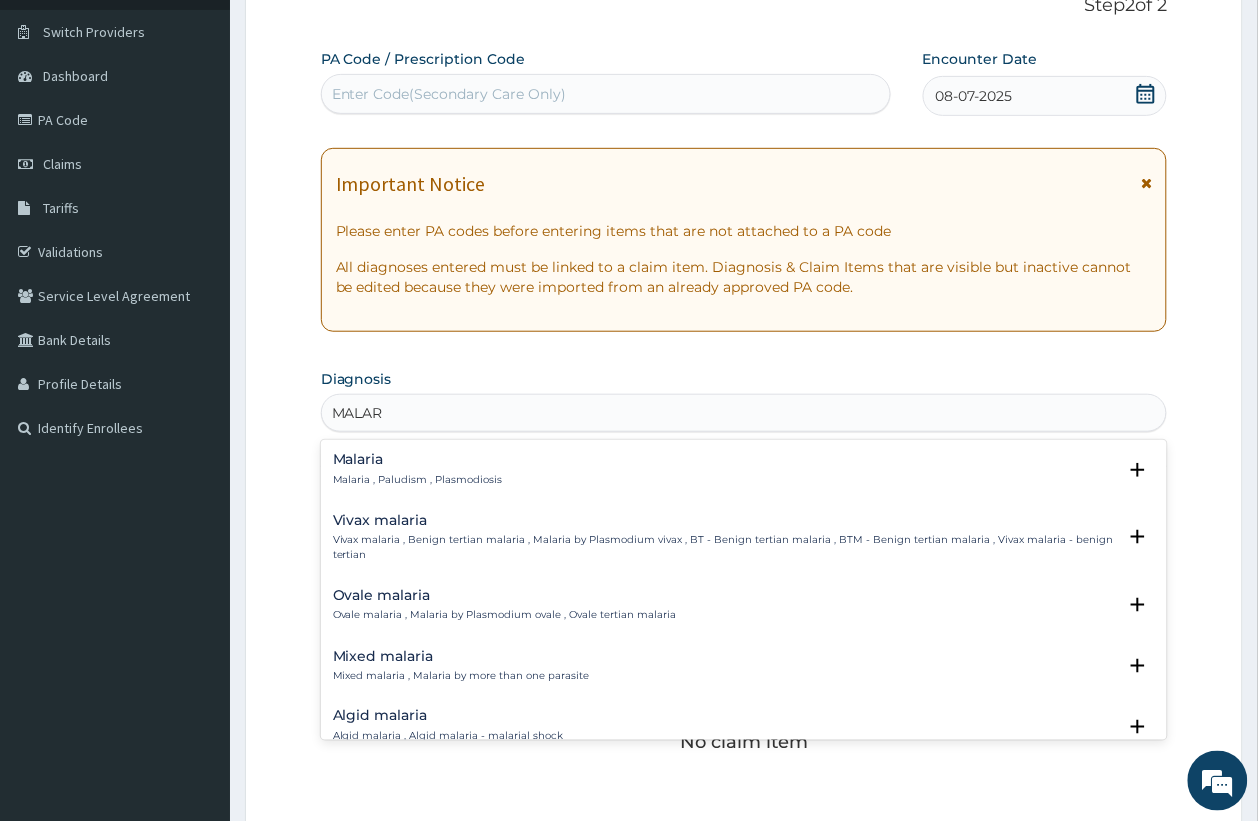 click on "Malaria" at bounding box center [418, 459] 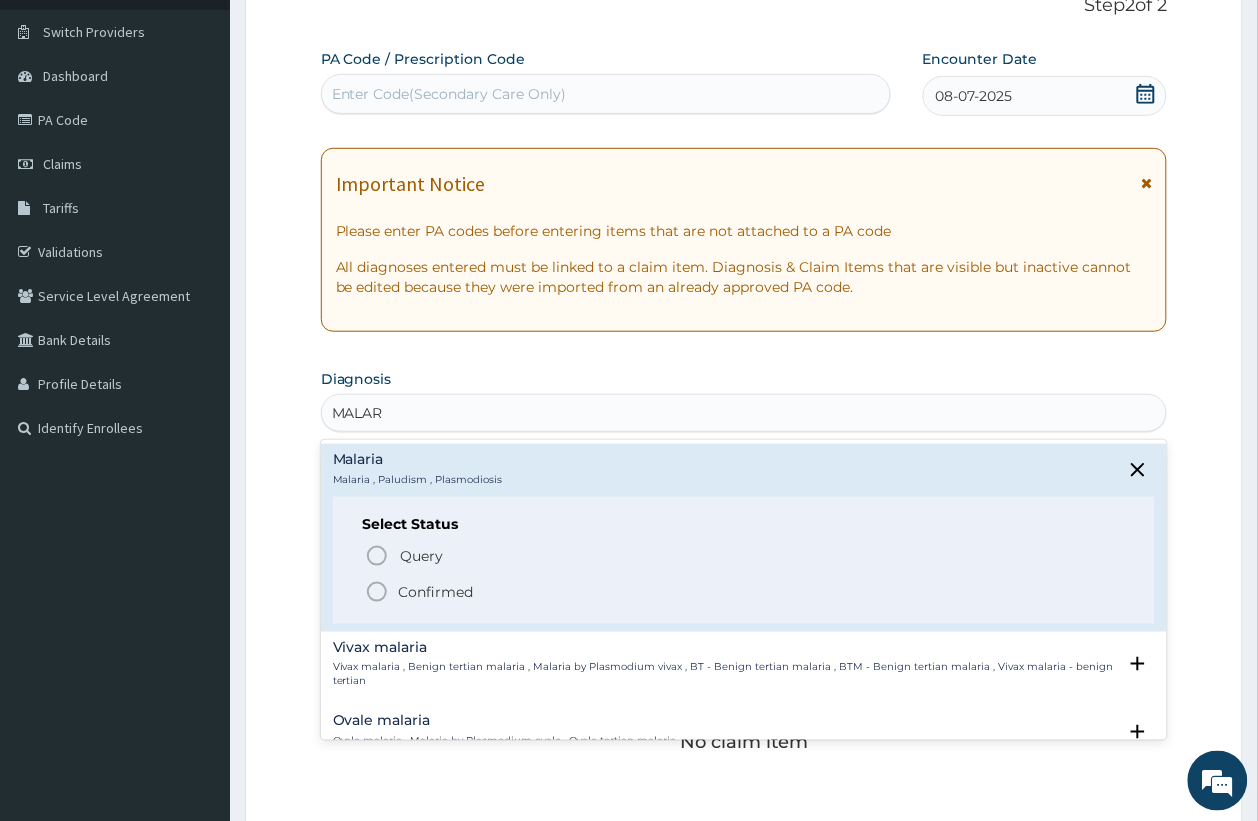 click 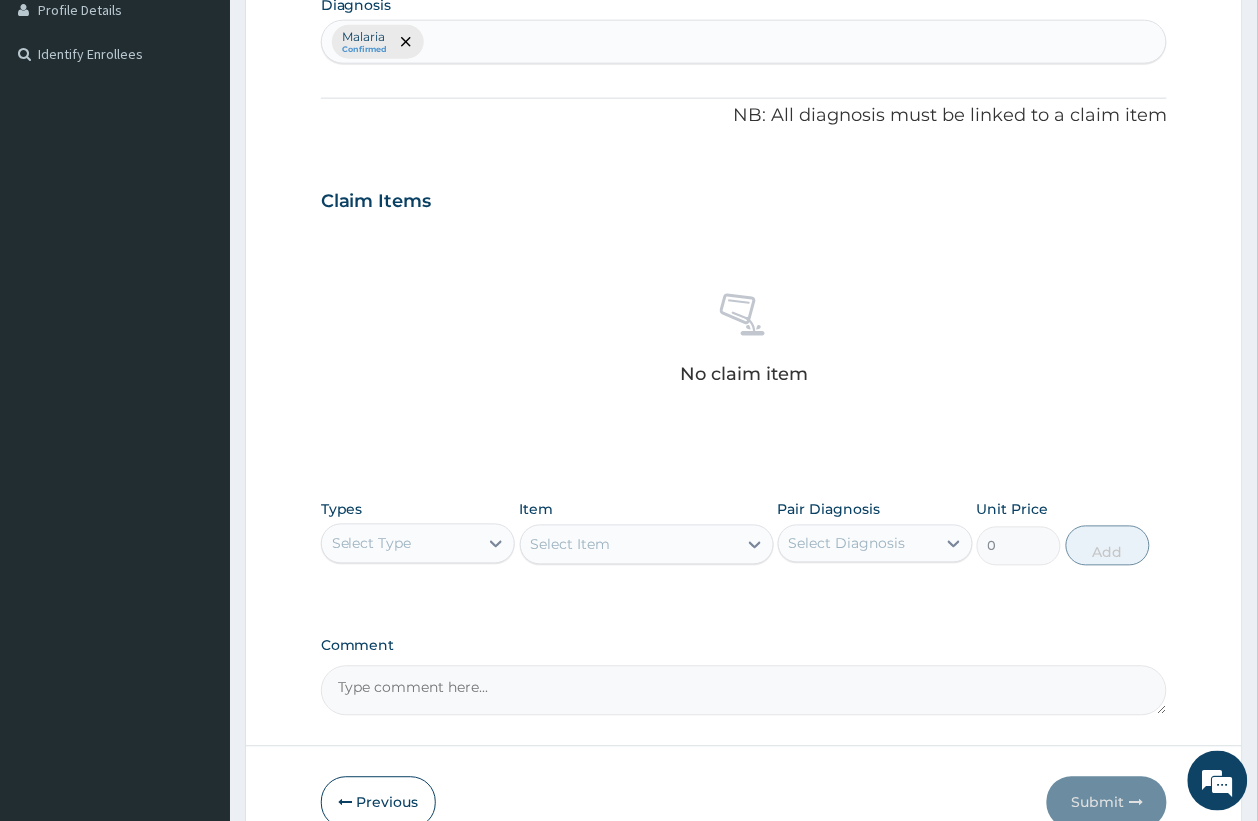 scroll, scrollTop: 517, scrollLeft: 0, axis: vertical 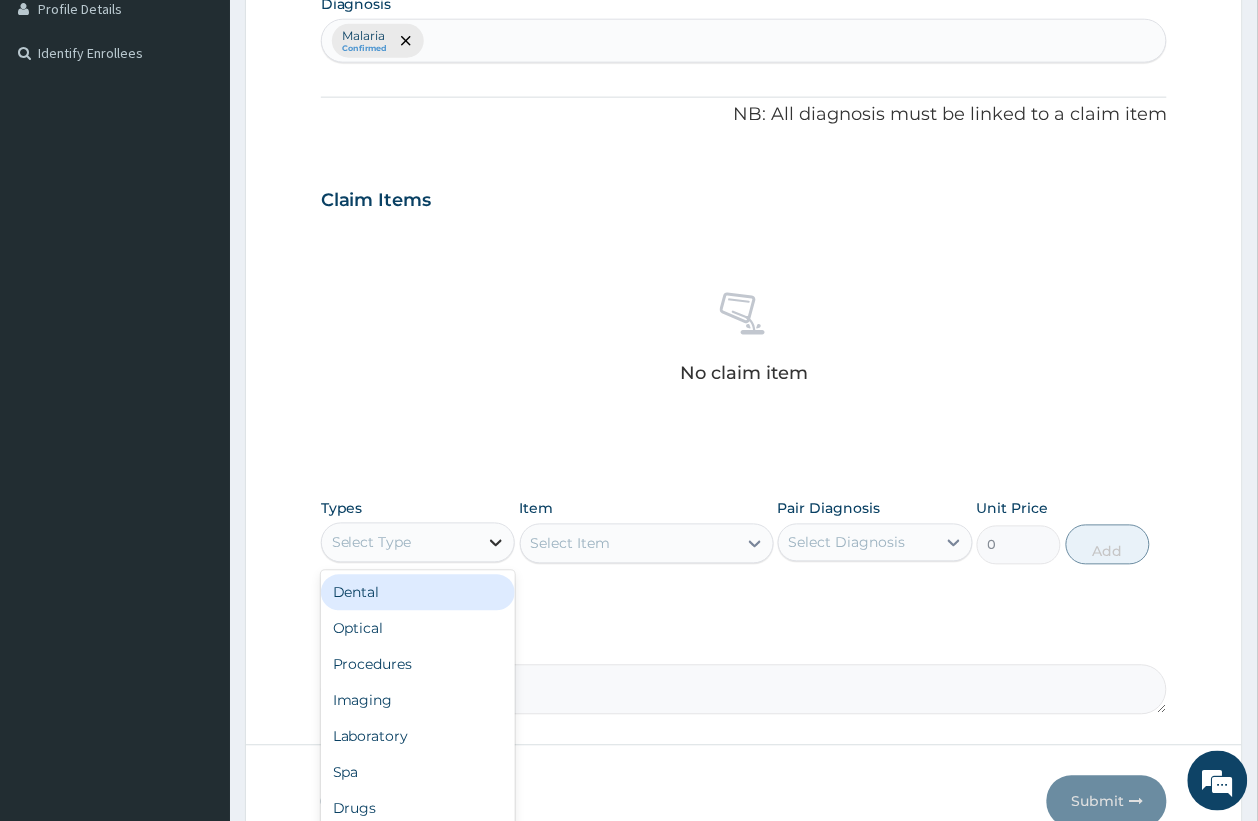 click 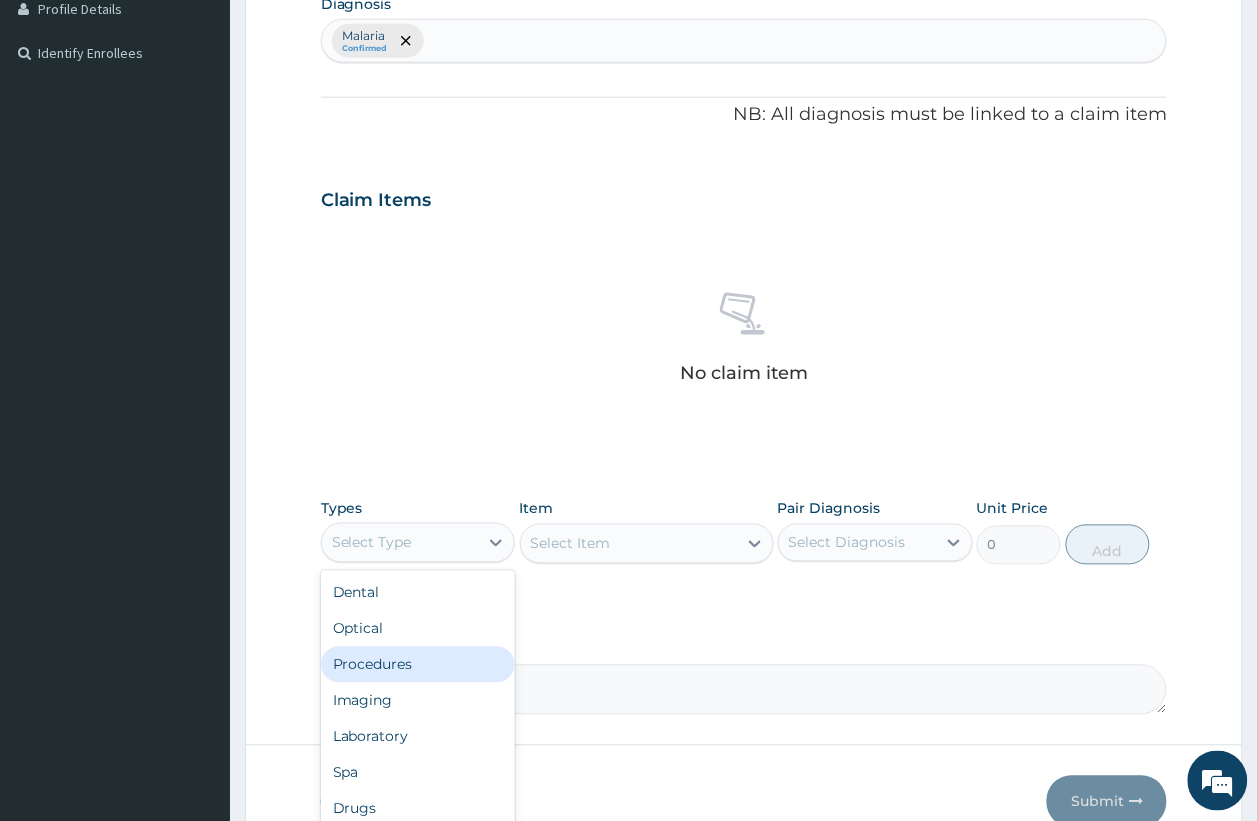 scroll, scrollTop: 67, scrollLeft: 0, axis: vertical 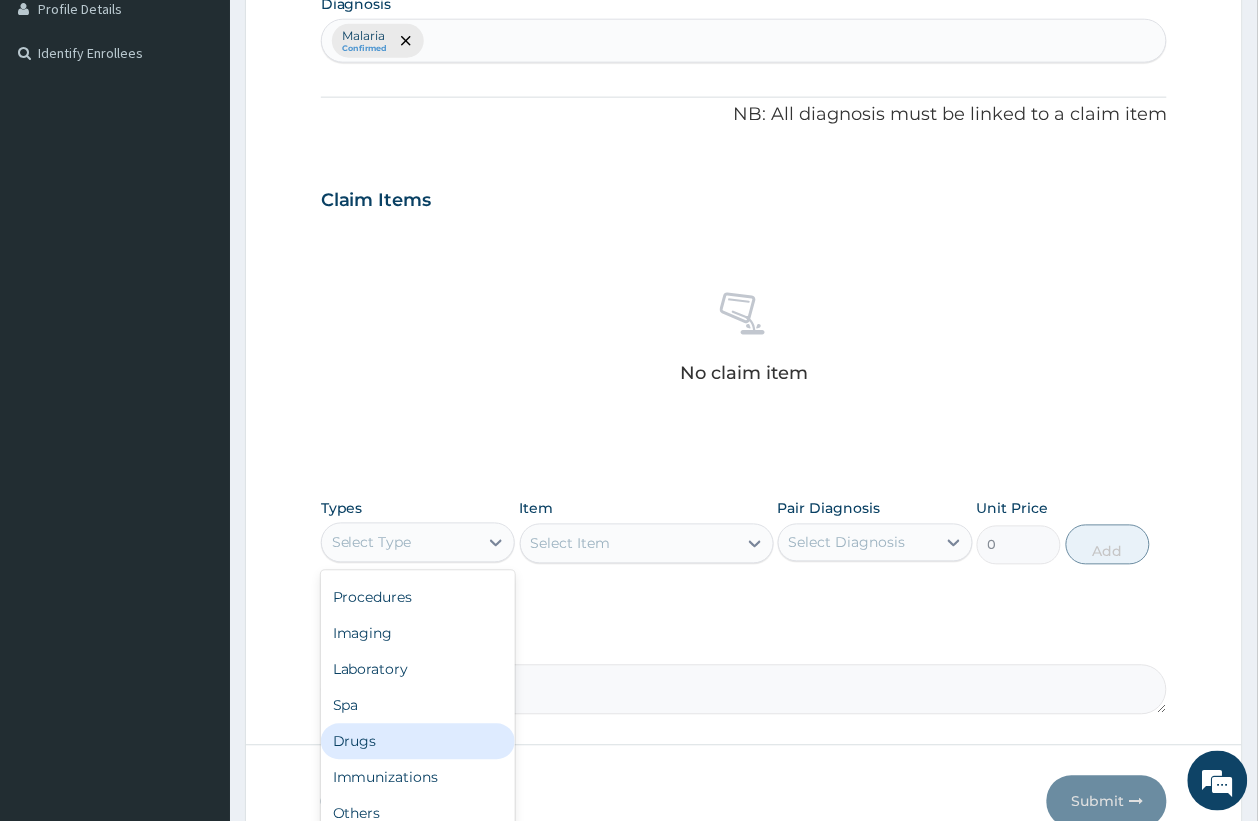 click on "Drugs" at bounding box center [418, 742] 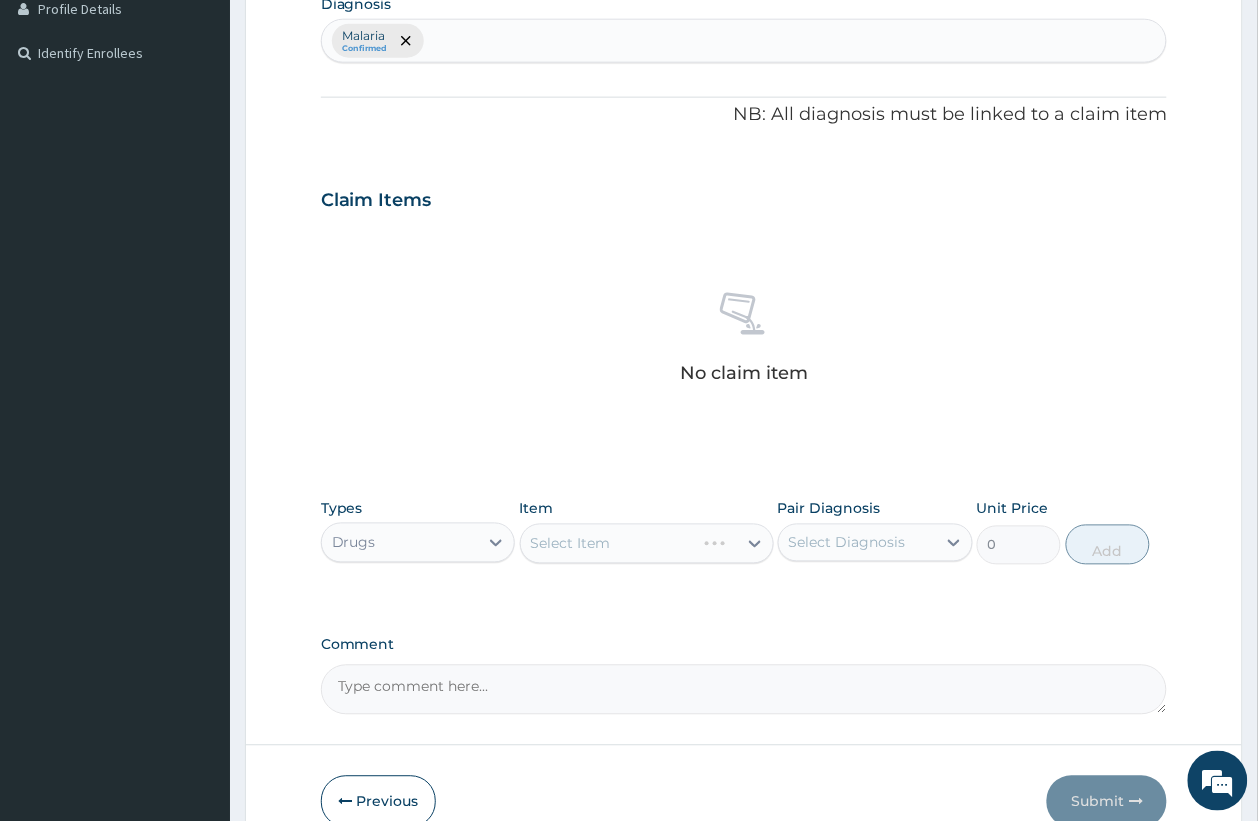 click on "Select Diagnosis" at bounding box center [857, 543] 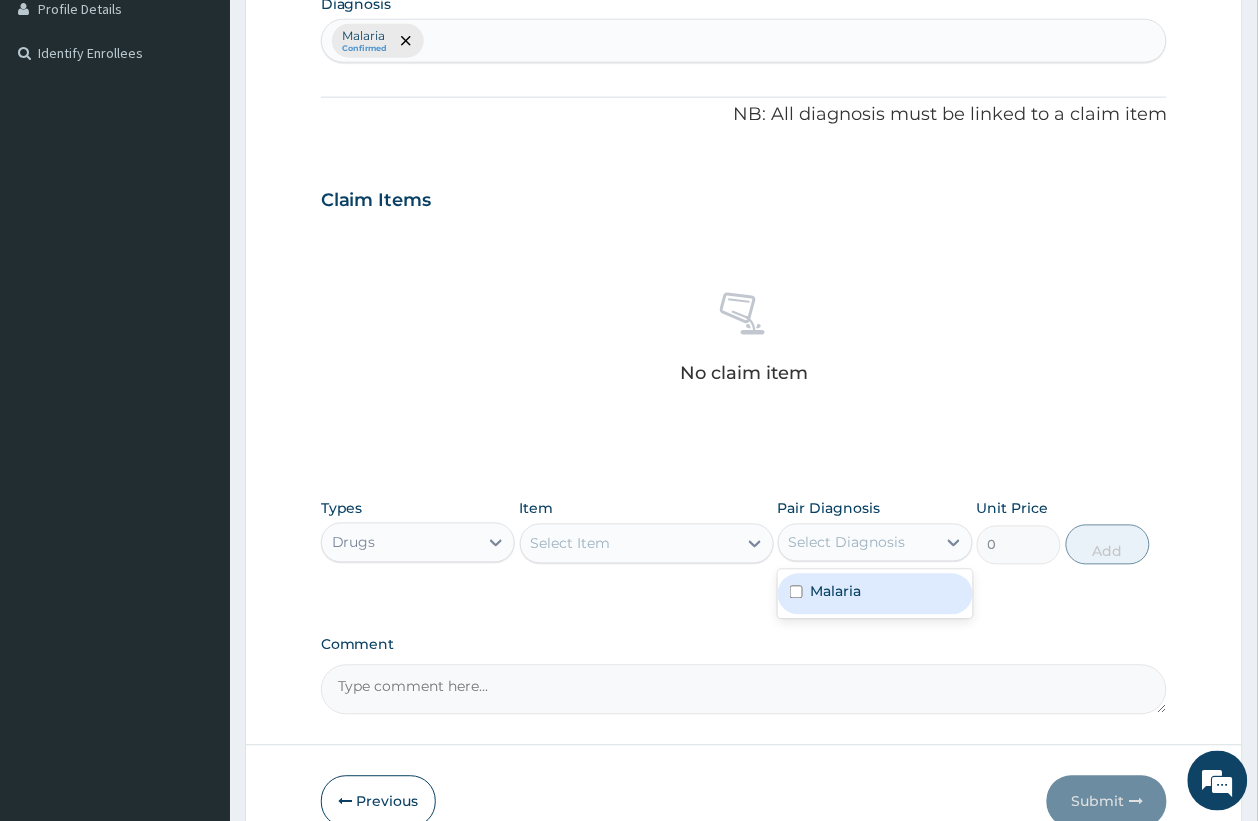 click on "Malaria" at bounding box center (875, 594) 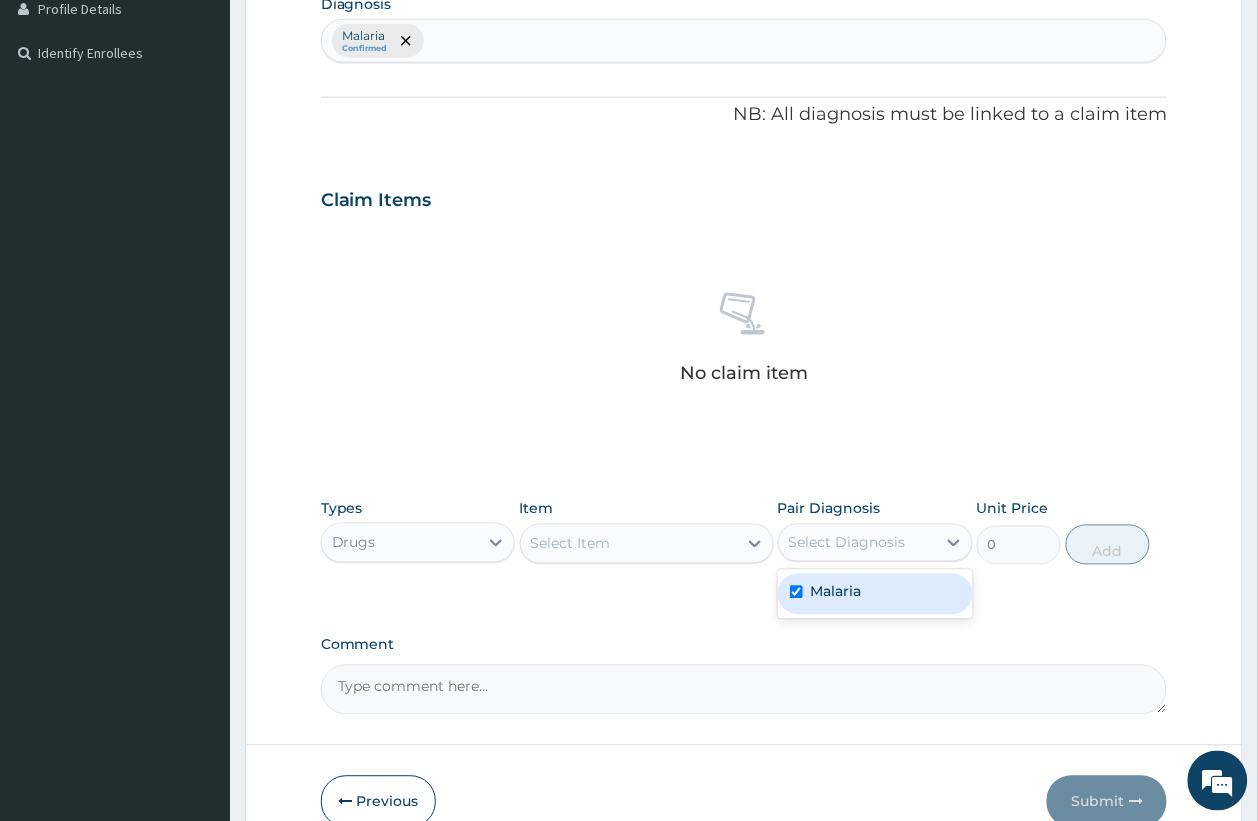 checkbox on "true" 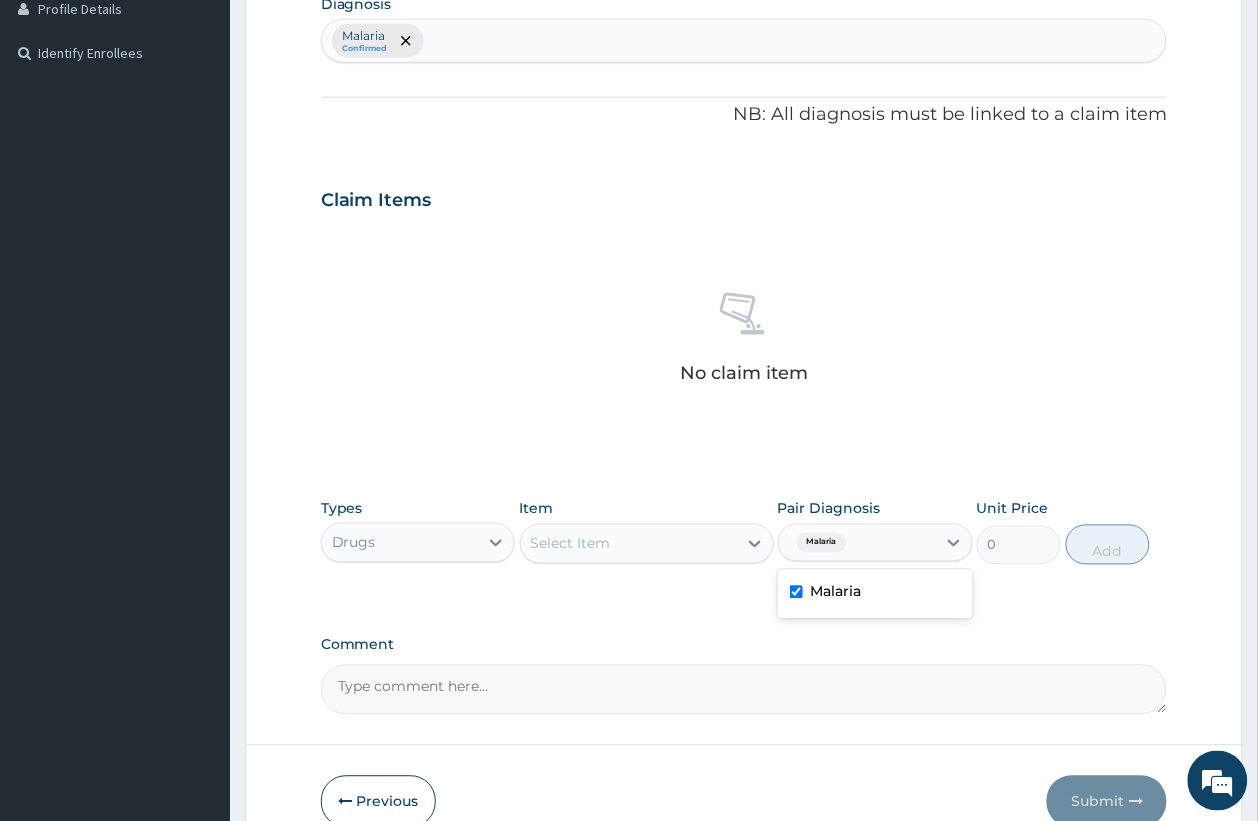 click on "Select Item" at bounding box center [629, 544] 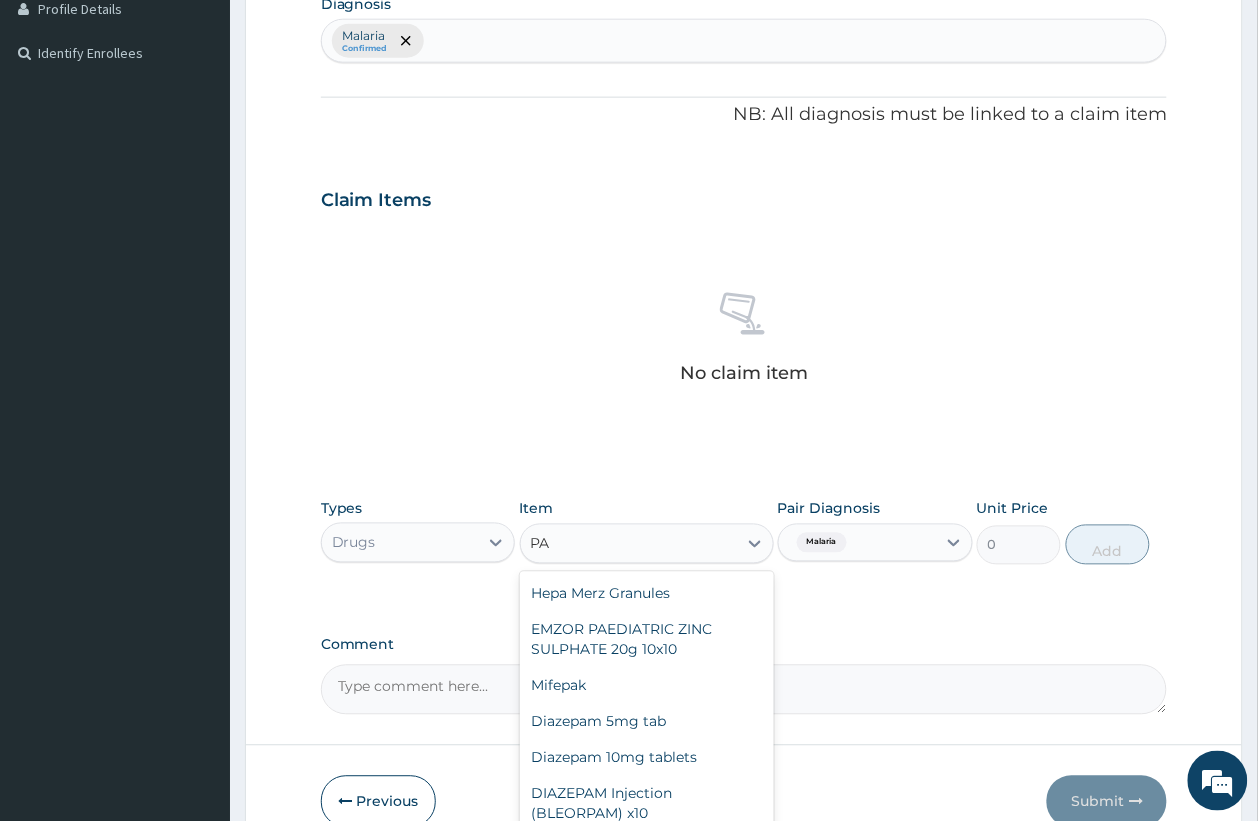 type on "P" 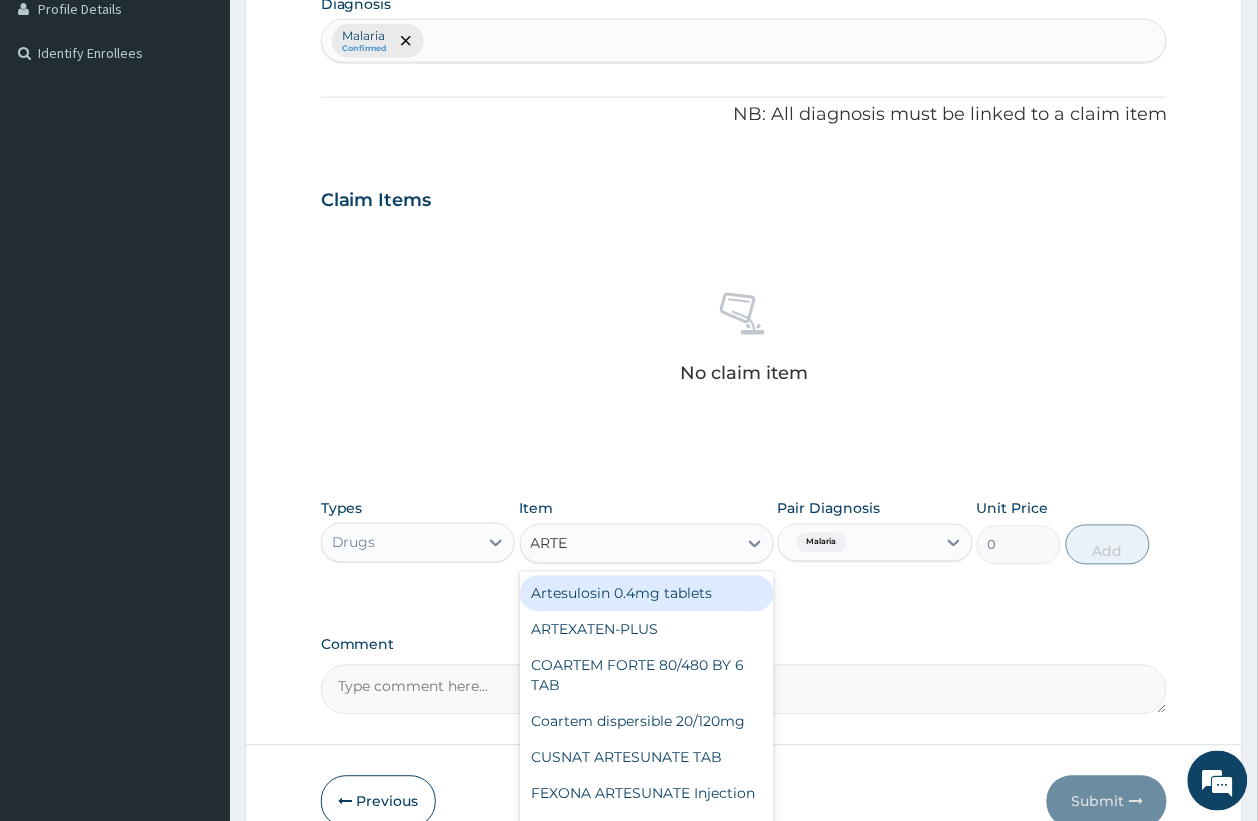 type on "ARTEM" 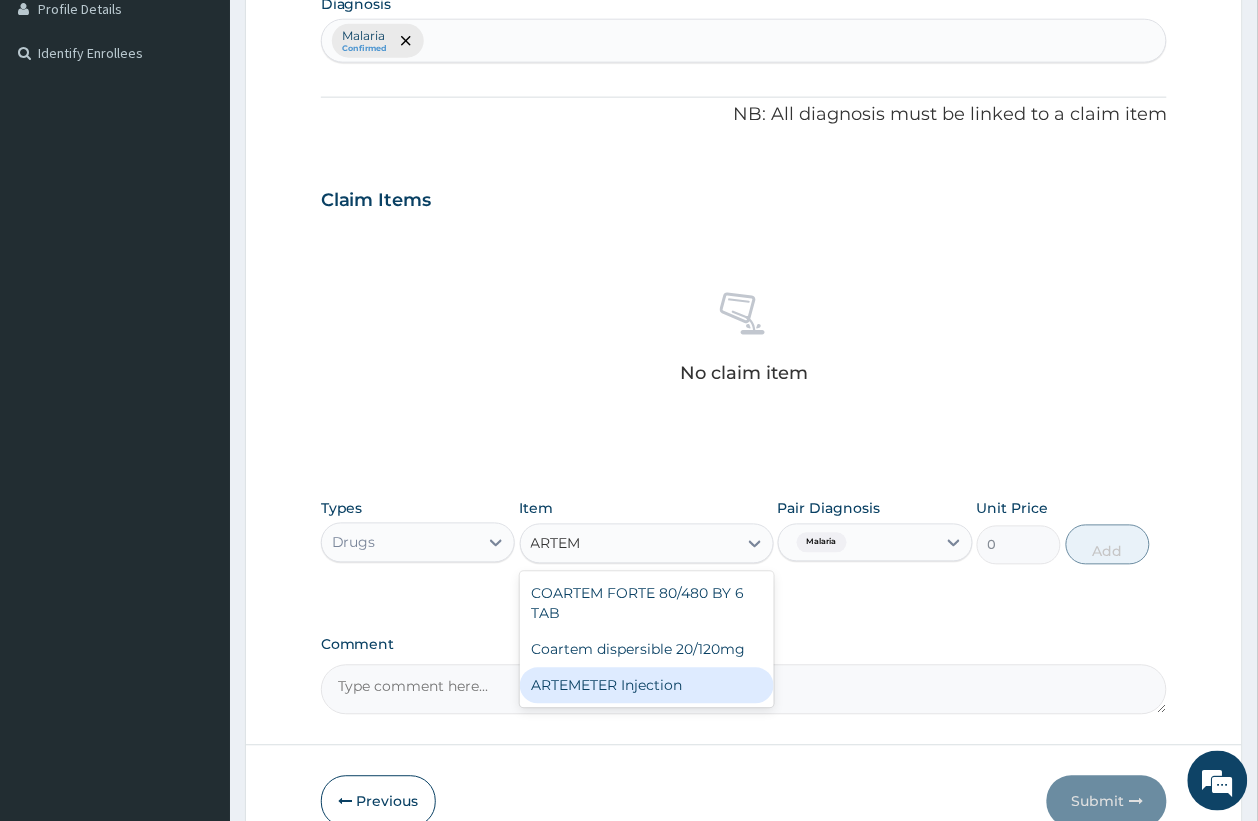 click on "ARTEMETER Injection" at bounding box center [647, 686] 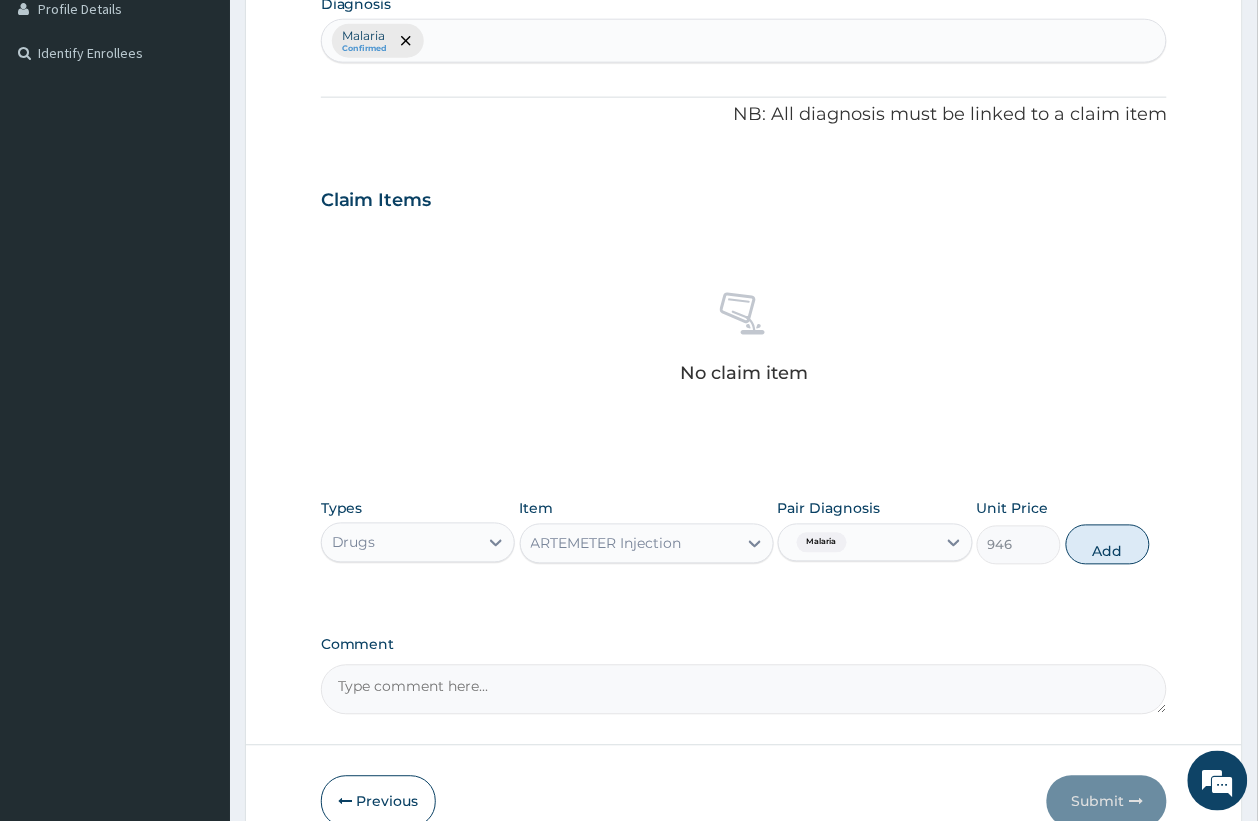type 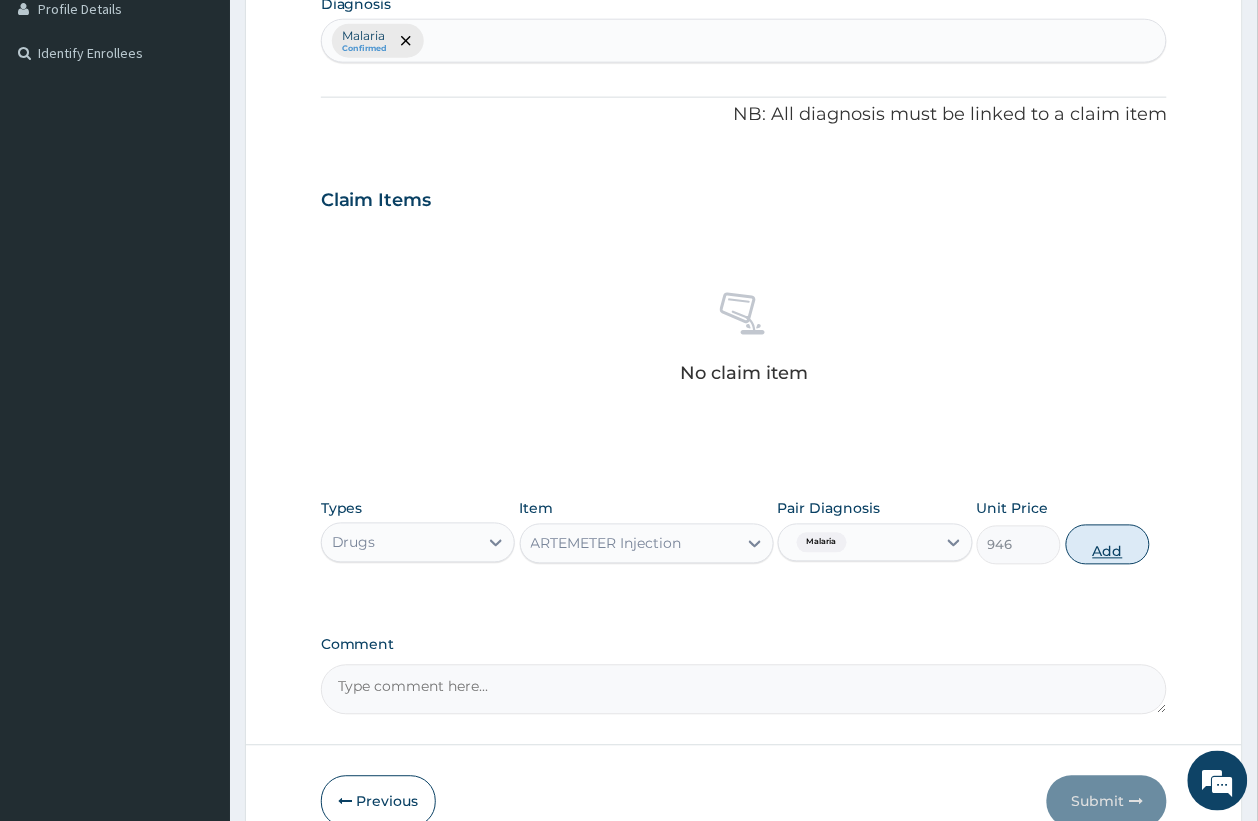 click on "Add" at bounding box center (1108, 545) 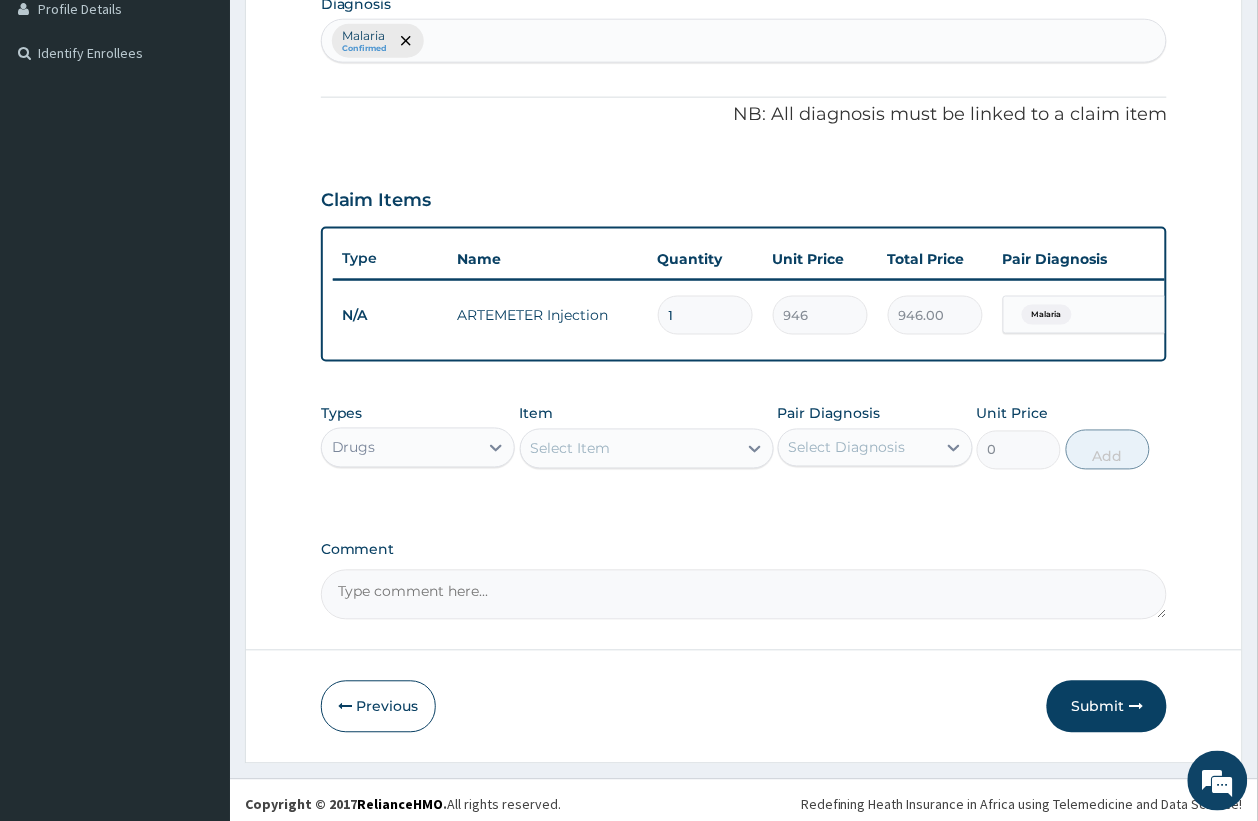 type 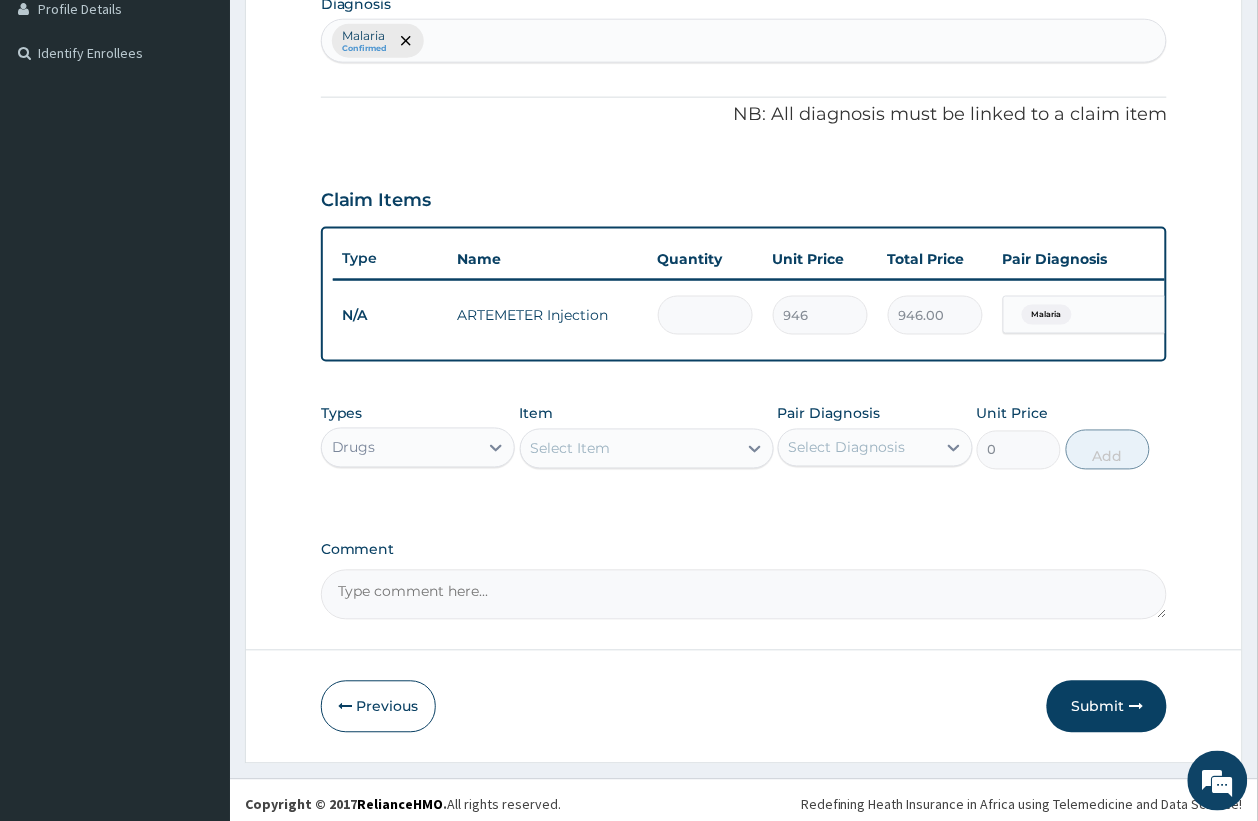 type on "0.00" 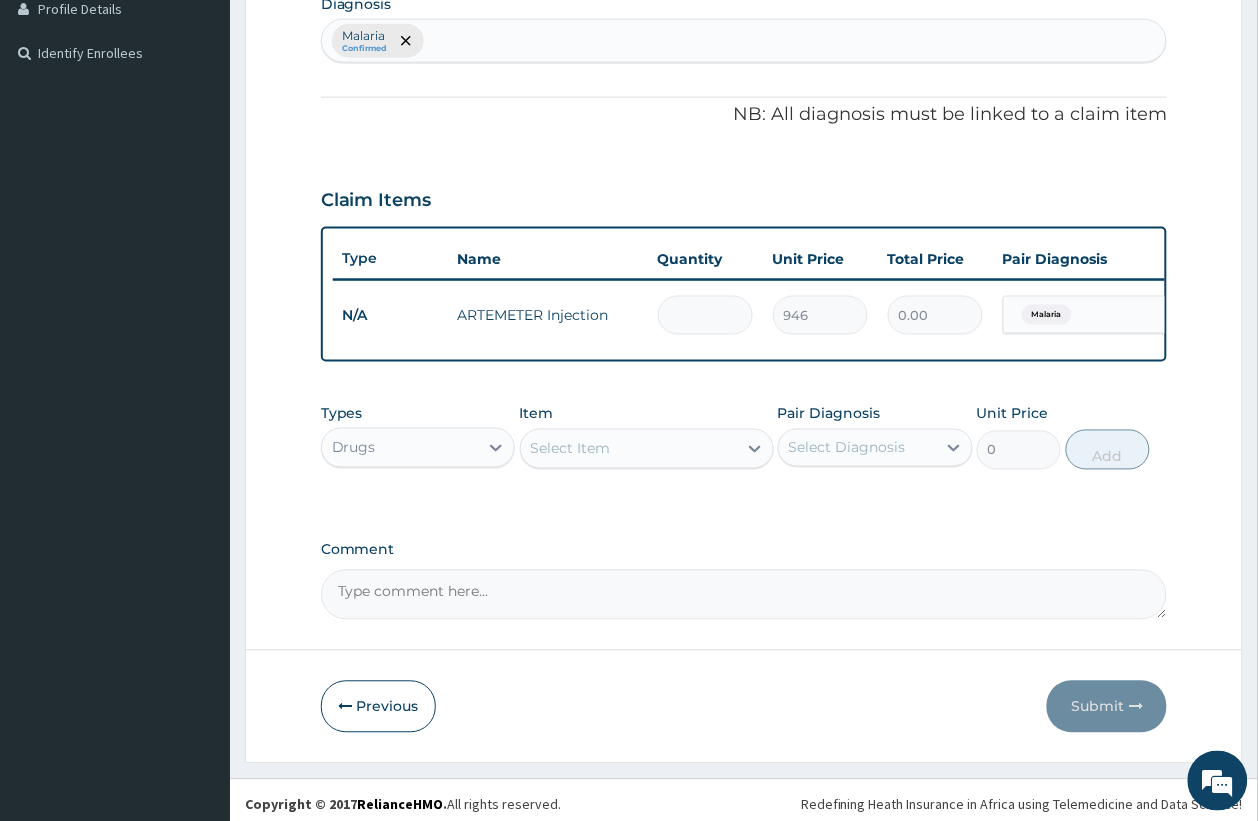 type on "6" 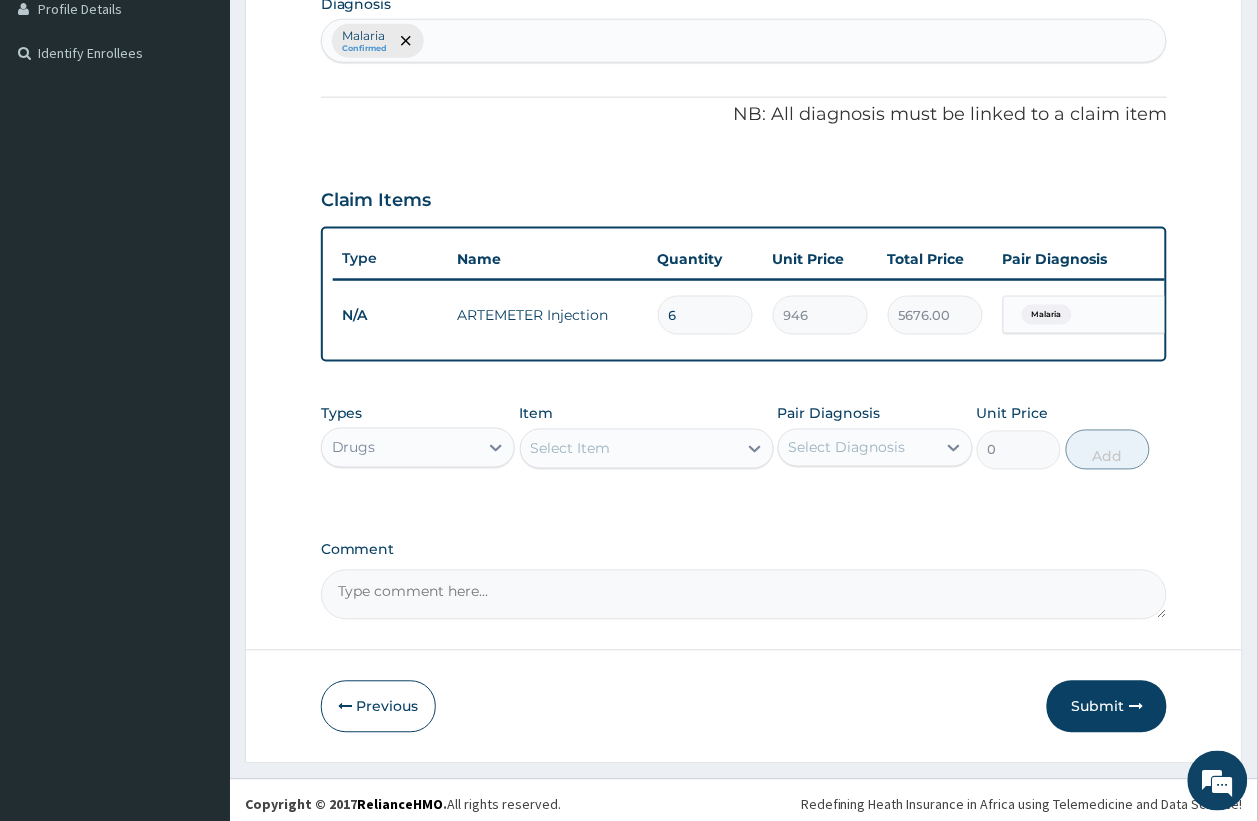 type on "6" 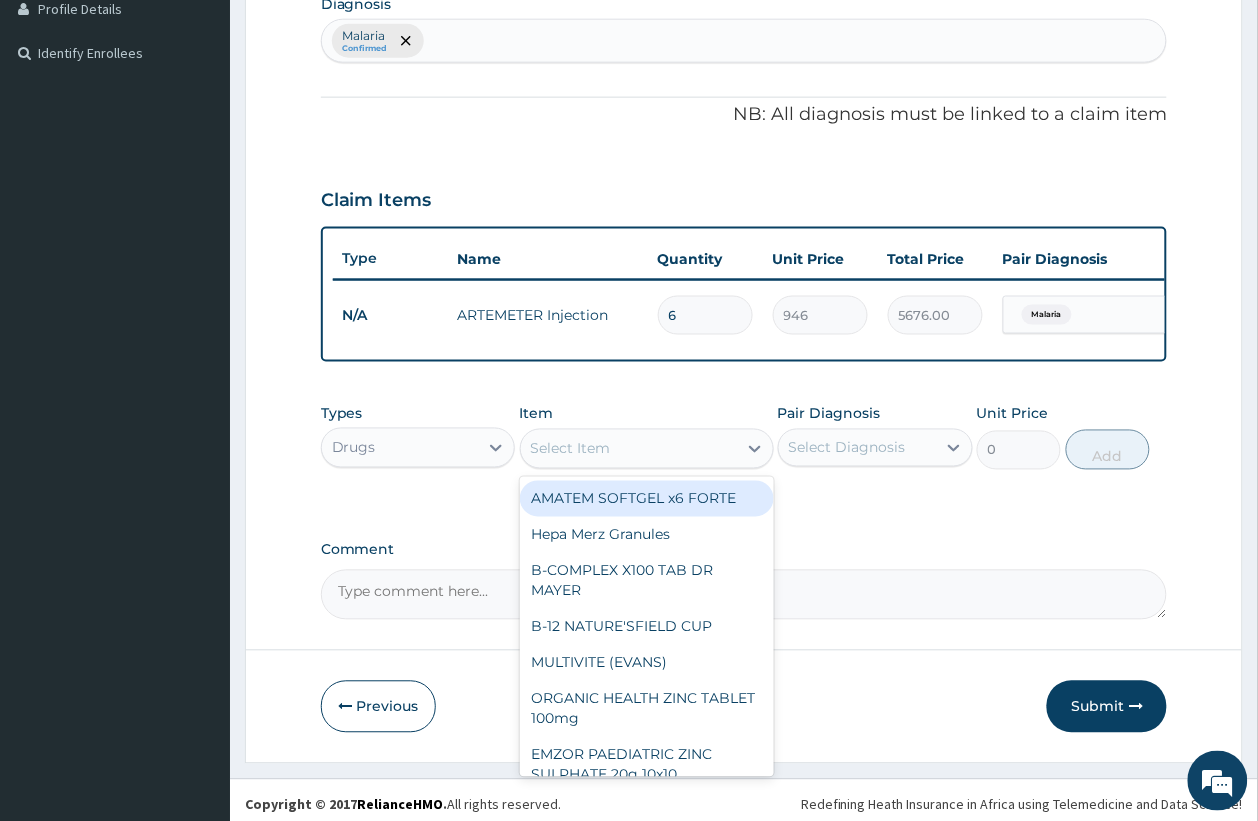 type on "473" 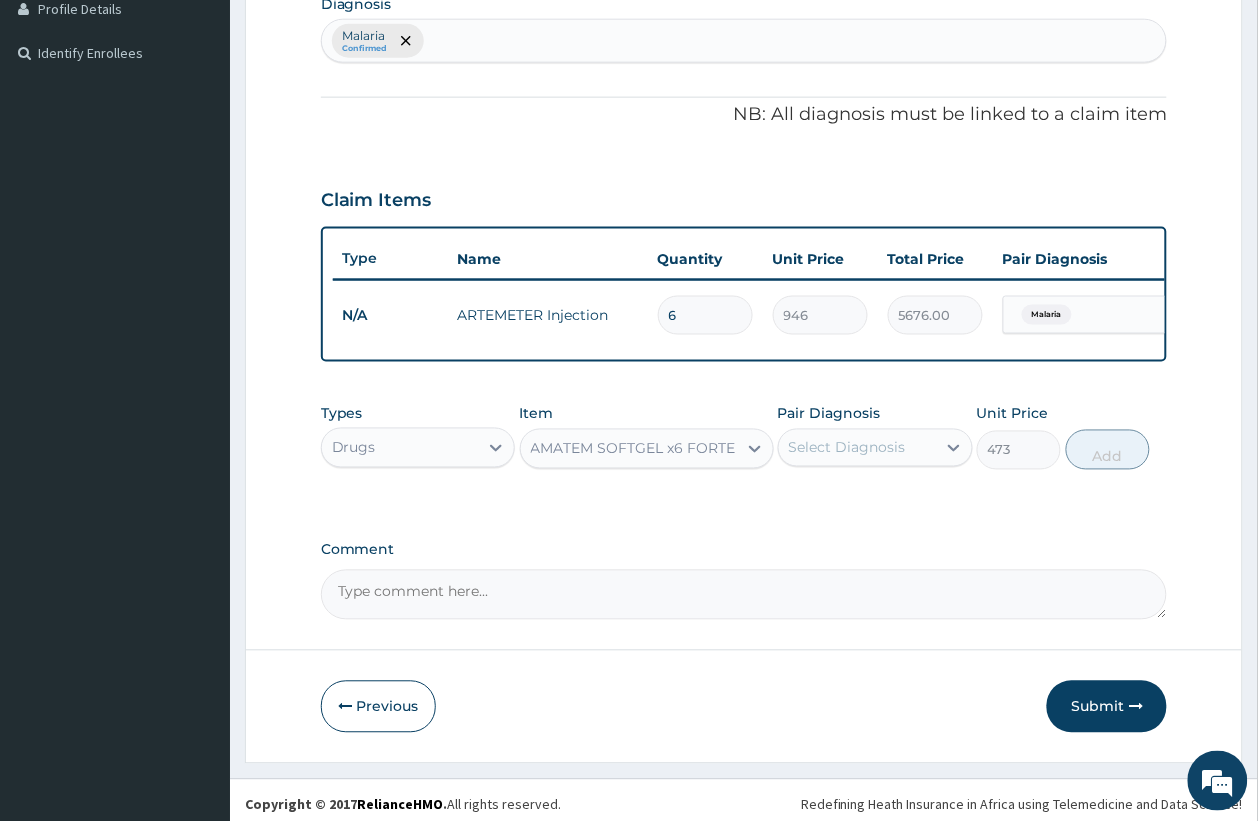 click on "Select Diagnosis" at bounding box center (847, 448) 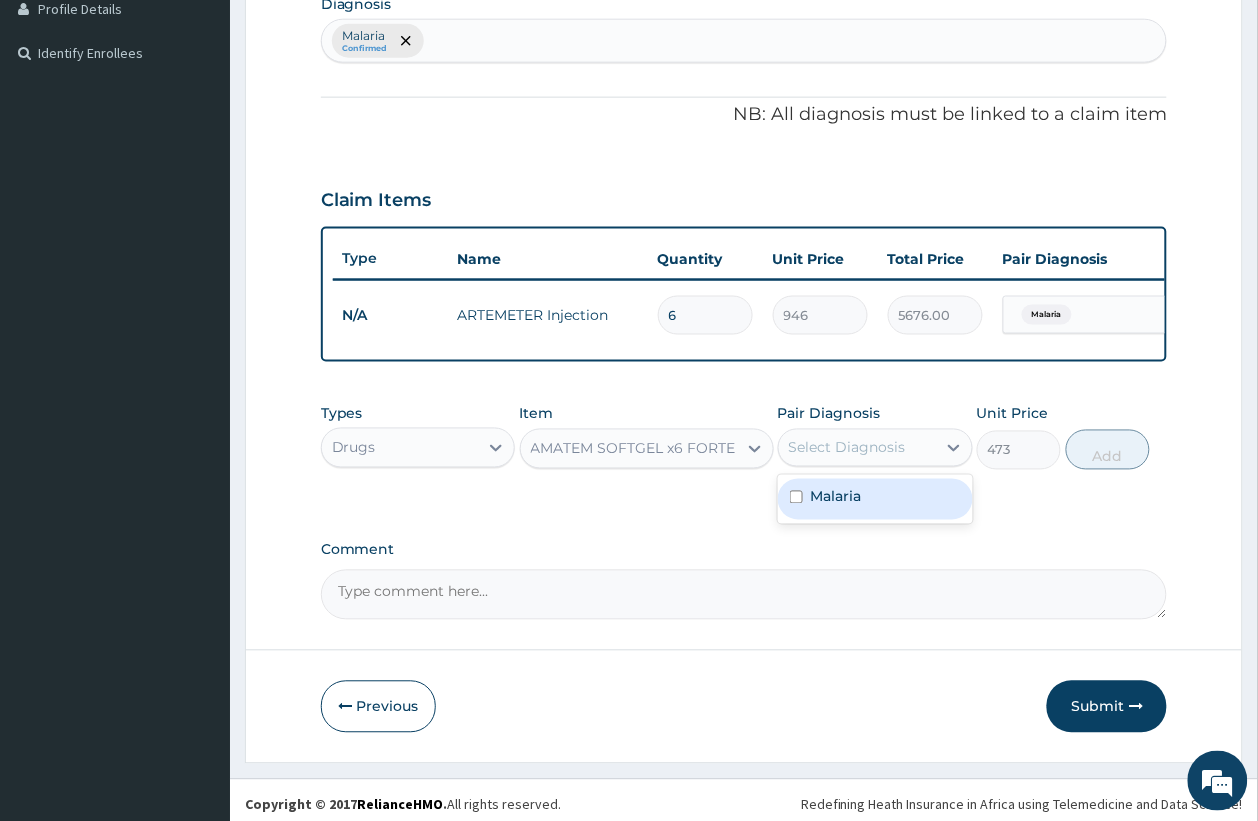 click on "Malaria" at bounding box center (875, 499) 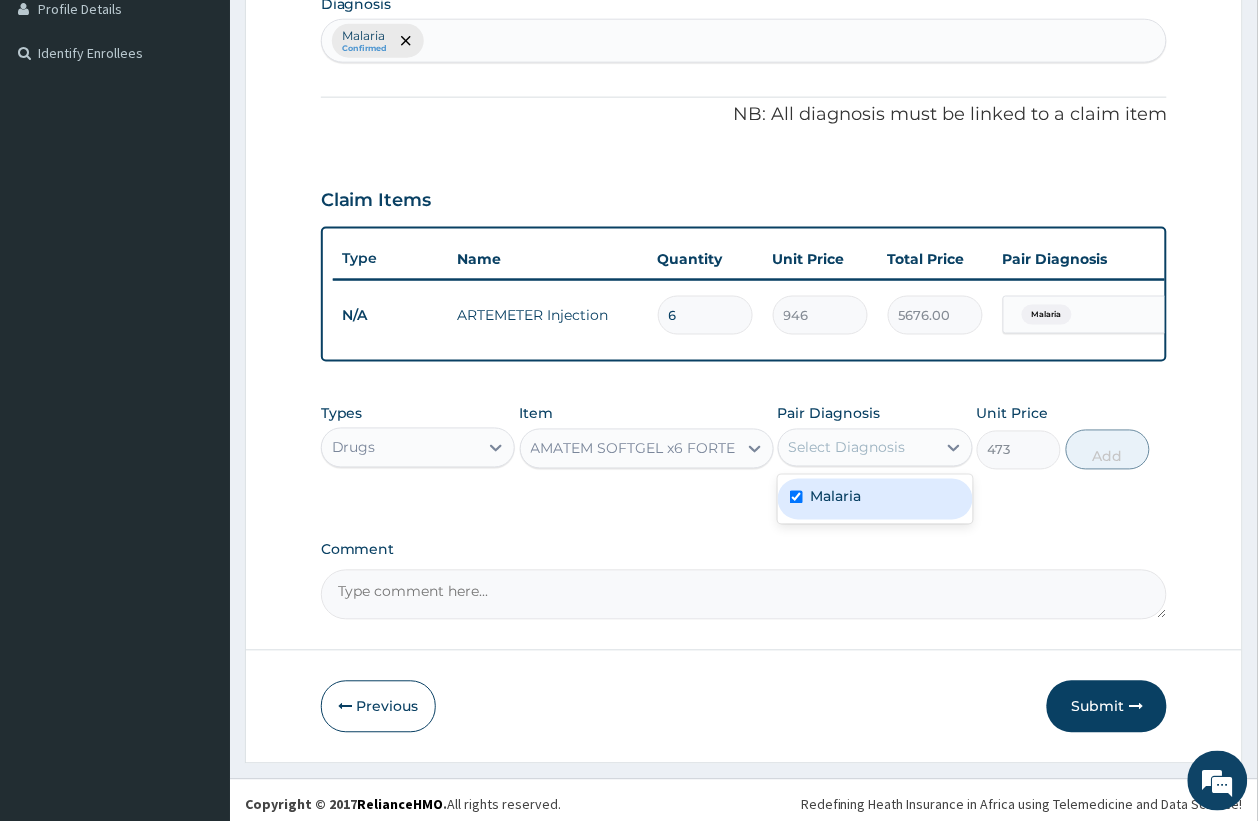 checkbox on "true" 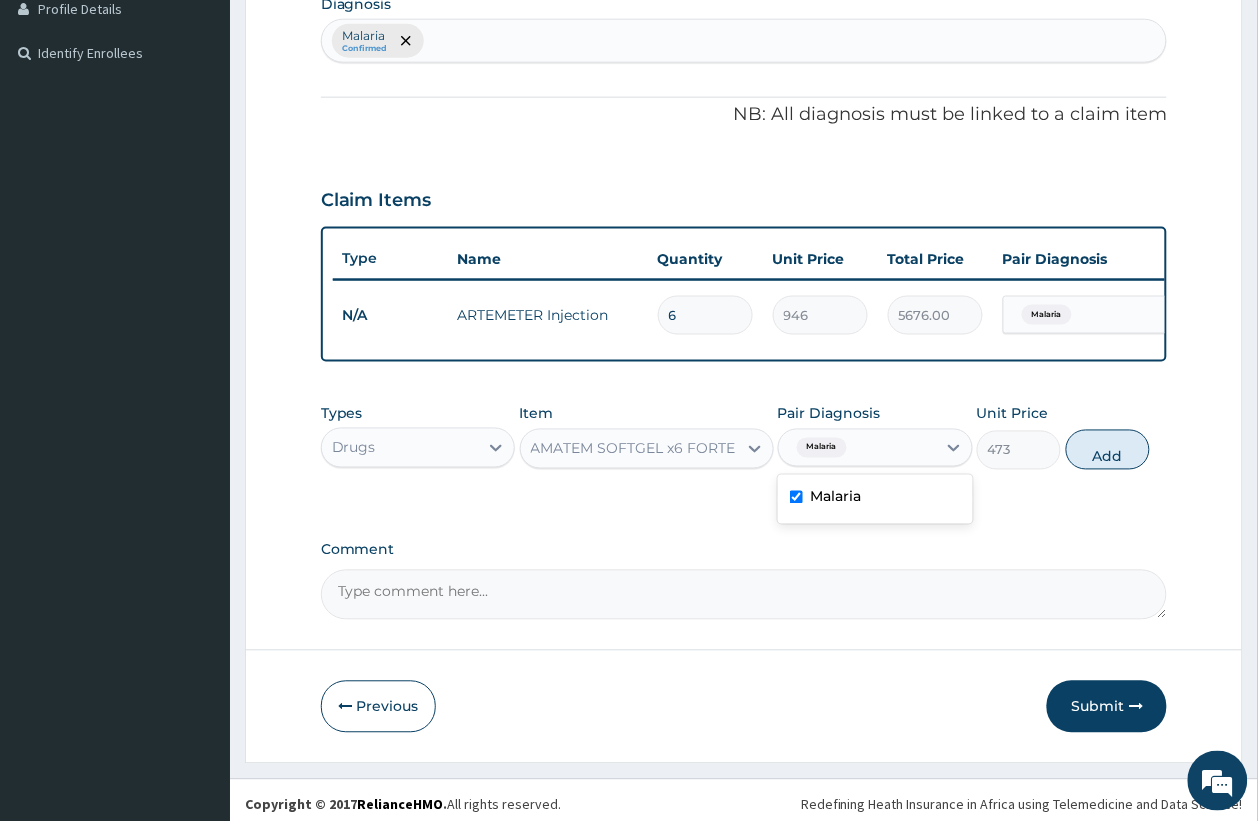 scroll, scrollTop: 455, scrollLeft: 0, axis: vertical 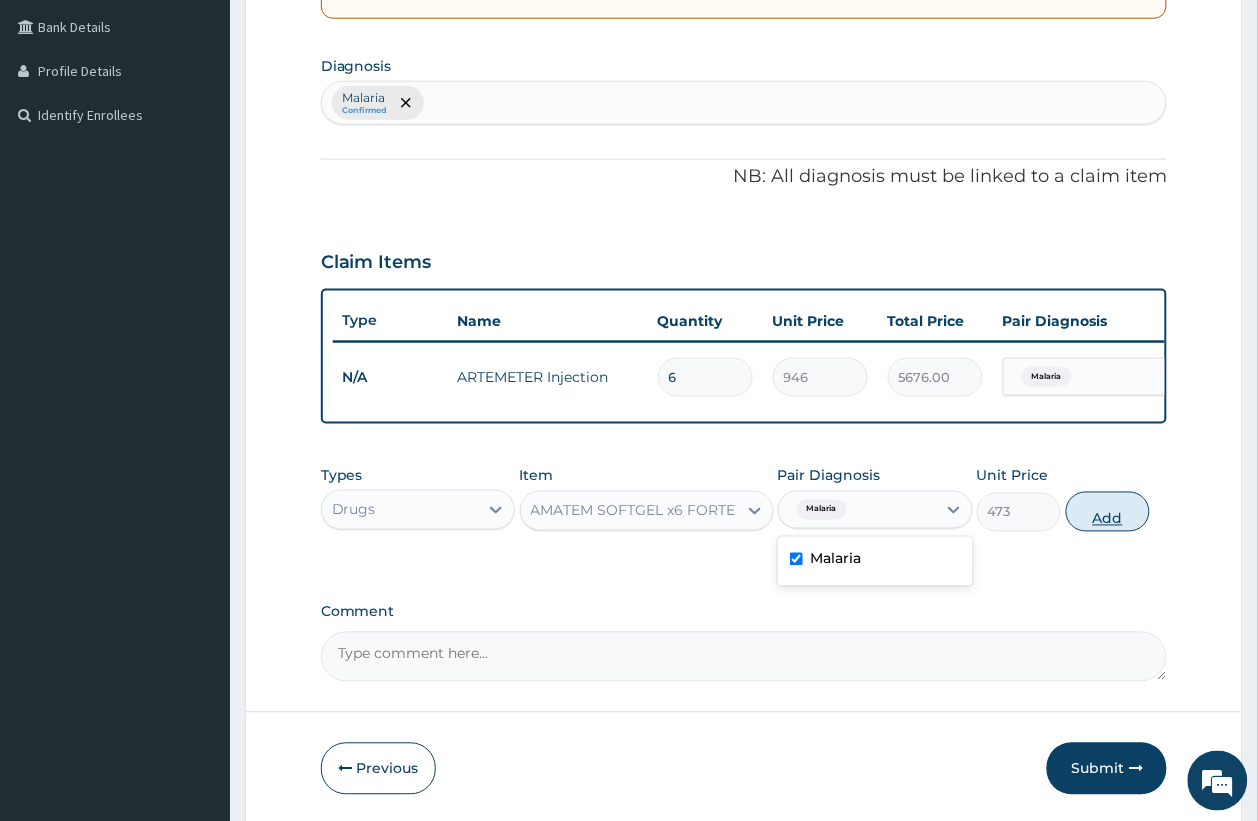 click on "Add" at bounding box center [1108, 512] 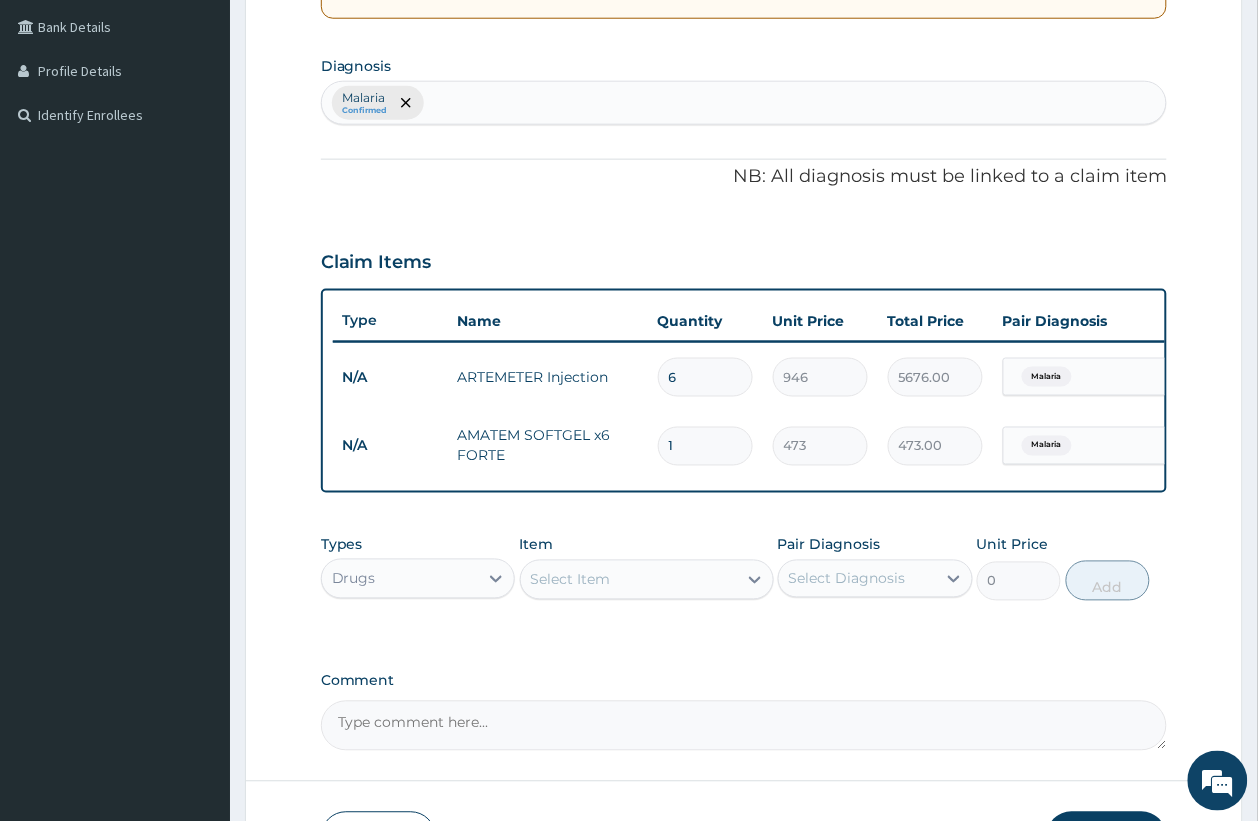type 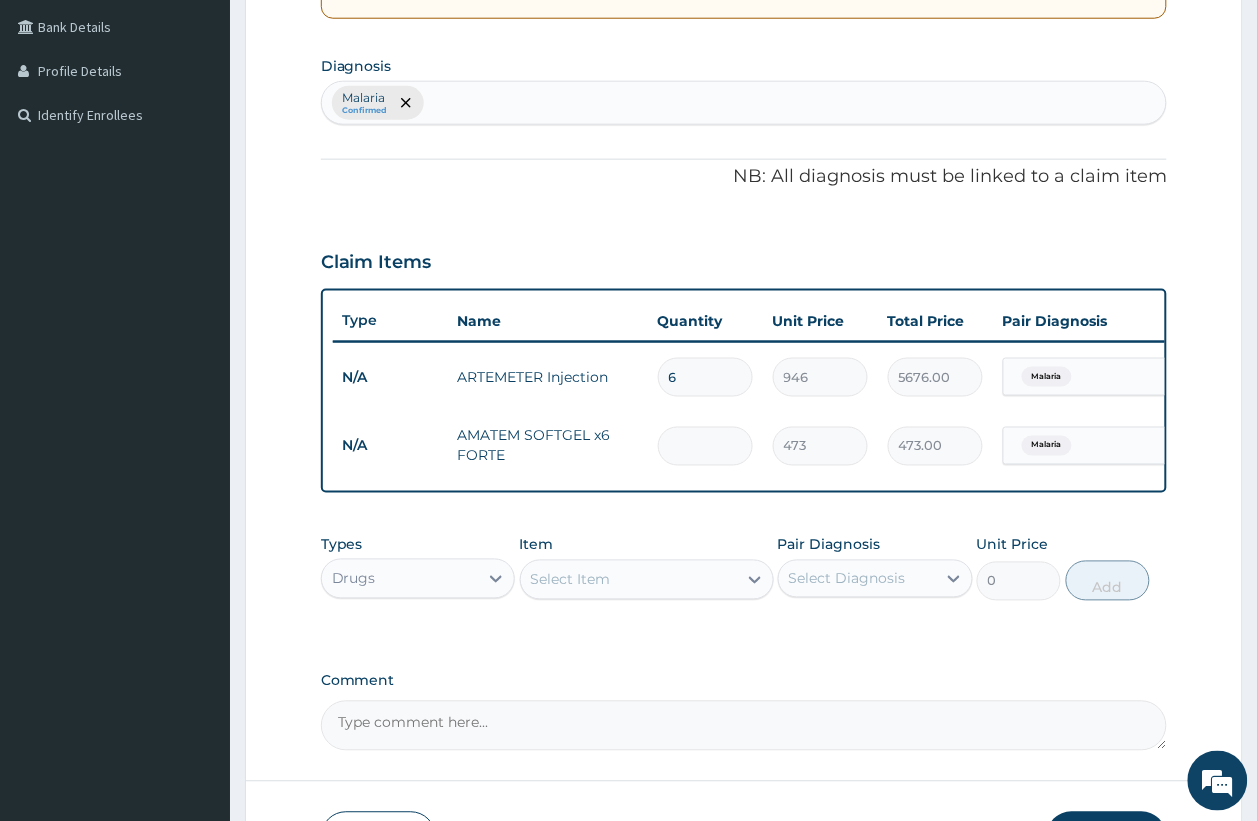 type on "0.00" 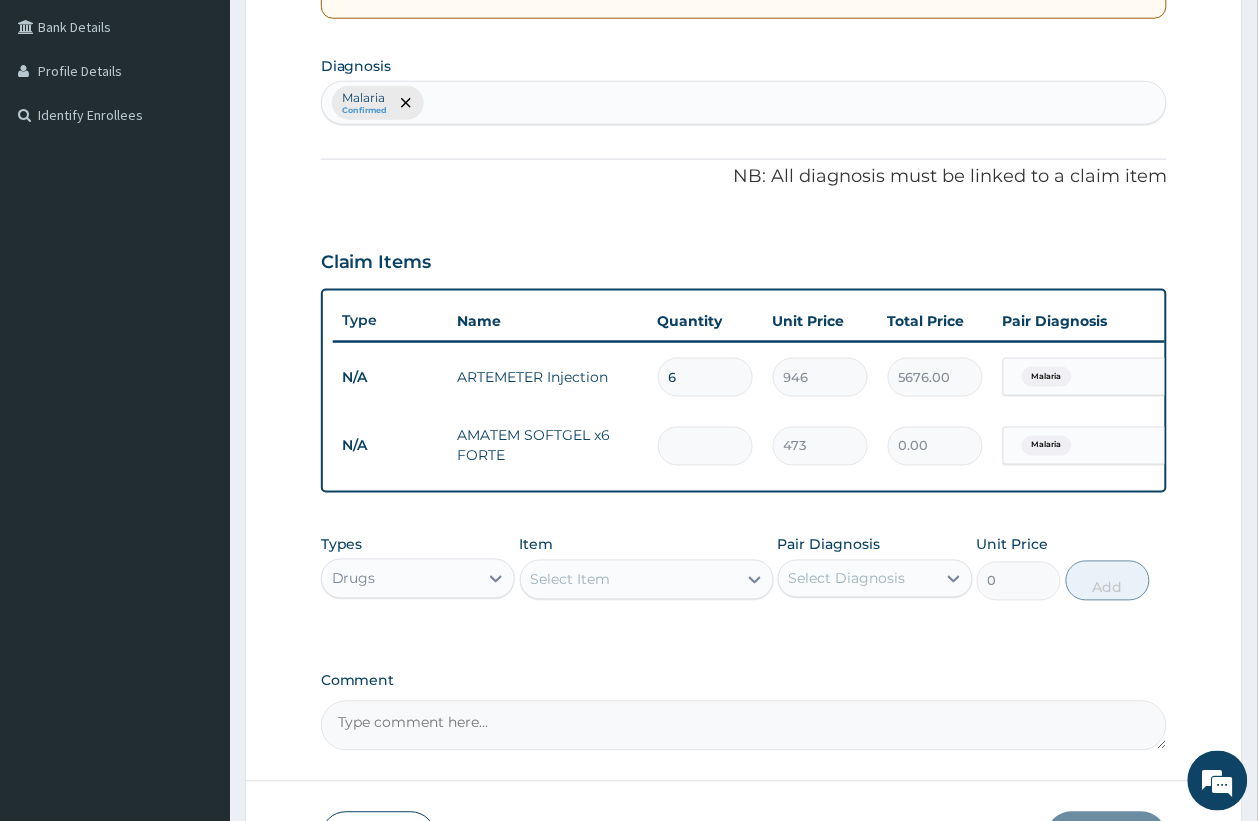 type on "6" 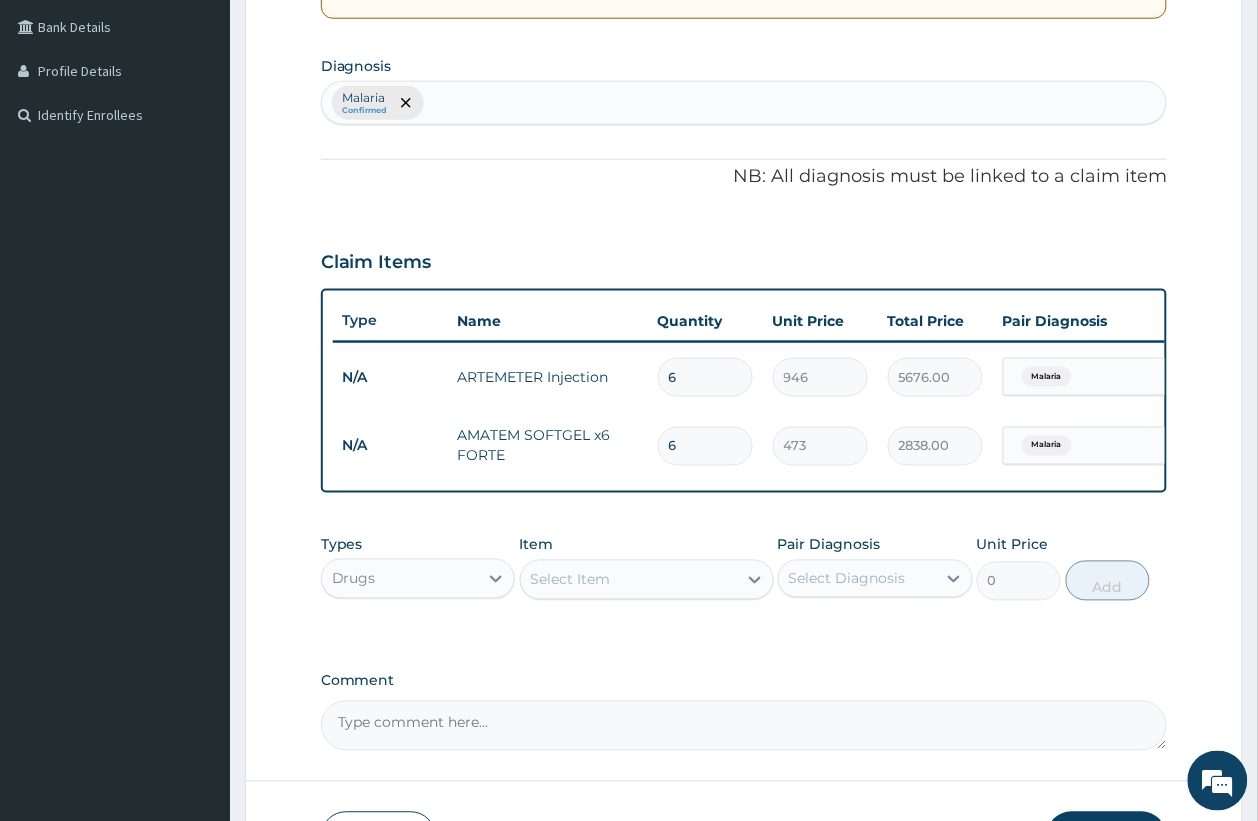 type on "6" 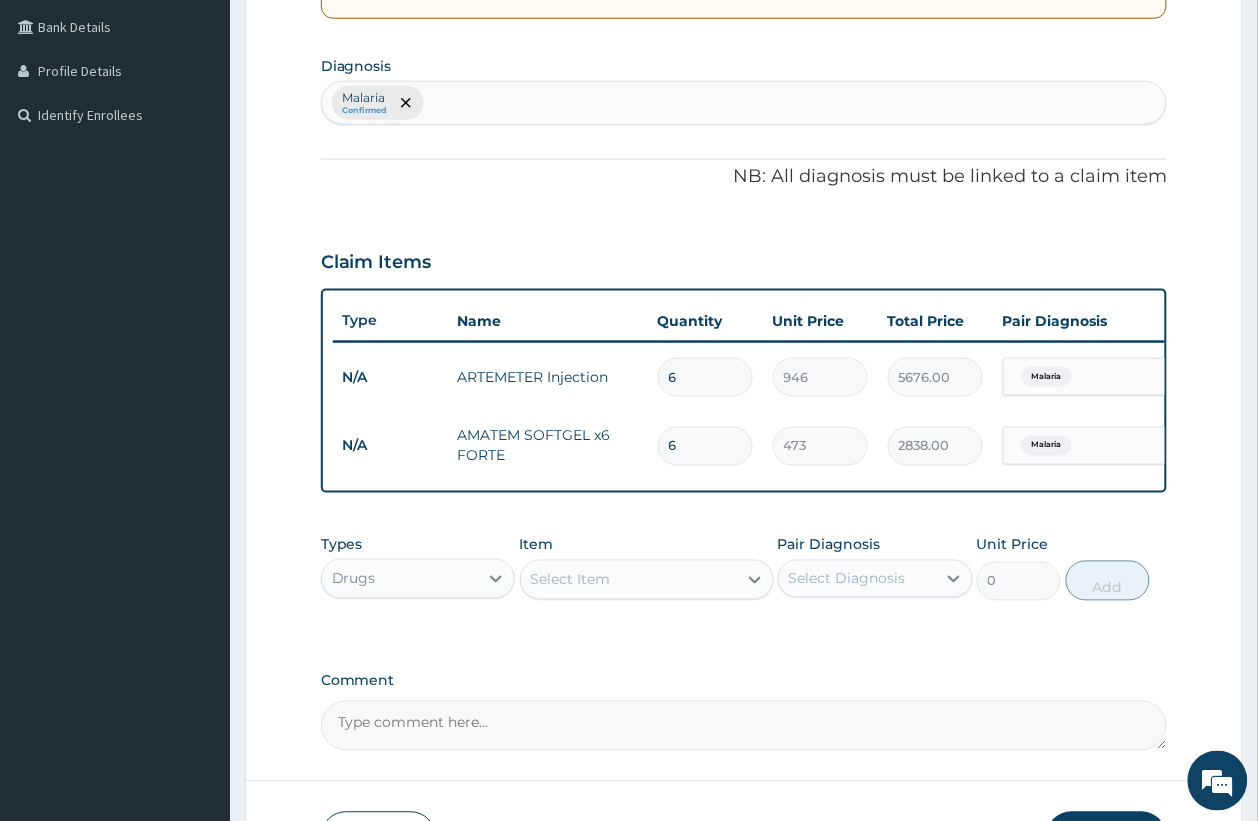 click on "Select Item" at bounding box center [571, 580] 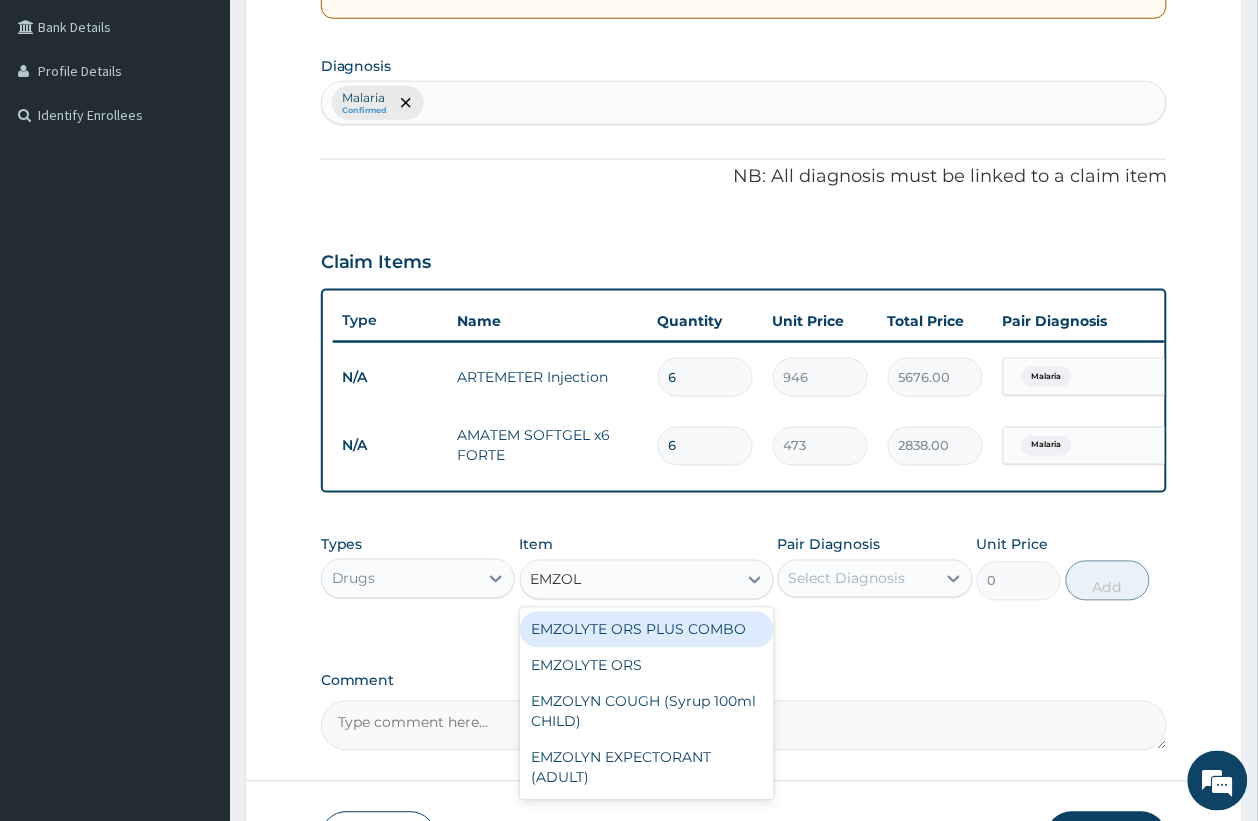 type on "EMZOLY" 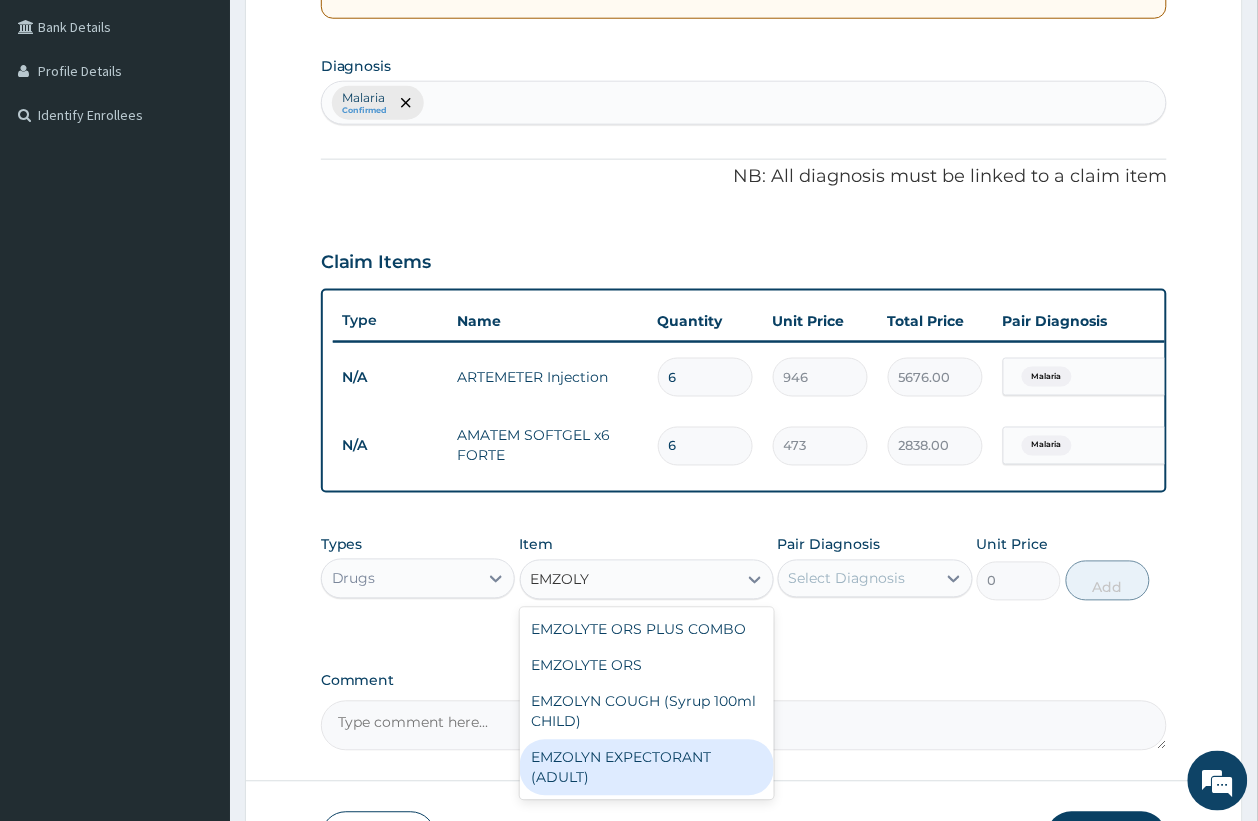 click on "EMZOLYN EXPECTORANT (ADULT)" at bounding box center (647, 768) 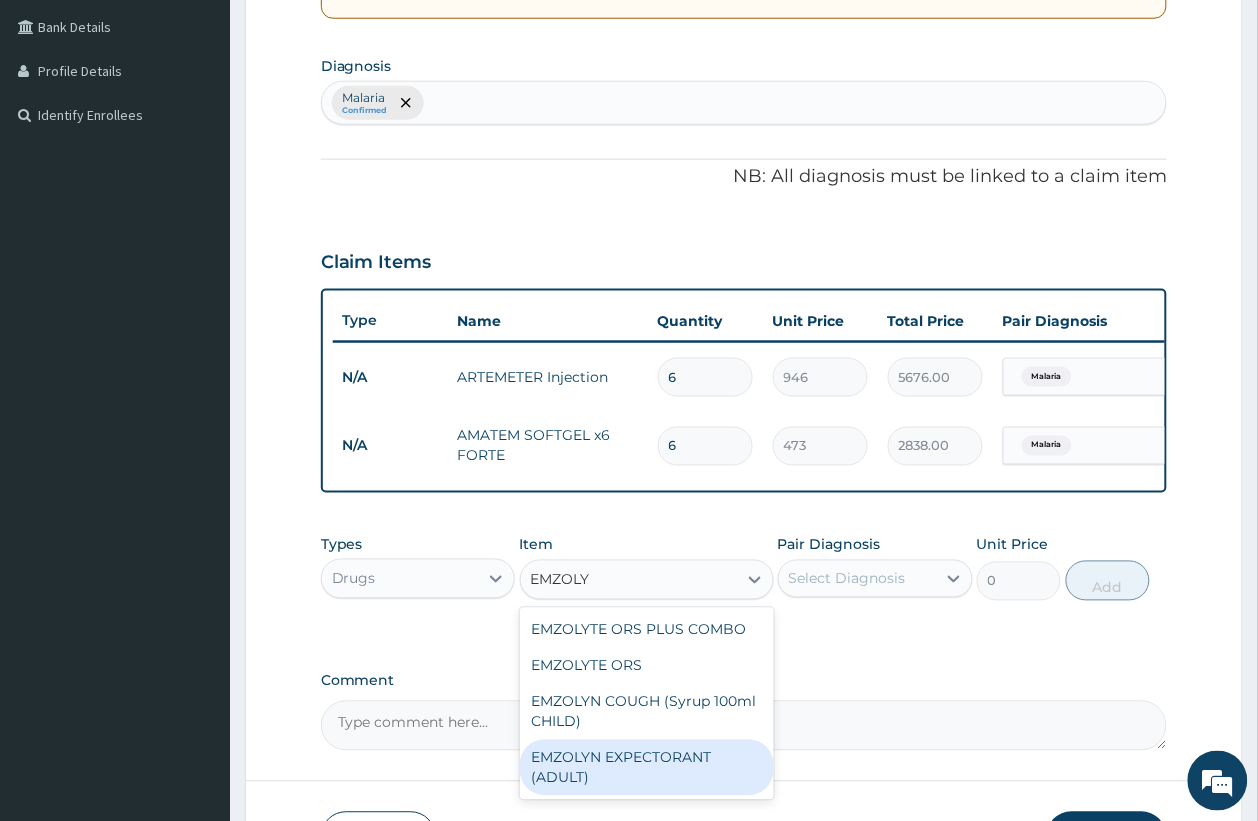 type 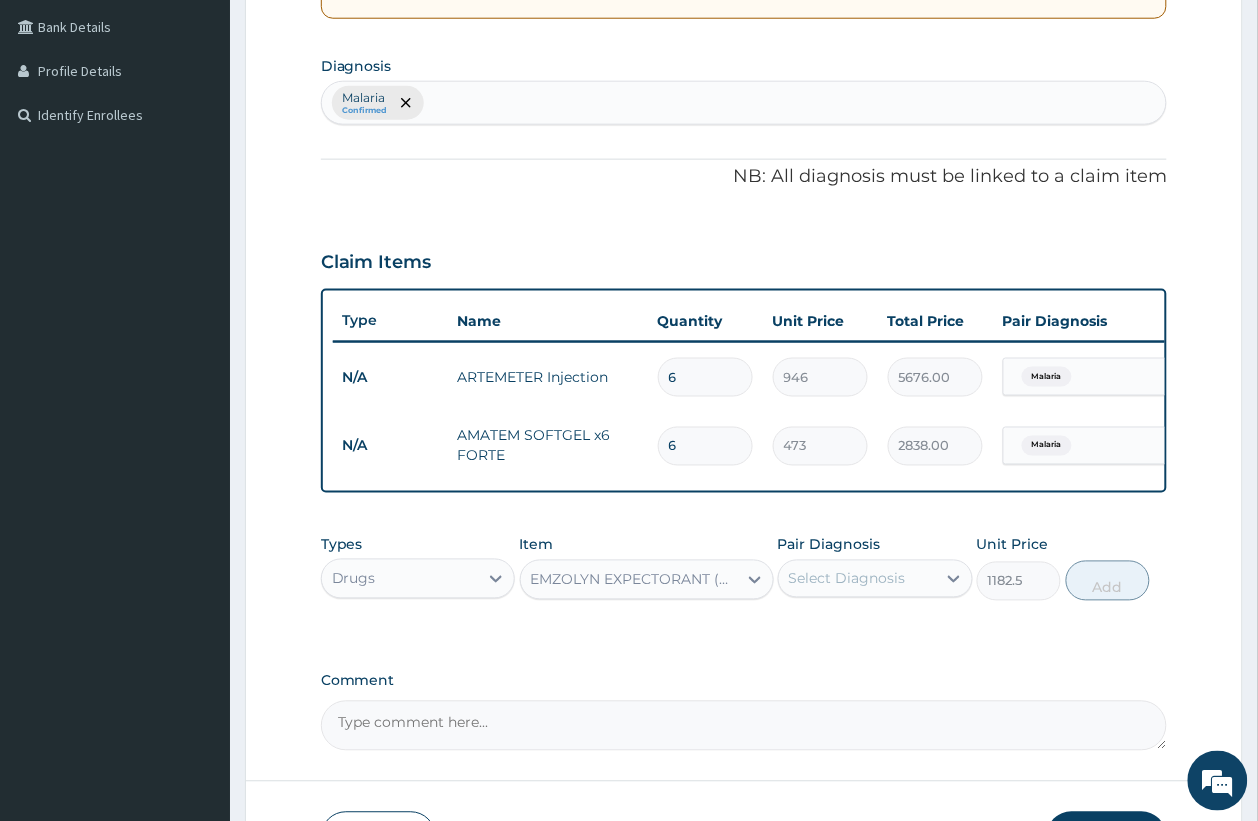 click on "Select Diagnosis" at bounding box center (847, 579) 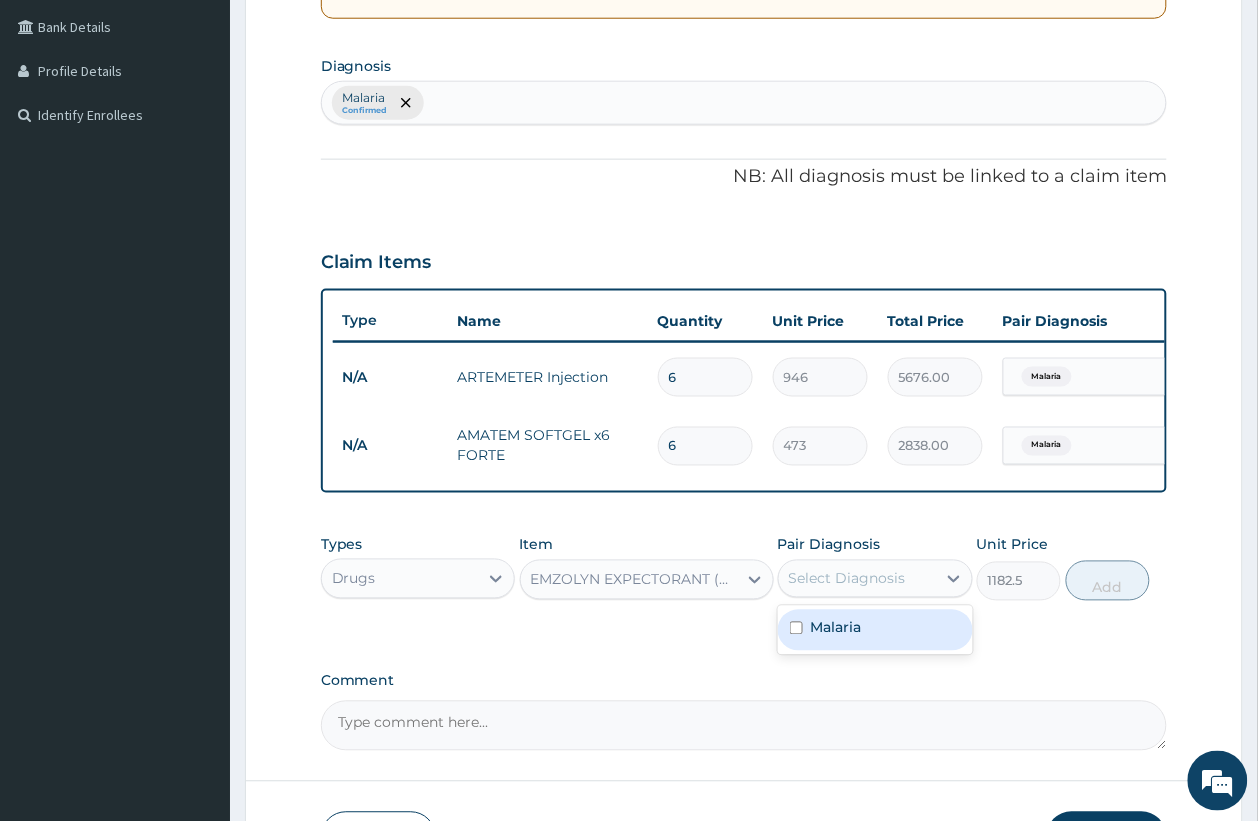 click on "Malaria Confirmed" at bounding box center [744, 103] 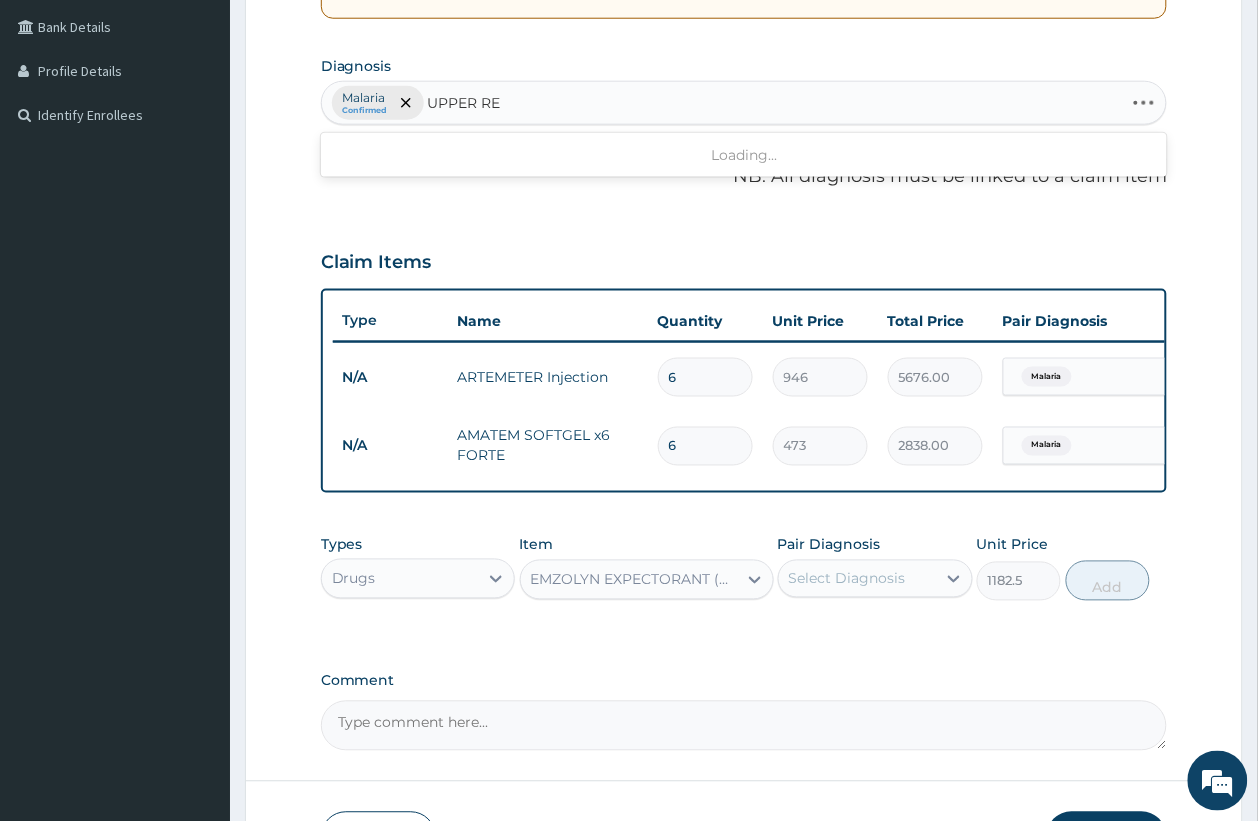type on "UPPER RES" 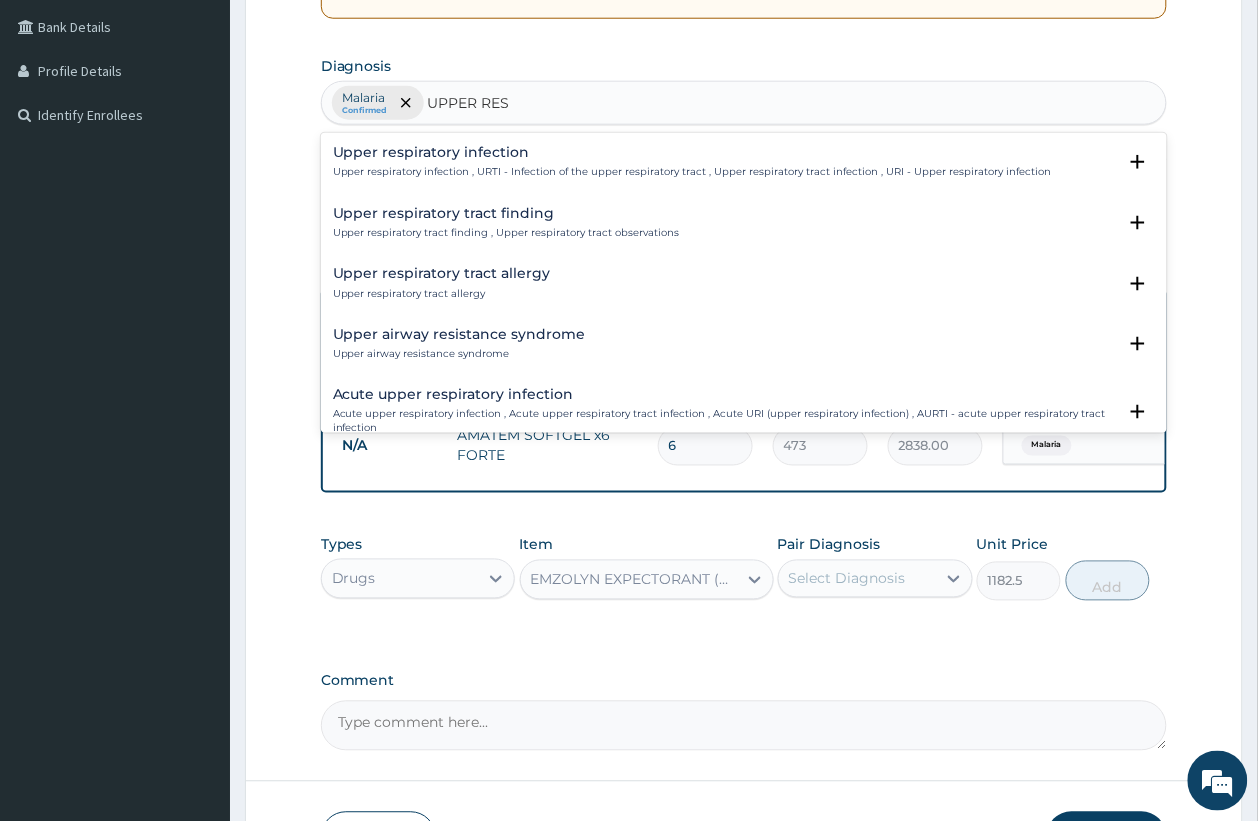 click on "Upper respiratory infection Upper respiratory infection , URTI - Infection of the upper respiratory tract , Upper respiratory tract infection , URI - Upper respiratory infection Select Status Query Query covers suspected (?), Keep in view (kiv), Ruled out (r/o) Confirmed" at bounding box center [744, 167] 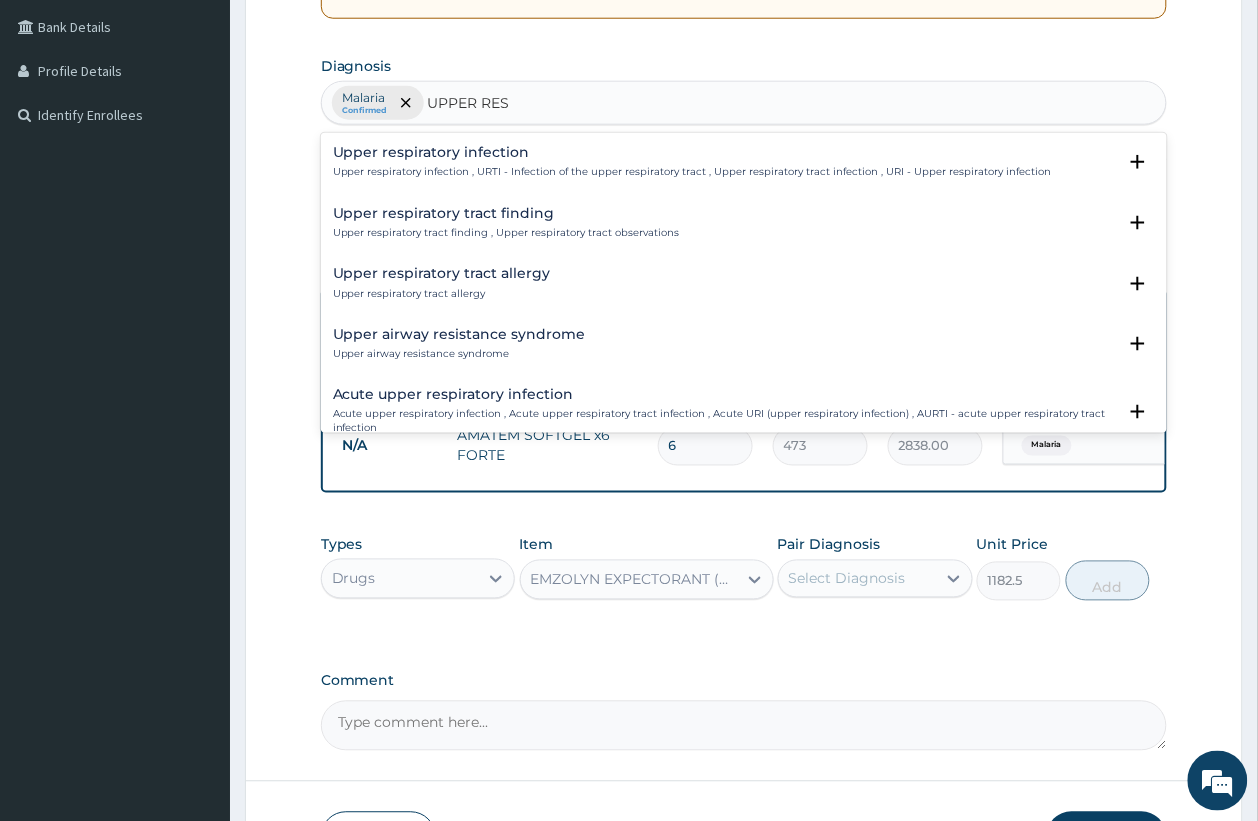 click on "Upper respiratory infection , URTI - Infection of the upper respiratory tract , Upper respiratory tract infection , URI - Upper respiratory infection" at bounding box center [692, 172] 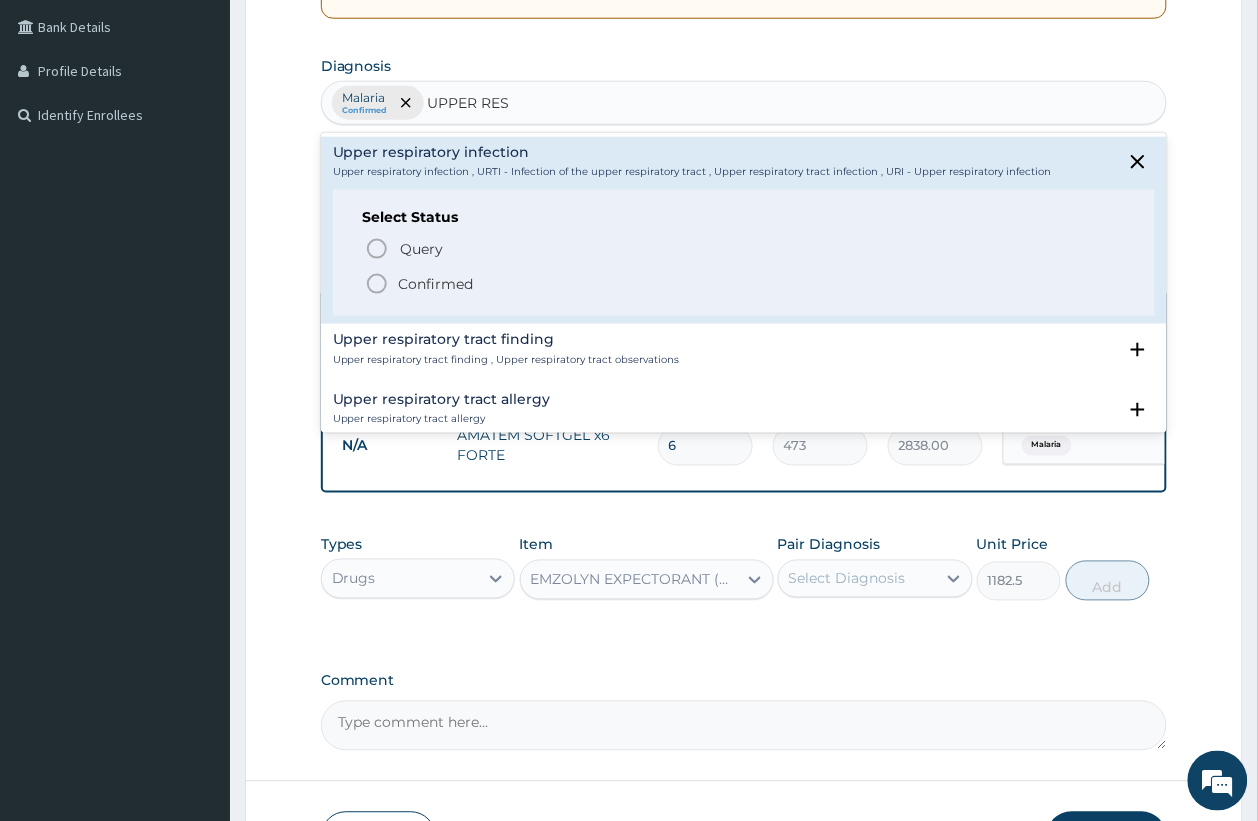 click on "Confirmed" at bounding box center (745, 284) 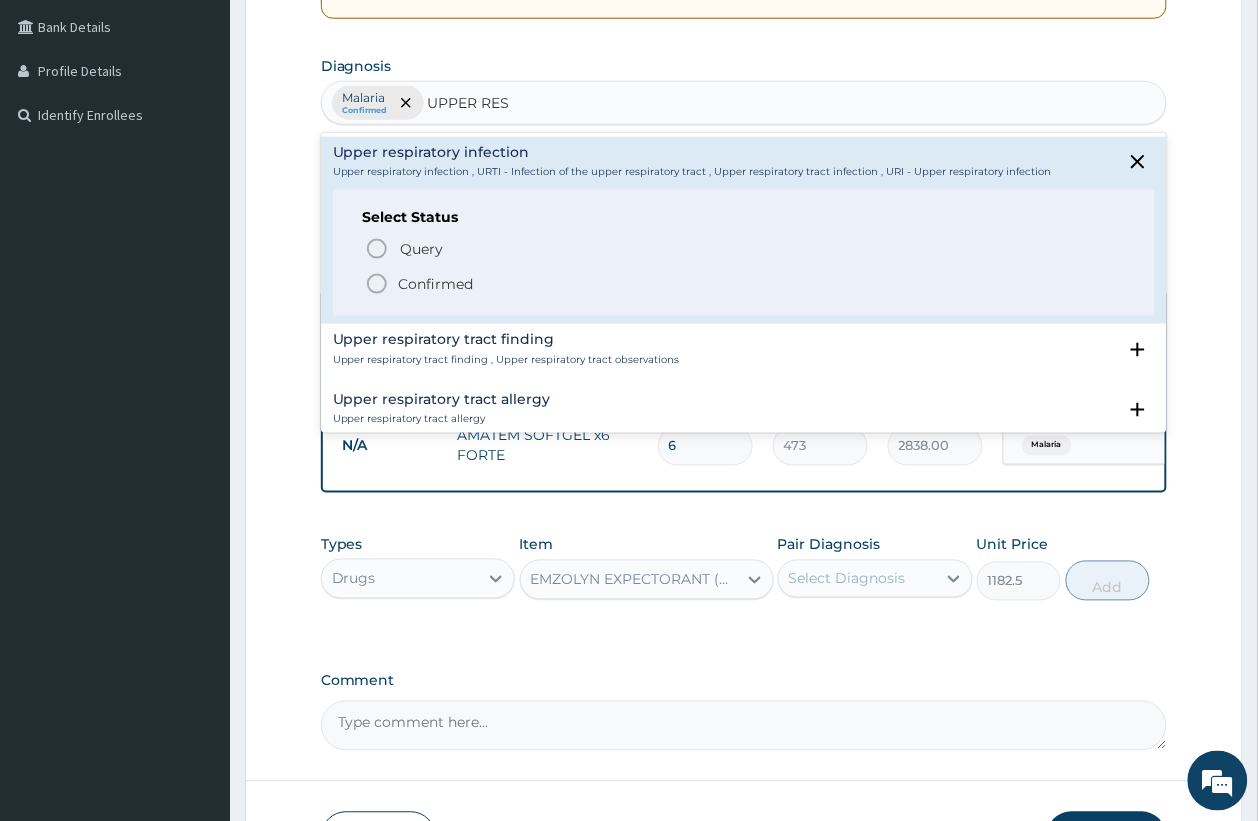 type 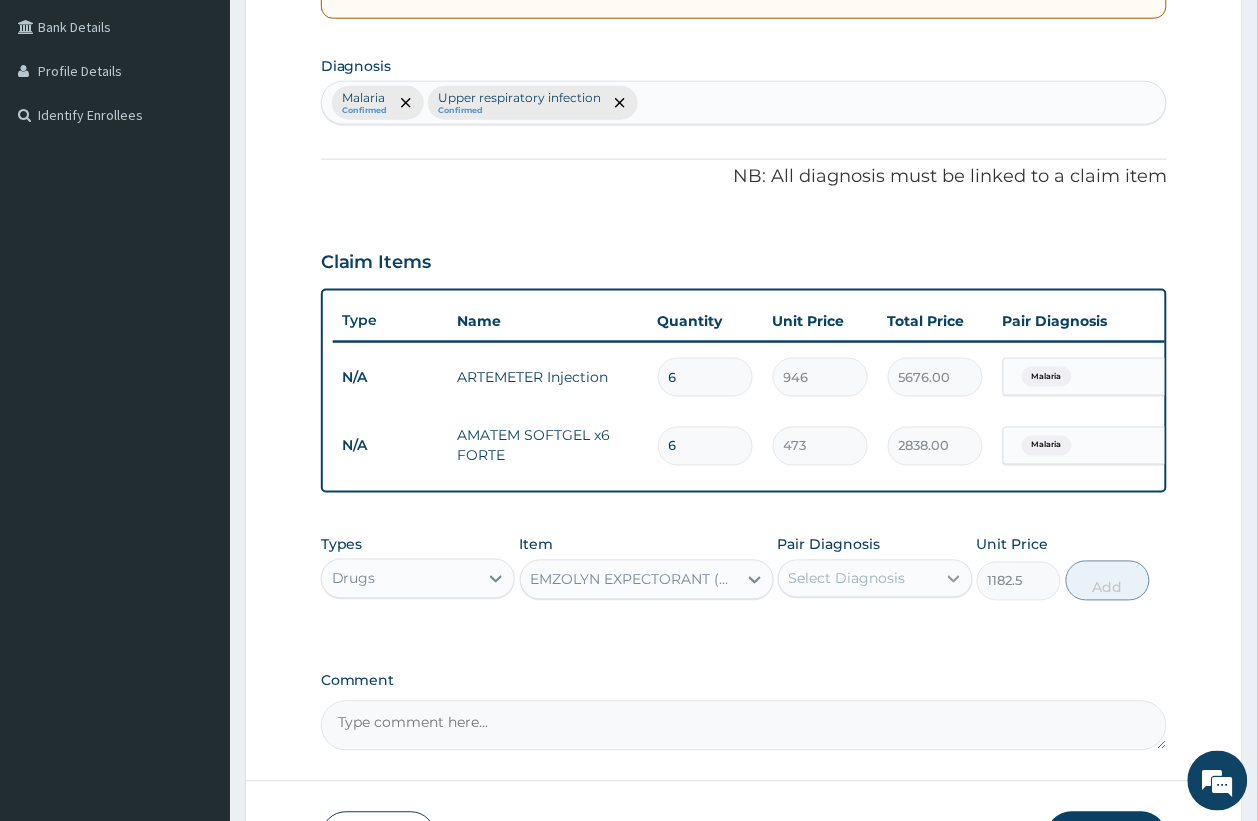 click at bounding box center [954, 579] 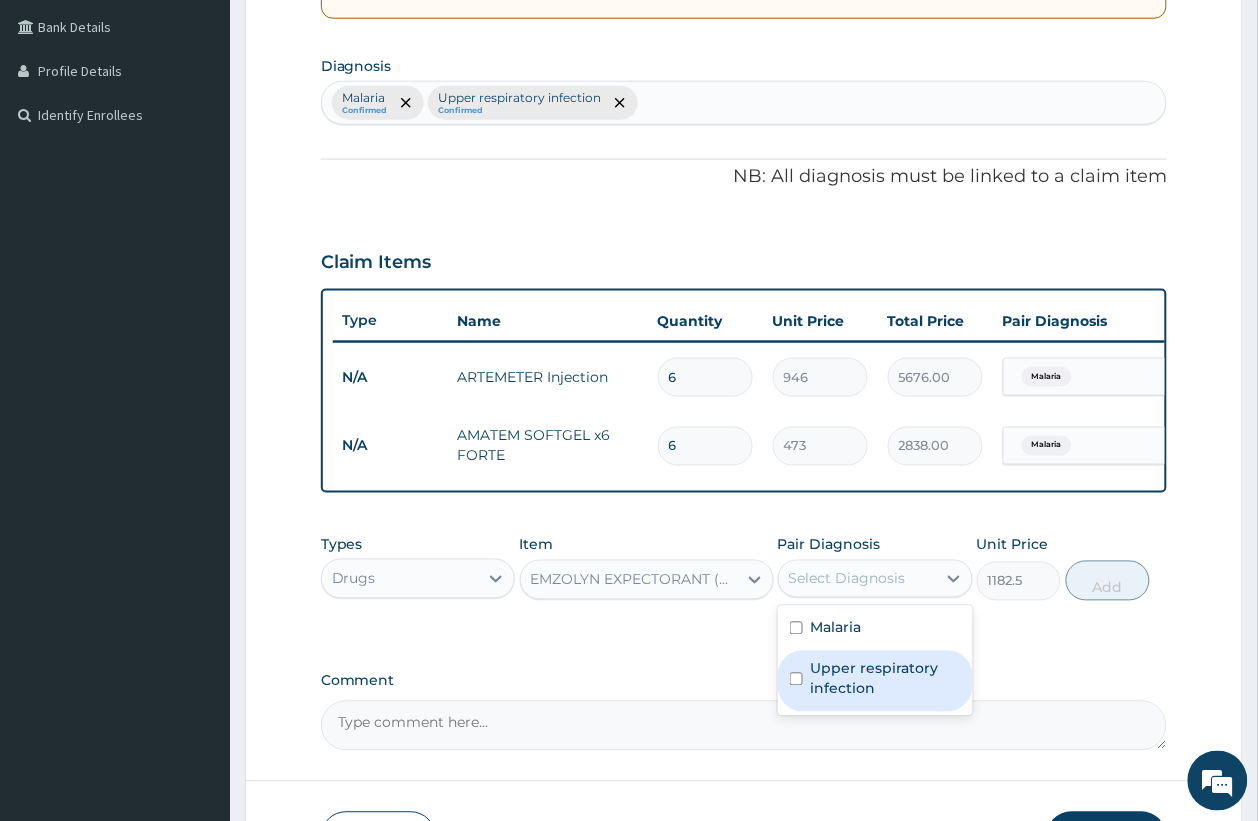 click on "Upper respiratory infection" at bounding box center [886, 679] 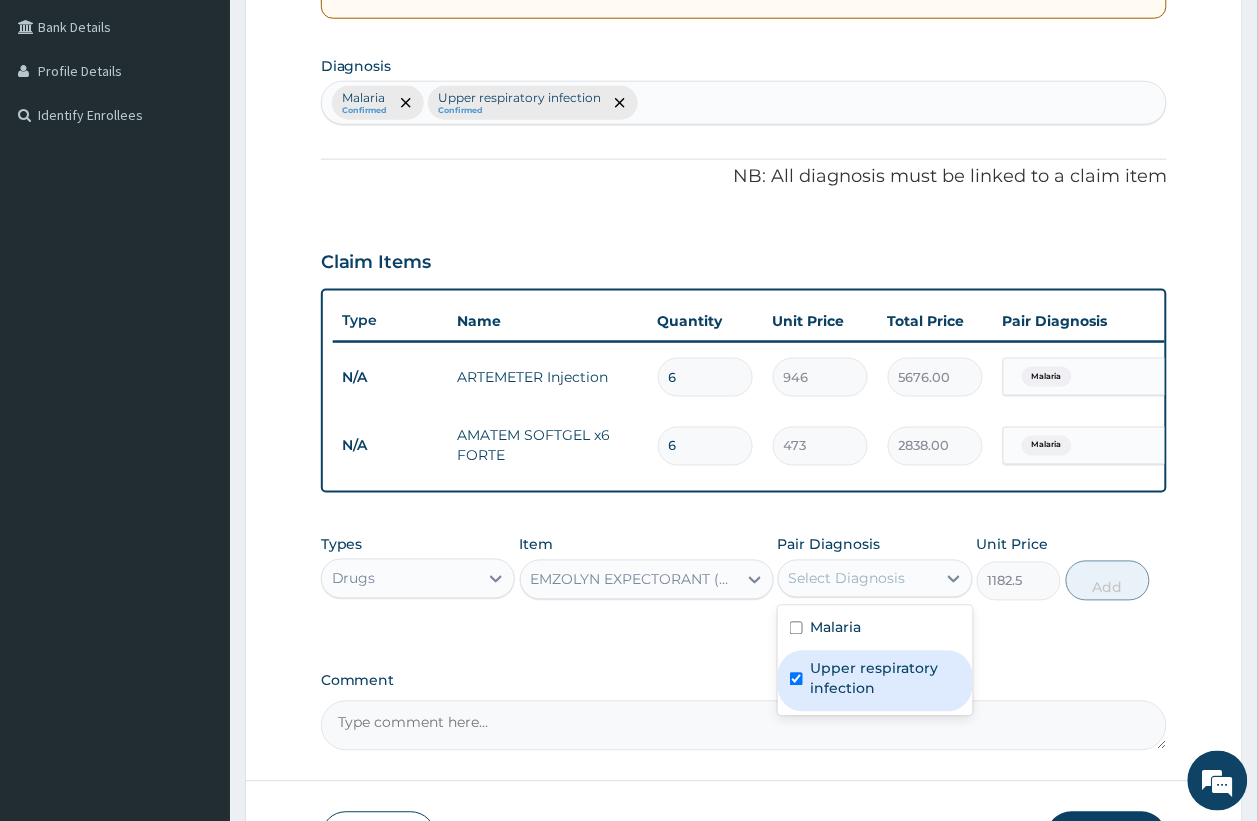 checkbox on "true" 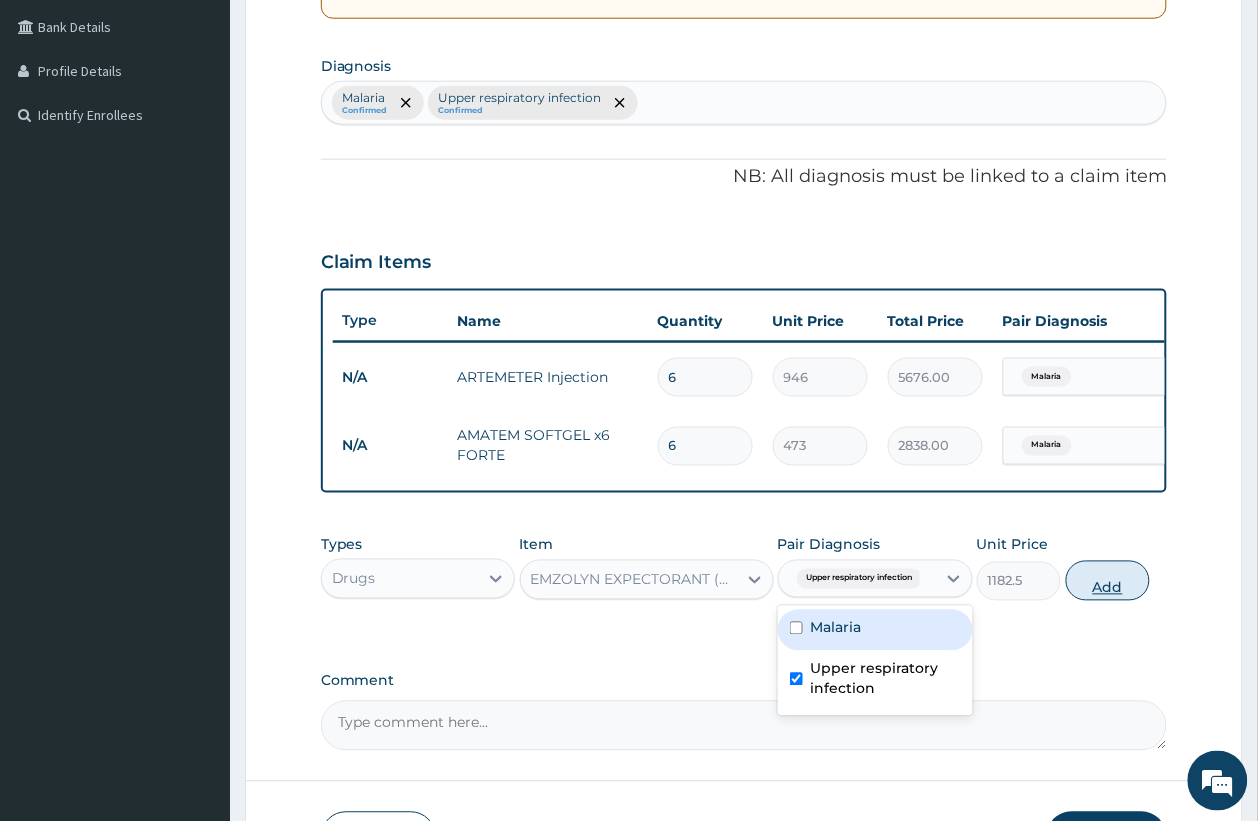 click on "Add" at bounding box center (1108, 581) 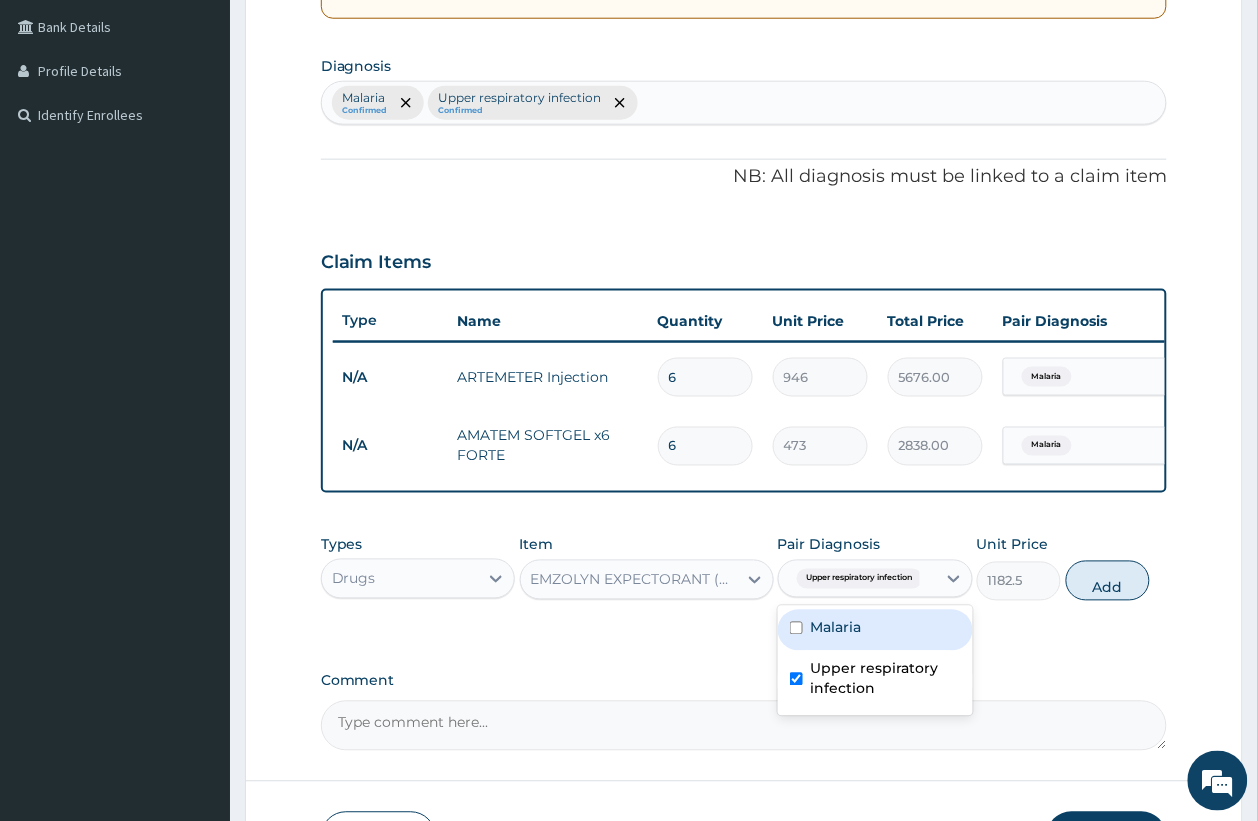 type on "0" 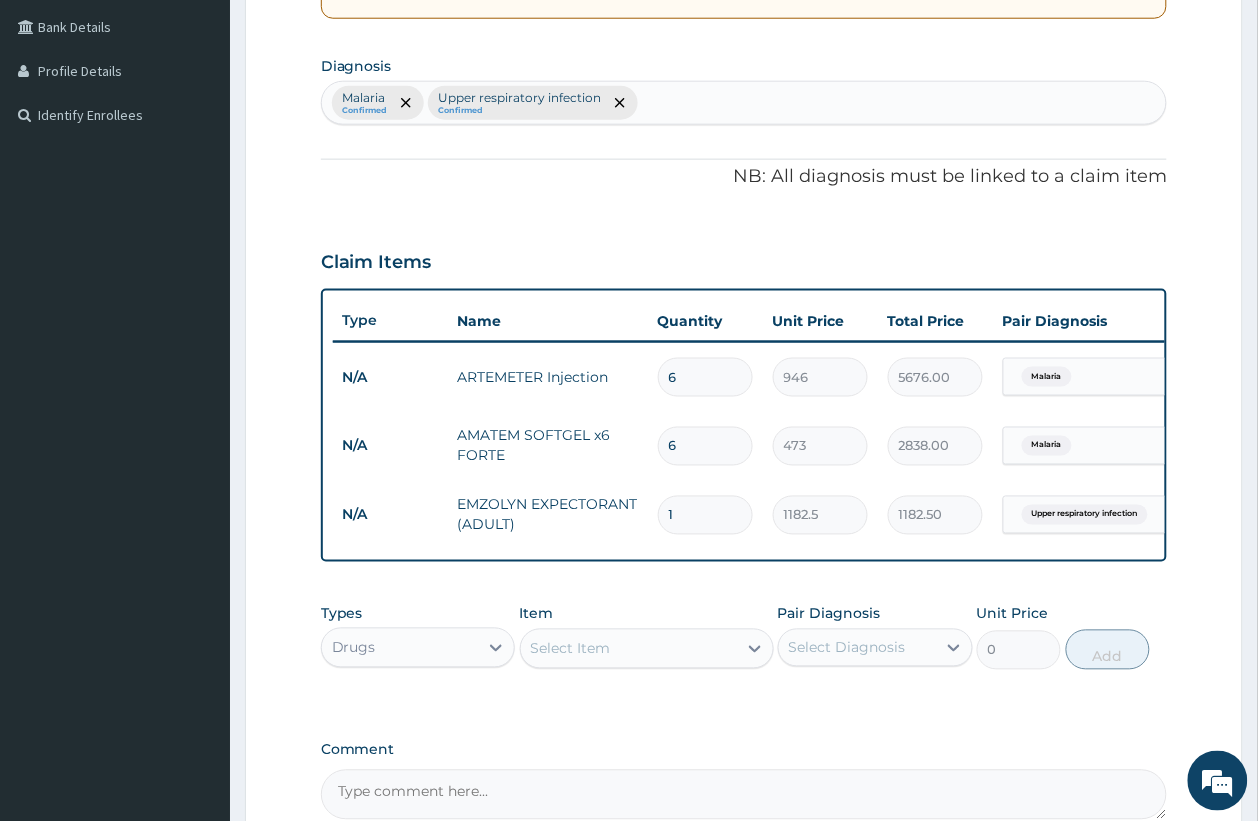click on "Select Item" at bounding box center (629, 649) 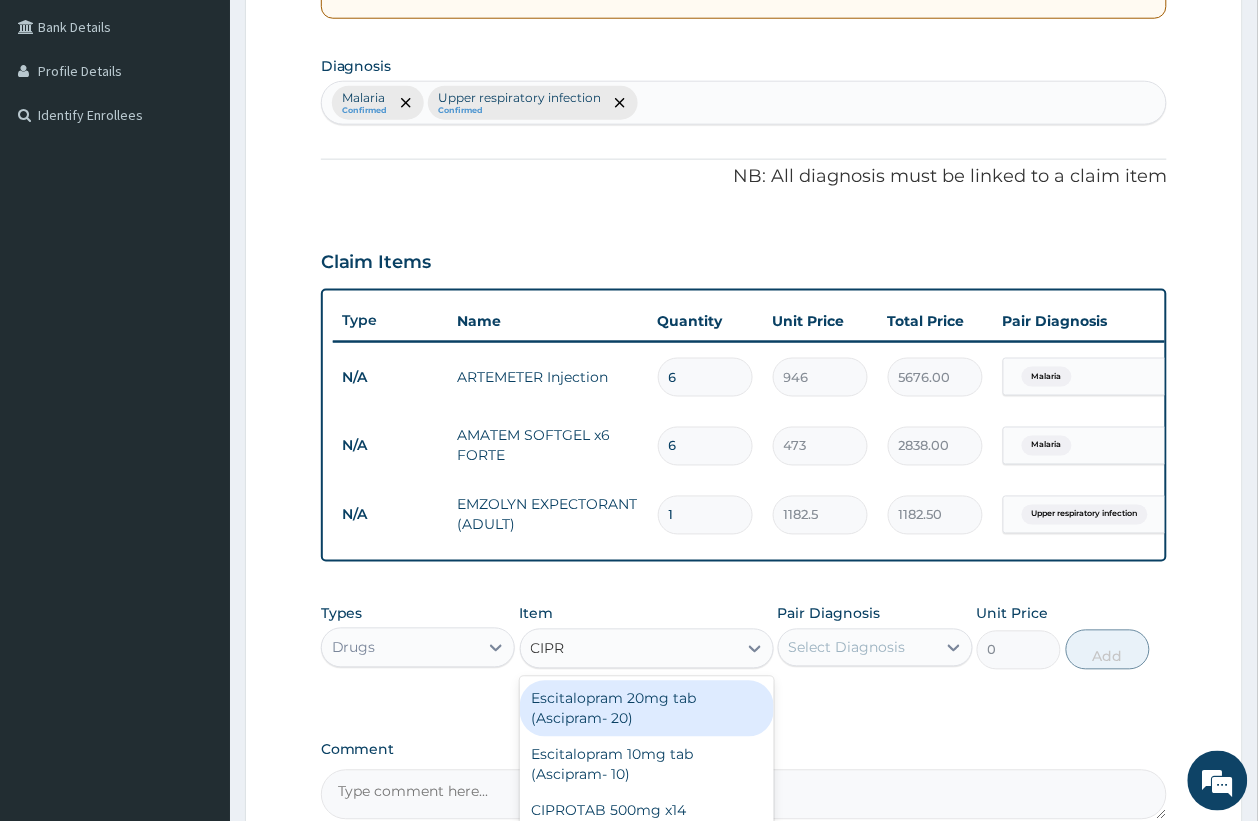 type on "CIPRO" 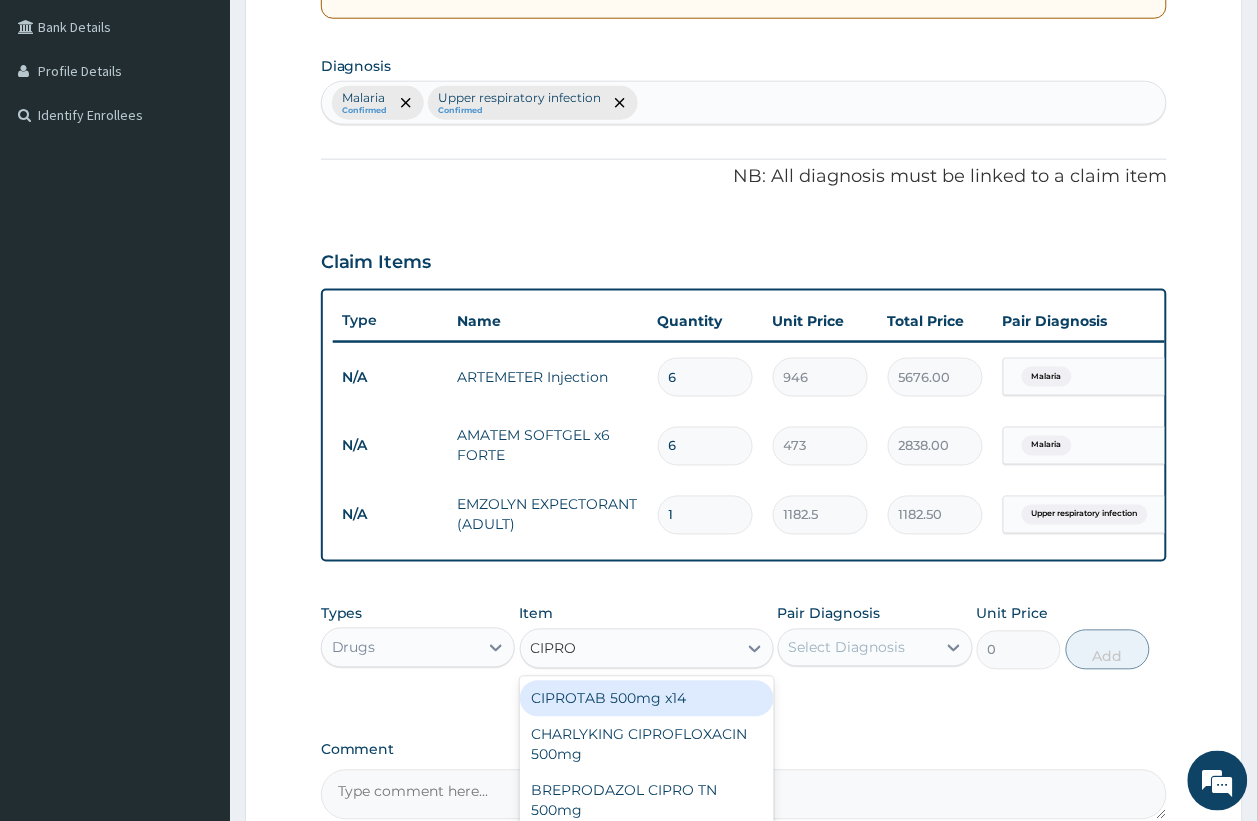 type 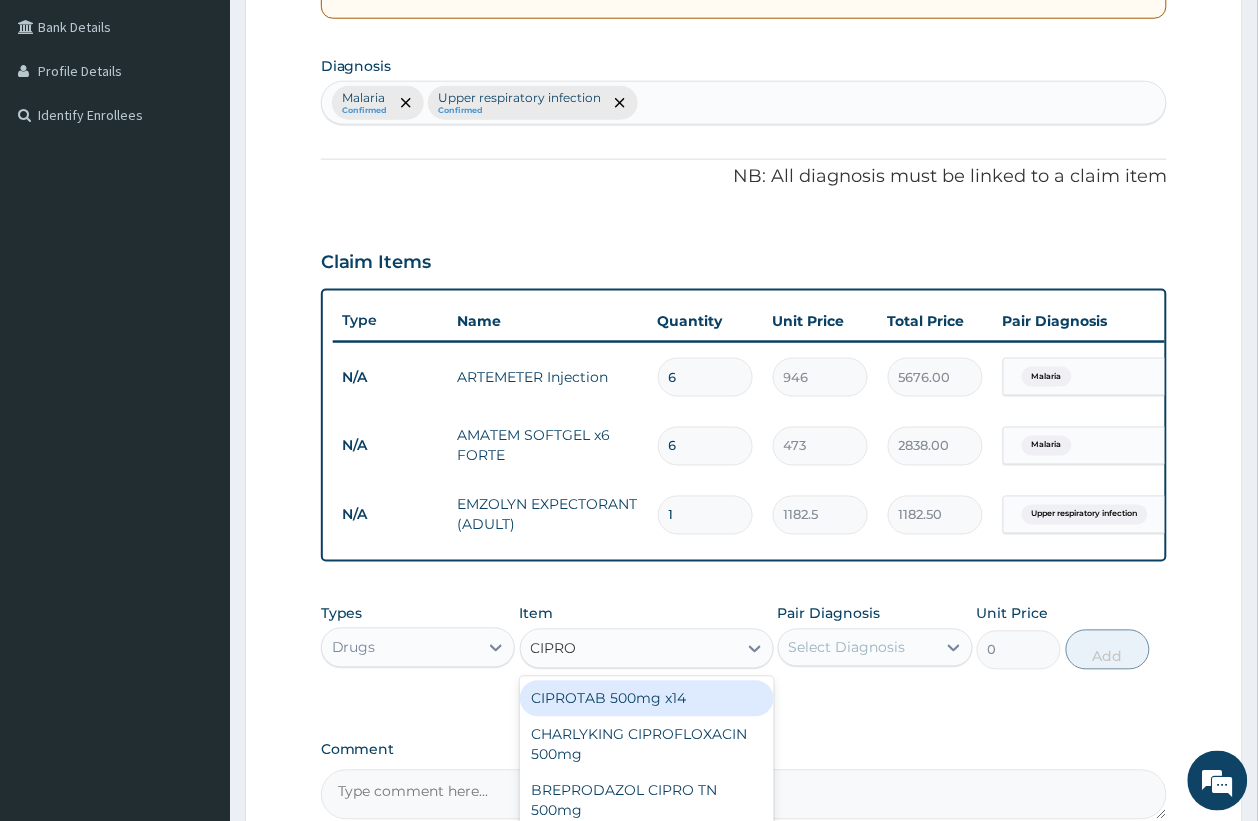 type on "319.275" 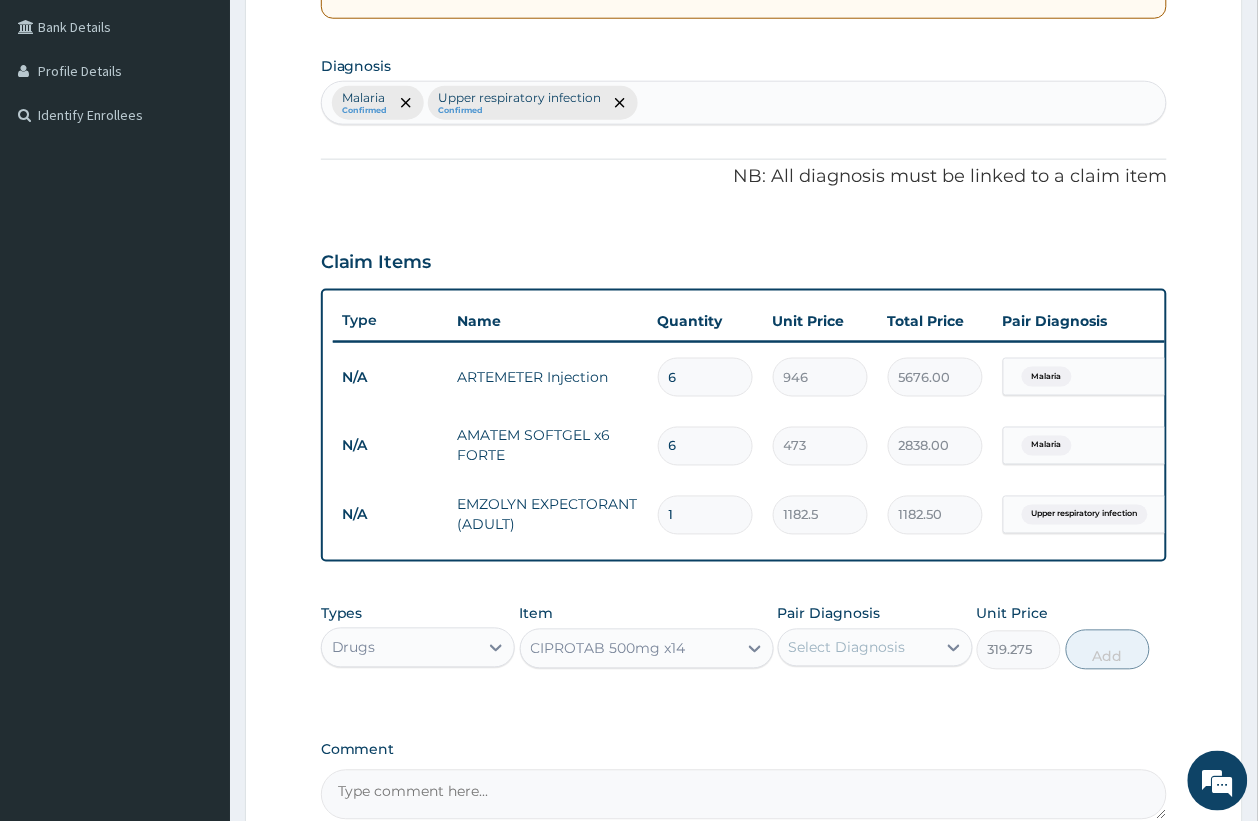 click on "Select Diagnosis" at bounding box center [847, 648] 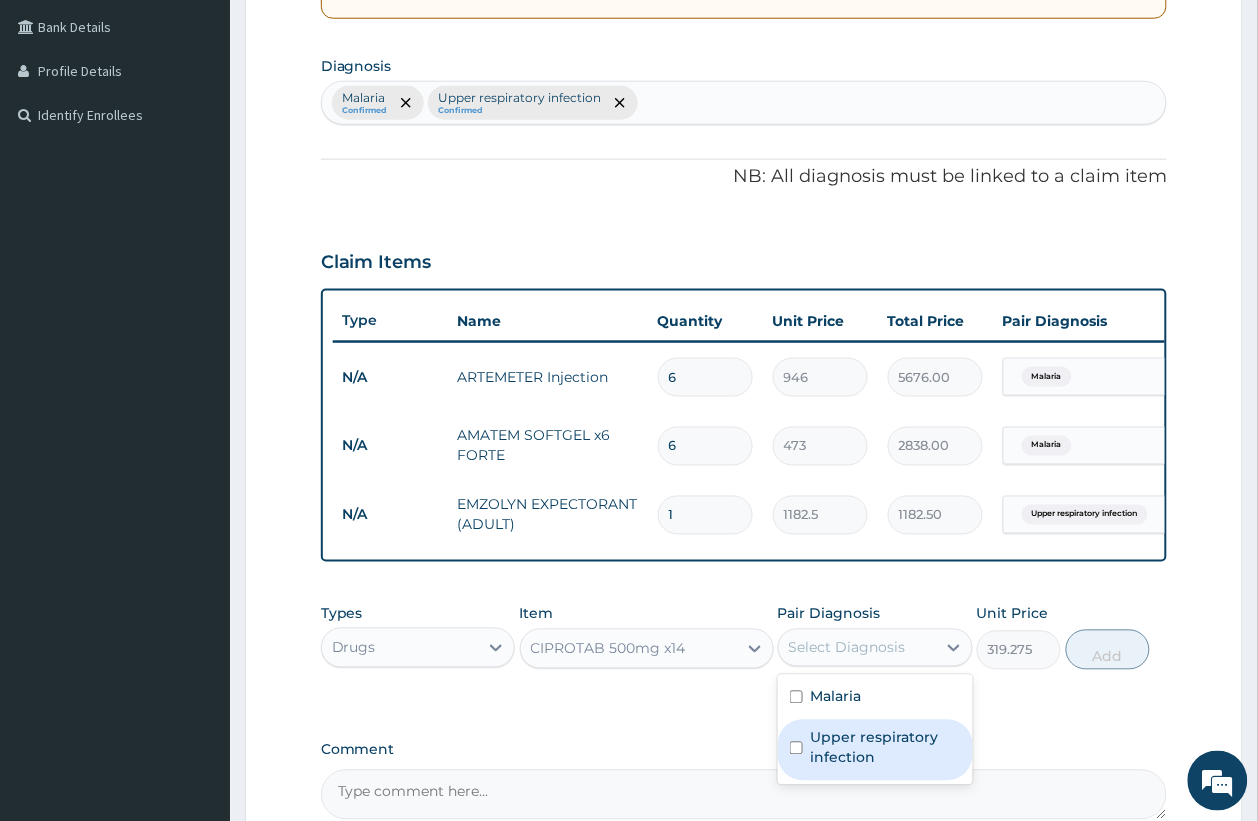 drag, startPoint x: 872, startPoint y: 767, endPoint x: 938, endPoint y: 746, distance: 69.260376 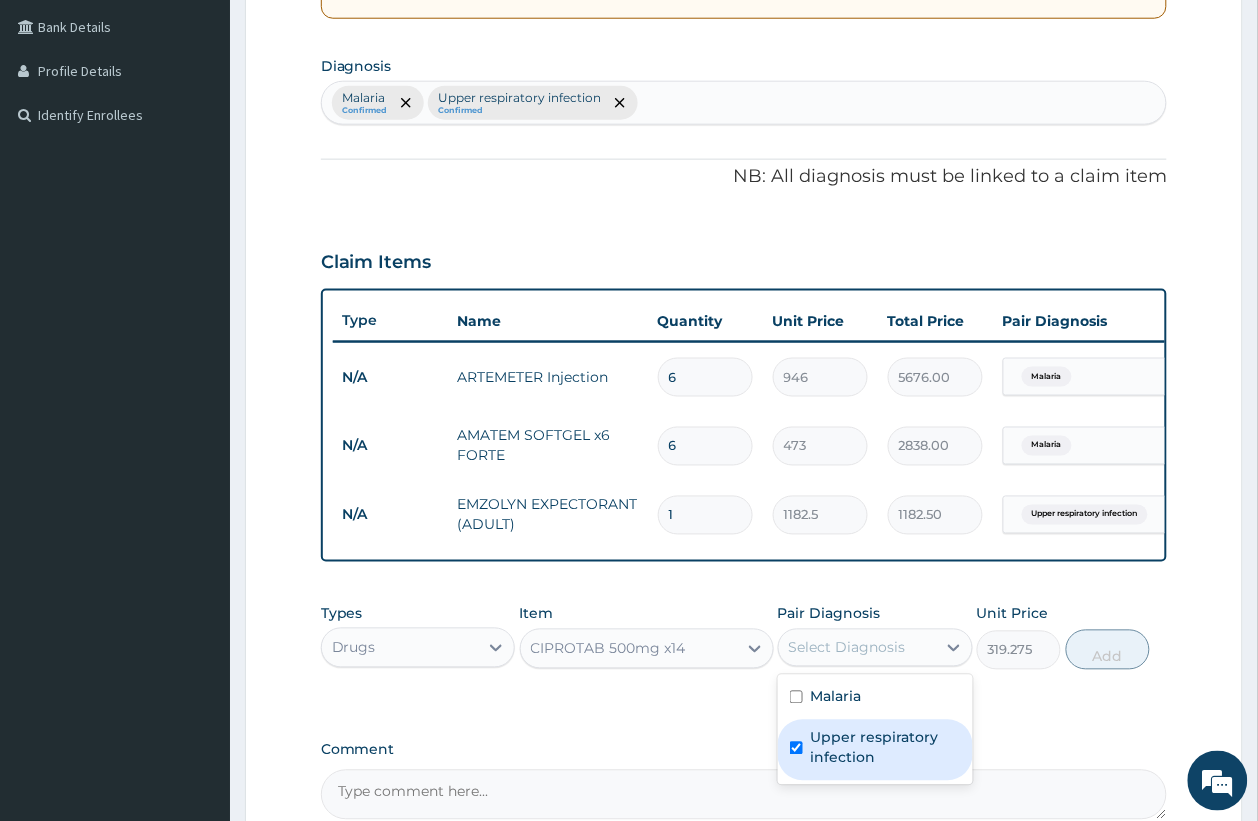 checkbox on "true" 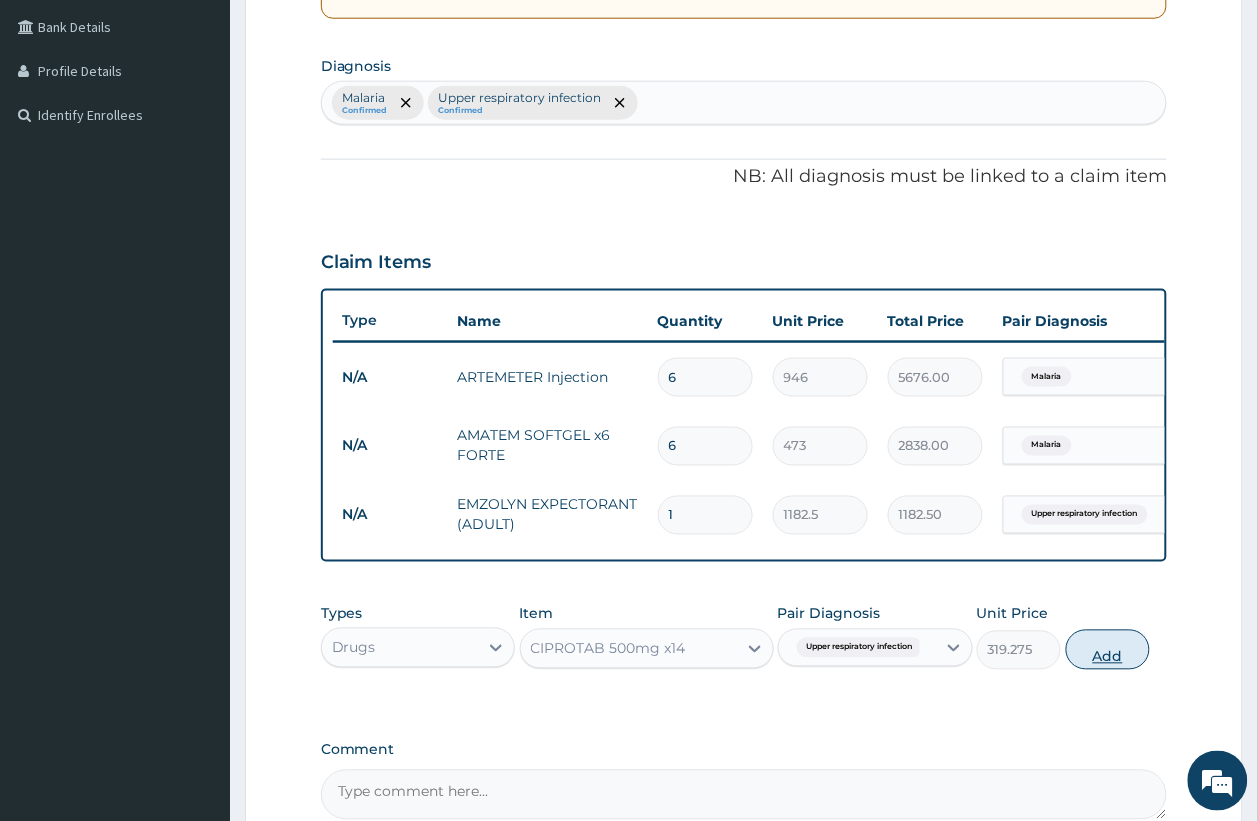 click on "Add" at bounding box center [1108, 650] 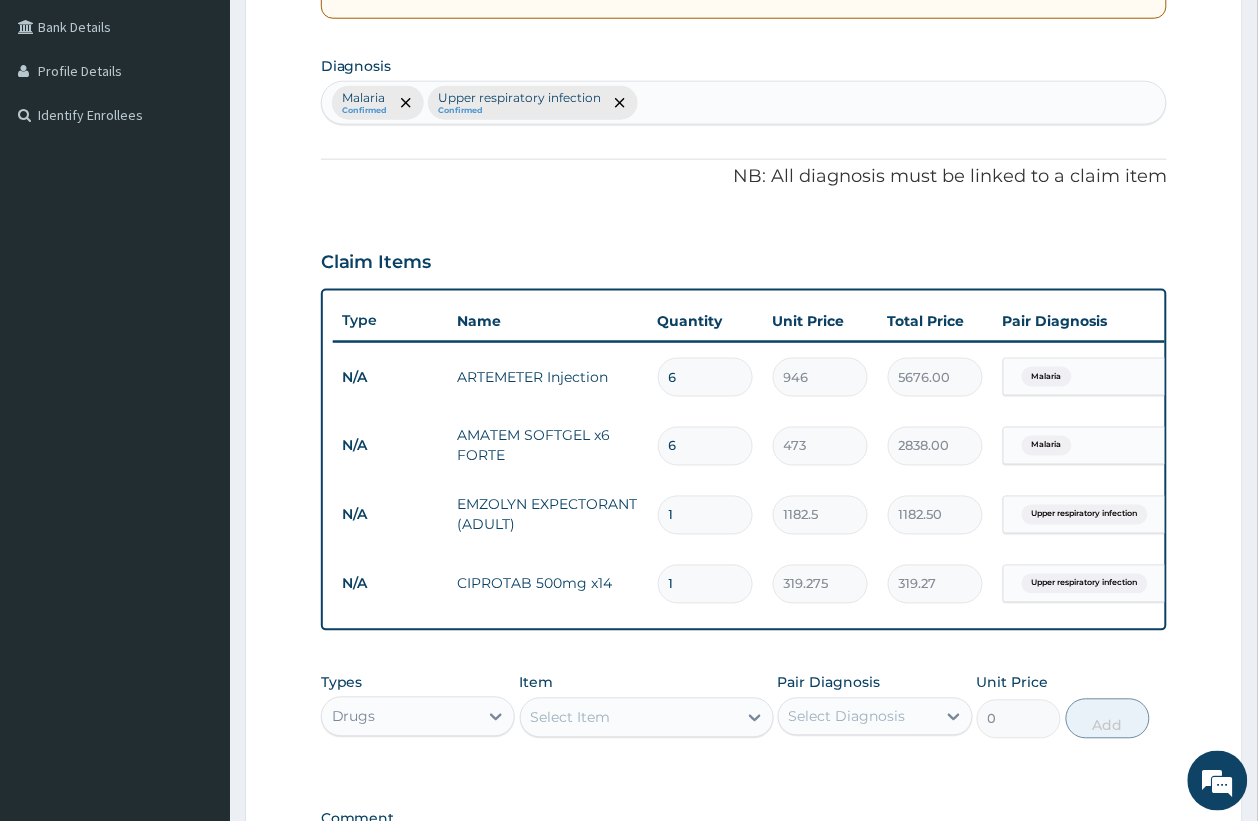 type on "14" 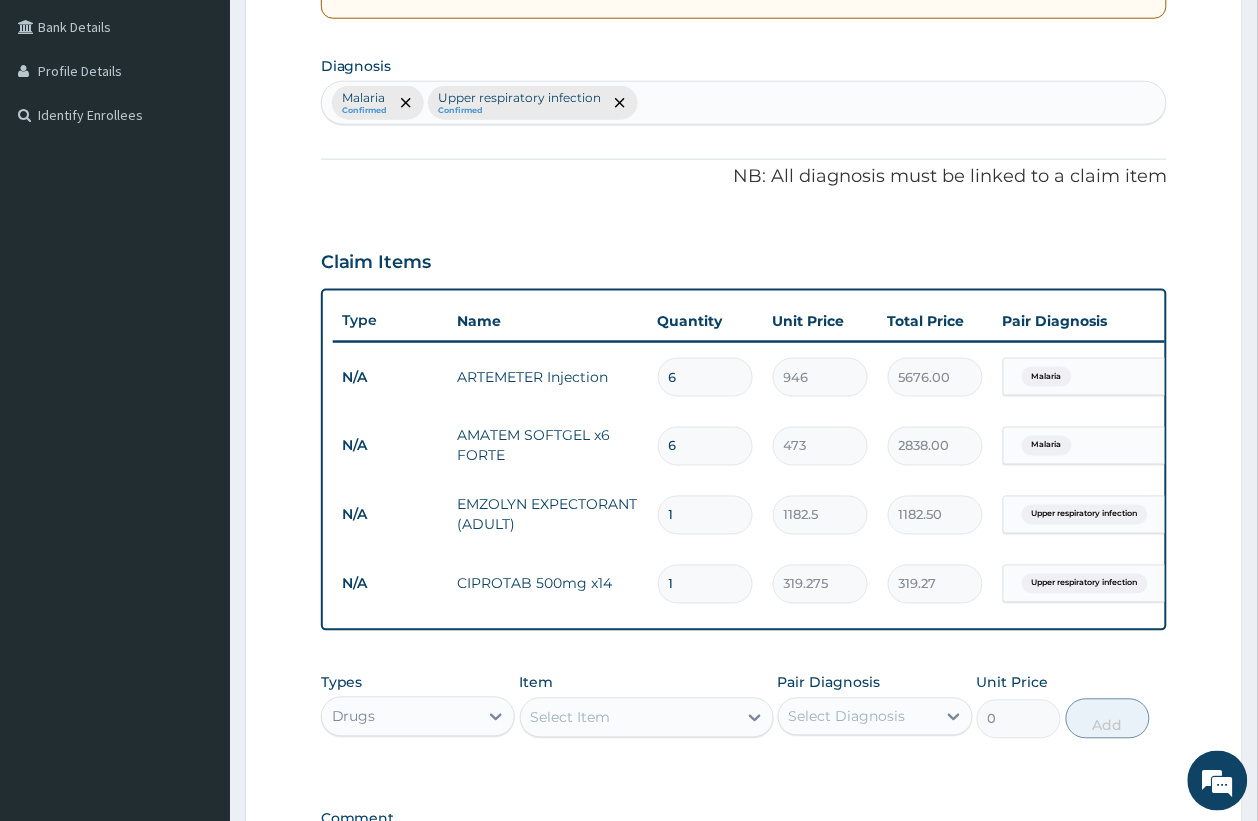 type on "4469.85" 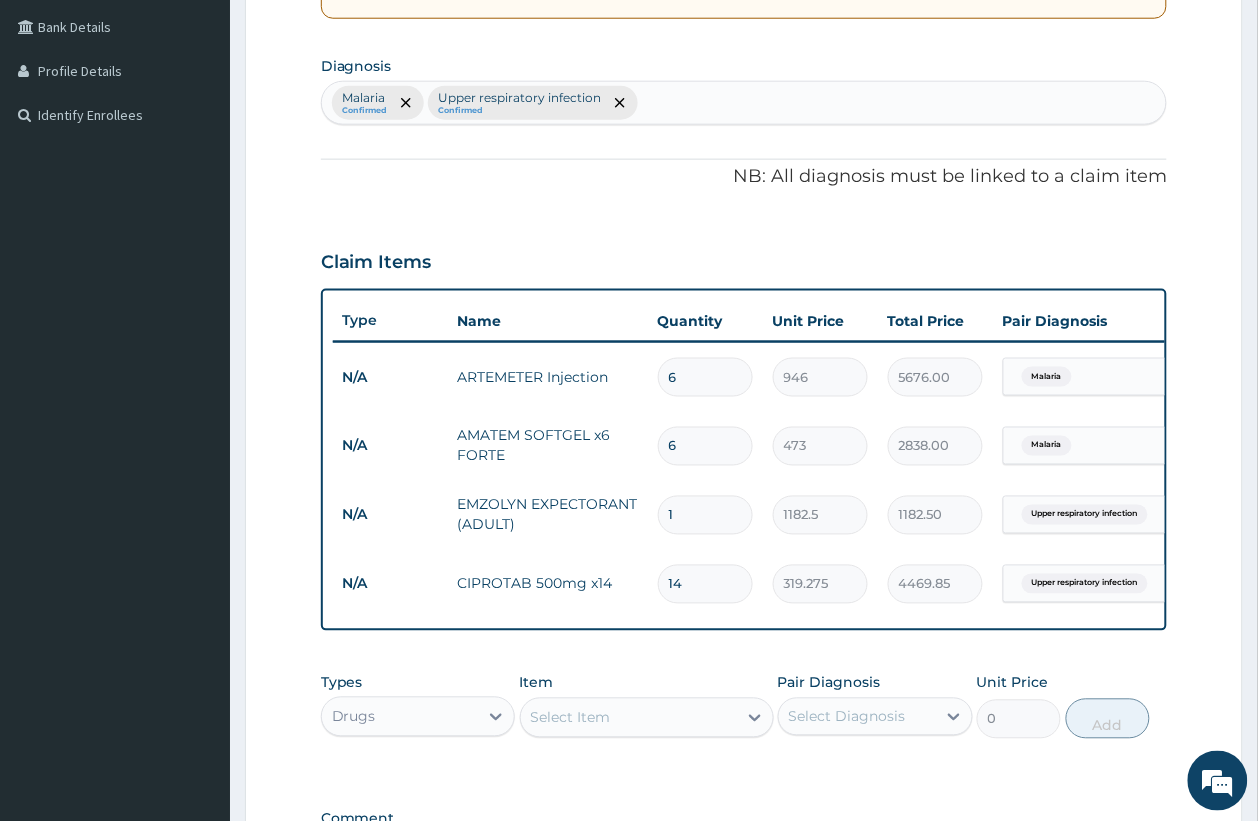 type on "1" 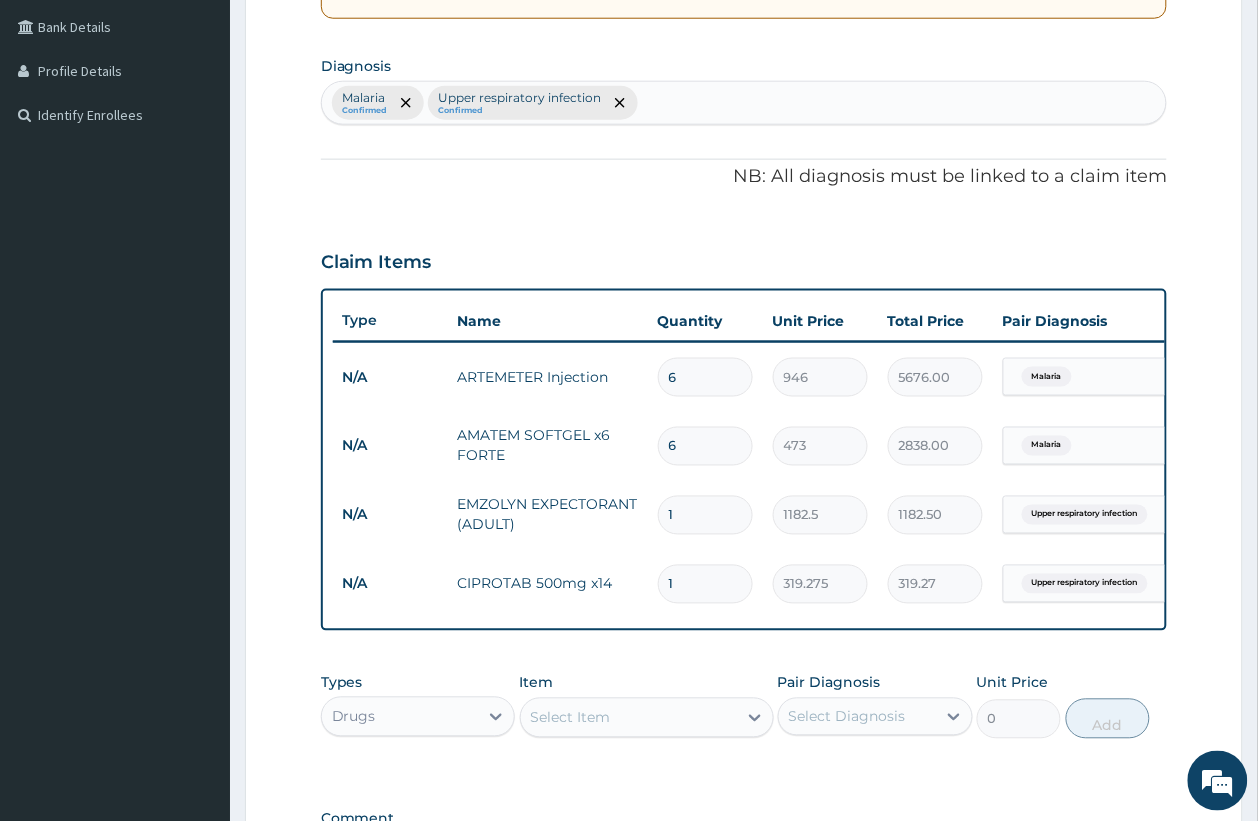 type on "10" 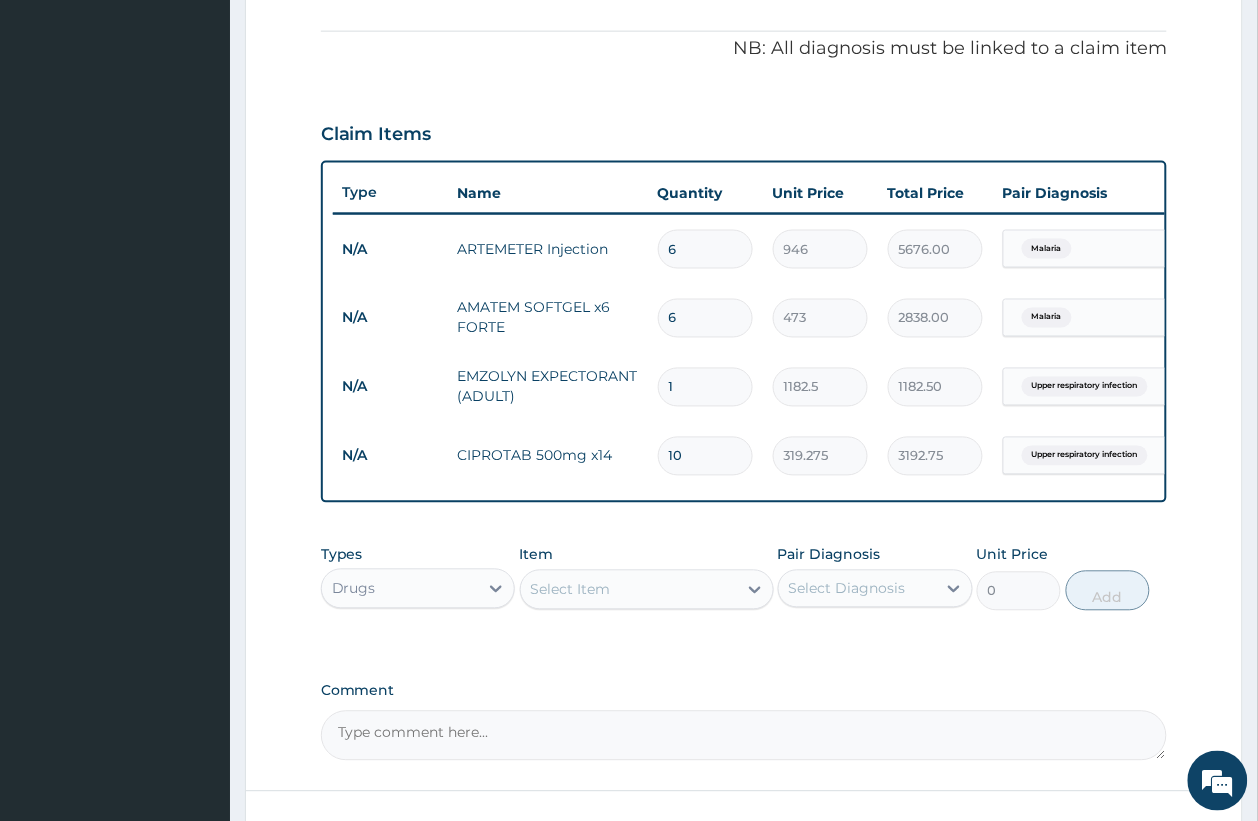 scroll, scrollTop: 687, scrollLeft: 0, axis: vertical 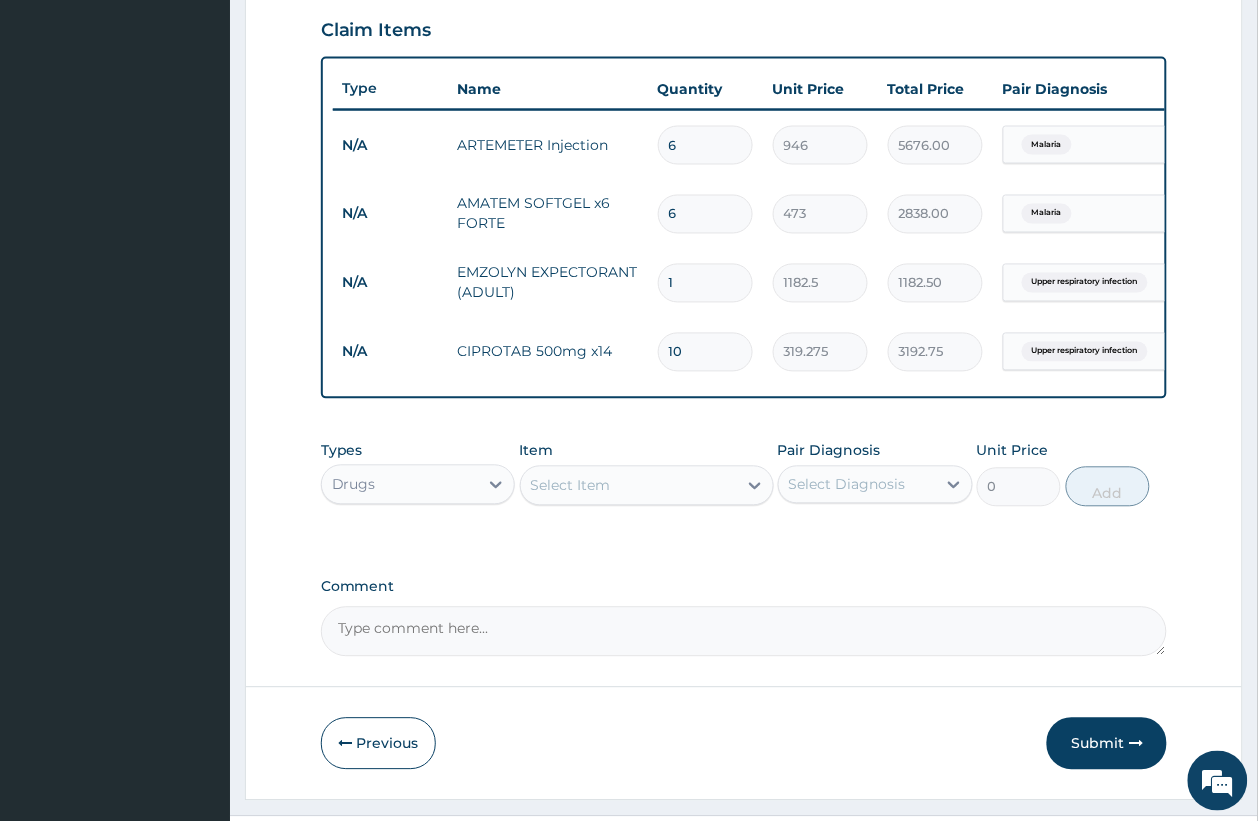 type on "10" 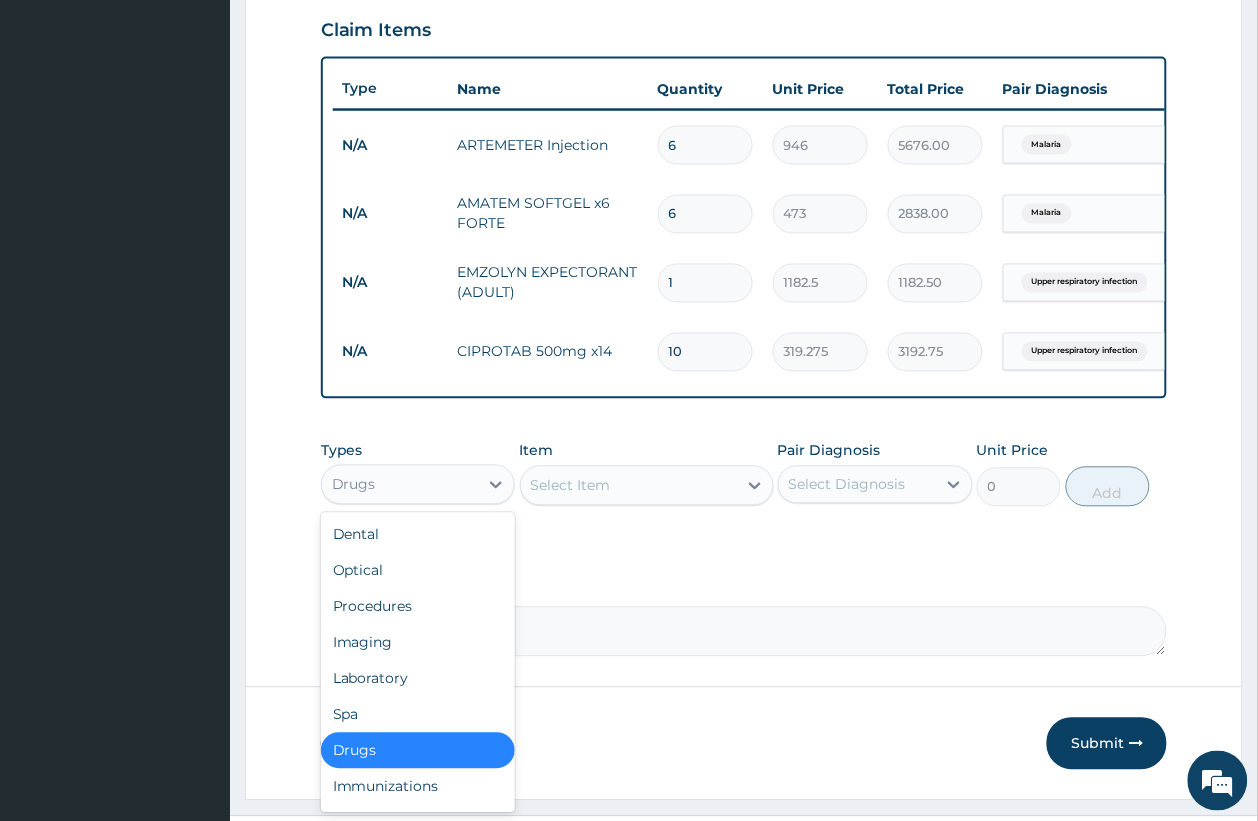click on "Drugs" at bounding box center [400, 485] 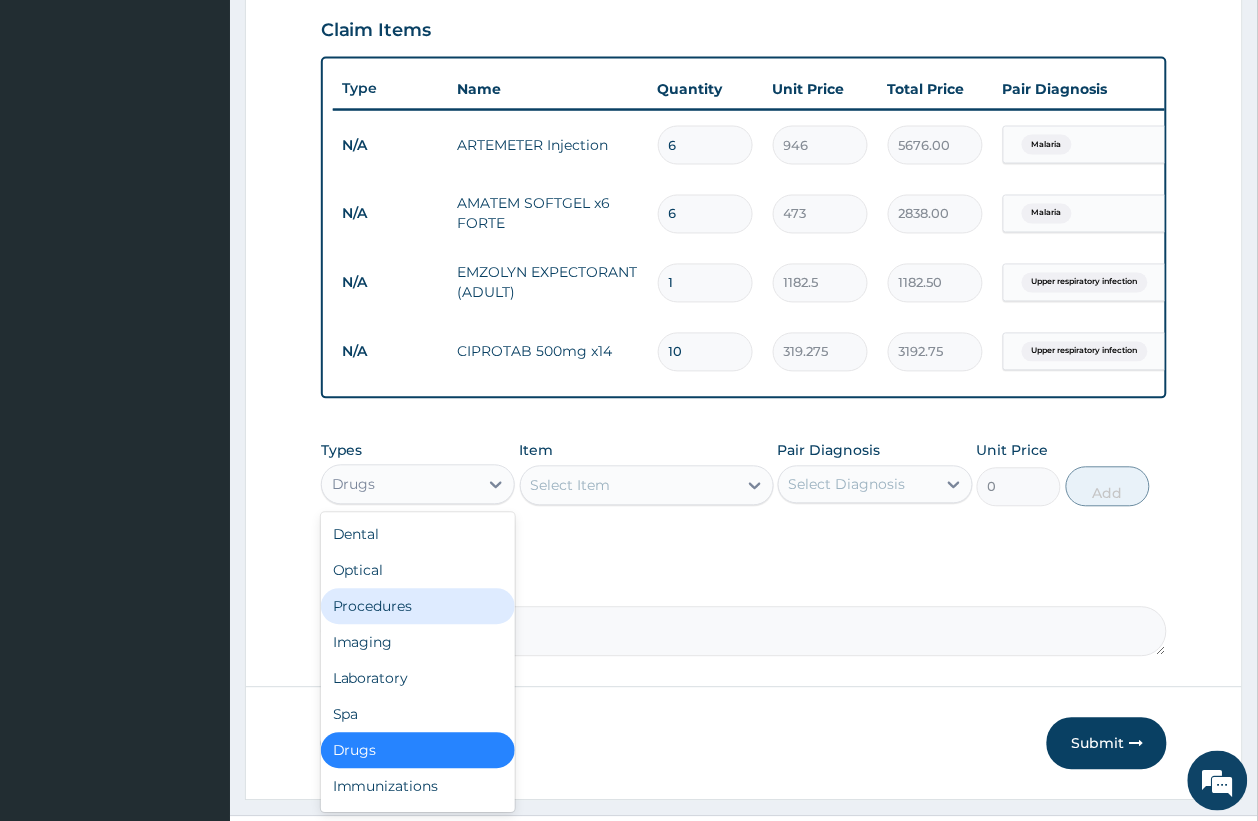 click on "Procedures" at bounding box center (418, 607) 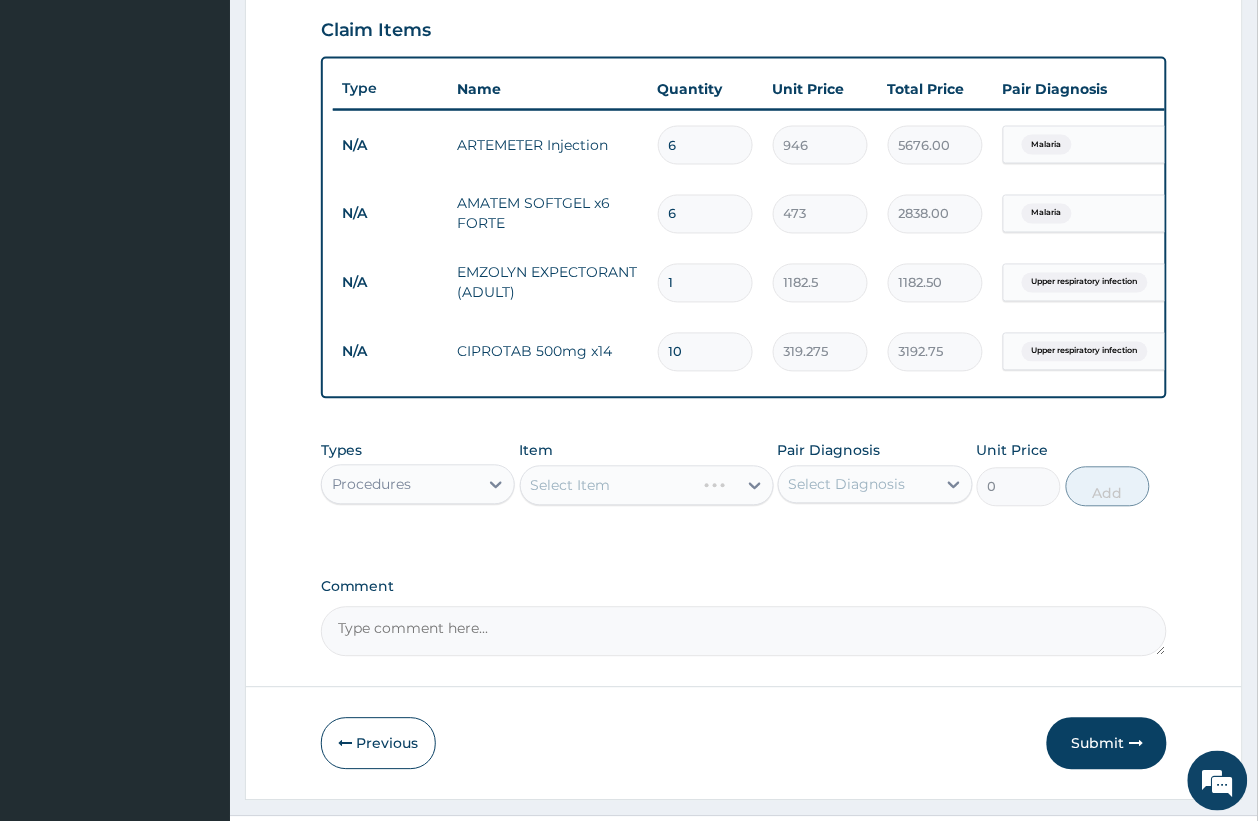 click on "Select Diagnosis" at bounding box center (847, 485) 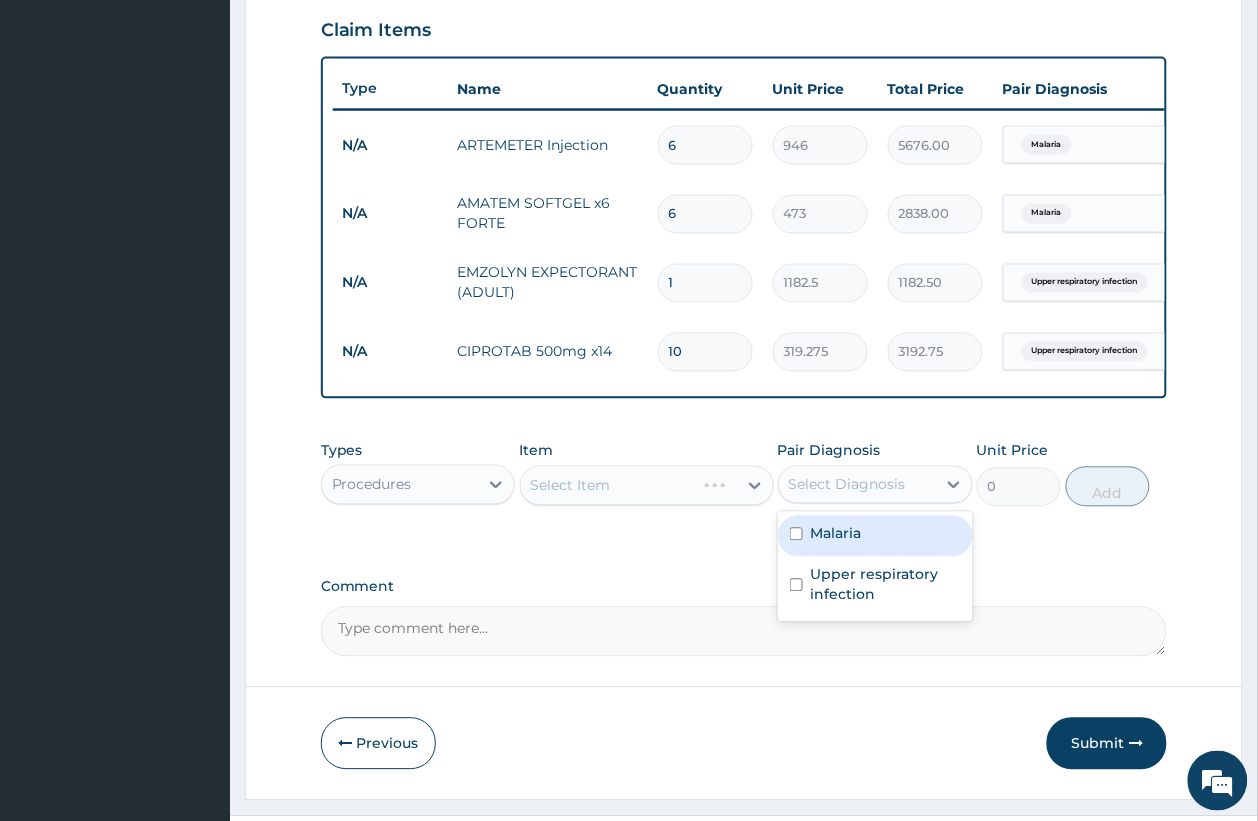 click on "Malaria" at bounding box center [875, 536] 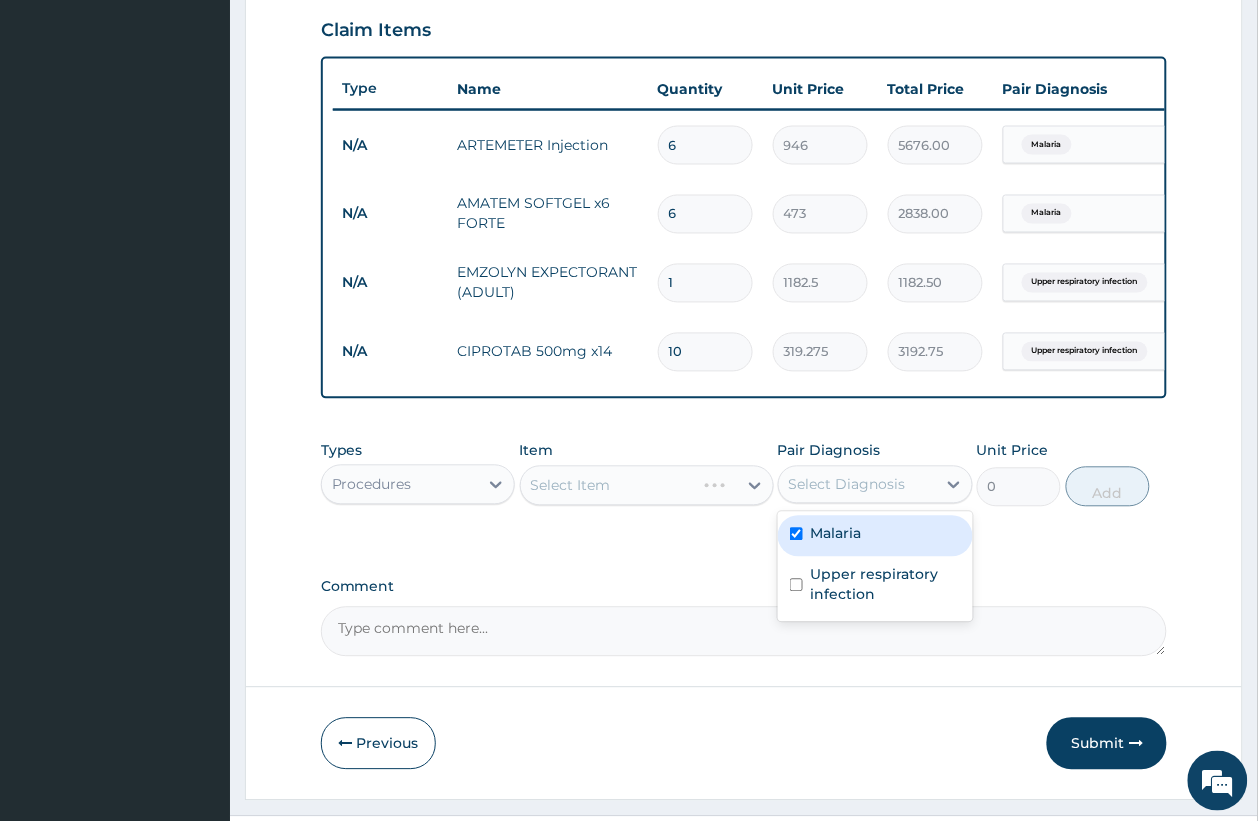 checkbox on "true" 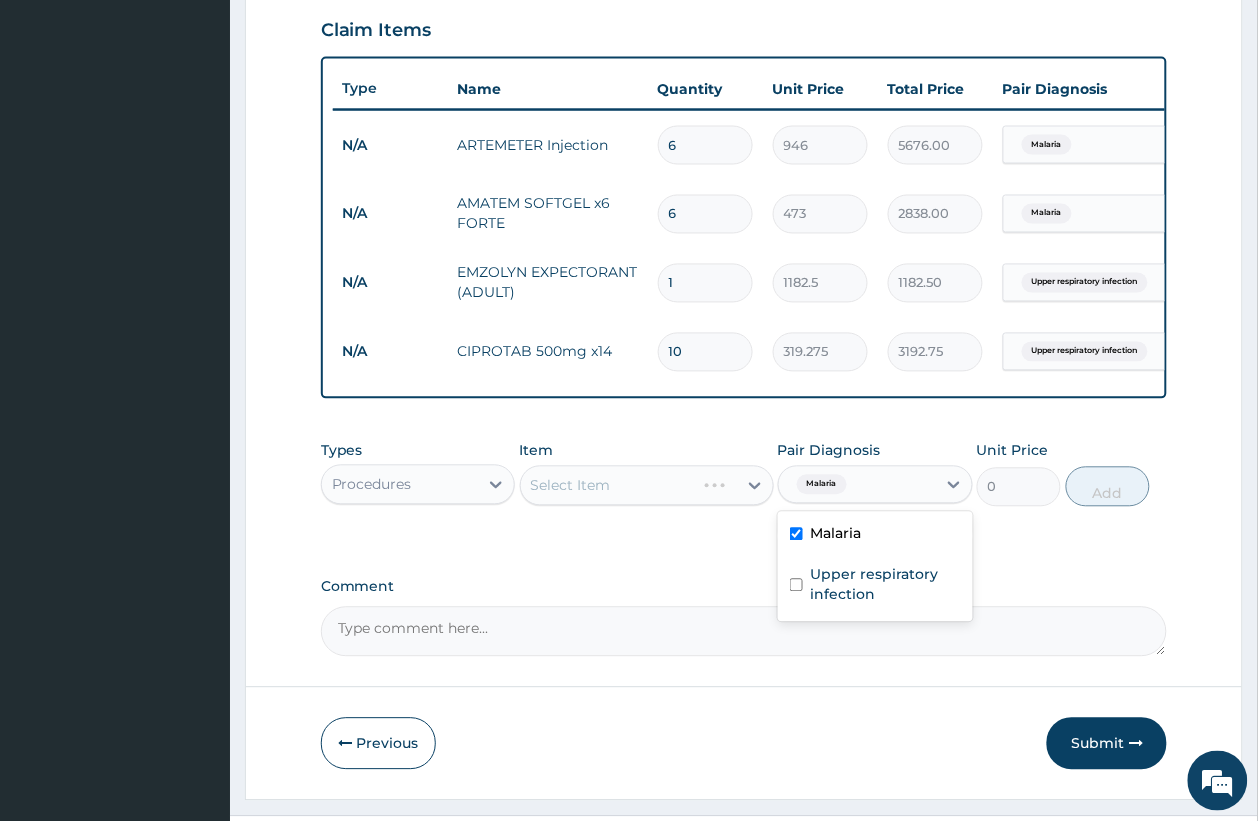 click on "Select Item" at bounding box center (608, 486) 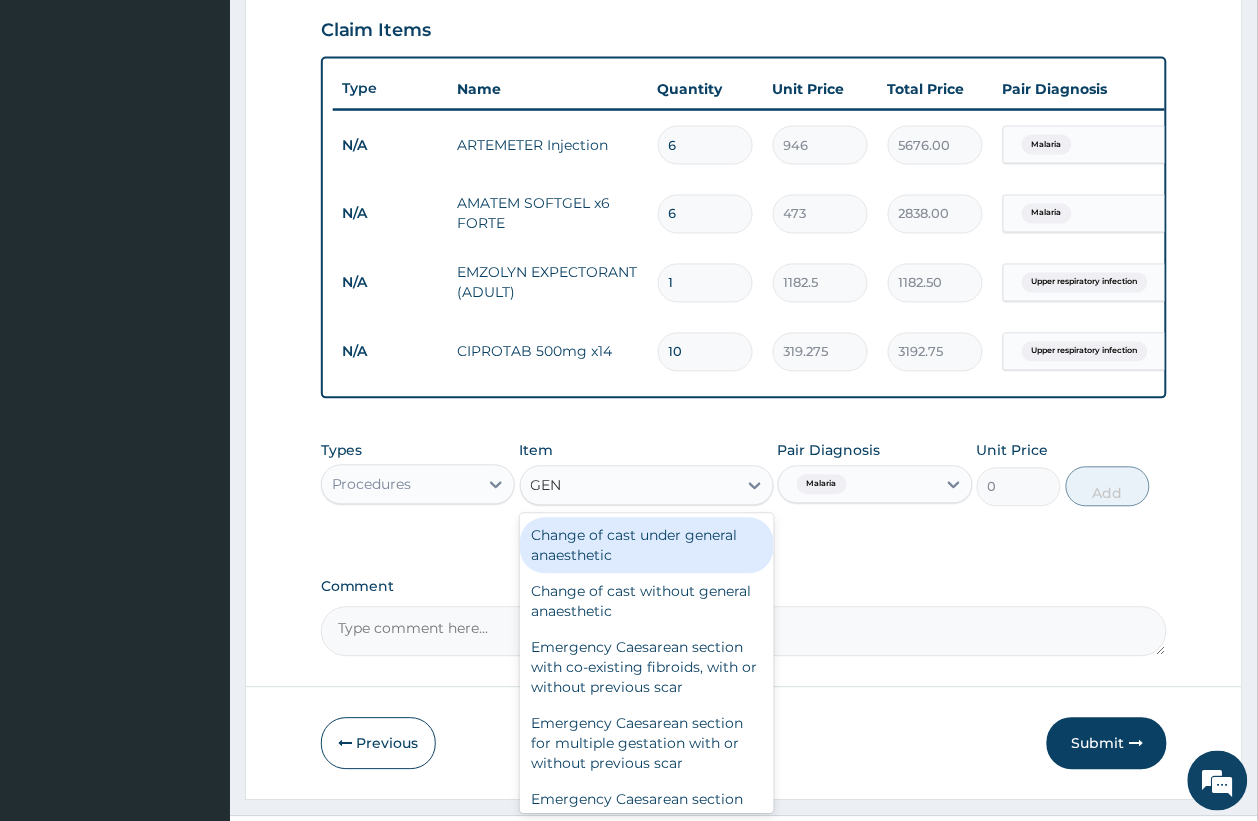 type on "GENE" 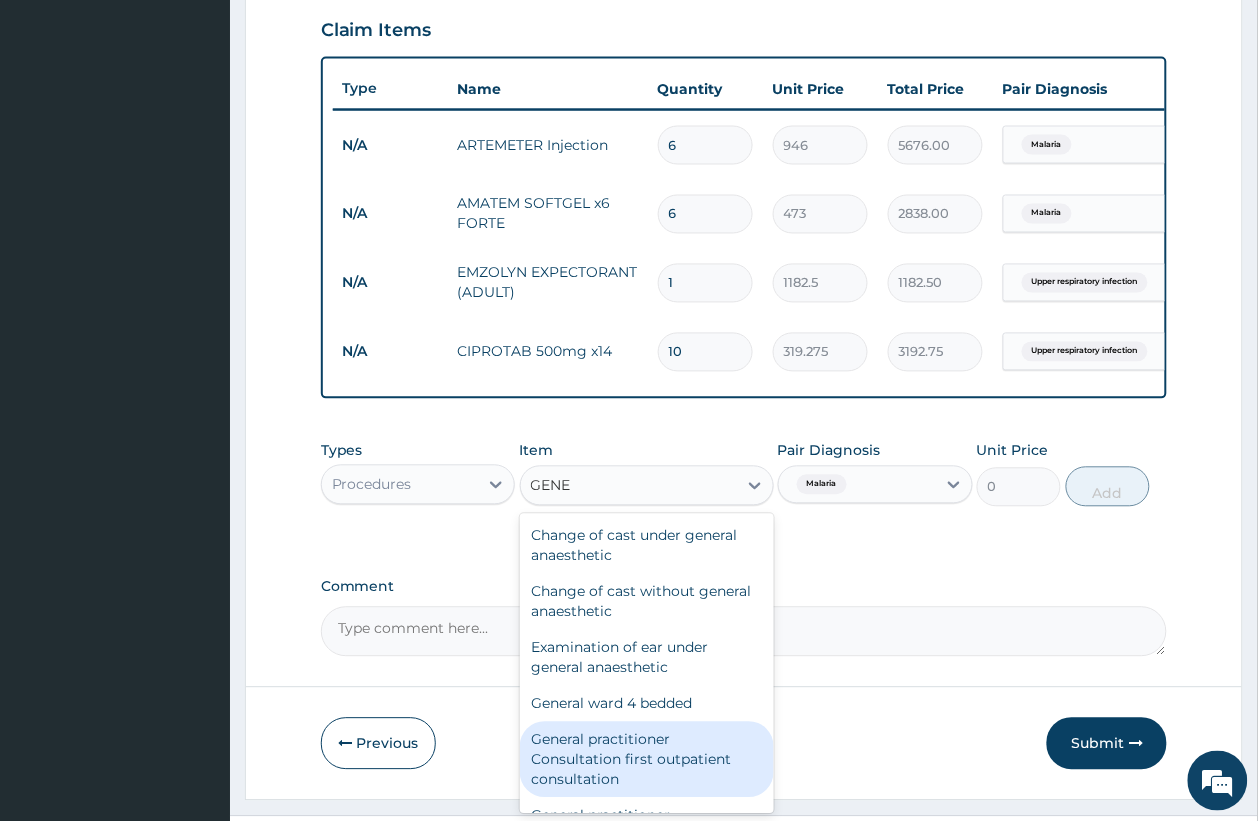 click on "General practitioner Consultation first outpatient consultation" at bounding box center [647, 760] 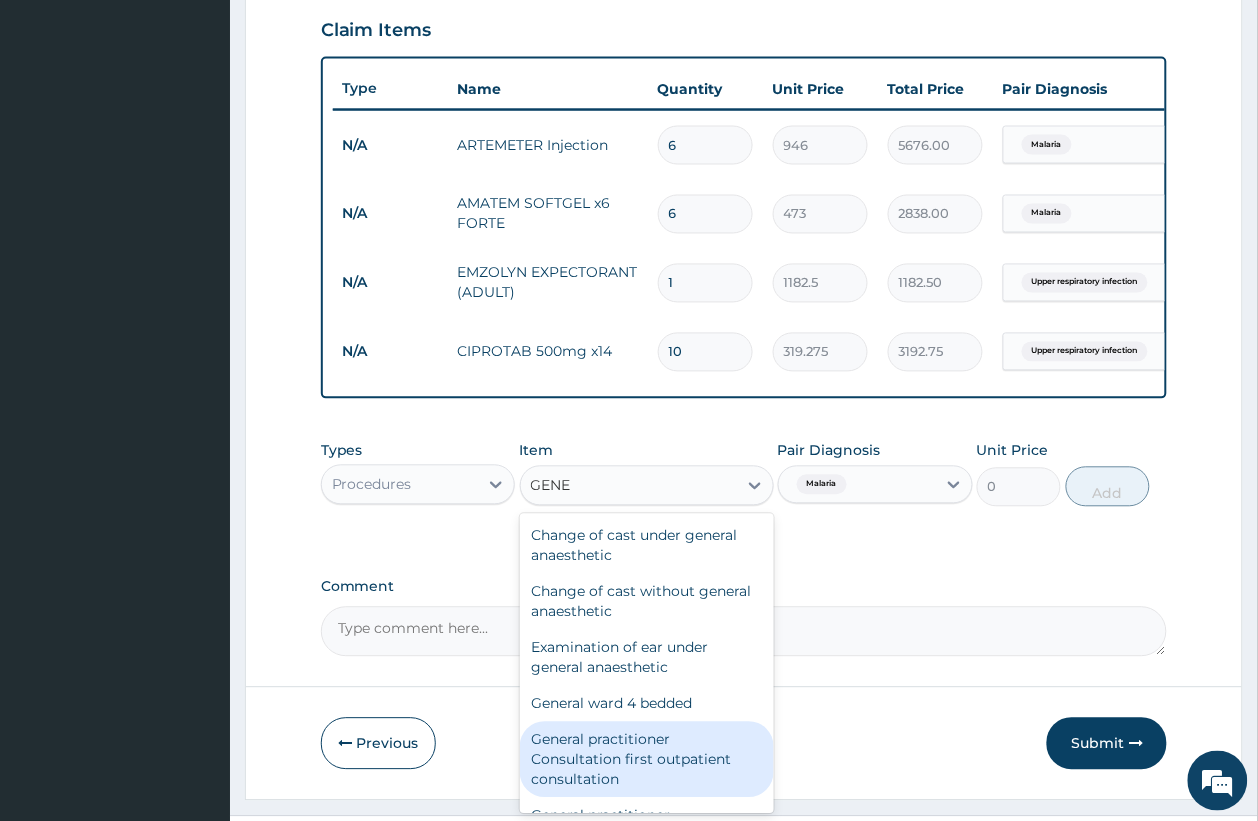 type 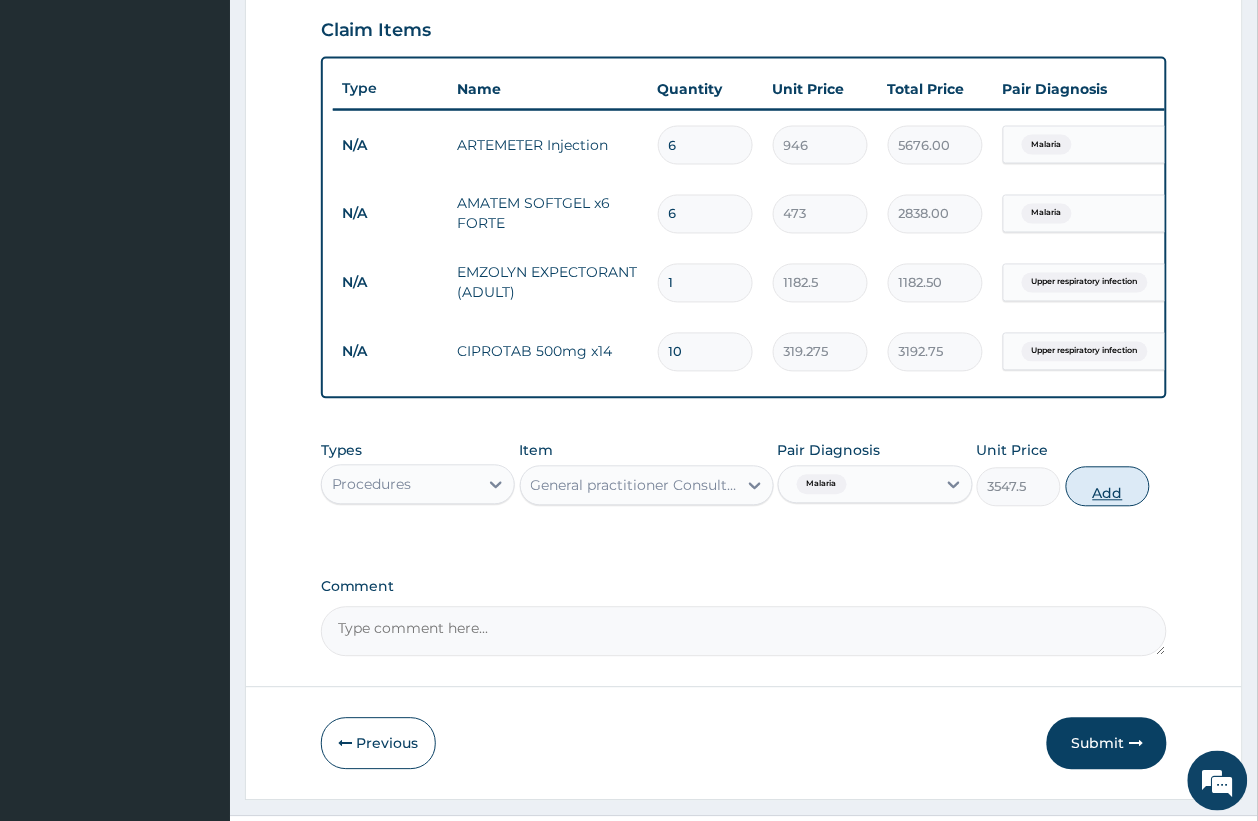 click on "Add" at bounding box center (1108, 487) 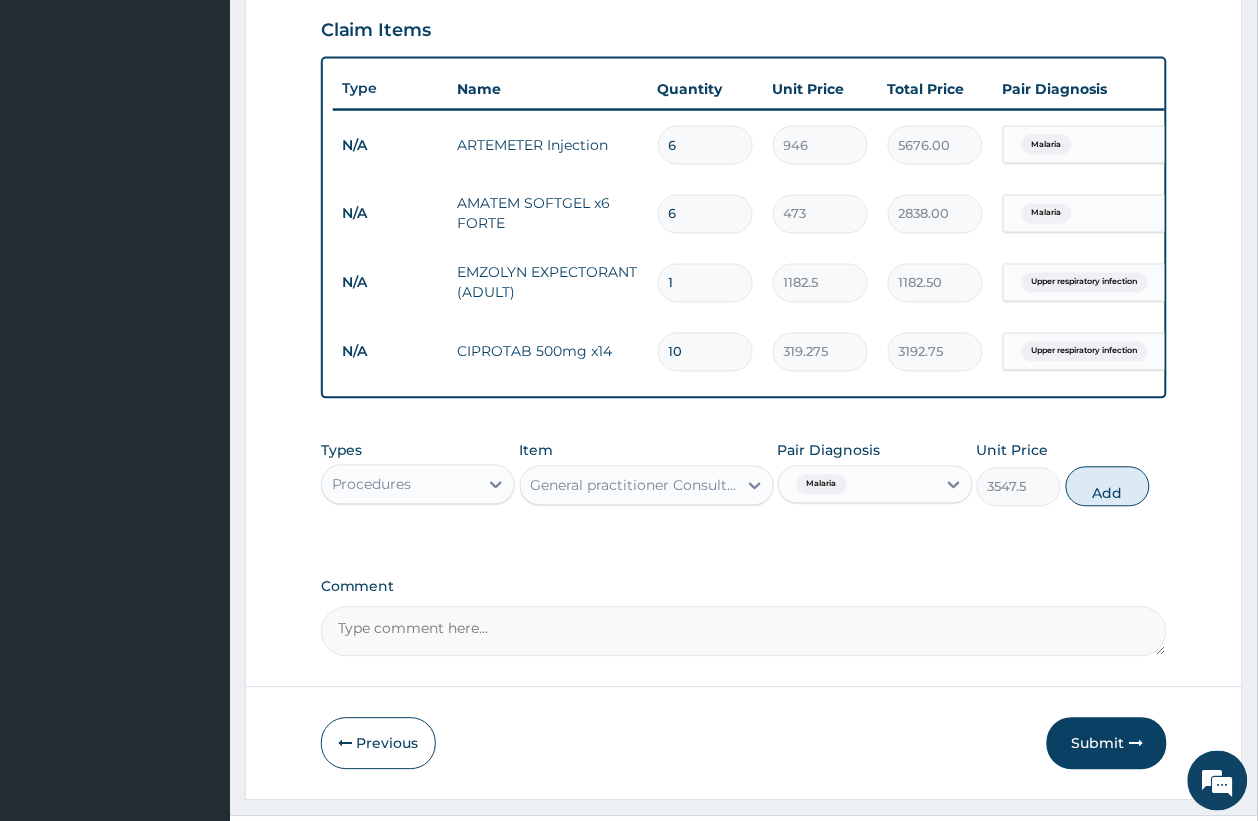 type on "0" 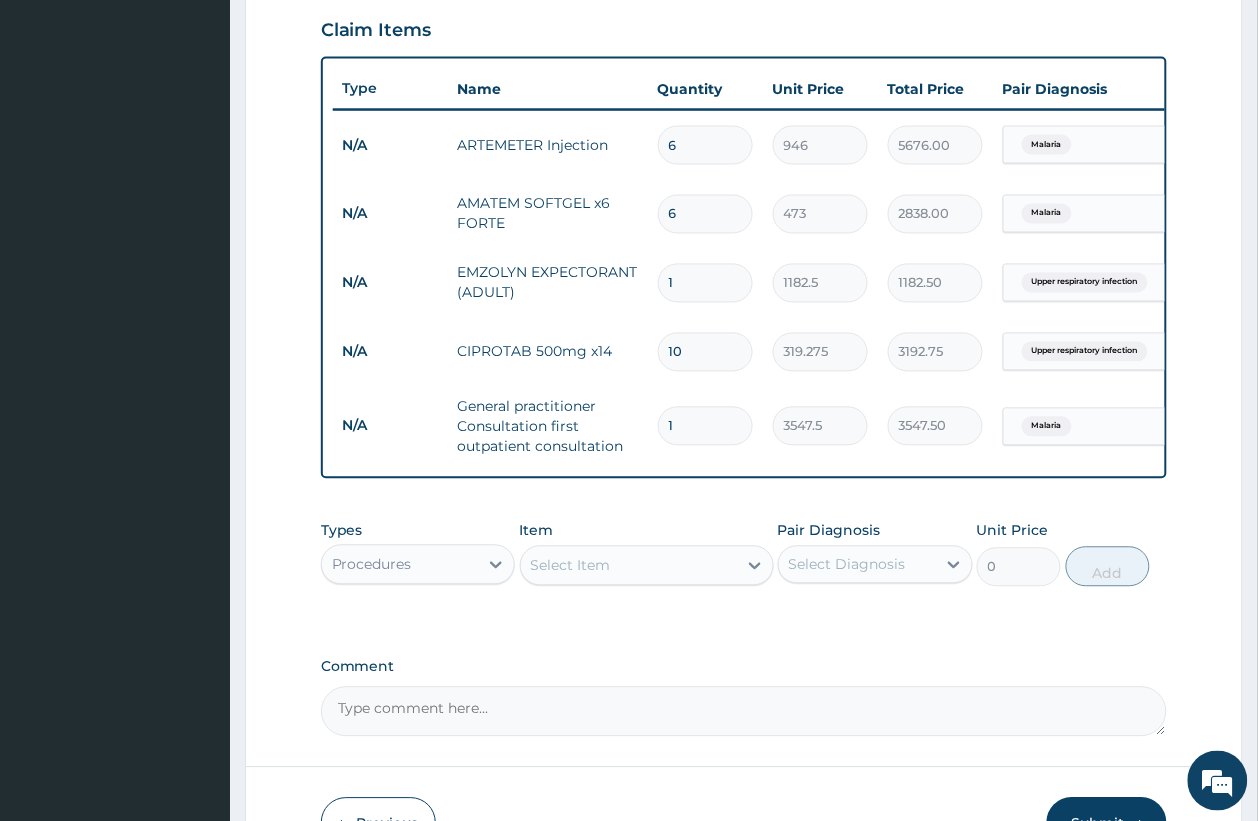 scroll, scrollTop: 833, scrollLeft: 0, axis: vertical 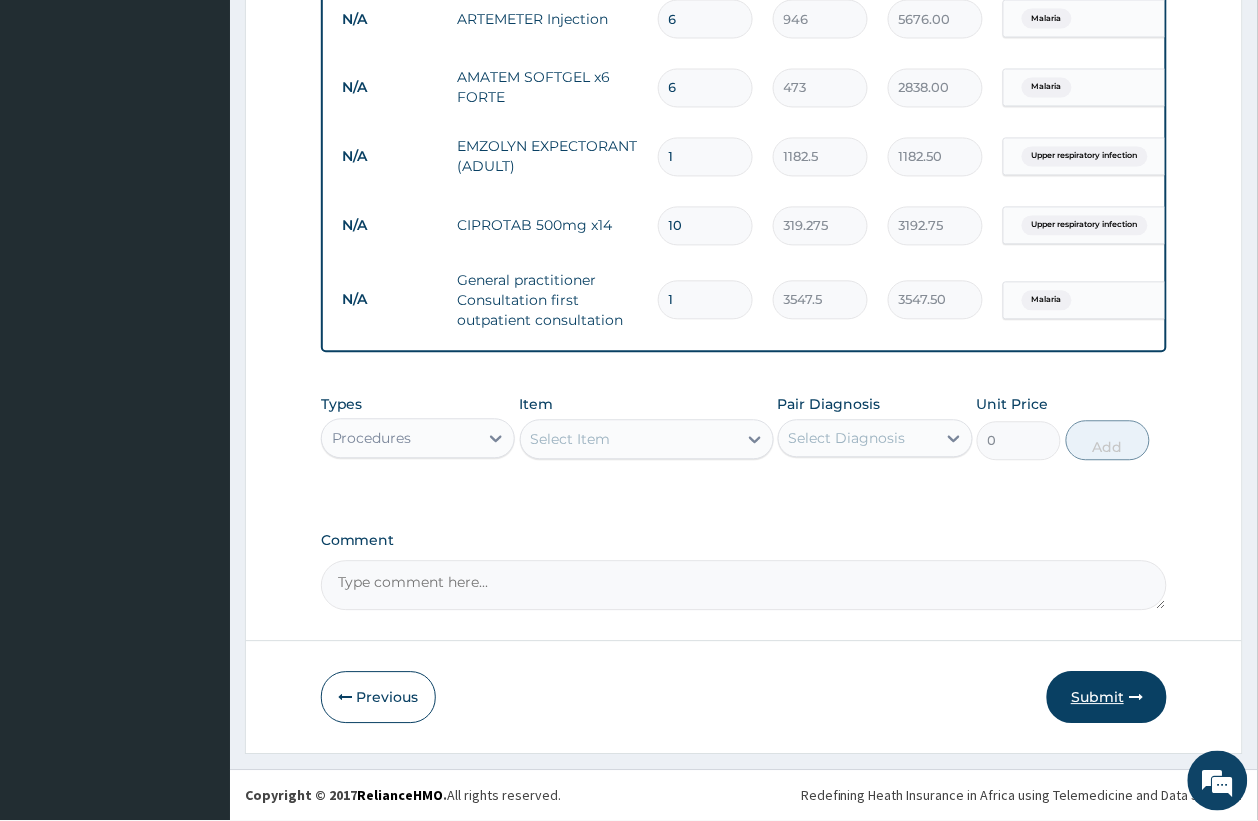 click on "Submit" at bounding box center (1107, 698) 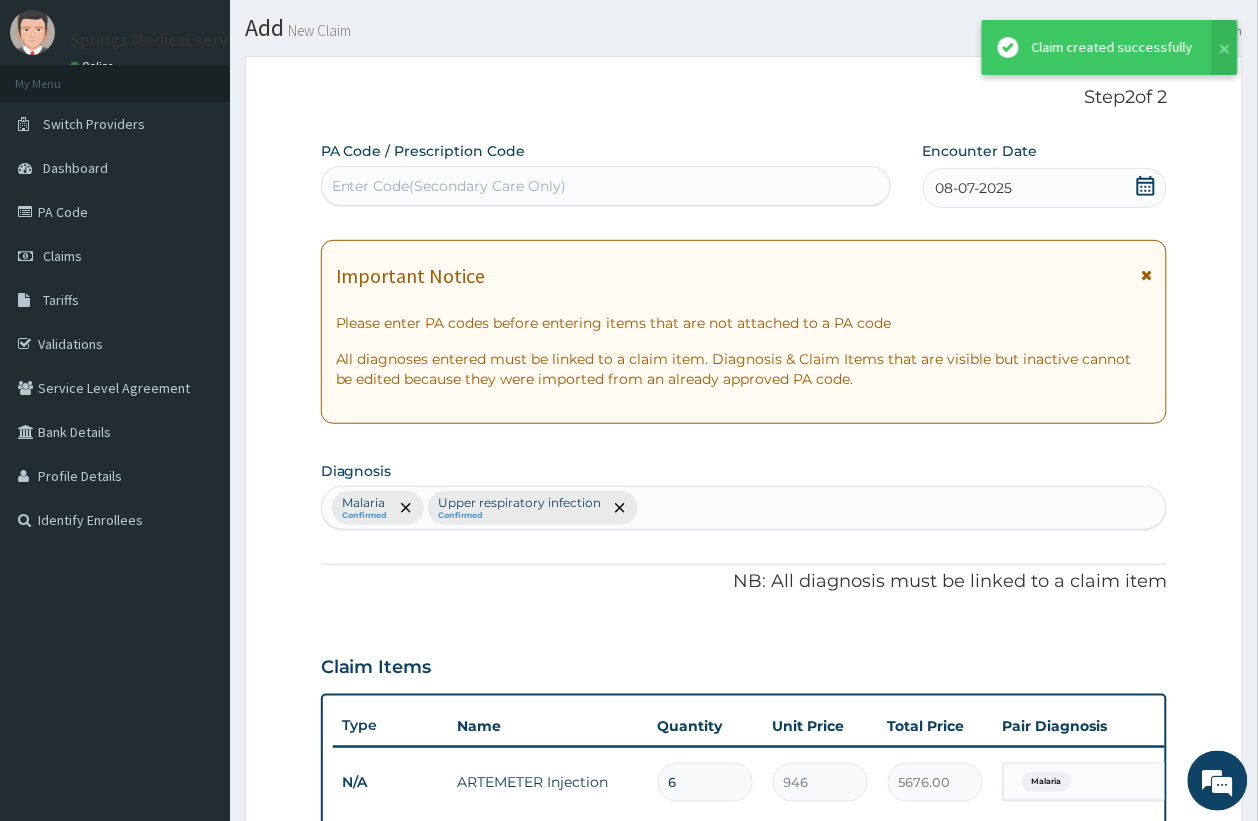 scroll, scrollTop: 833, scrollLeft: 0, axis: vertical 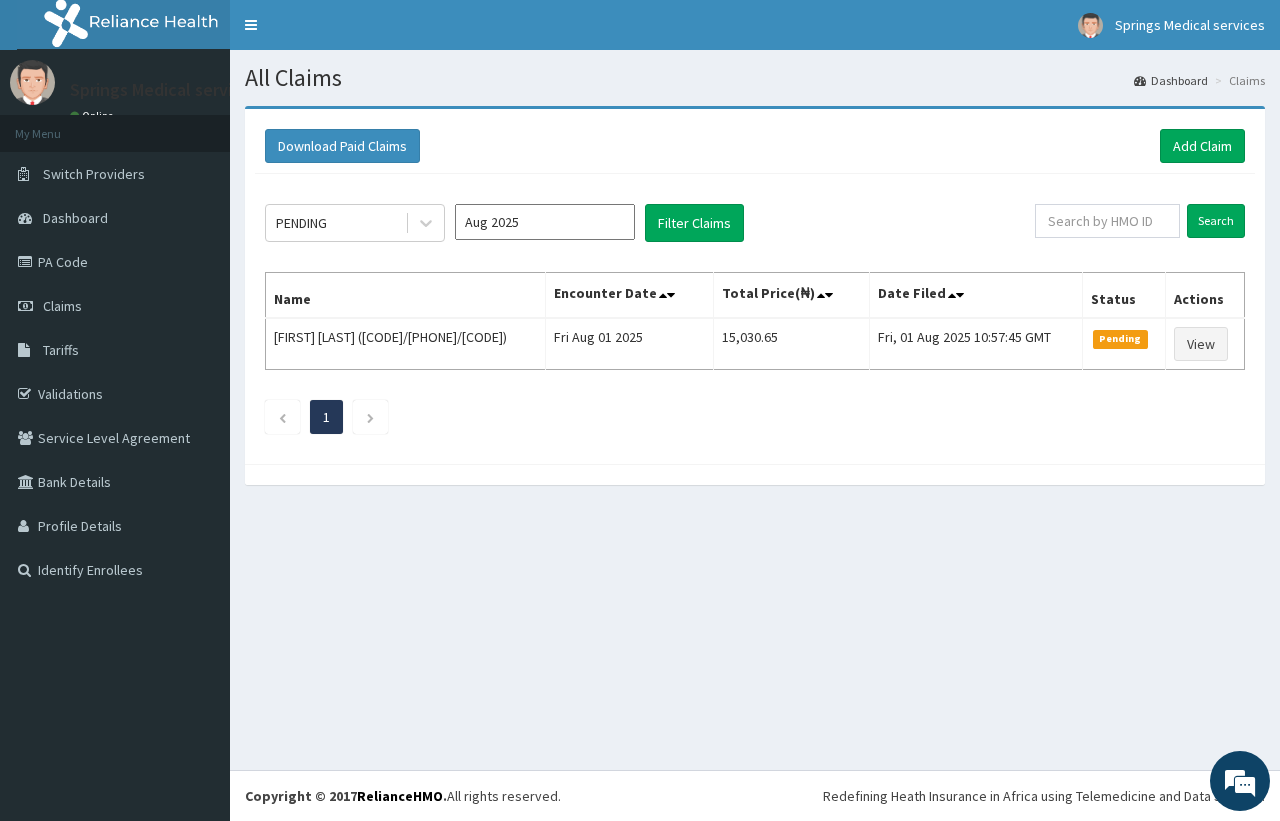 click on "Aug 2025" at bounding box center (545, 222) 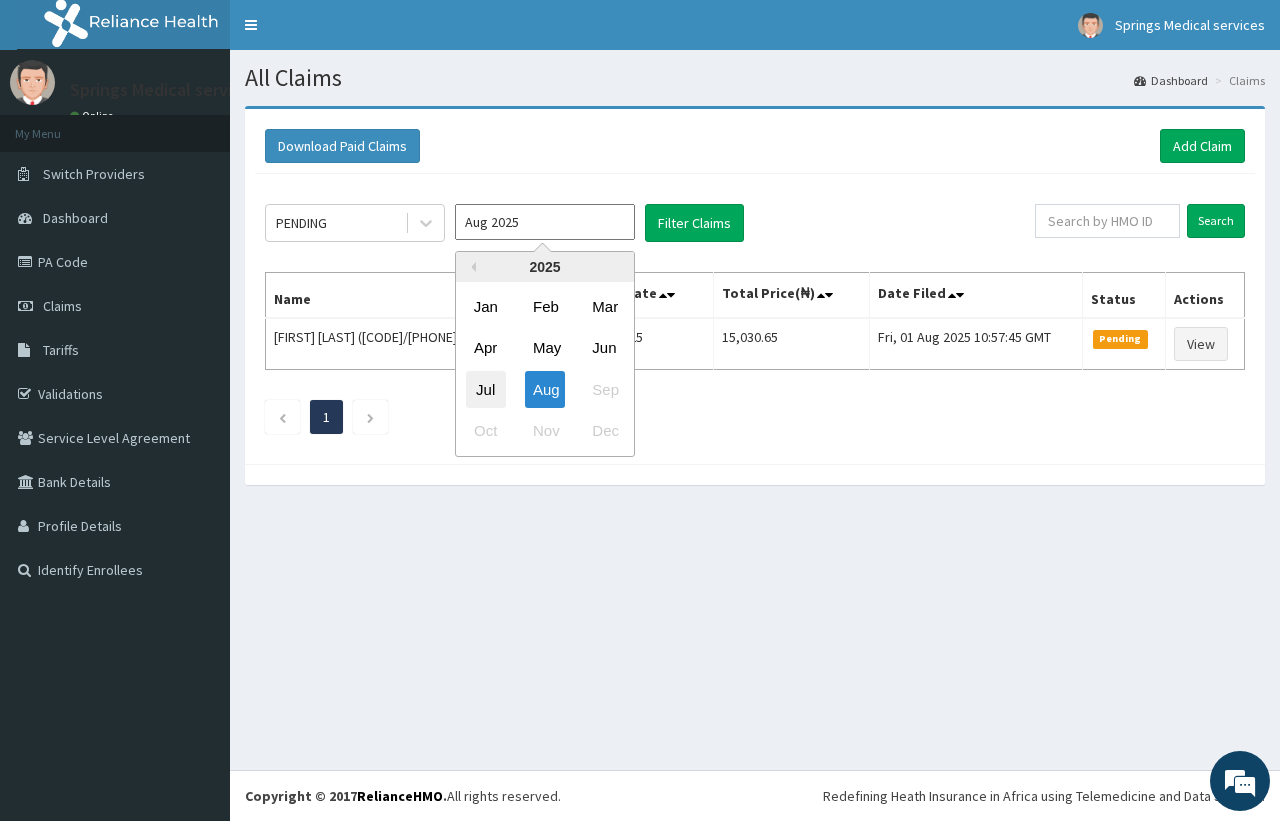 click on "Jul" at bounding box center (486, 389) 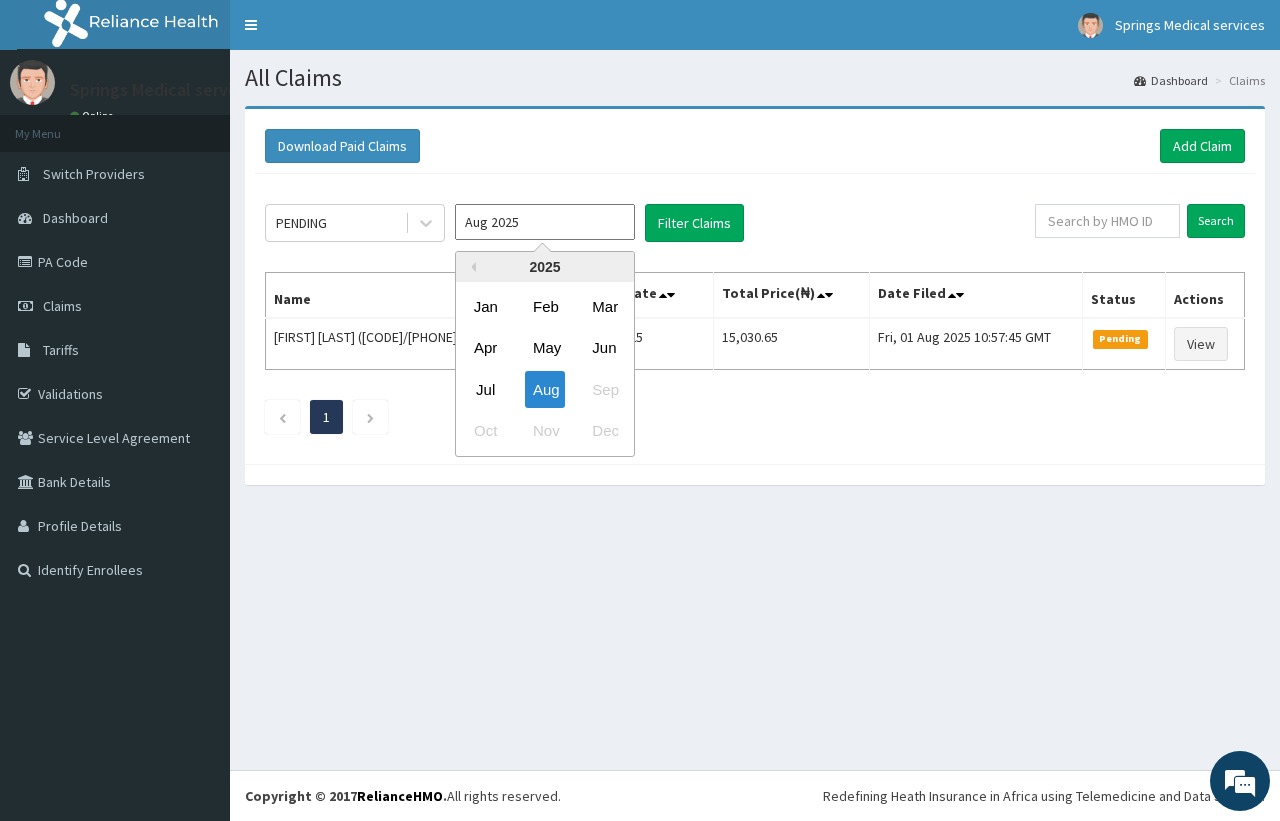 type on "Jul 2025" 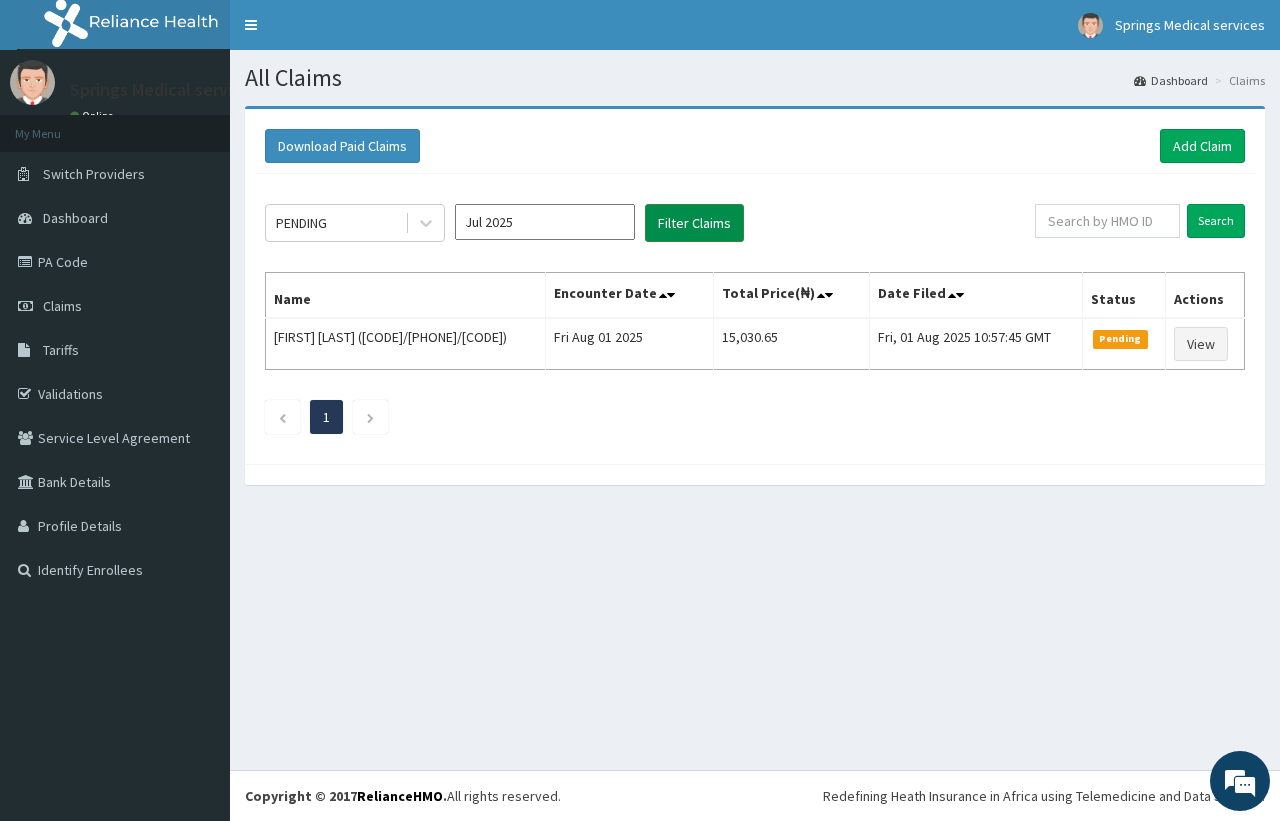 click on "Filter Claims" at bounding box center (694, 223) 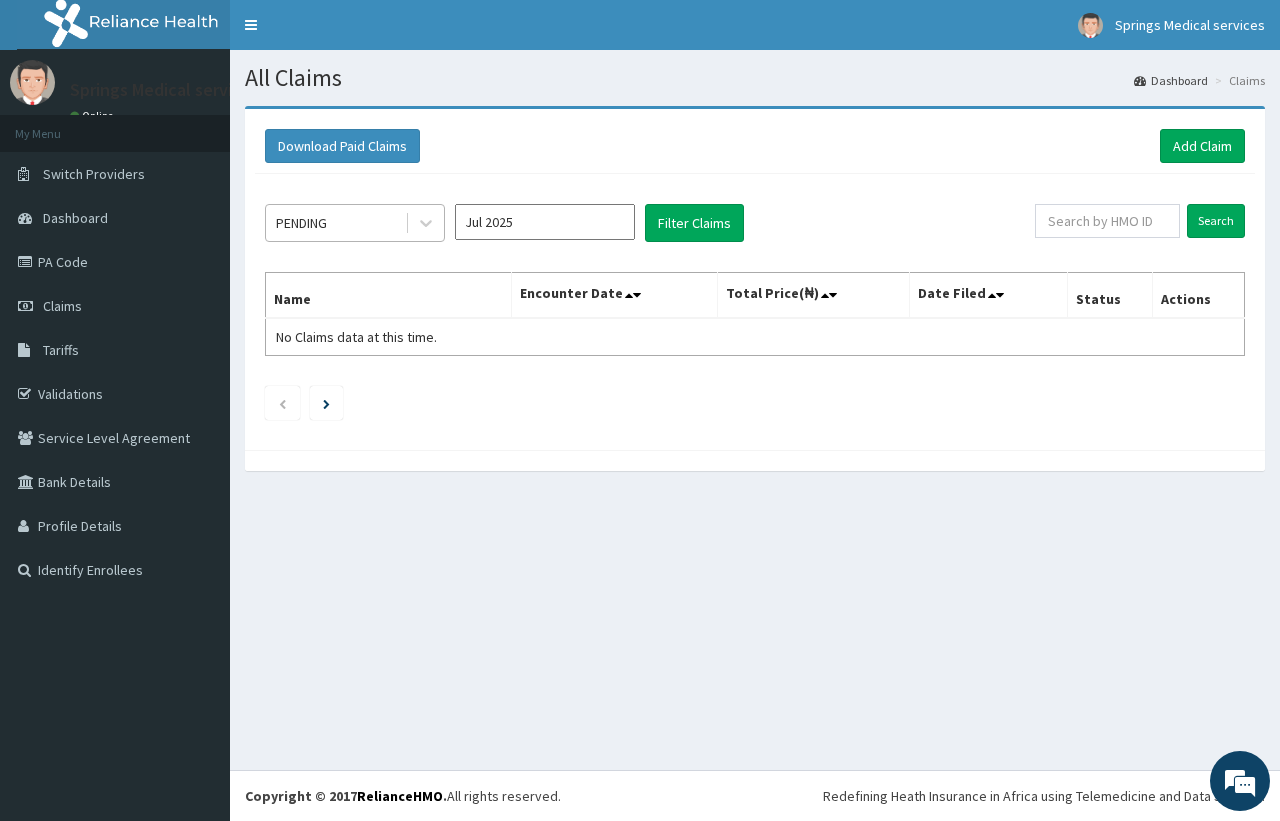 click on "PENDING" at bounding box center [335, 223] 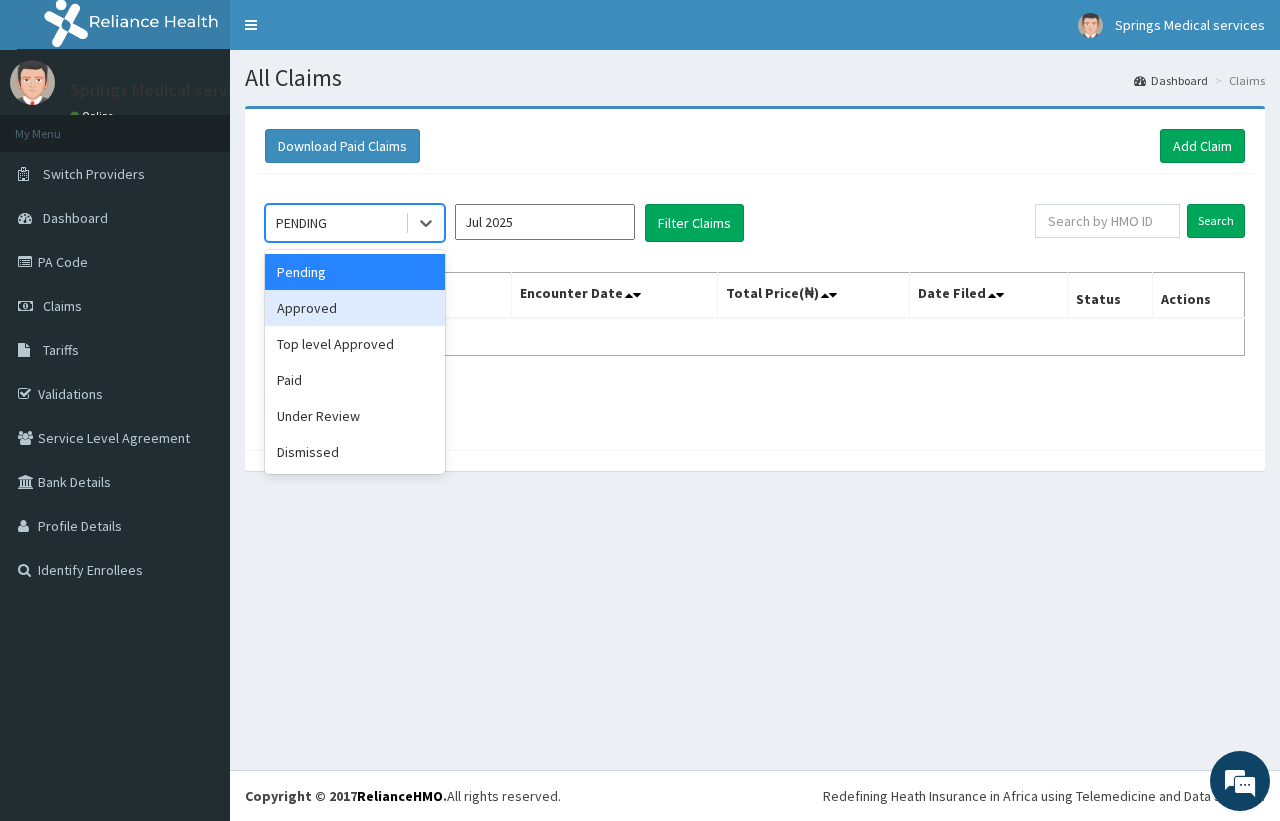 click on "Approved" at bounding box center (355, 308) 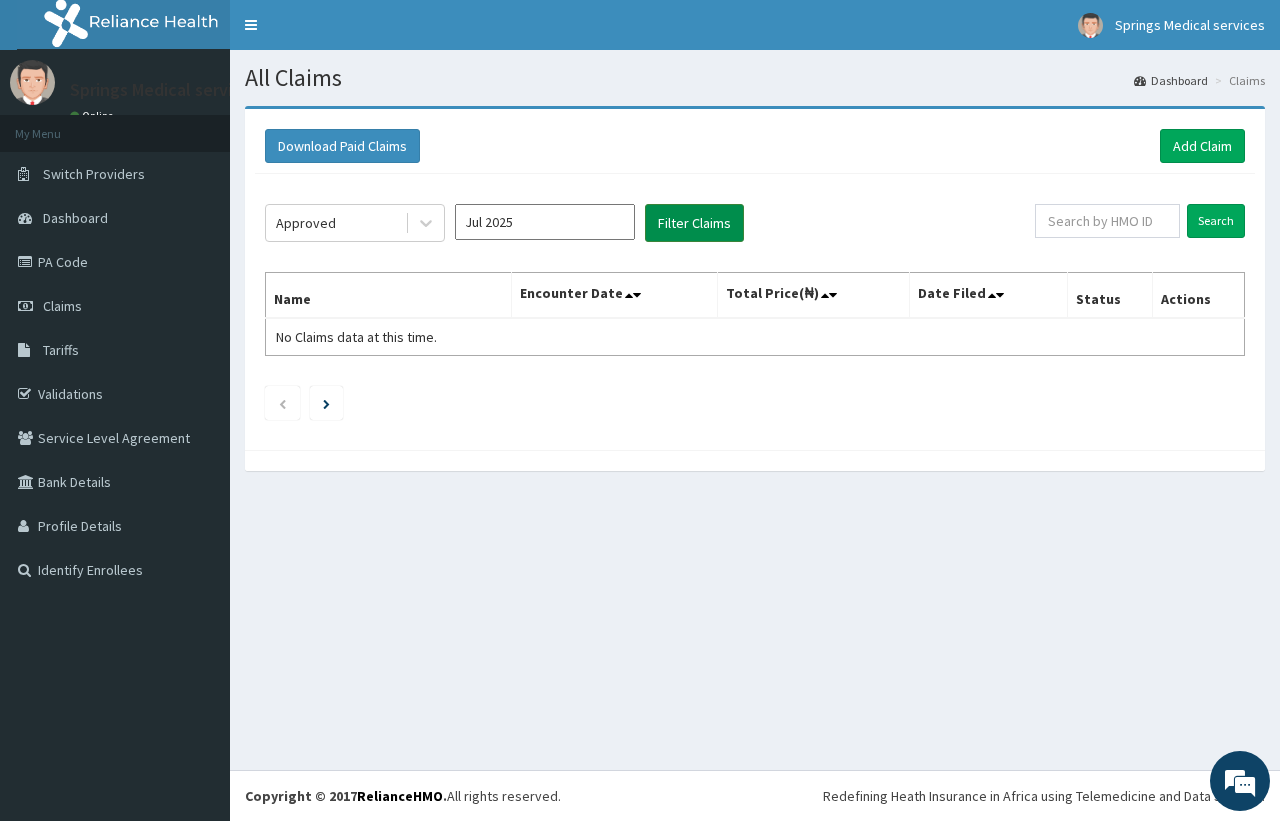 click on "Filter Claims" at bounding box center (694, 223) 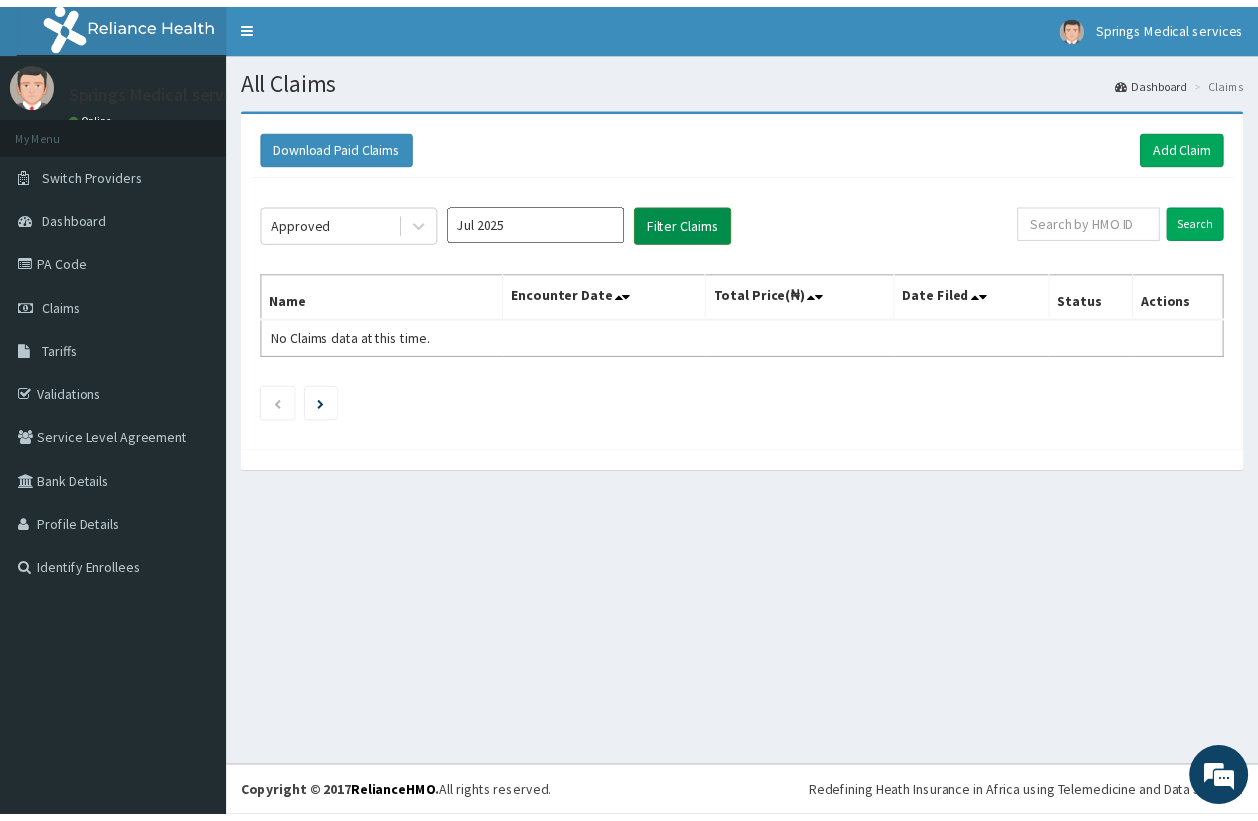 scroll, scrollTop: 0, scrollLeft: 0, axis: both 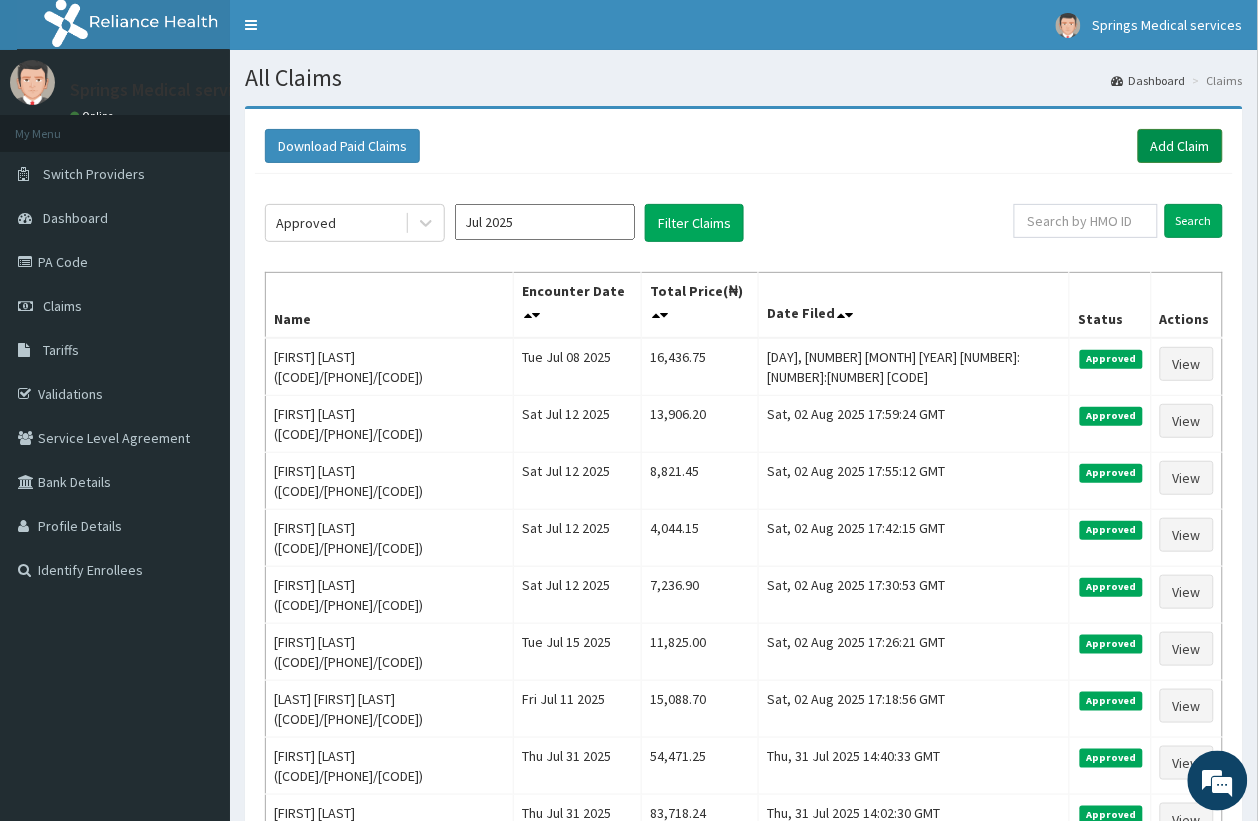 click on "Add Claim" at bounding box center [1180, 146] 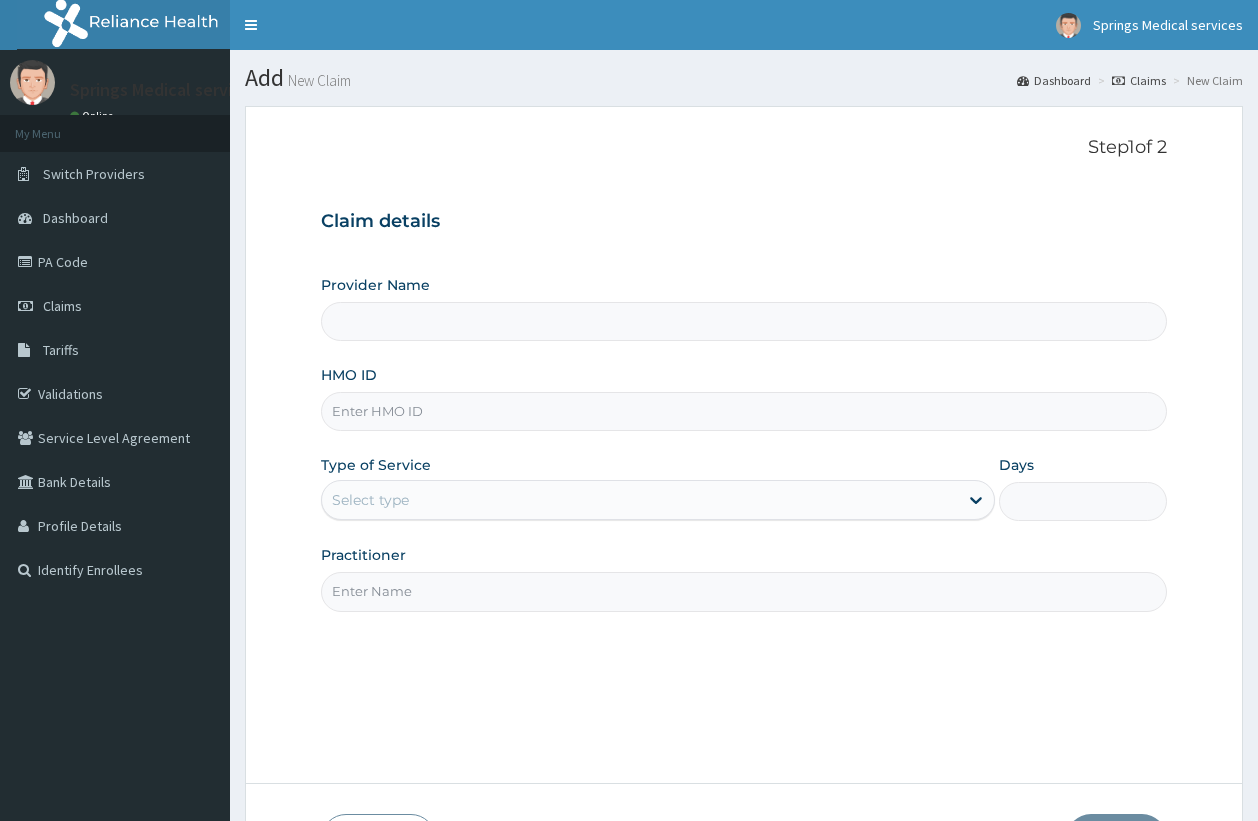 scroll, scrollTop: 0, scrollLeft: 0, axis: both 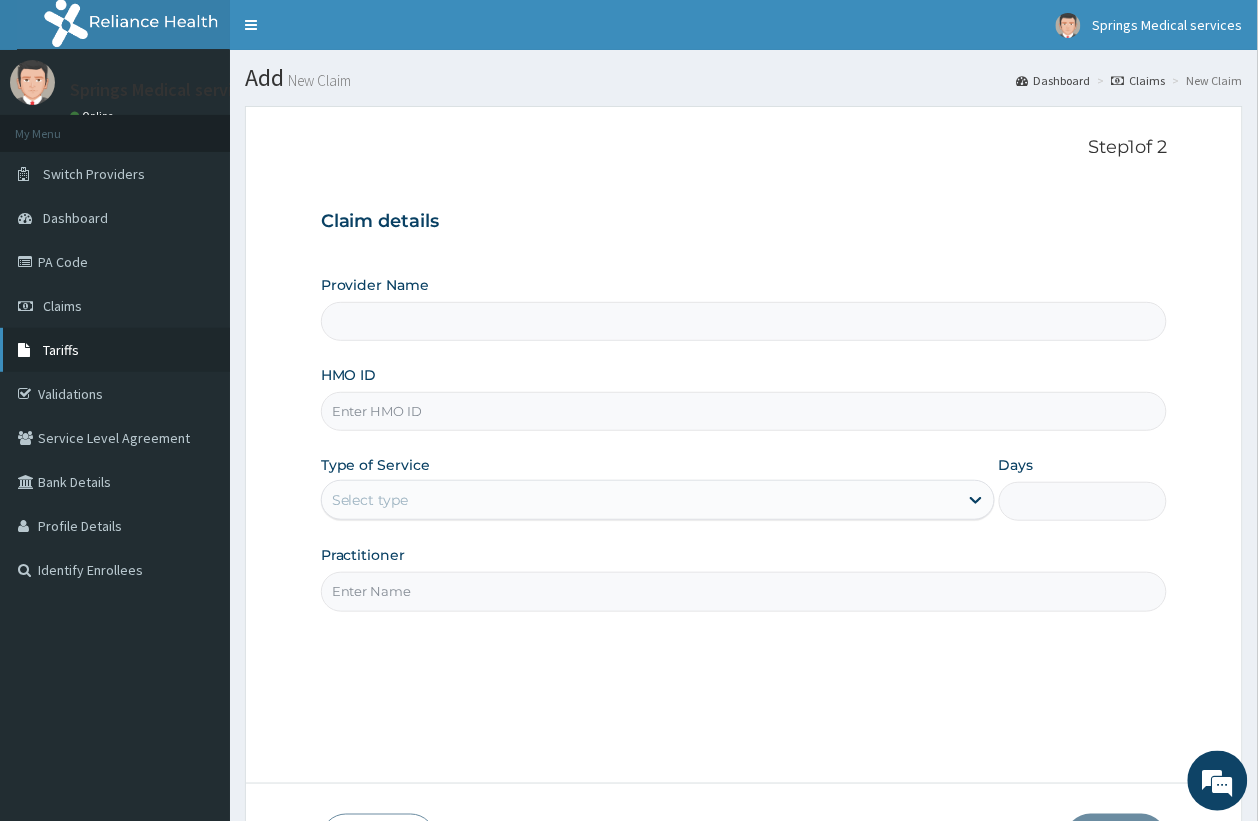 type on "Springs Medical Services Portharcourt" 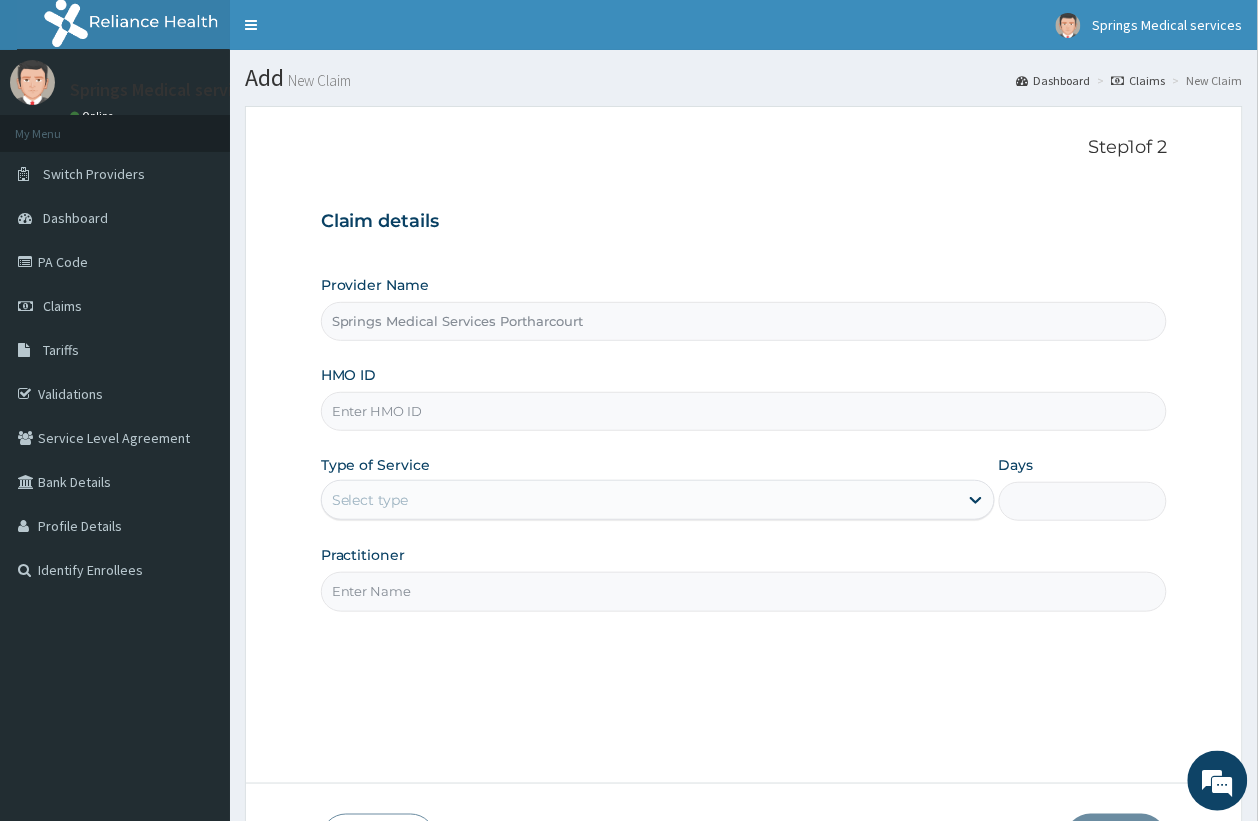 drag, startPoint x: 363, startPoint y: 407, endPoint x: 361, endPoint y: 395, distance: 12.165525 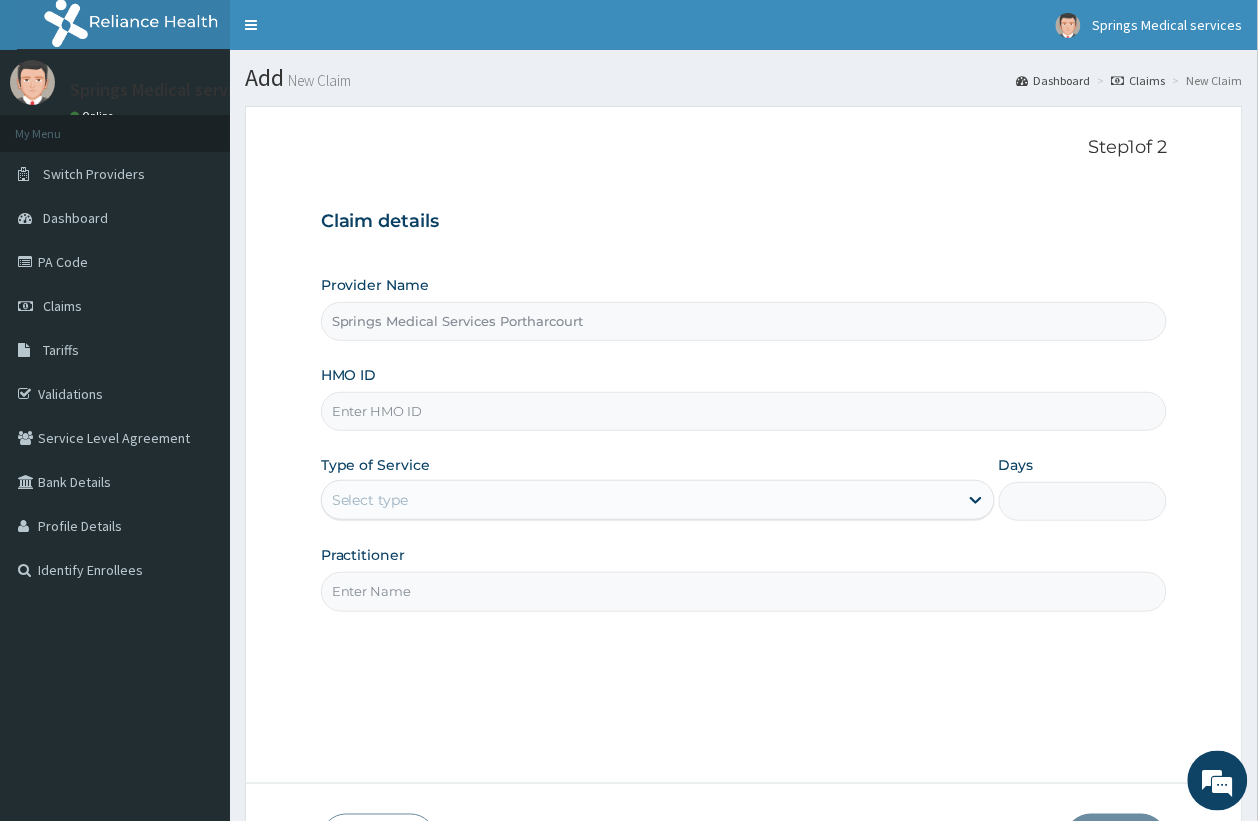 scroll, scrollTop: 0, scrollLeft: 0, axis: both 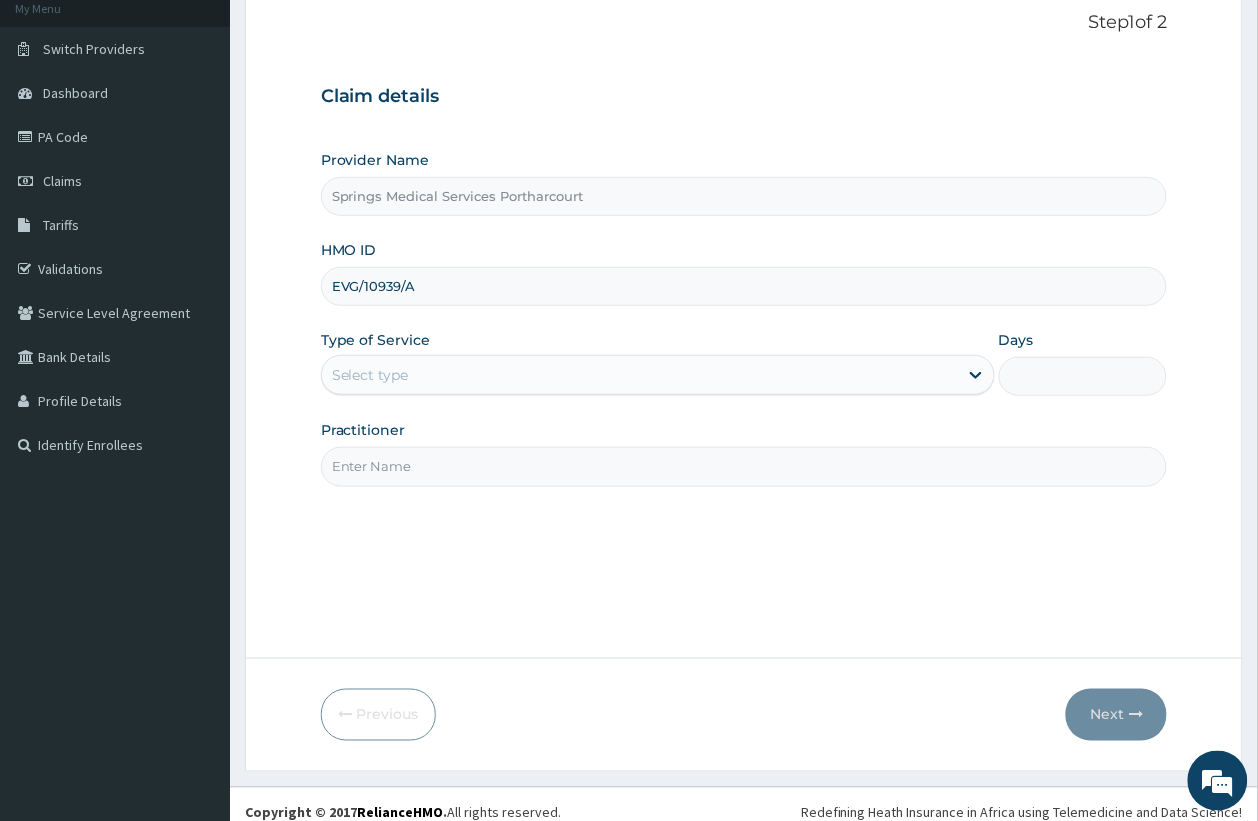 type on "EVG/10939/A" 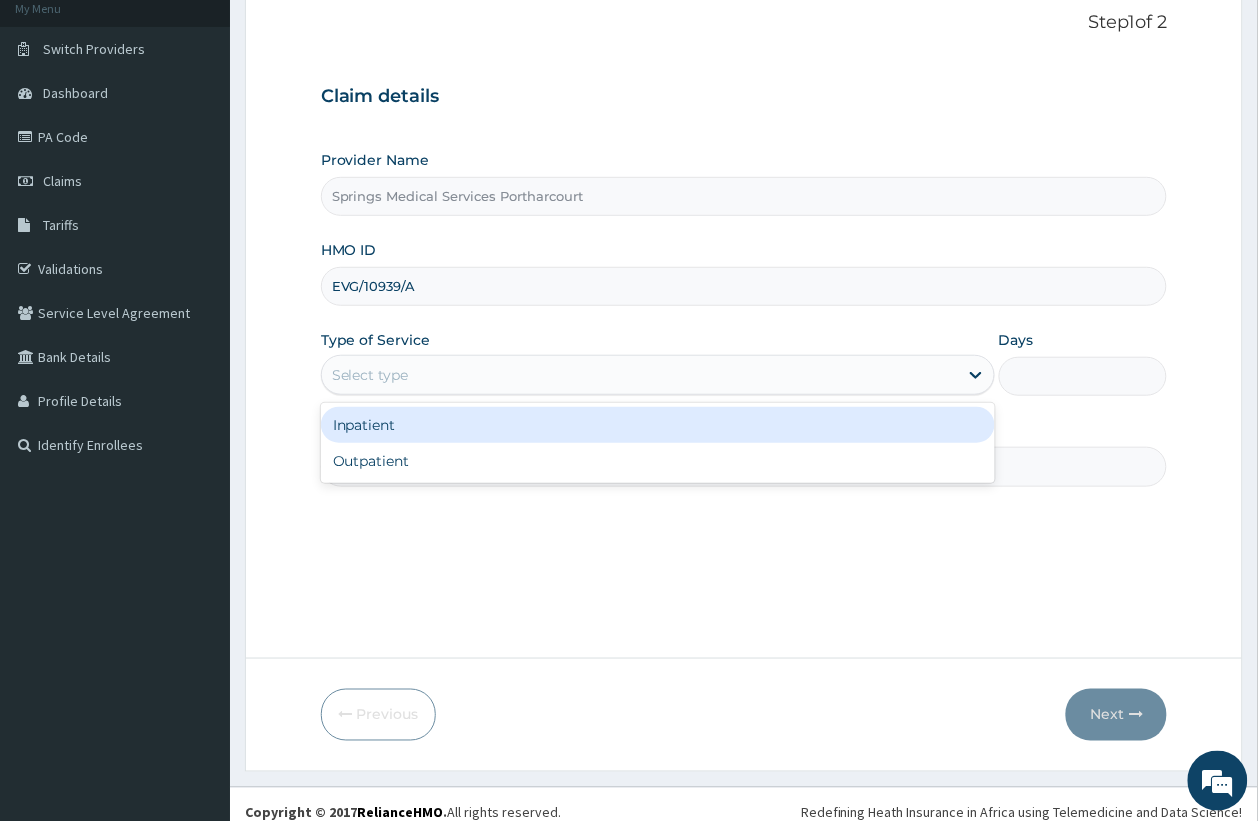 click on "Select type" at bounding box center (640, 375) 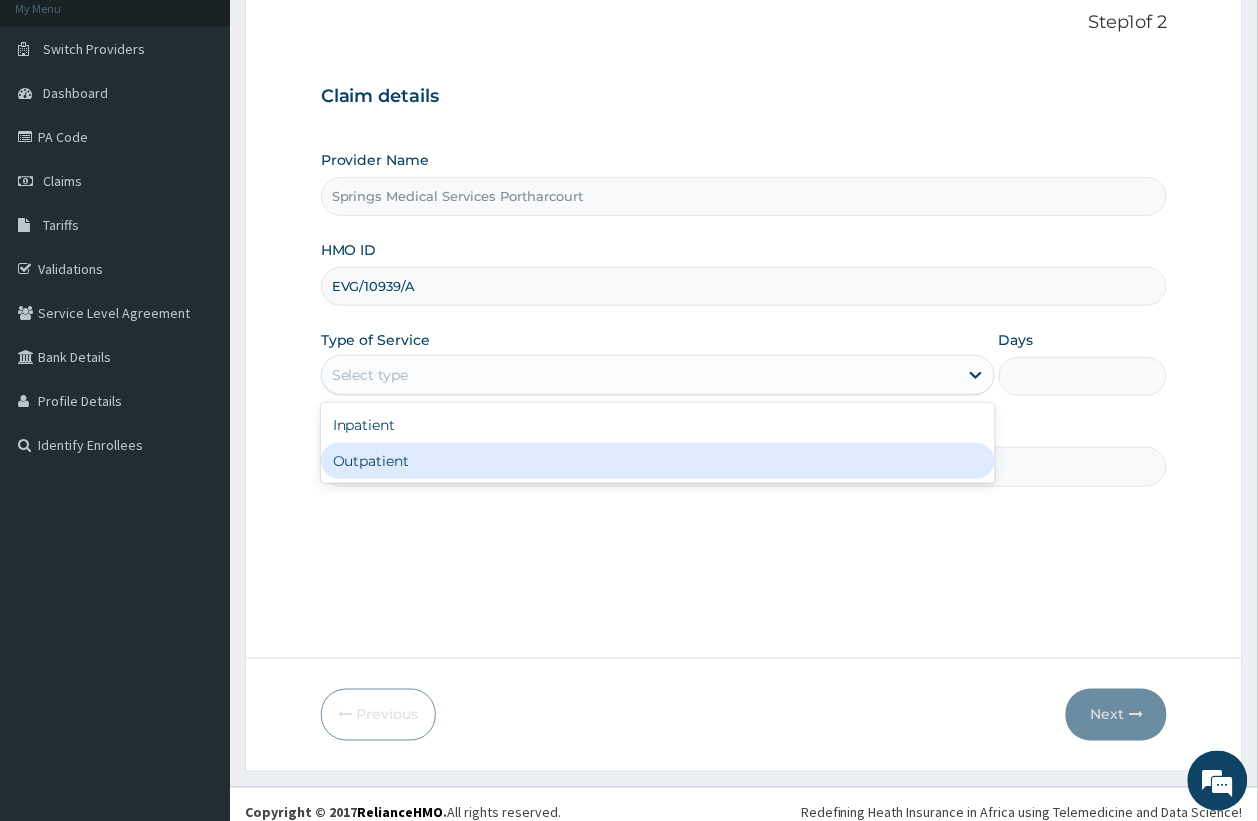 click on "Outpatient" at bounding box center [658, 461] 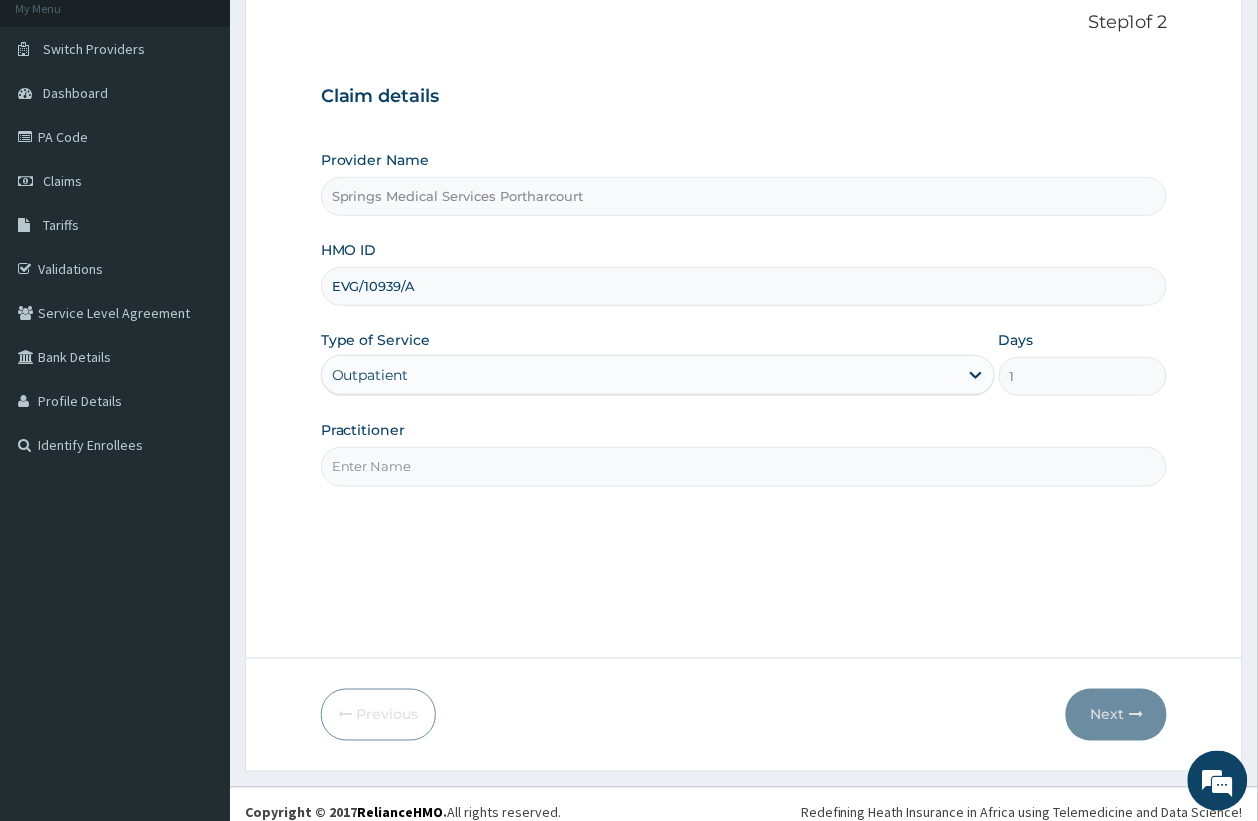 click on "Practitioner" at bounding box center [744, 466] 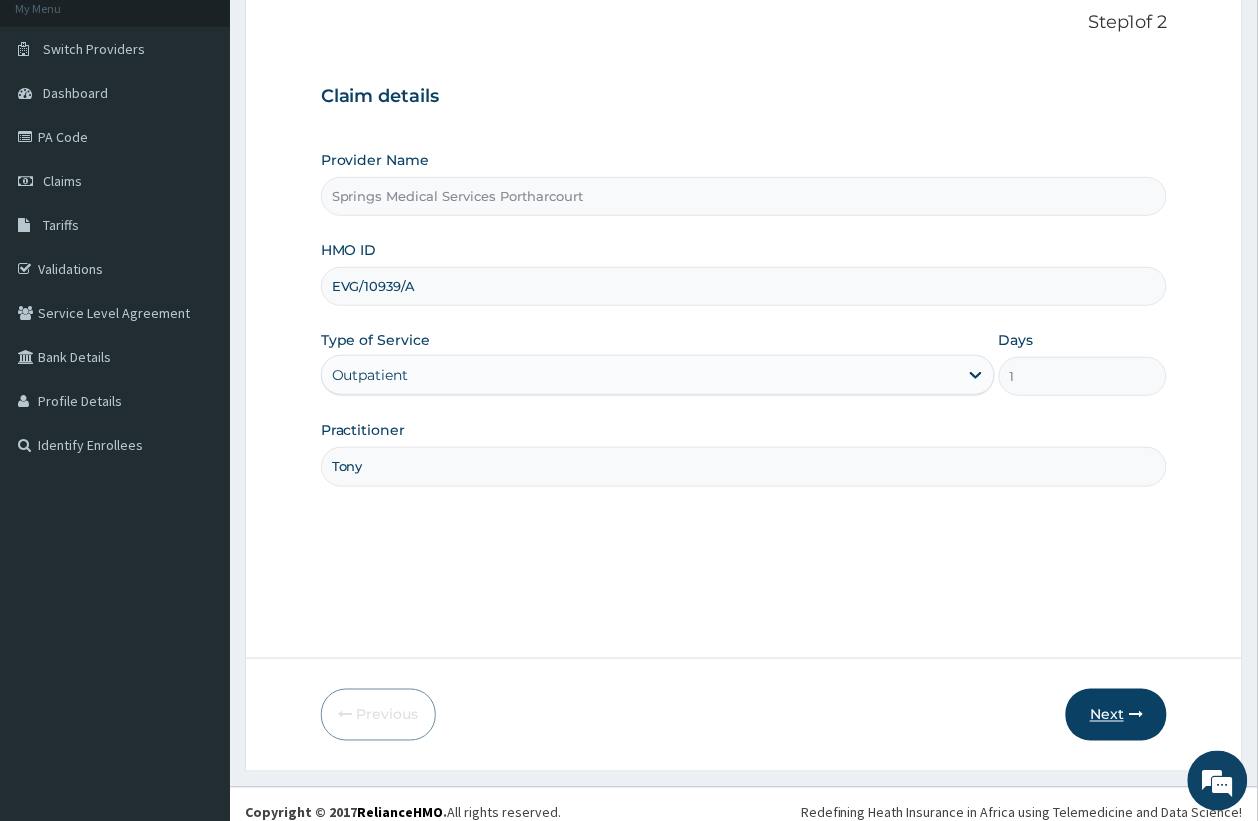 click on "Next" at bounding box center (1116, 715) 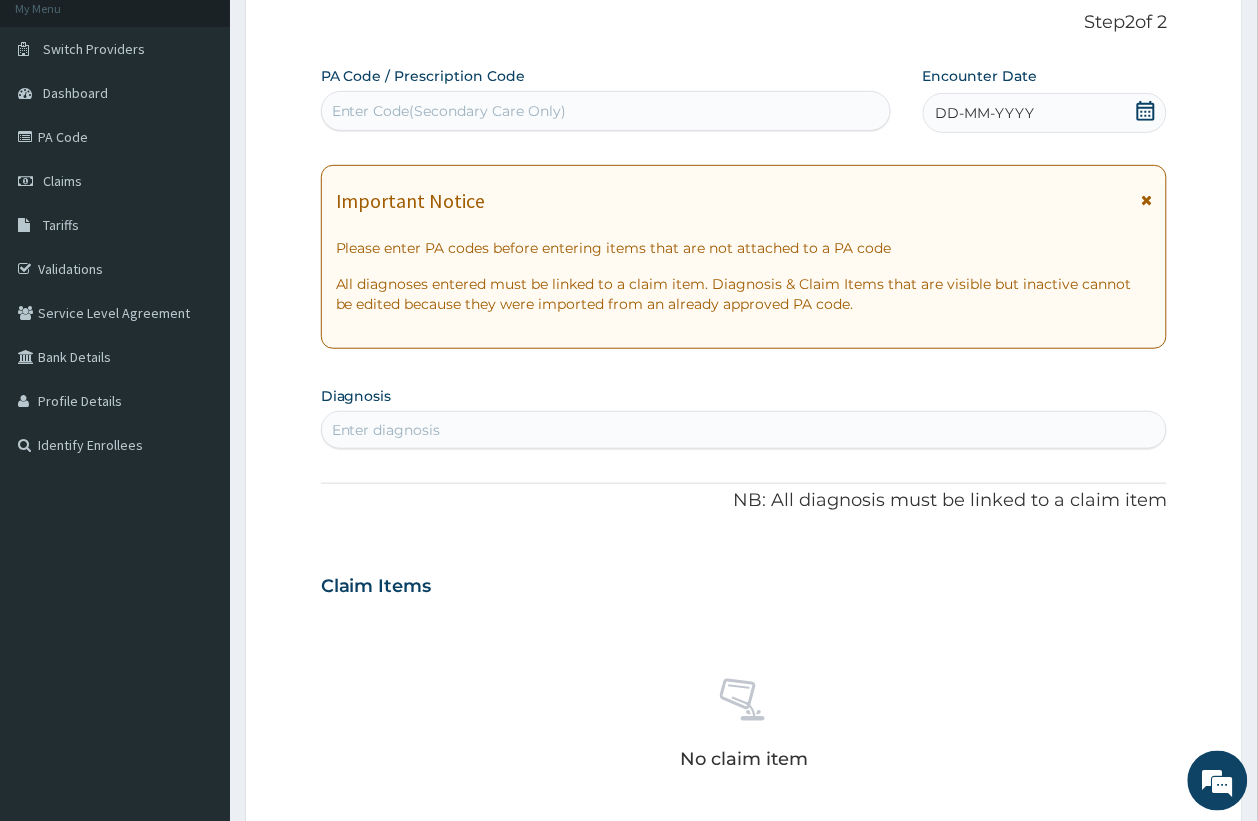 click 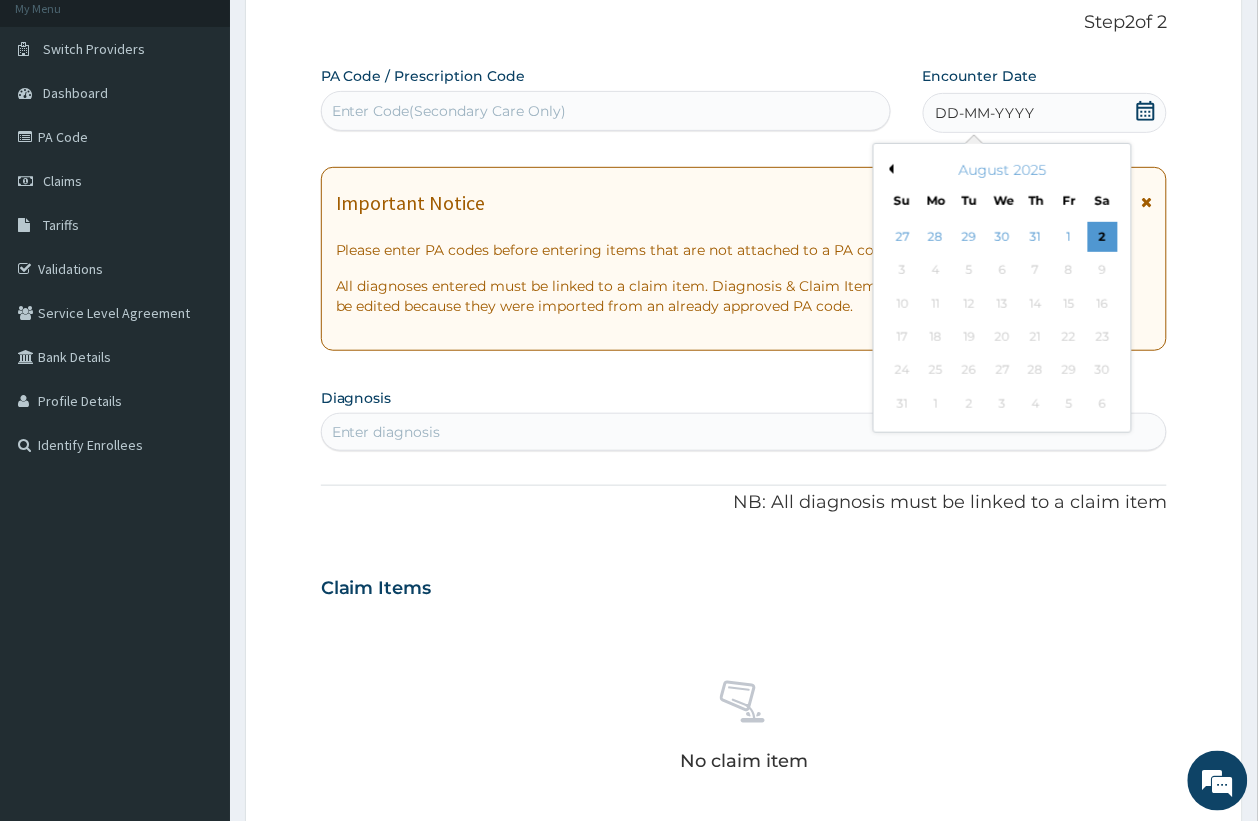 click on "Previous Month" at bounding box center [889, 169] 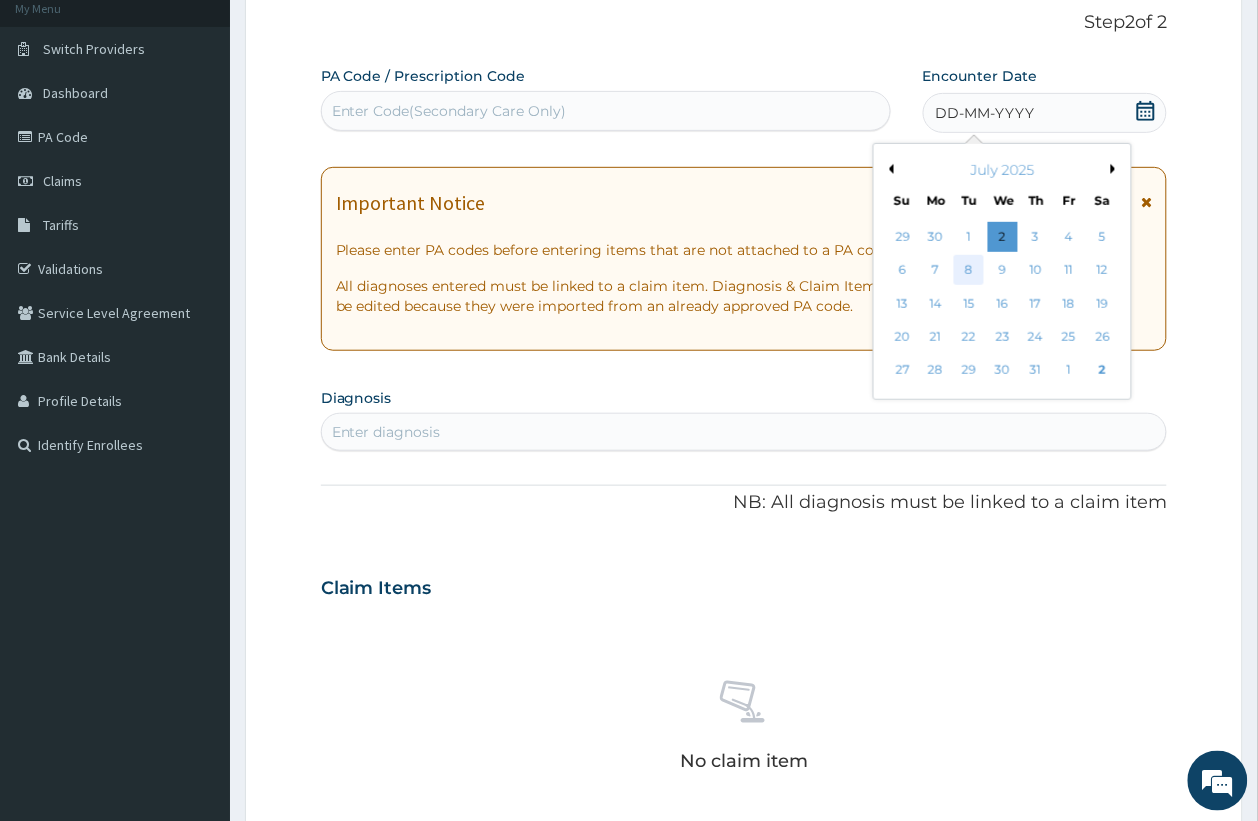click on "8" at bounding box center (969, 271) 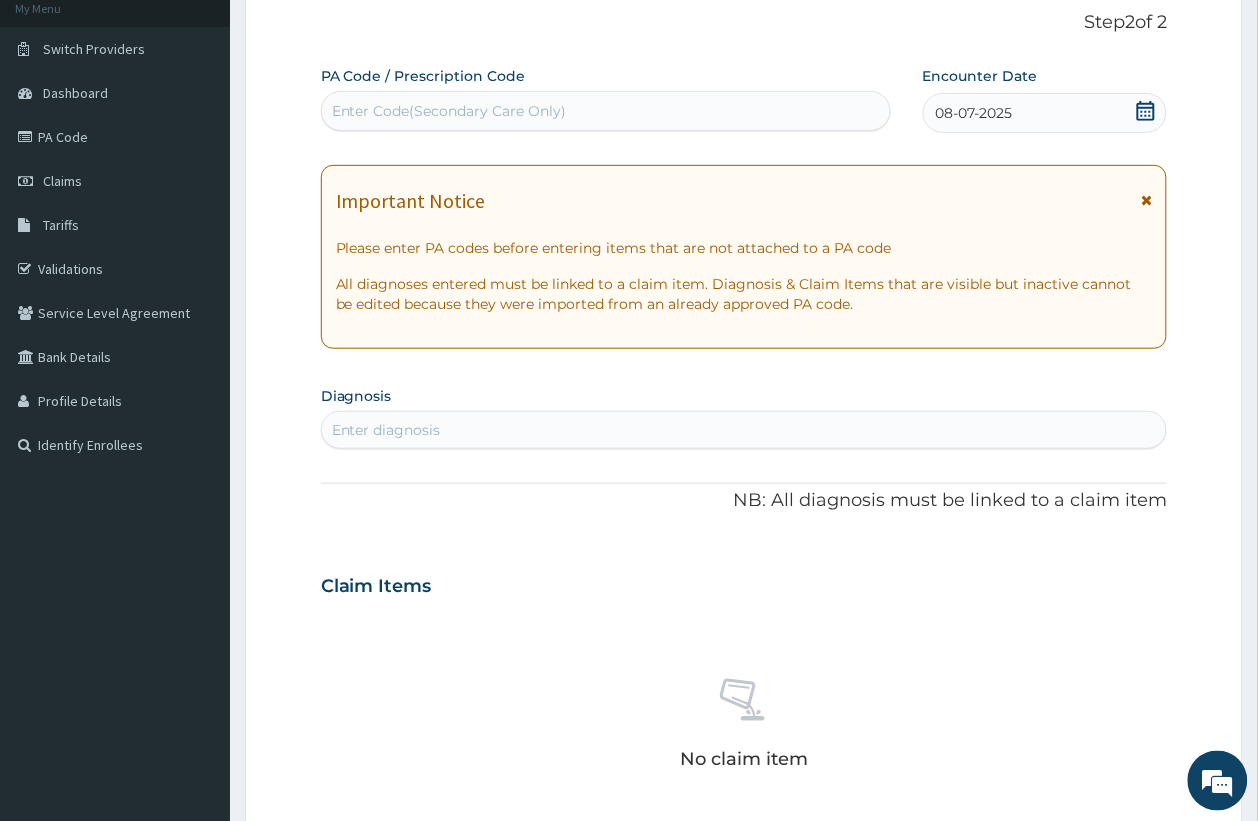 click on "Enter diagnosis" at bounding box center [386, 430] 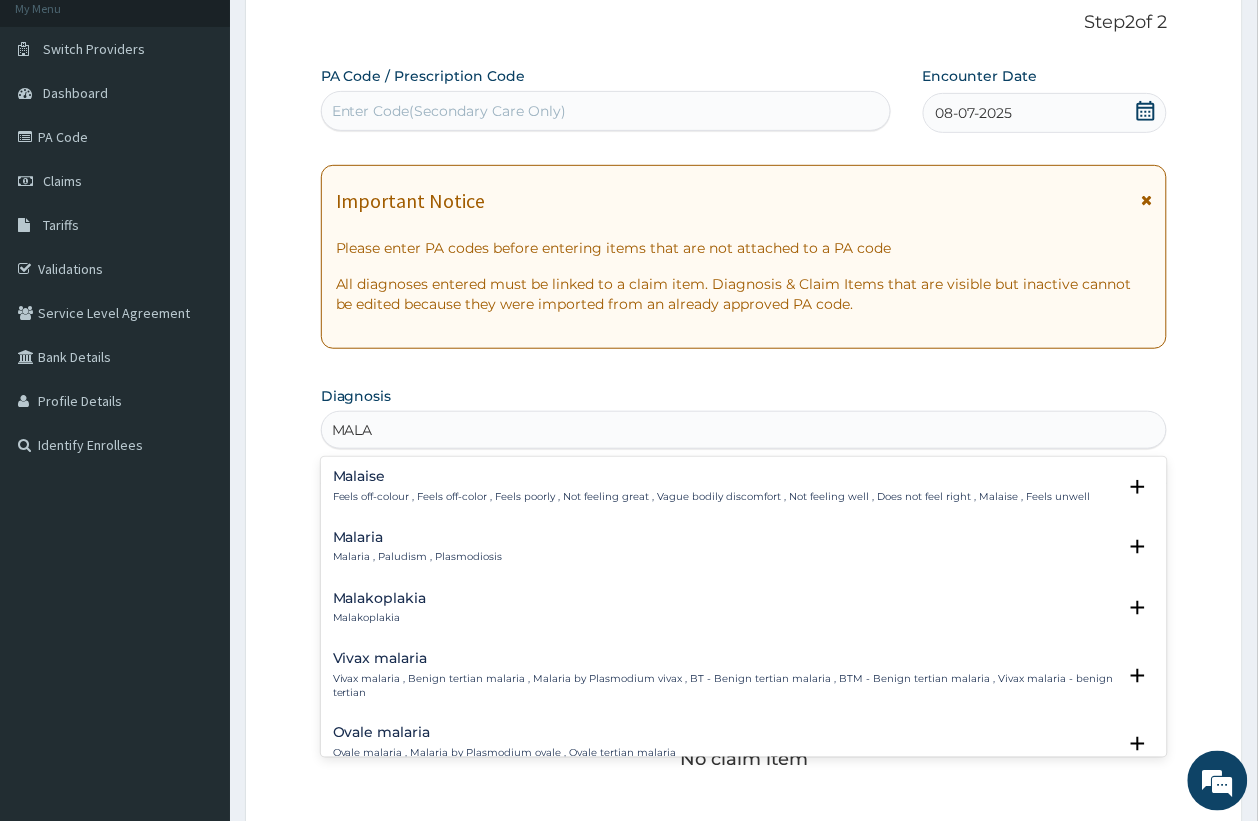 type on "MALA" 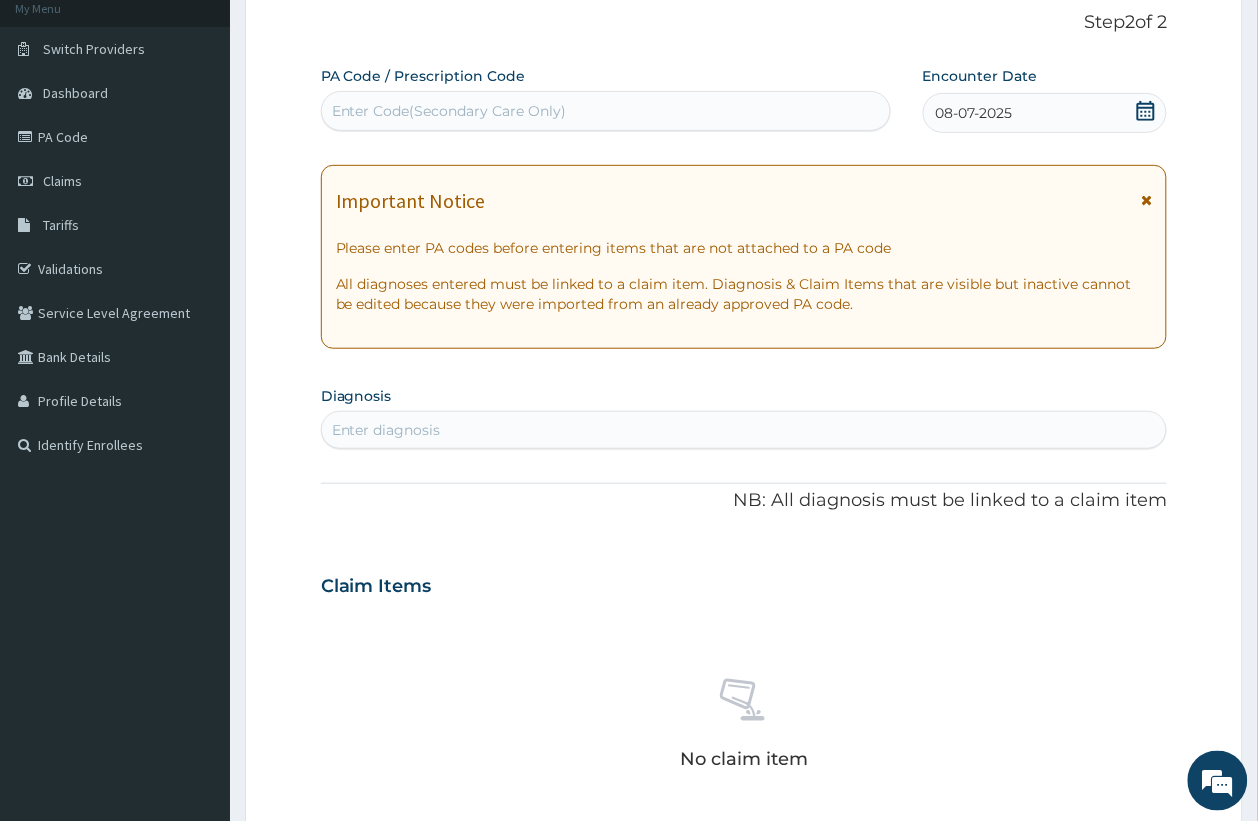 click on "PA Code / Prescription Code Enter Code(Secondary Care Only) Encounter Date 08-07-2025 Important Notice Please enter PA codes before entering items that are not attached to a PA code   All diagnoses entered must be linked to a claim item. Diagnosis & Claim Items that are visible but inactive cannot be edited because they were imported from an already approved PA code. Diagnosis Enter diagnosis NB: All diagnosis must be linked to a claim item Claim Items No claim item Types Select Type Item Select Item Pair Diagnosis Select Diagnosis Unit Price 0 Add Comment" at bounding box center [744, 583] 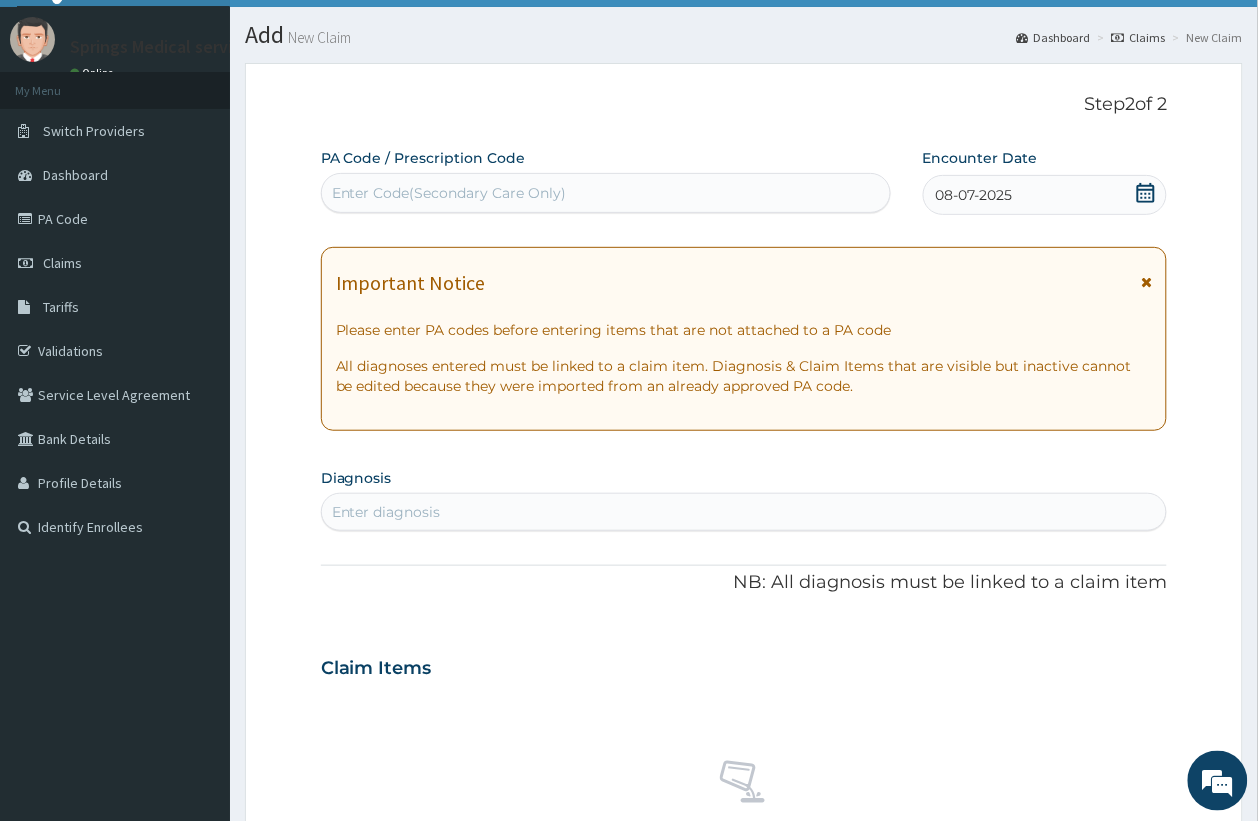 scroll, scrollTop: 0, scrollLeft: 0, axis: both 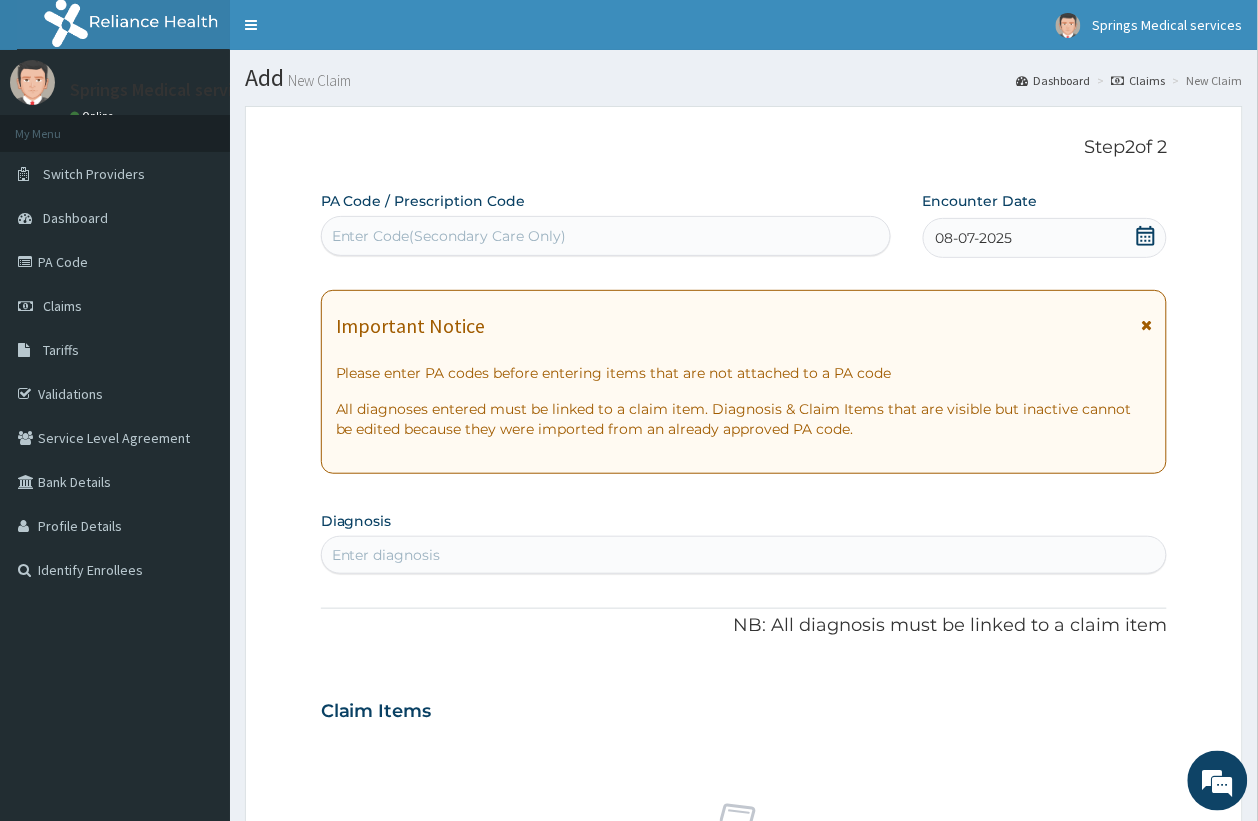 click on "Enter diagnosis" at bounding box center [386, 555] 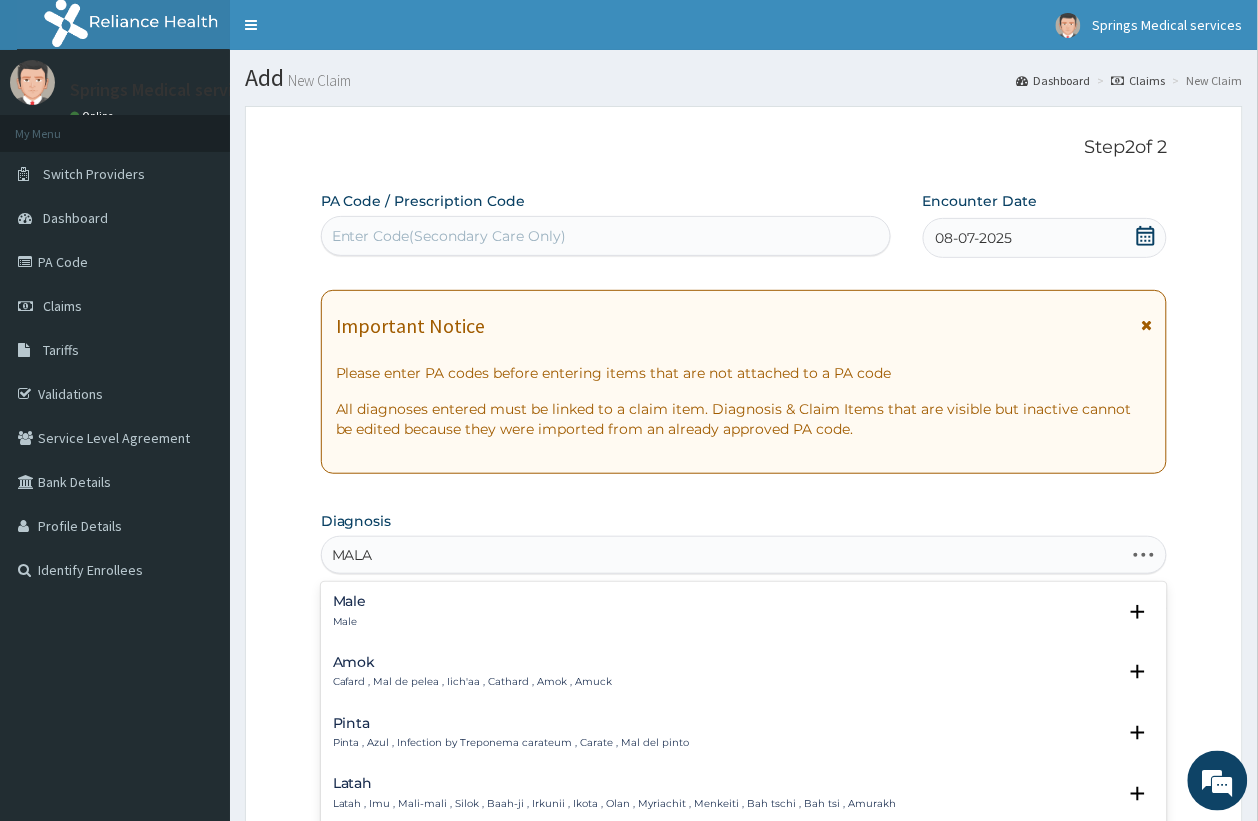 type on "MALAR" 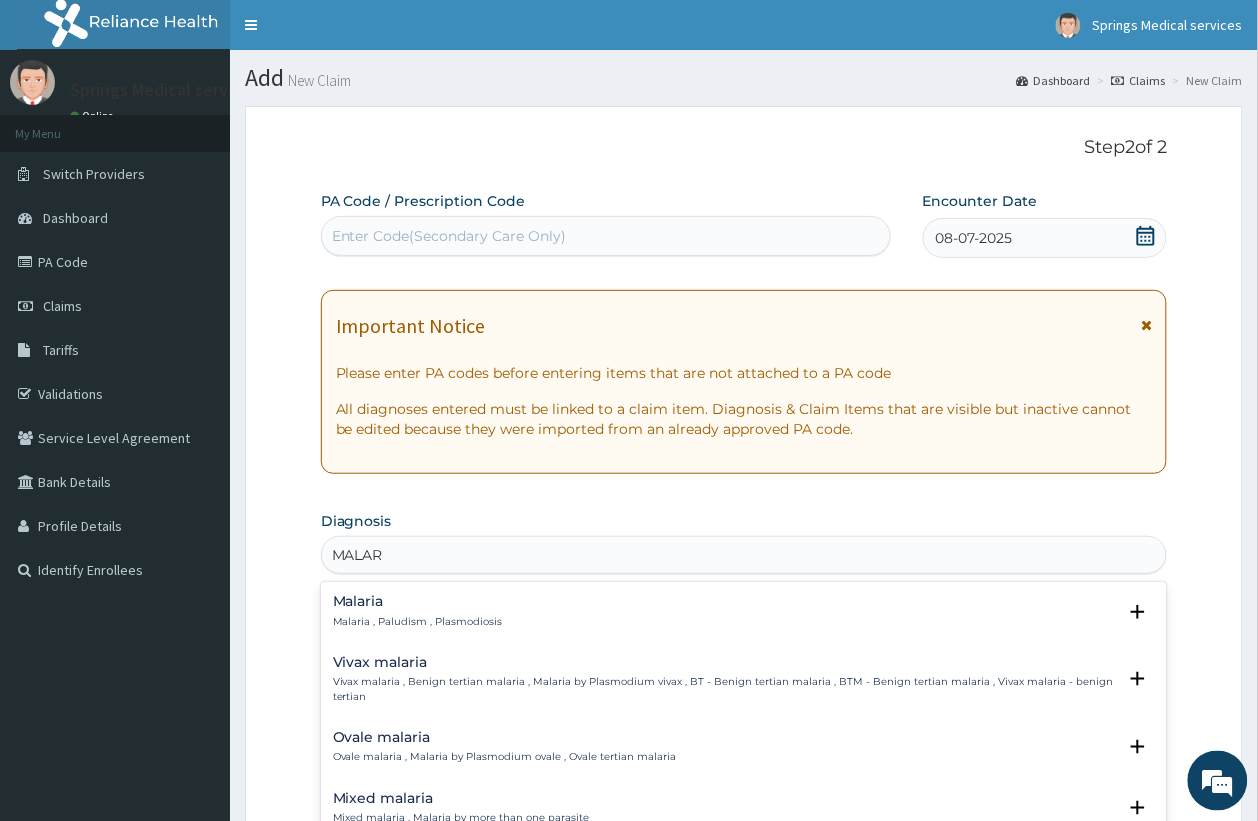 click on "Malaria" at bounding box center (418, 601) 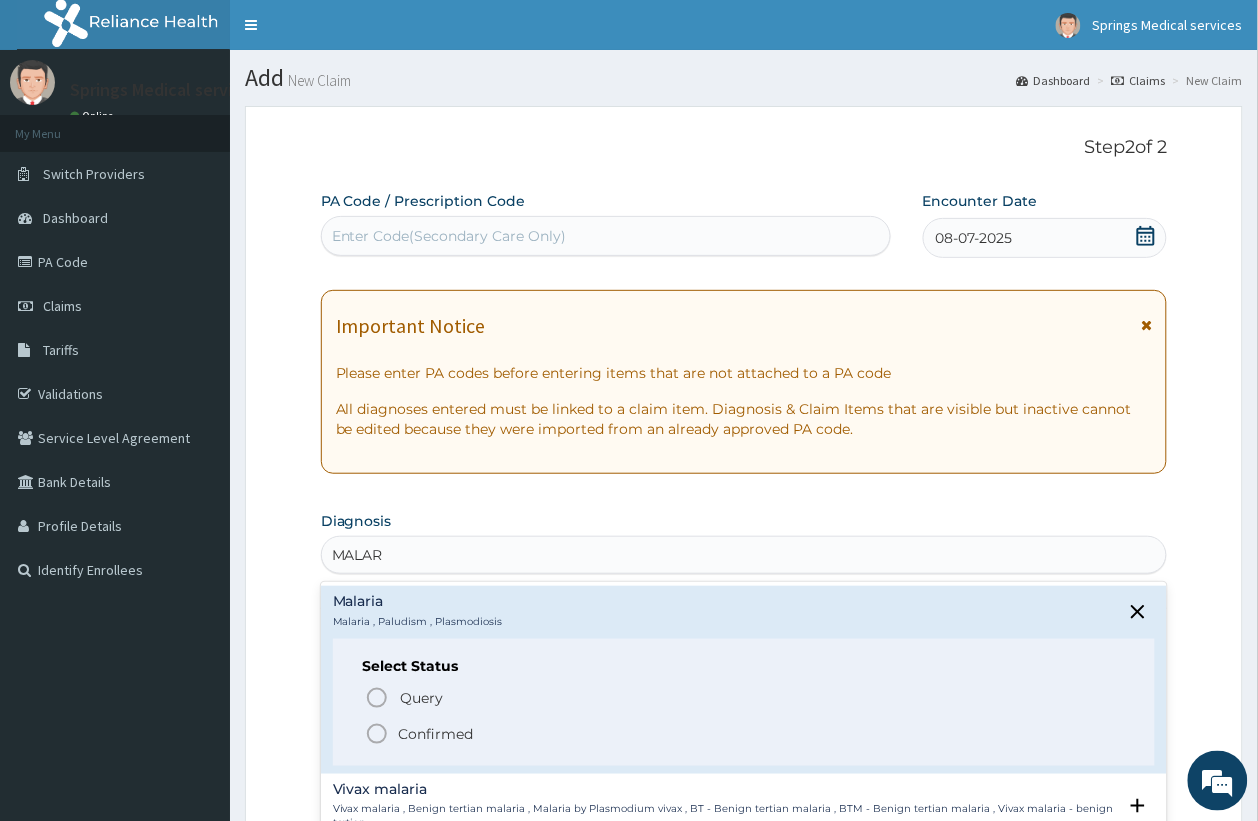 click 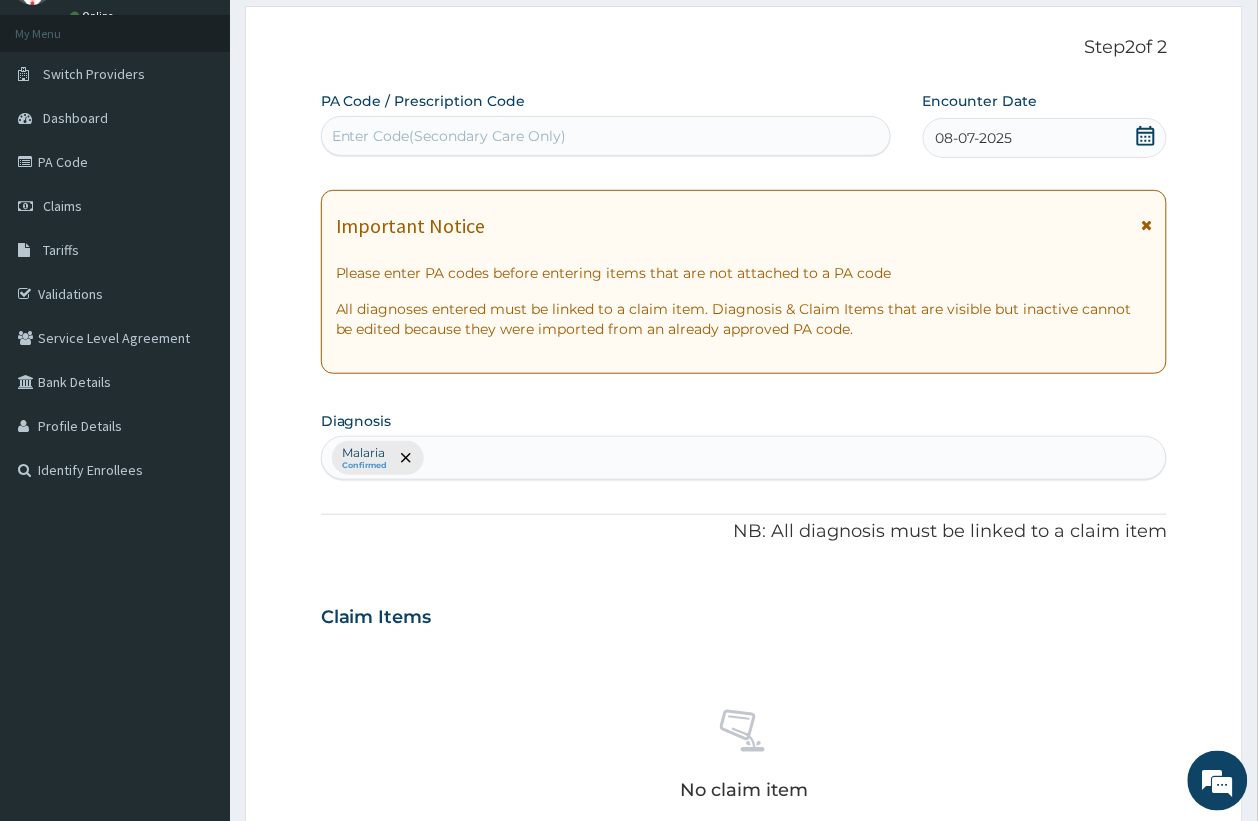 scroll, scrollTop: 250, scrollLeft: 0, axis: vertical 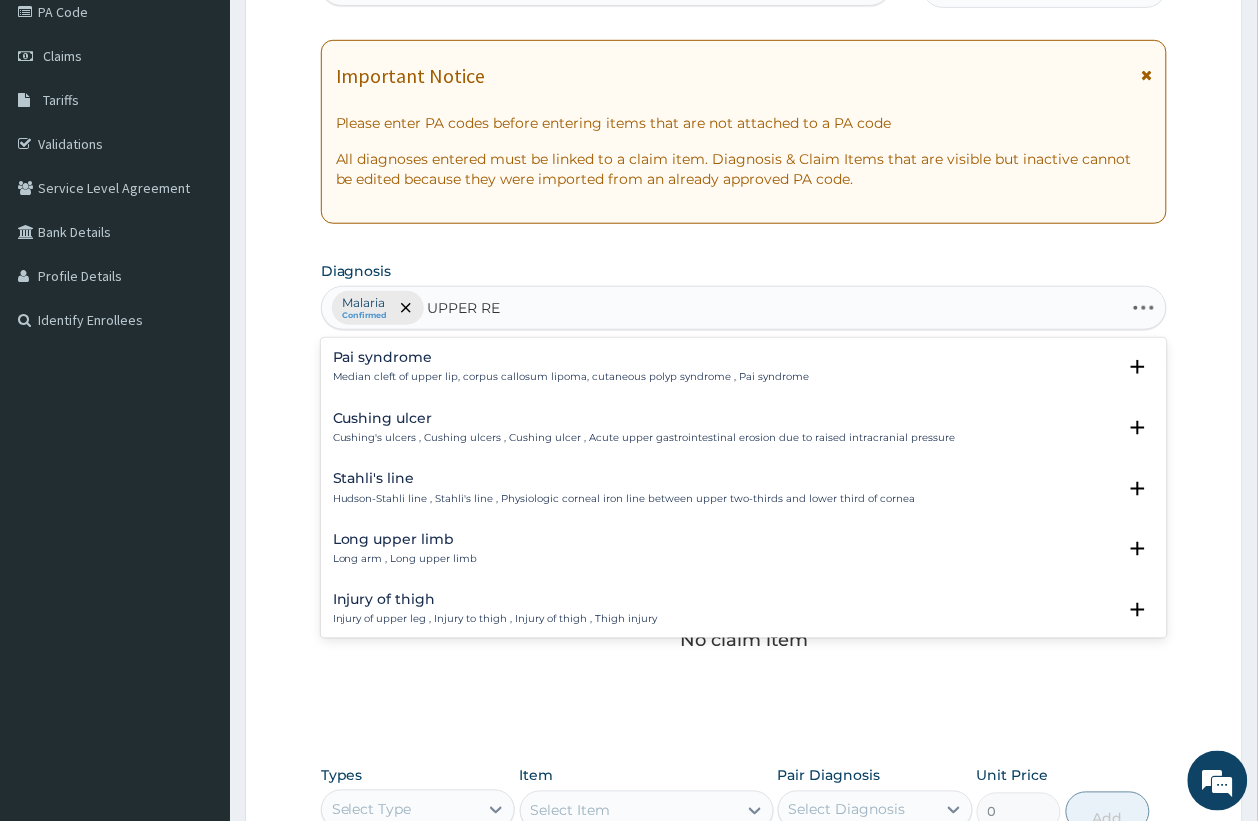 type on "UPPER RES" 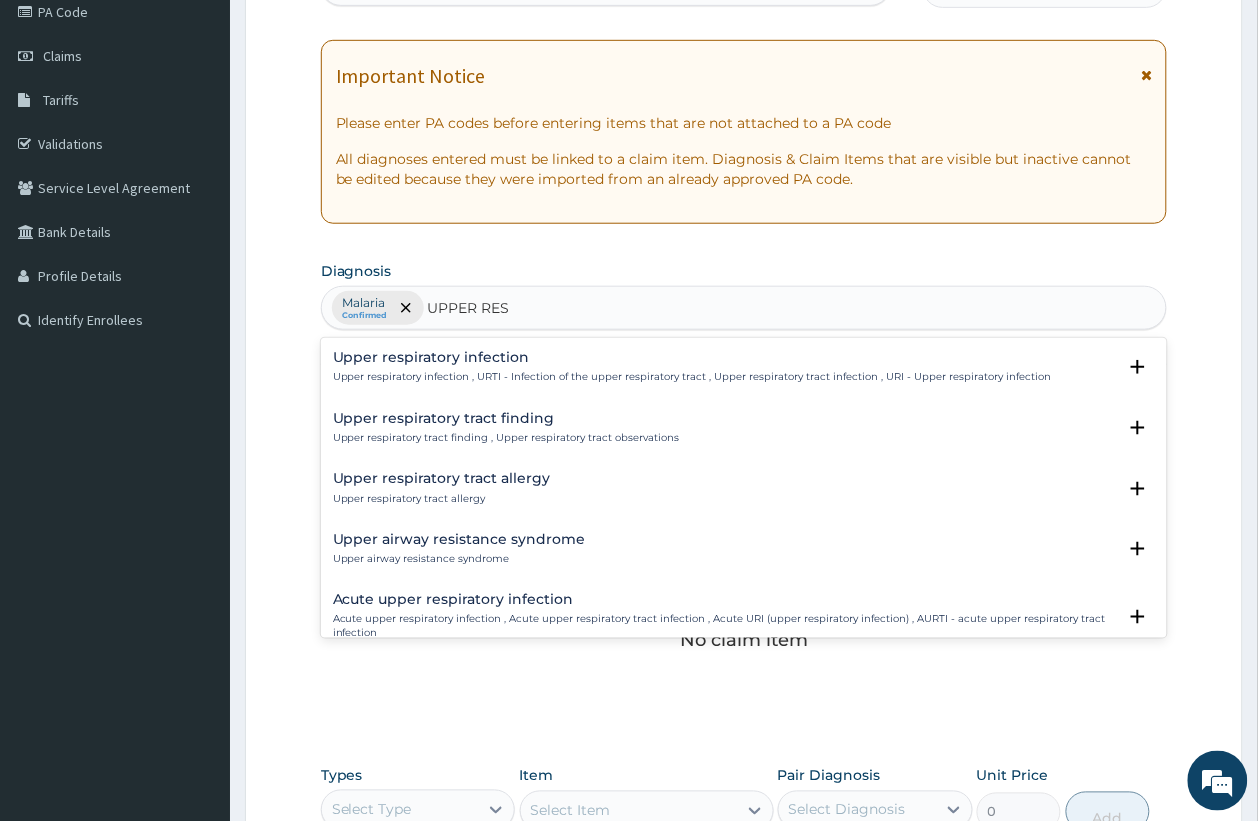 click on "Upper respiratory infection , URTI - Infection of the upper respiratory tract , Upper respiratory tract infection , URI - Upper respiratory infection" at bounding box center [692, 377] 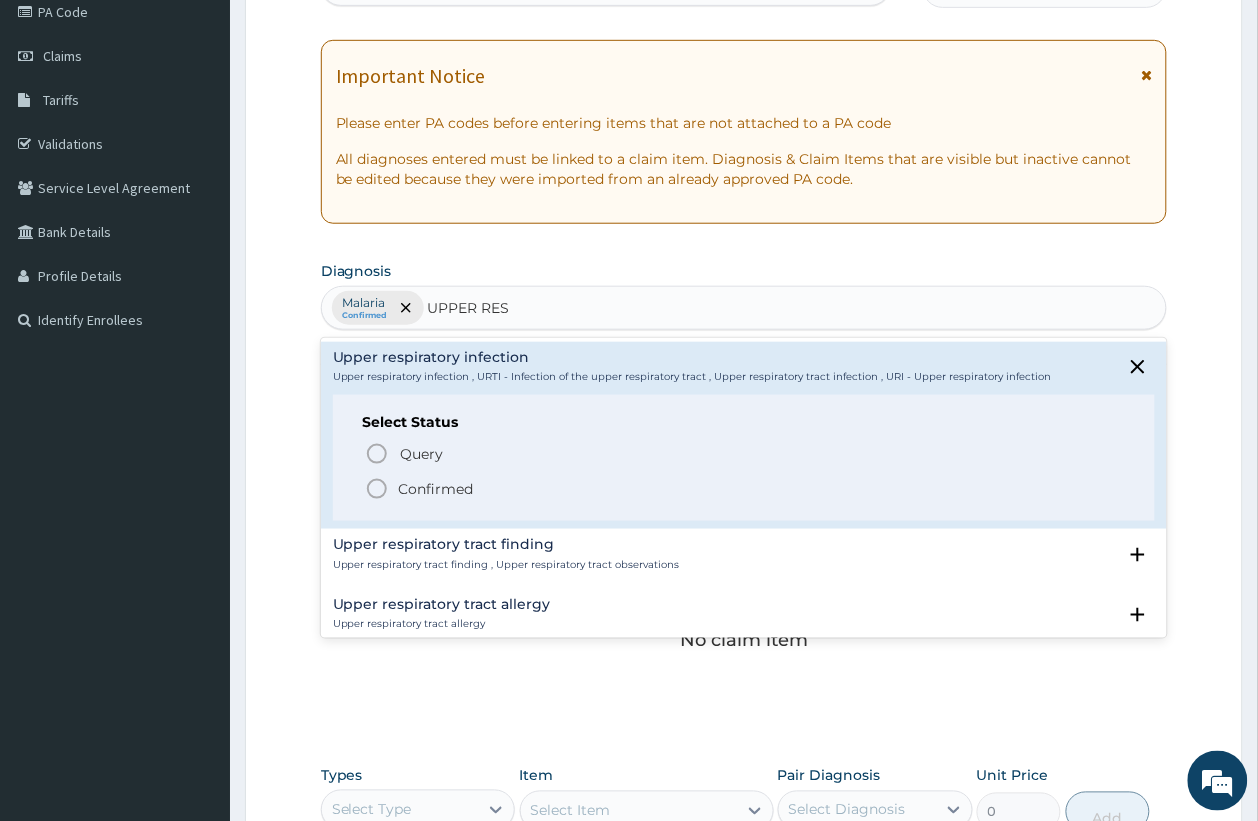 click on "Confirmed" at bounding box center [436, 489] 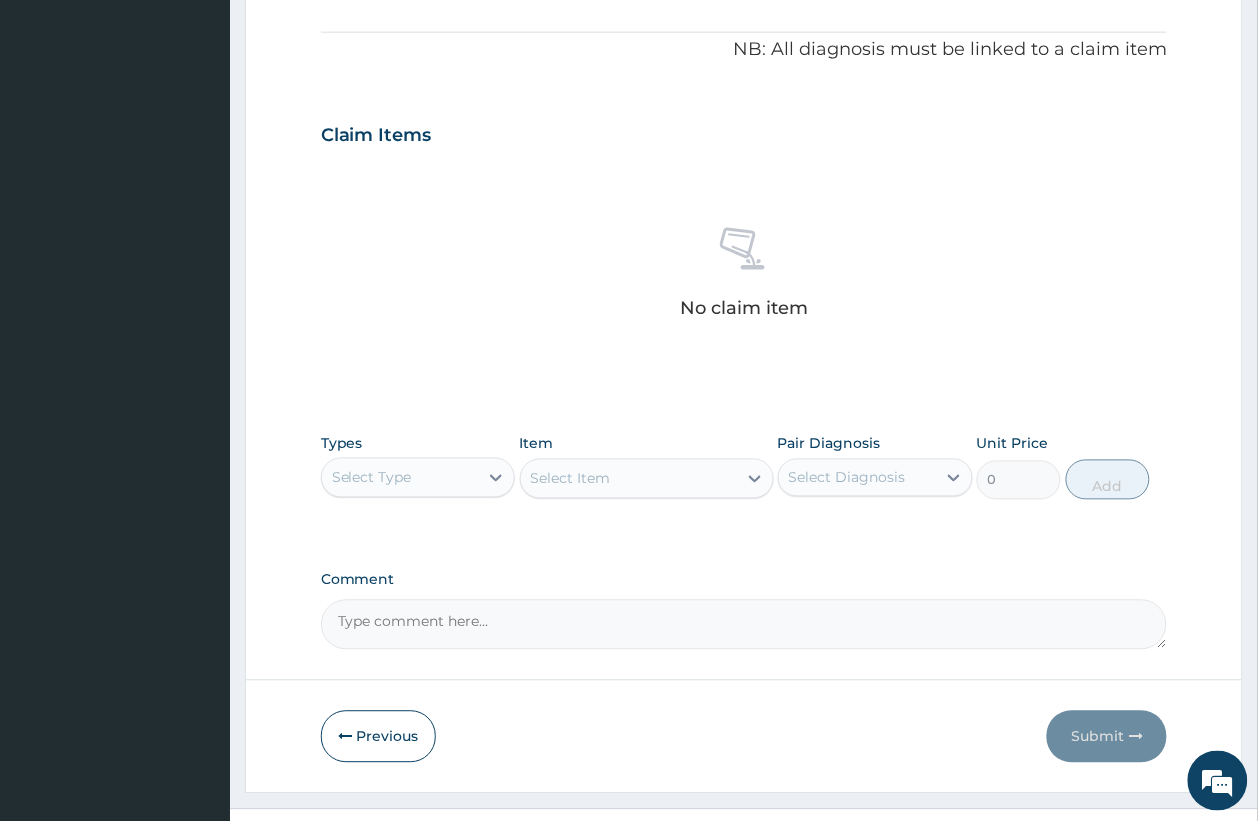 scroll, scrollTop: 622, scrollLeft: 0, axis: vertical 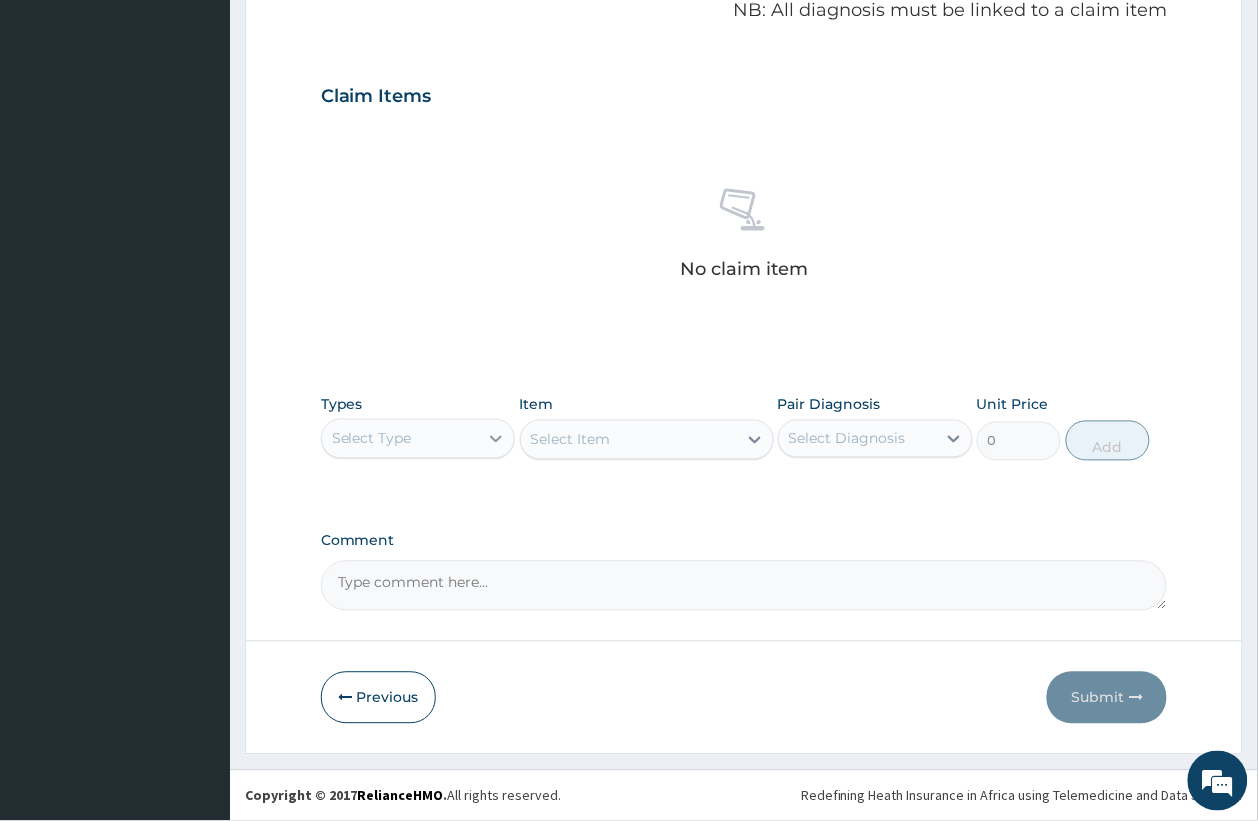 click 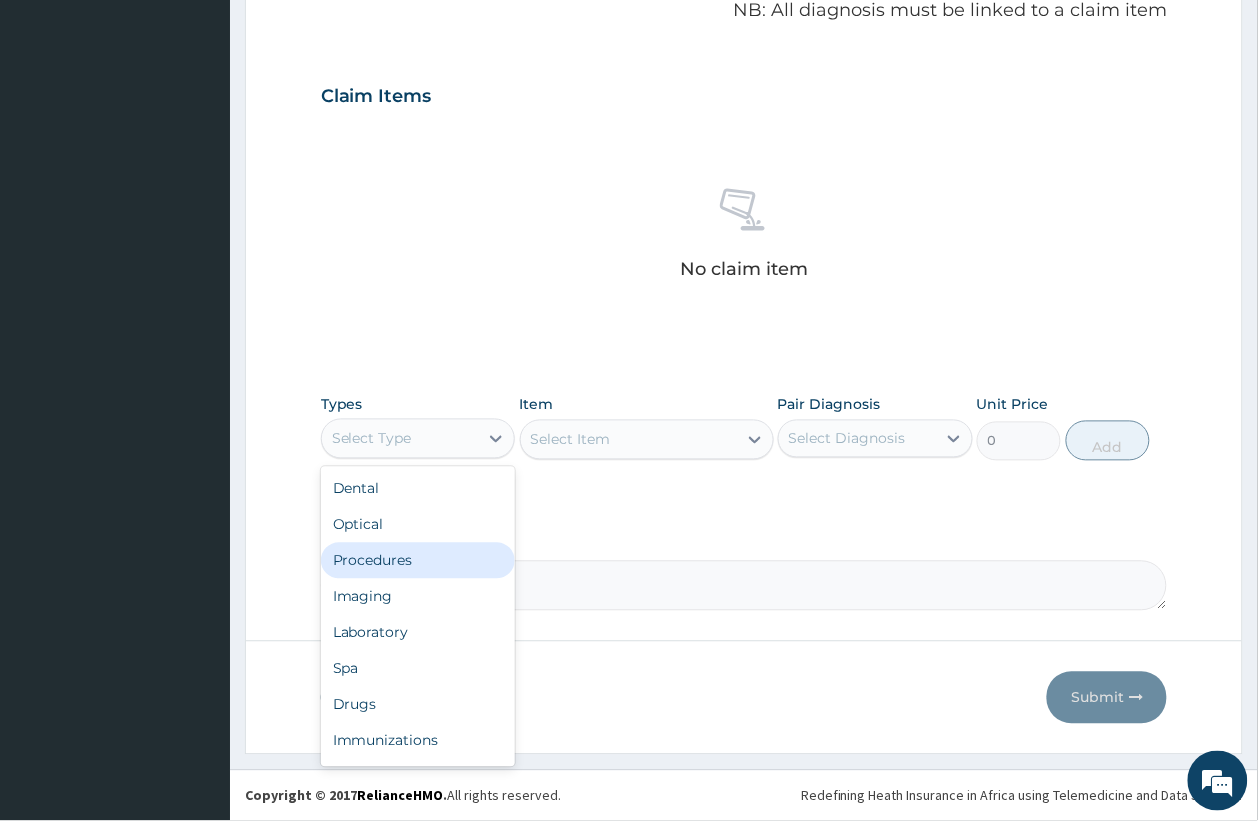 click on "Procedures" at bounding box center [418, 561] 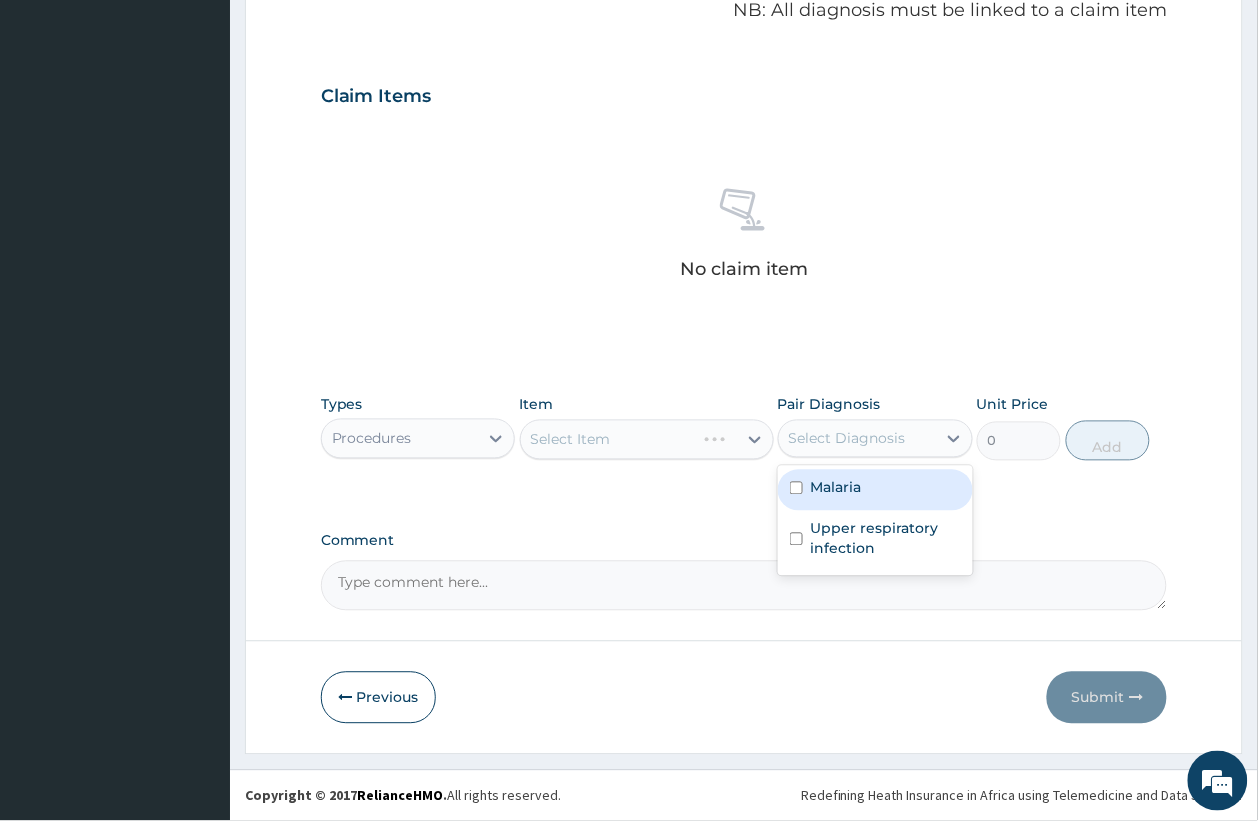 click on "Select Diagnosis" at bounding box center [847, 439] 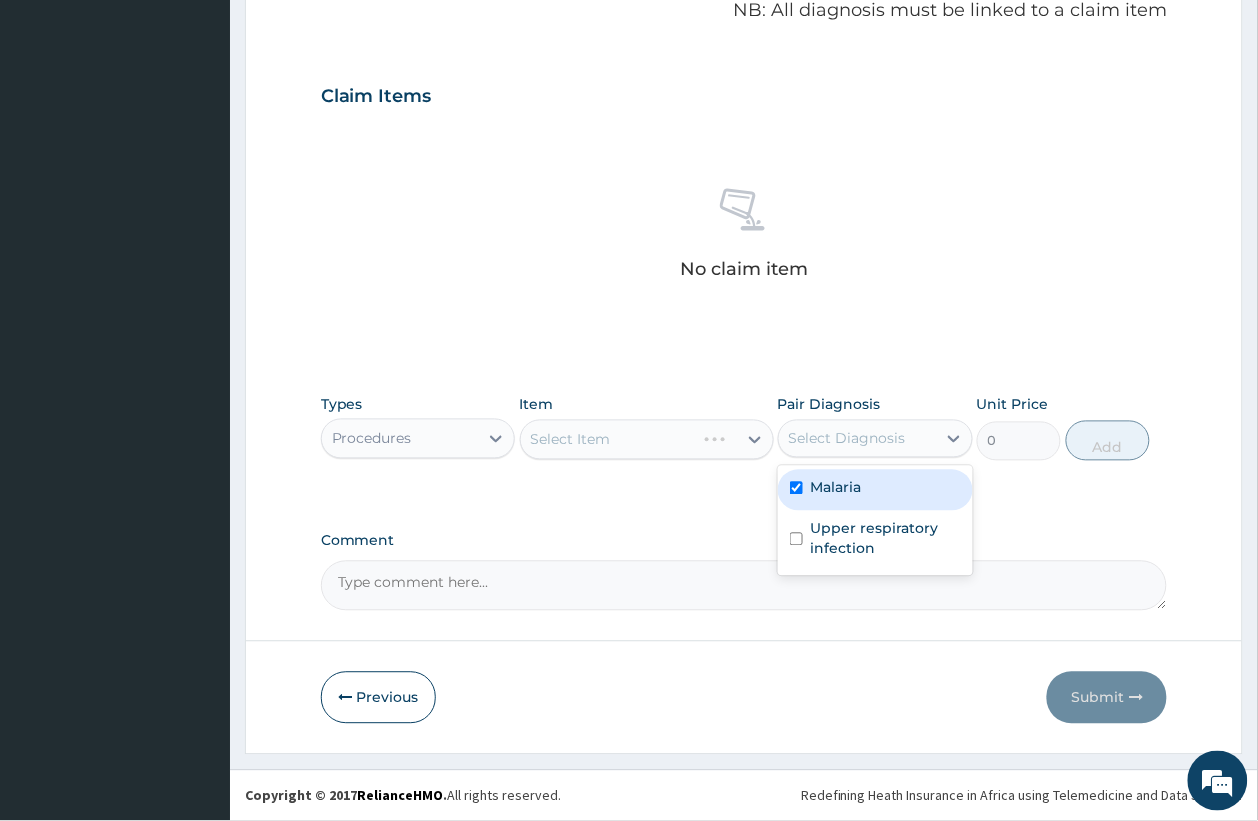 checkbox on "true" 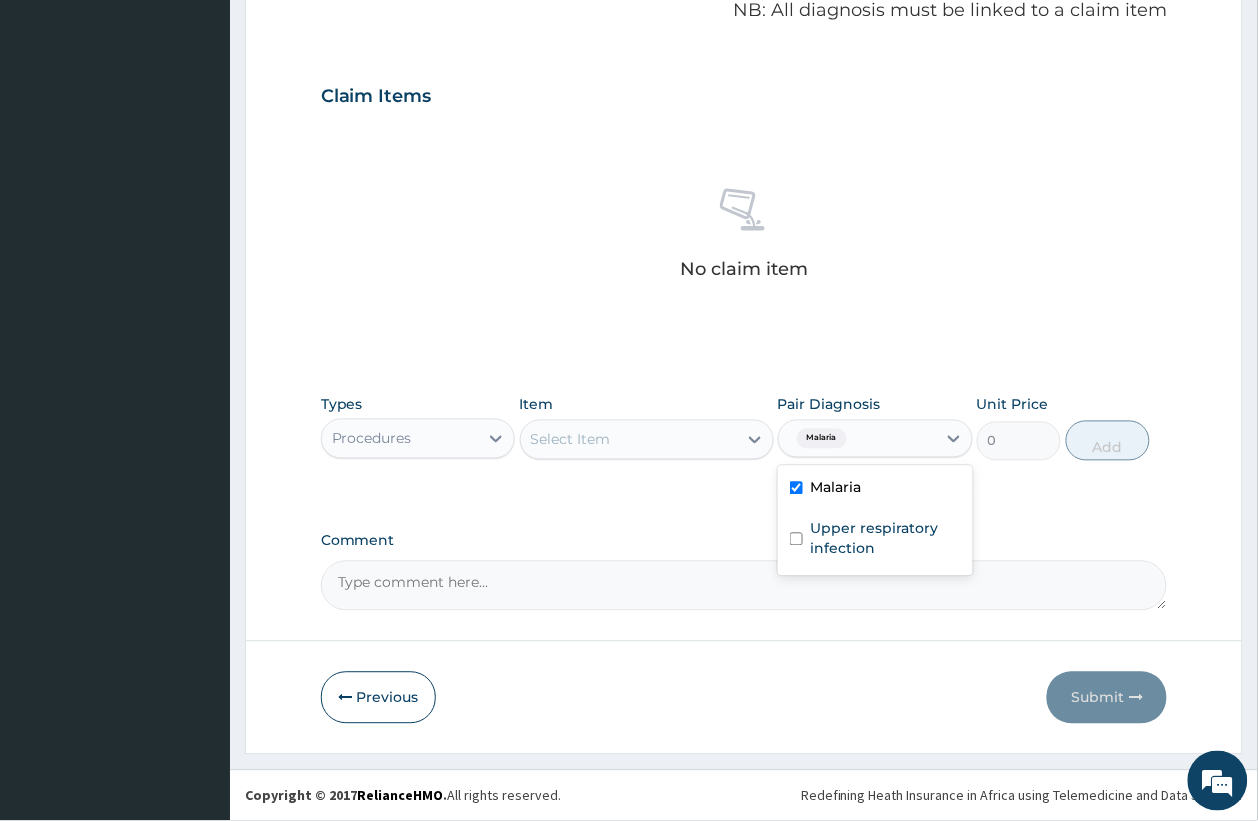 click on "Select Item" at bounding box center (629, 440) 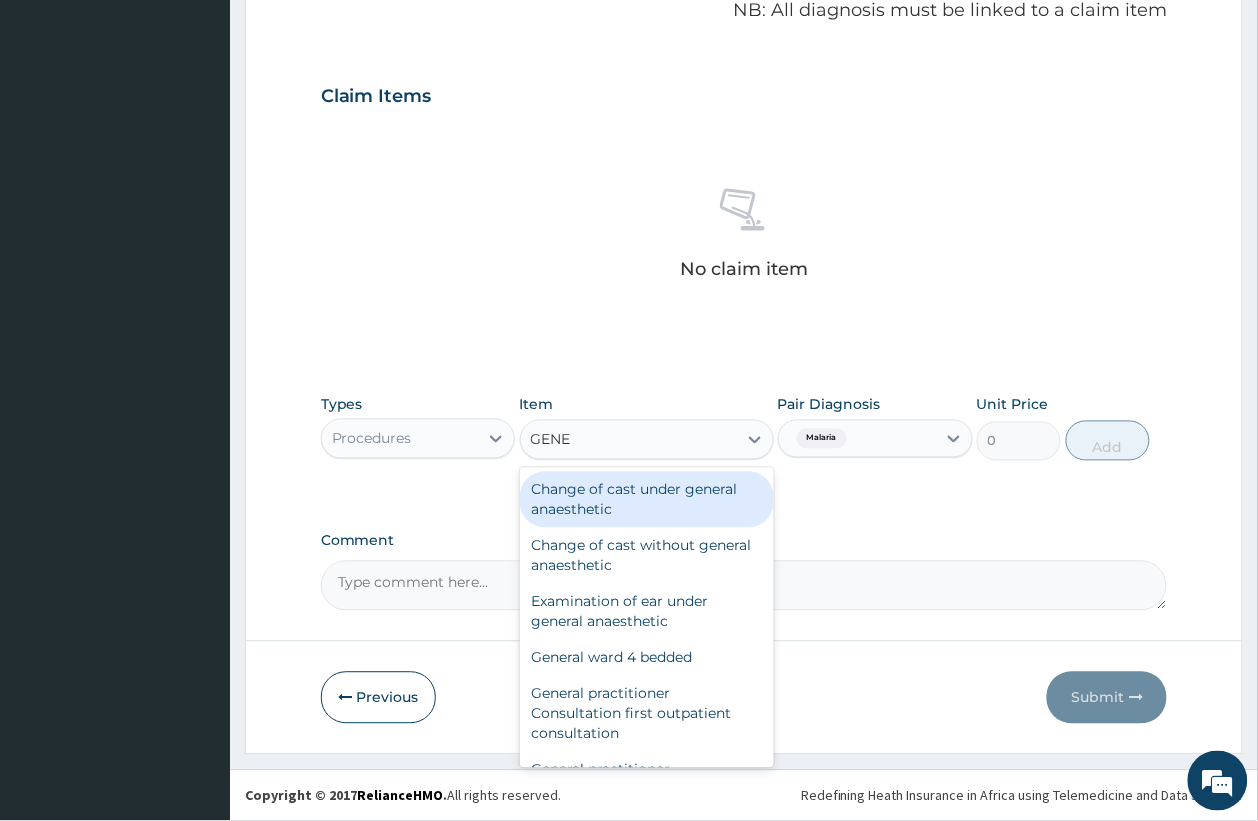 type on "GENER" 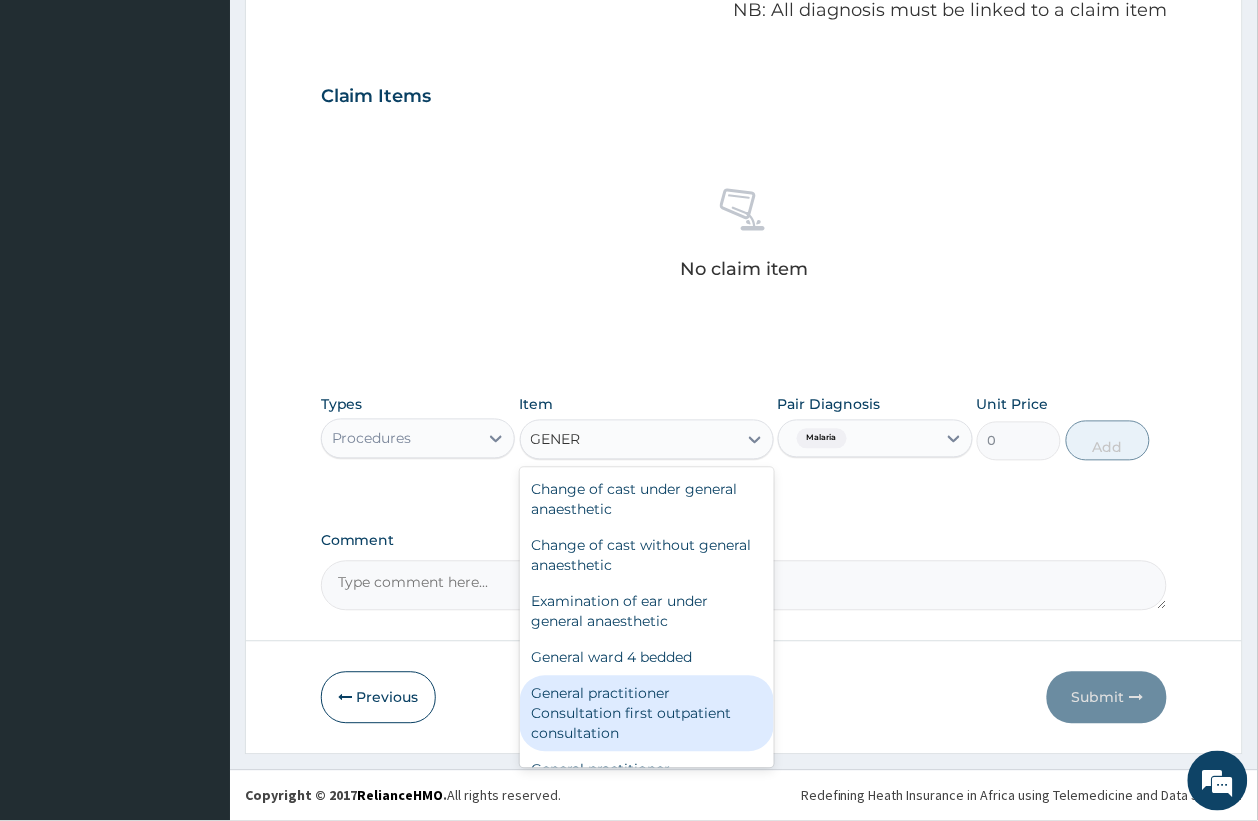 click on "General practitioner Consultation first outpatient consultation" at bounding box center (647, 714) 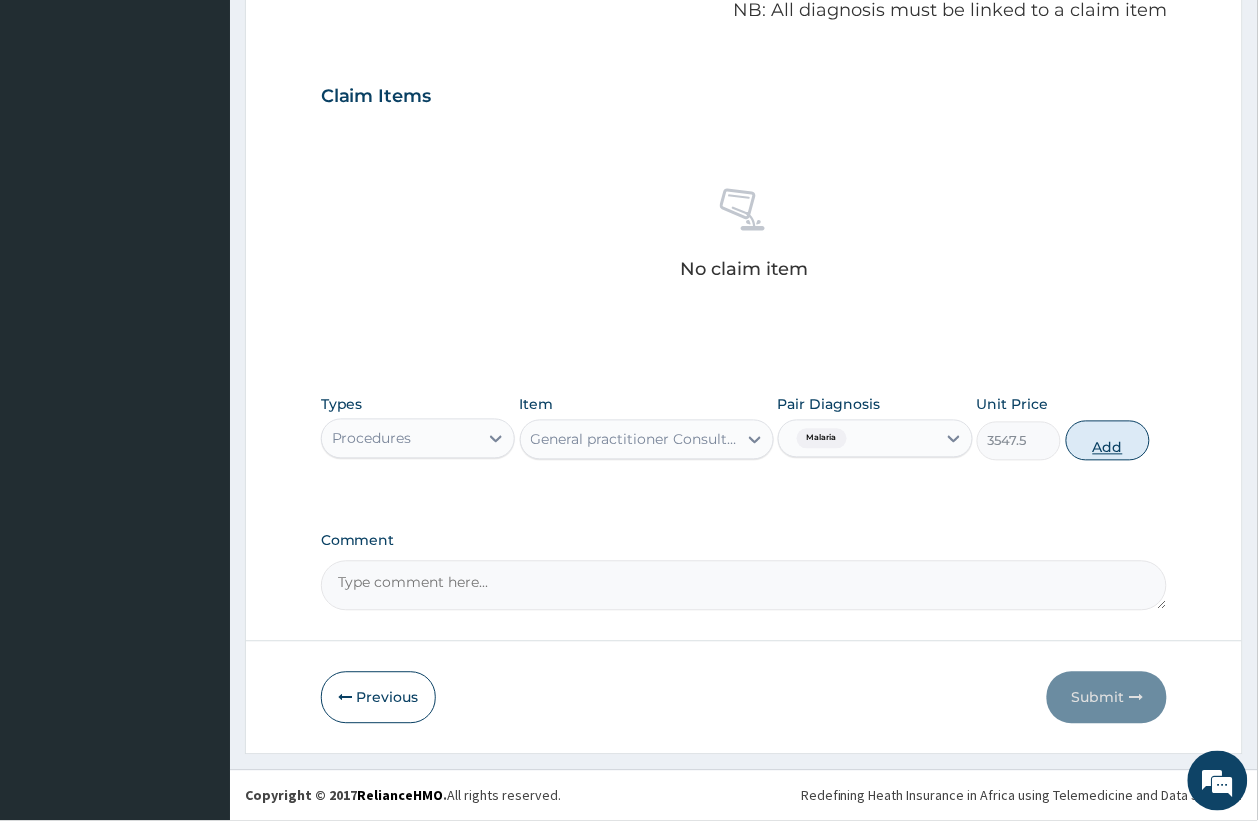 click on "Add" at bounding box center [1108, 441] 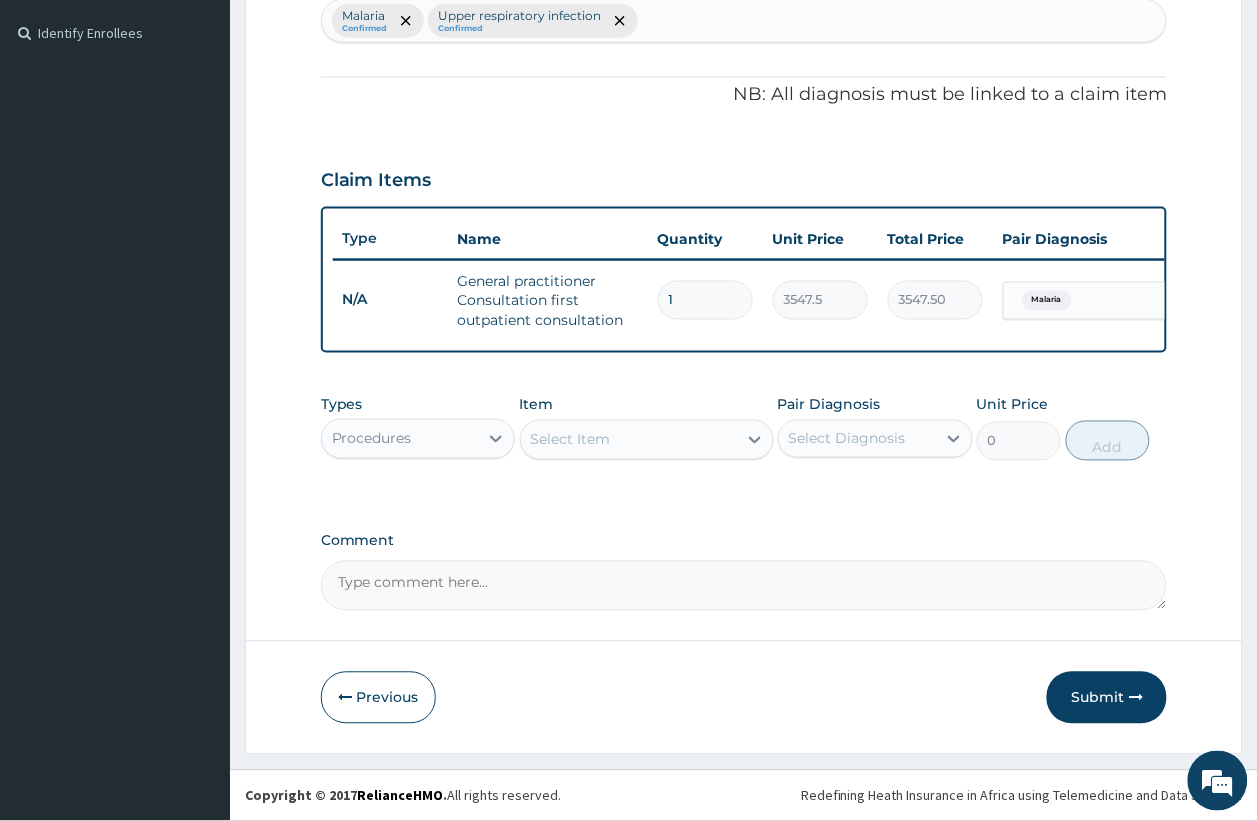 scroll, scrollTop: 557, scrollLeft: 0, axis: vertical 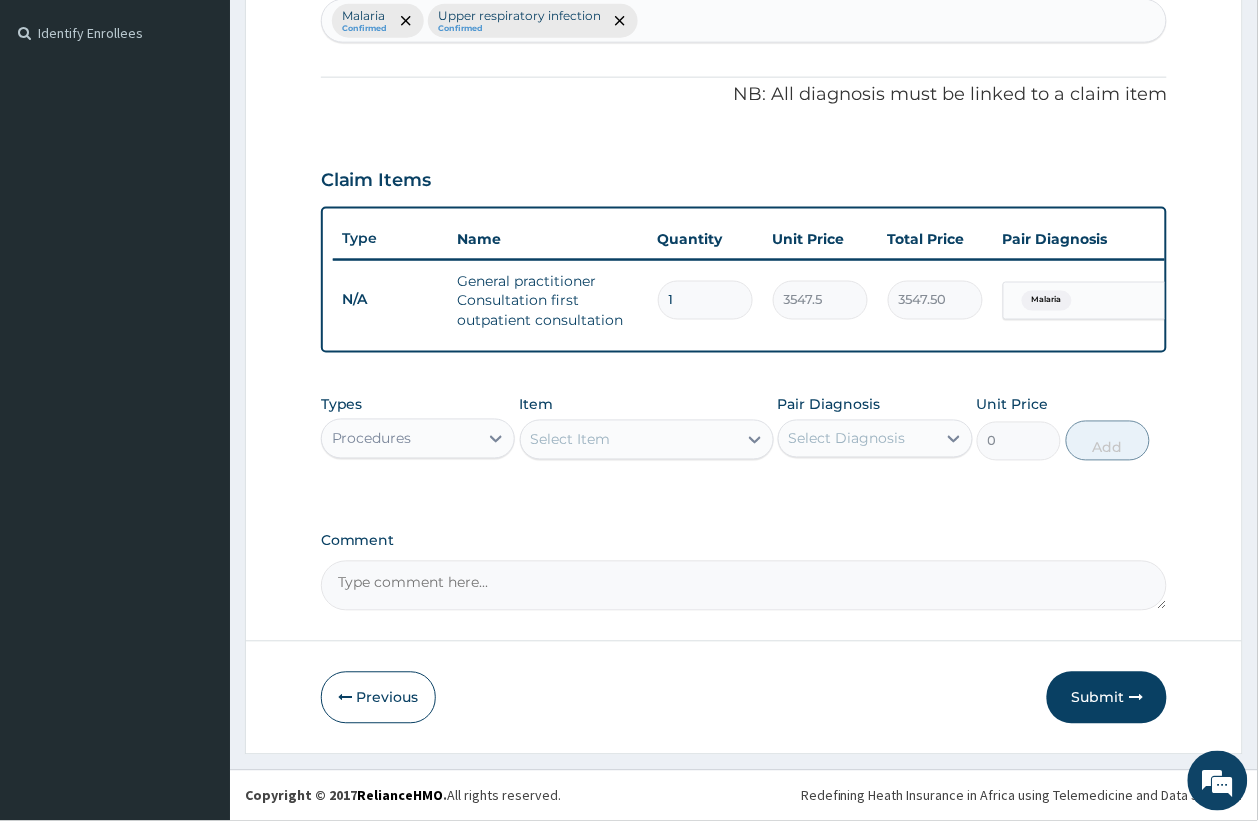 click on "Select Item" at bounding box center [571, 440] 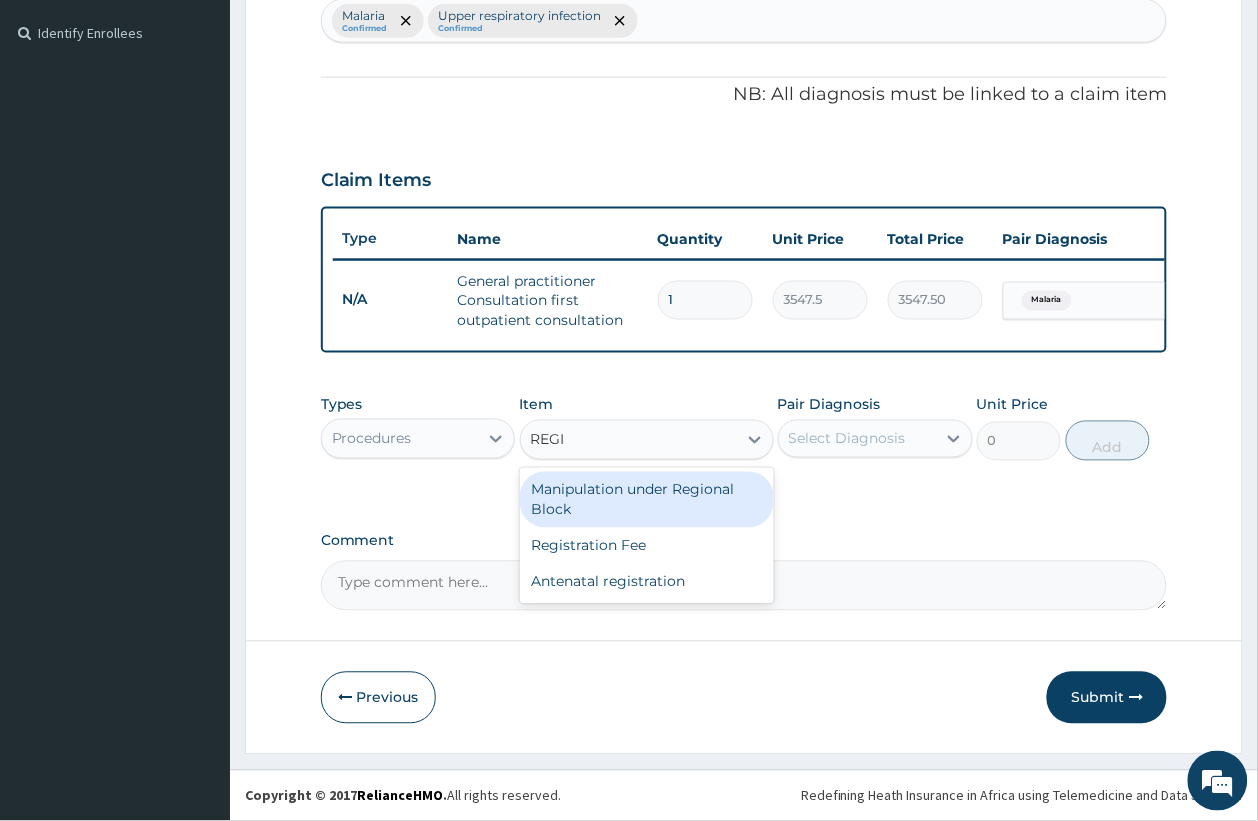 type on "REGIS" 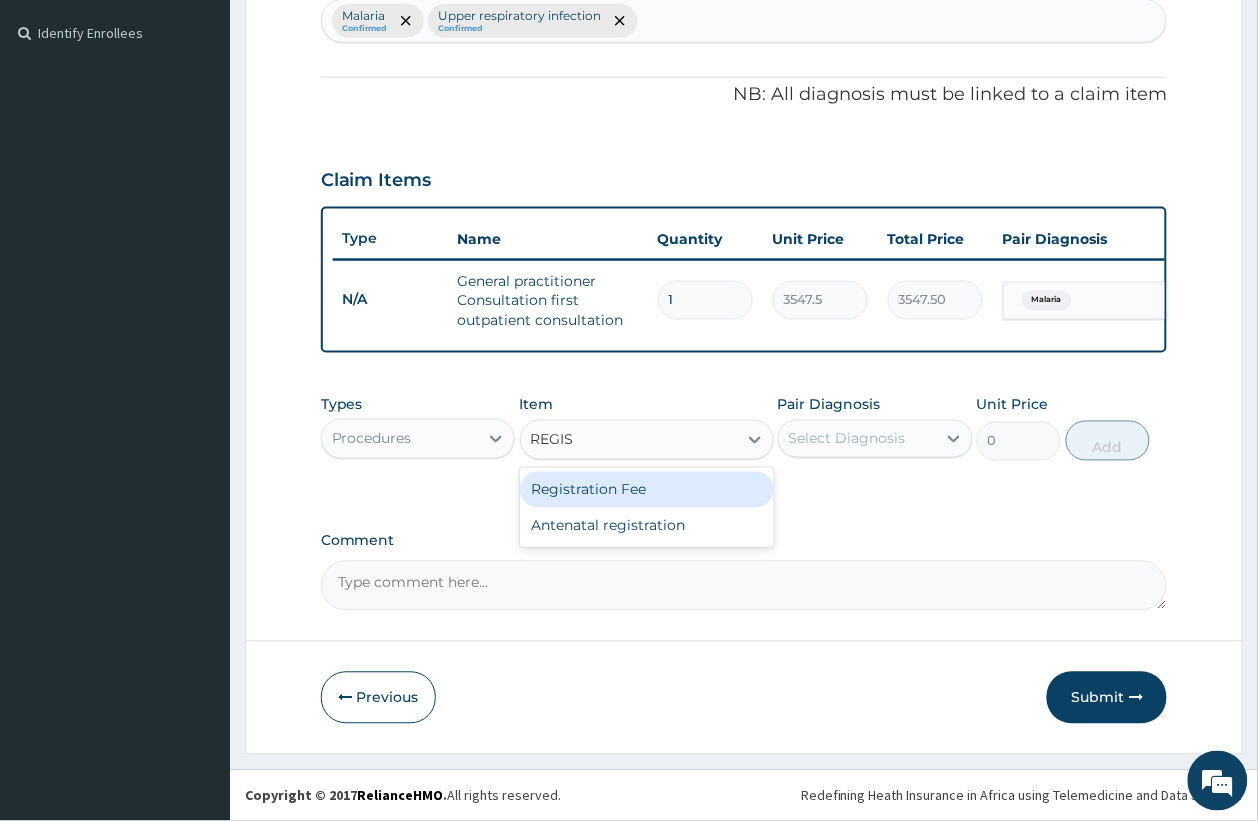 click on "Registration Fee" at bounding box center (647, 490) 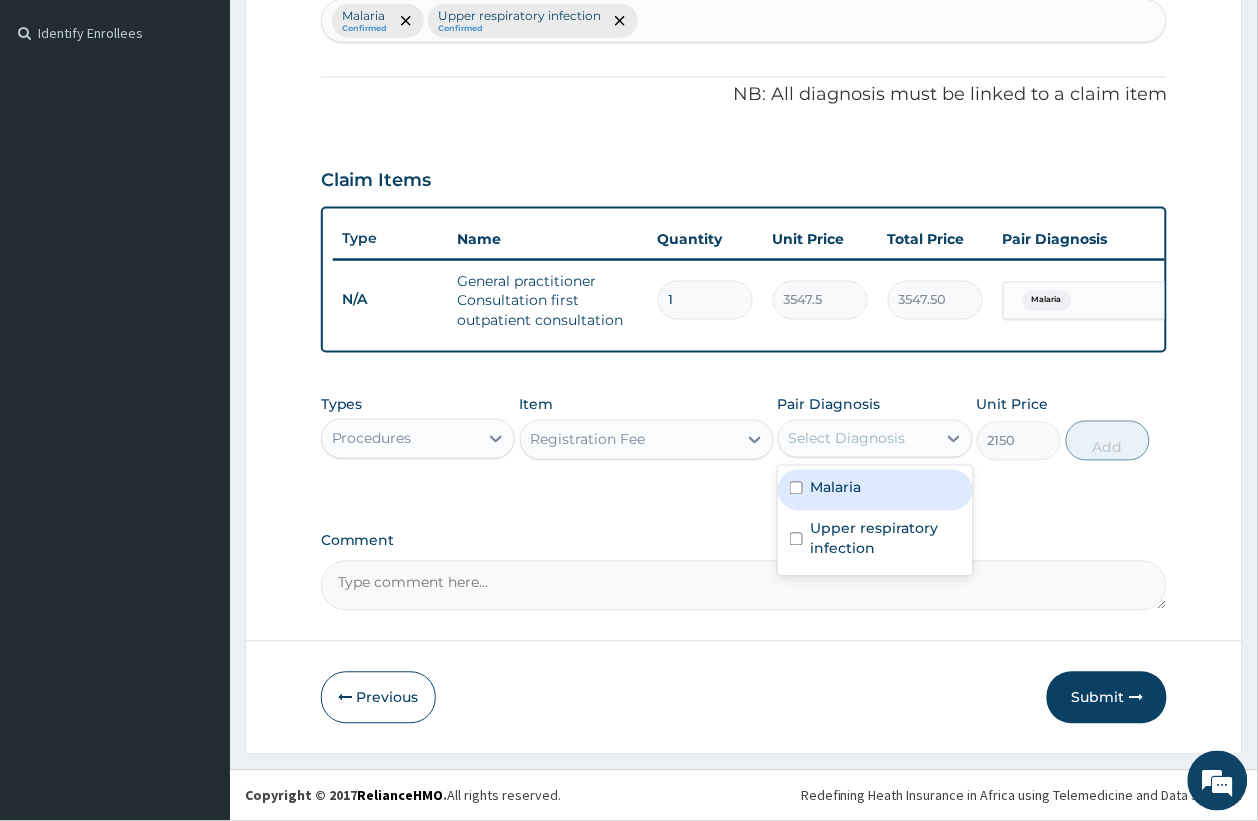 click on "Select Diagnosis" at bounding box center [847, 439] 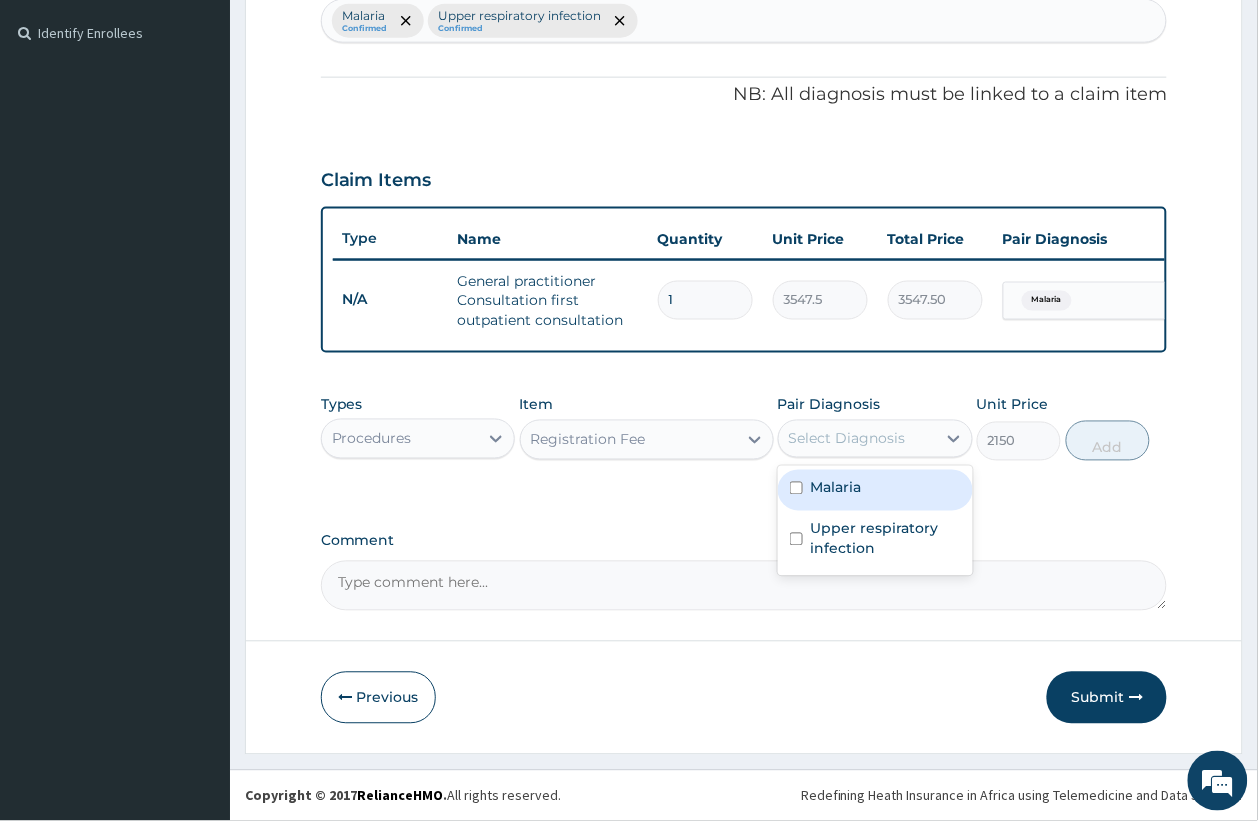 click on "Malaria" at bounding box center (836, 488) 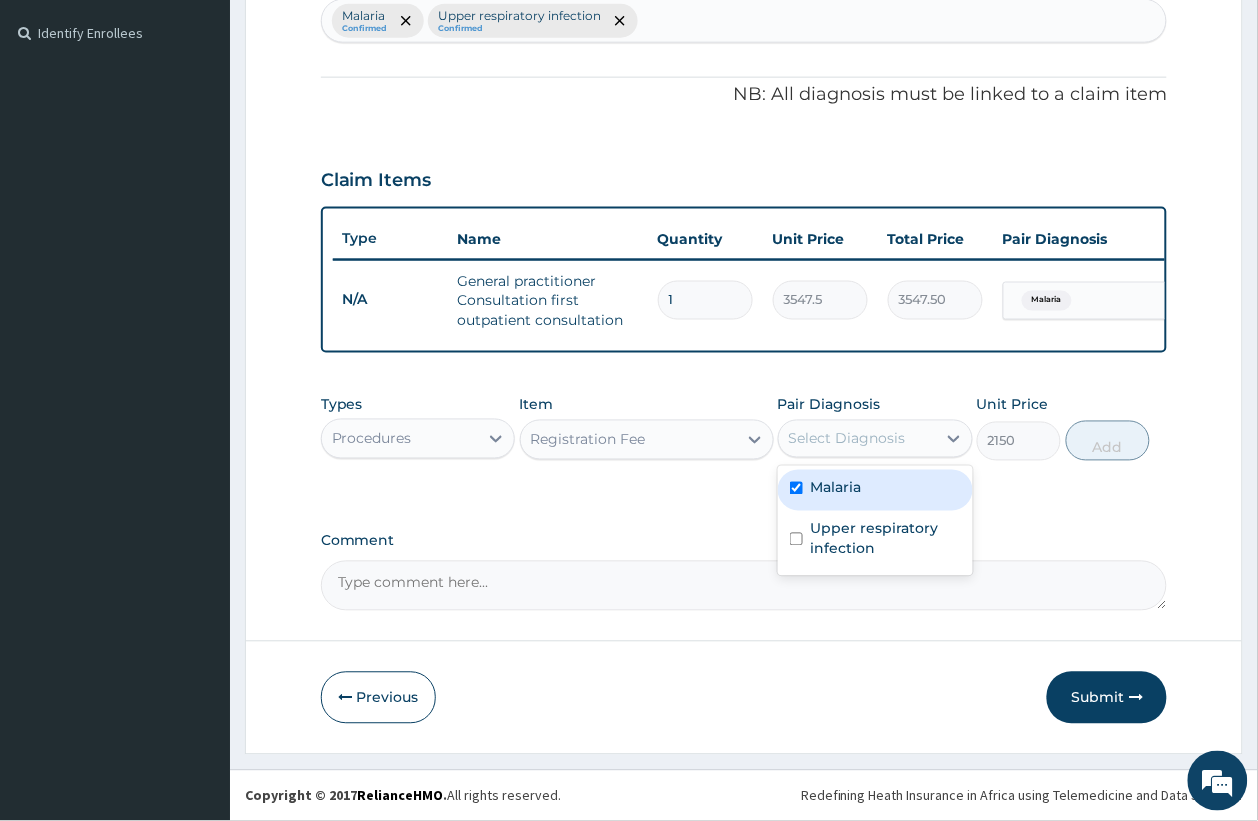 checkbox on "true" 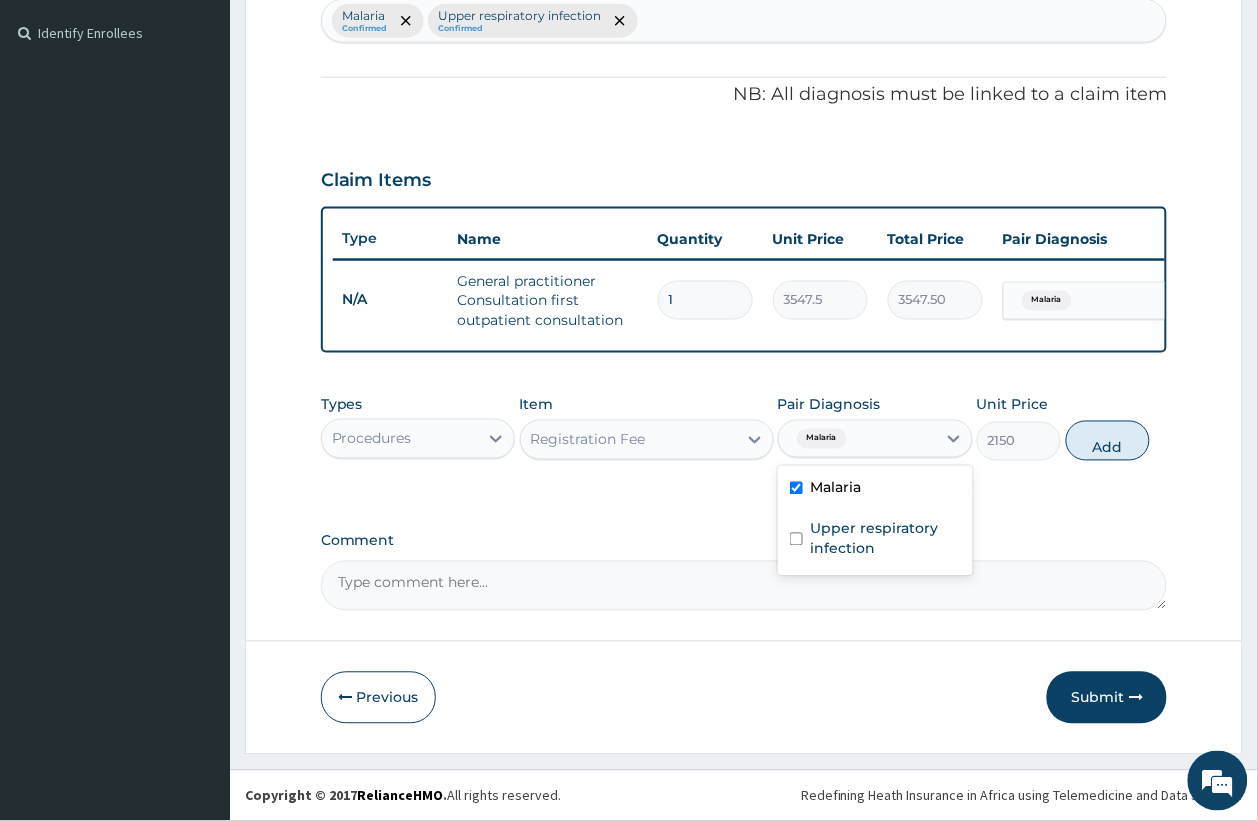 click on "Add" at bounding box center [1108, 441] 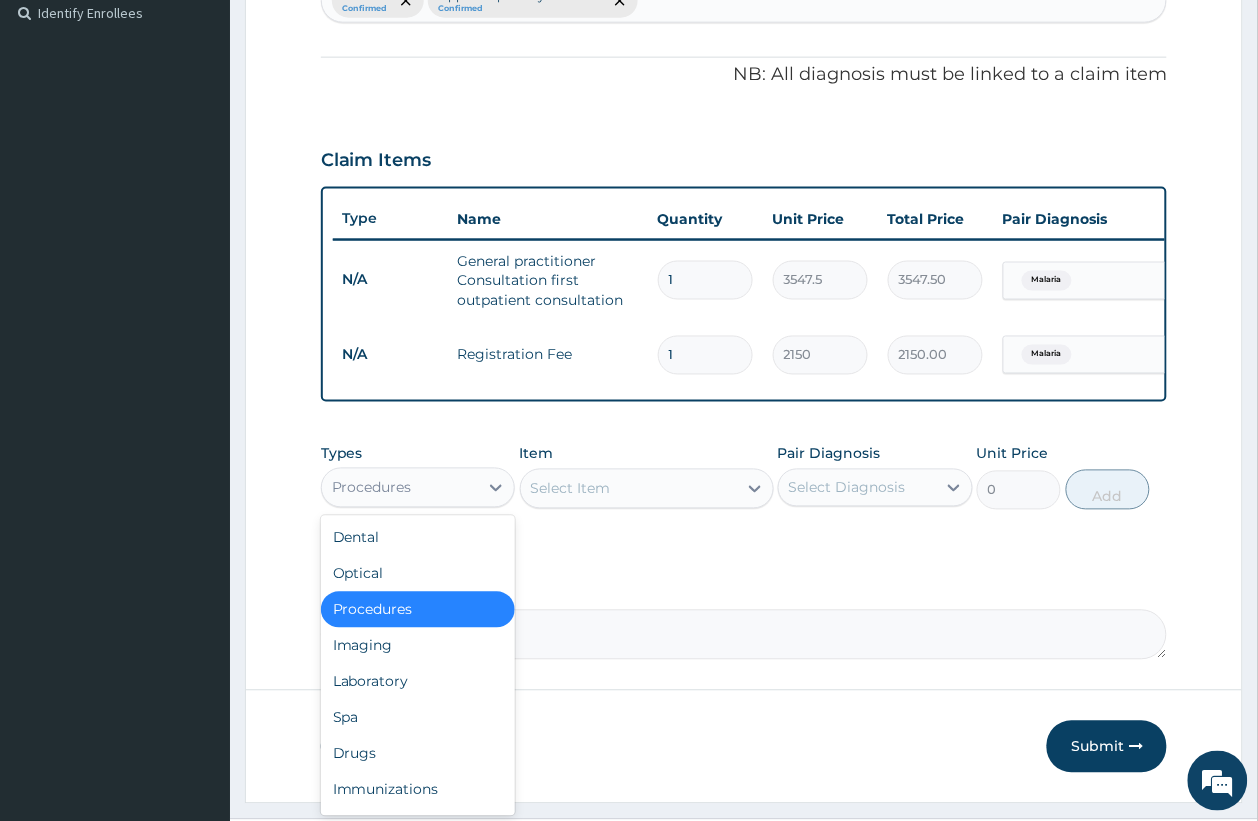 click on "Procedures" at bounding box center [400, 488] 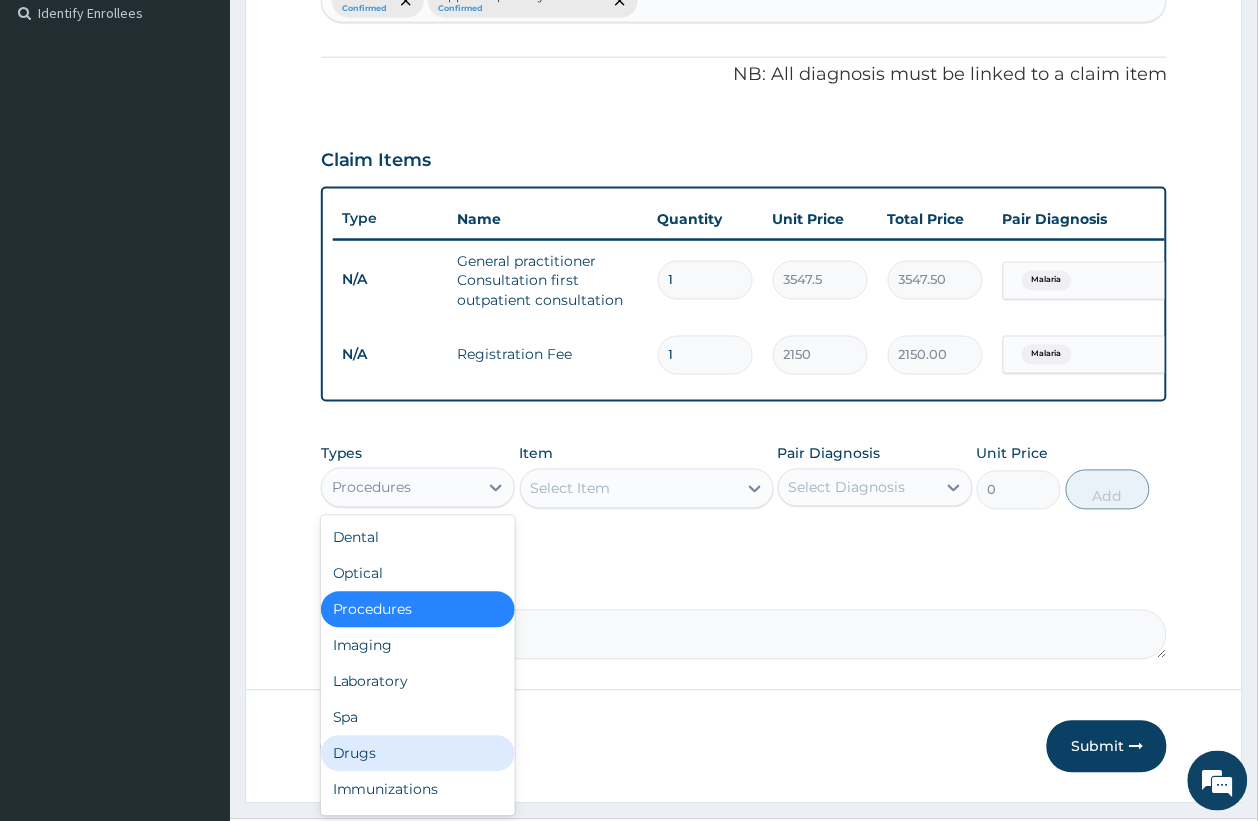 drag, startPoint x: 360, startPoint y: 762, endPoint x: 413, endPoint y: 736, distance: 59.03389 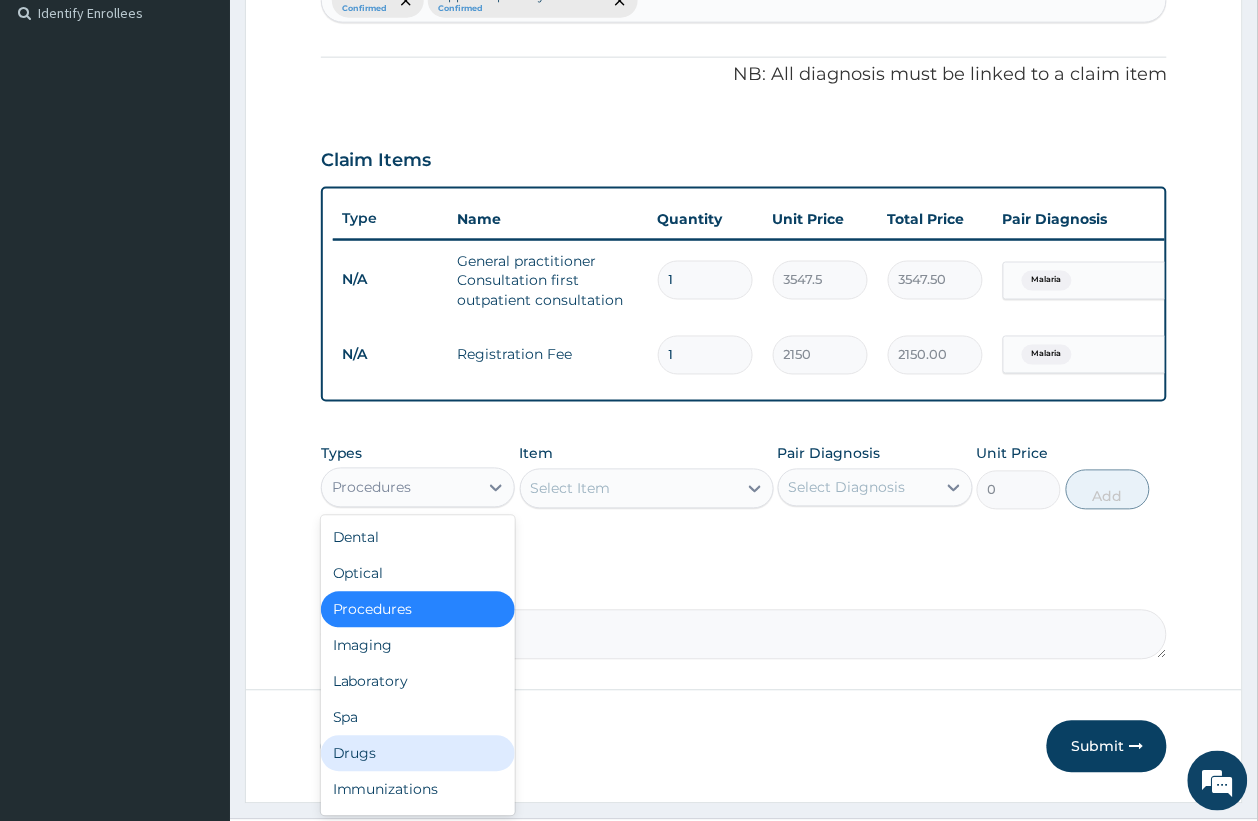 click on "Drugs" at bounding box center [418, 754] 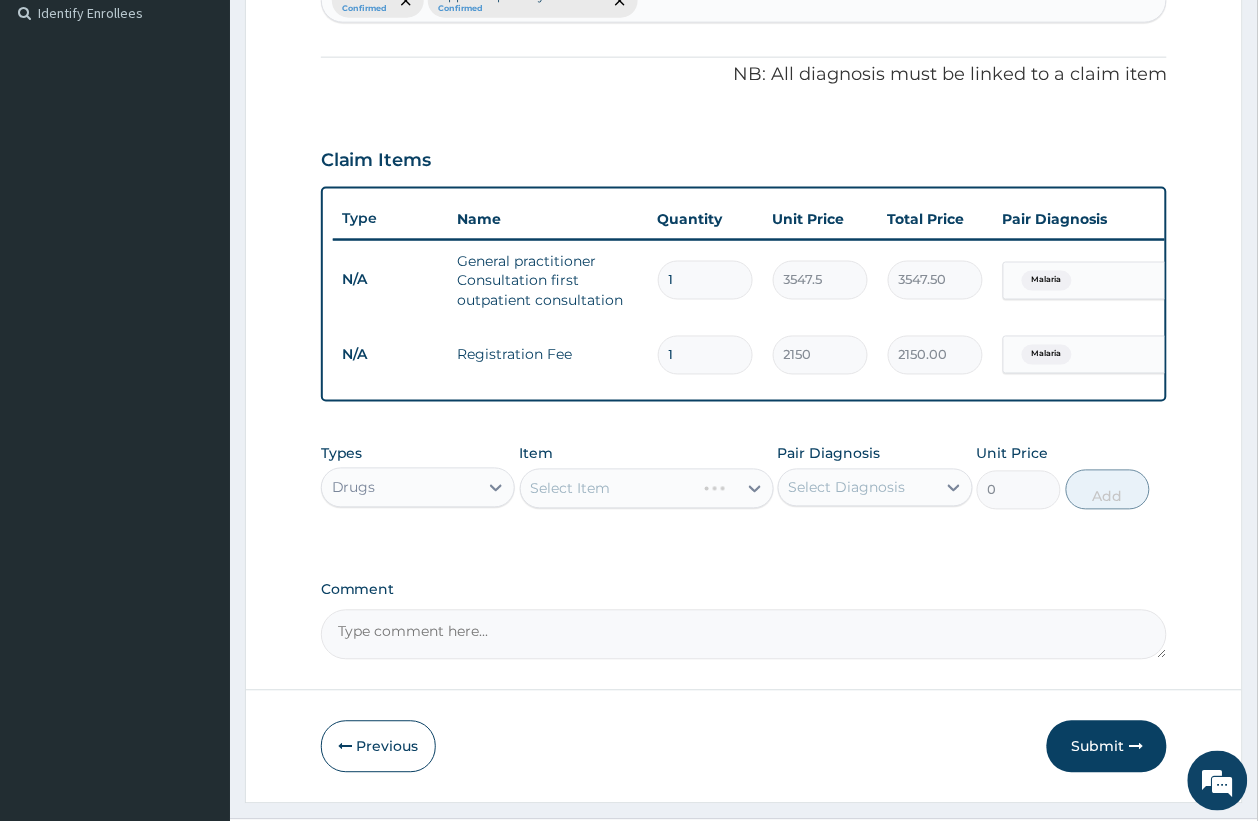 click on "Pair Diagnosis Select Diagnosis" at bounding box center [875, 477] 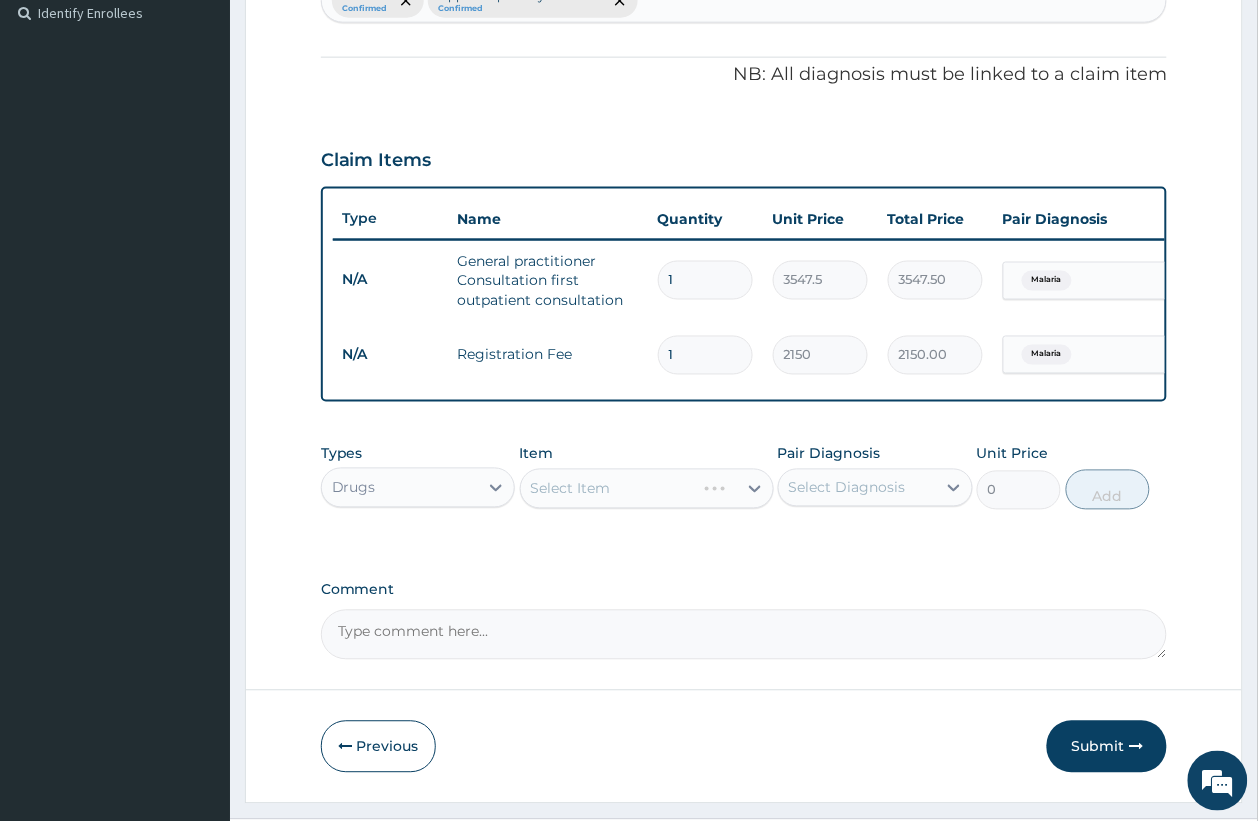 click on "Select Diagnosis" at bounding box center (857, 488) 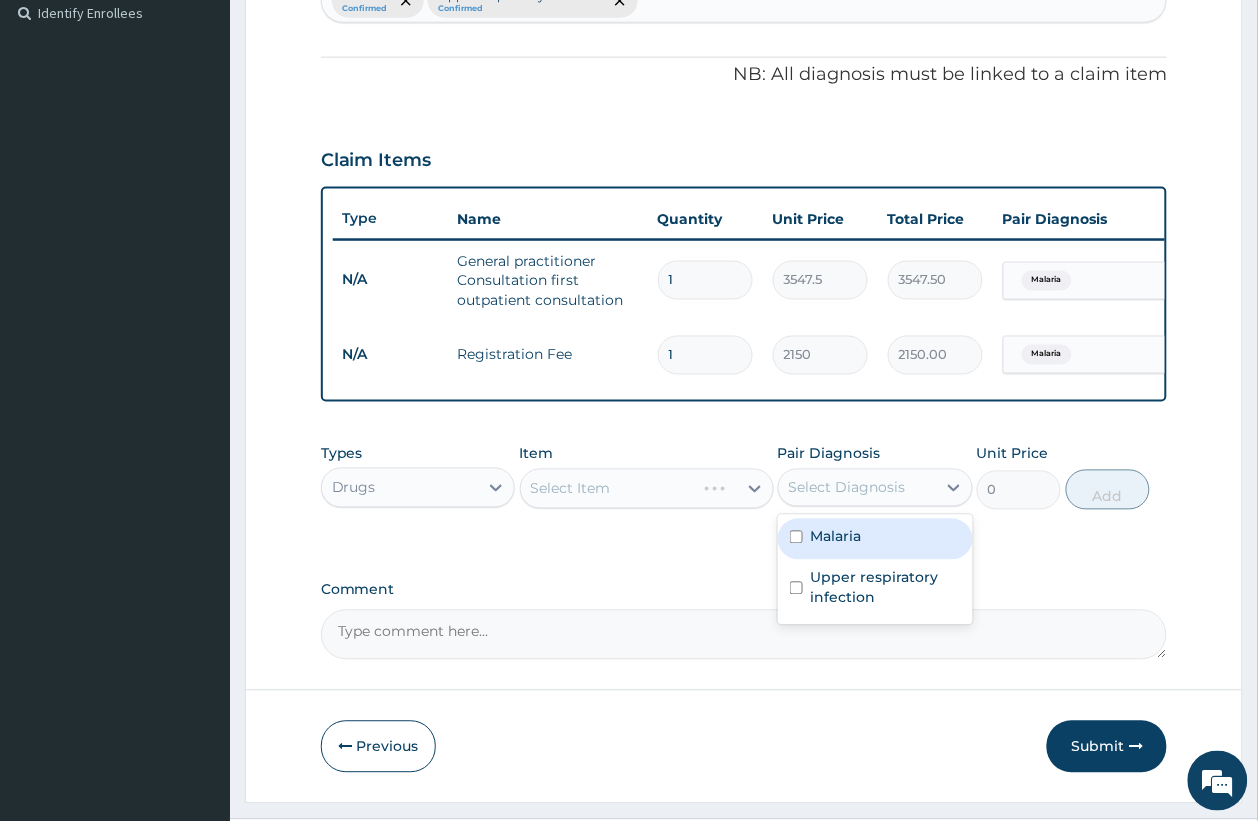 click on "Malaria" at bounding box center [875, 539] 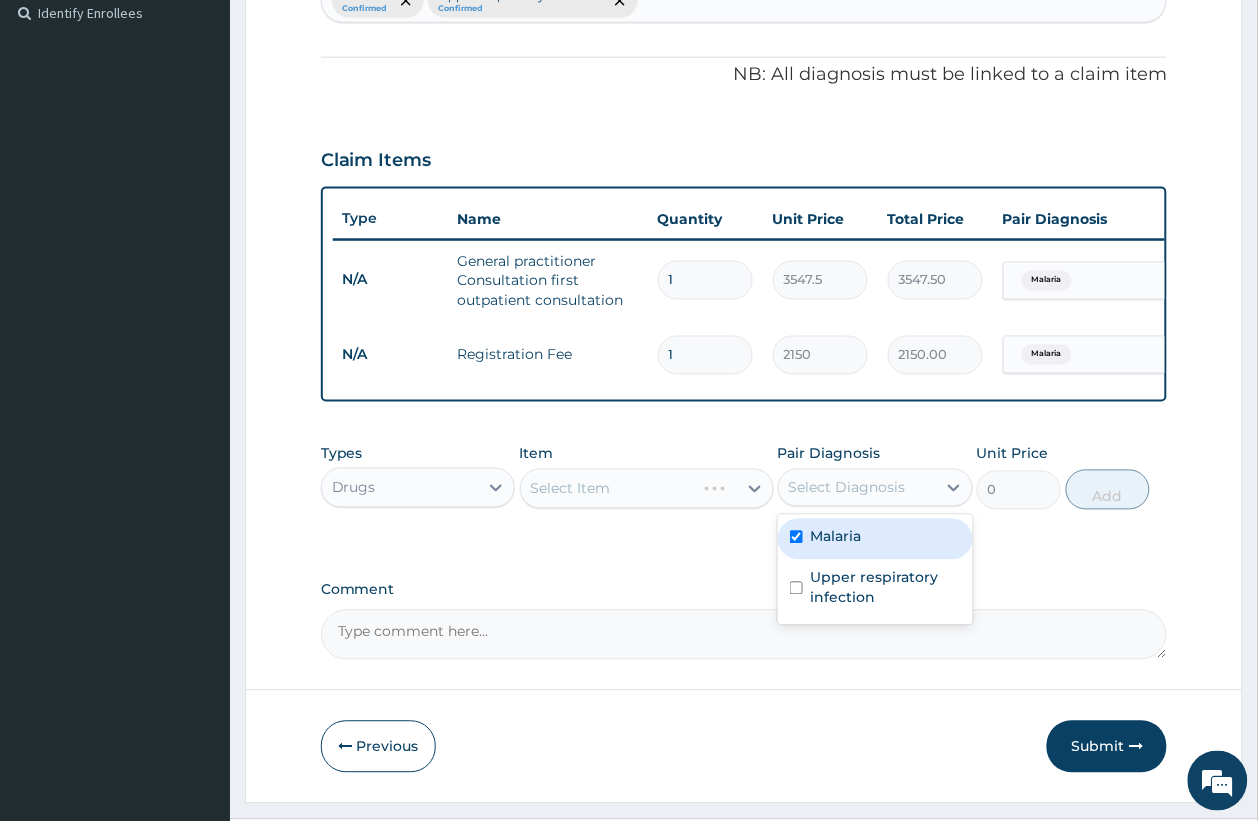 checkbox on "true" 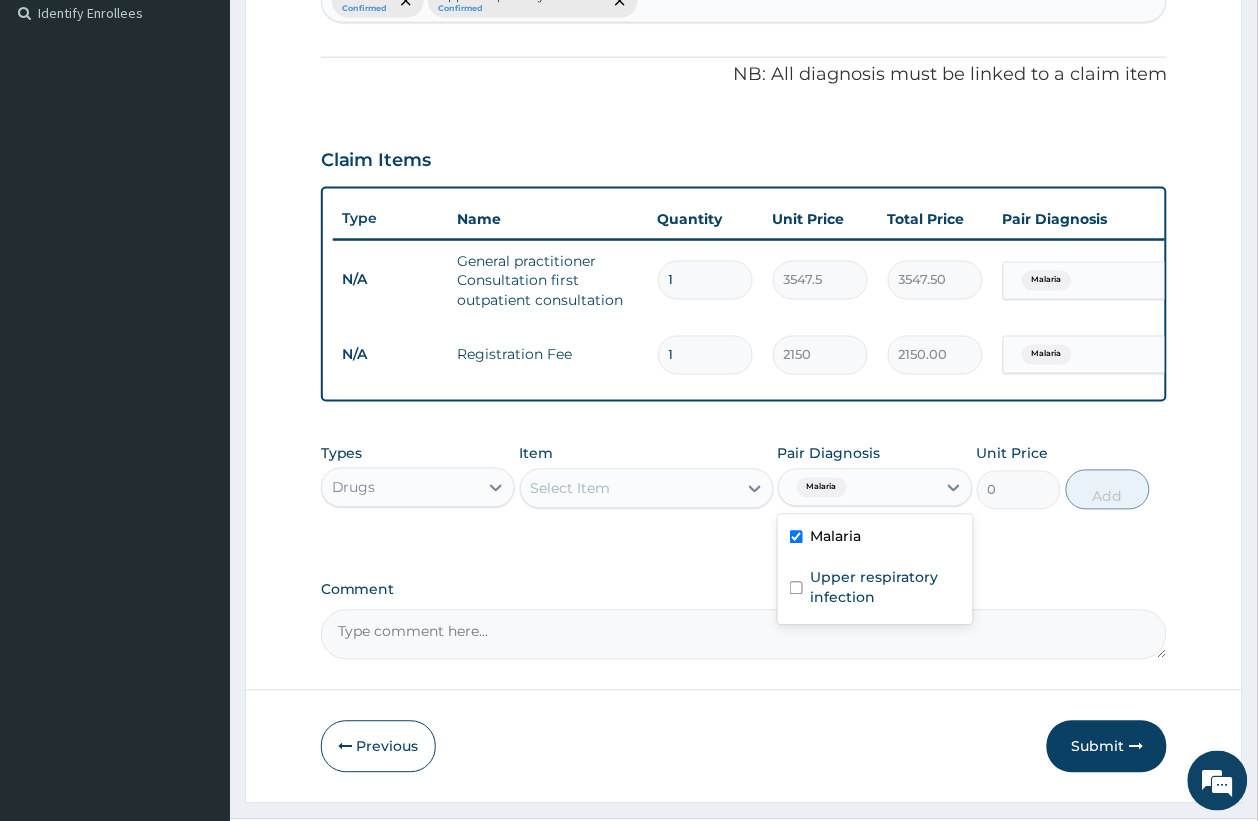 click on "Select Item" at bounding box center (629, 489) 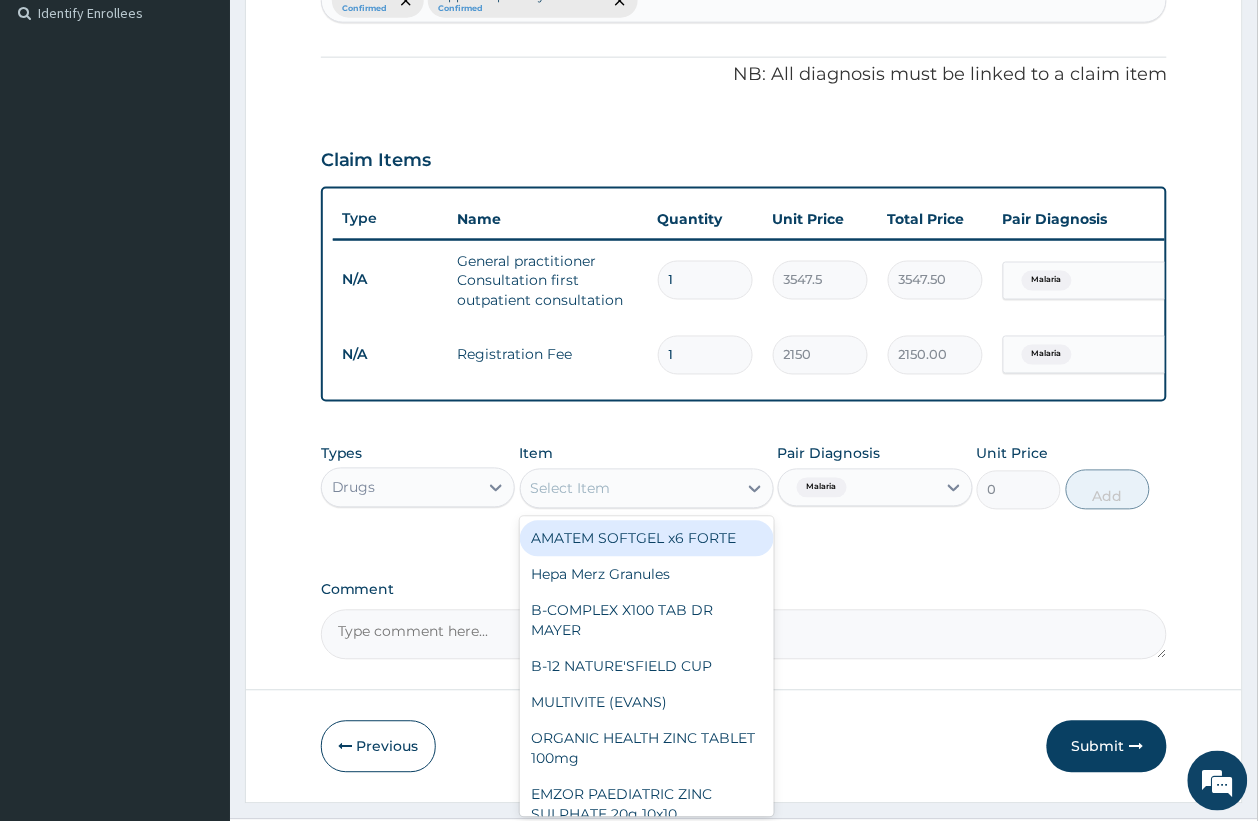 click on "AMATEM SOFTGEL x6 FORTE" at bounding box center [647, 539] 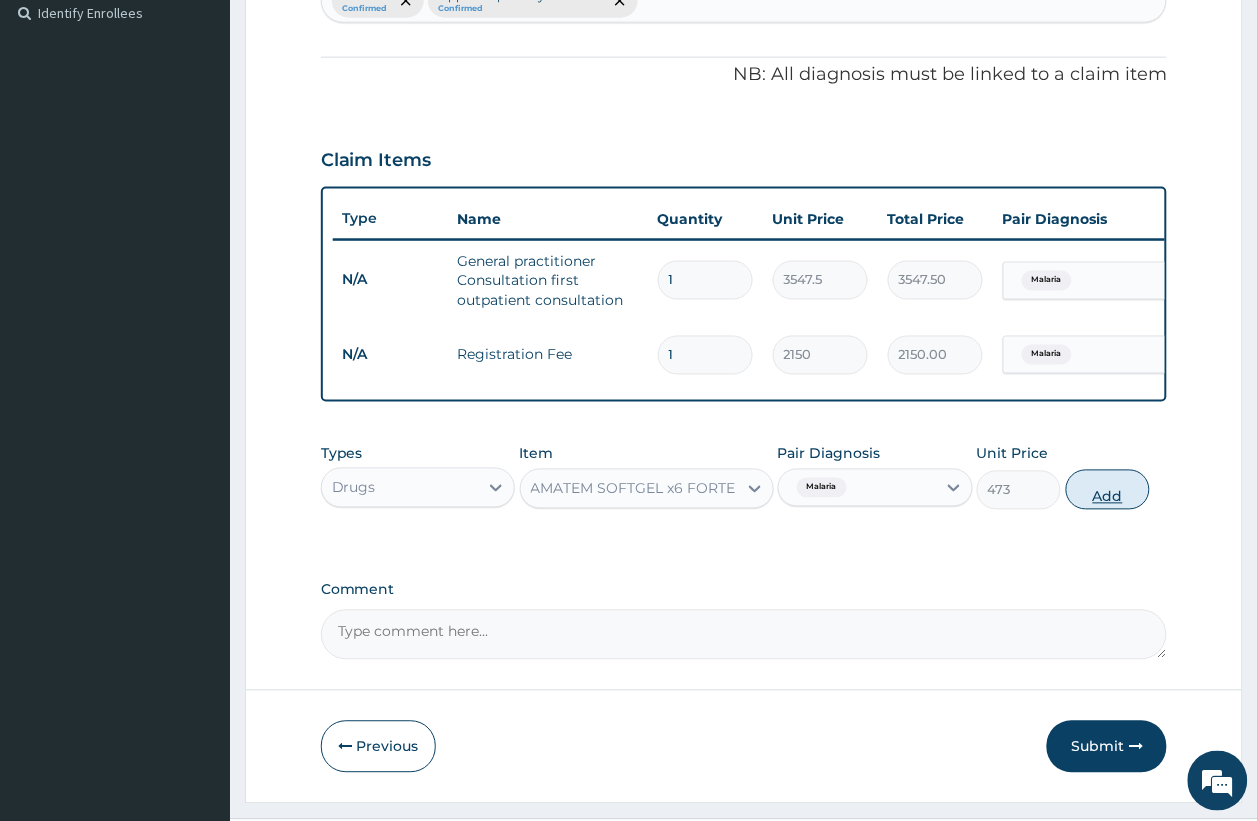 click on "Add" at bounding box center [1108, 490] 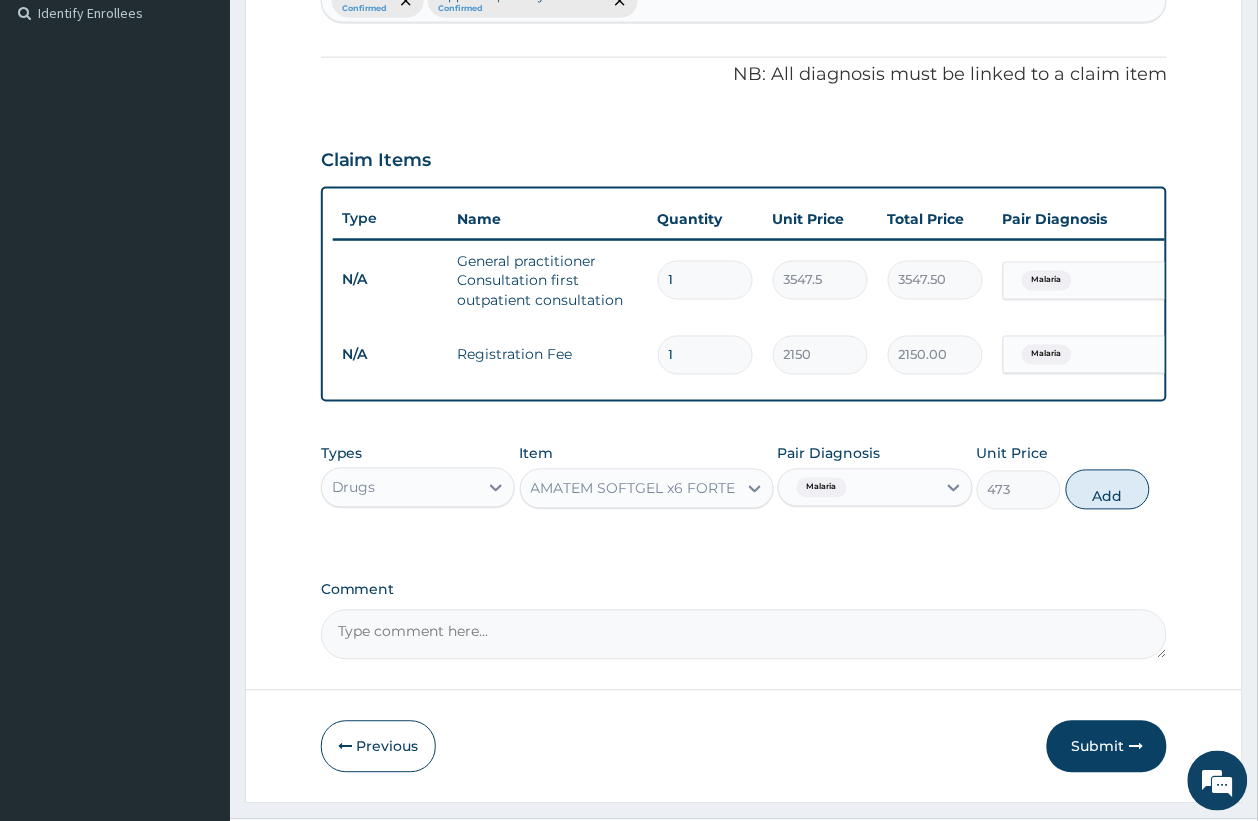 type on "0" 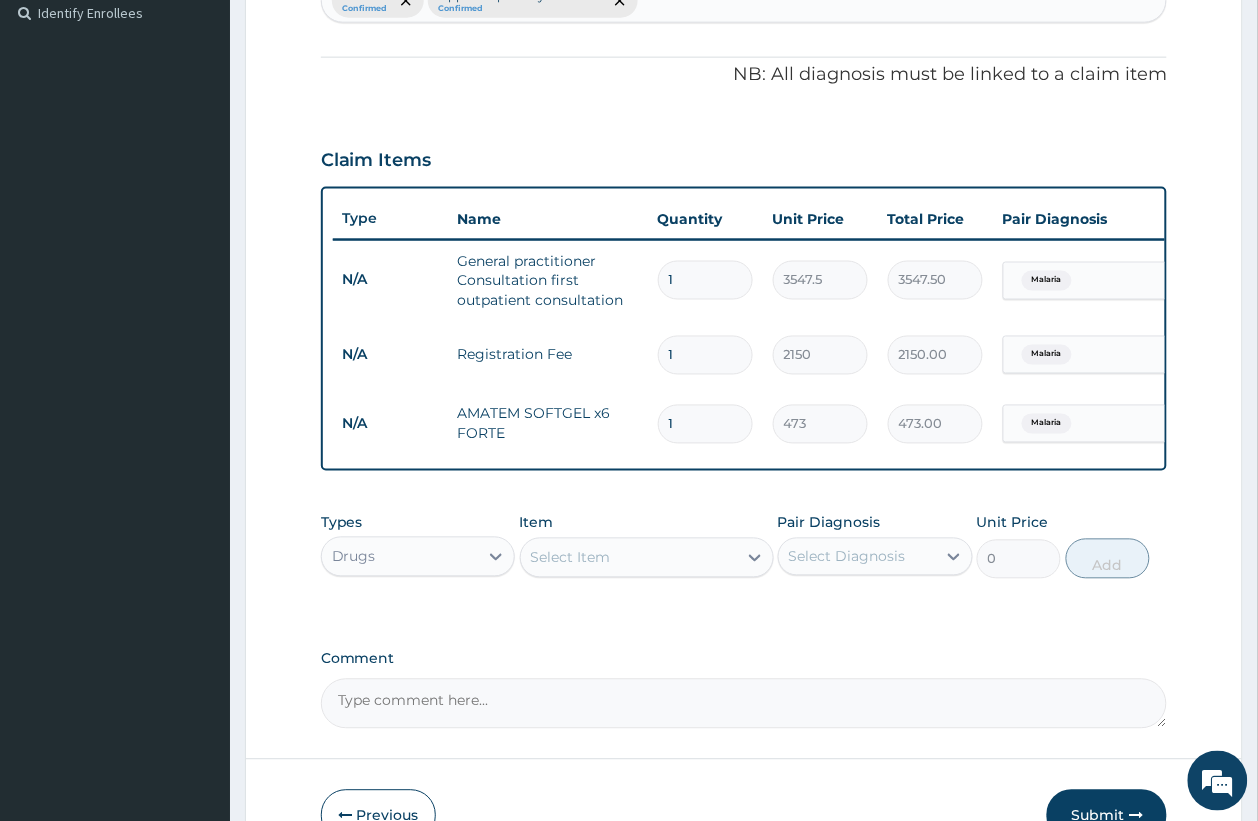 type 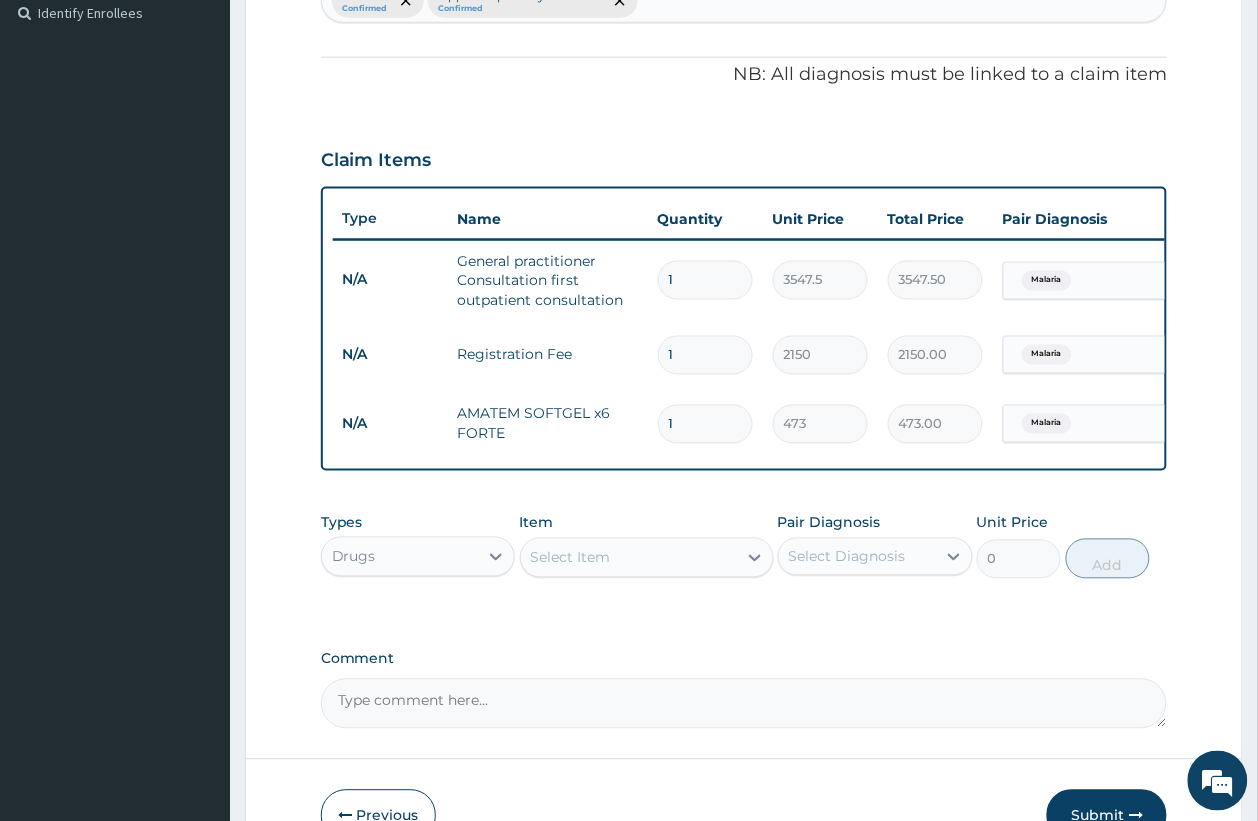 type on "0.00" 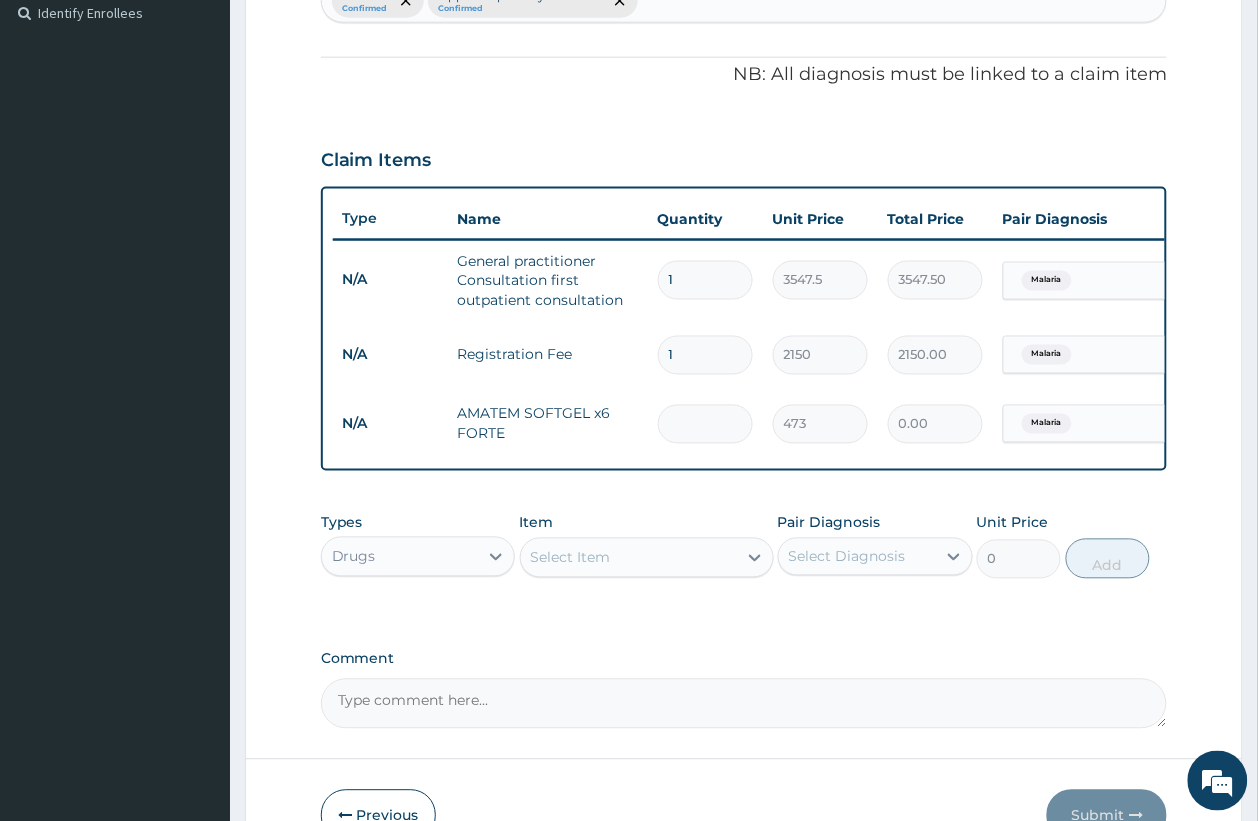 type on "6" 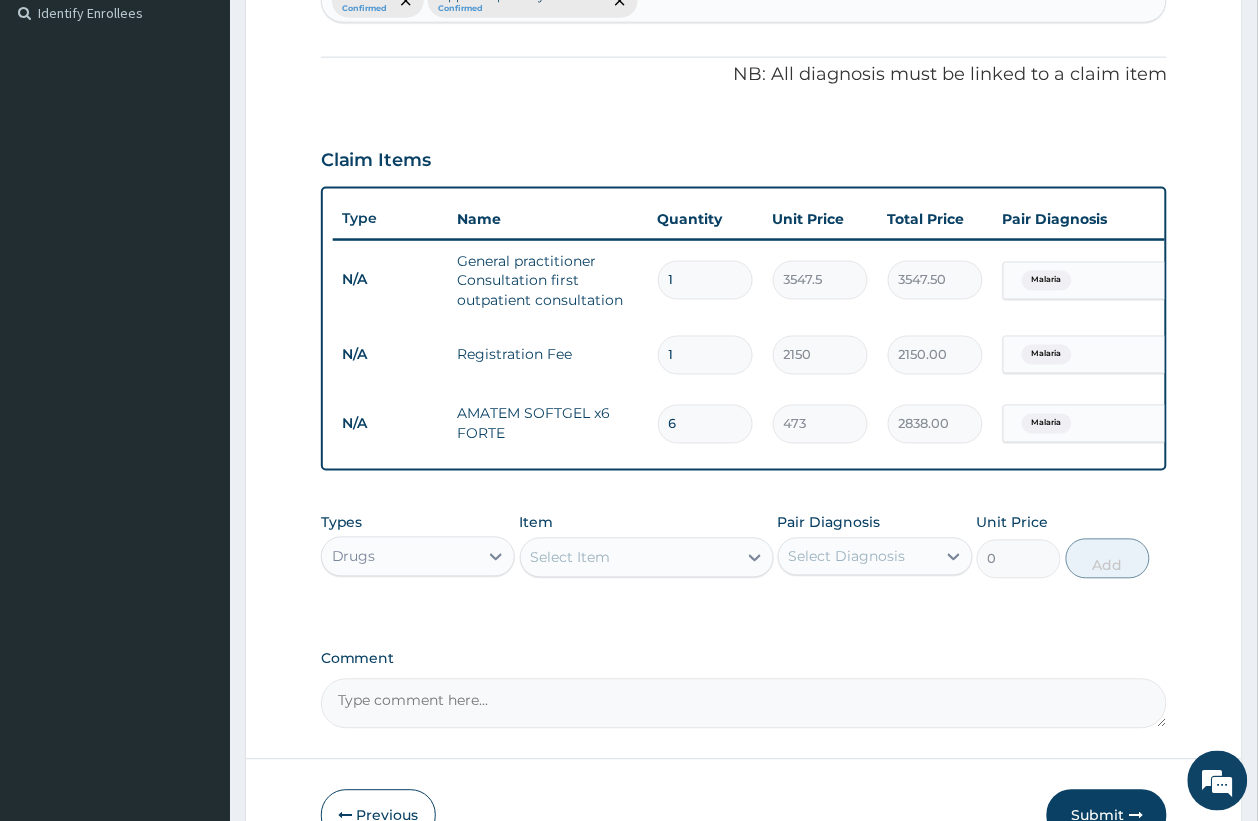 type on "6" 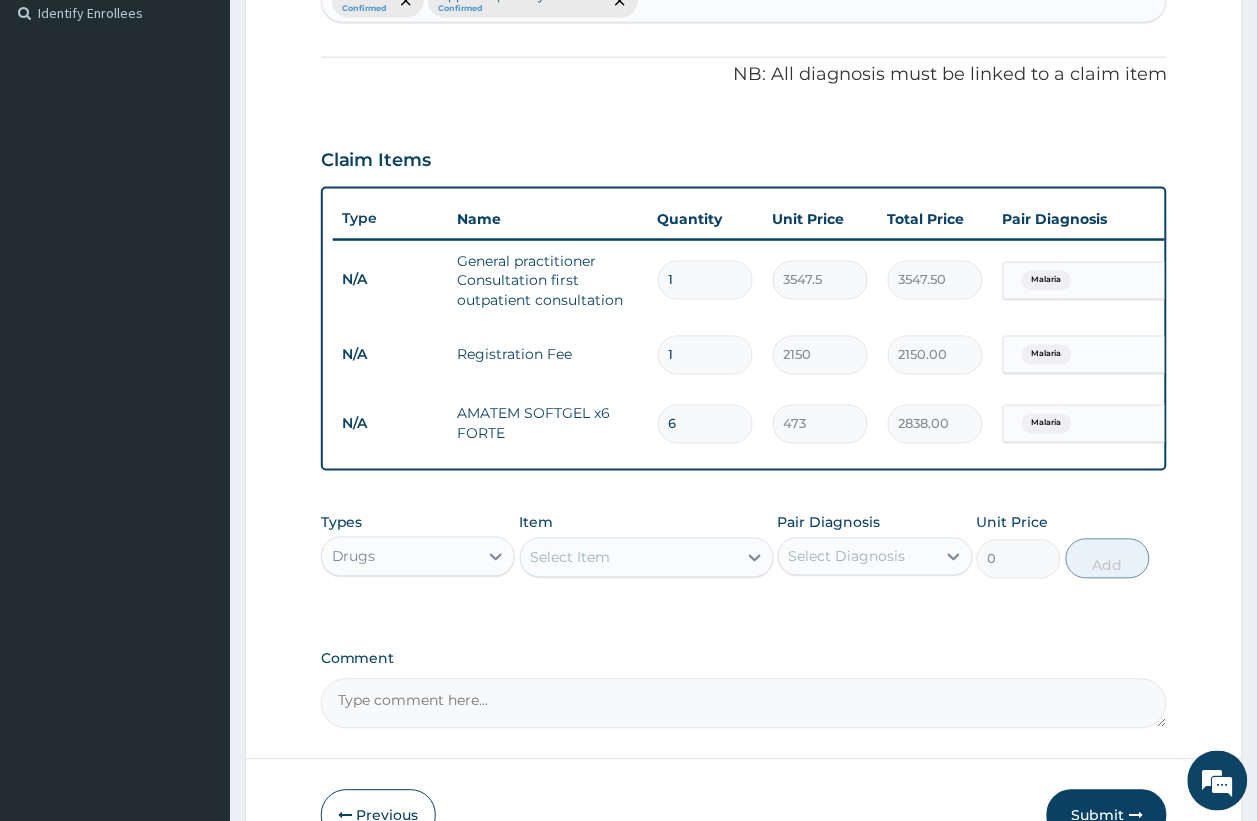 click on "Select Item" at bounding box center (629, 558) 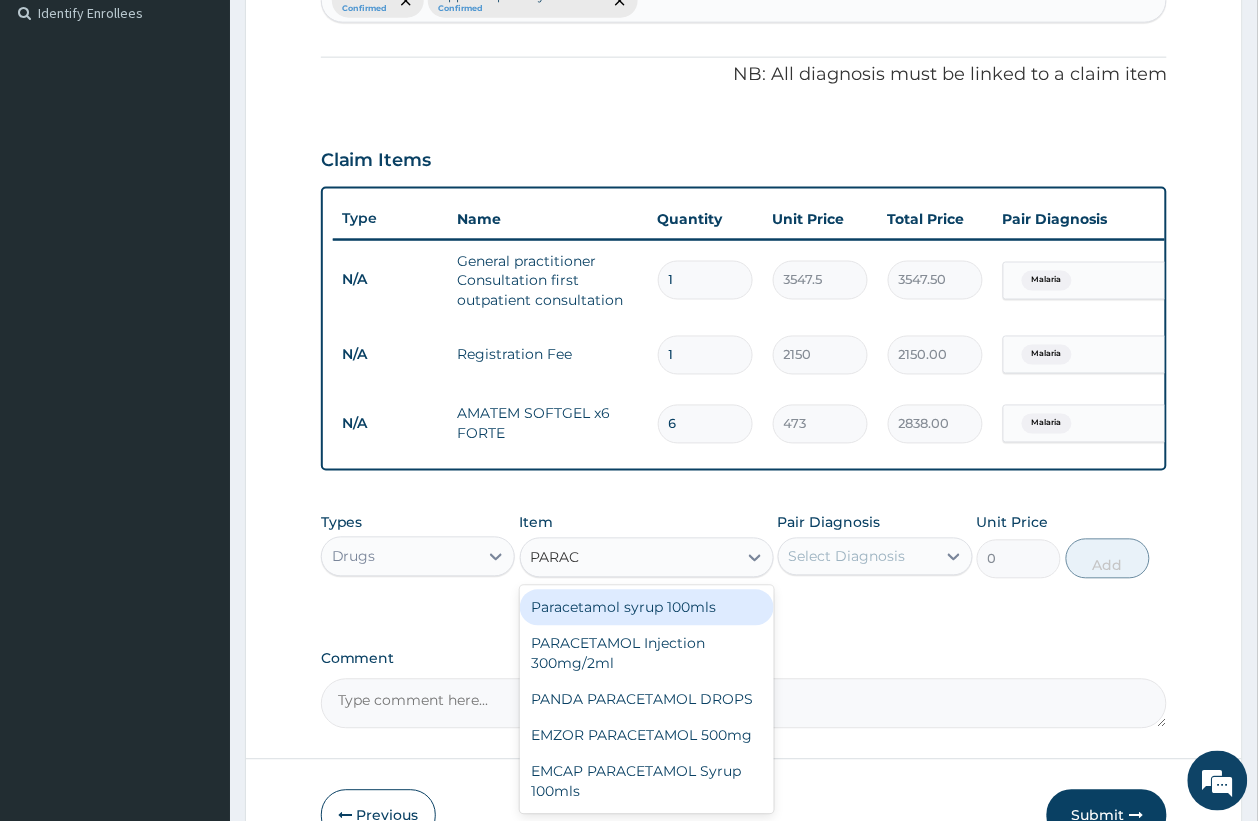 type on "PARACE" 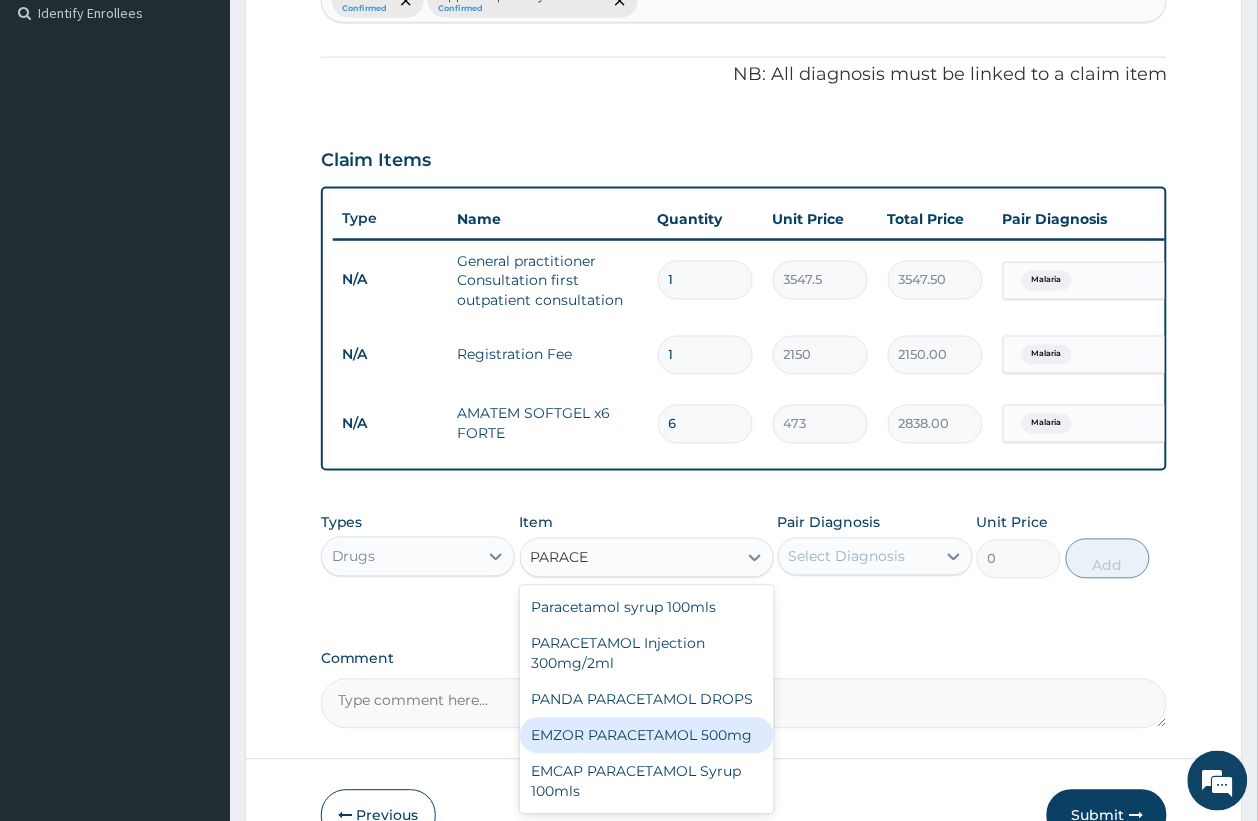click on "EMZOR PARACETAMOL 500mg" at bounding box center (647, 736) 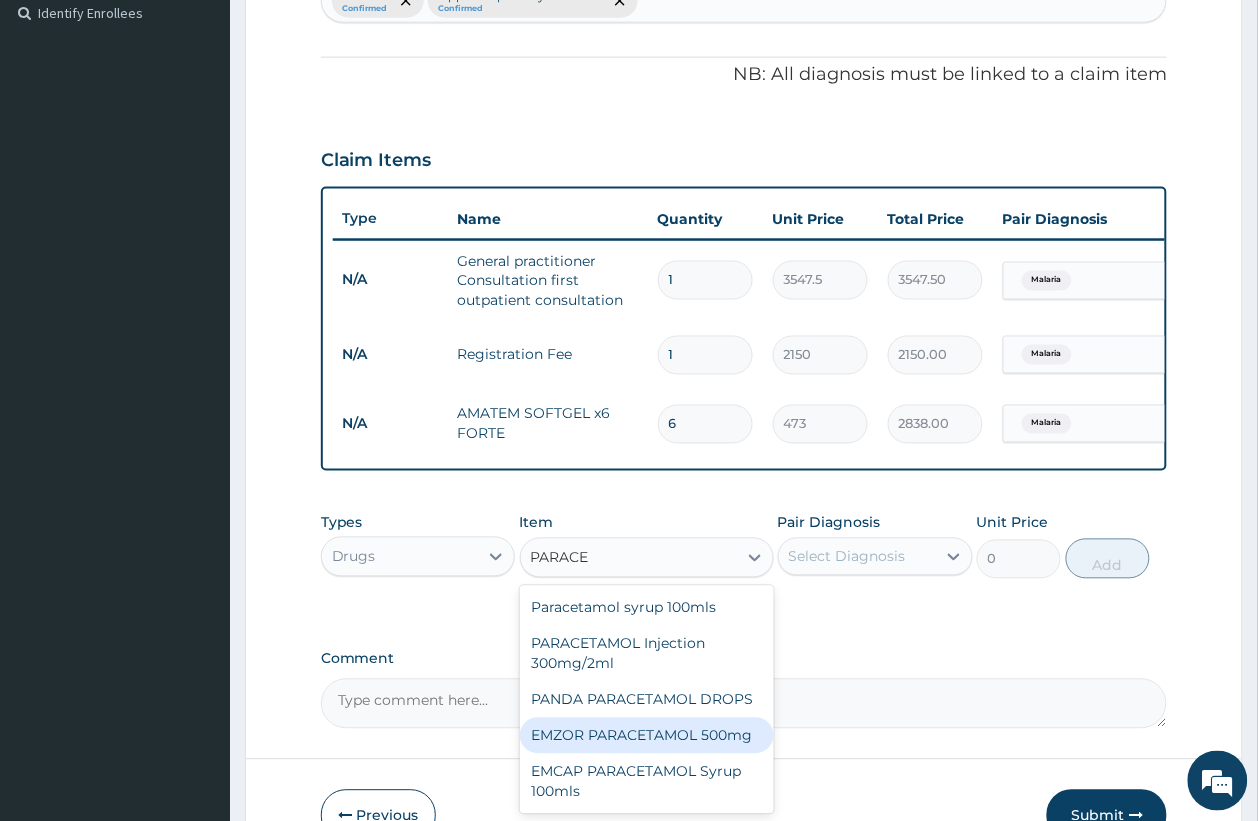 type 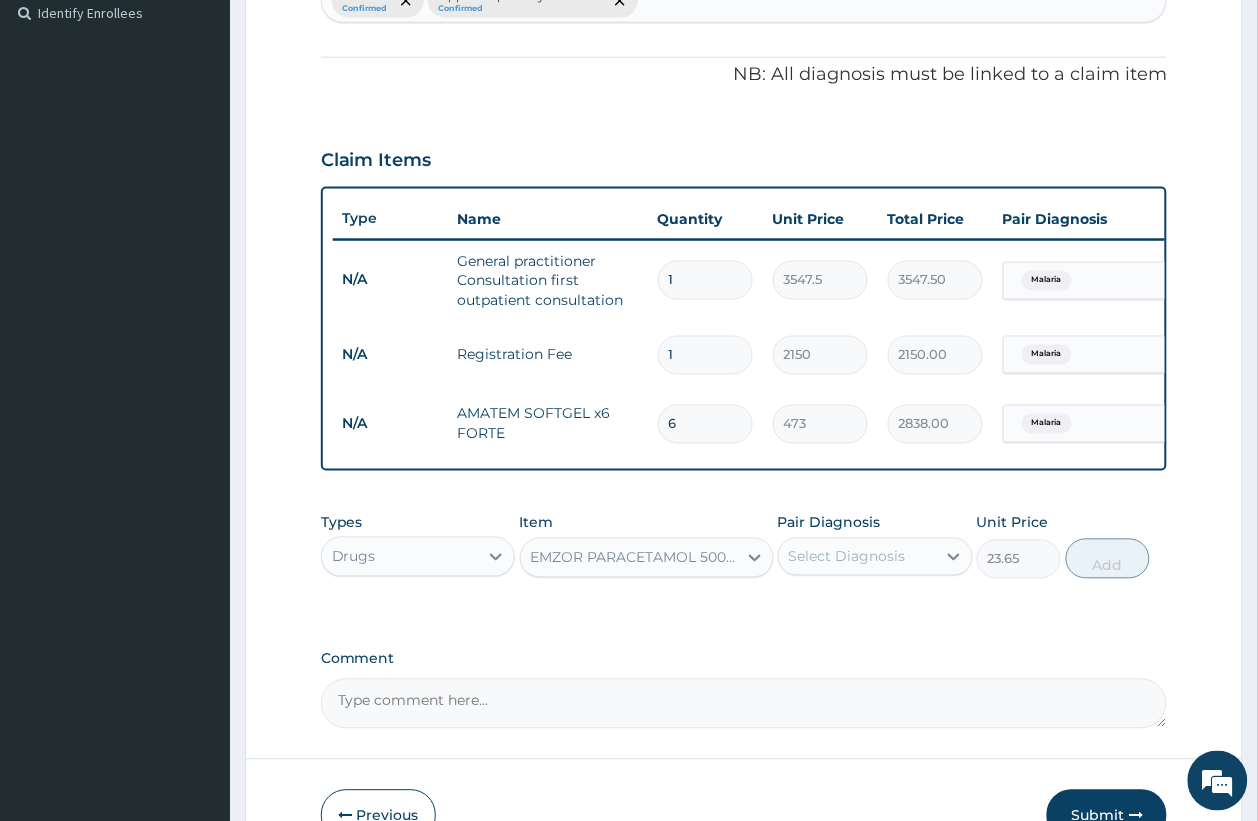 click on "Select Diagnosis" at bounding box center (847, 557) 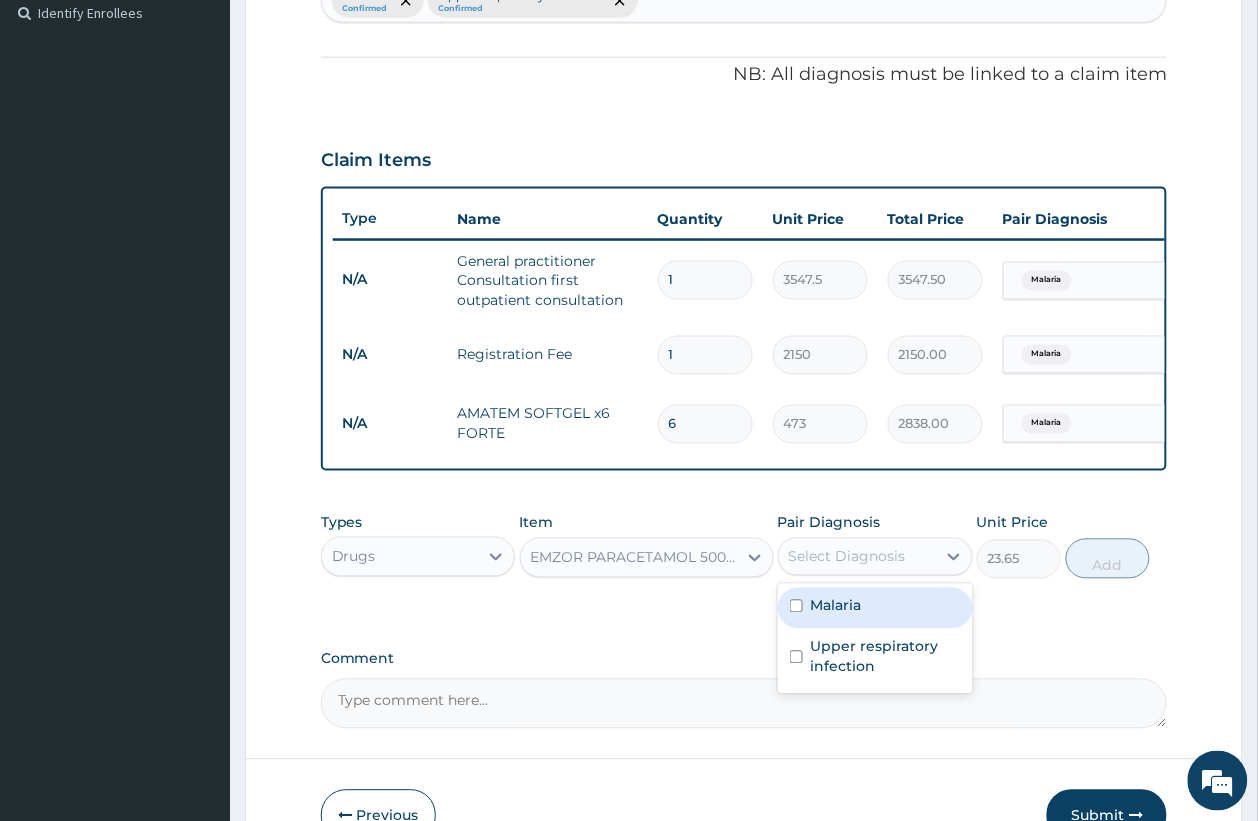 click on "Malaria" at bounding box center (836, 606) 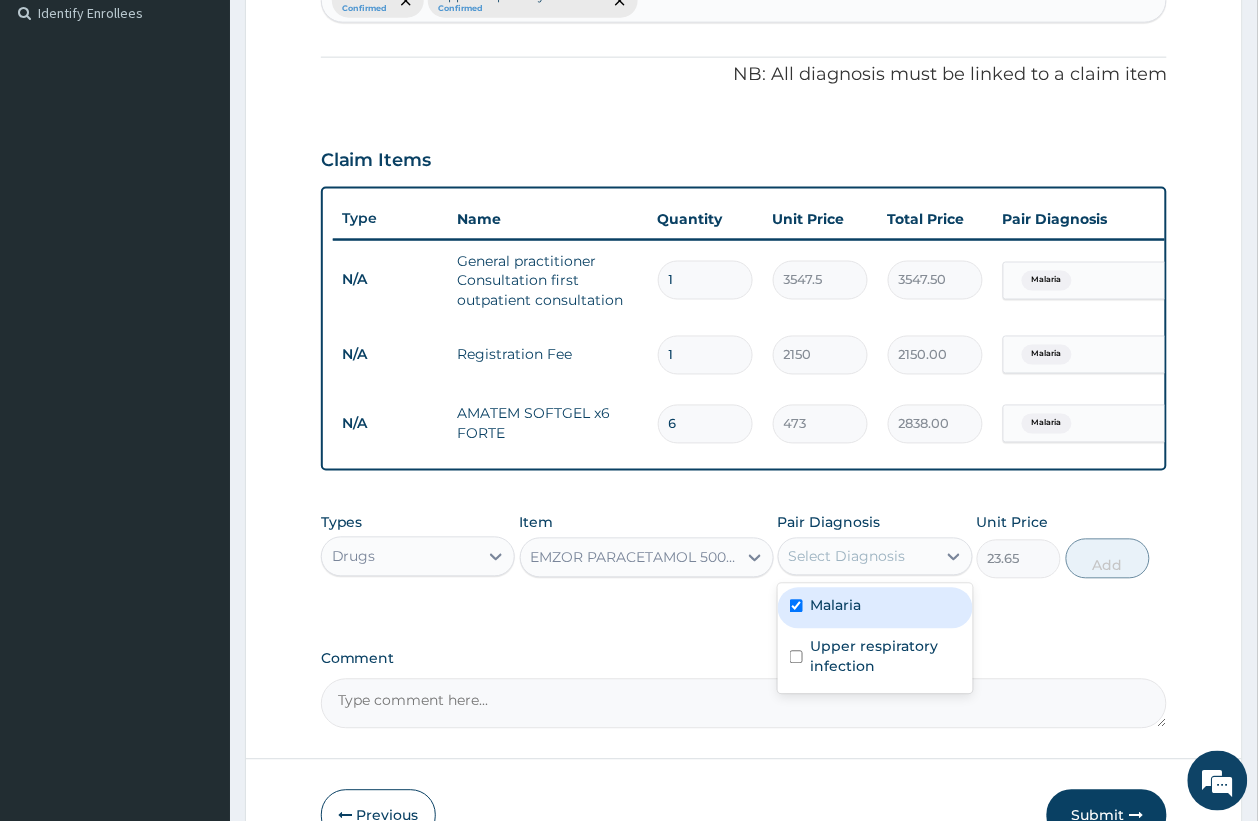 checkbox on "true" 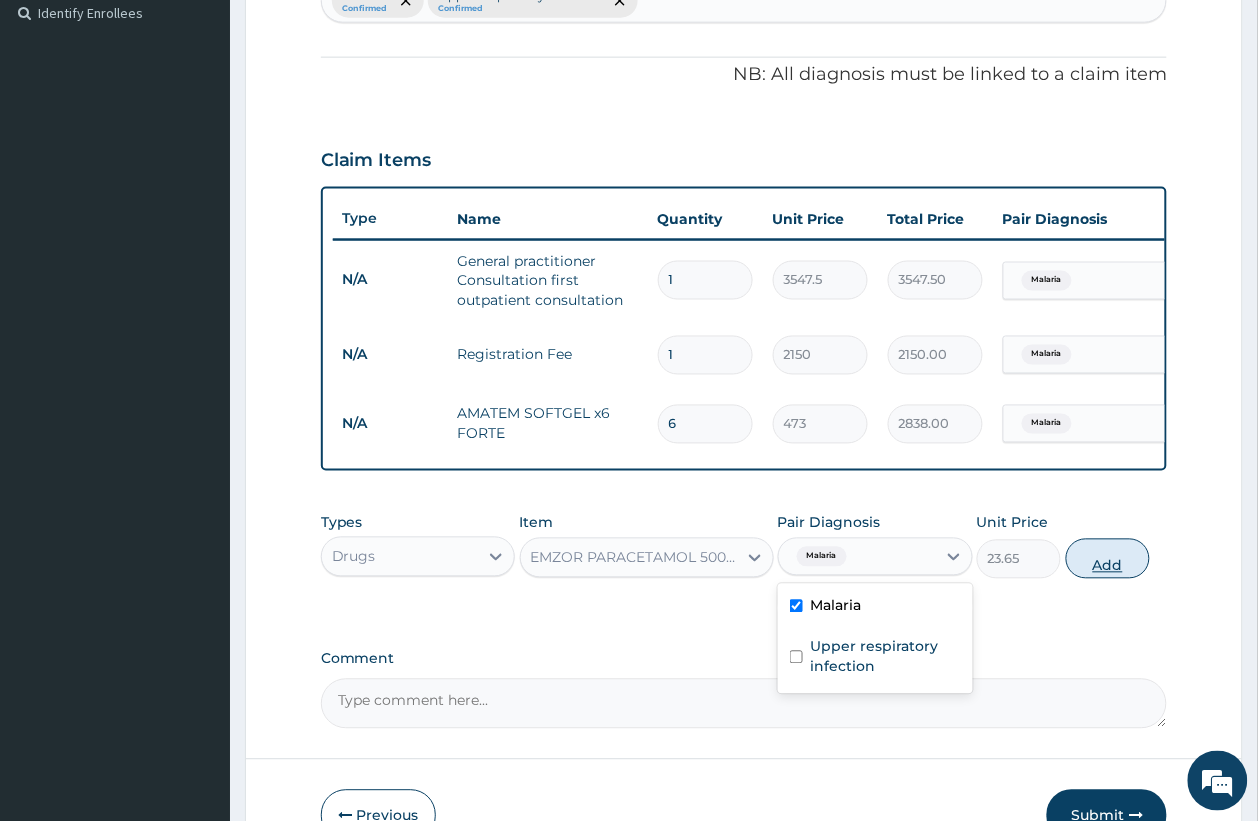 click on "Add" at bounding box center (1108, 559) 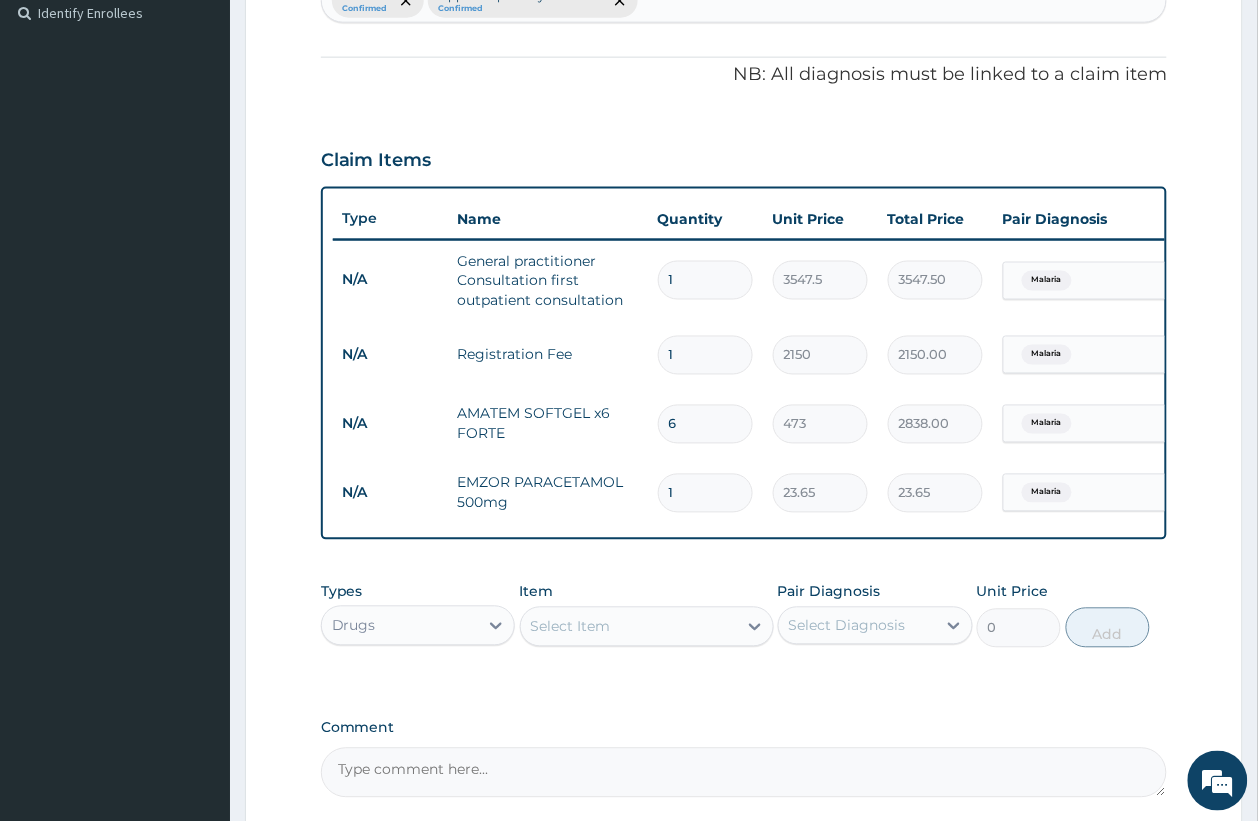 type on "18" 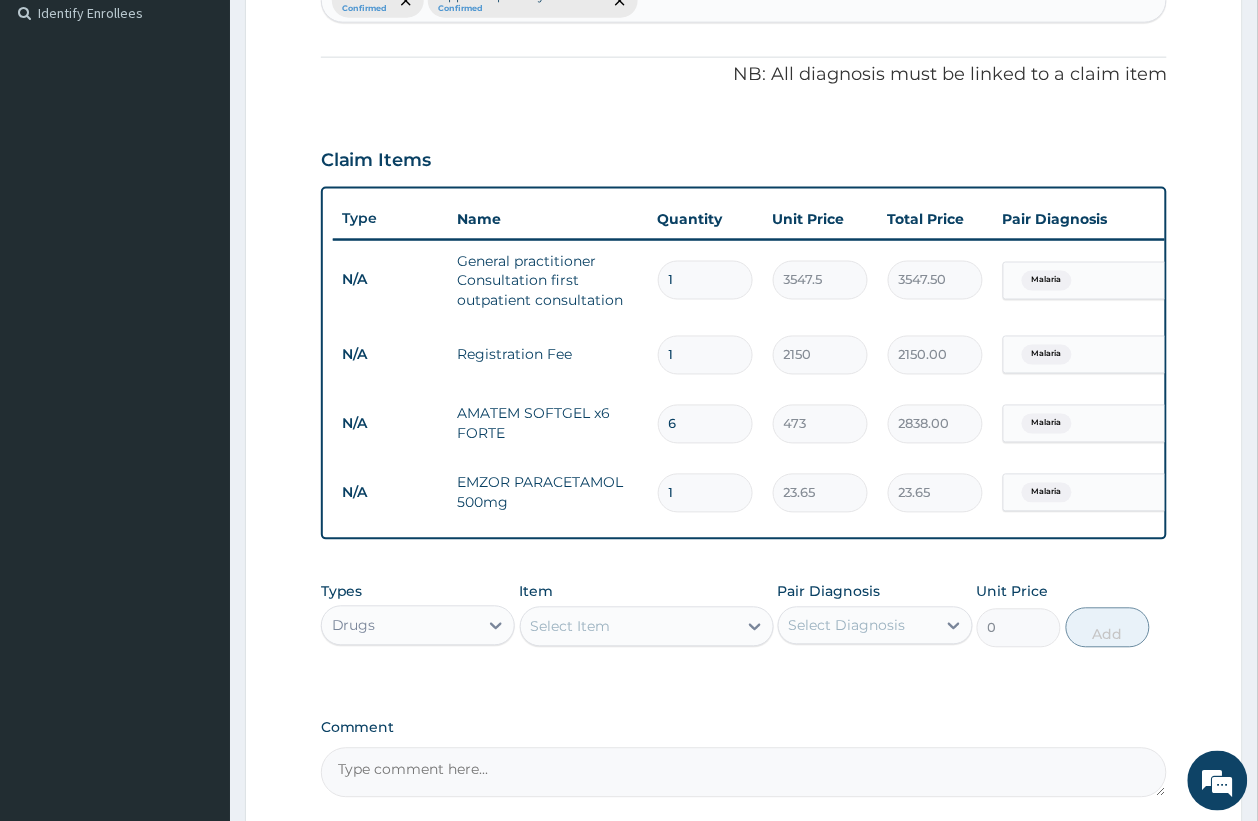 type on "425.70" 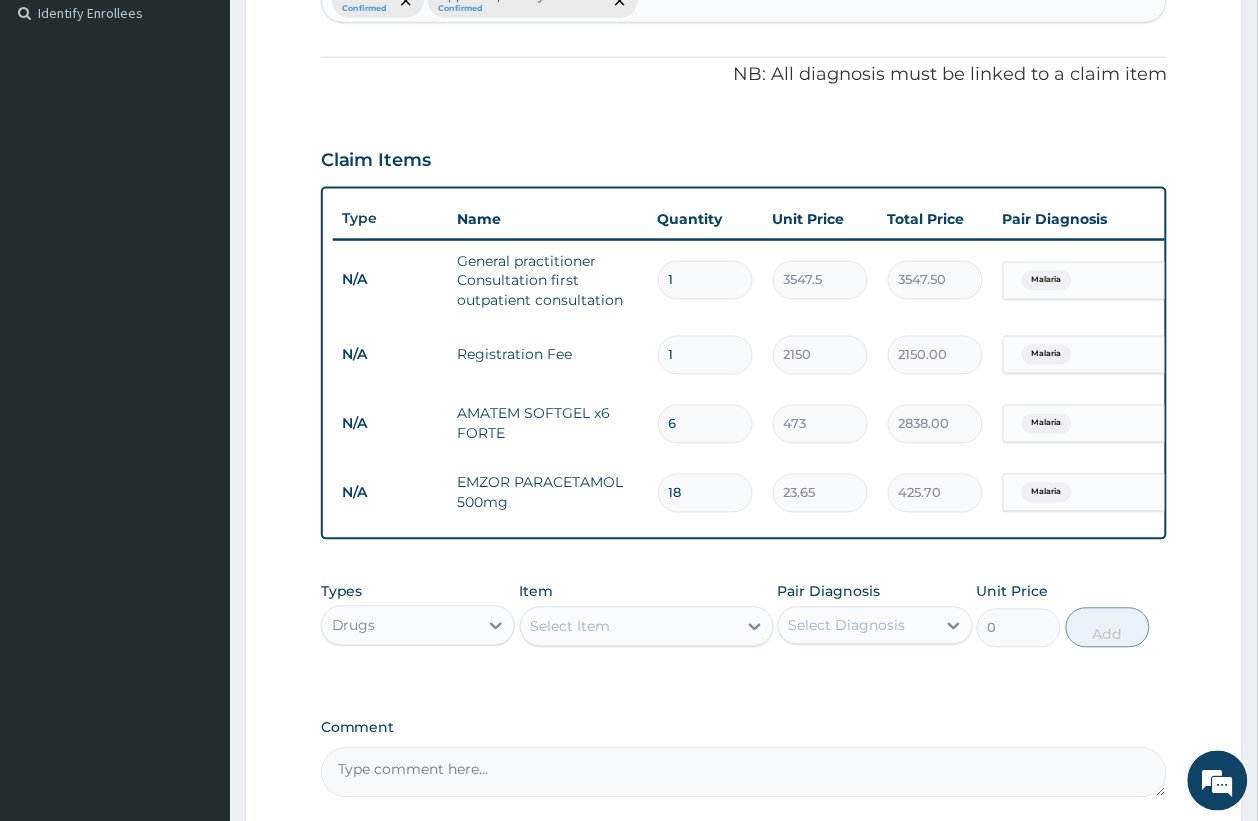 type on "18" 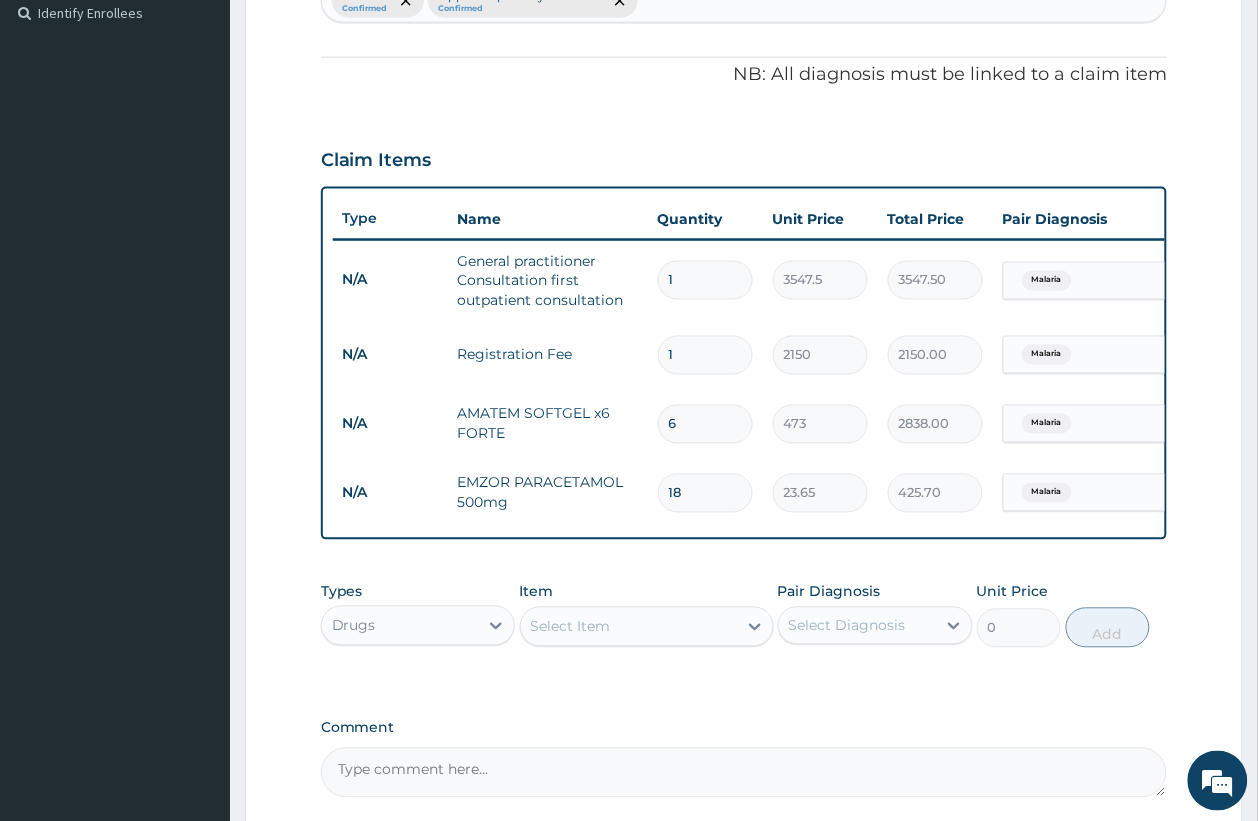 click on "Select Item" at bounding box center (571, 627) 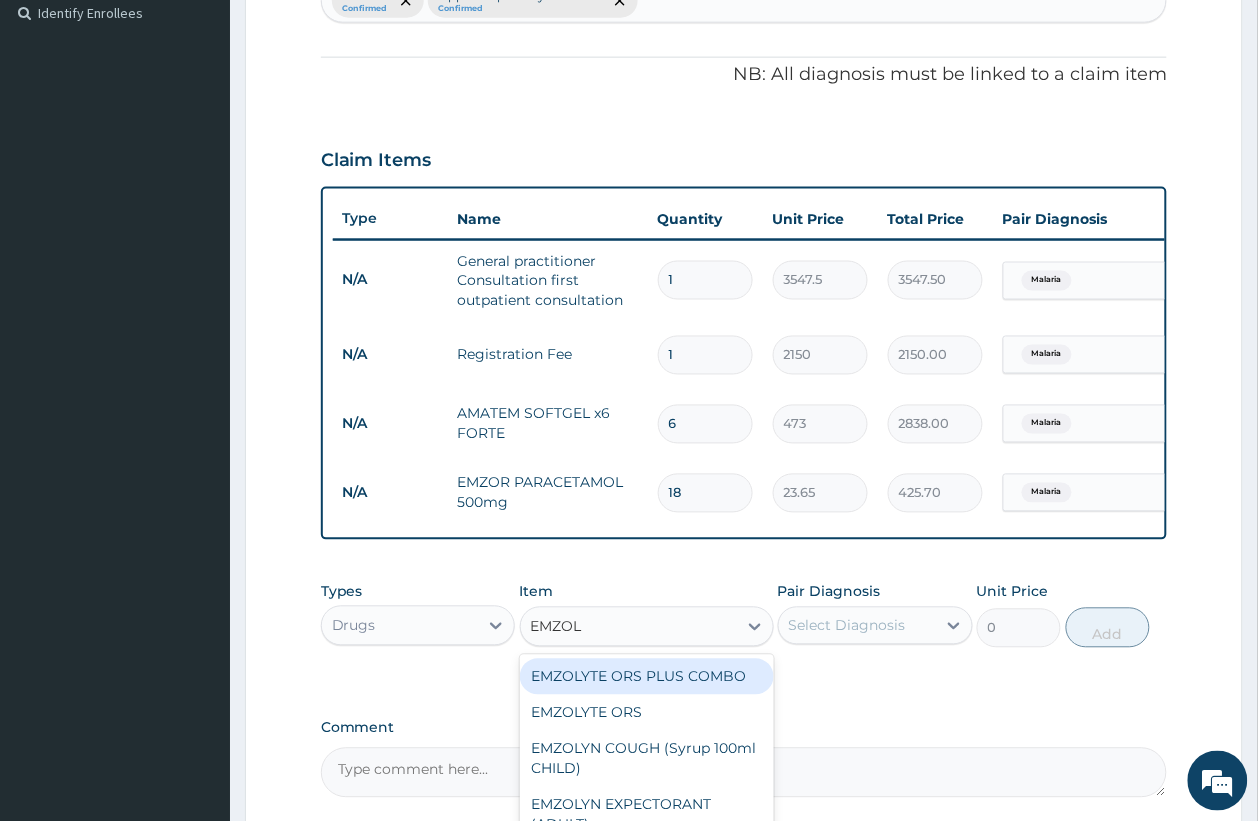 type on "EMZOLY" 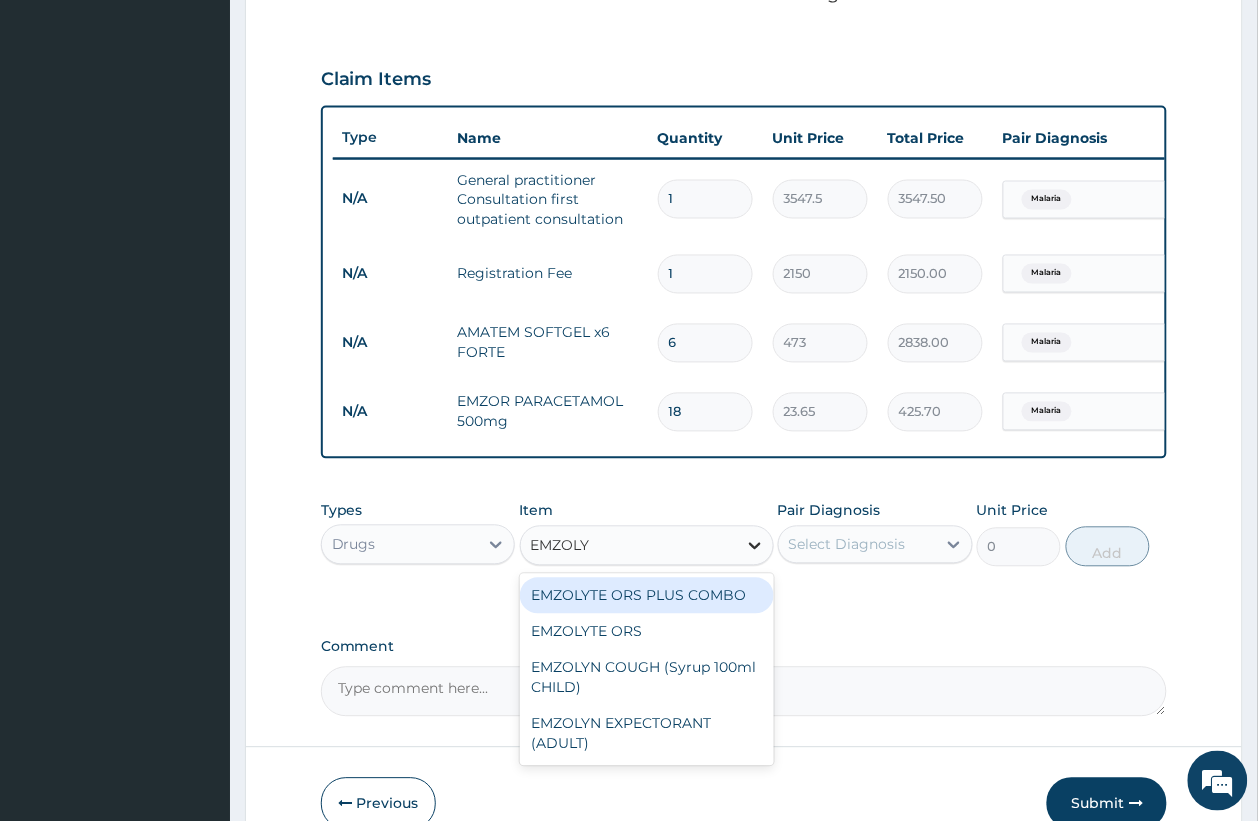 scroll, scrollTop: 682, scrollLeft: 0, axis: vertical 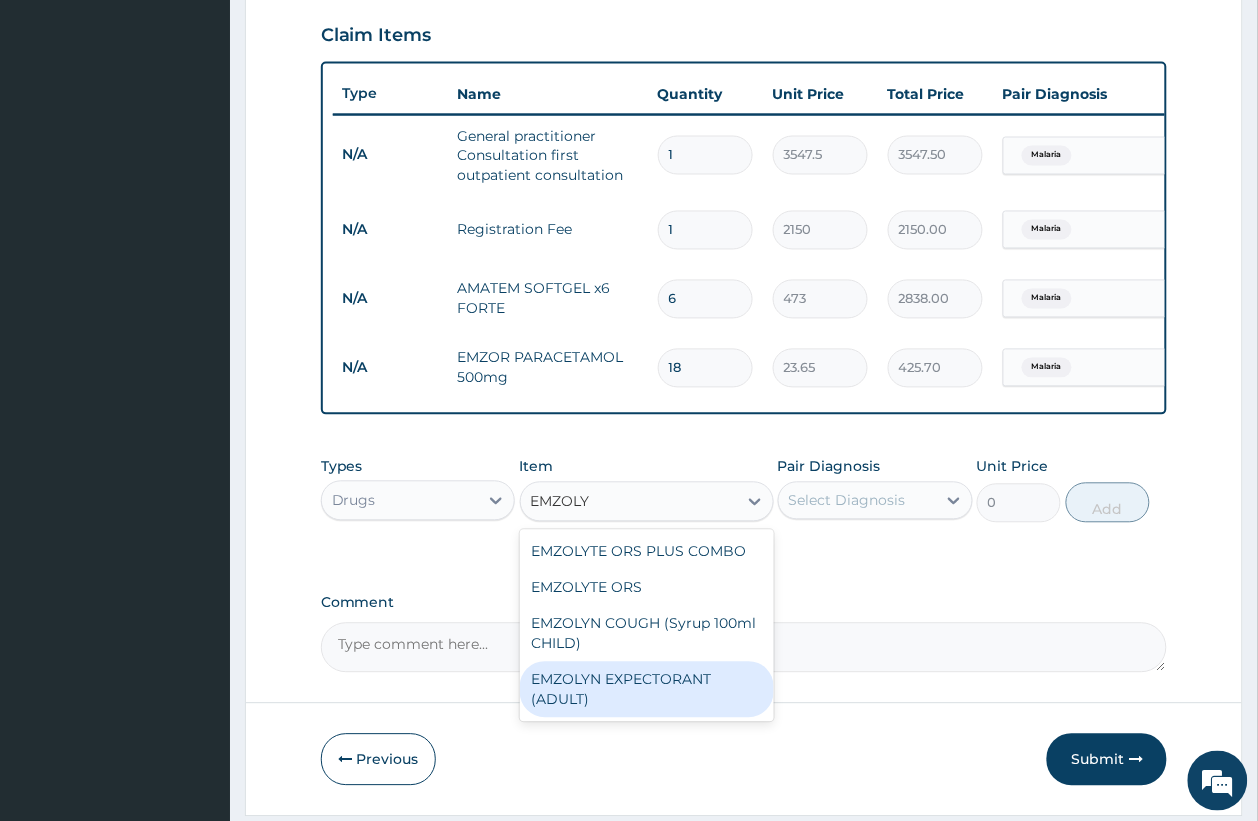 click on "EMZOLYN EXPECTORANT (ADULT)" at bounding box center (647, 690) 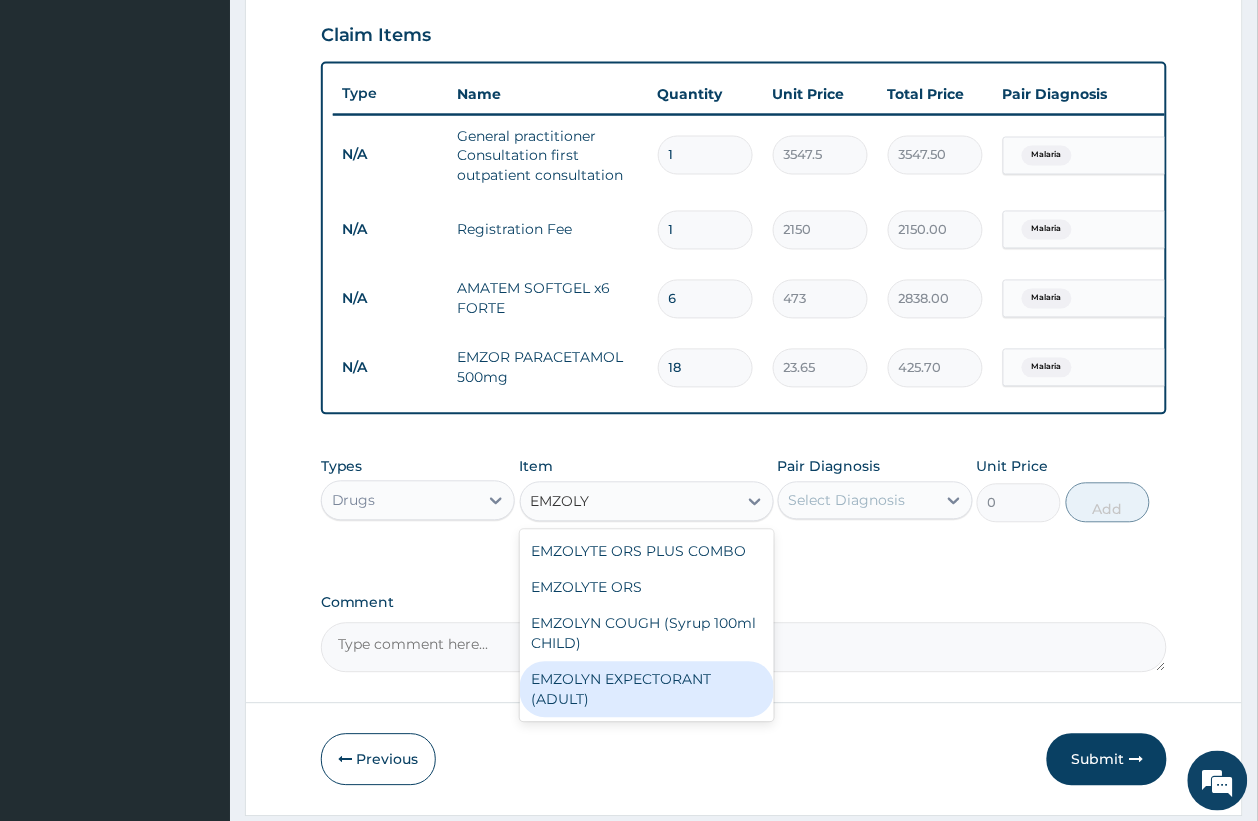 type 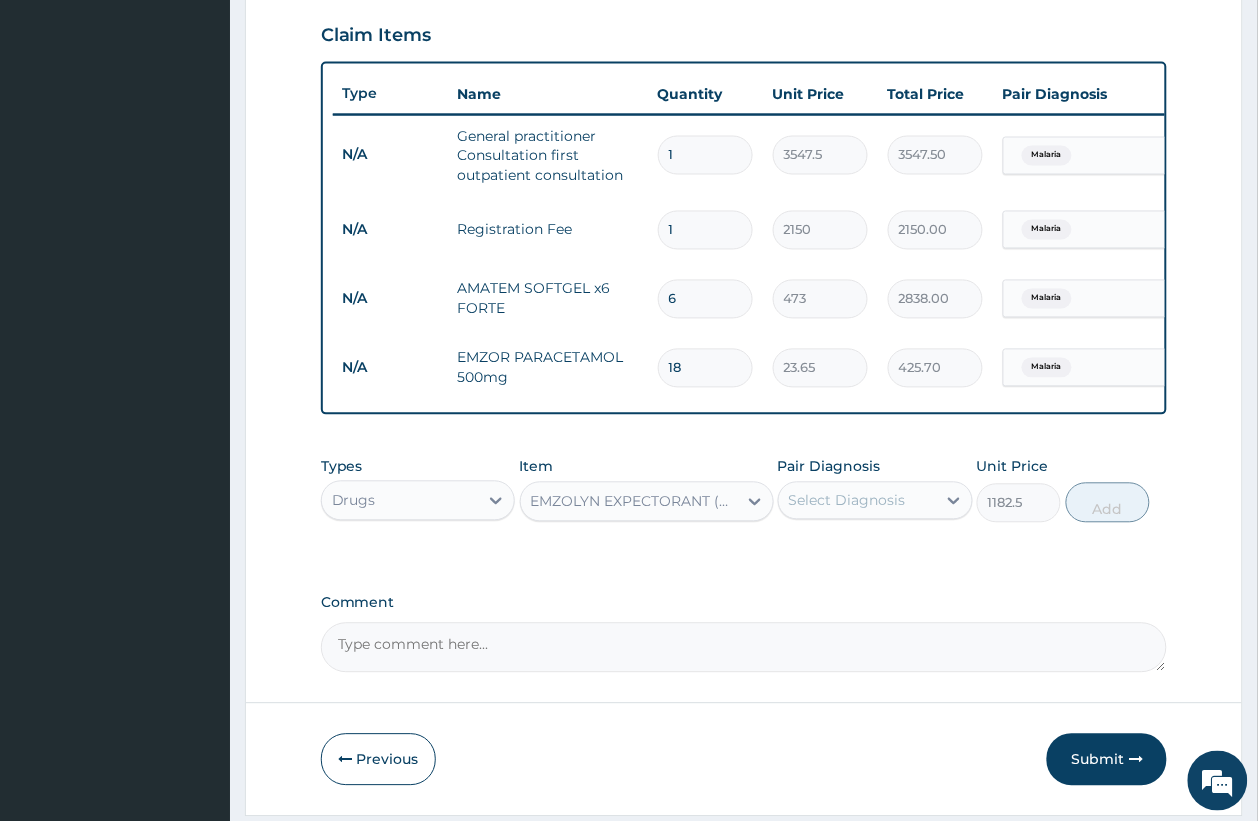 click on "Select Diagnosis" at bounding box center (847, 501) 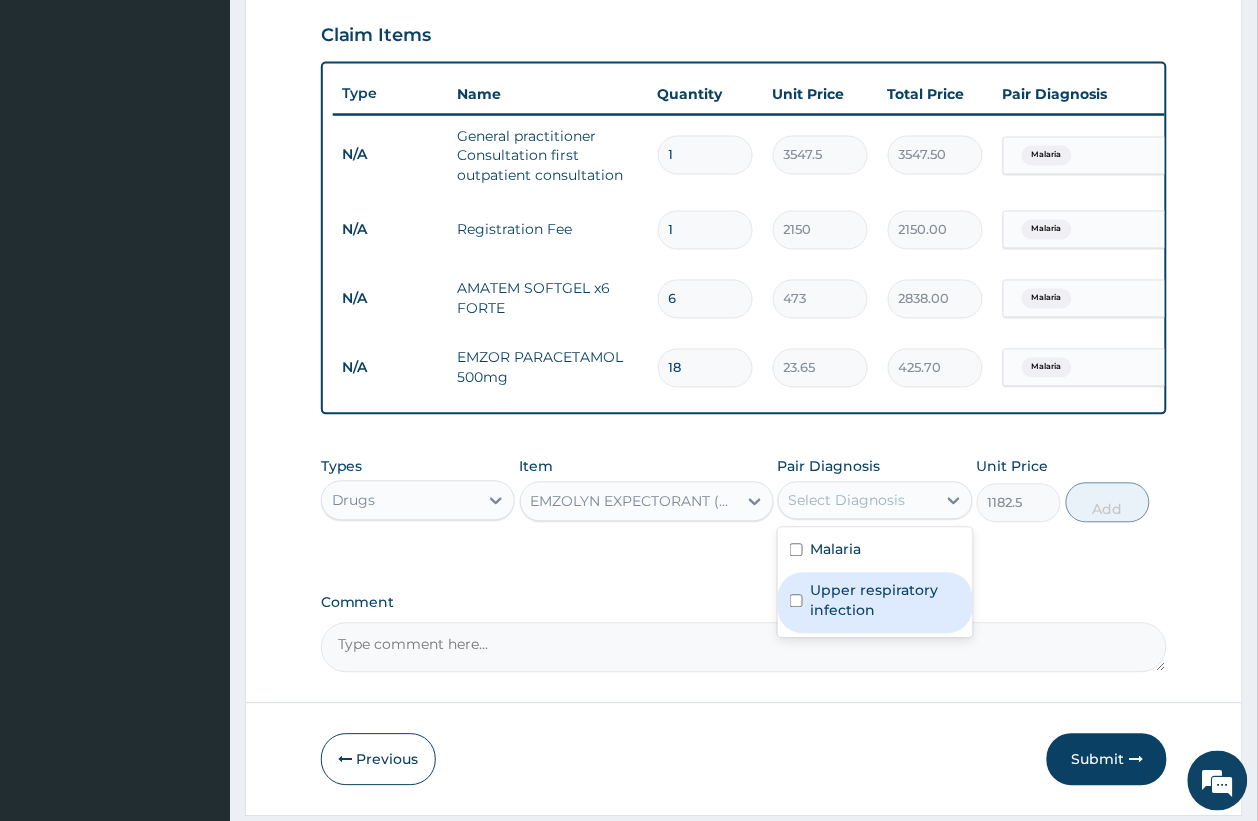 click on "Upper respiratory infection" at bounding box center (886, 601) 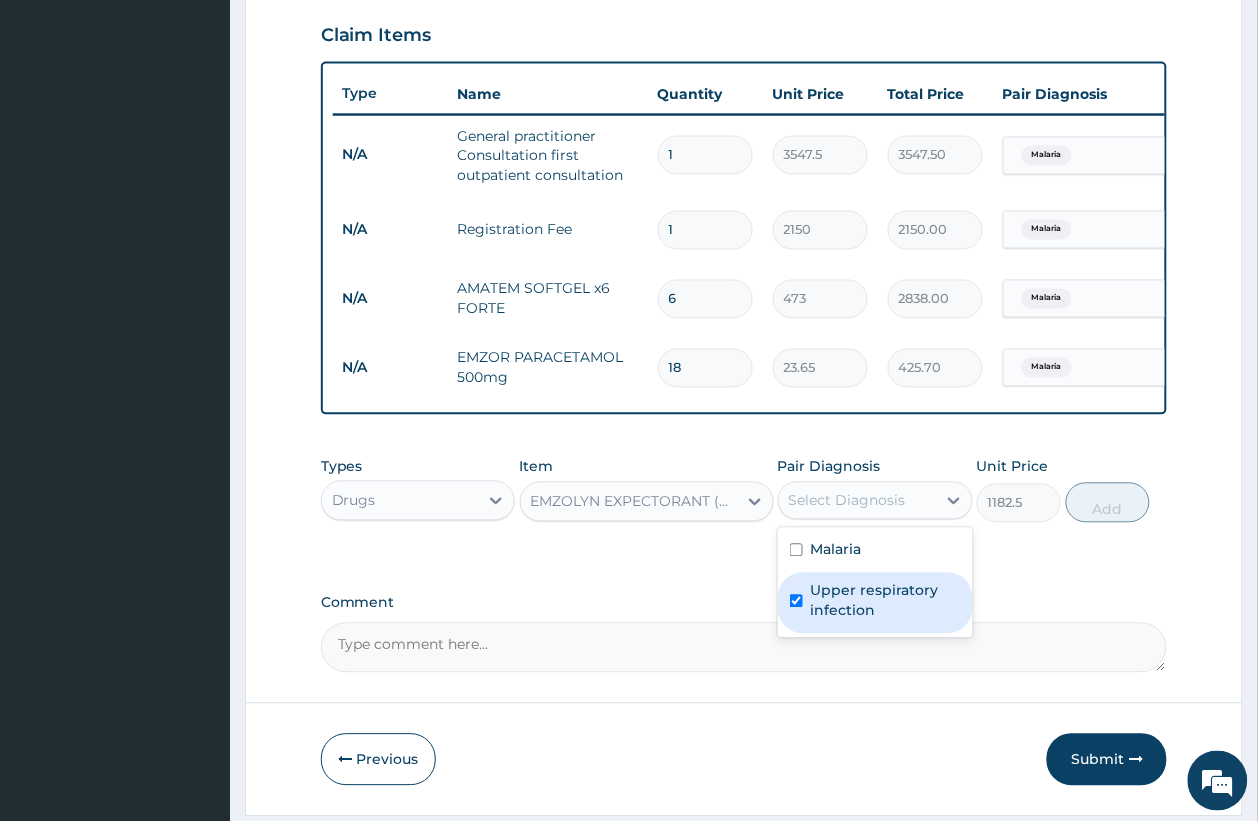 checkbox on "true" 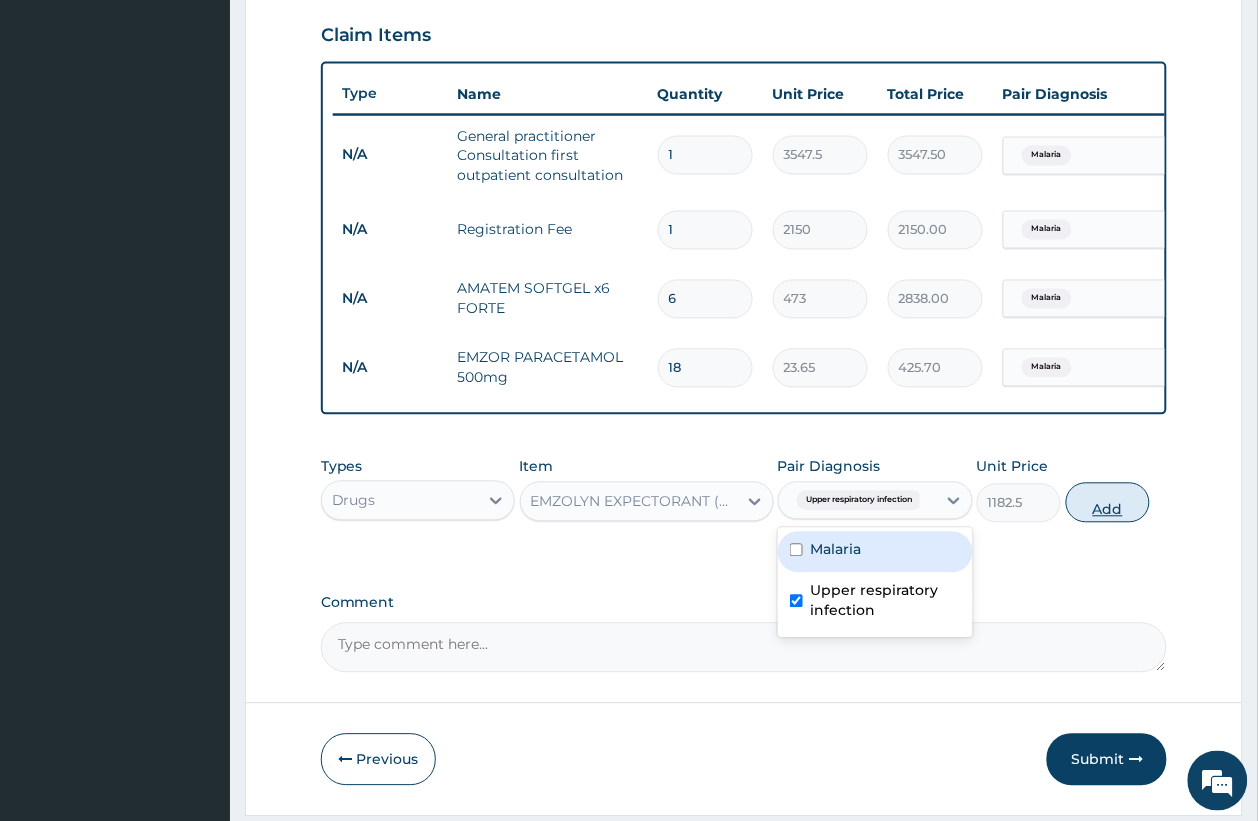 click on "Add" at bounding box center [1108, 503] 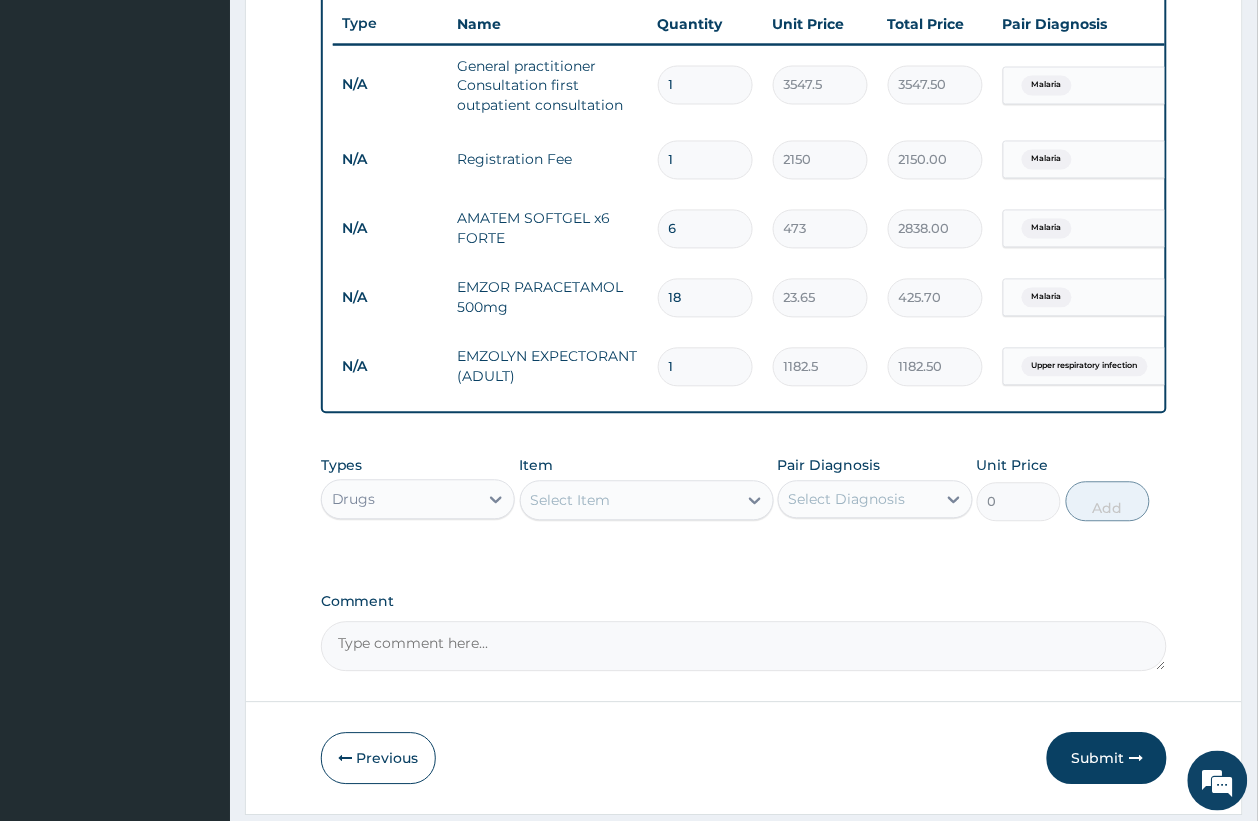 scroll, scrollTop: 708, scrollLeft: 0, axis: vertical 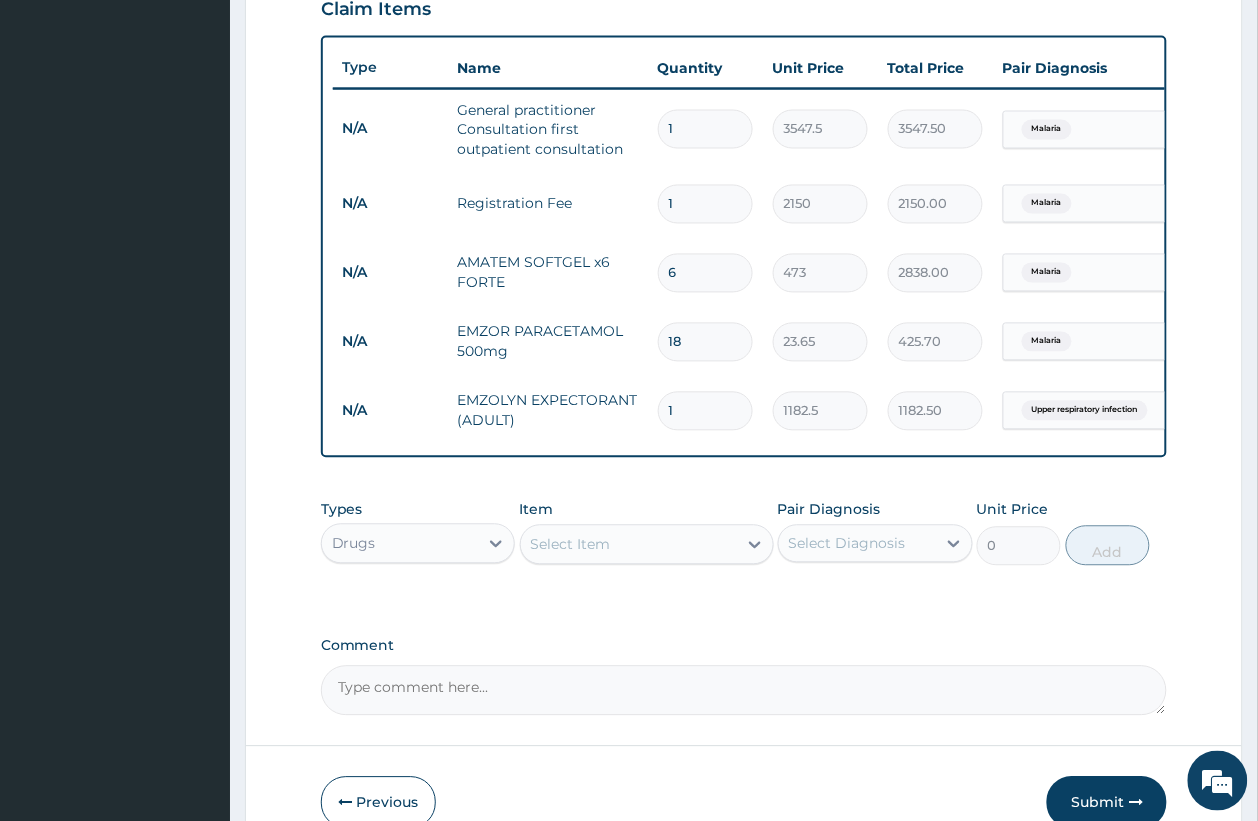 click on "Select Item" at bounding box center (571, 545) 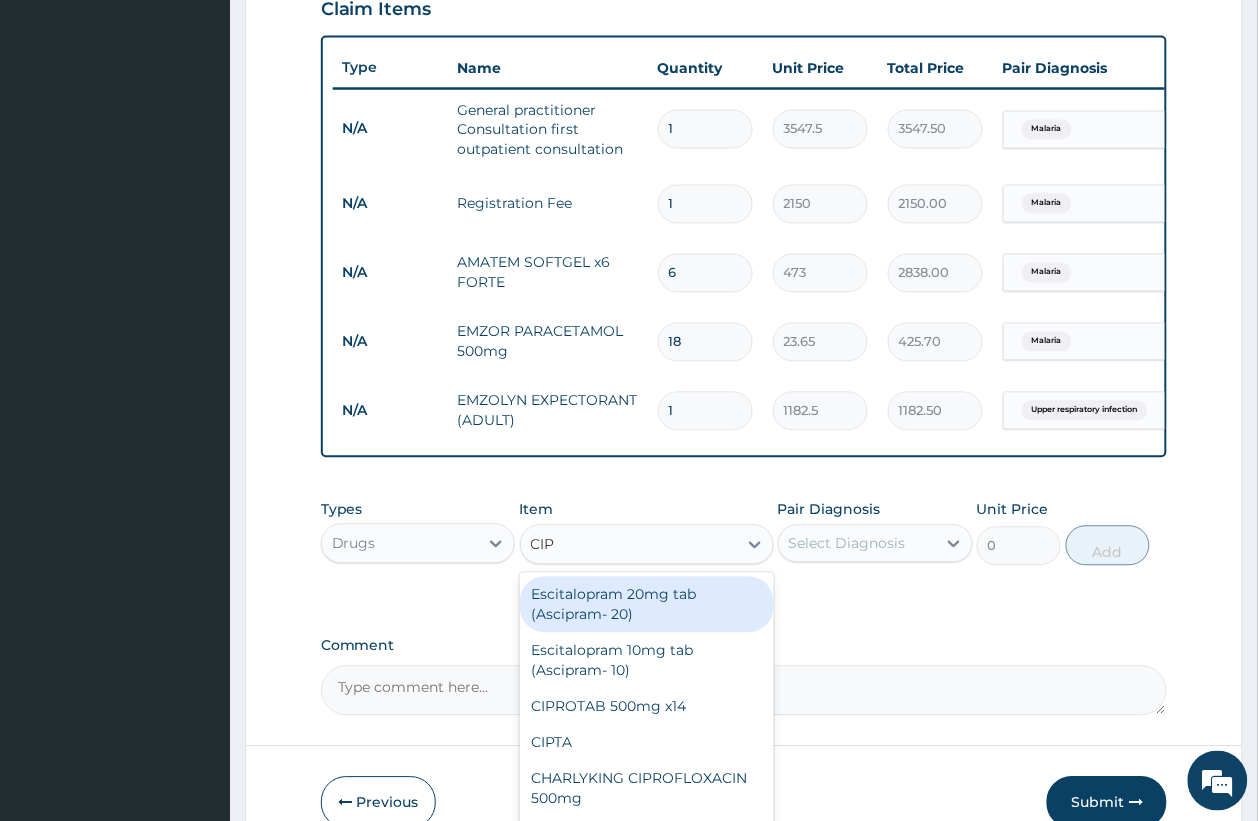 type on "CIPR" 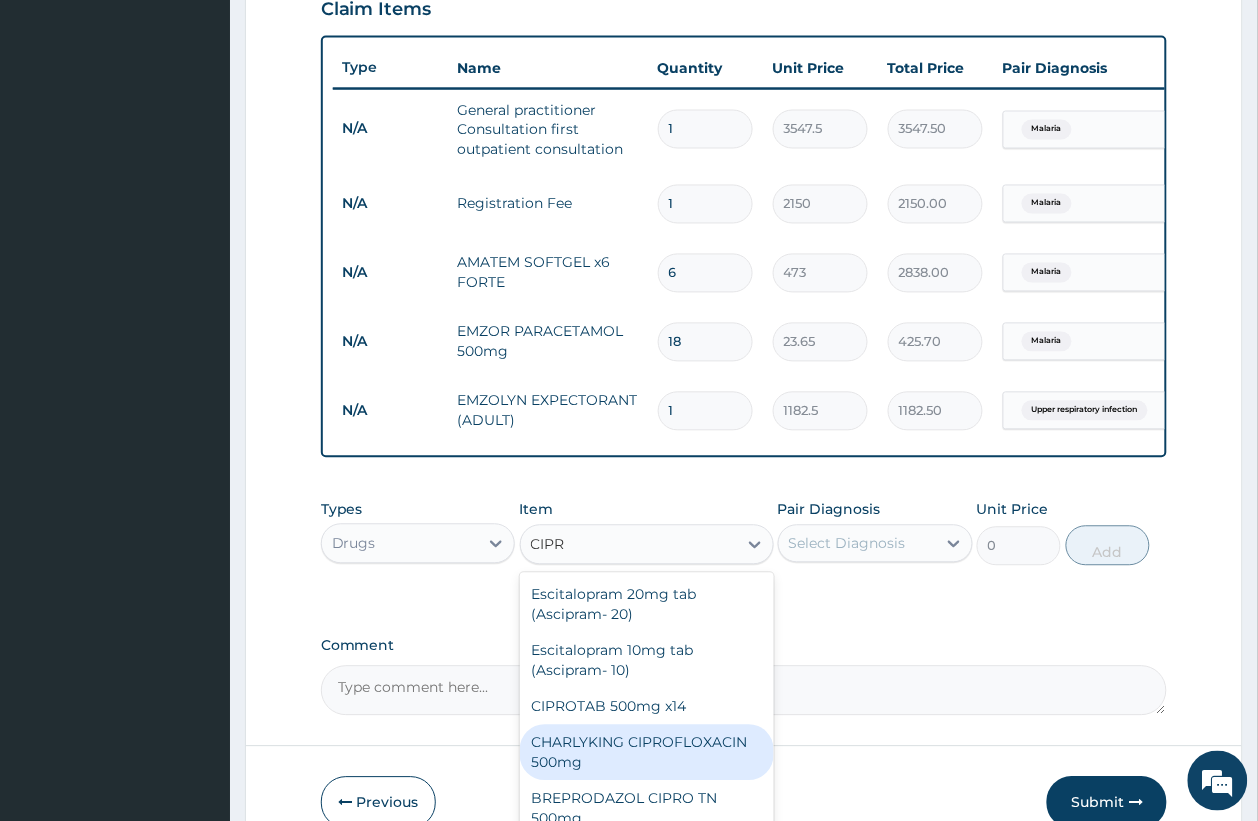 click on "CHARLYKING CIPROFLOXACIN 500mg" at bounding box center [647, 753] 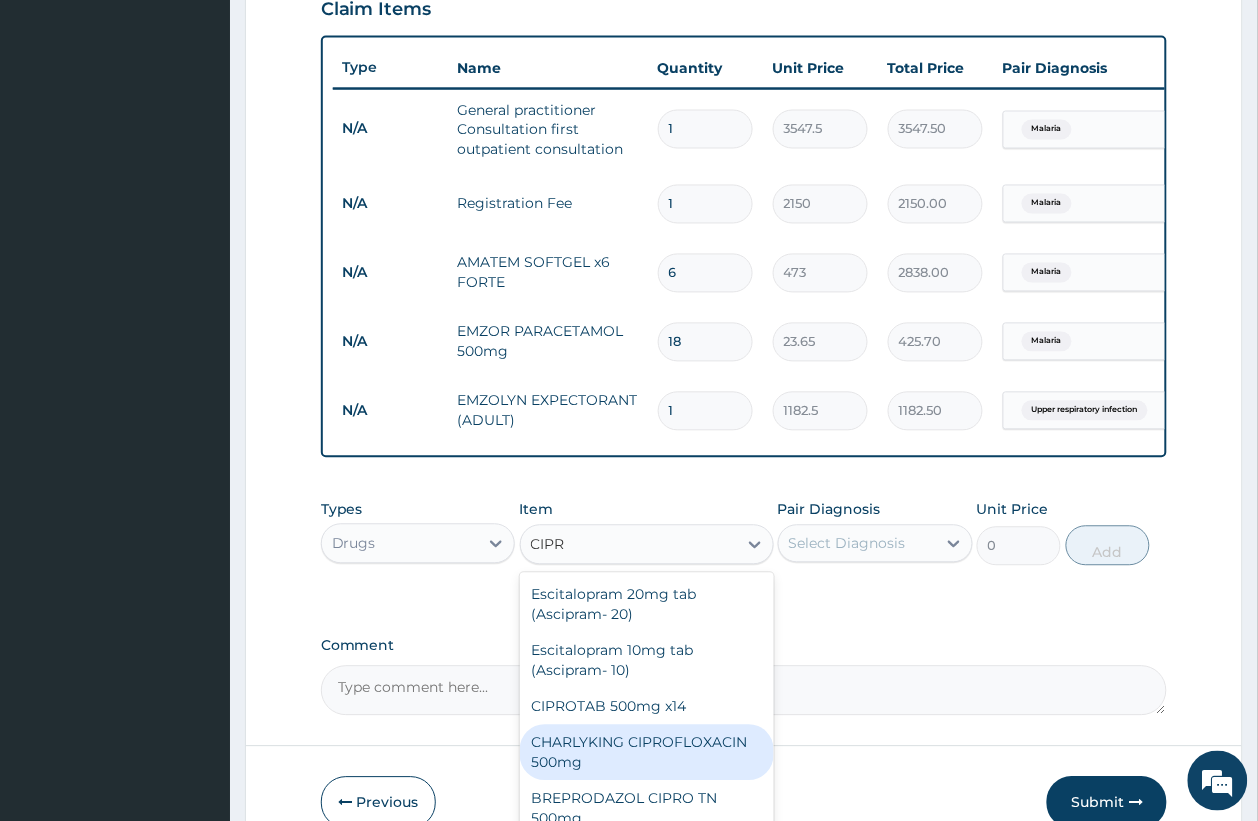 type 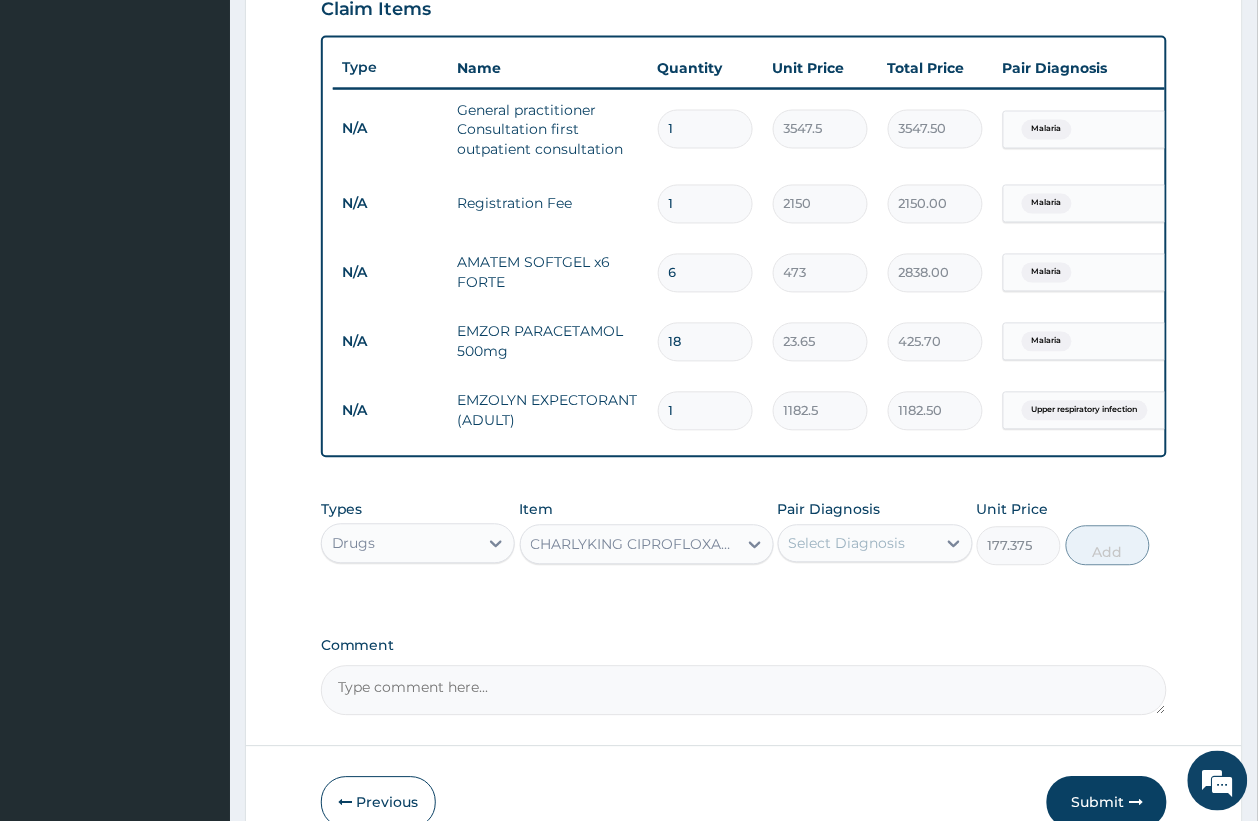 click on "CHARLYKING CIPROFLOXACIN 500mg" at bounding box center [635, 545] 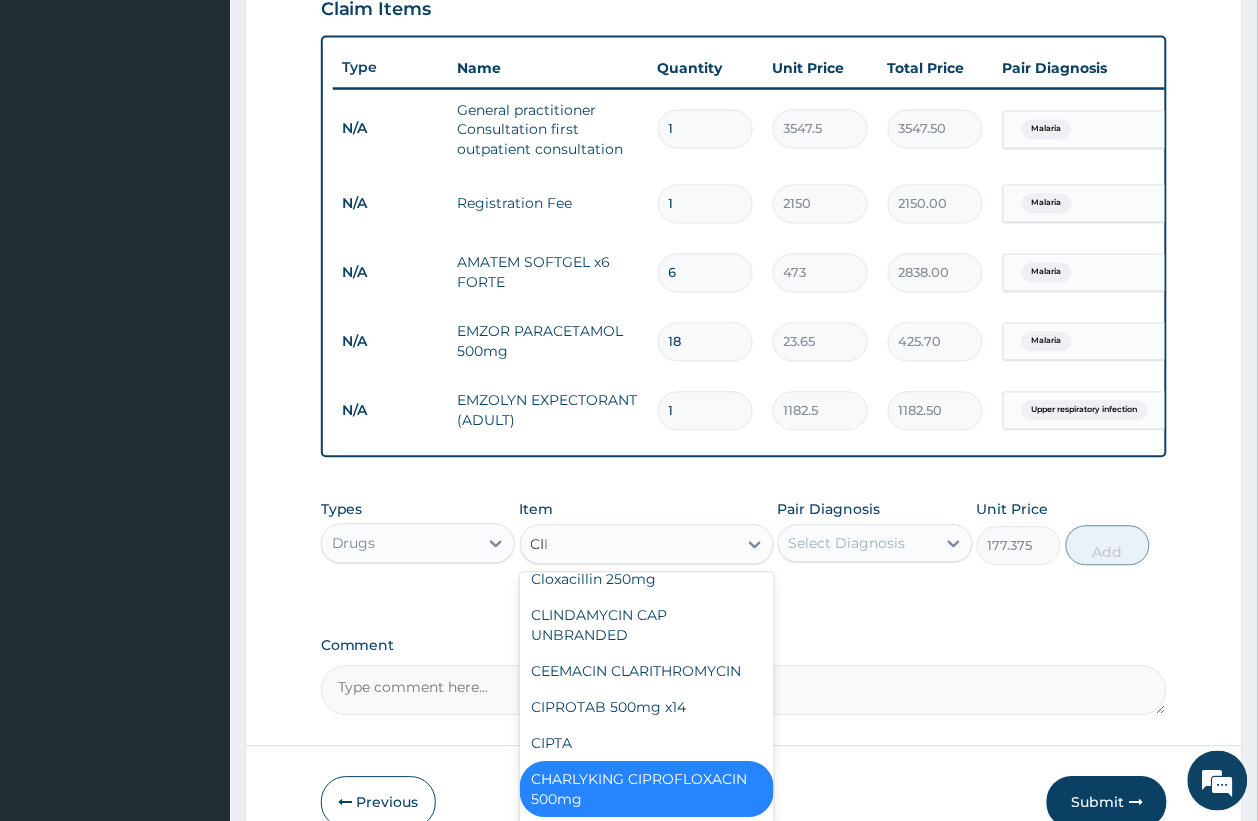 scroll, scrollTop: 0, scrollLeft: 0, axis: both 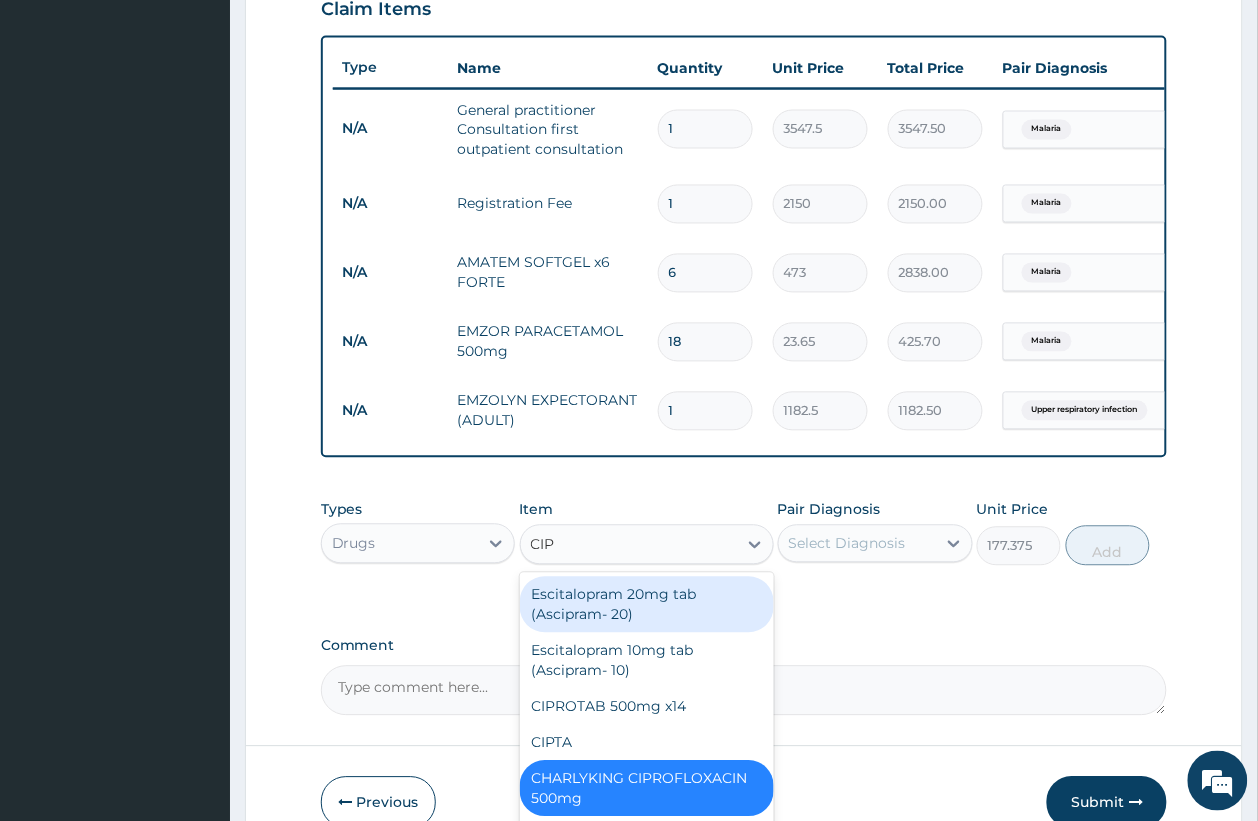 type on "CIPR" 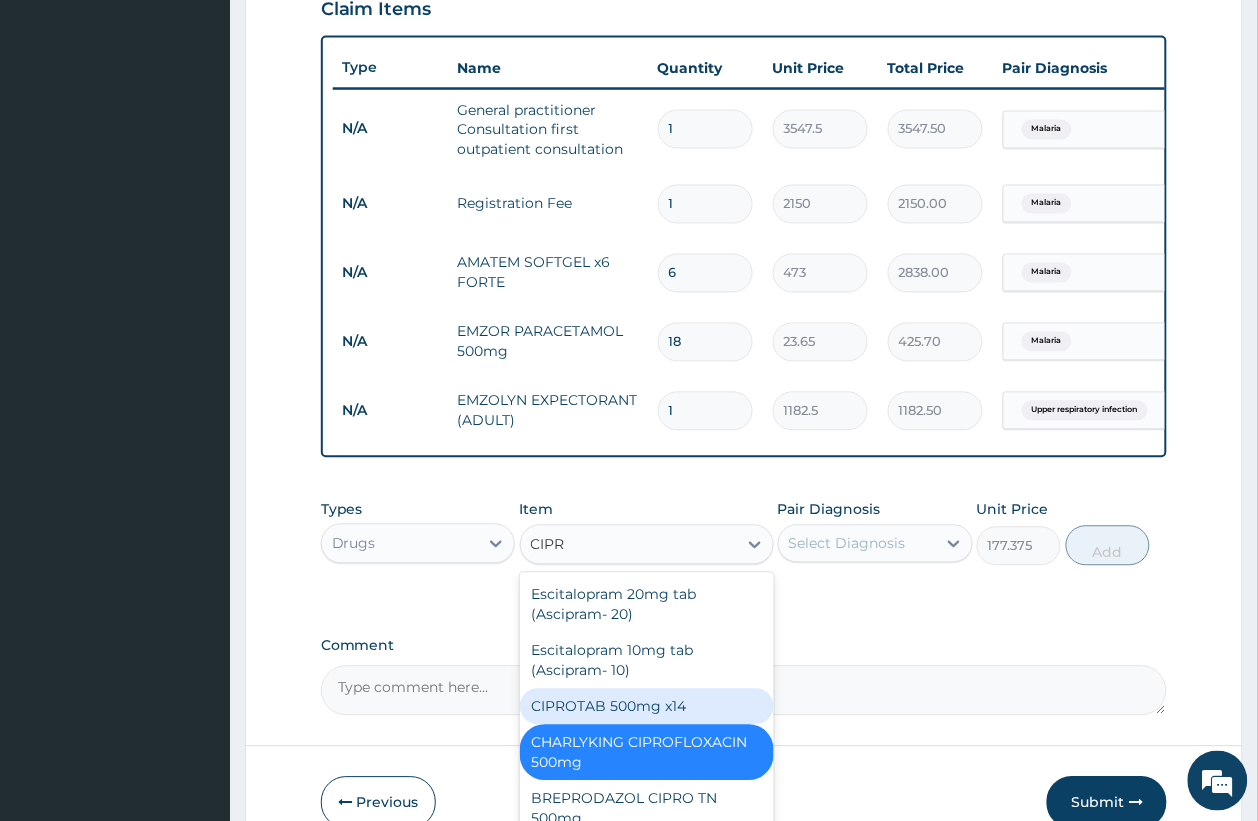 click on "CIPROTAB 500mg x14" at bounding box center [647, 707] 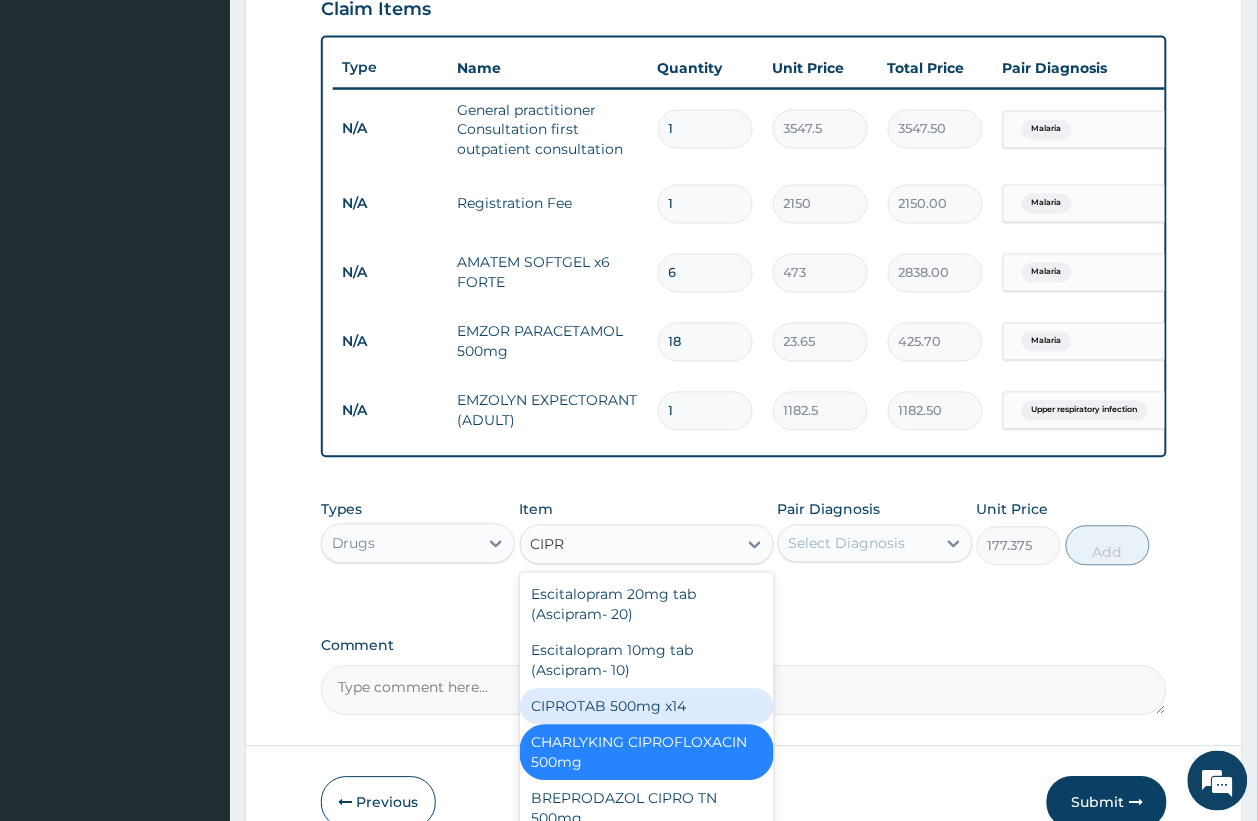 type 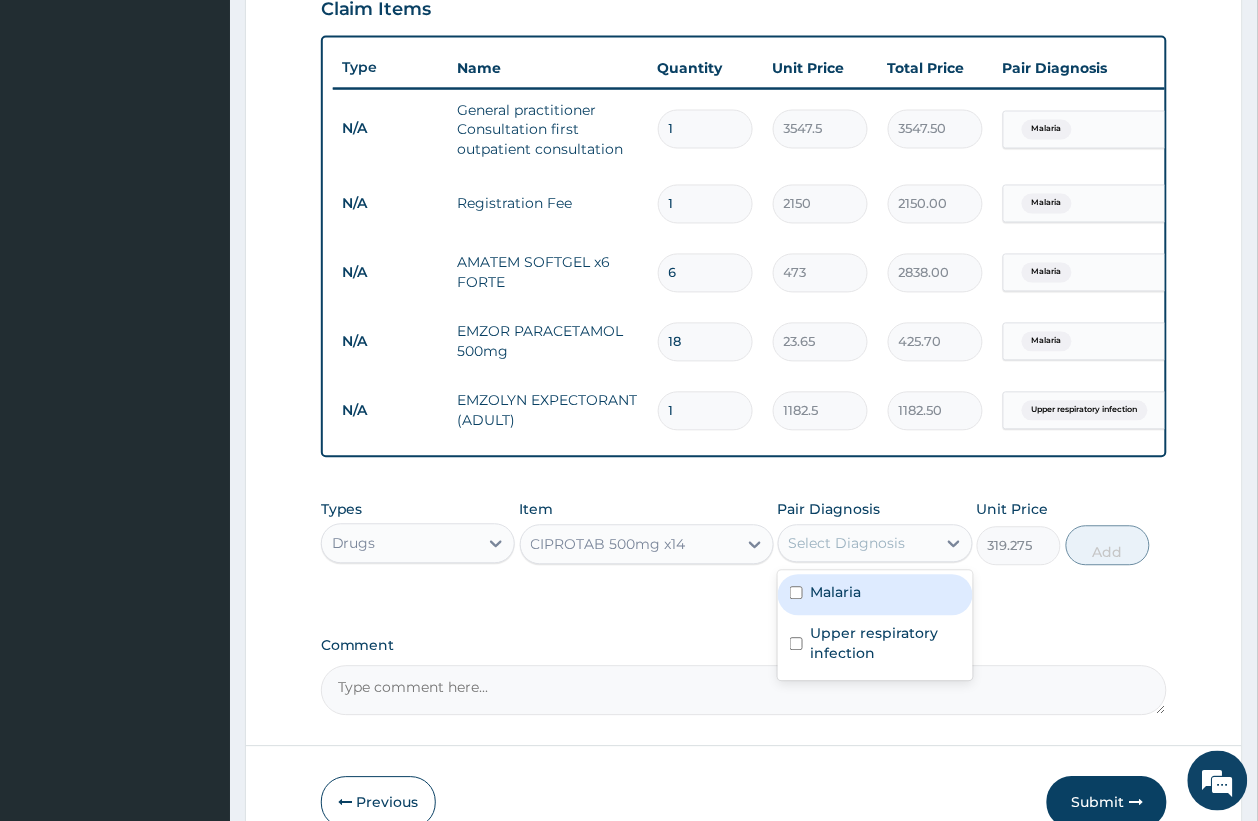 click on "Select Diagnosis" at bounding box center [857, 544] 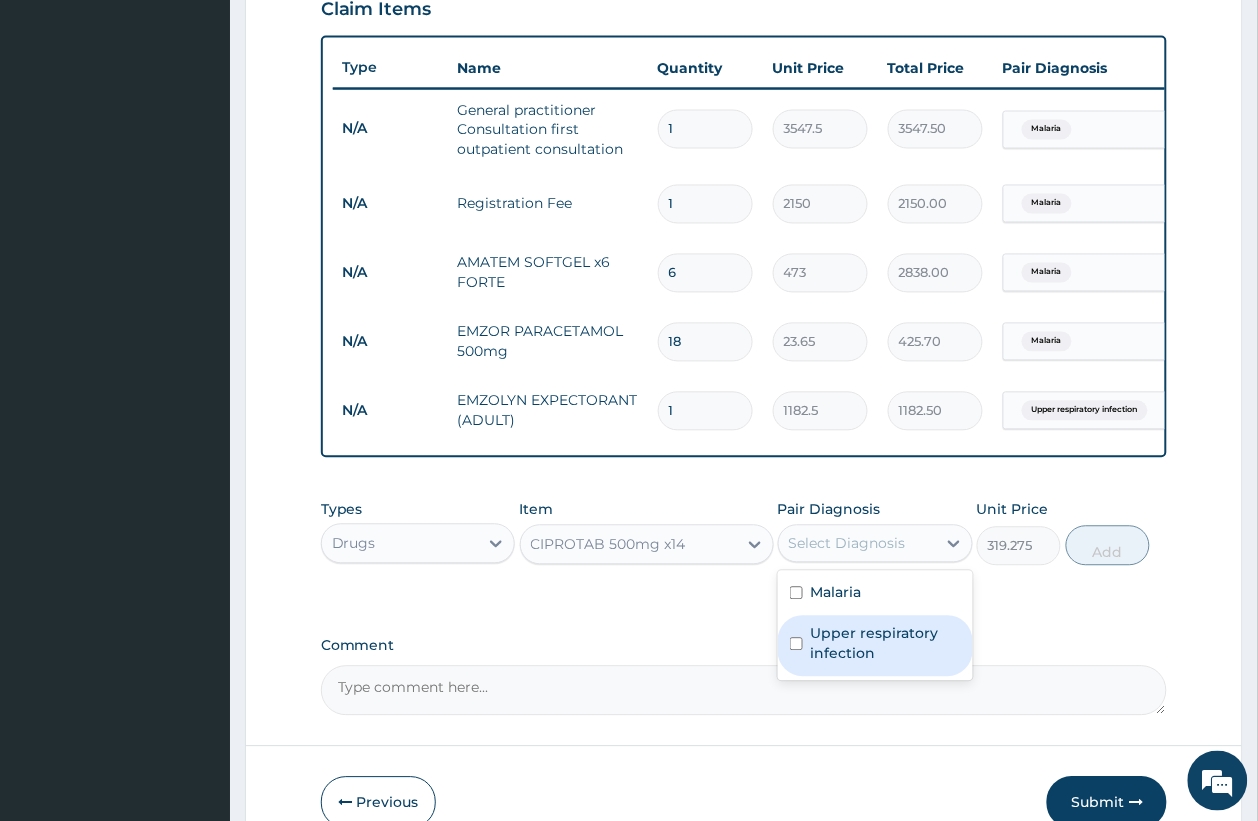click on "Upper respiratory infection" at bounding box center [886, 644] 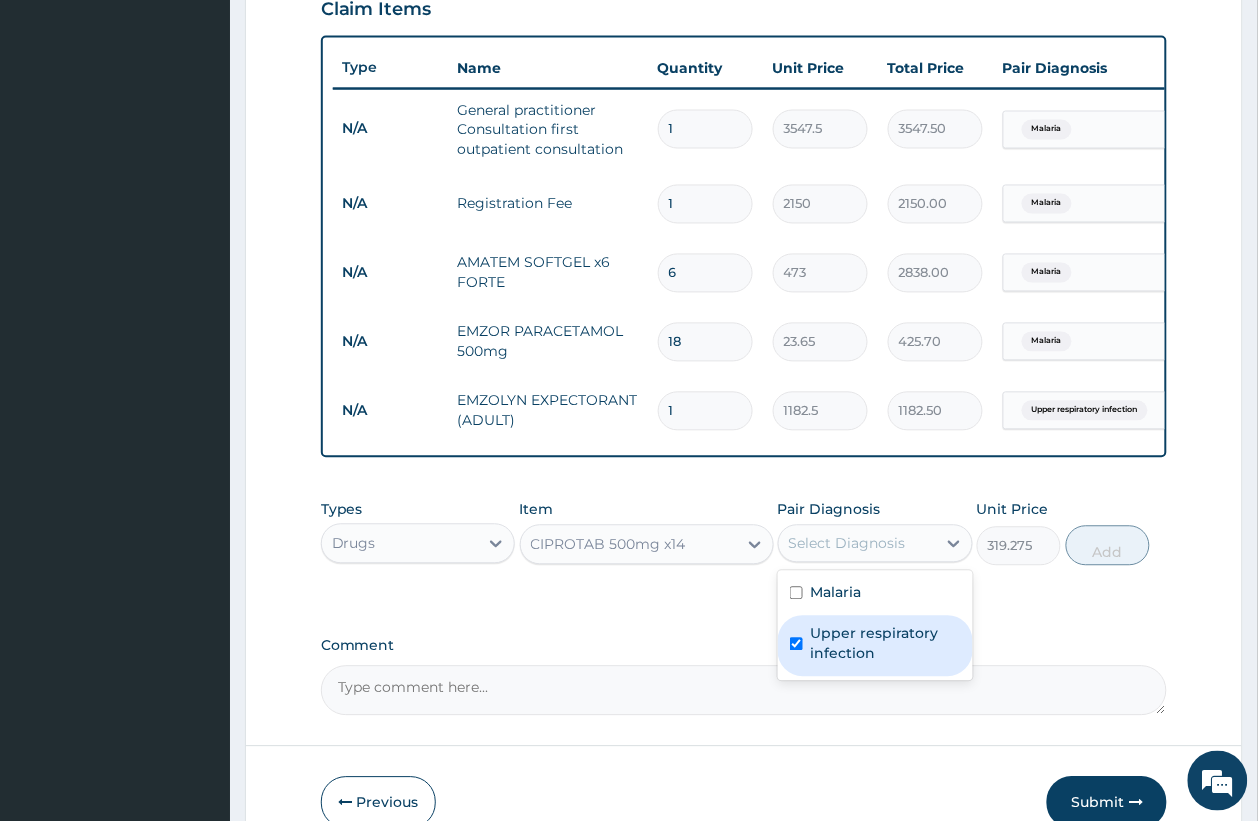 checkbox on "true" 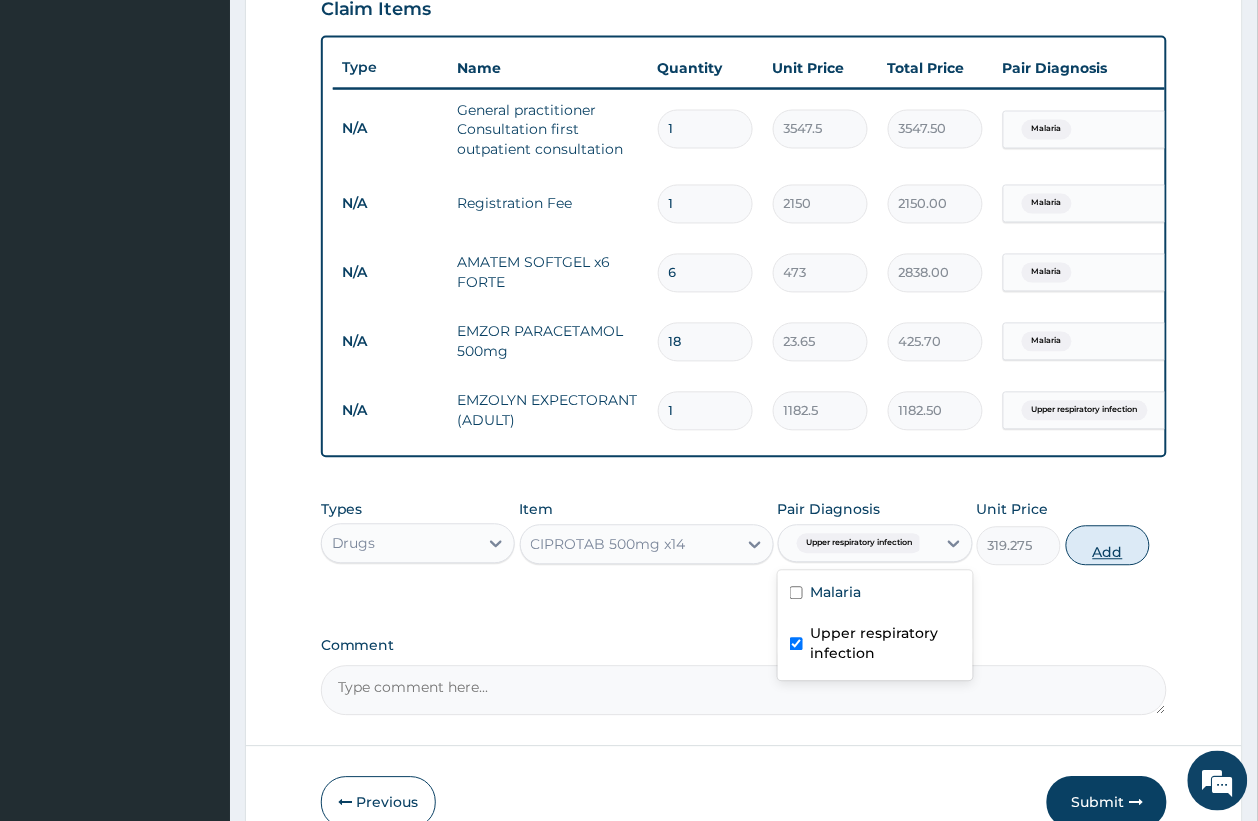 click on "Add" at bounding box center [1108, 546] 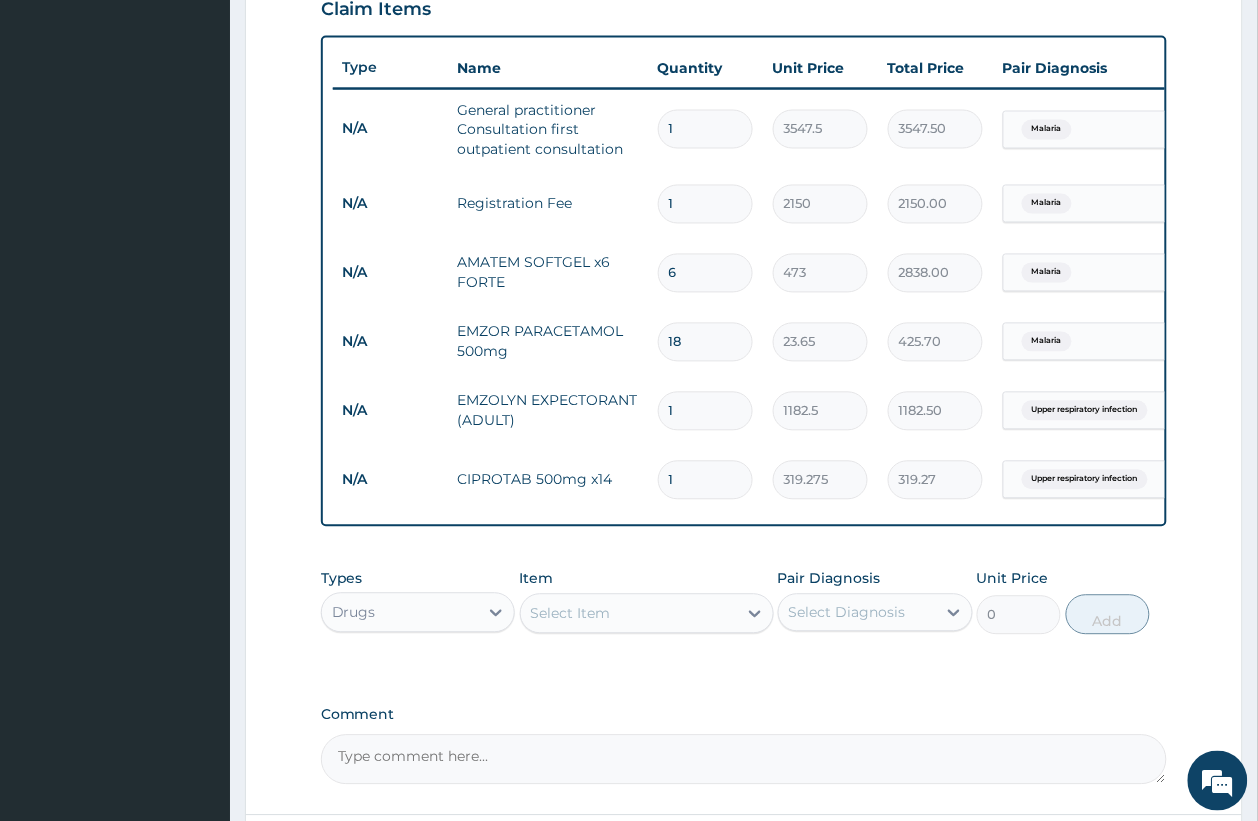 type on "10" 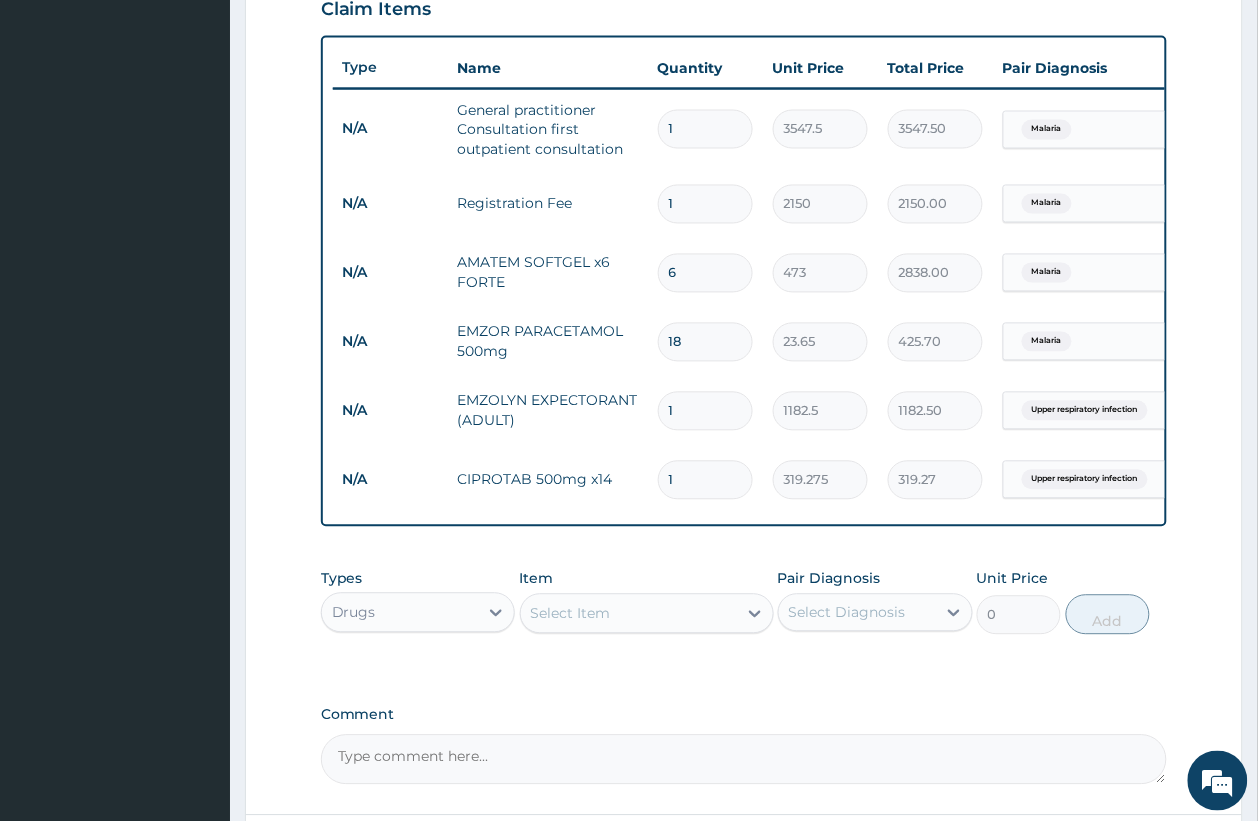 type on "3192.75" 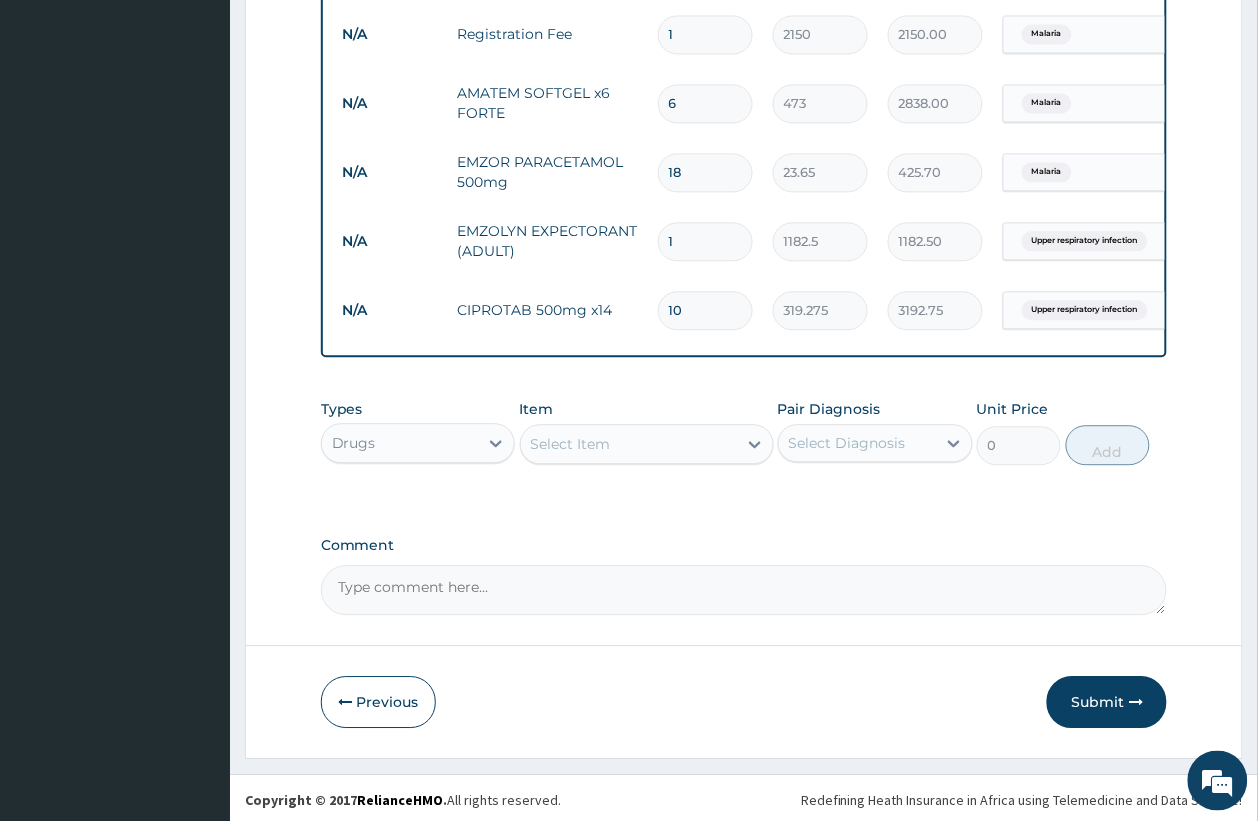 scroll, scrollTop: 902, scrollLeft: 0, axis: vertical 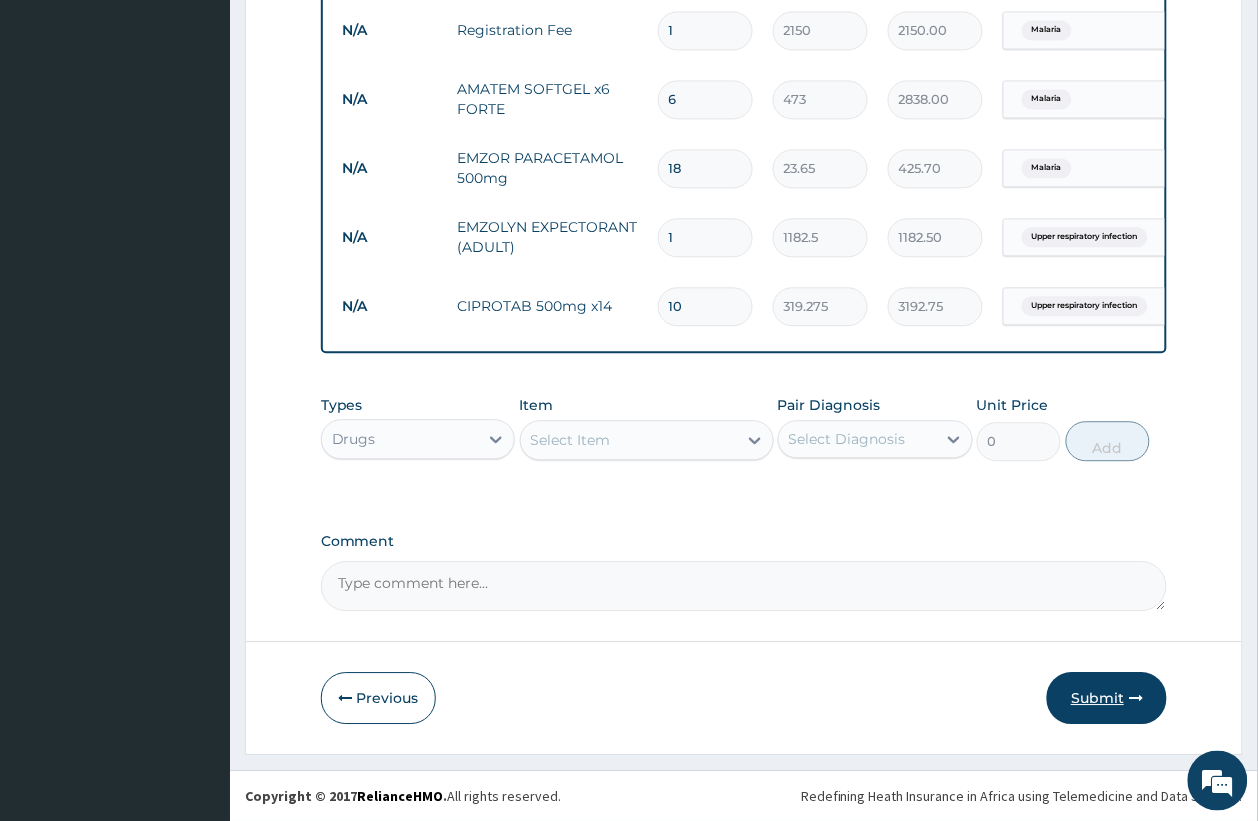 type on "10" 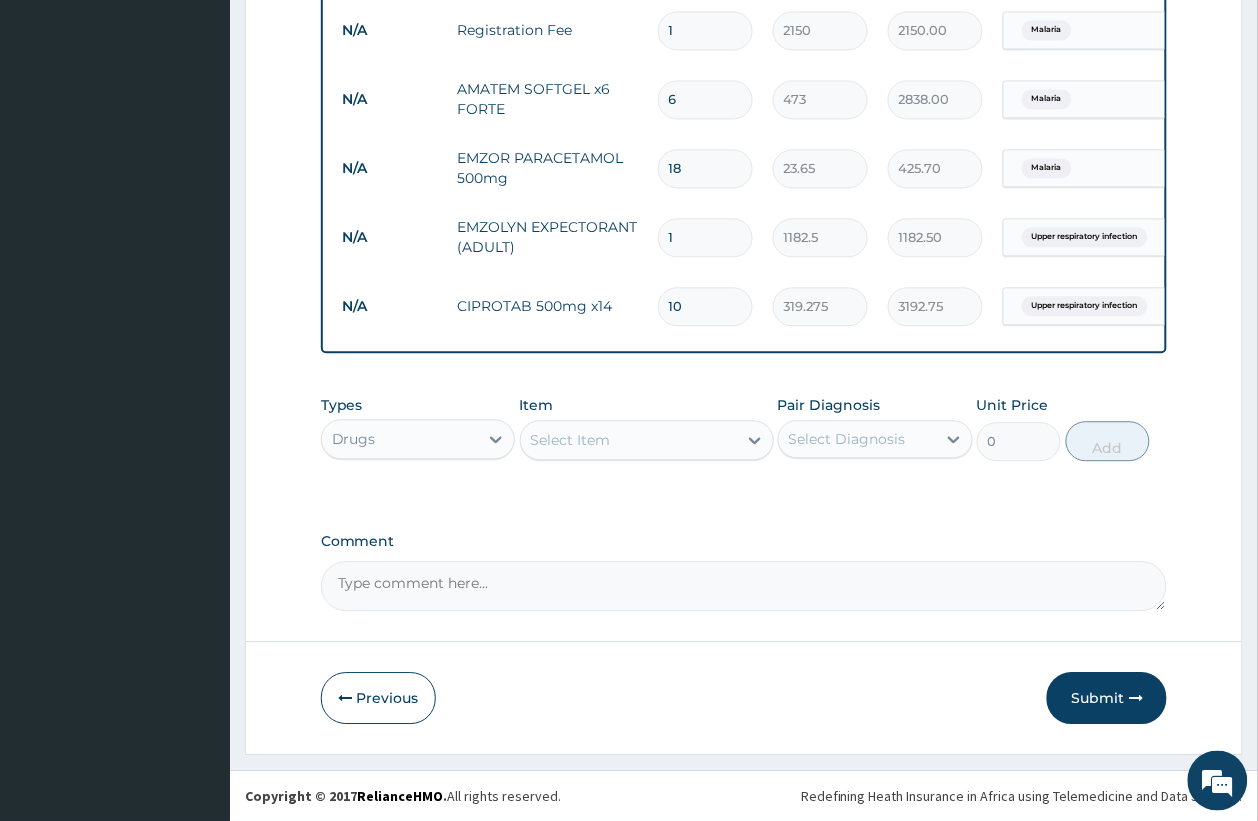 scroll, scrollTop: 50, scrollLeft: 0, axis: vertical 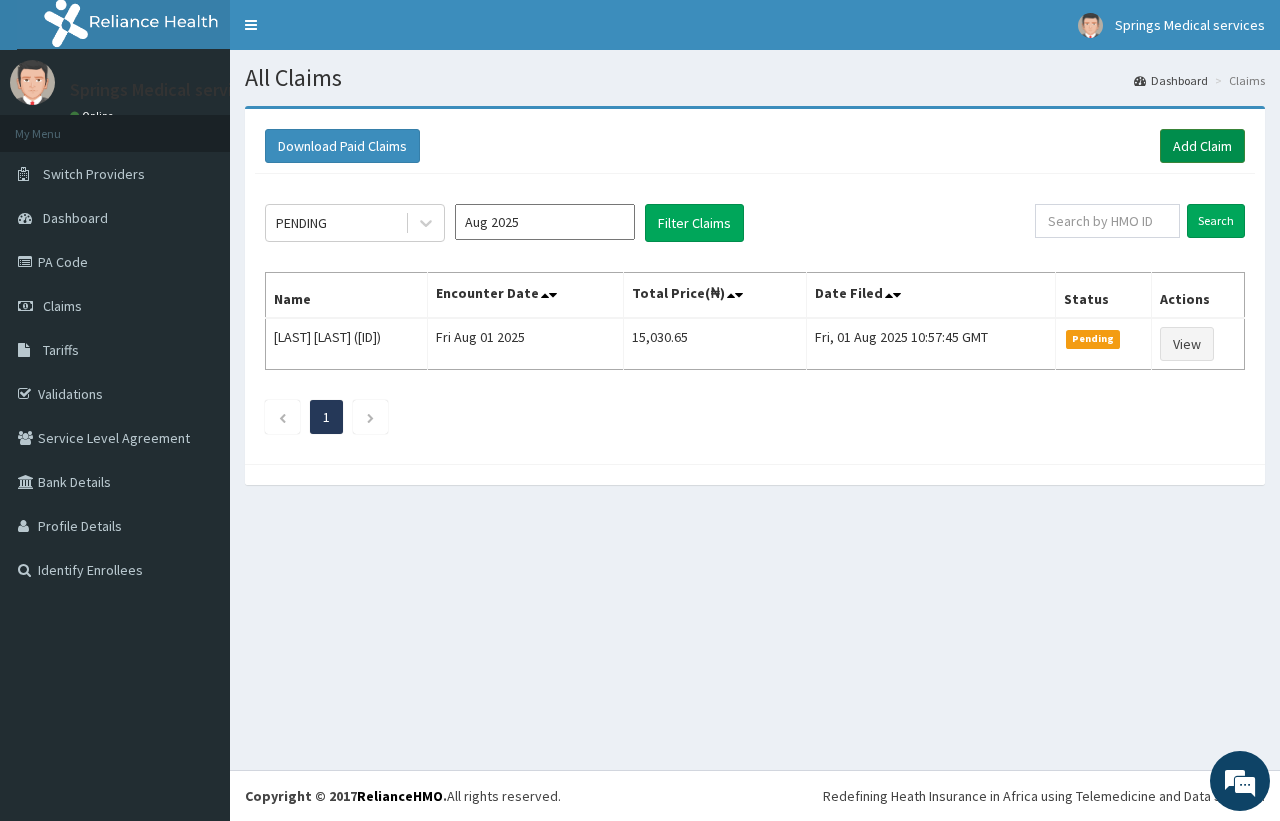 click on "Add Claim" at bounding box center [1202, 146] 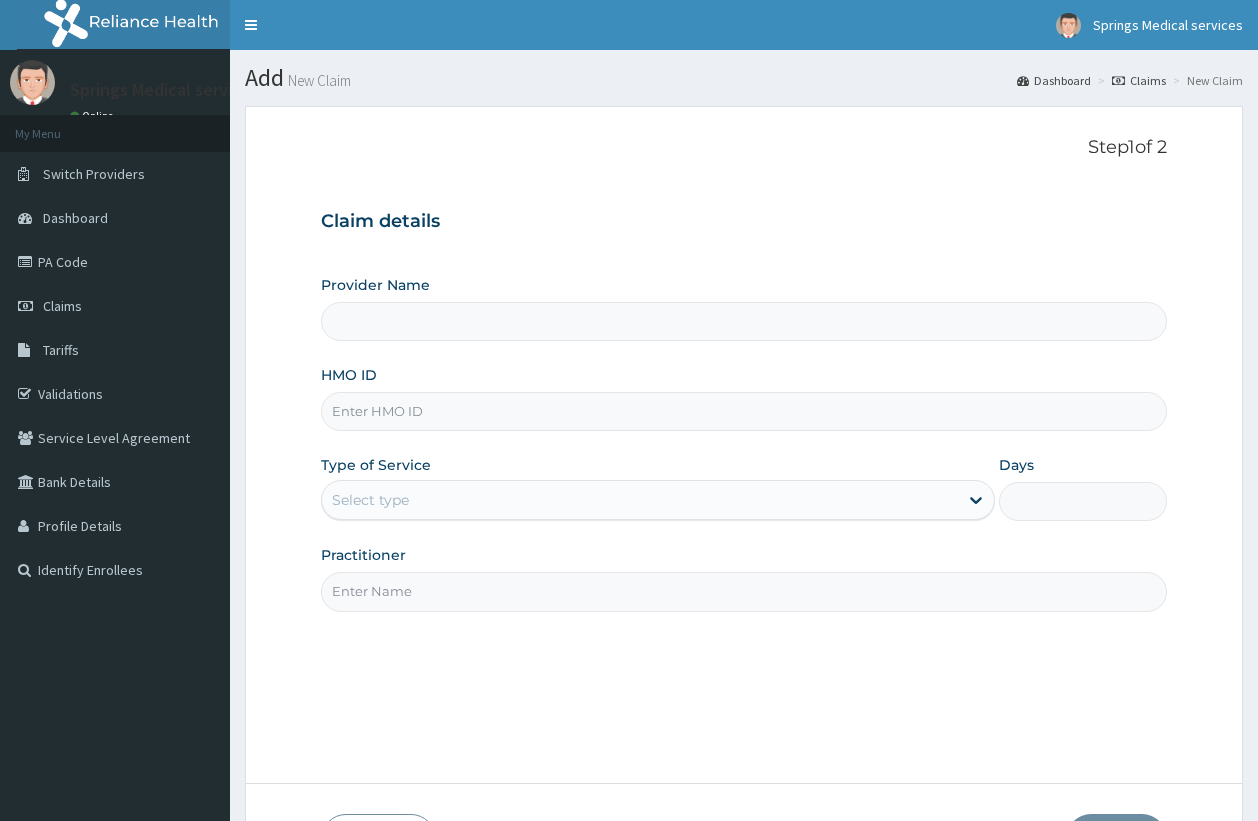 scroll, scrollTop: 0, scrollLeft: 0, axis: both 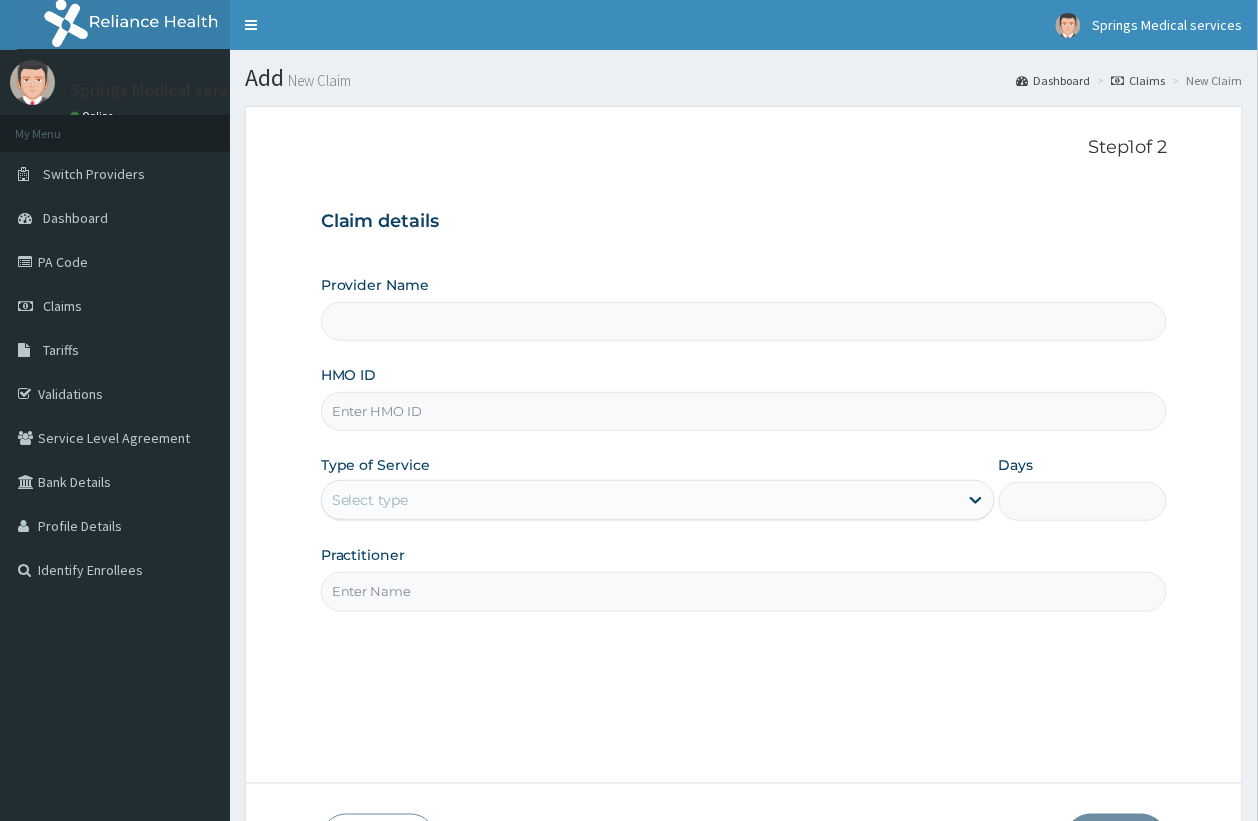 type on "Springs Medical Services Portharcourt" 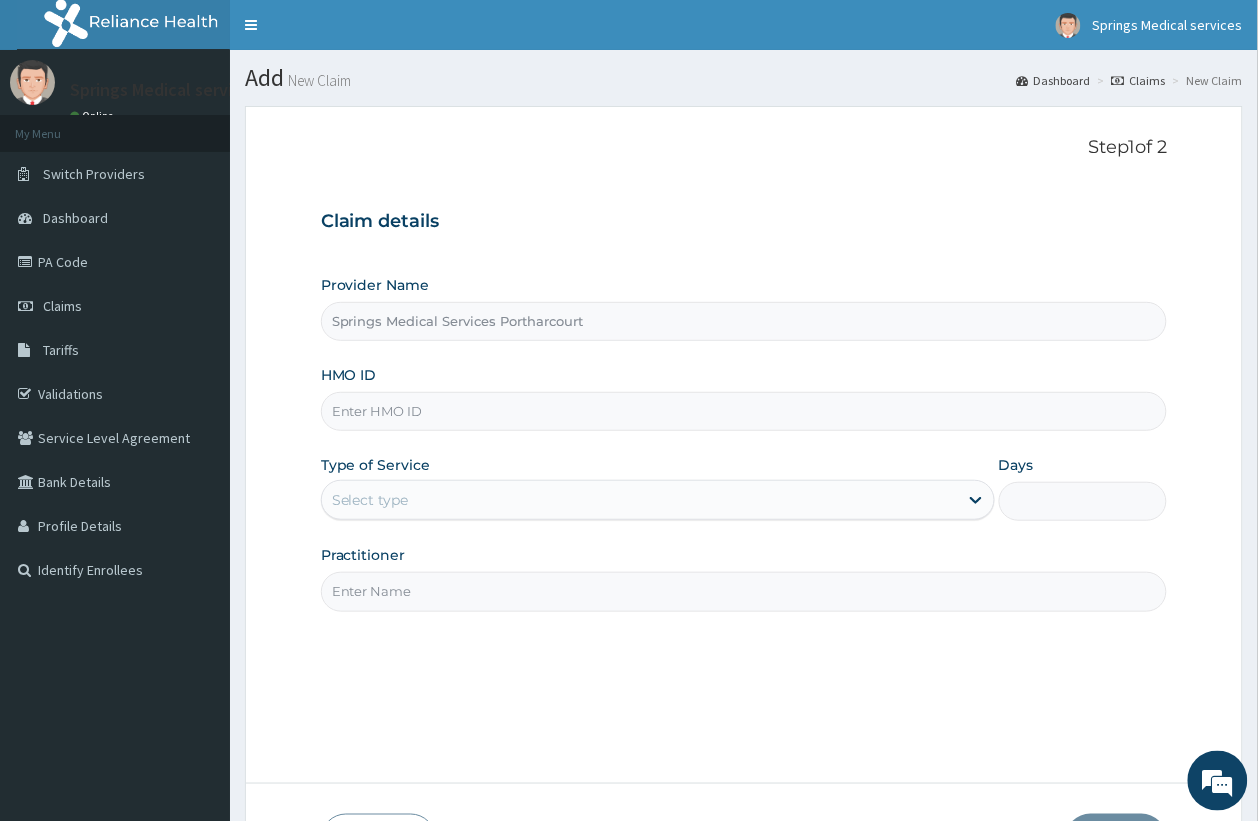 scroll, scrollTop: 0, scrollLeft: 0, axis: both 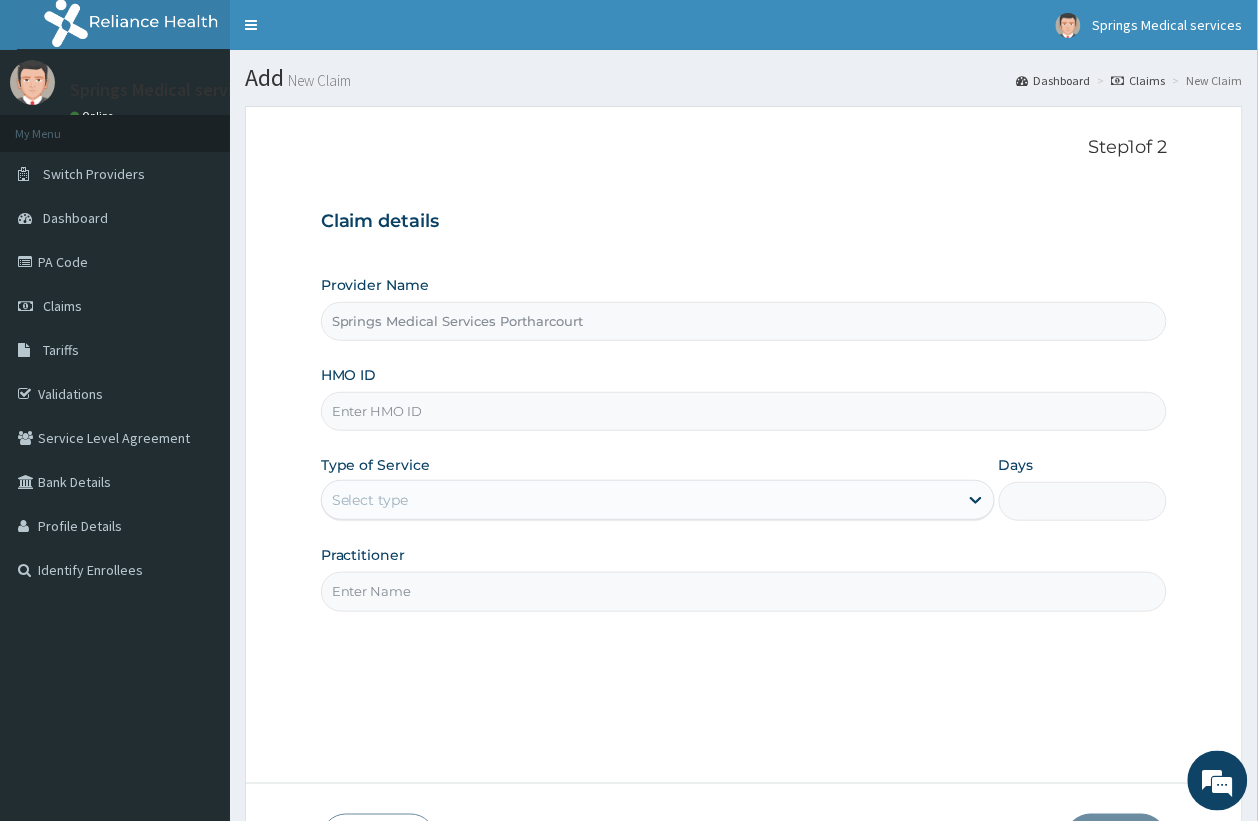 click on "HMO ID" at bounding box center [744, 411] 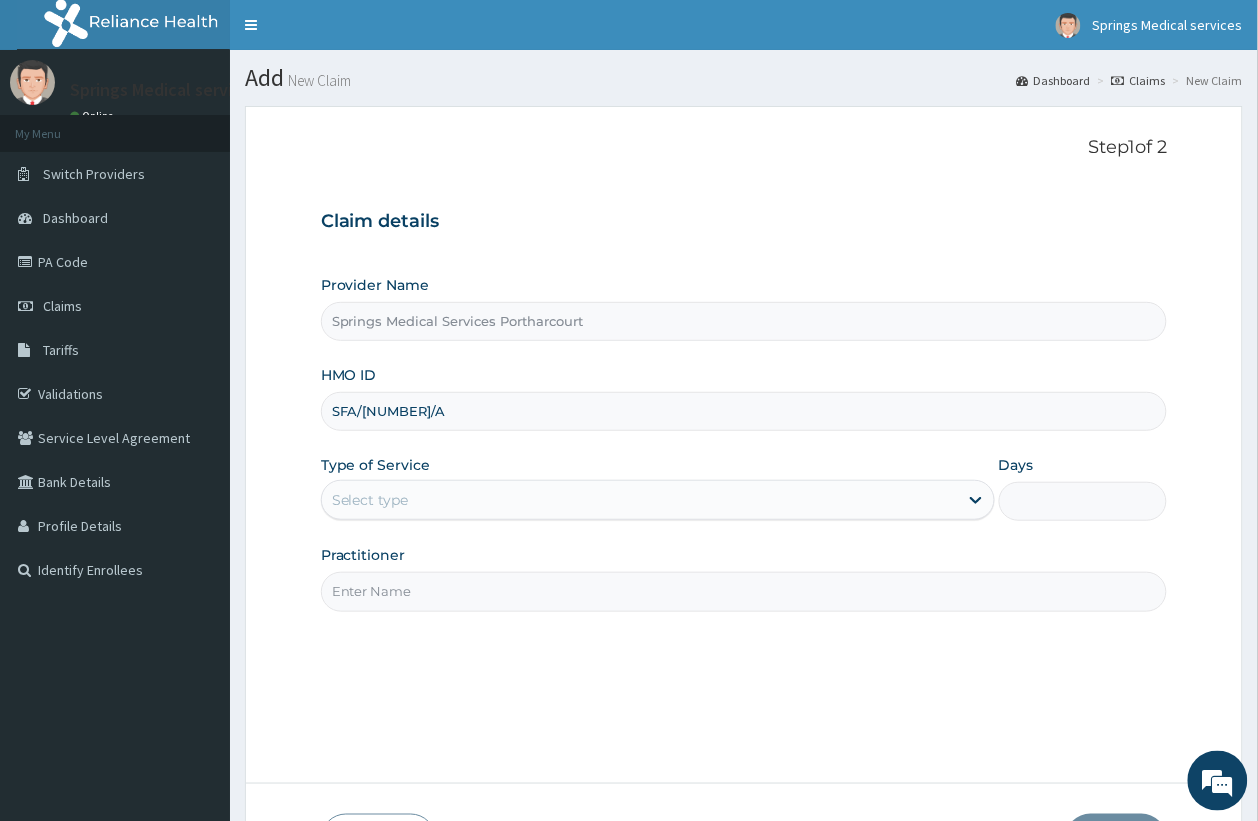 type on "SFA/[NUMBER]/A" 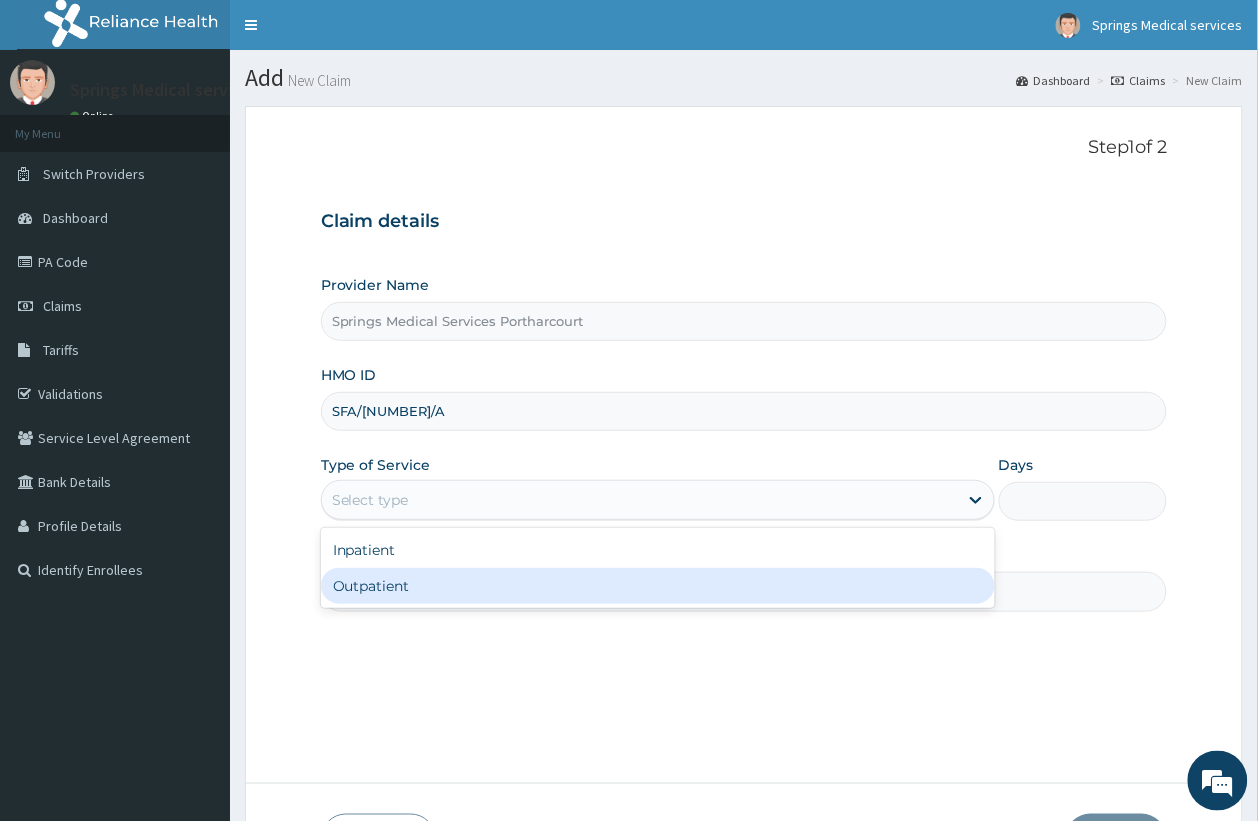 click on "Outpatient" at bounding box center (658, 586) 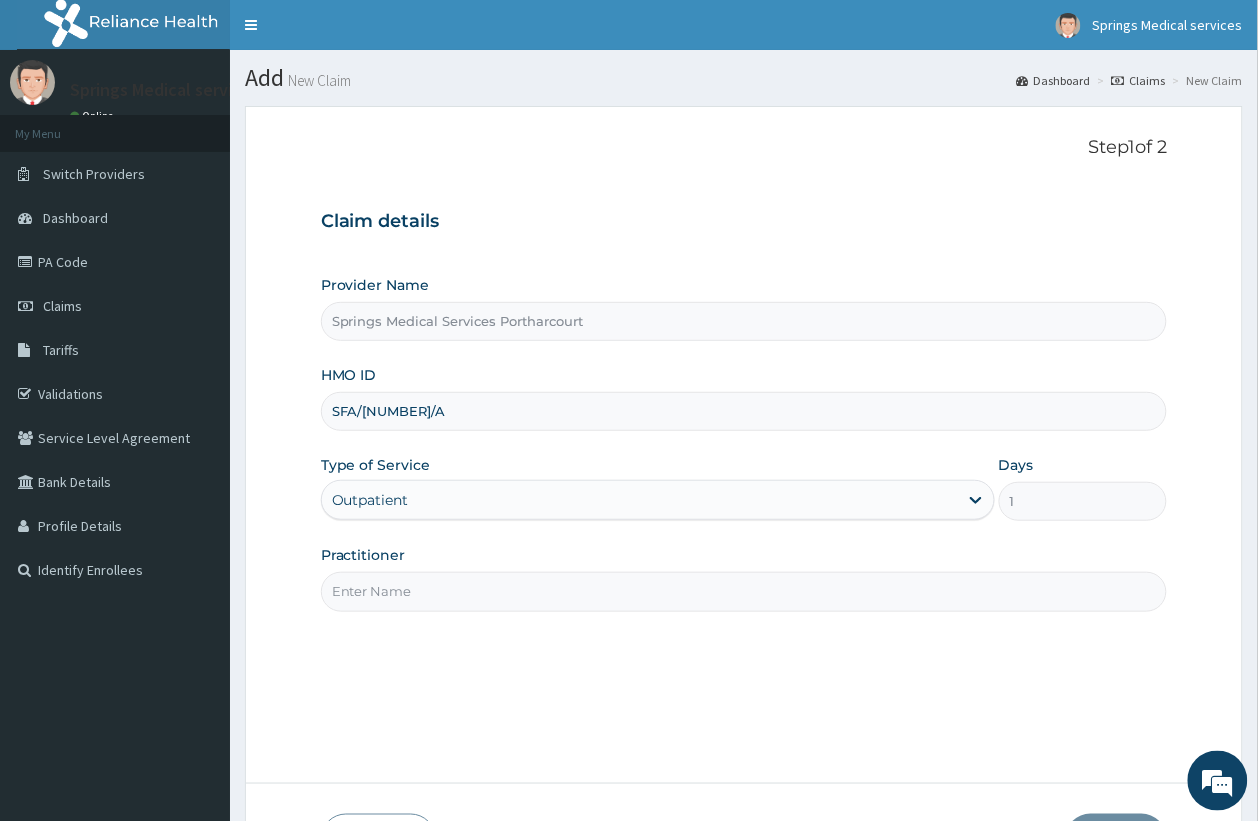click on "Practitioner" at bounding box center (744, 591) 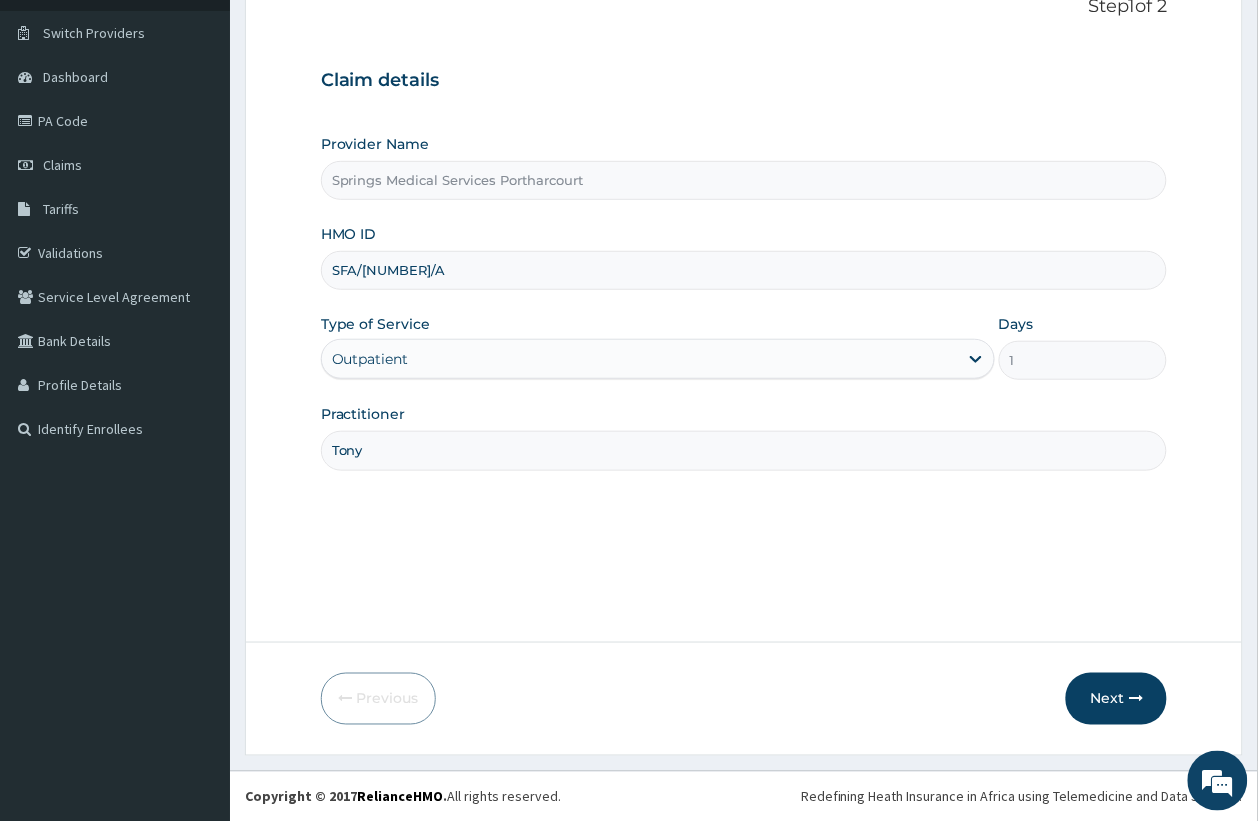 scroll, scrollTop: 142, scrollLeft: 0, axis: vertical 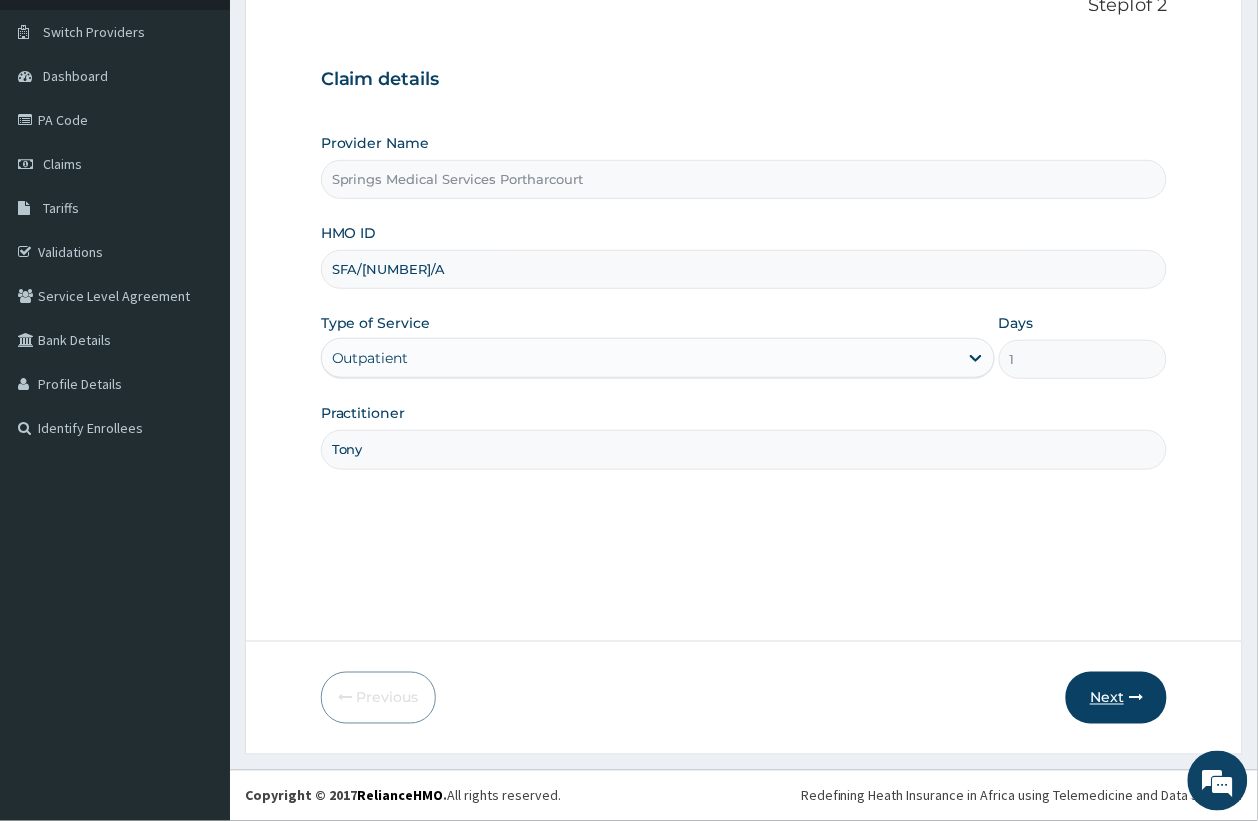 click on "Next" at bounding box center [1116, 698] 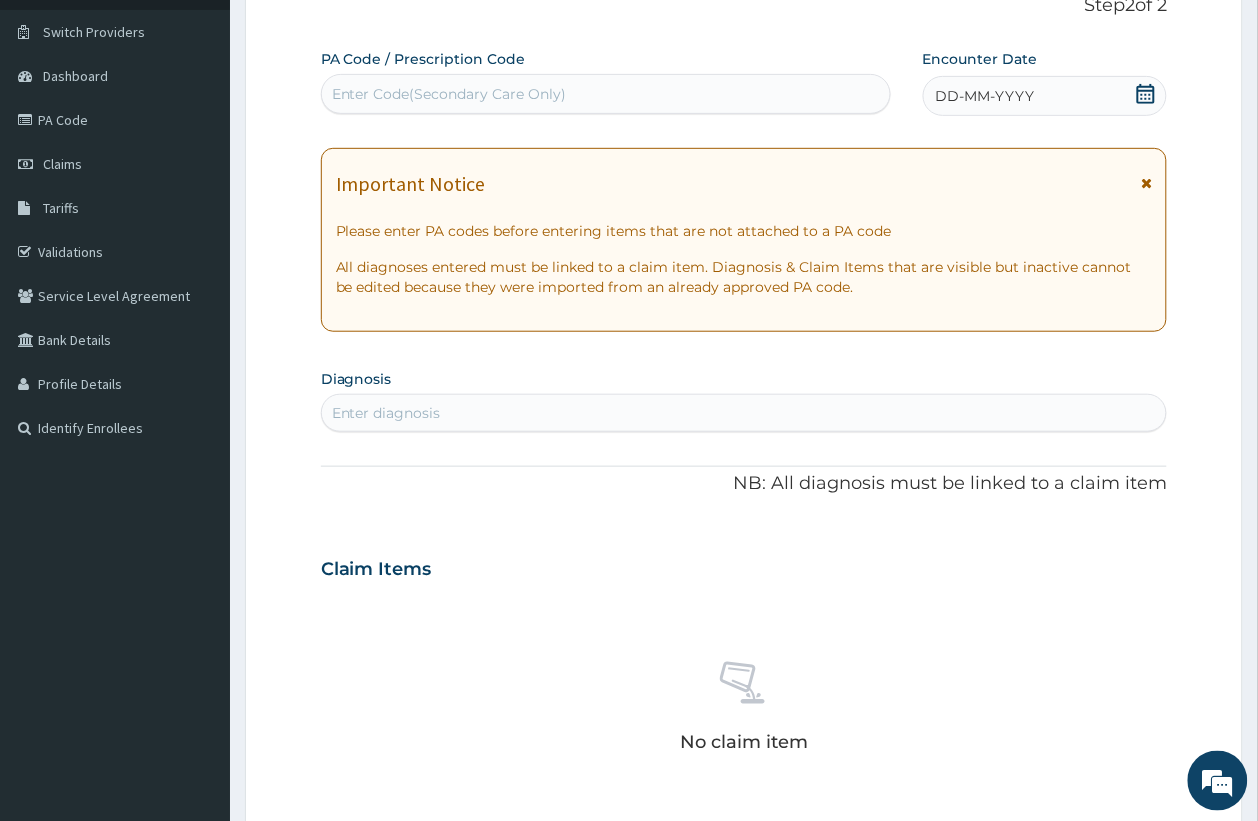 click on "DD-MM-YYYY" at bounding box center [1045, 96] 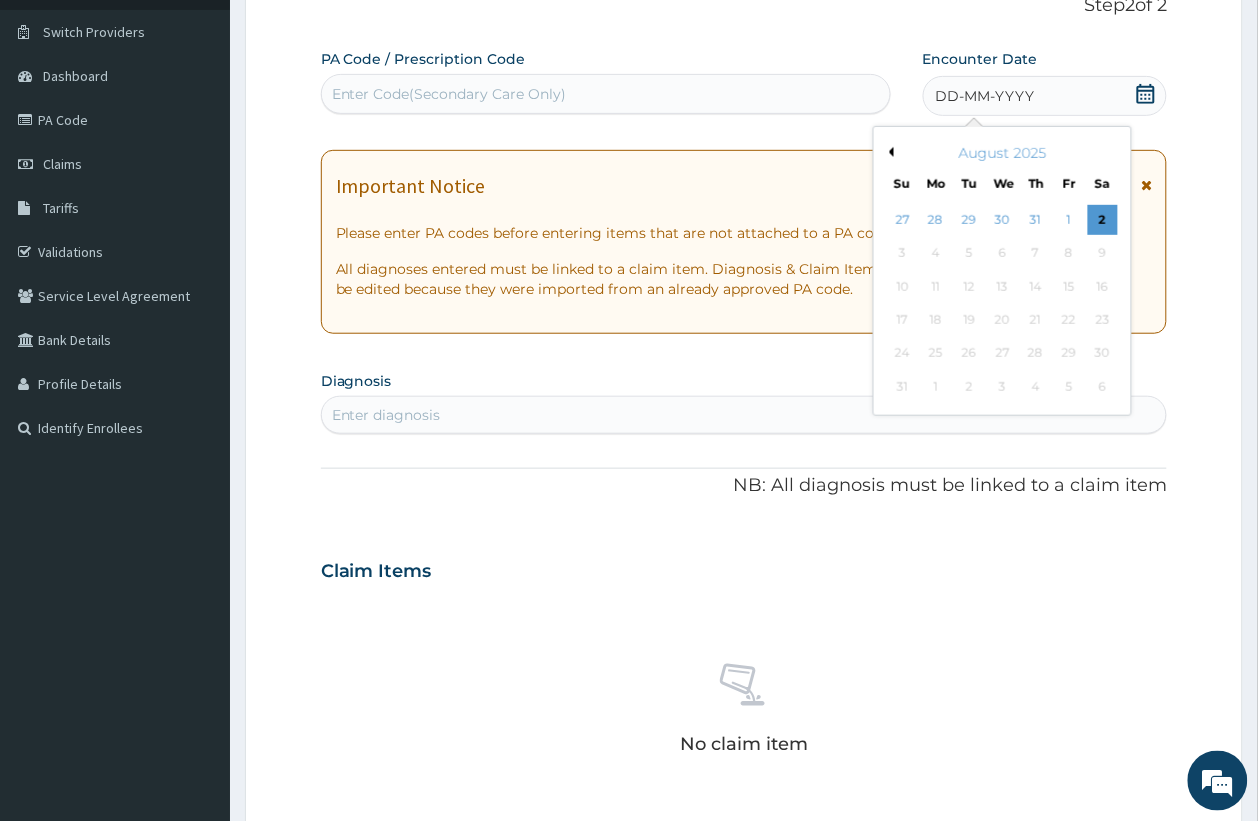 click on "Previous Month" at bounding box center [889, 152] 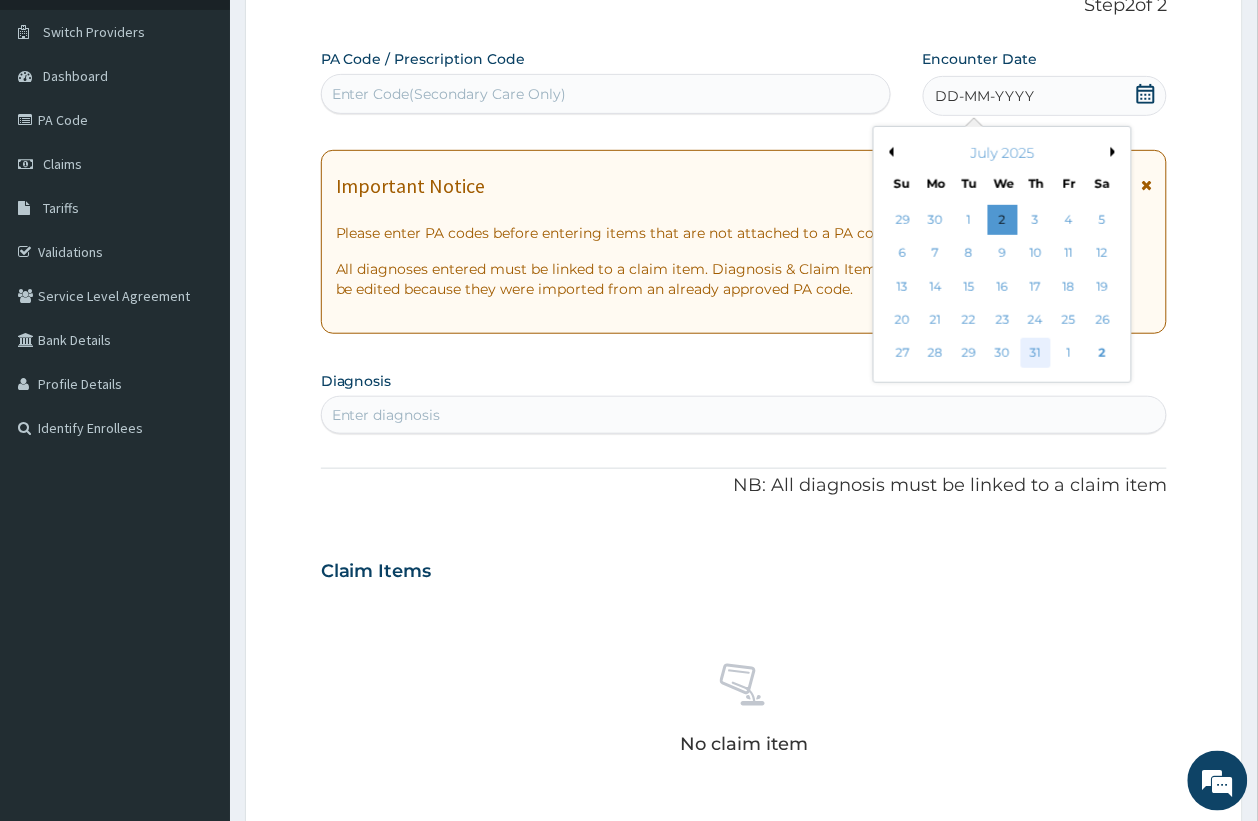 click on "31" at bounding box center [1036, 354] 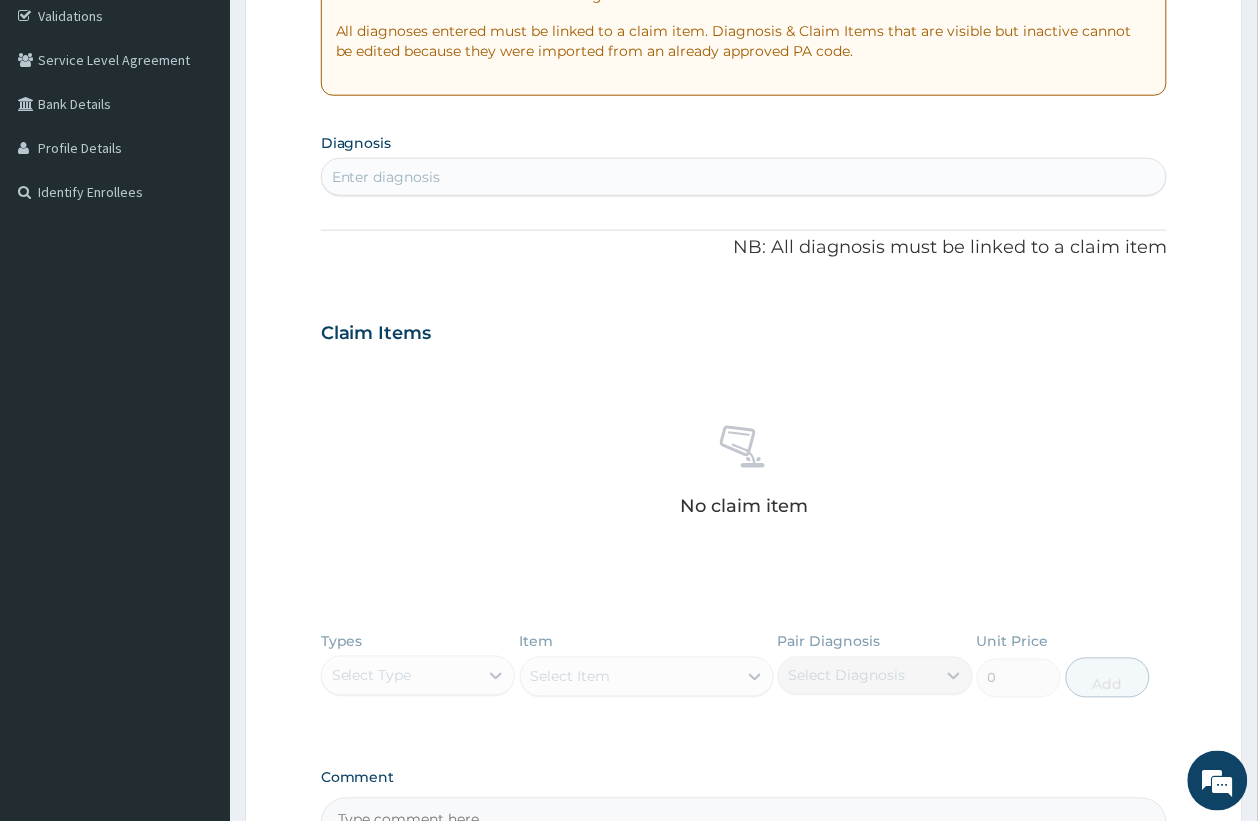 scroll, scrollTop: 392, scrollLeft: 0, axis: vertical 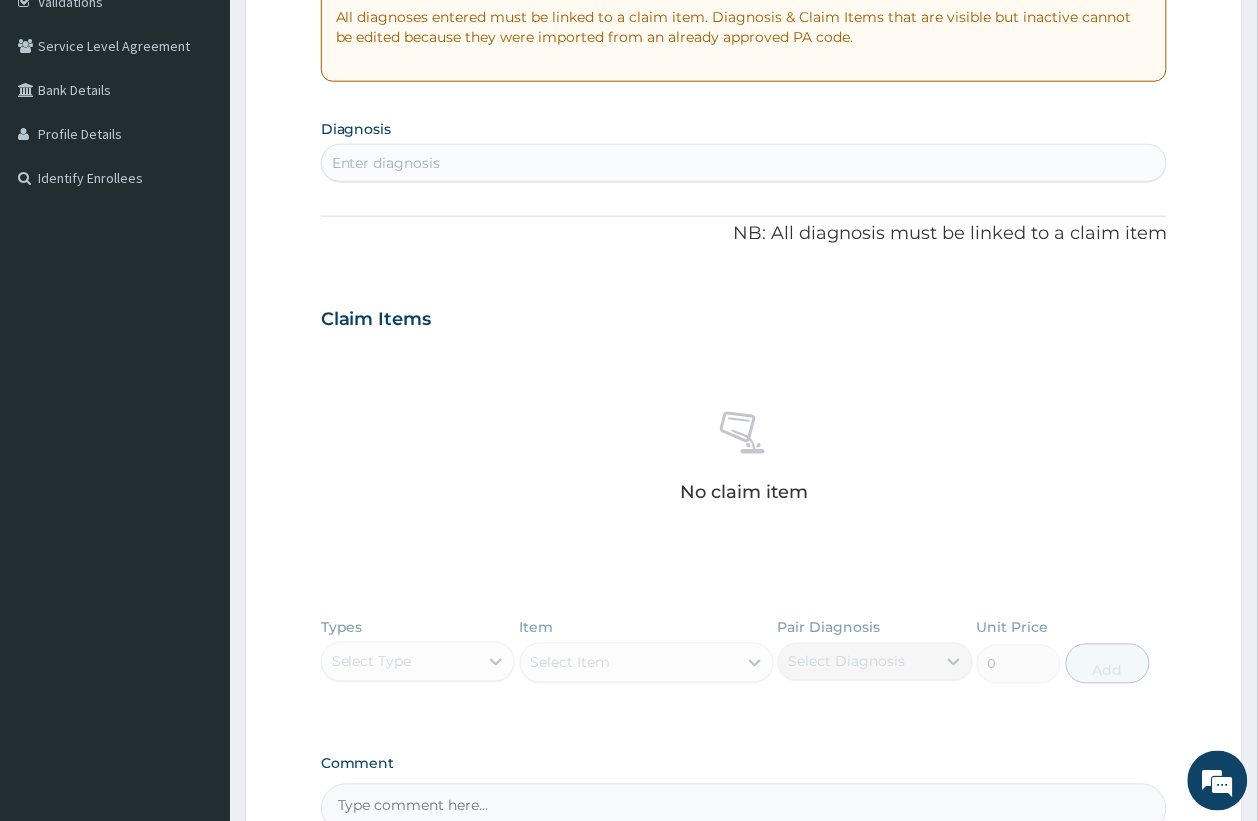 click on "Enter diagnosis" at bounding box center (744, 163) 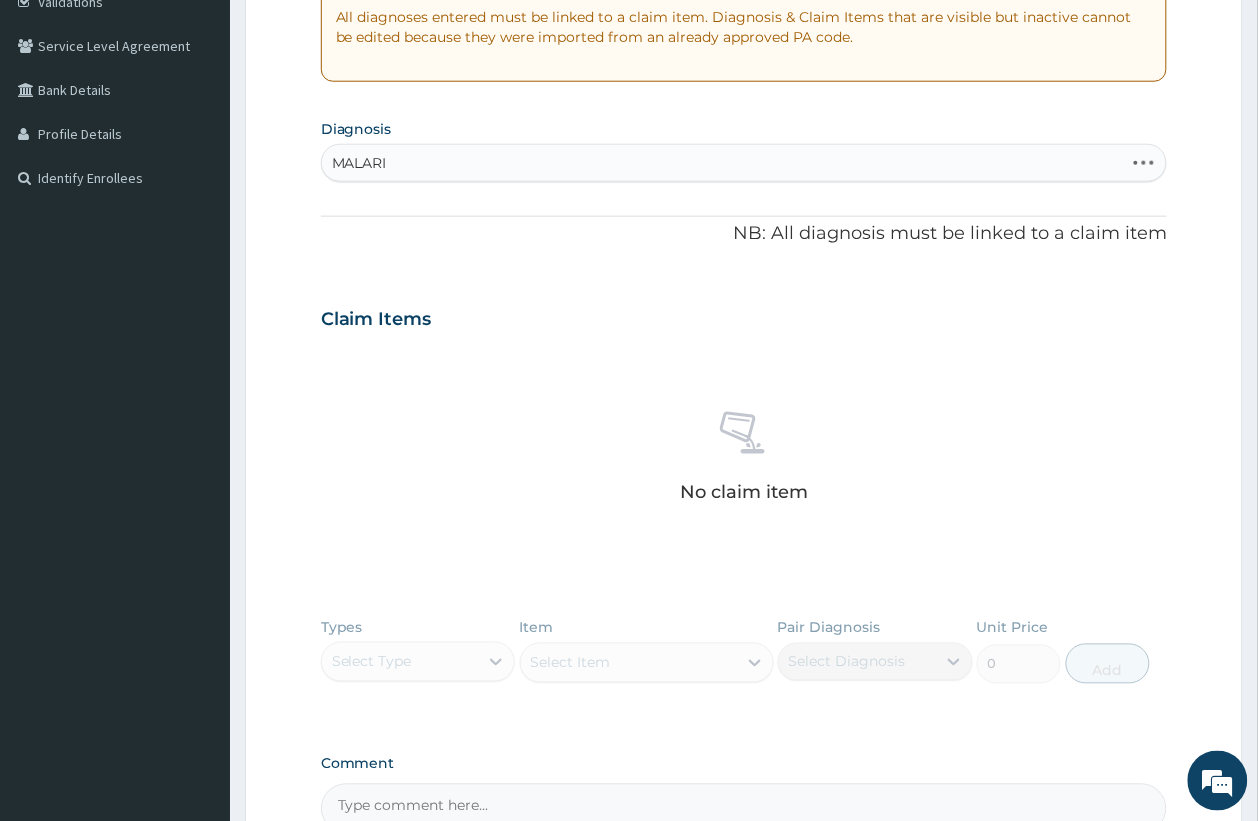 type on "MALARIA" 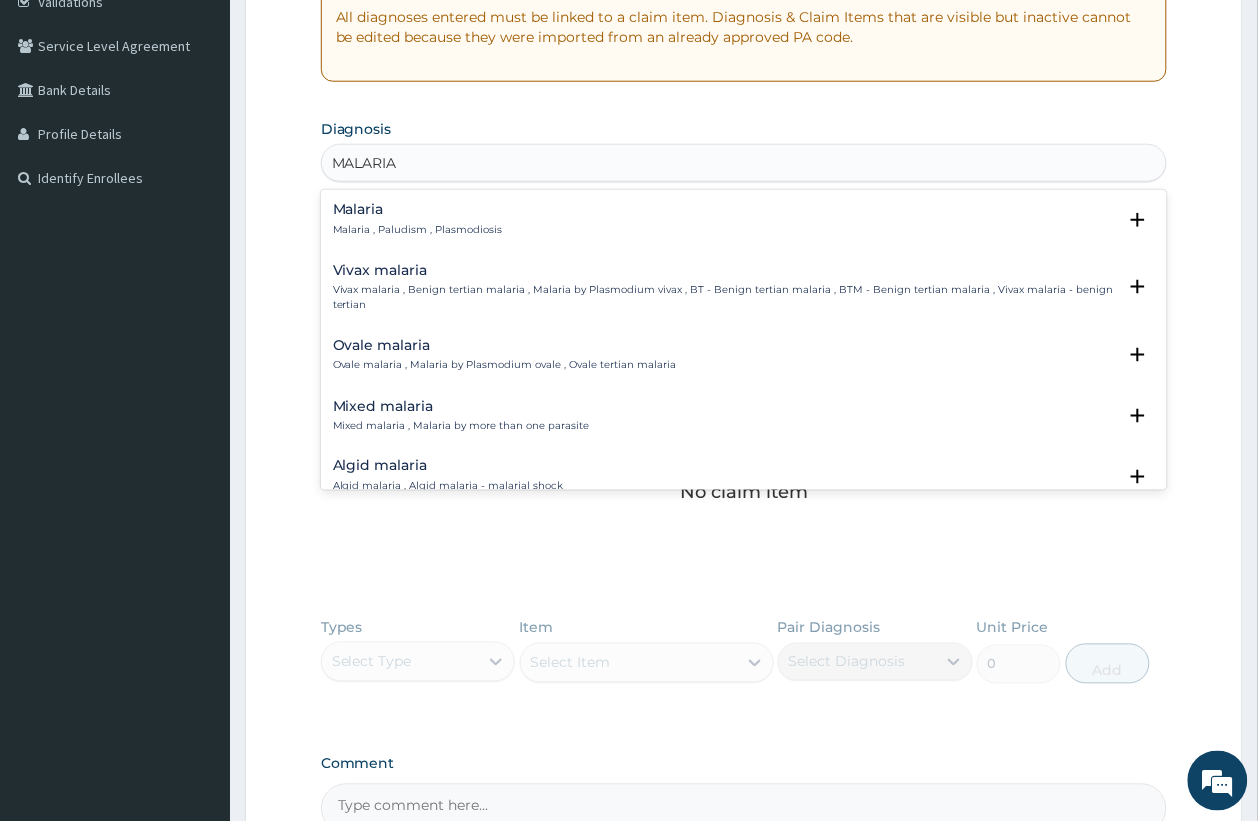click on "Malaria" at bounding box center [418, 209] 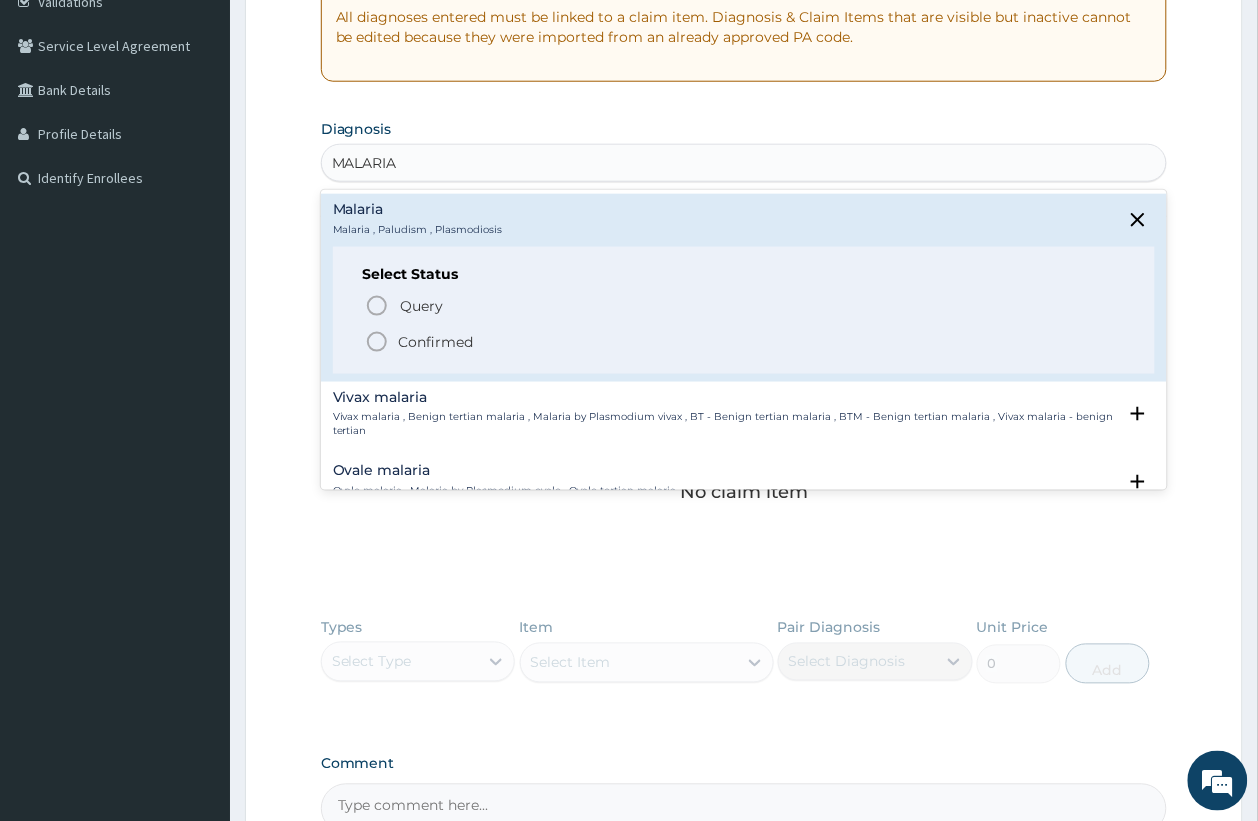 click 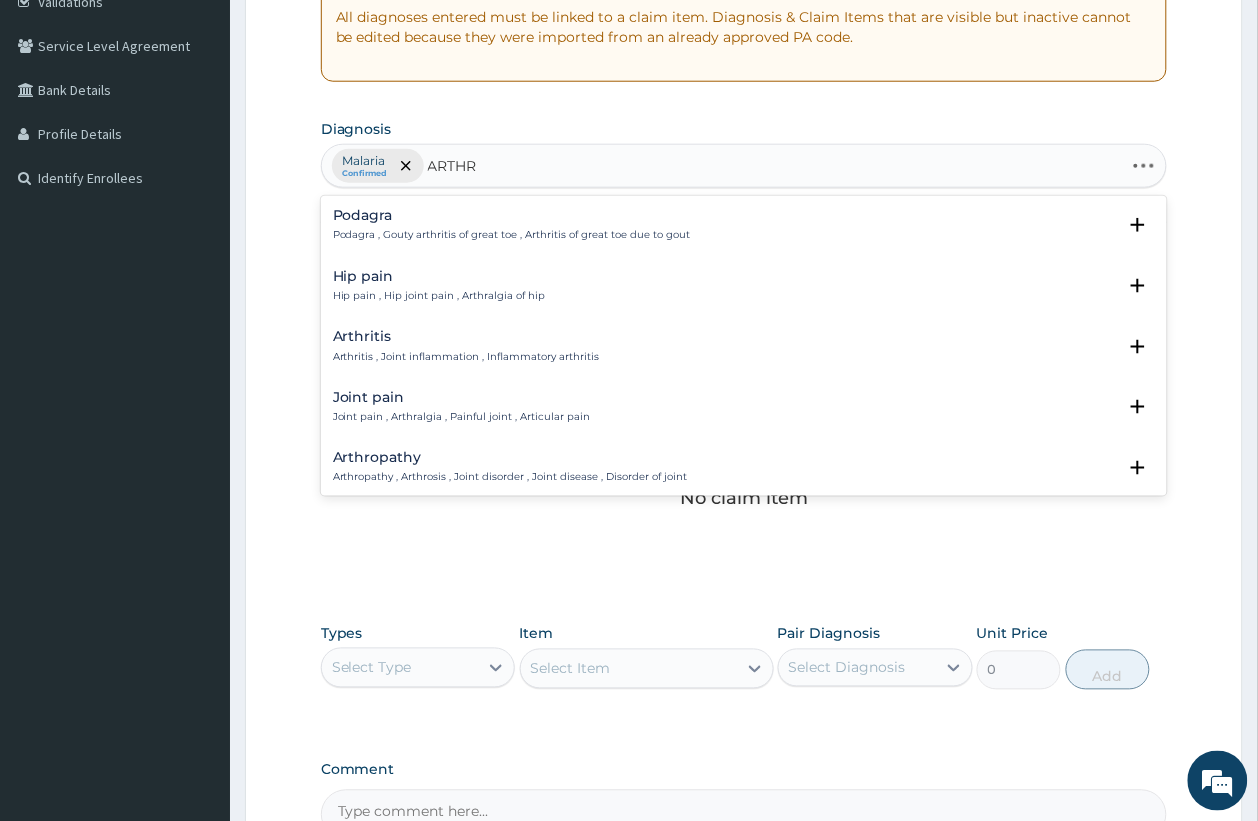 type on "ARTHRI" 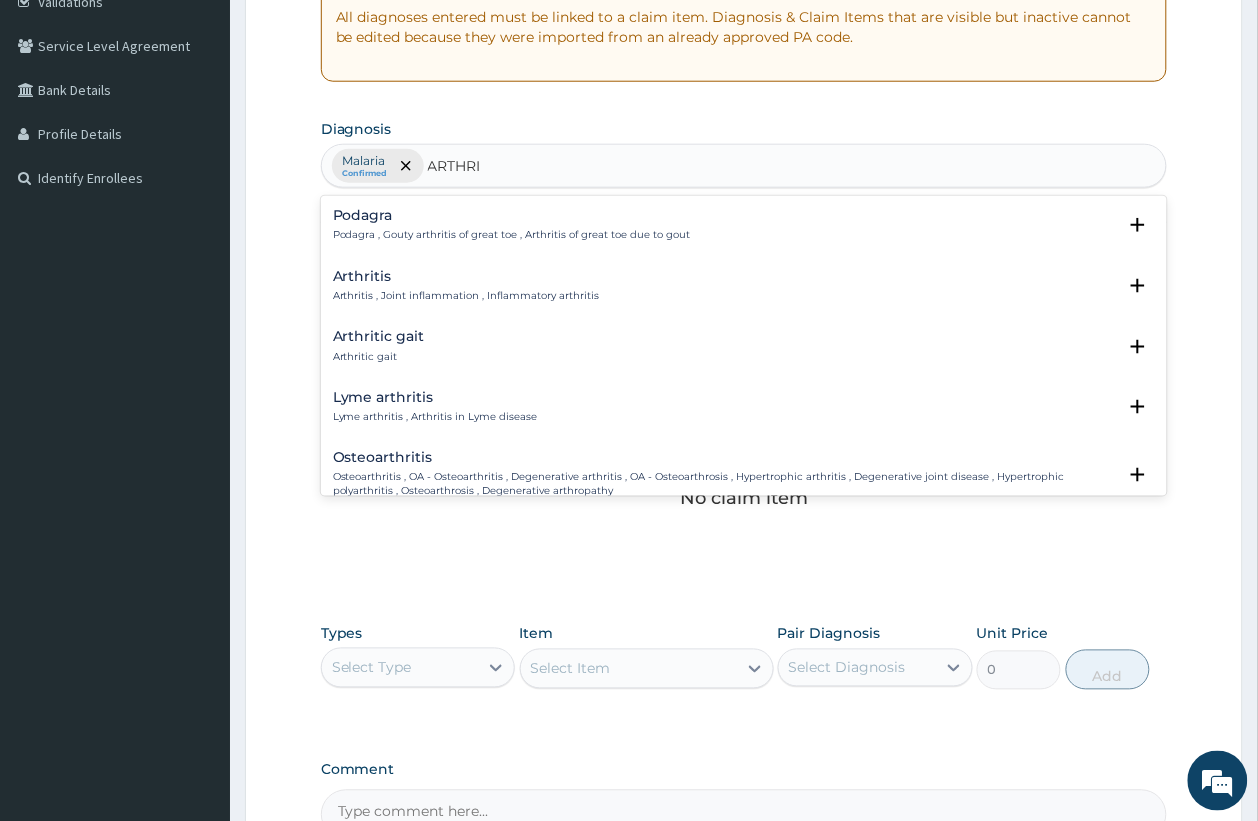 click on "Arthritis" at bounding box center [466, 276] 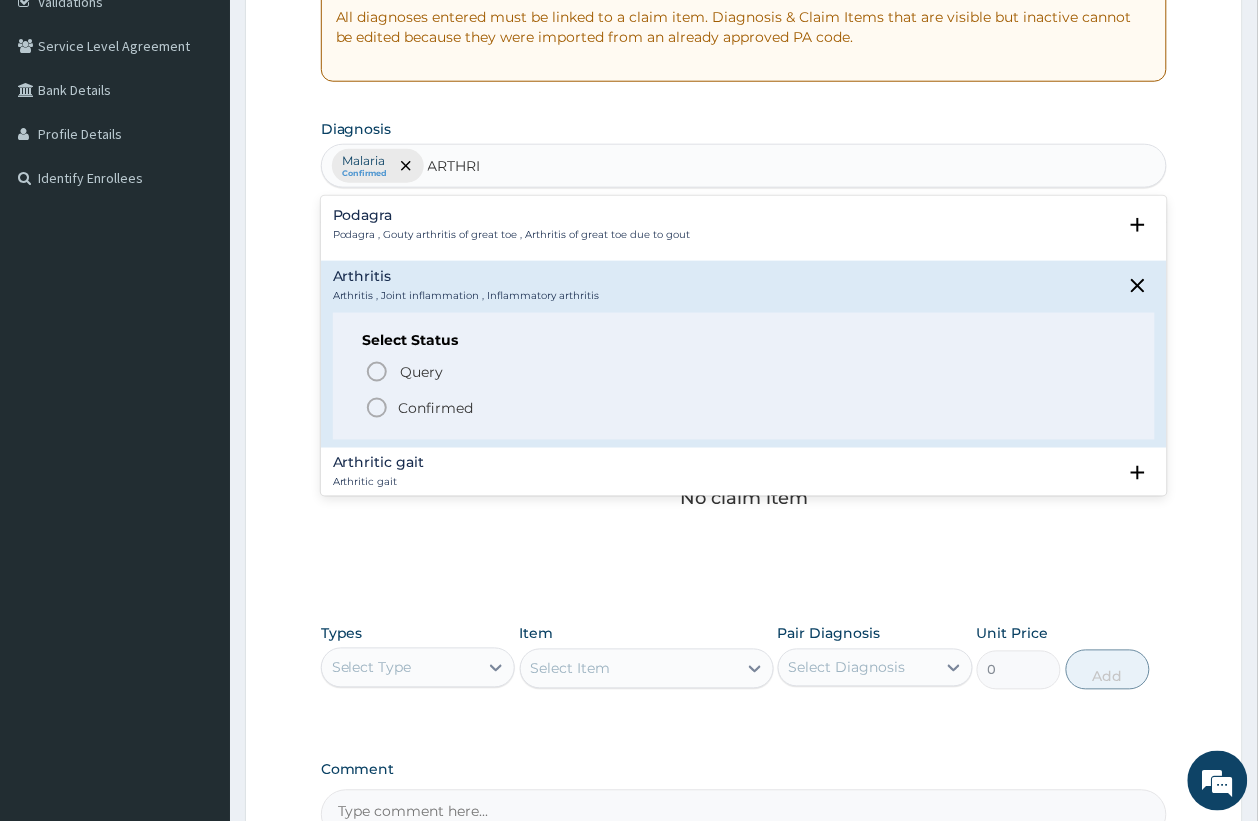 click 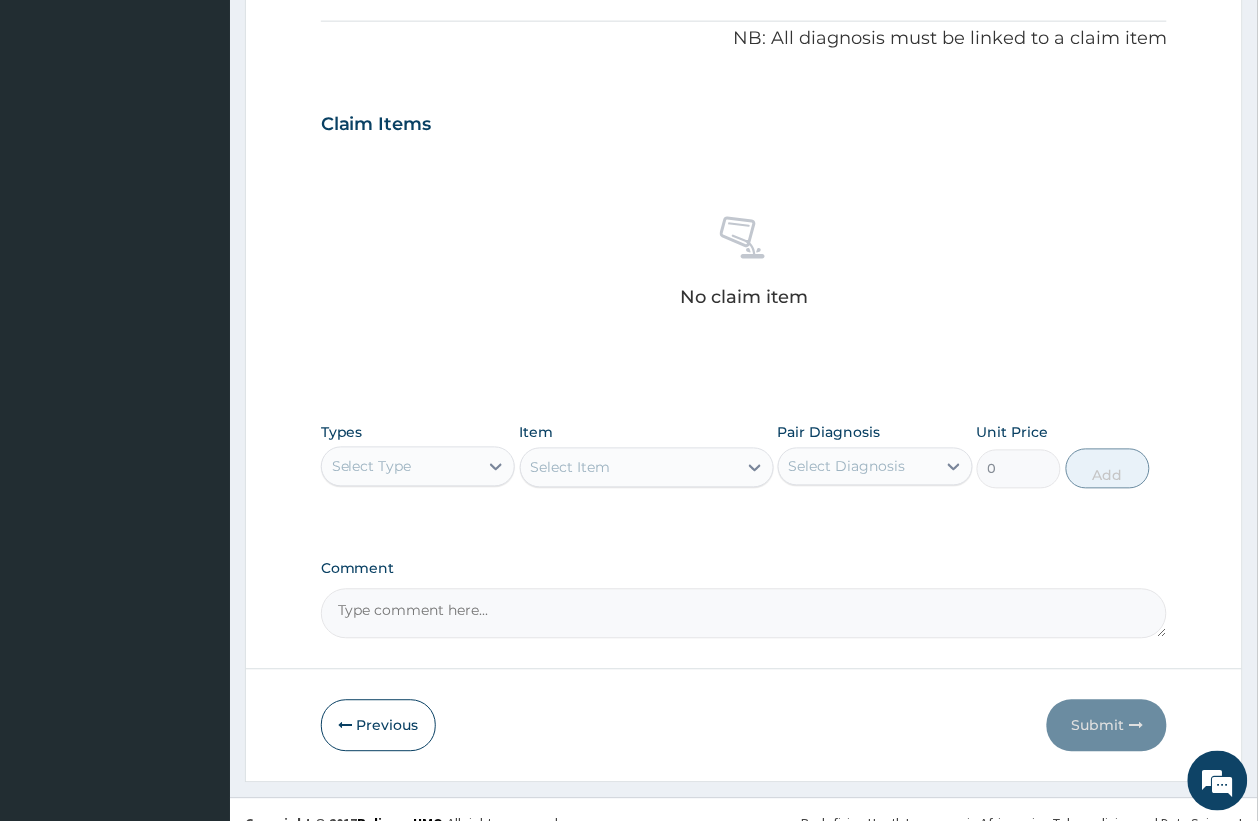 scroll, scrollTop: 622, scrollLeft: 0, axis: vertical 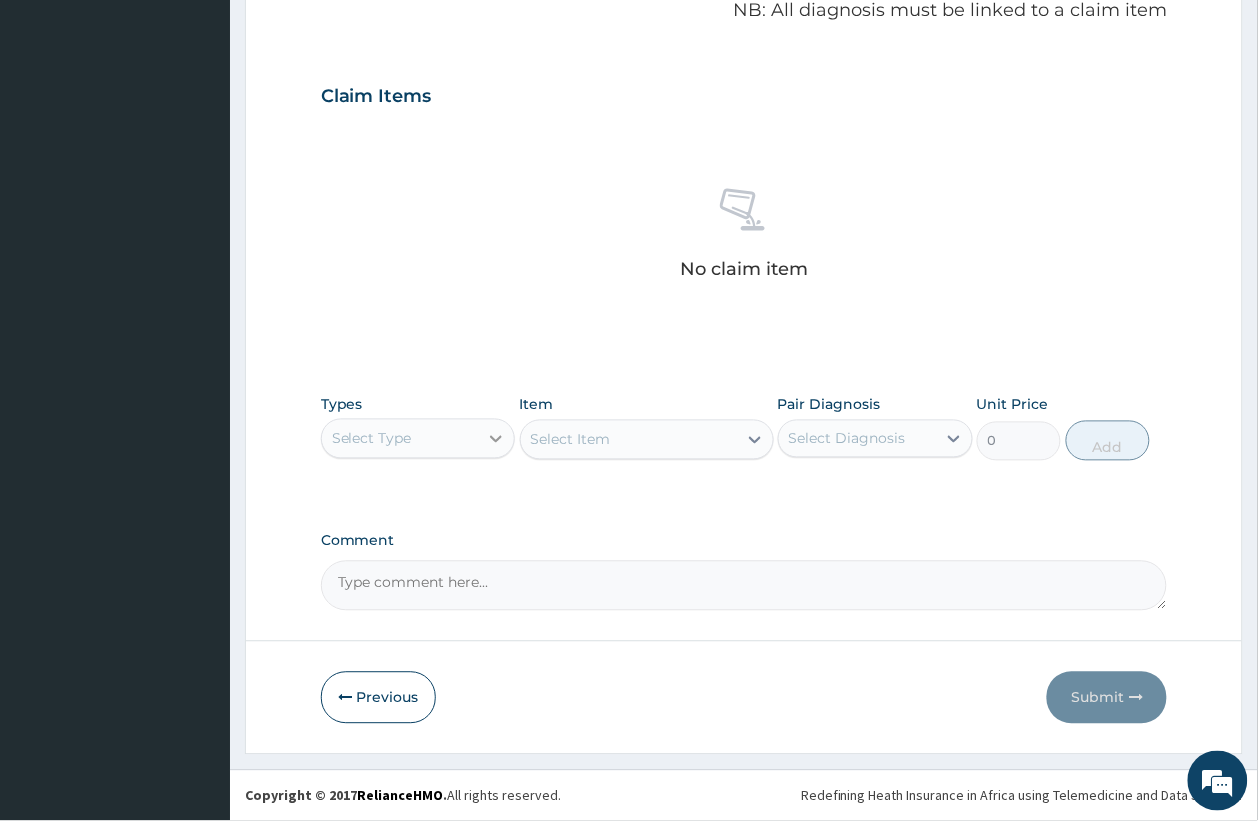 click at bounding box center (496, 439) 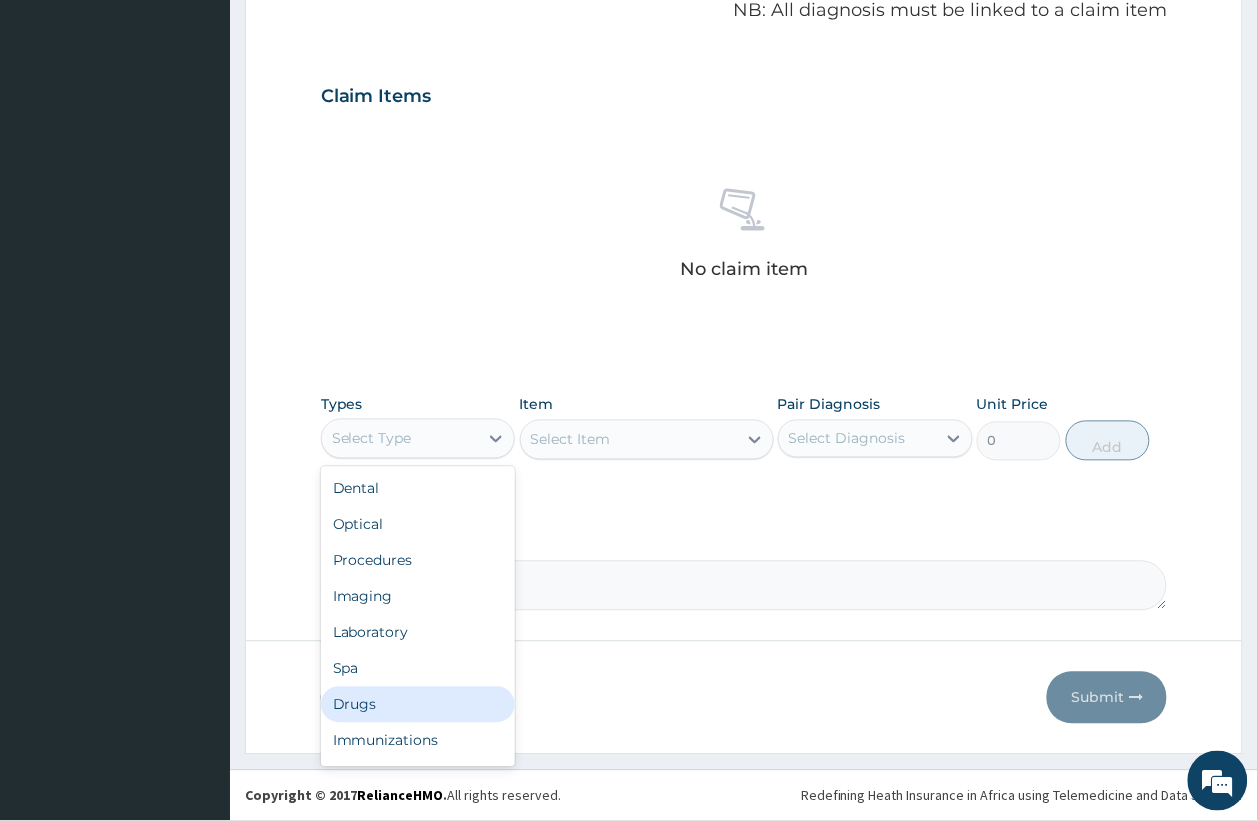 drag, startPoint x: 390, startPoint y: 707, endPoint x: 438, endPoint y: 651, distance: 73.756355 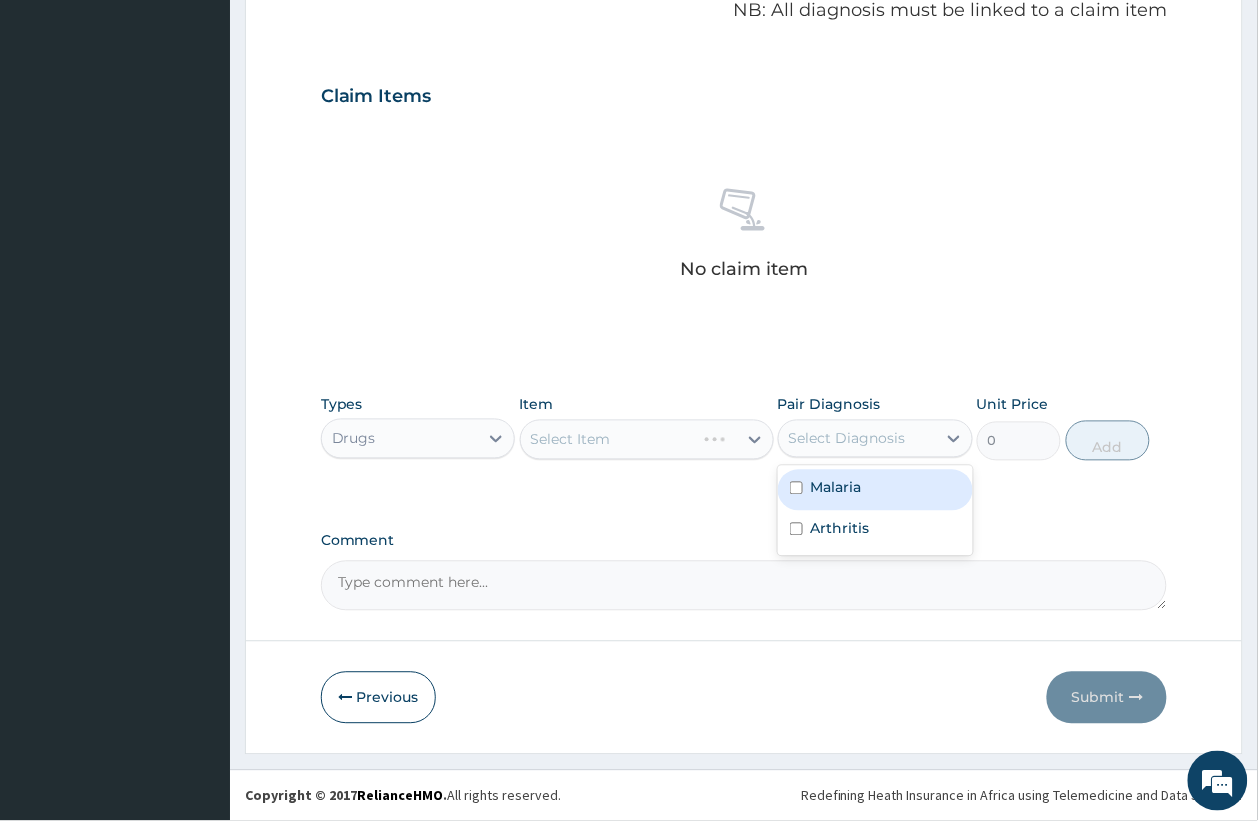 click on "Select Diagnosis" at bounding box center (847, 439) 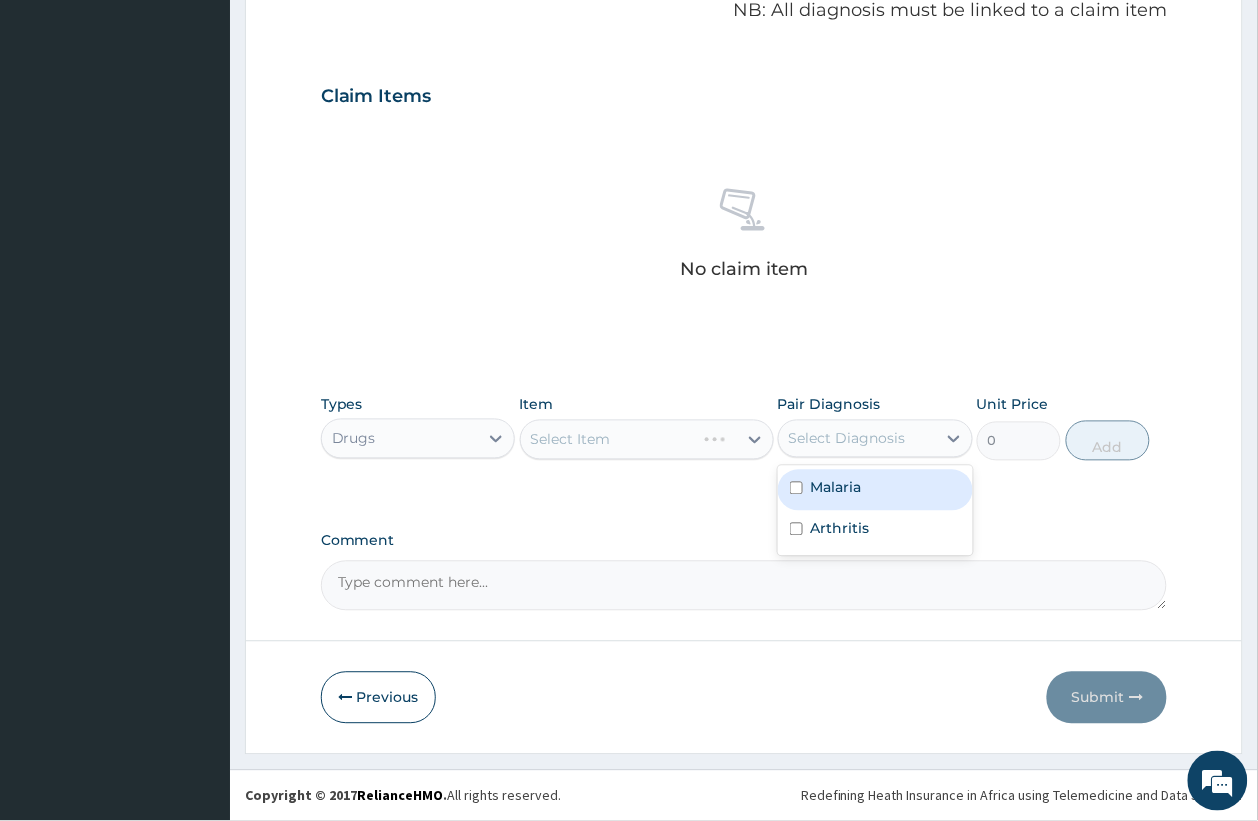 click on "Malaria" at bounding box center [836, 488] 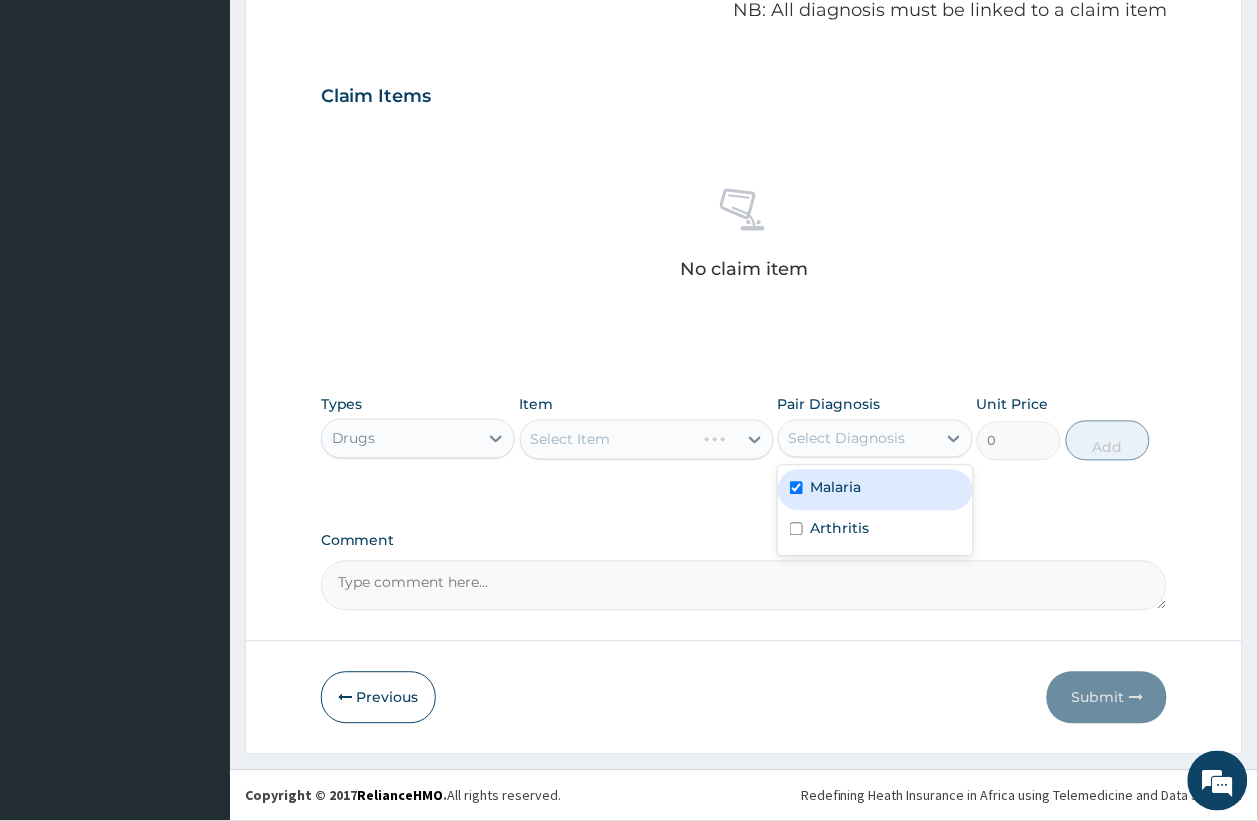 checkbox on "true" 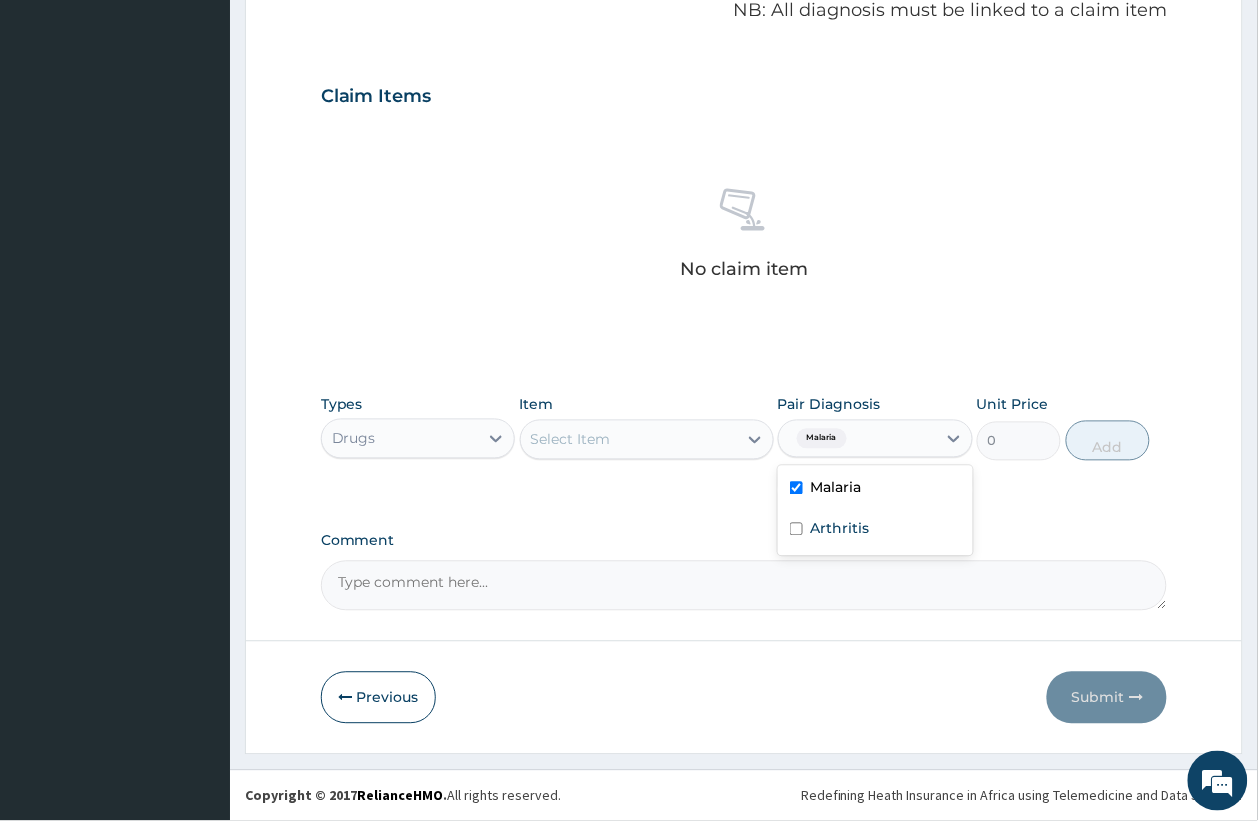 click on "Select Item" at bounding box center (629, 440) 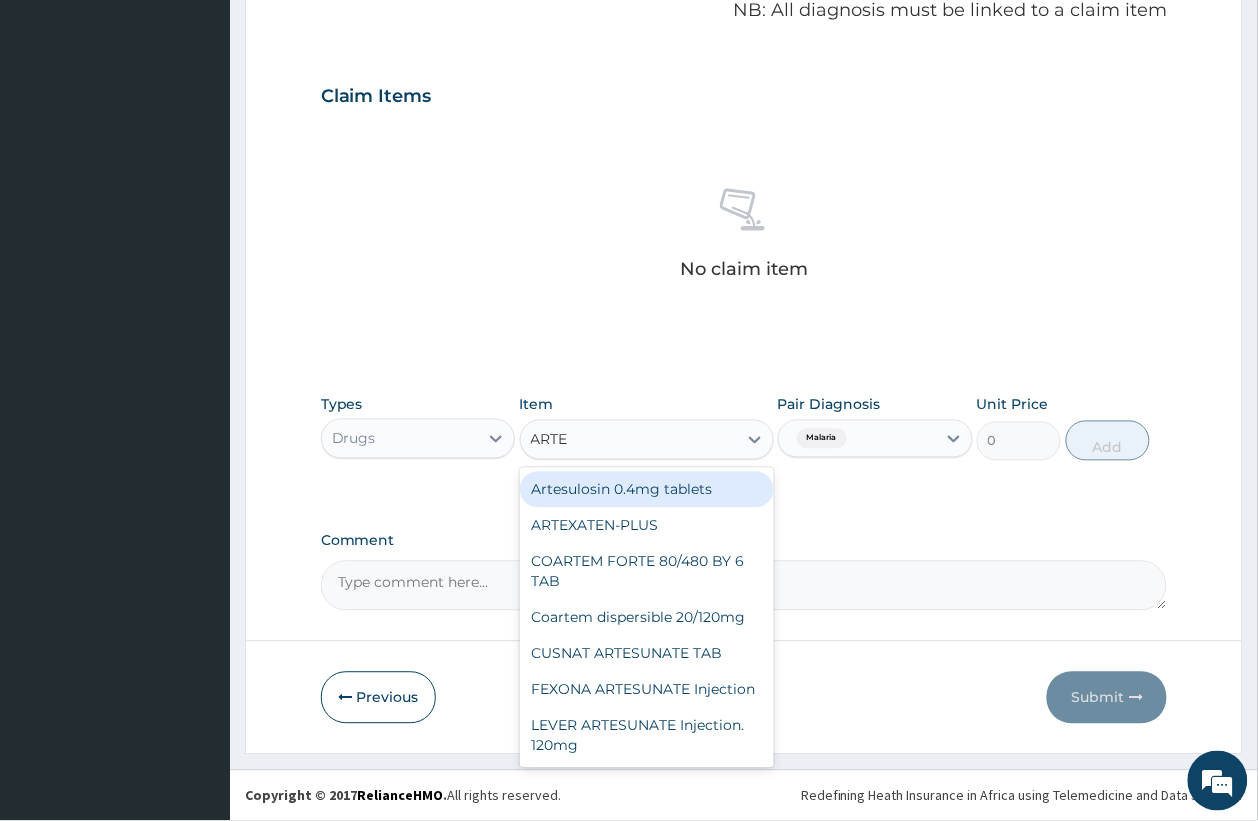 type on "ARTEM" 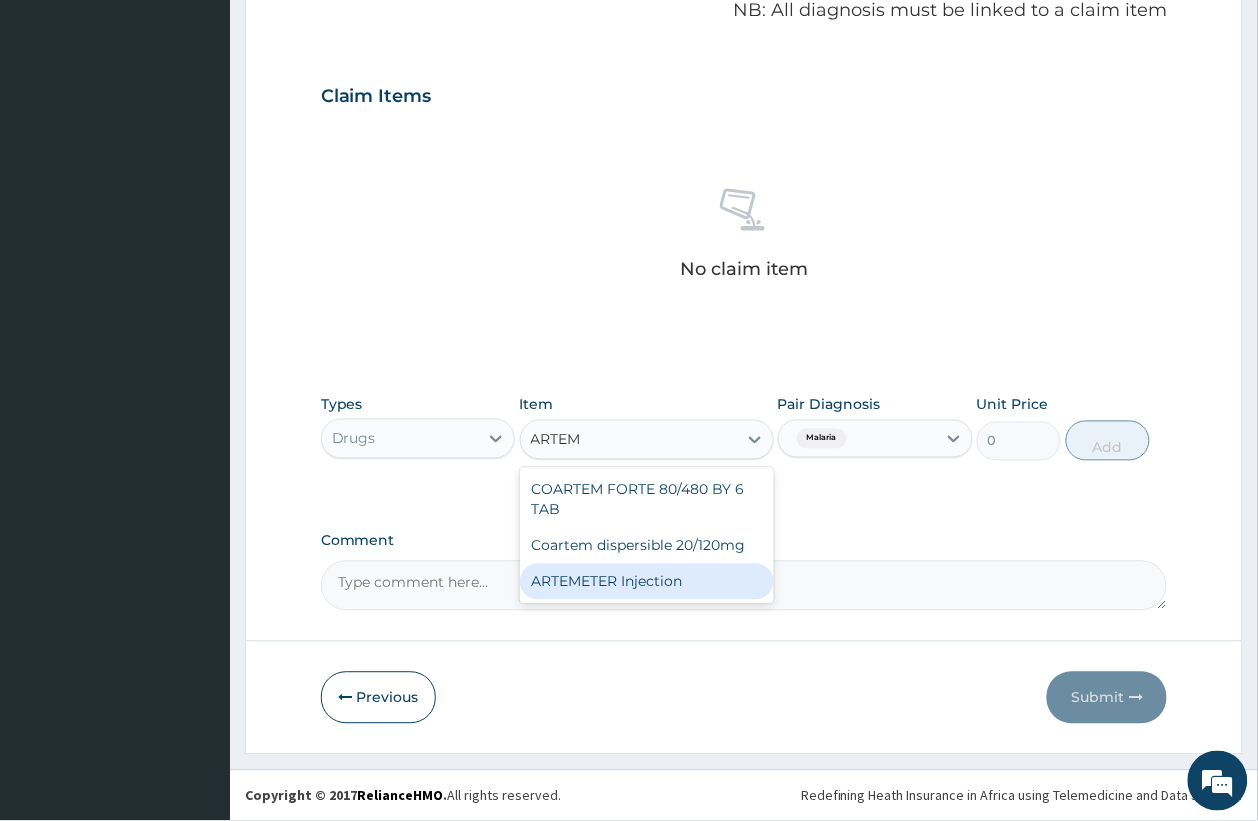 click on "ARTEMETER Injection" at bounding box center (647, 582) 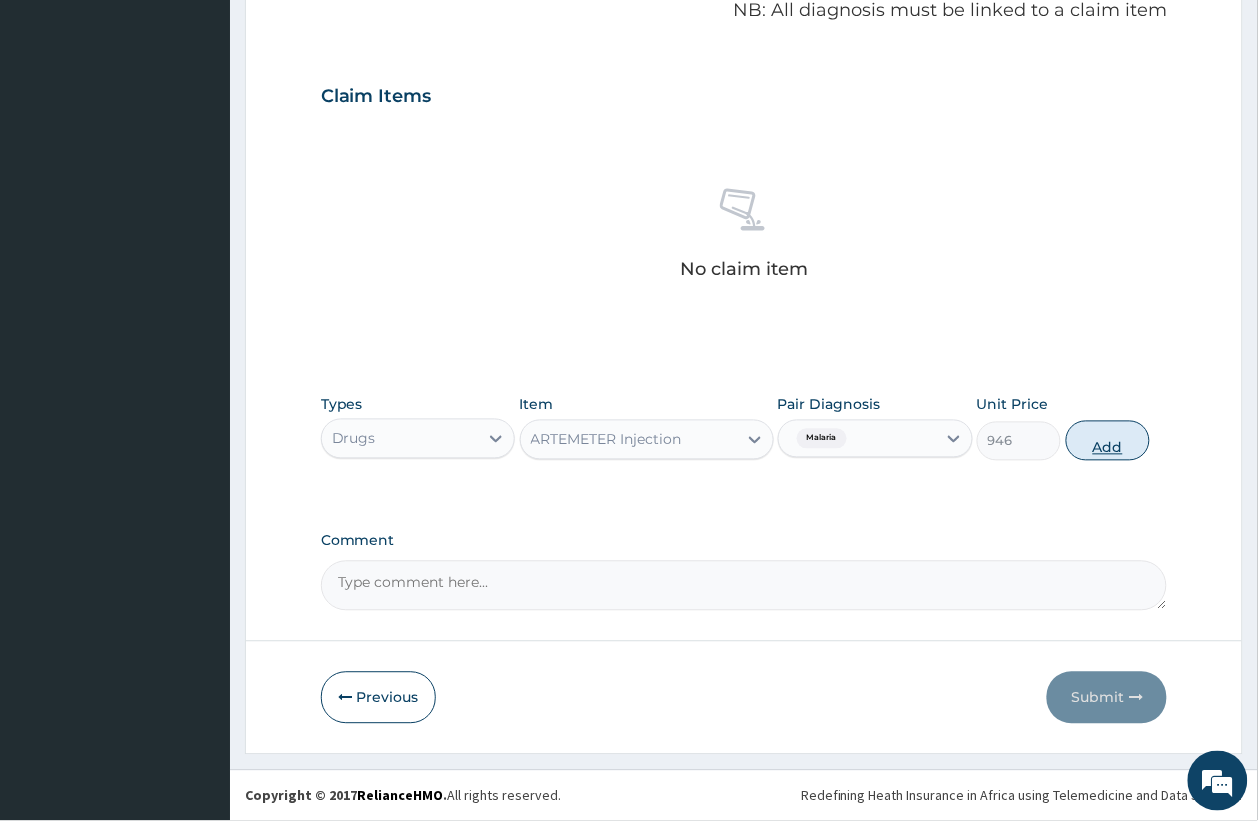 click on "Add" at bounding box center [1108, 441] 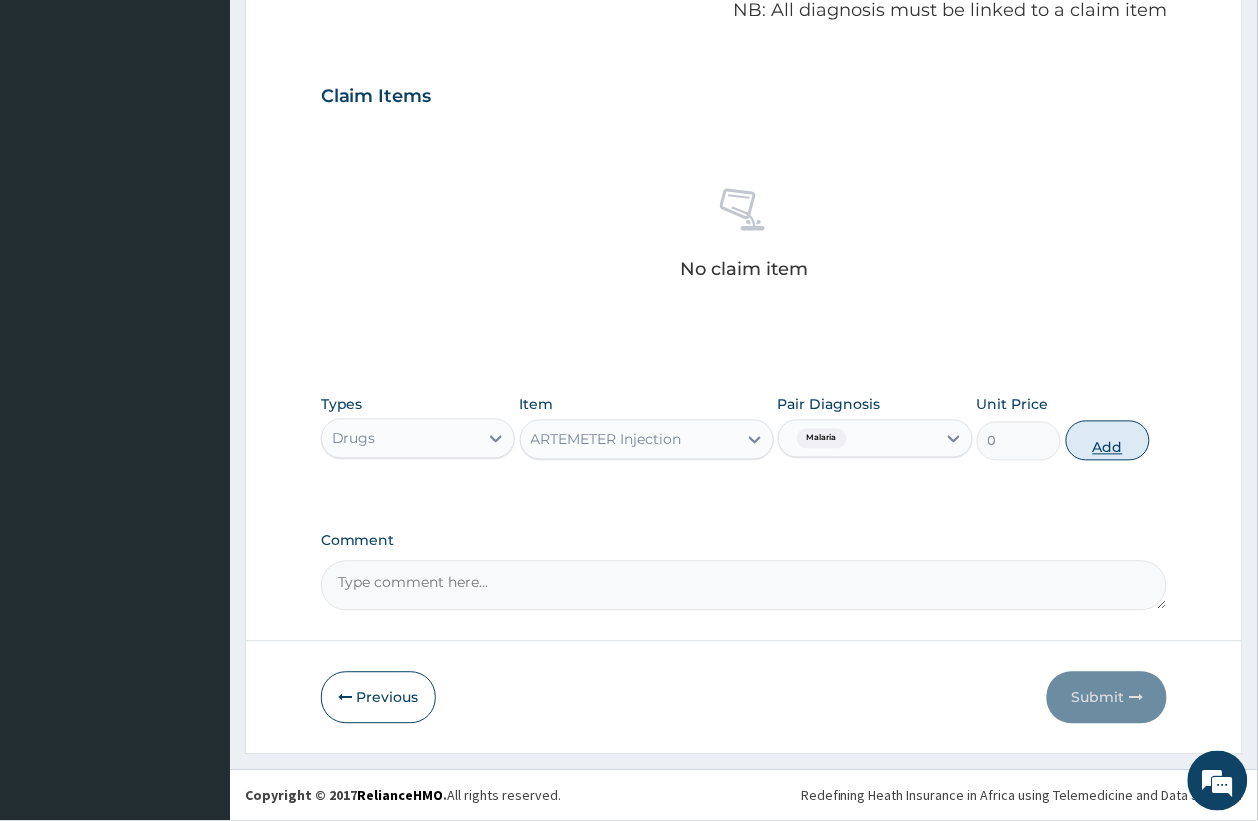 scroll, scrollTop: 546, scrollLeft: 0, axis: vertical 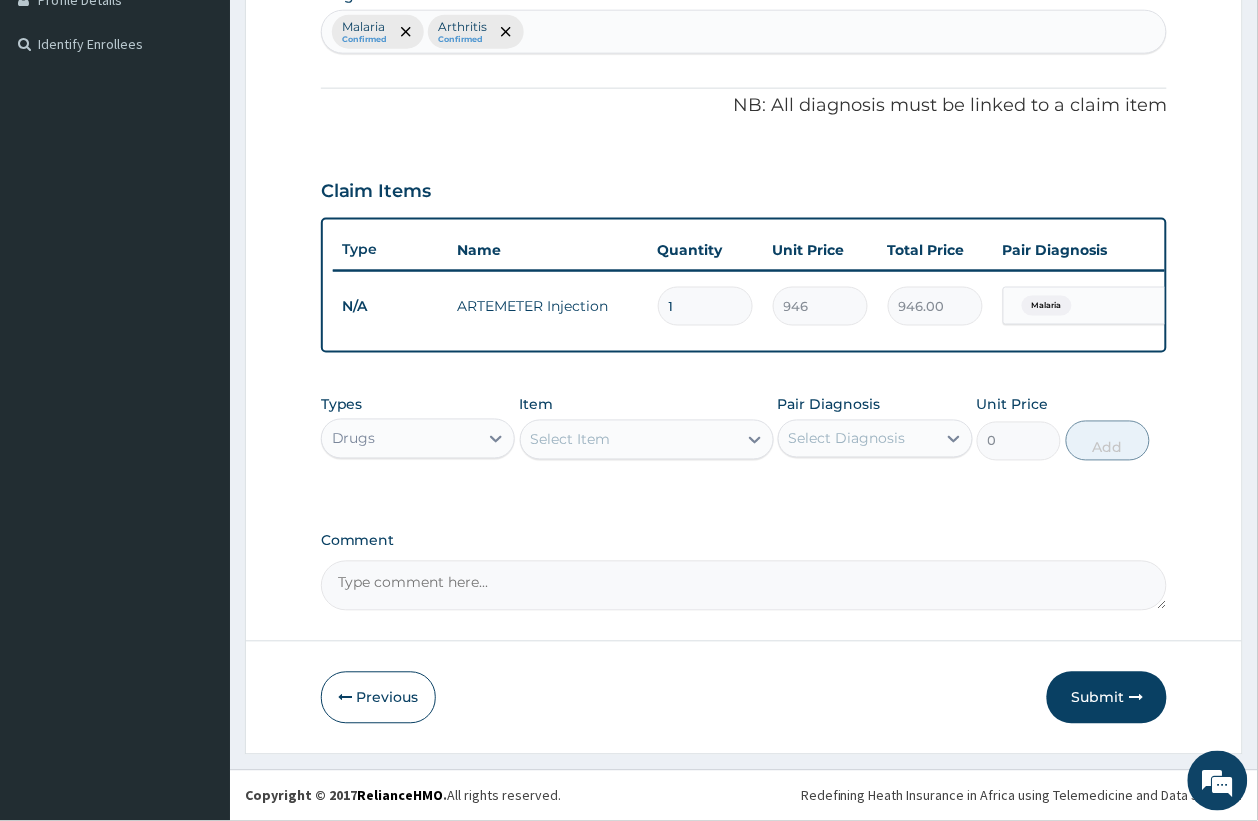 drag, startPoint x: 640, startPoint y: 281, endPoint x: 597, endPoint y: 281, distance: 43 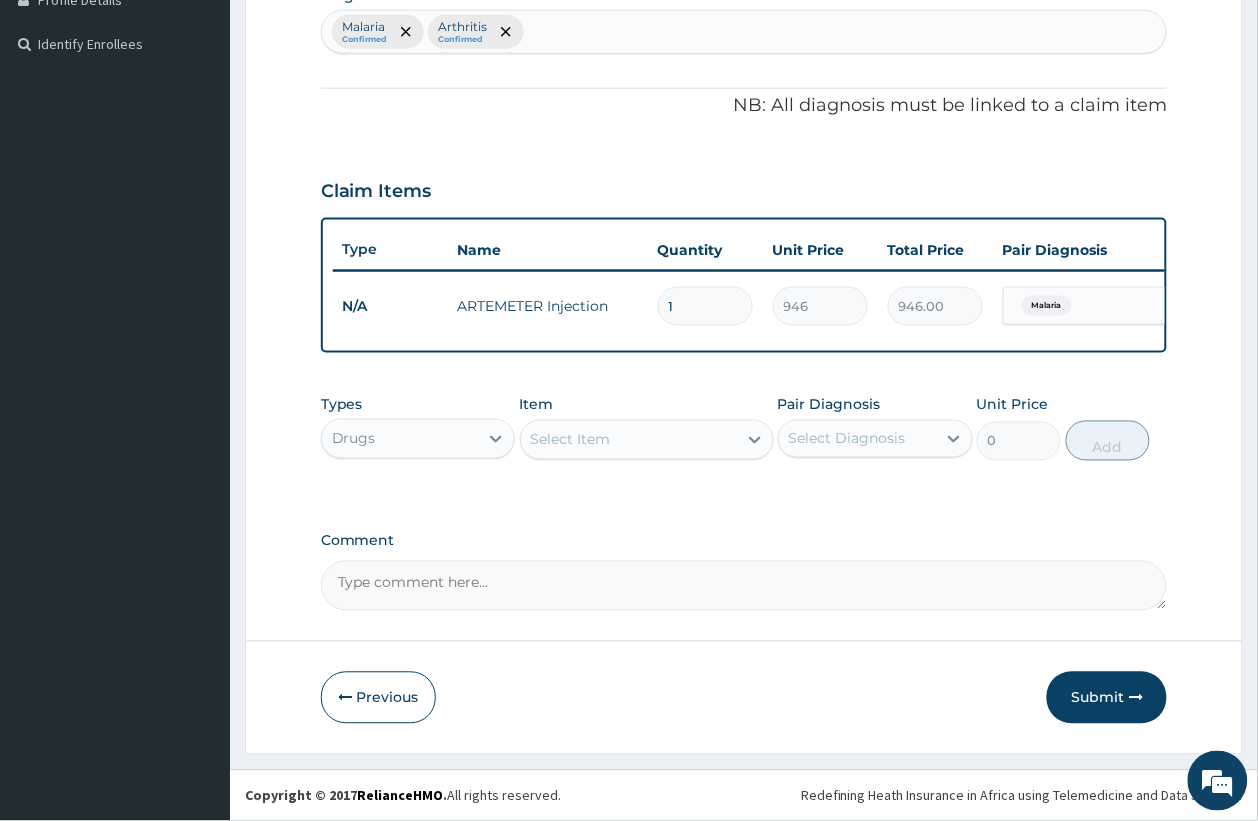 click on "N/A ARTEMETER Injection 1 946 946.00 Malaria Delete" at bounding box center (823, 306) 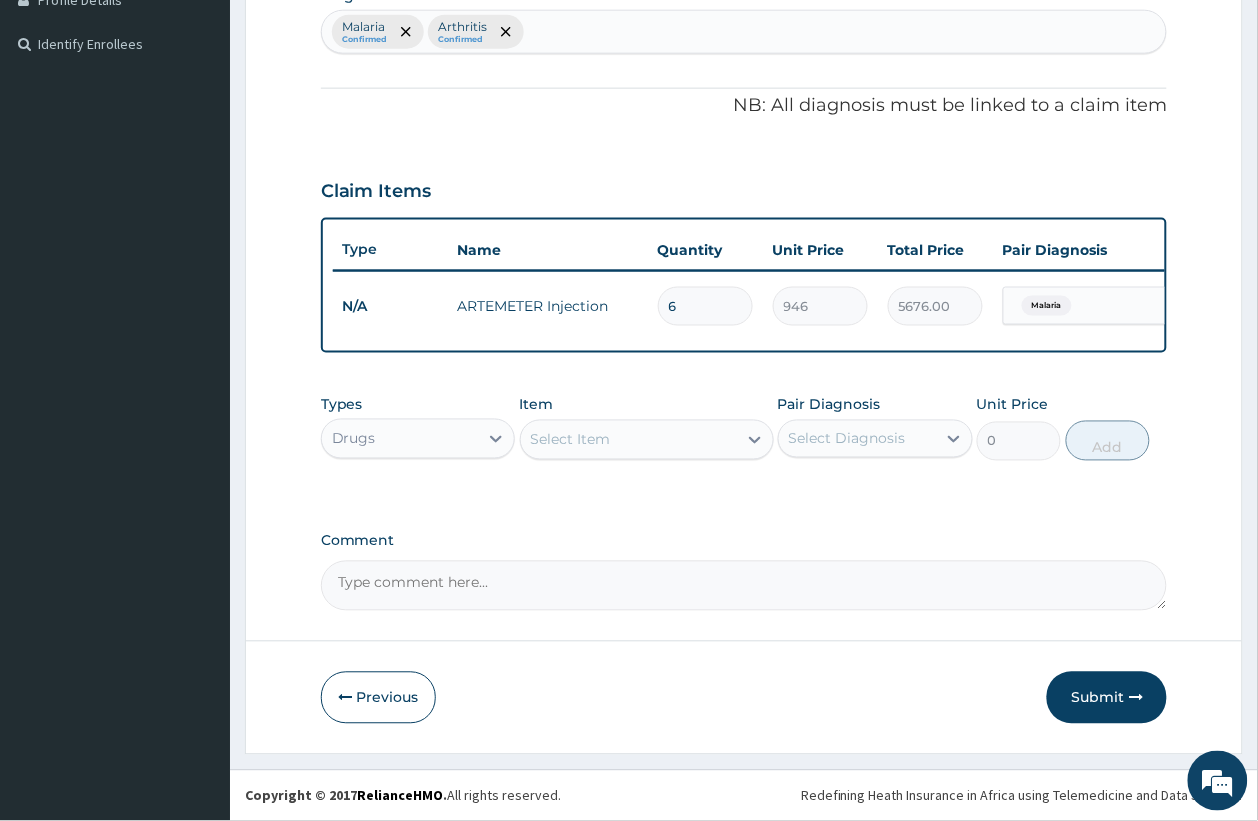 type on "6" 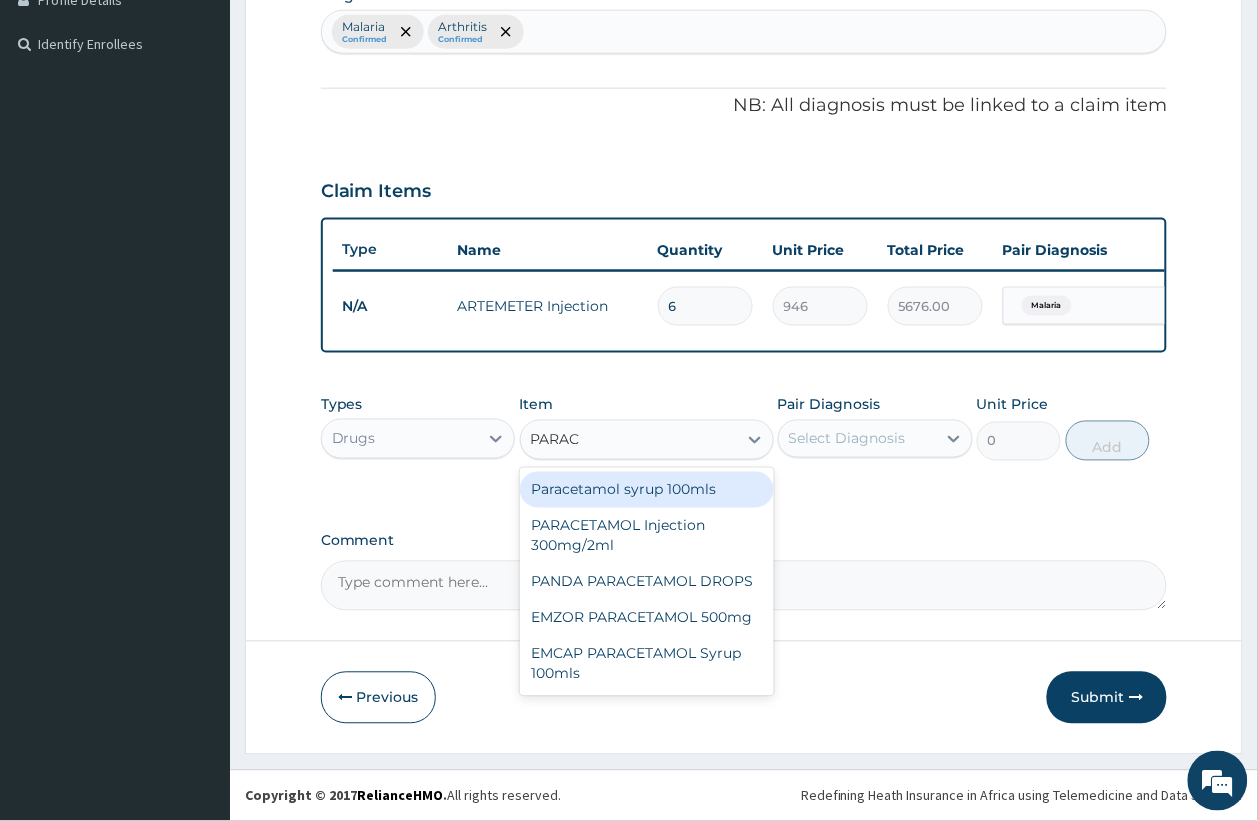 type on "PARACE" 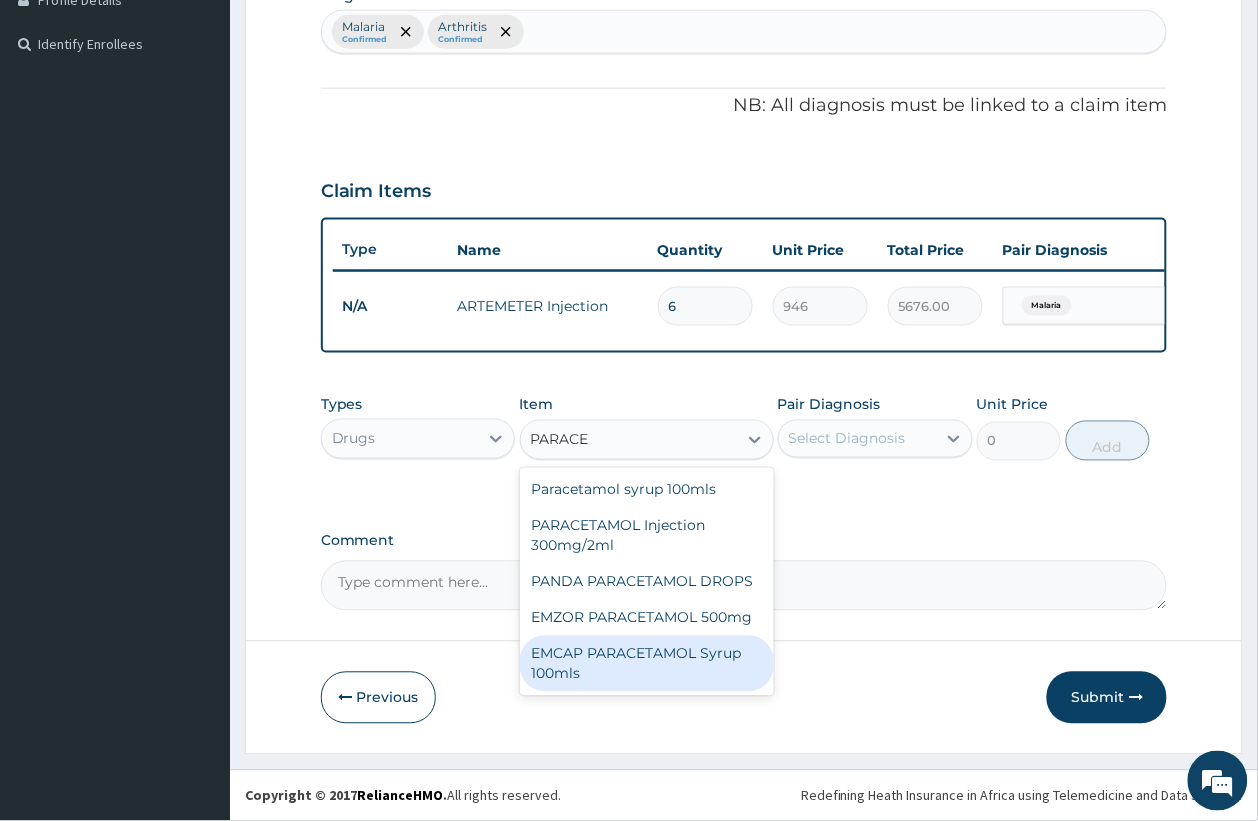 click on "EMCAP PARACETAMOL Syrup 100mls" at bounding box center [647, 664] 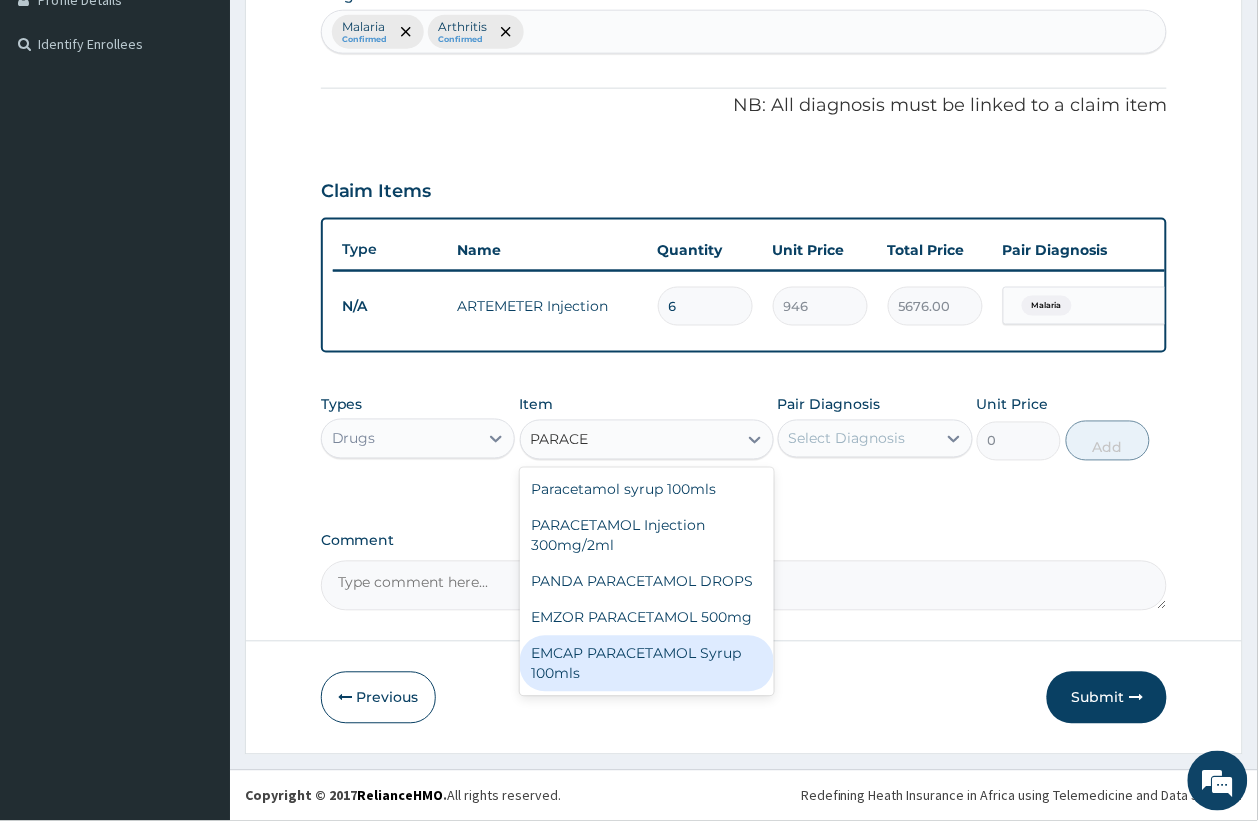 type 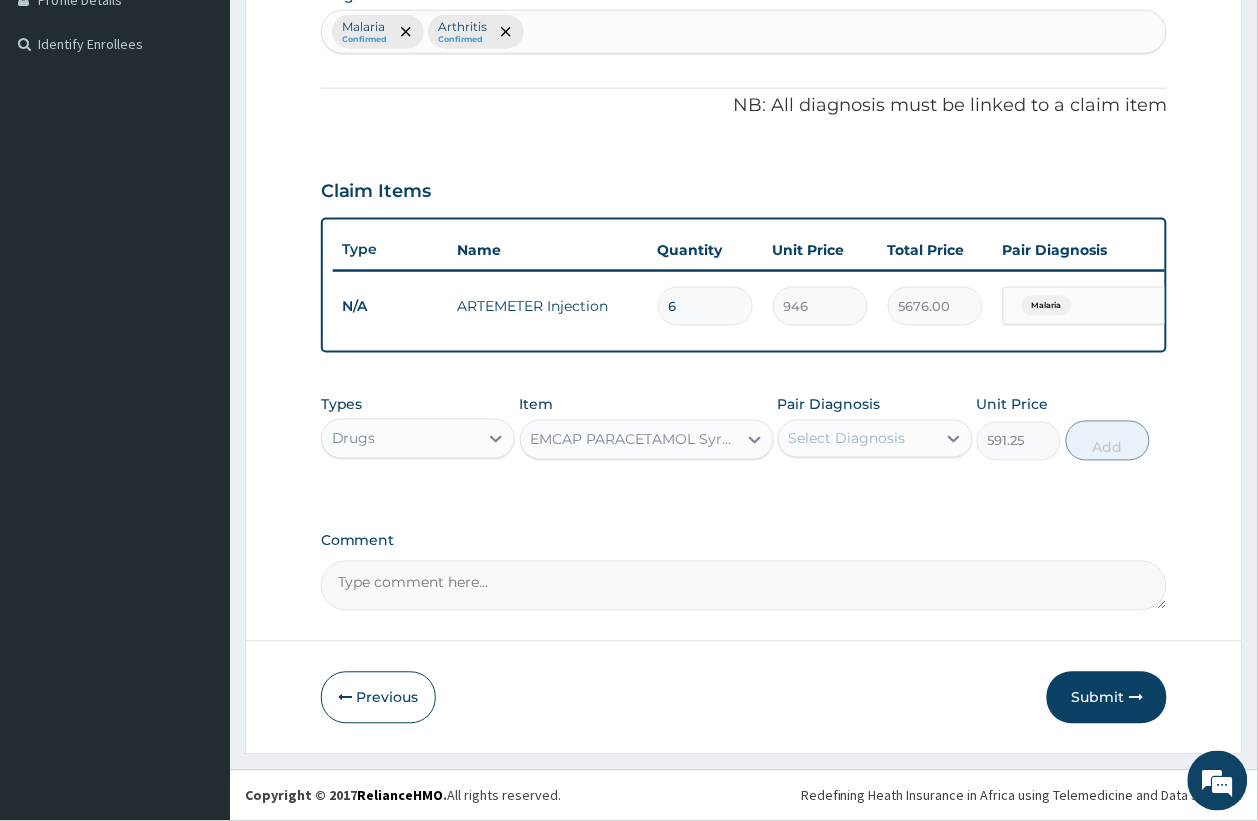 click on "EMCAP PARACETAMOL Syrup 100mls" at bounding box center (629, 440) 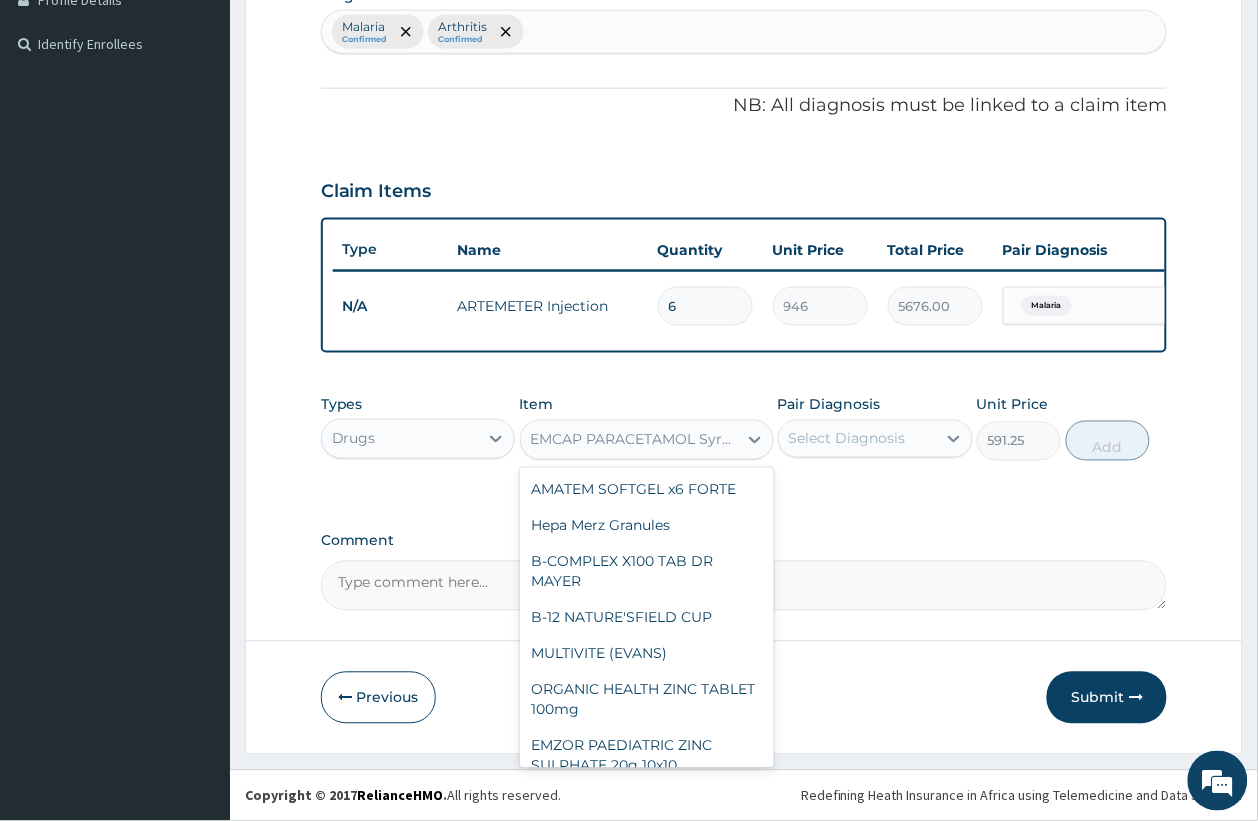 scroll, scrollTop: 31027, scrollLeft: 0, axis: vertical 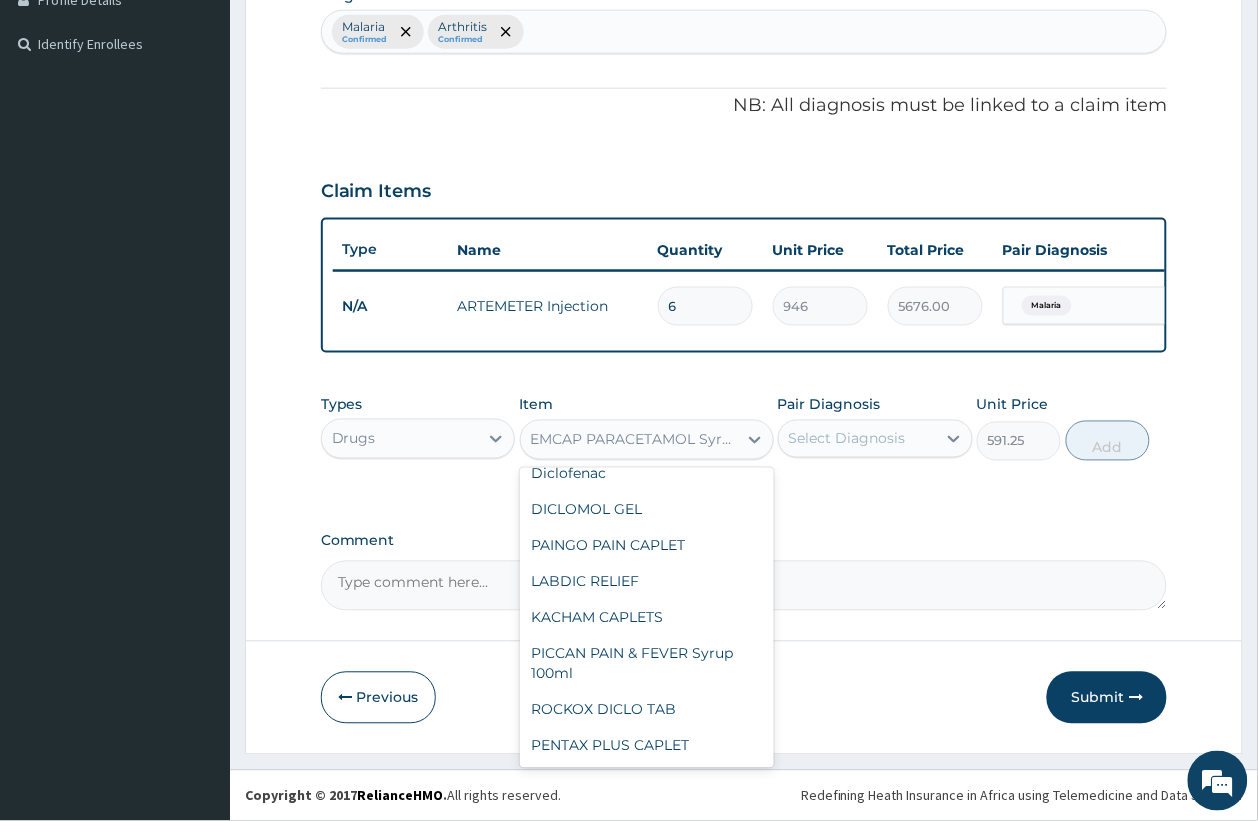 click on "EMZOR PARACETAMOL 500mg" at bounding box center (647, 130) 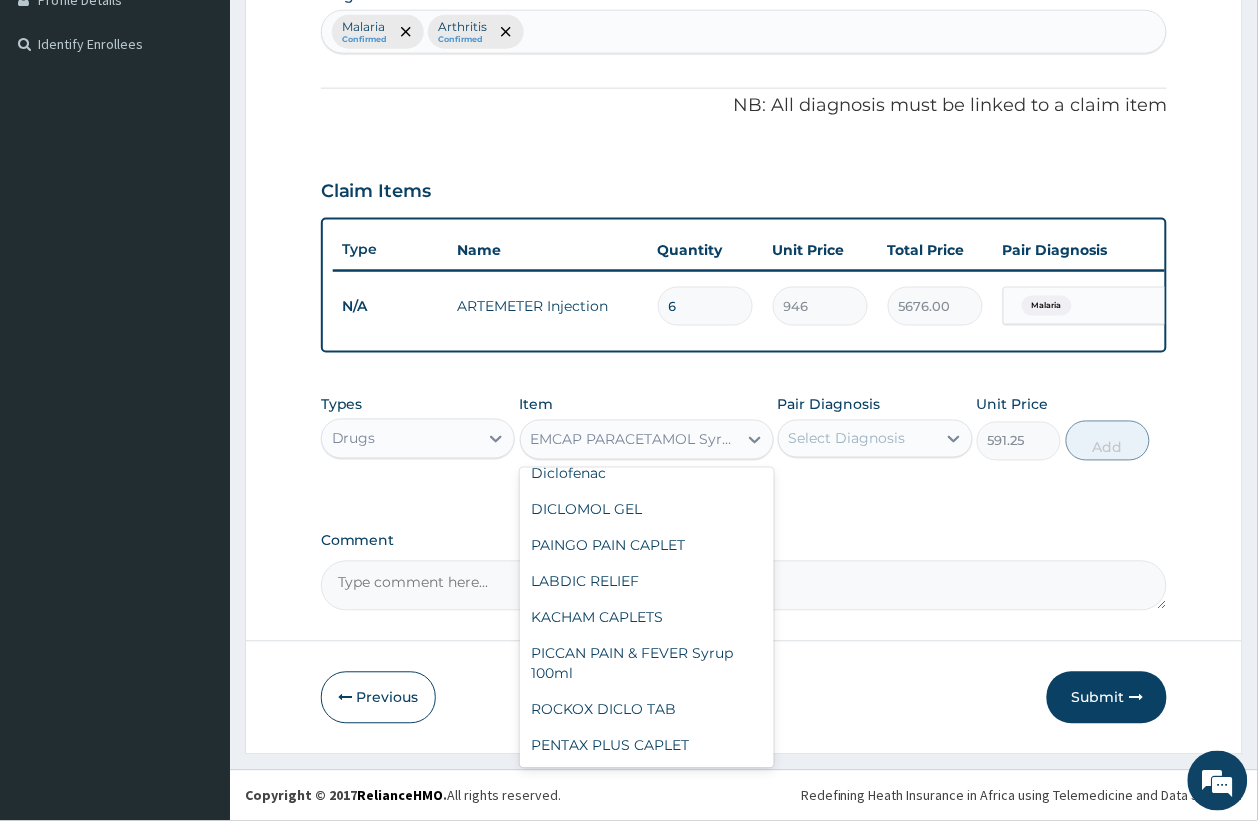 type on "23.65" 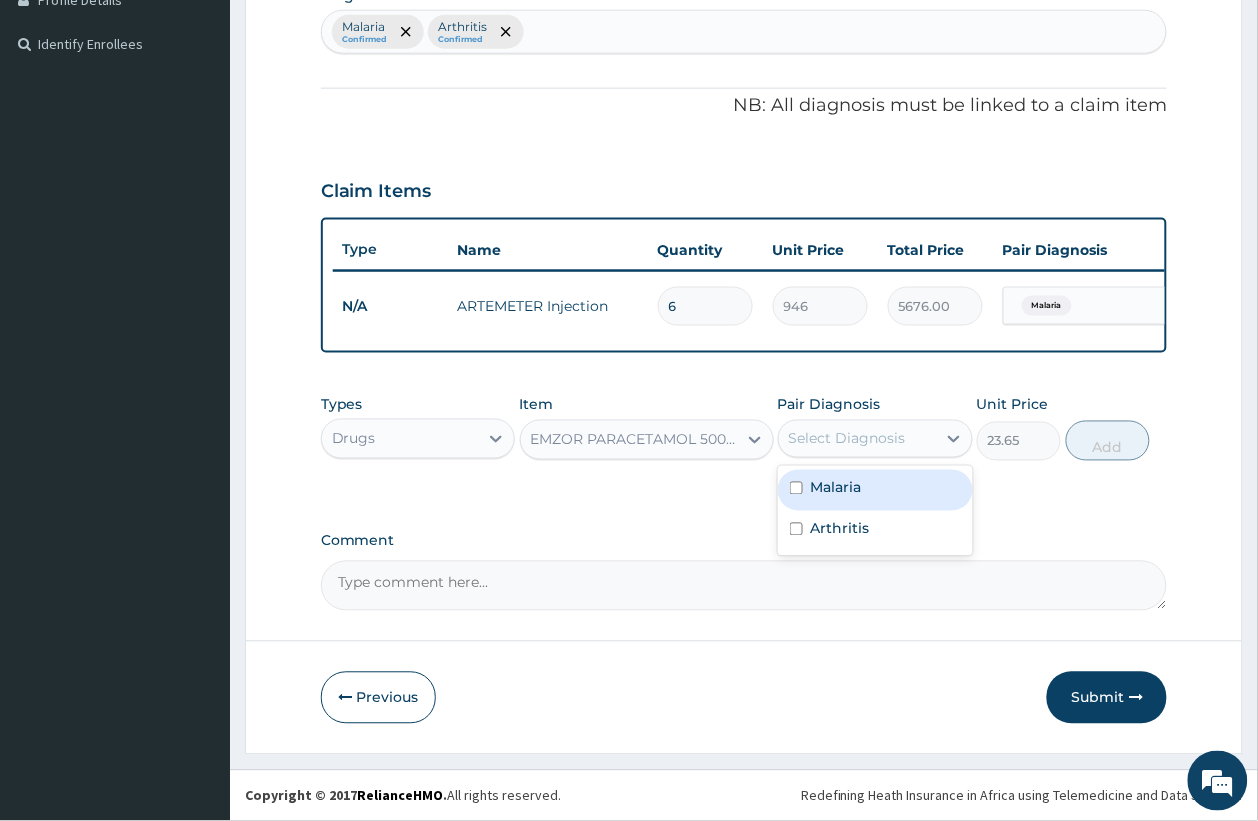 click on "Select Diagnosis" at bounding box center [857, 439] 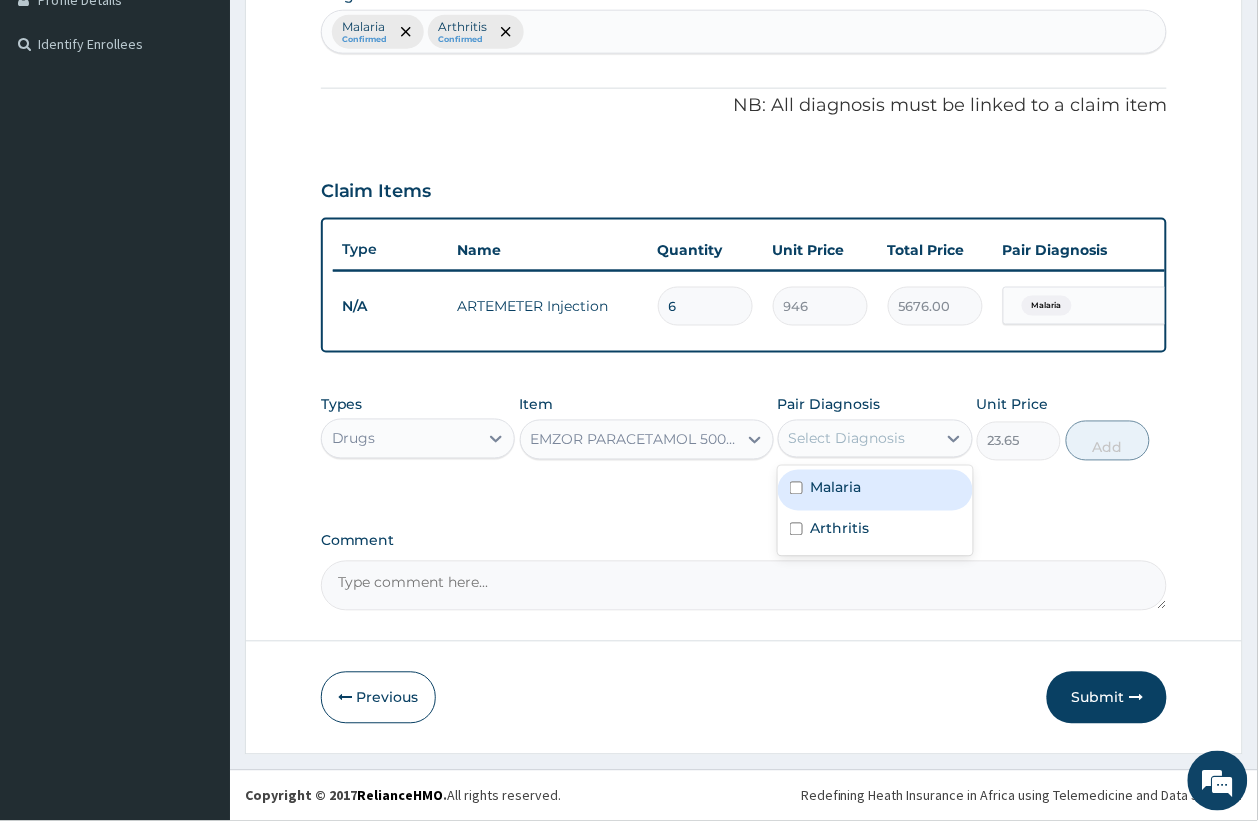 click on "Malaria" at bounding box center [836, 488] 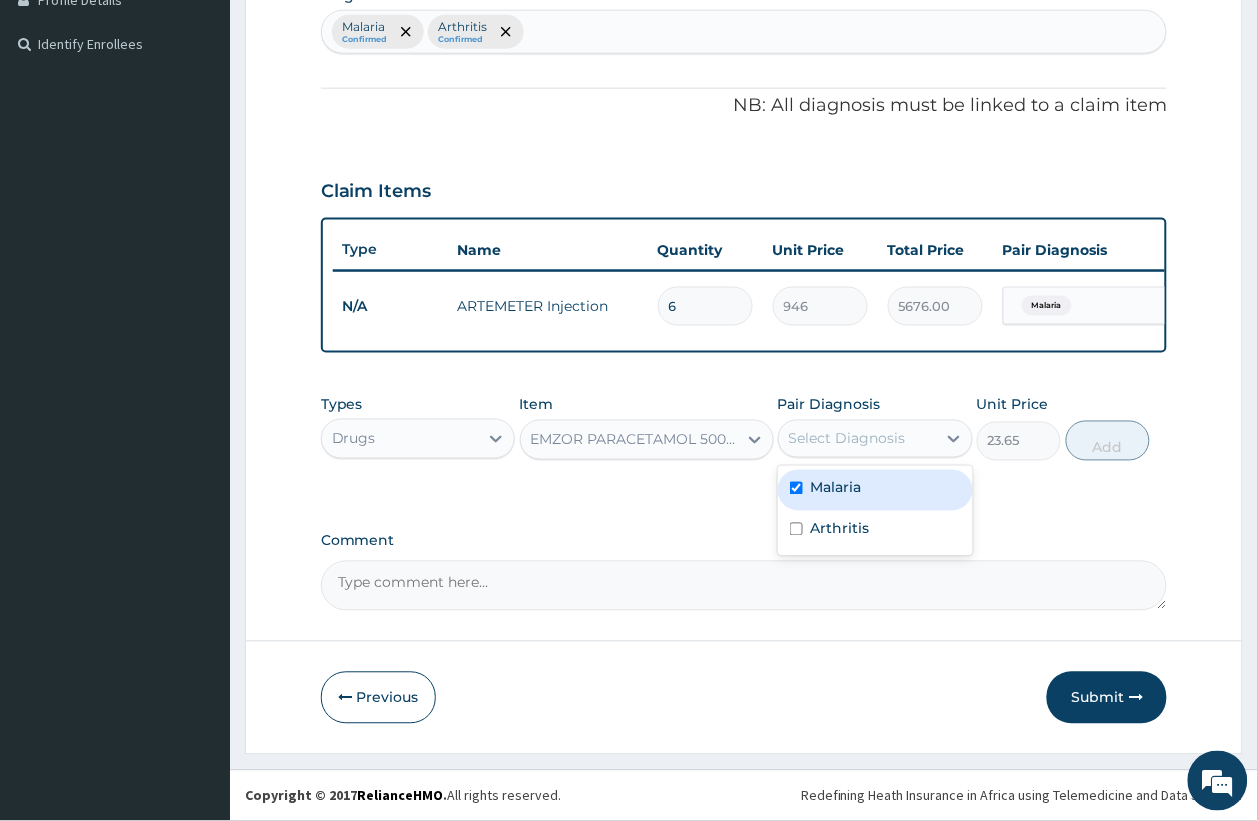 checkbox on "true" 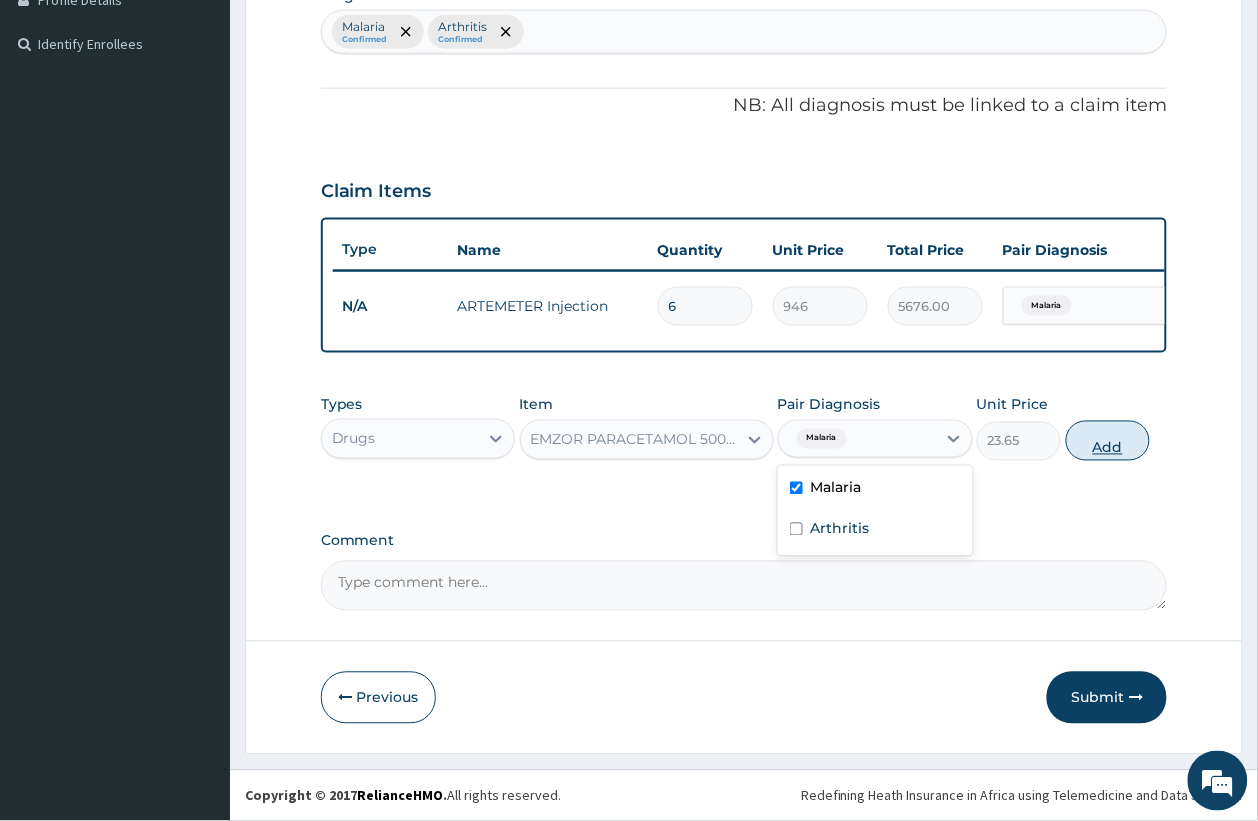click on "Add" at bounding box center (1108, 441) 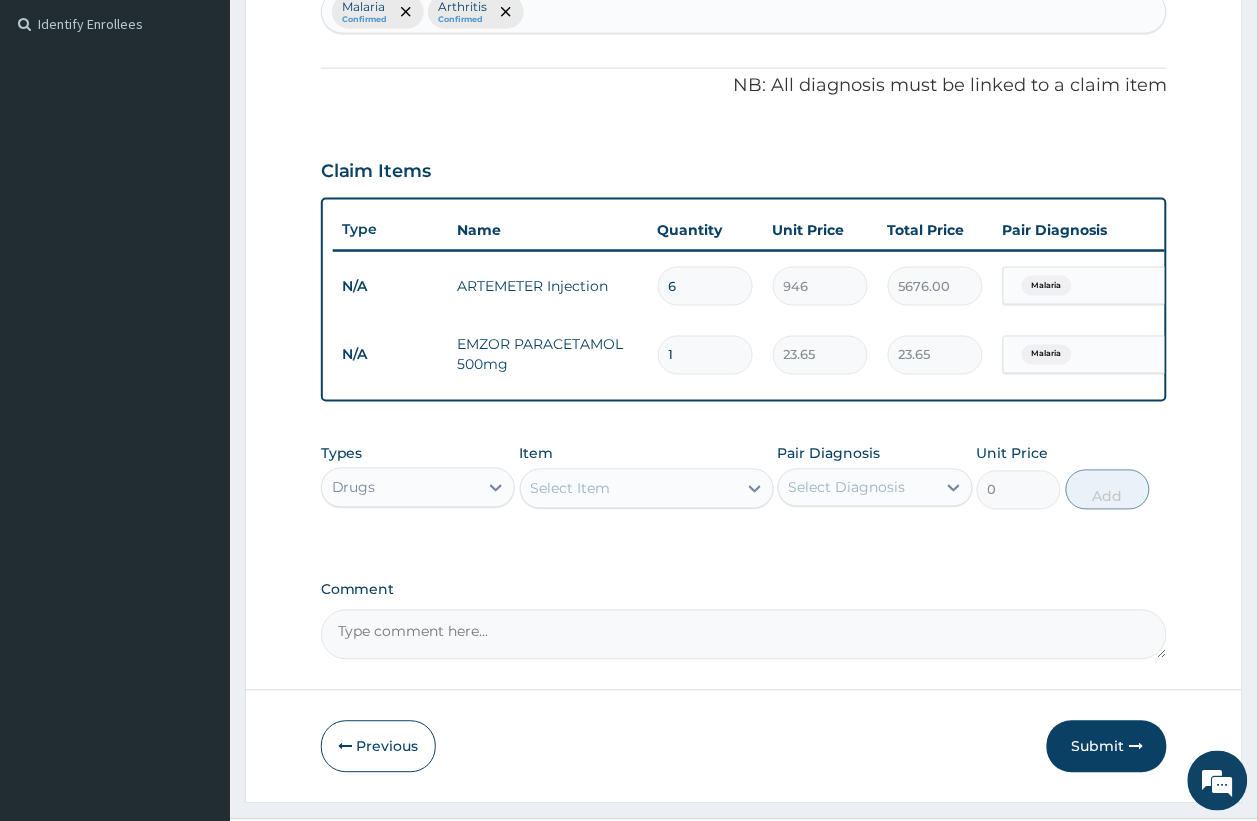type on "18" 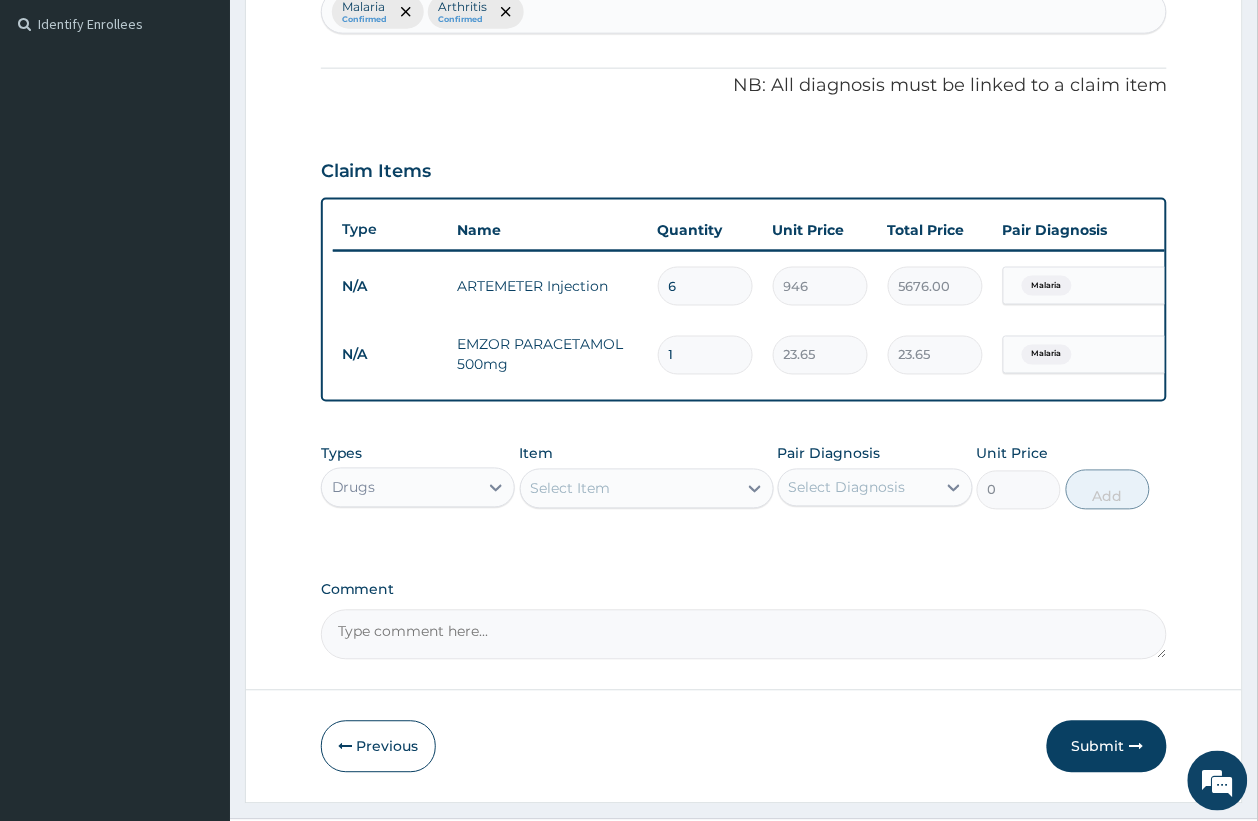 type on "425.70" 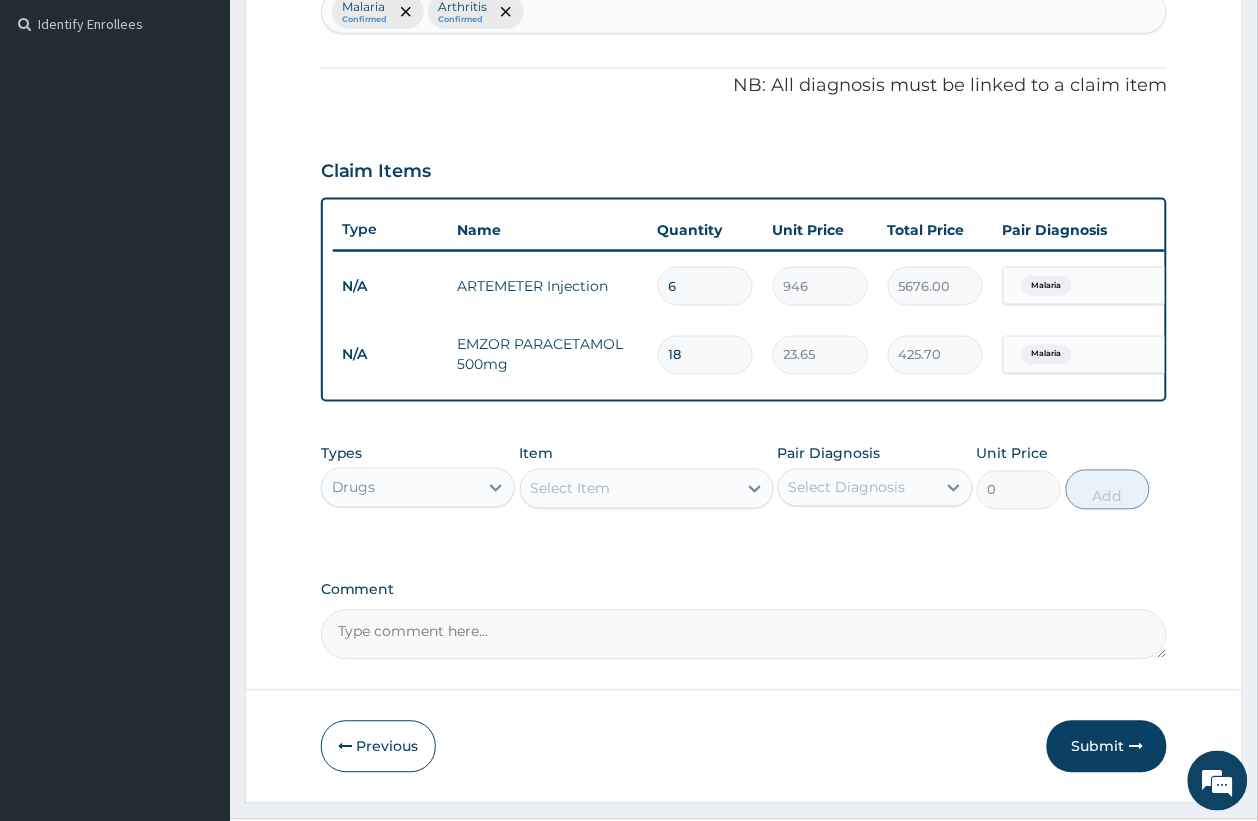 type on "18" 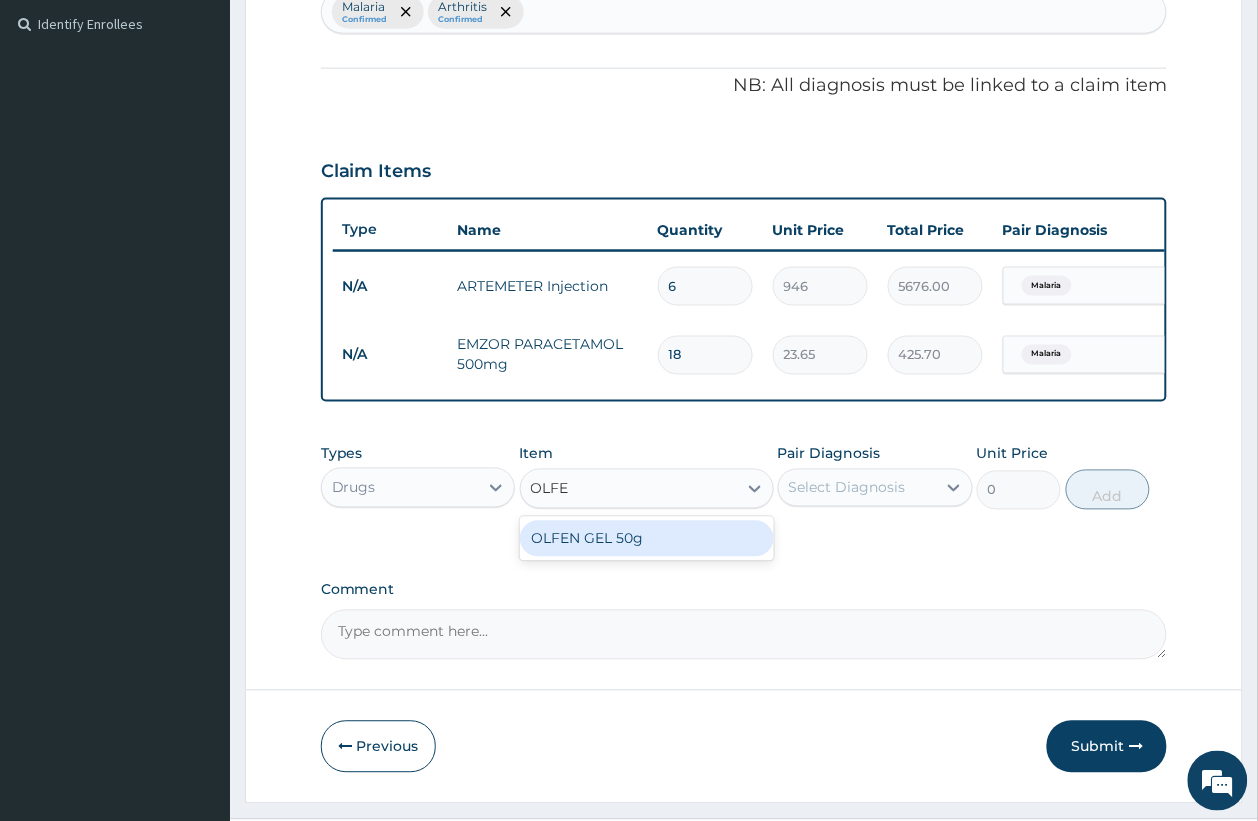type on "OLFEN" 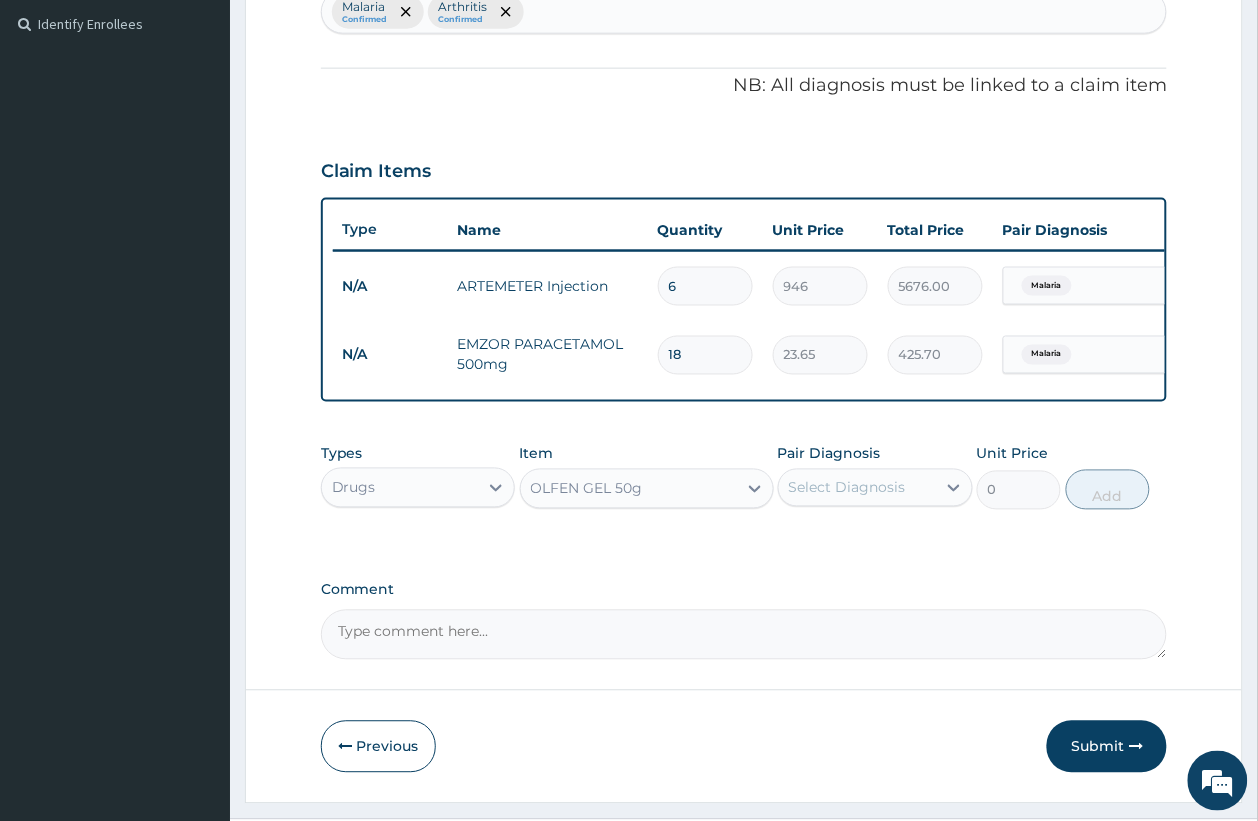type 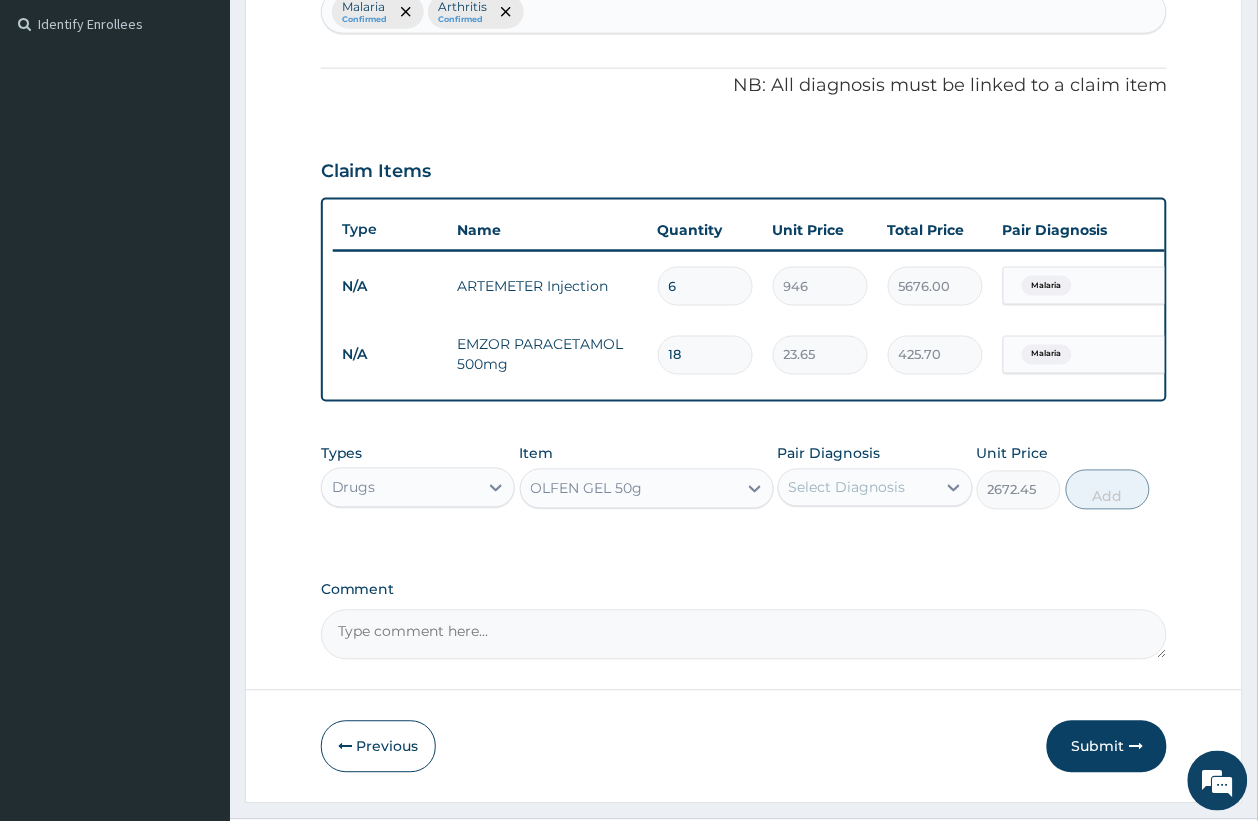 click on "Select Diagnosis" at bounding box center (857, 488) 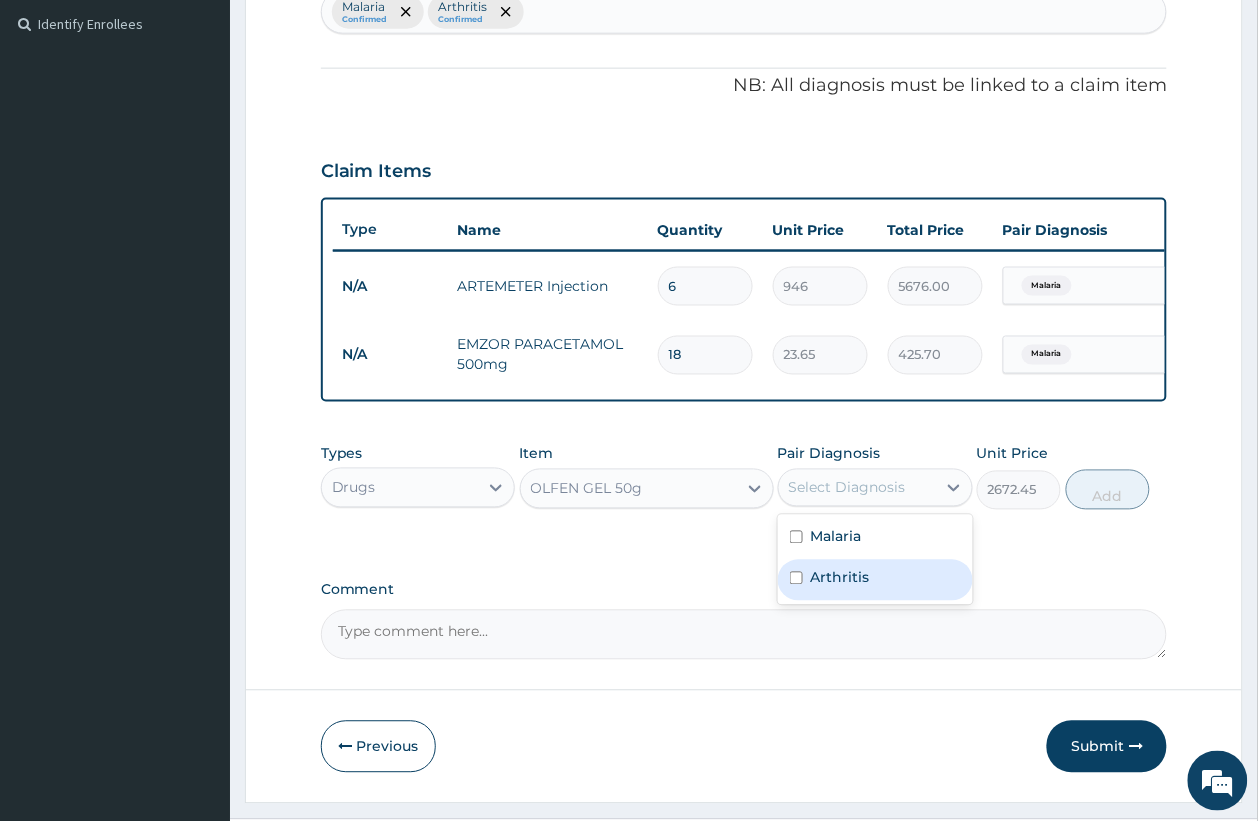 click on "Arthritis" at bounding box center [875, 580] 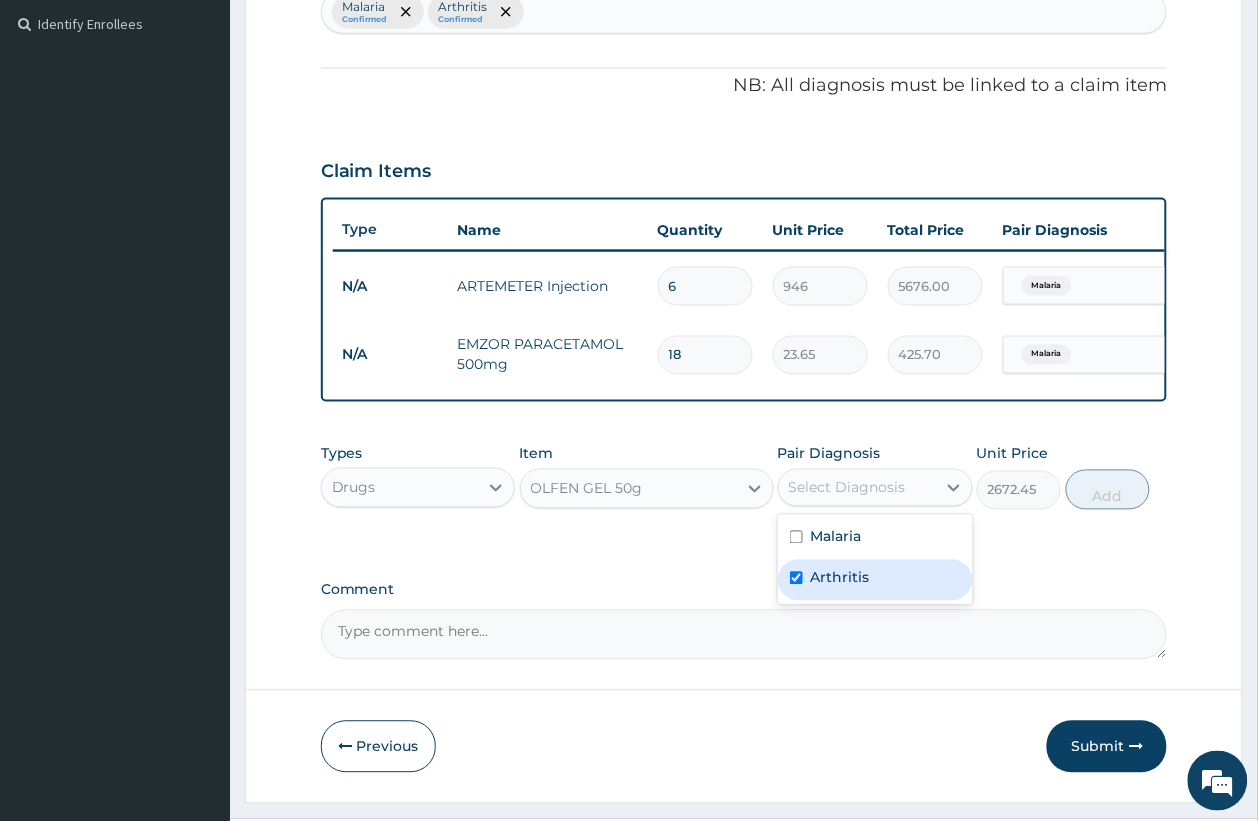 checkbox on "true" 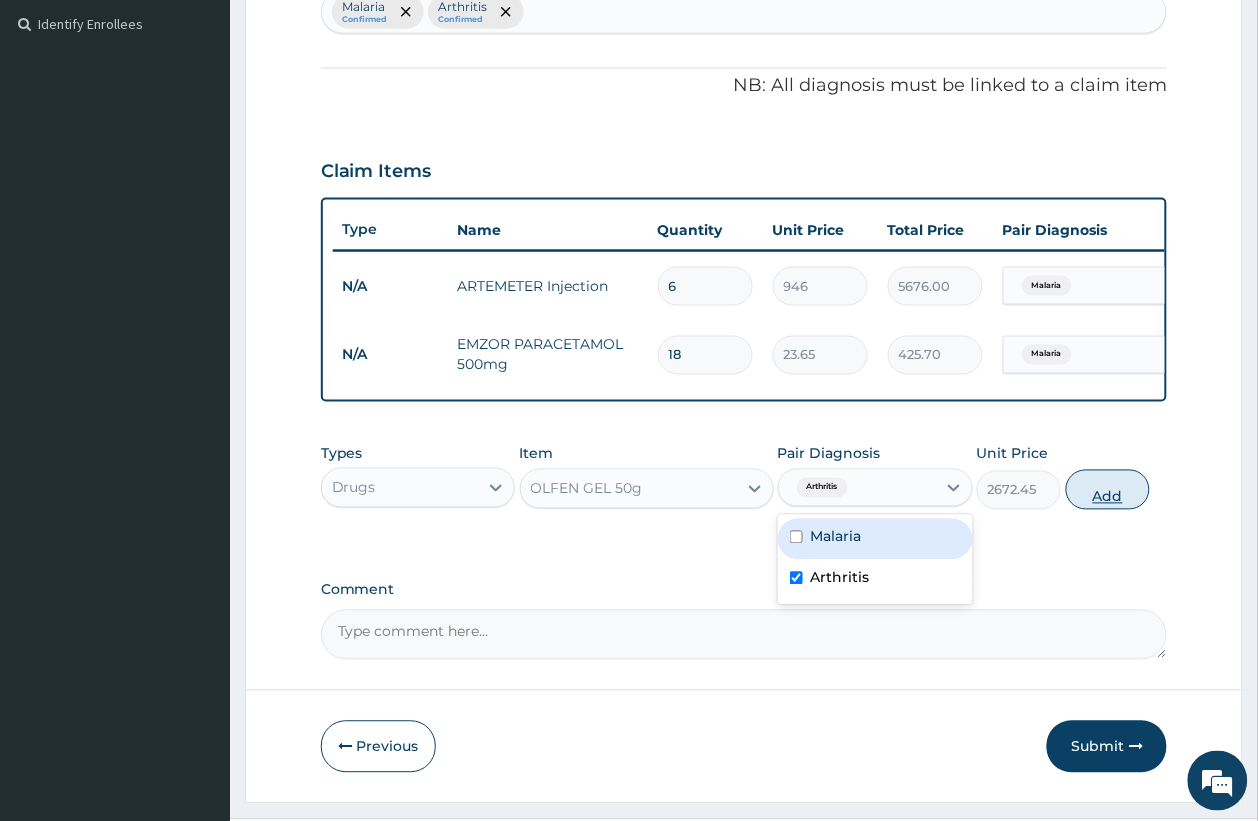 click on "Add" at bounding box center (1108, 490) 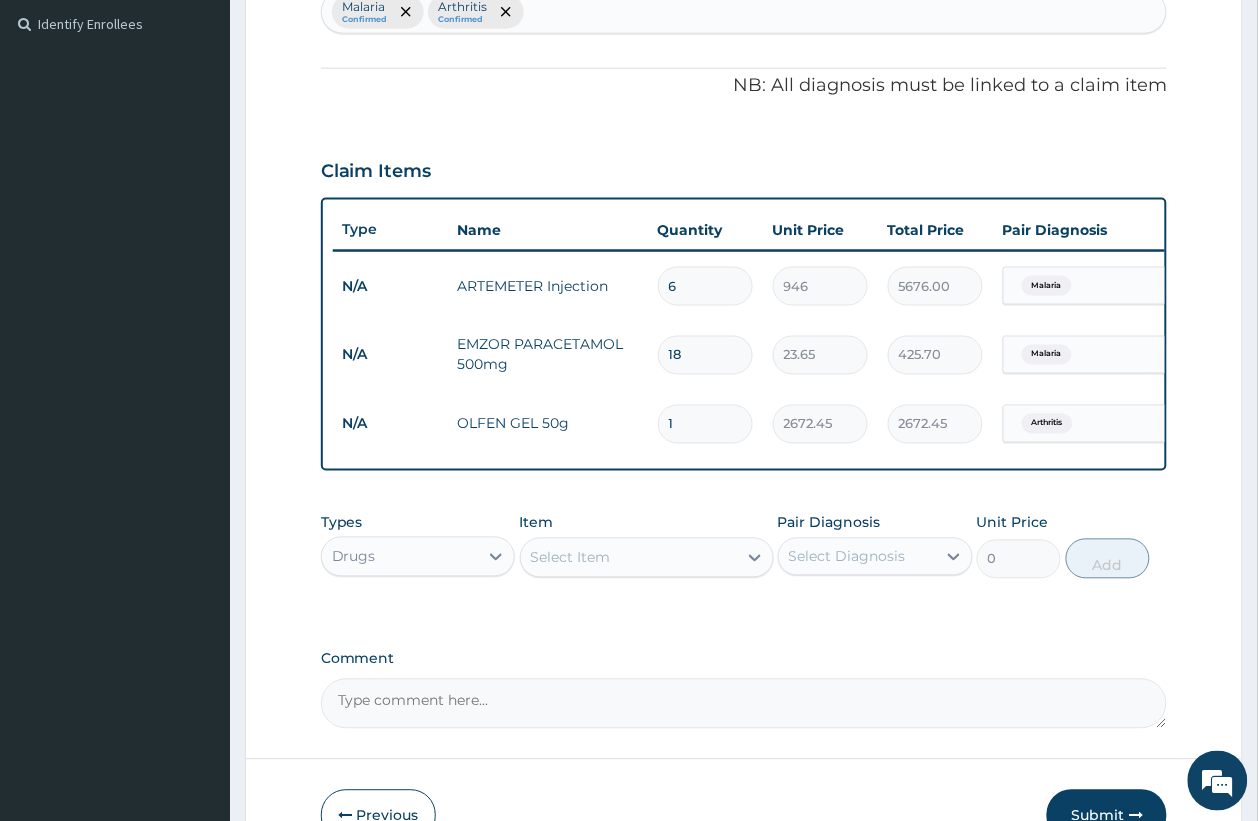 click on "Drugs" at bounding box center (400, 557) 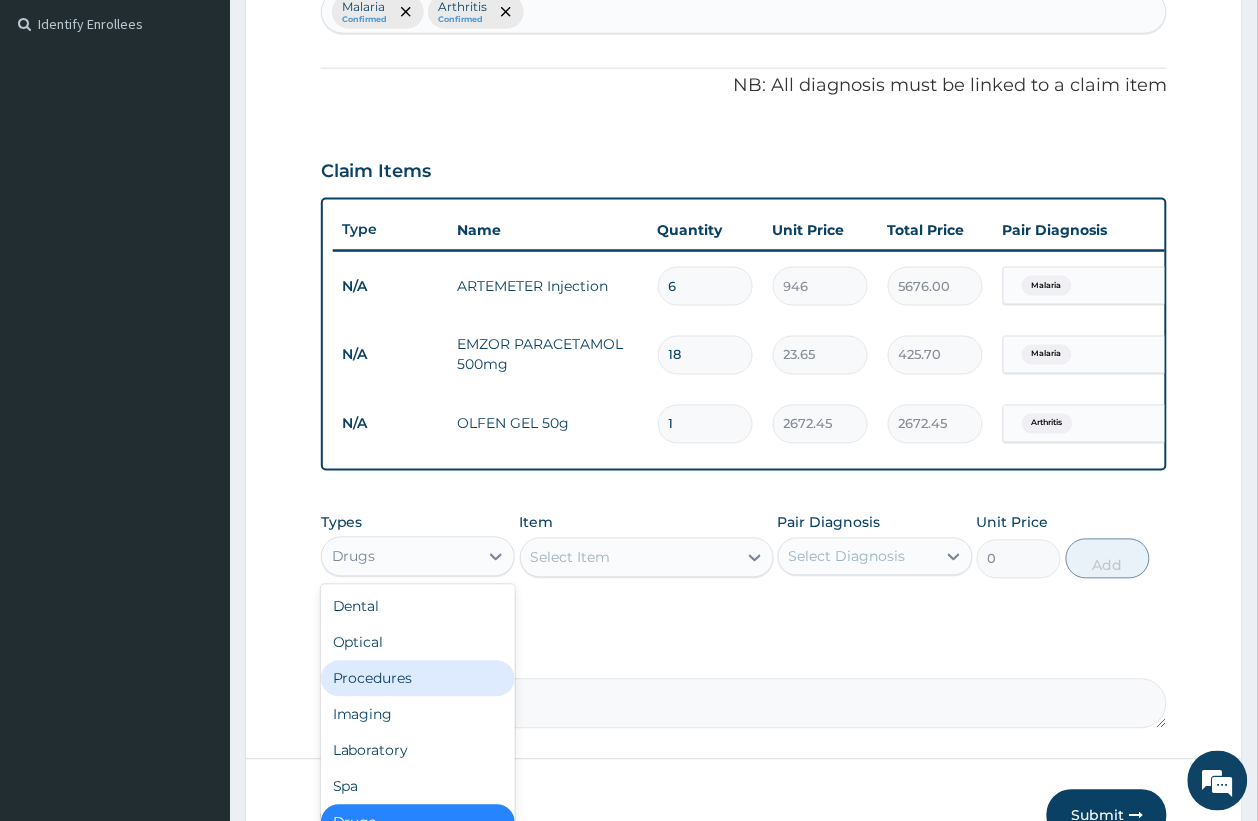 click on "Procedures" at bounding box center [418, 679] 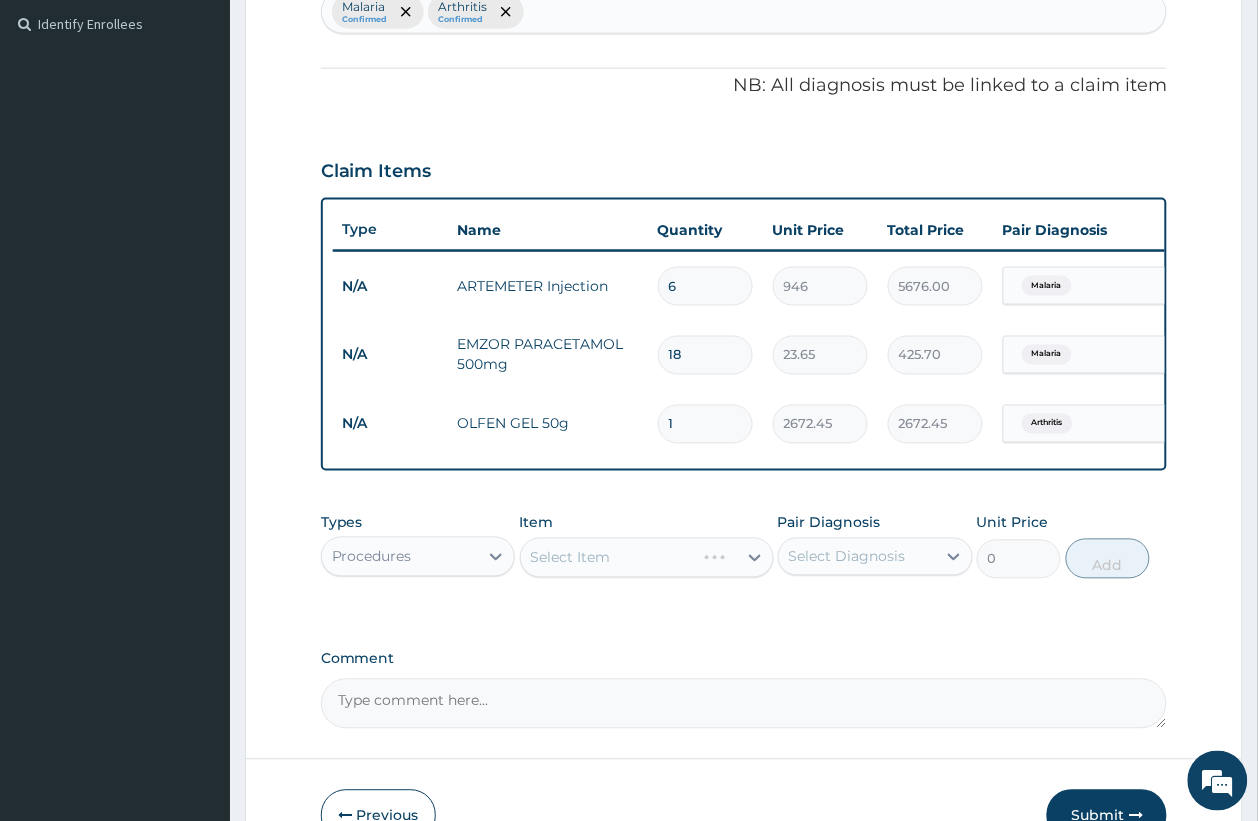 click on "Select Diagnosis" at bounding box center (847, 557) 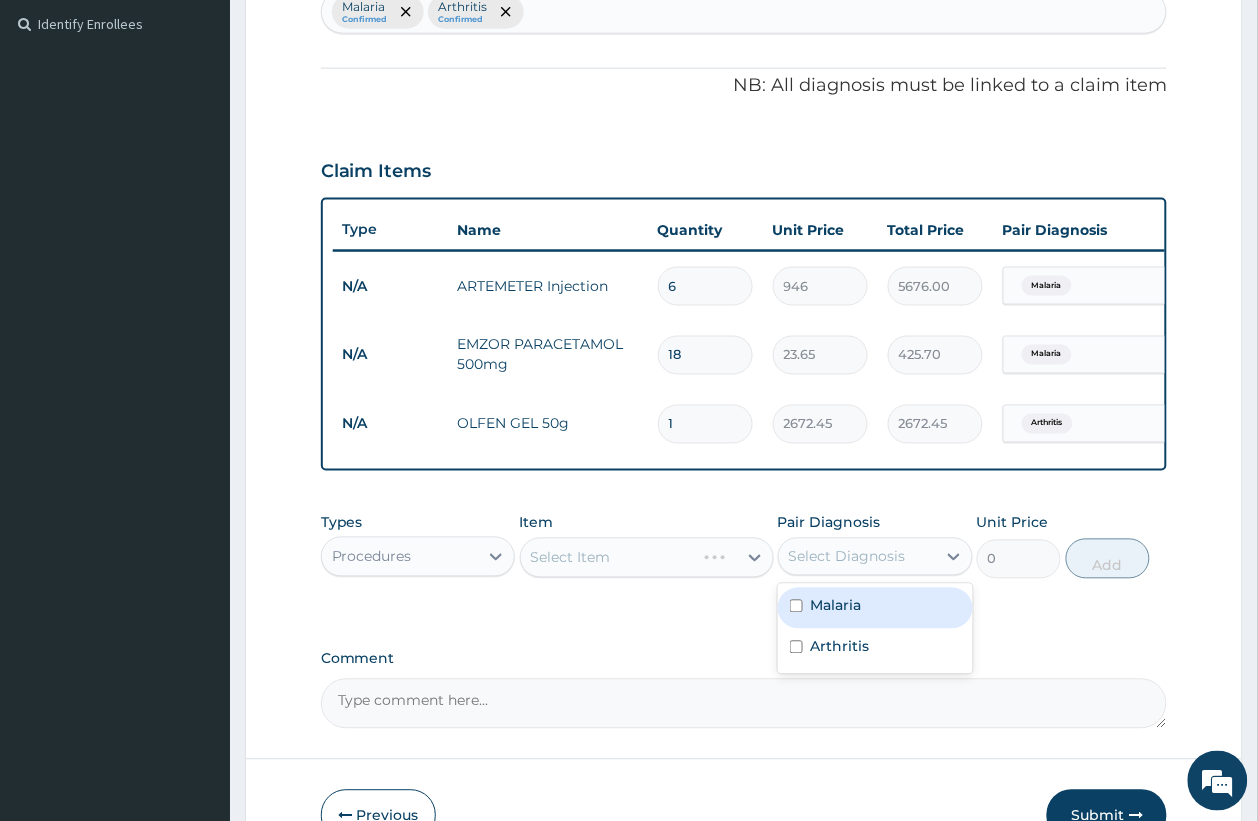 click on "Malaria" at bounding box center (836, 606) 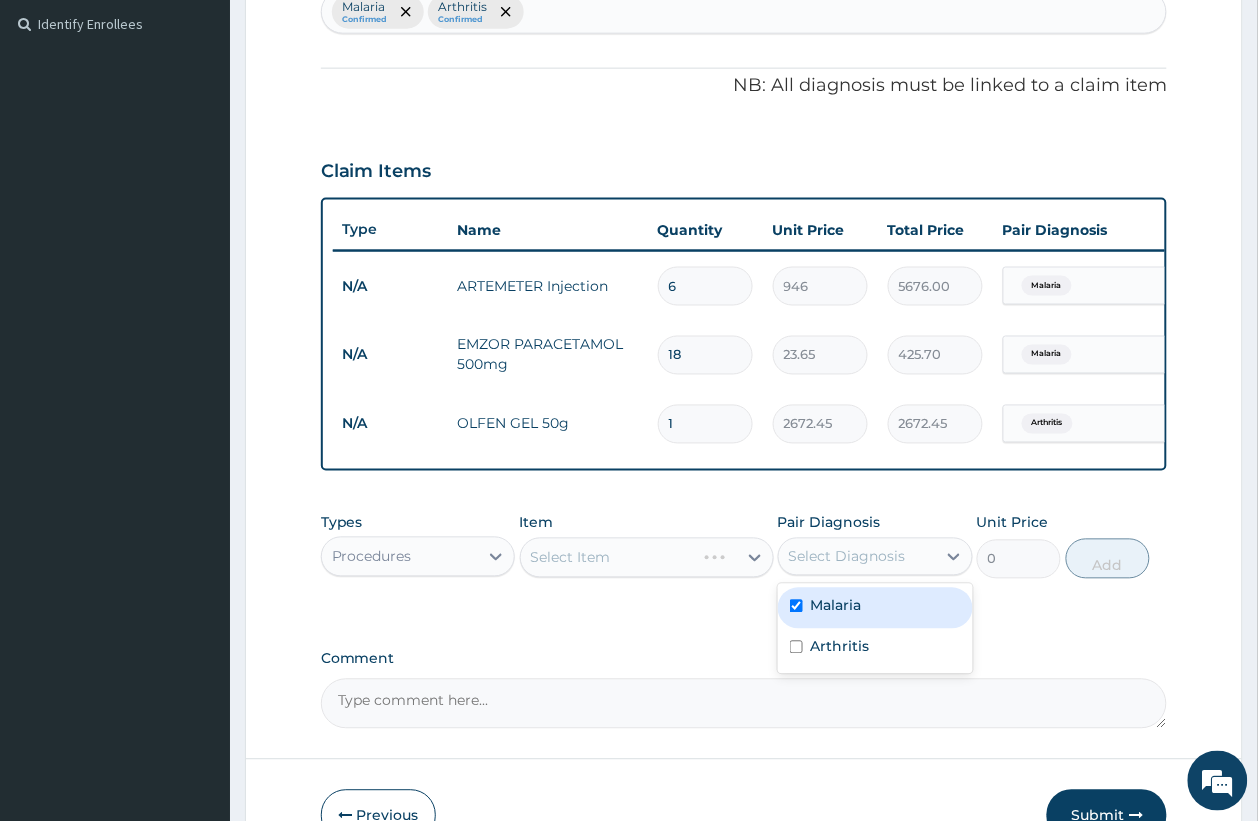 checkbox on "true" 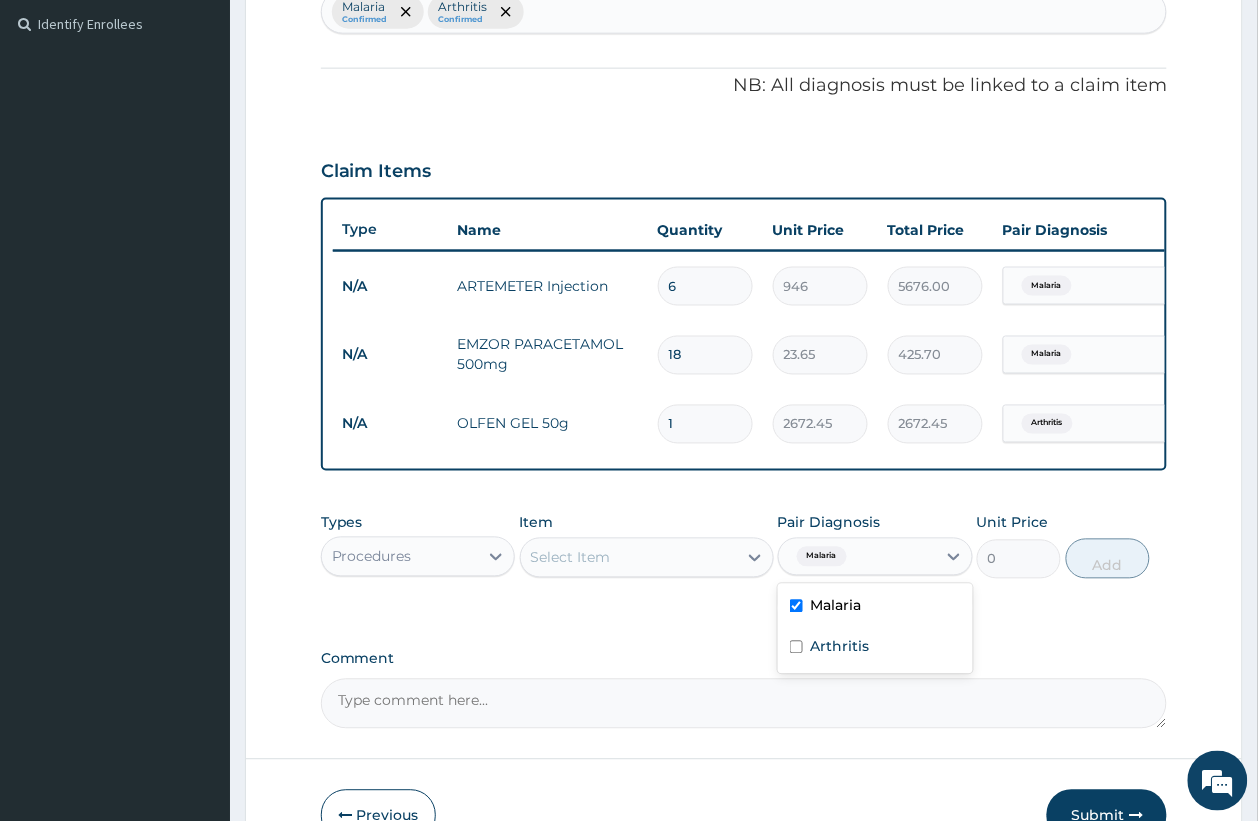 click on "Select Item" at bounding box center [629, 558] 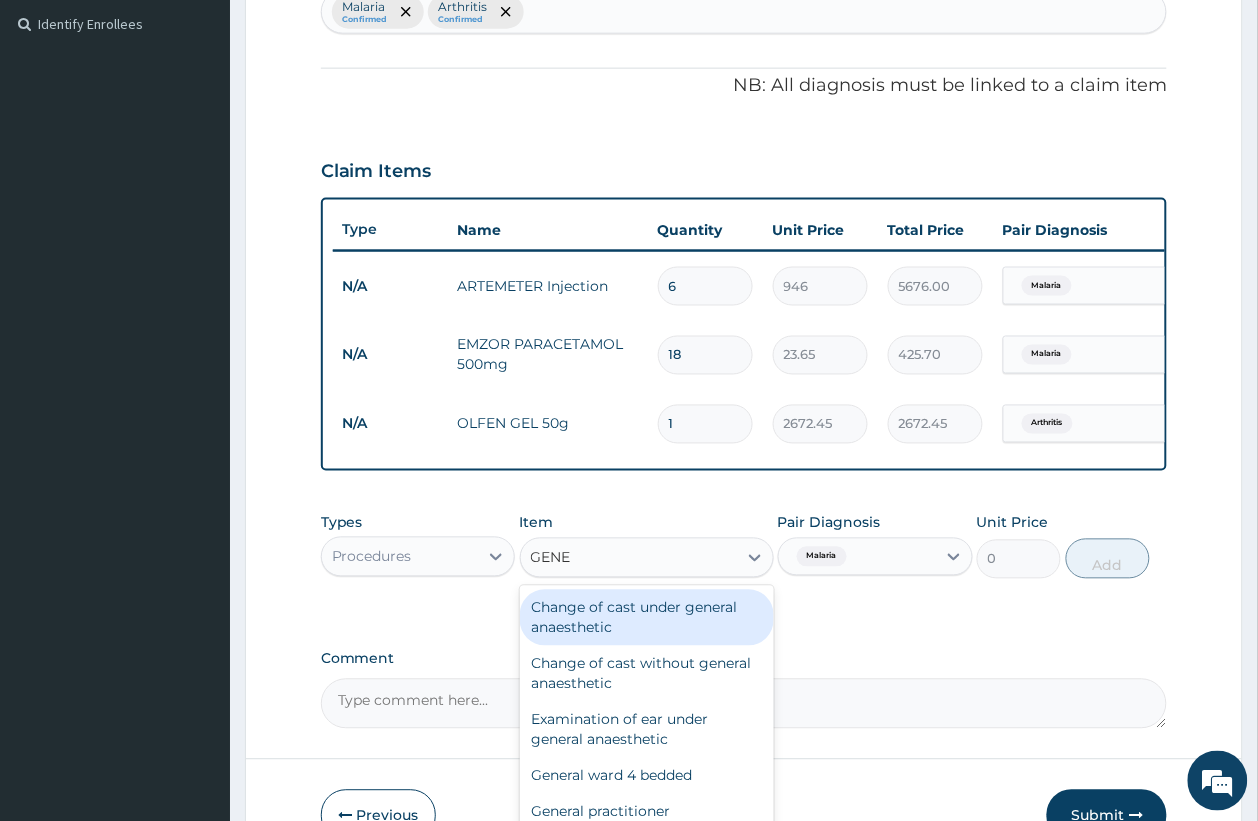 type on "GENER" 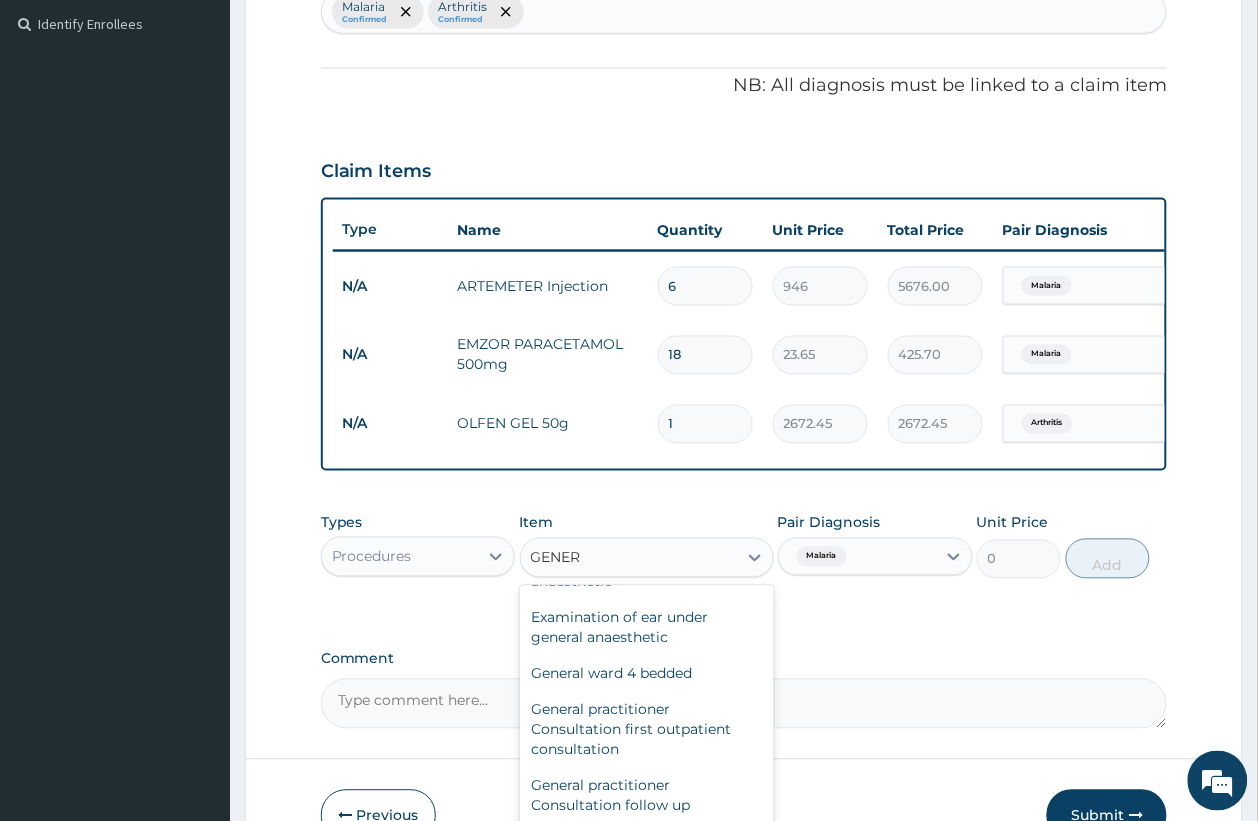 scroll, scrollTop: 125, scrollLeft: 0, axis: vertical 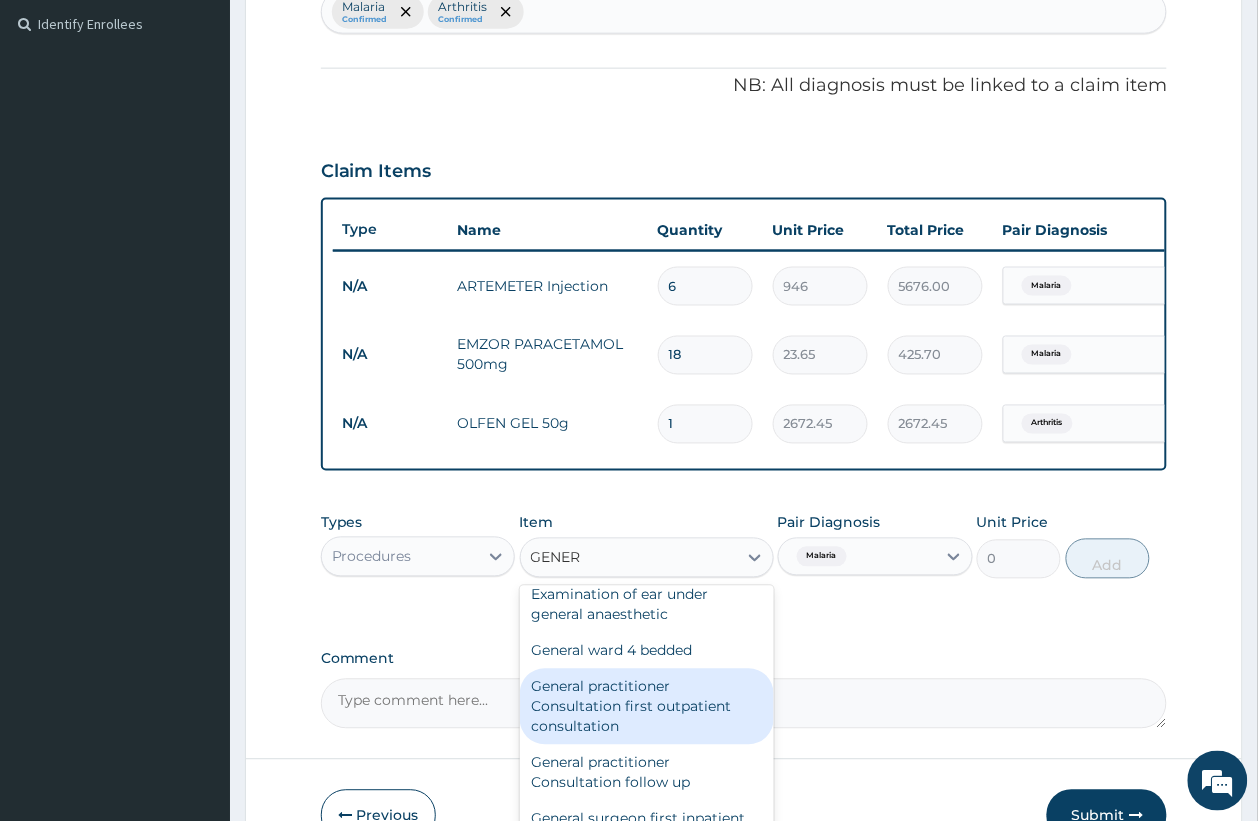 click on "General practitioner Consultation first outpatient consultation" at bounding box center (647, 707) 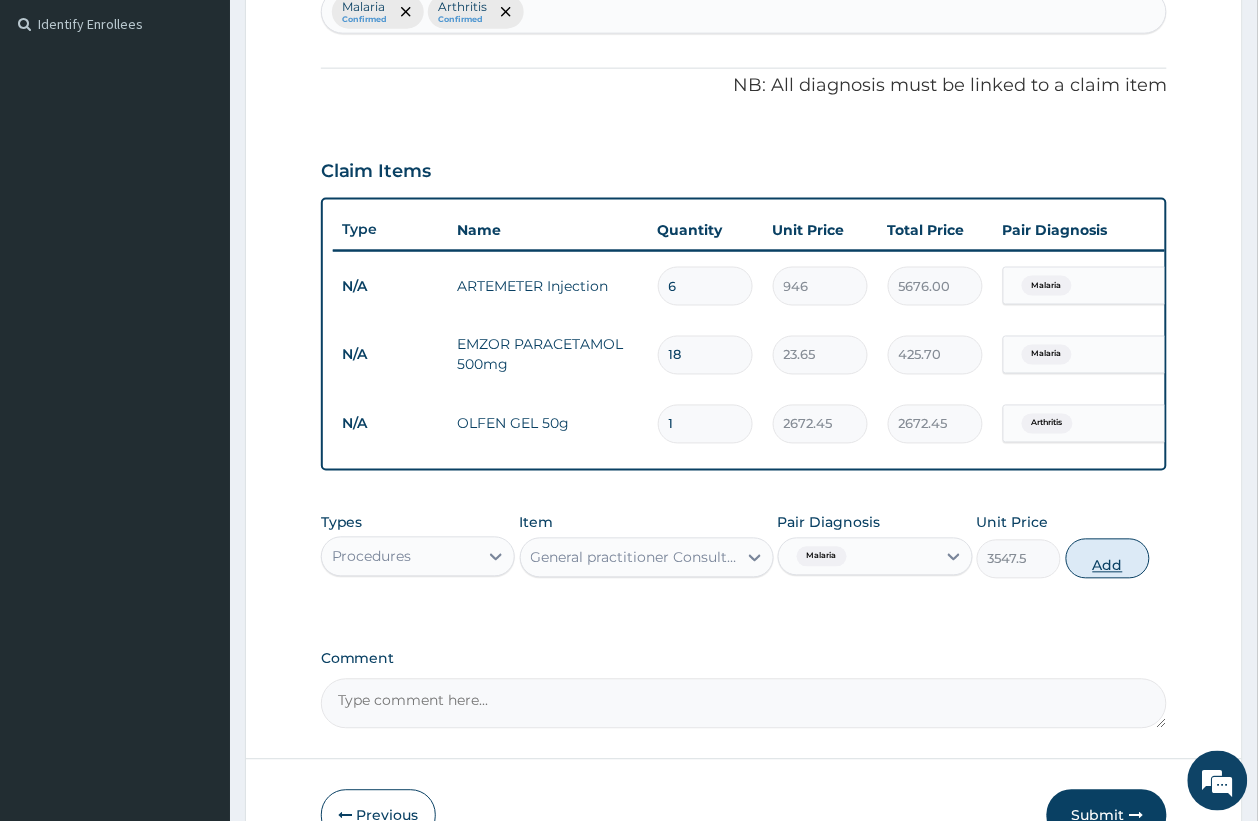 click on "Add" at bounding box center (1108, 559) 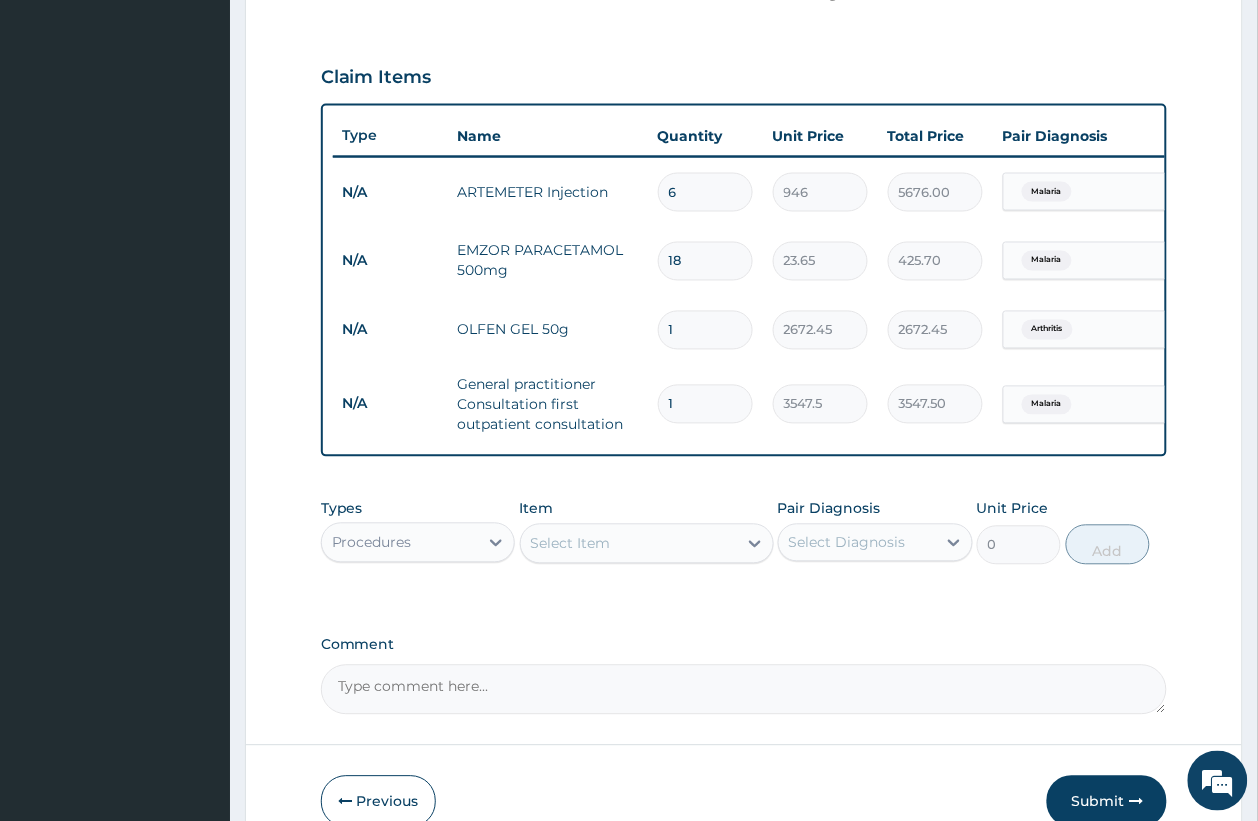 scroll, scrollTop: 765, scrollLeft: 0, axis: vertical 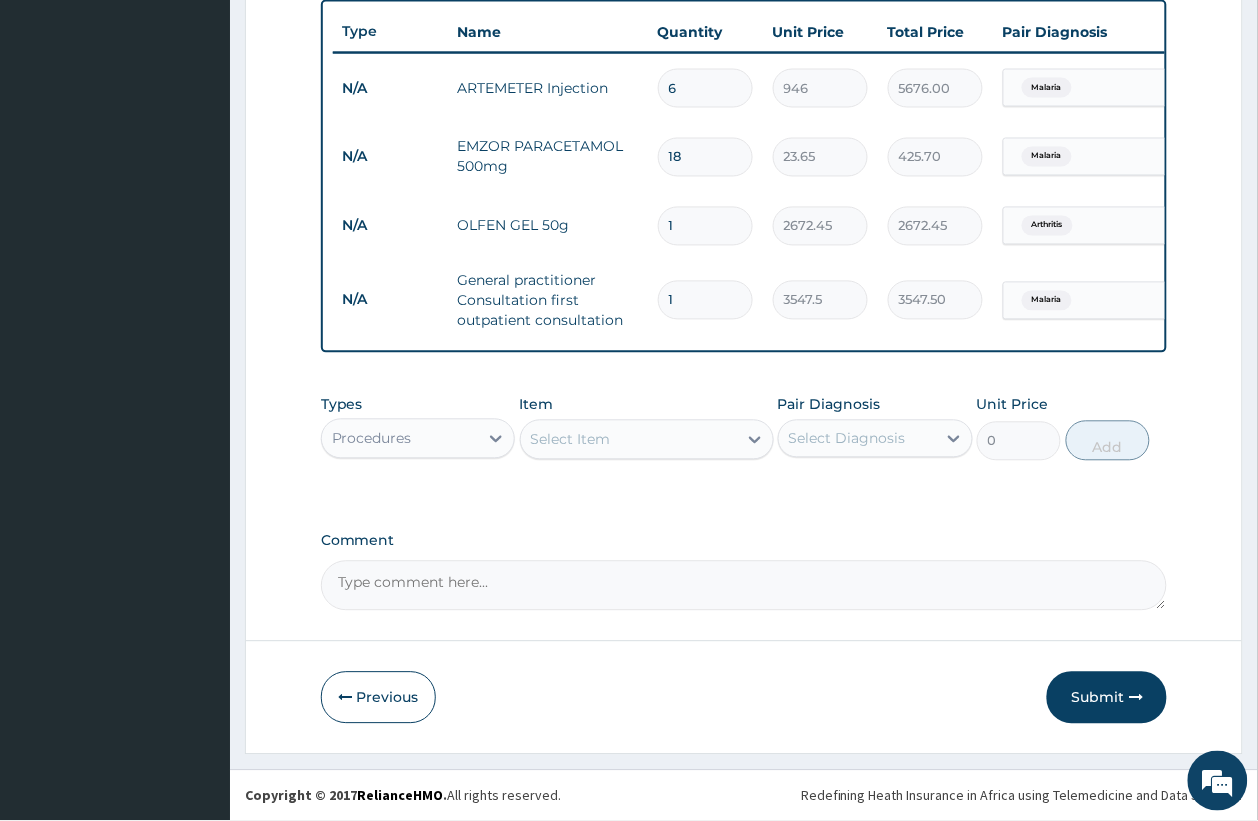 click on "Submit" at bounding box center [1107, 698] 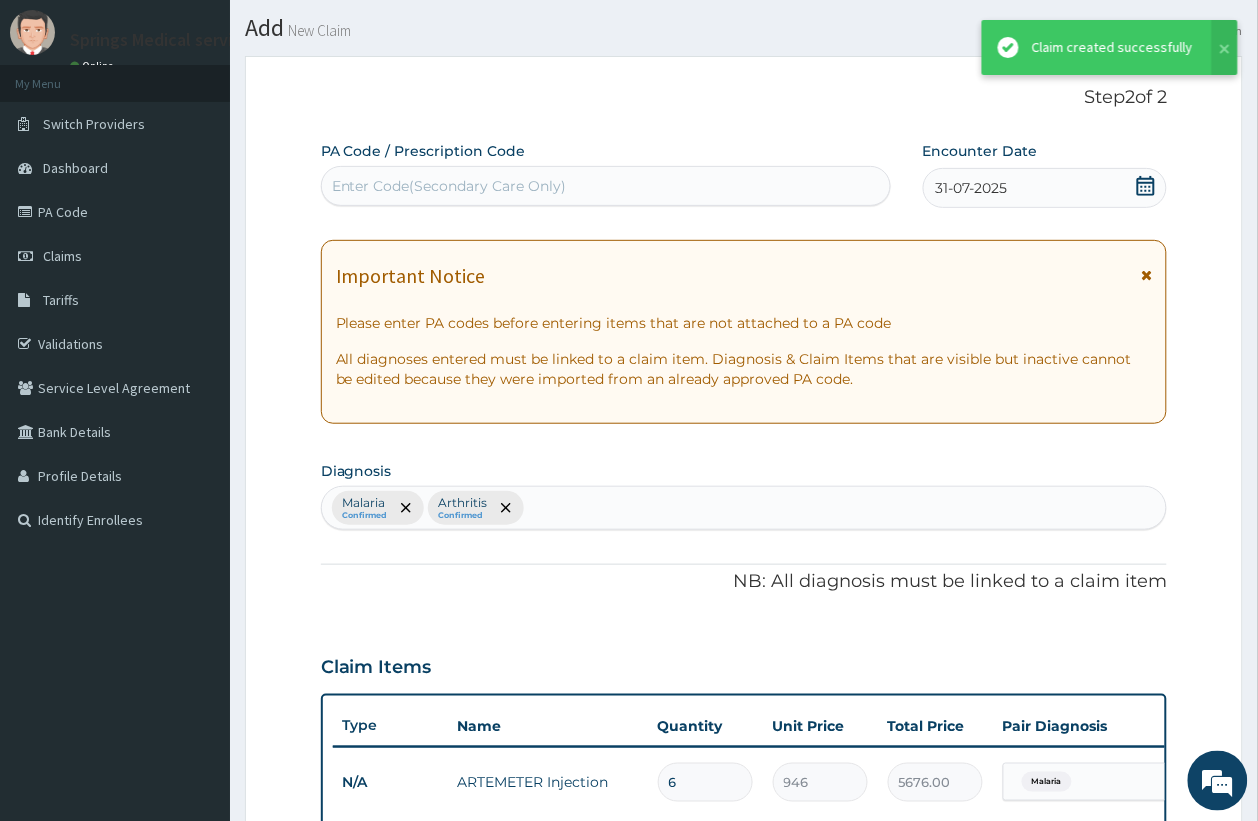 scroll, scrollTop: 765, scrollLeft: 0, axis: vertical 